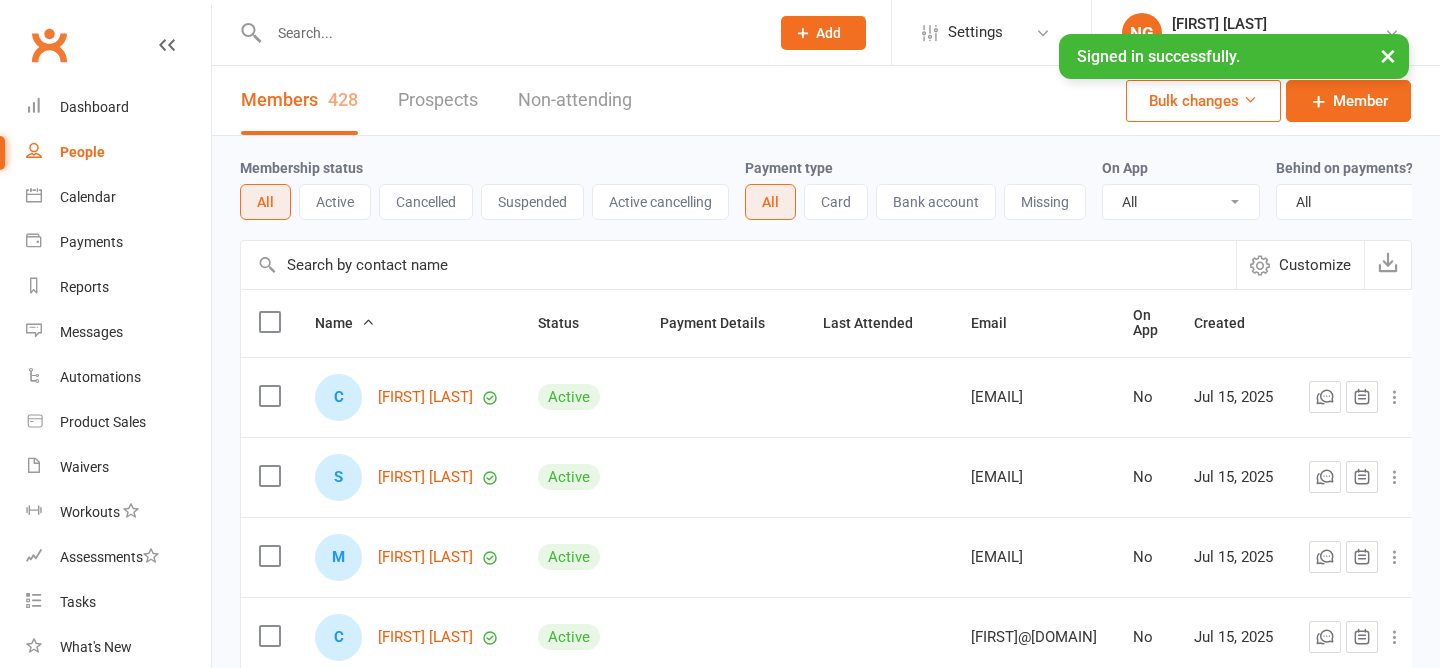 scroll, scrollTop: 0, scrollLeft: 0, axis: both 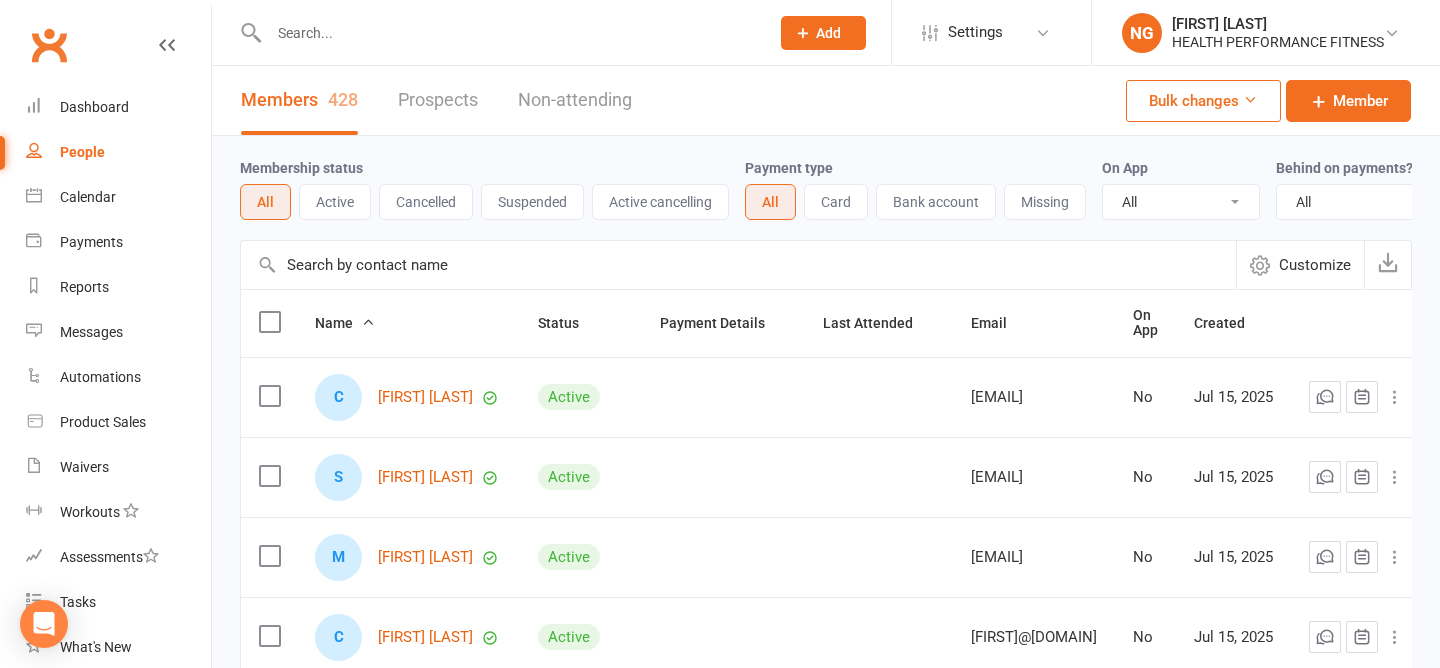 click at bounding box center (509, 33) 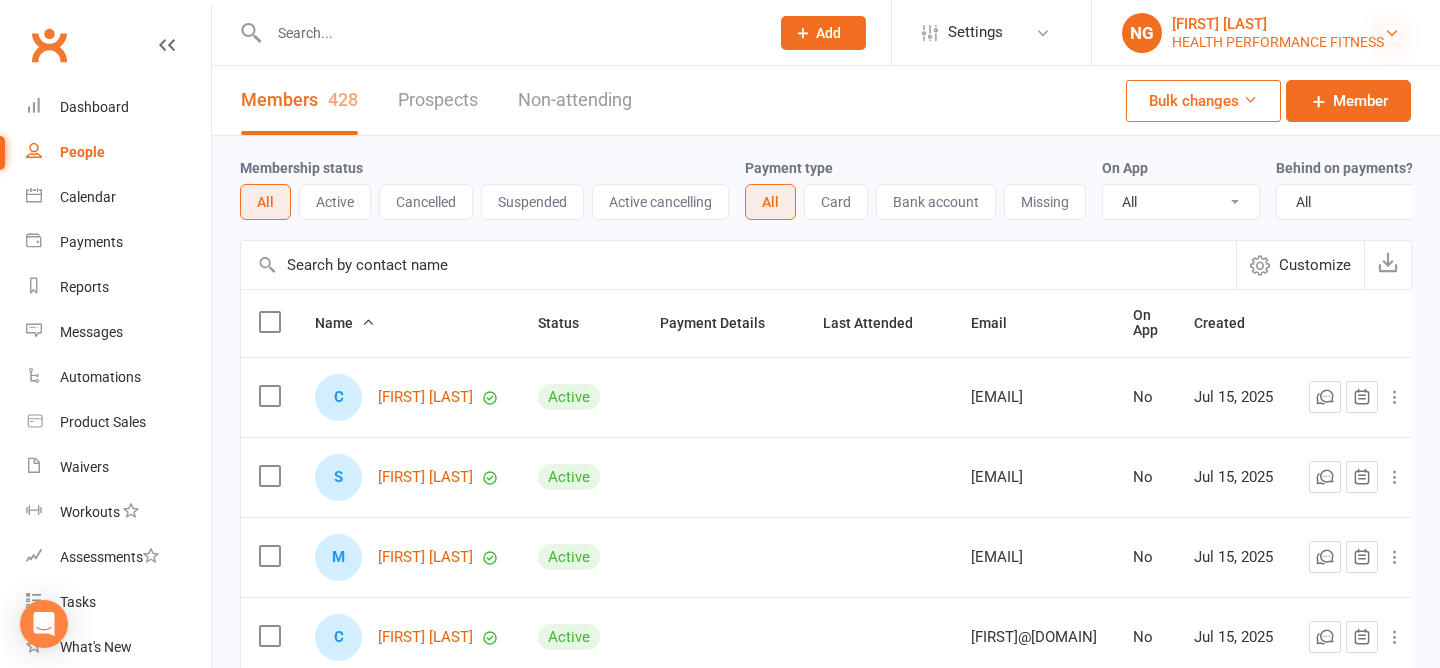 click at bounding box center (1392, 33) 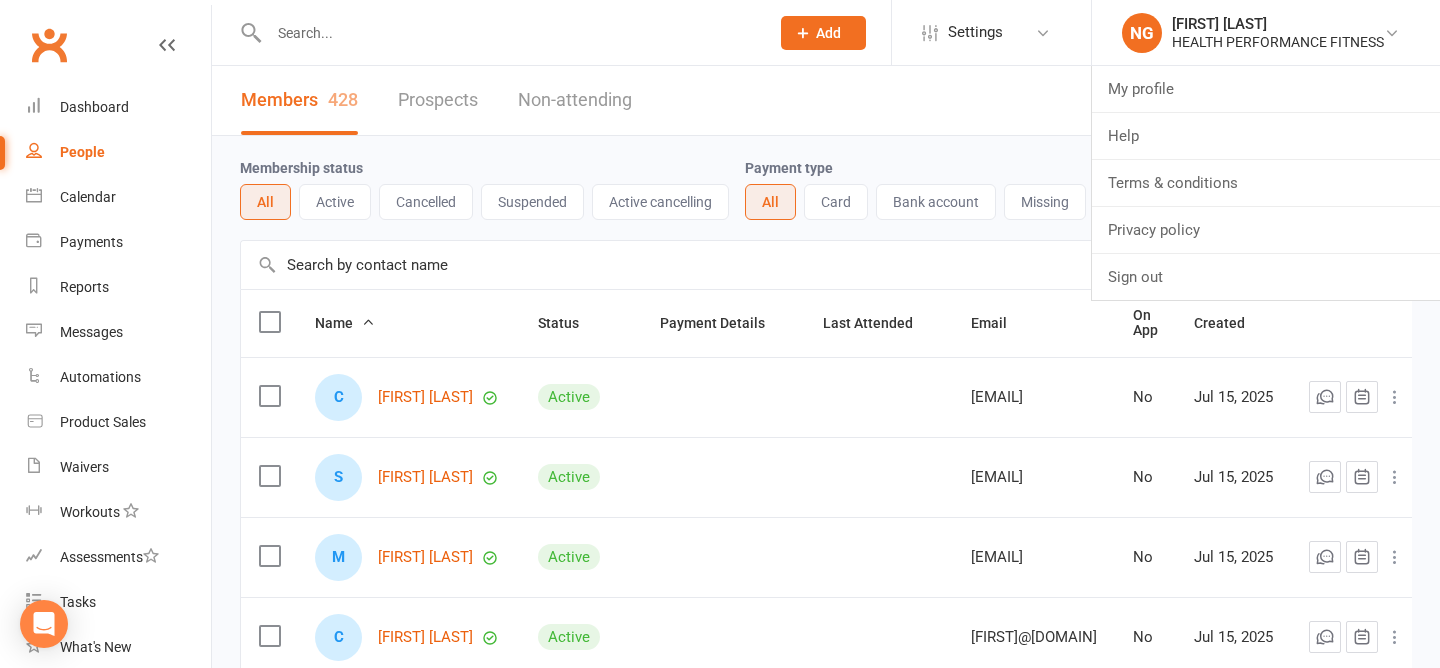 click on "Members 428 Prospects Non-attending Bulk changes     Member" at bounding box center [826, 101] 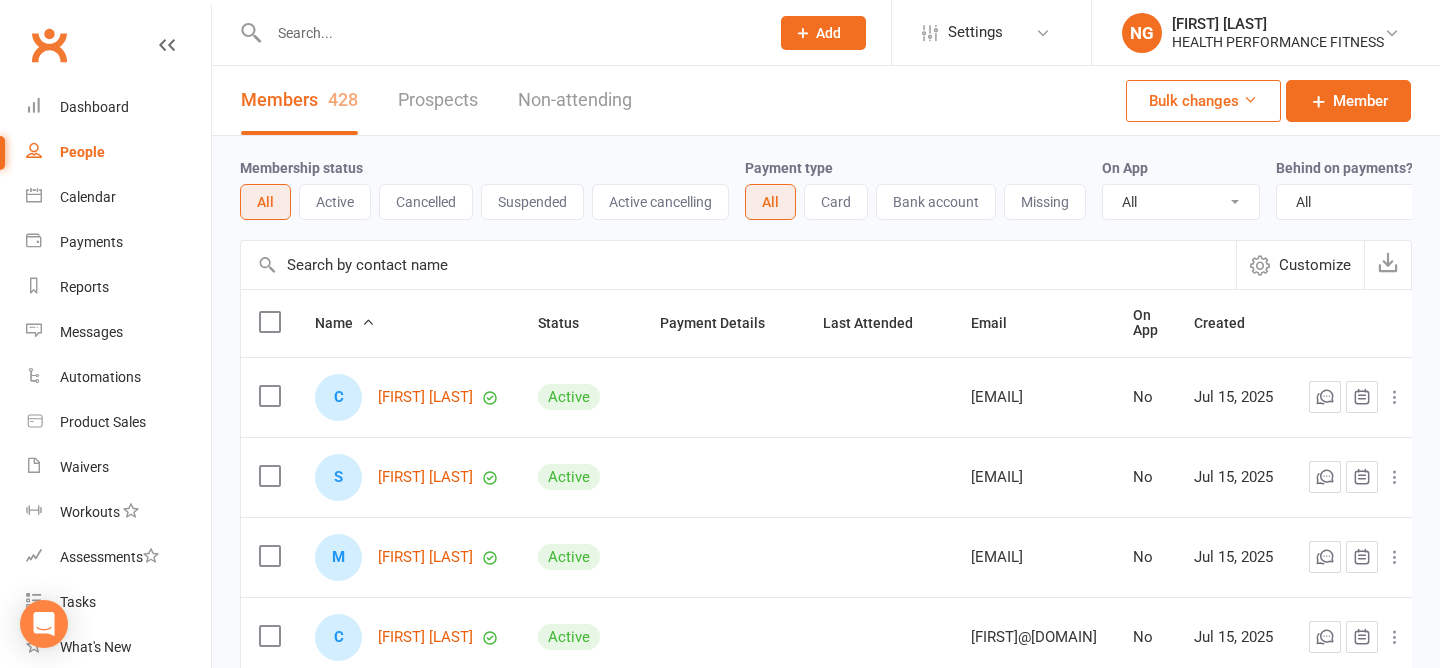click at bounding box center (509, 33) 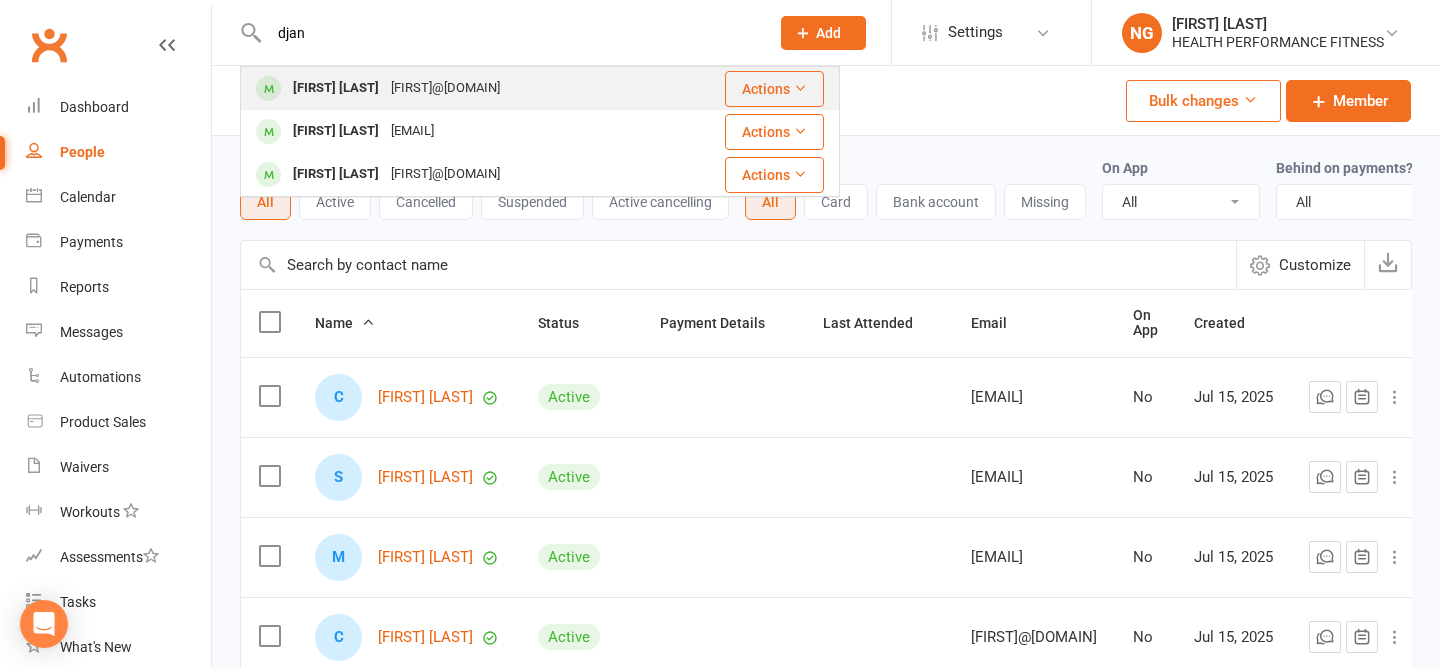 type on "djan" 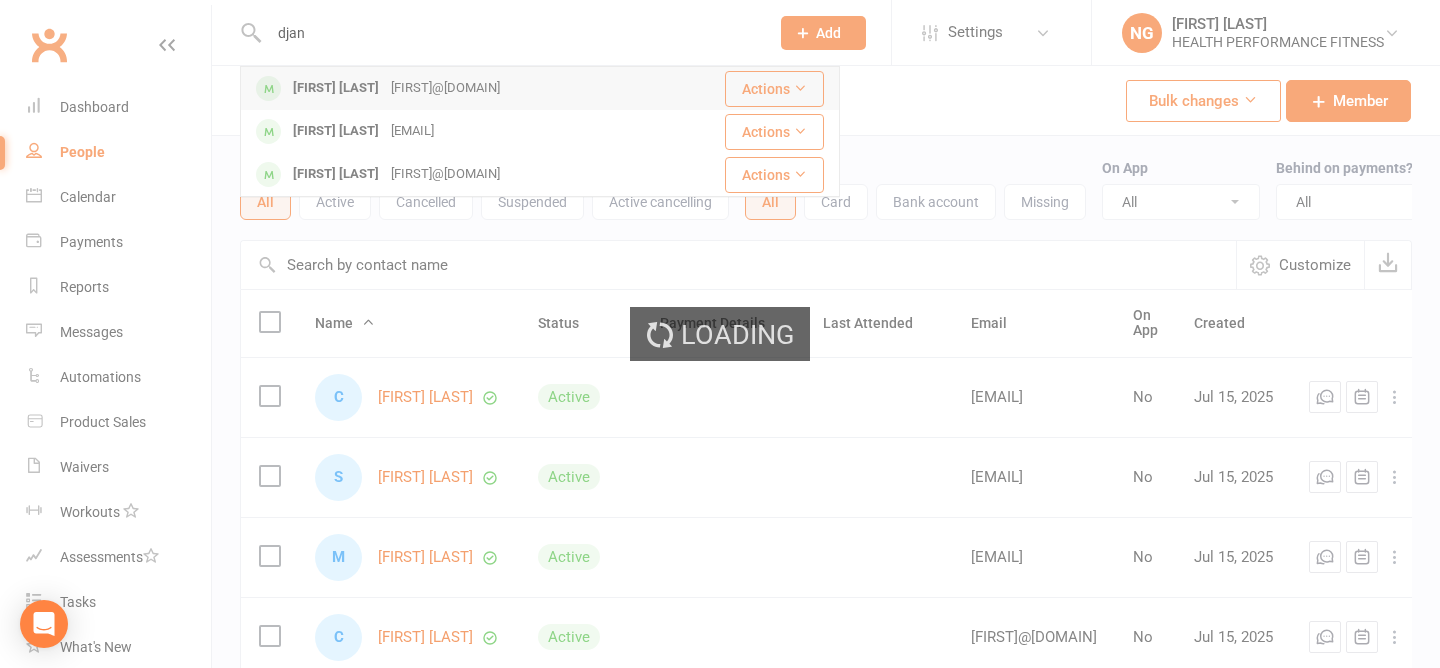 type 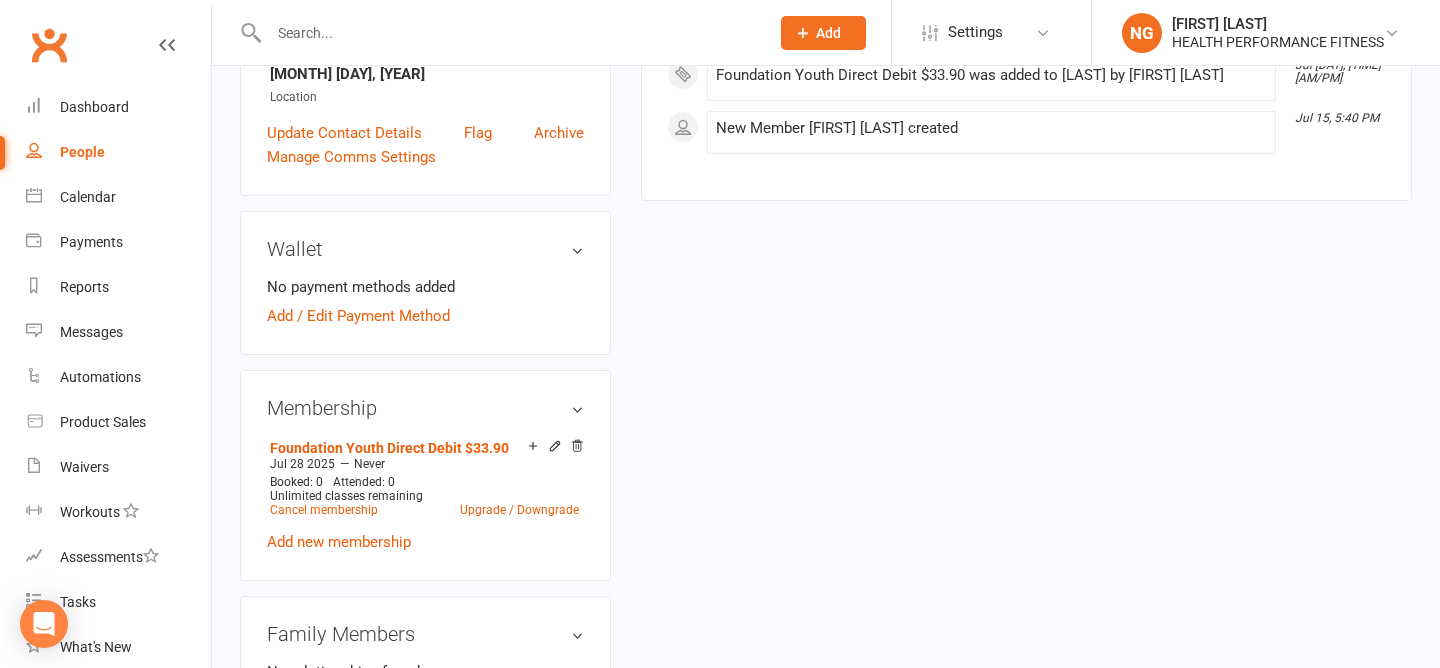 scroll, scrollTop: 461, scrollLeft: 0, axis: vertical 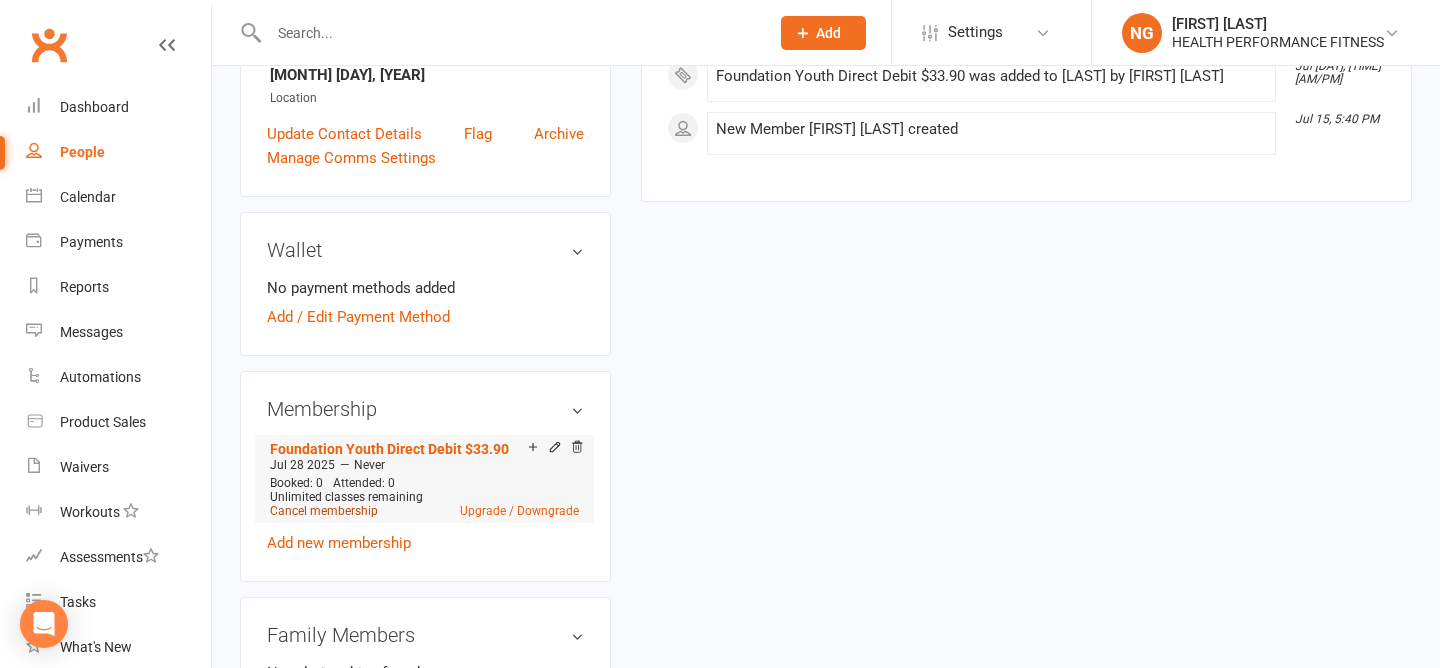 click on "Cancel membership" at bounding box center [324, 511] 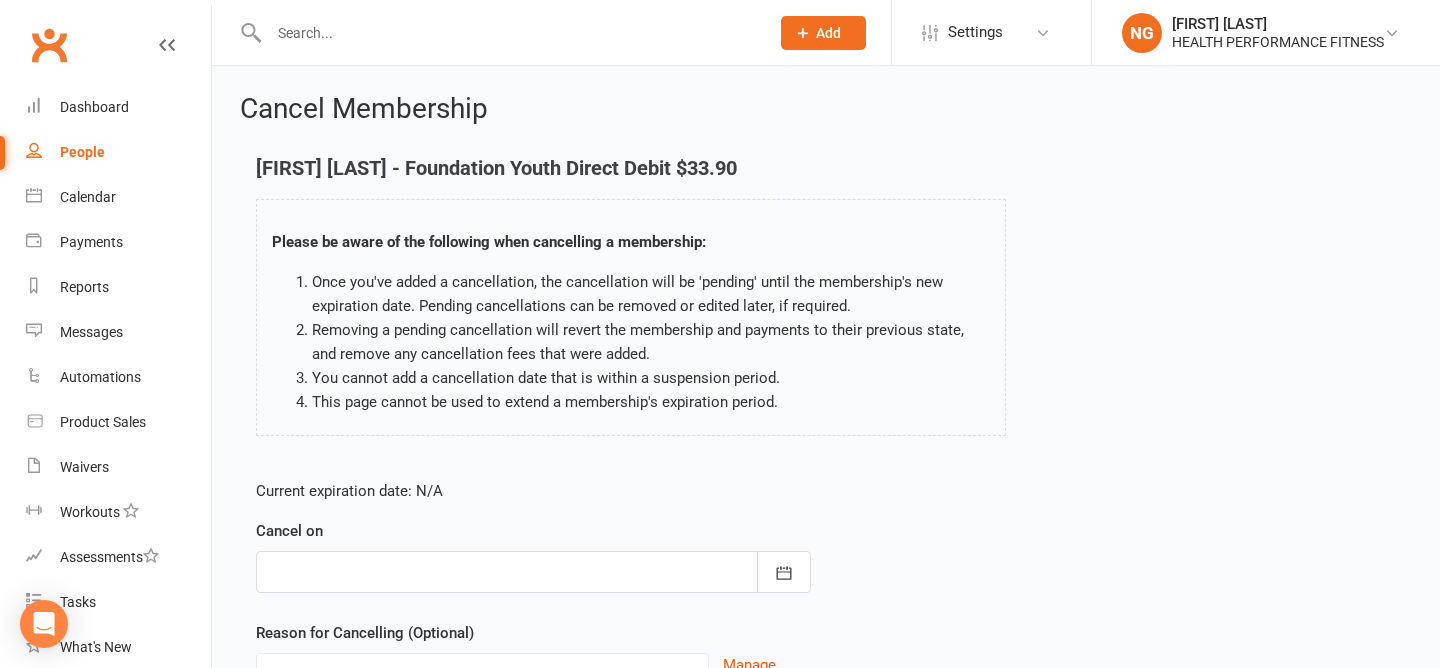 scroll, scrollTop: 196, scrollLeft: 0, axis: vertical 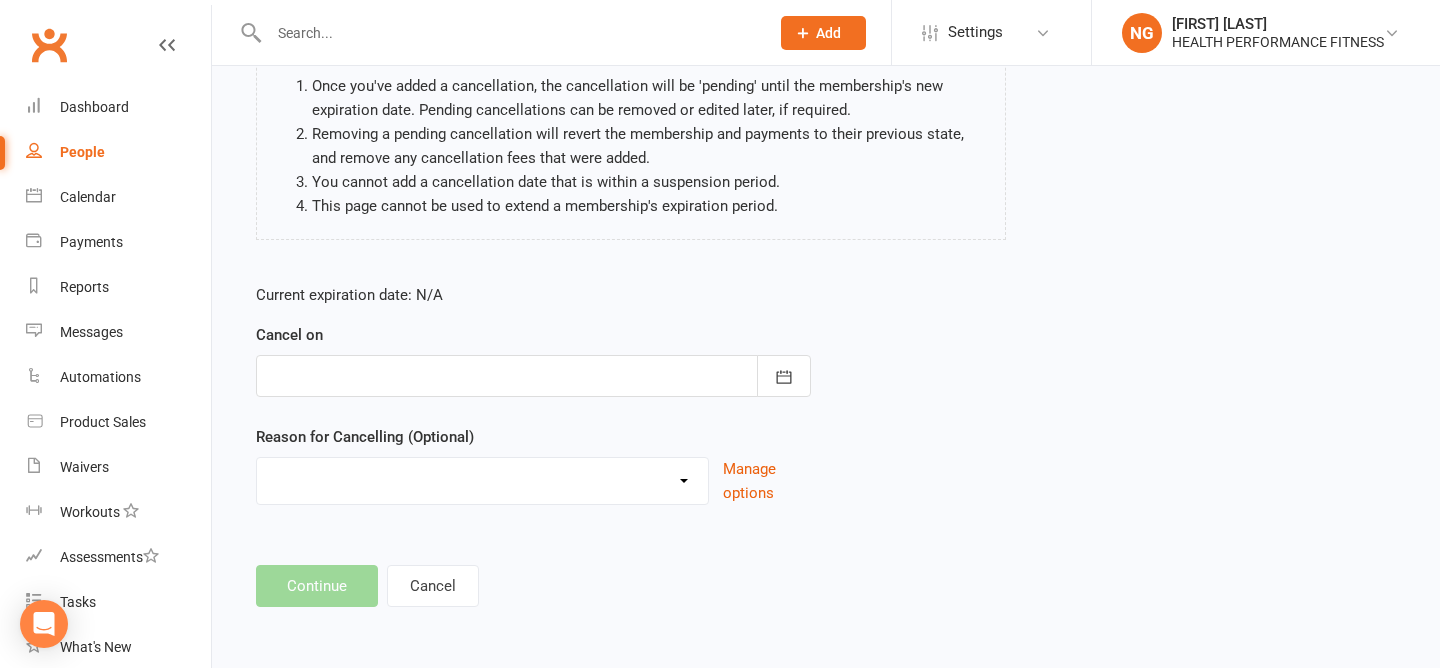 click at bounding box center [533, 376] 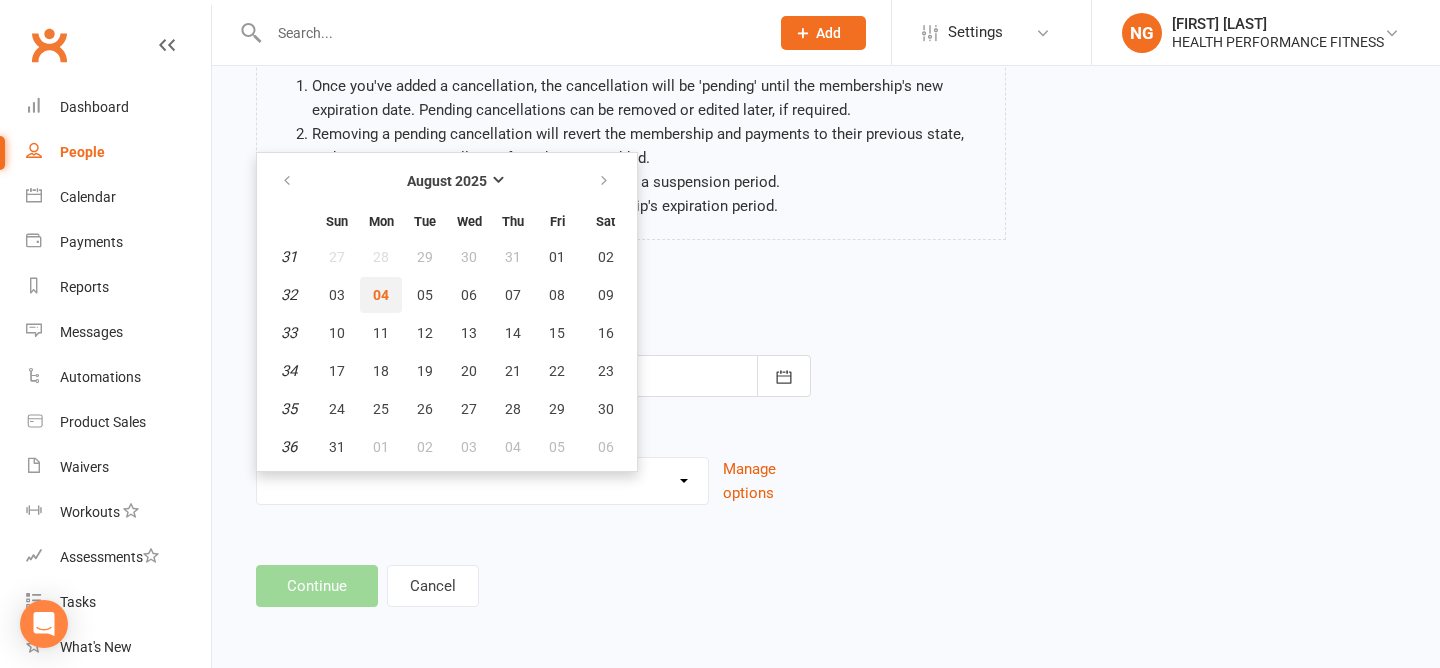 click on "04" at bounding box center [381, 295] 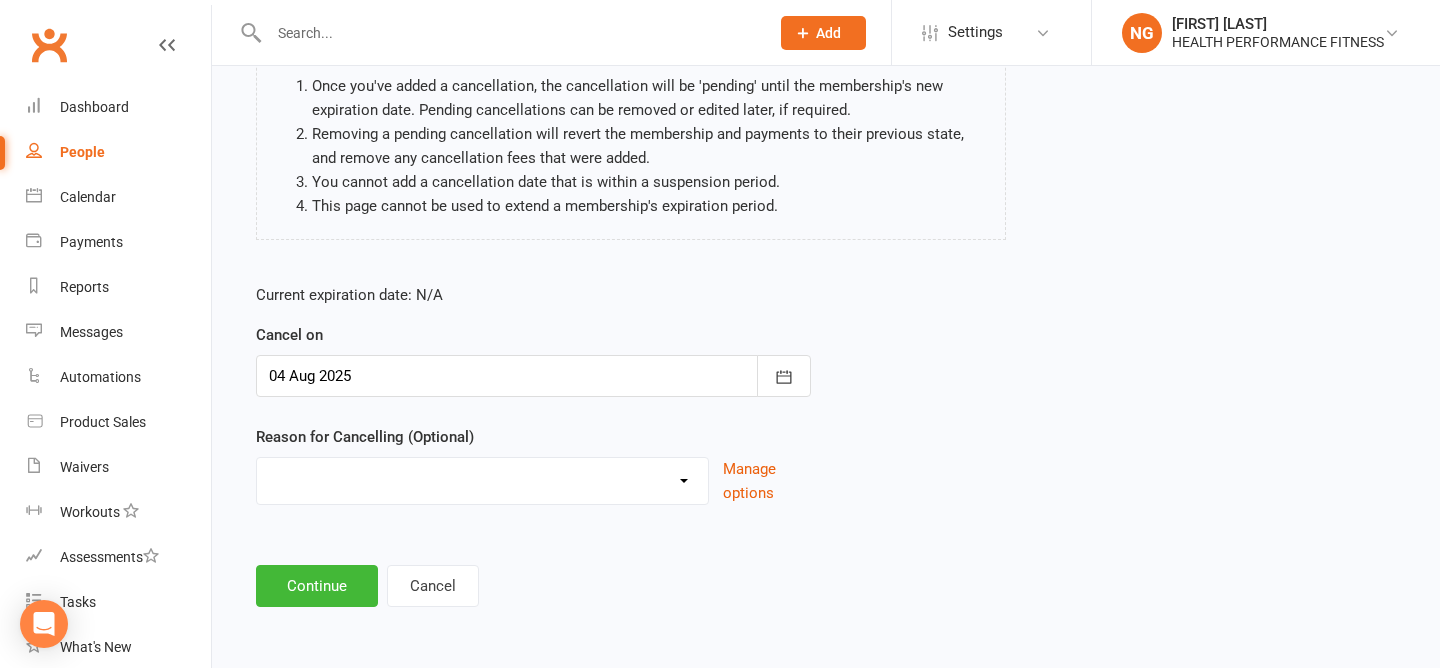 click on "Holiday Injury Other reason" at bounding box center (482, 478) 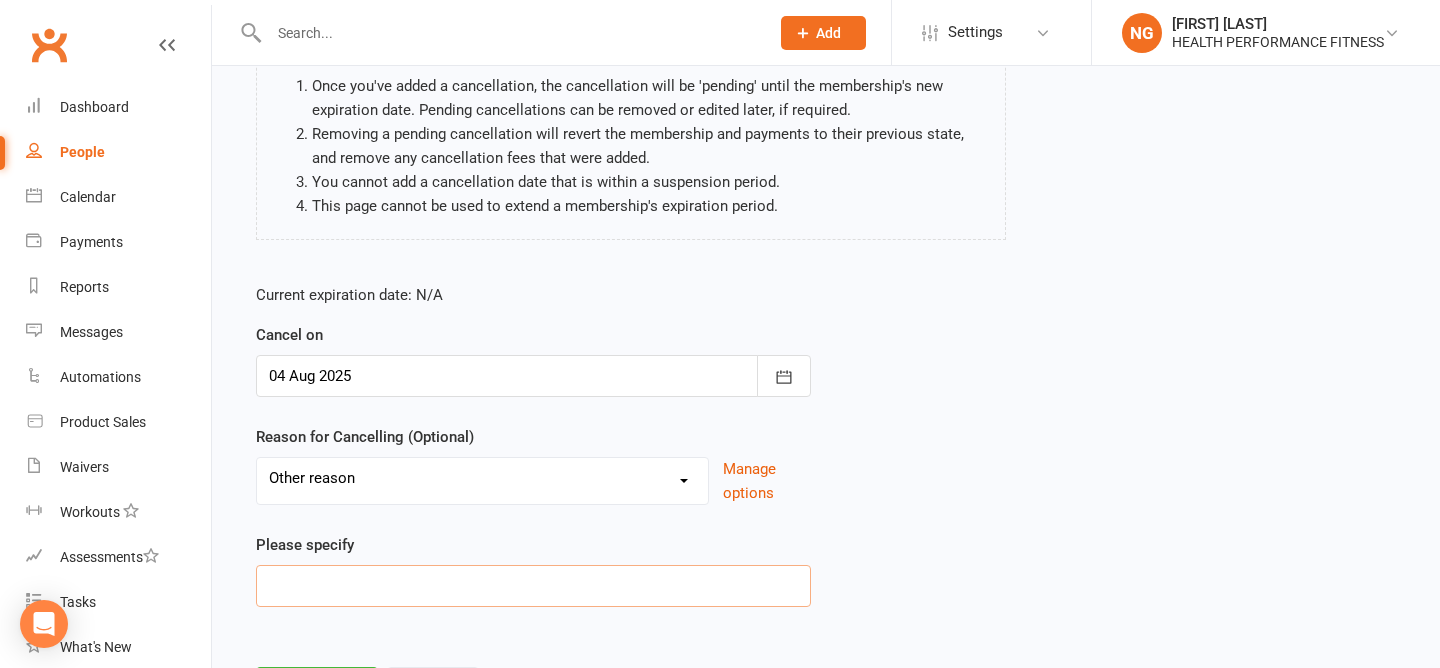 click at bounding box center (533, 586) 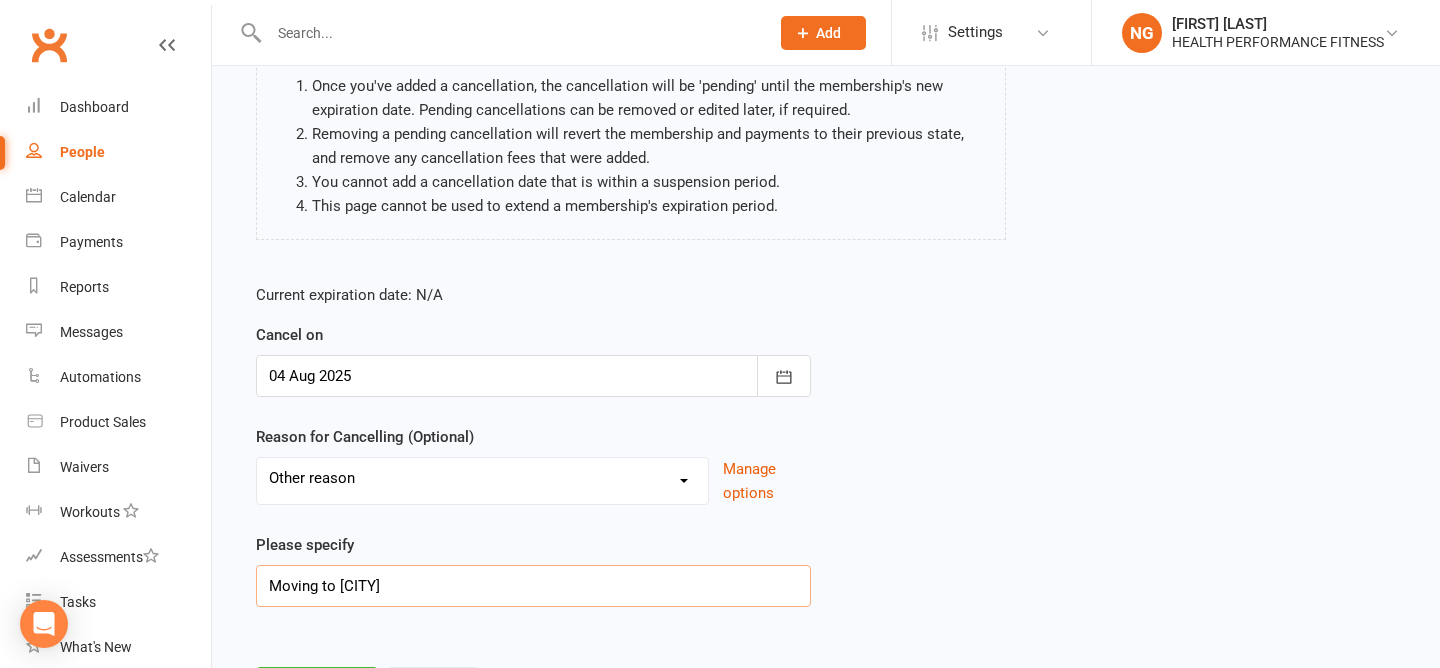 type on "Moving to [CITY]" 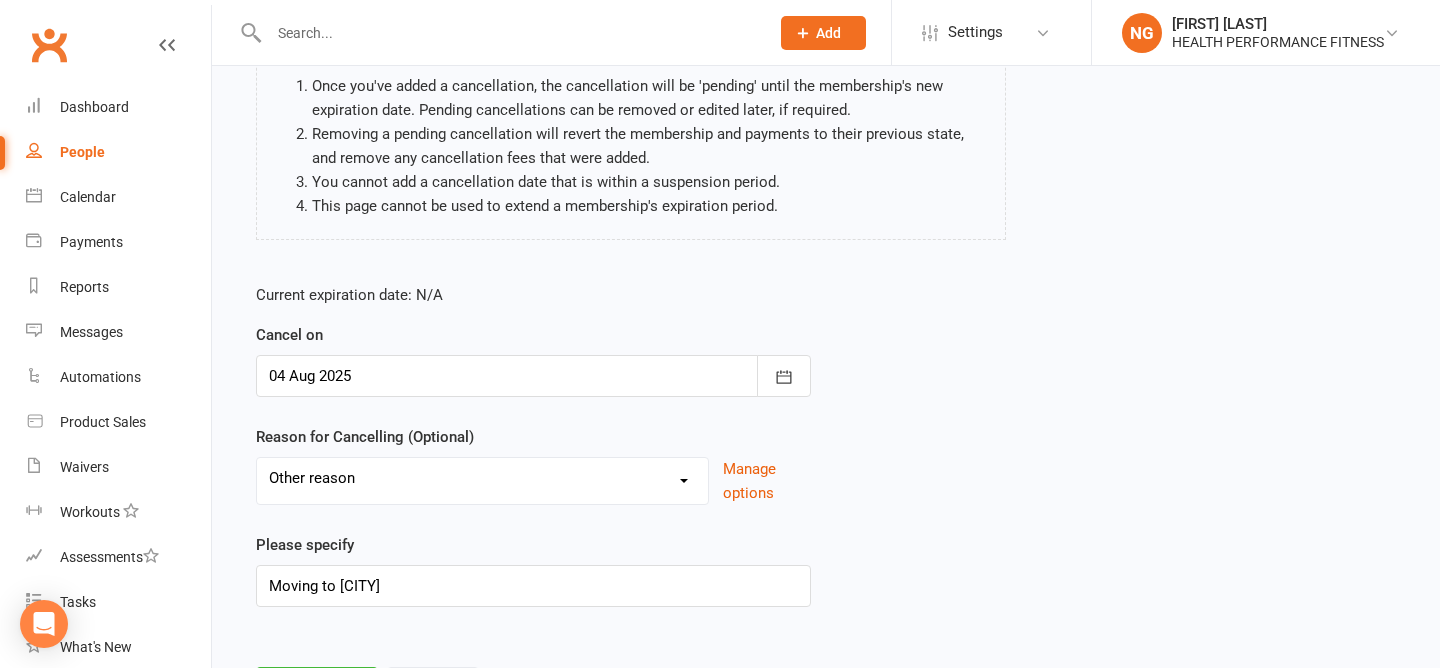 click on "Please specify Moving to St.Leo's" at bounding box center [533, 570] 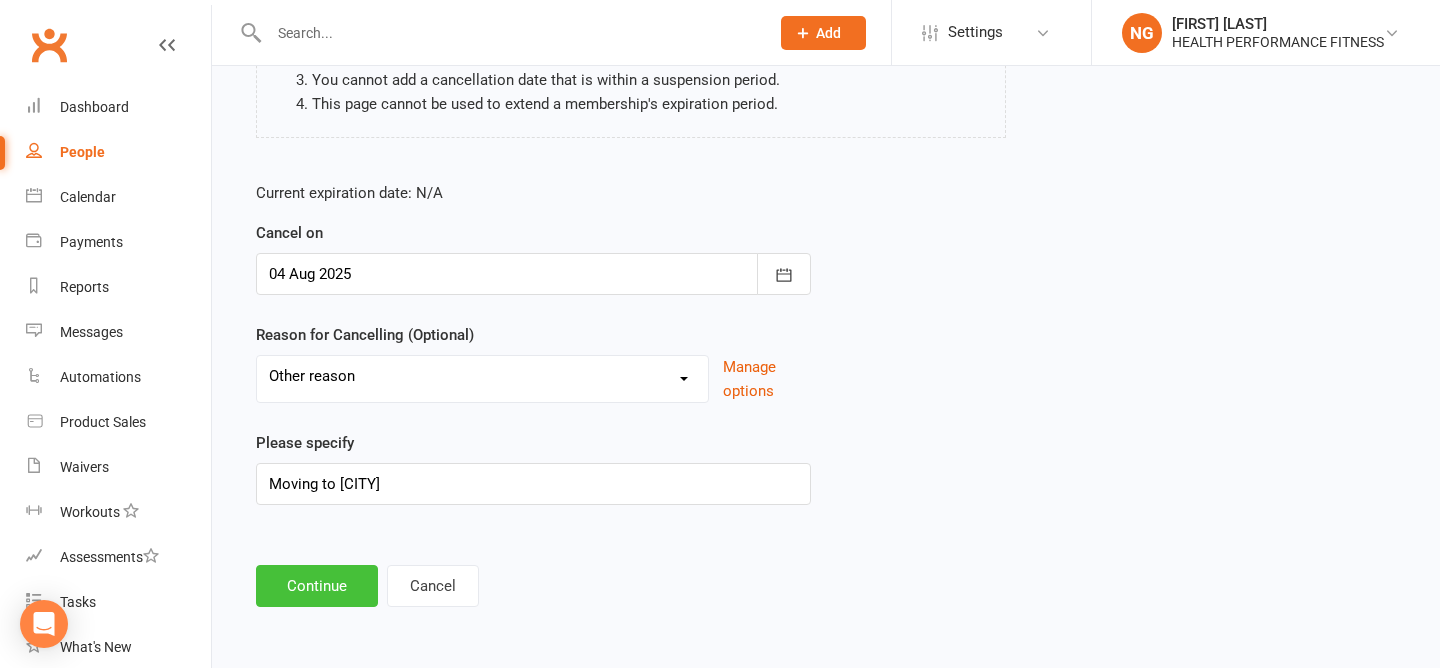 click on "Continue" at bounding box center (317, 586) 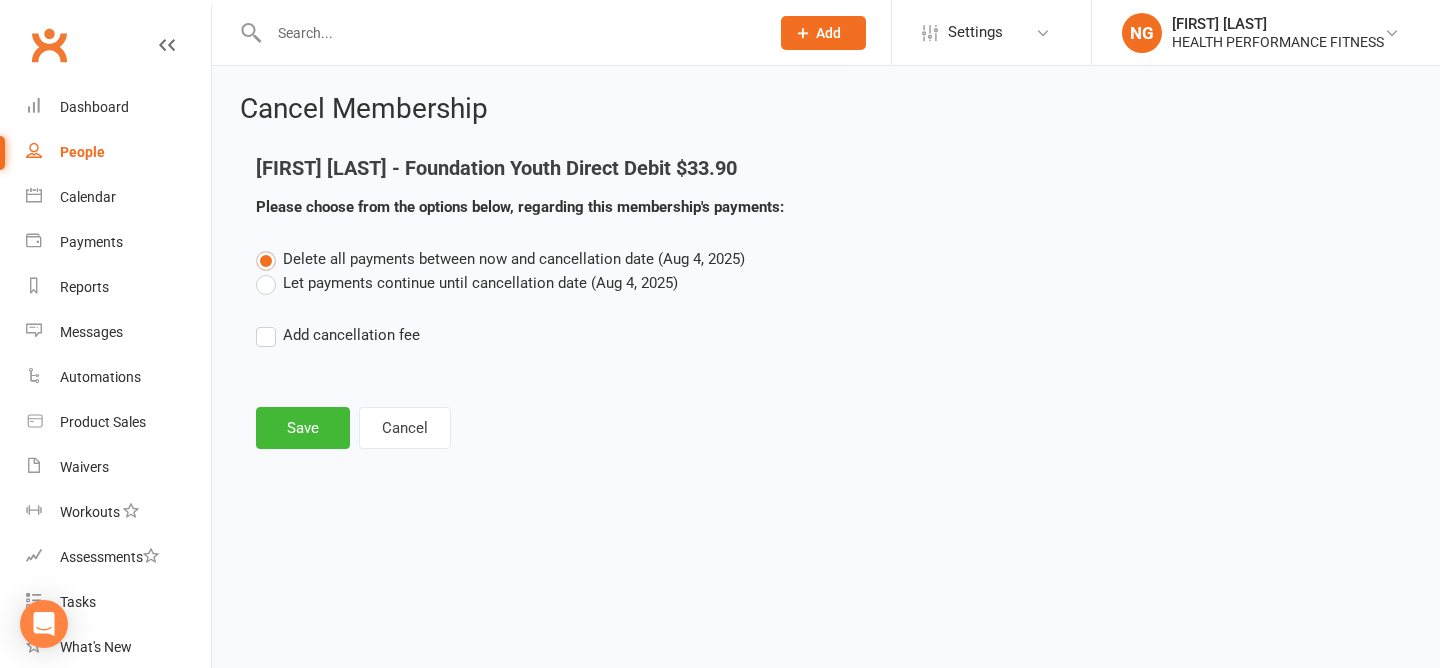 scroll, scrollTop: 0, scrollLeft: 0, axis: both 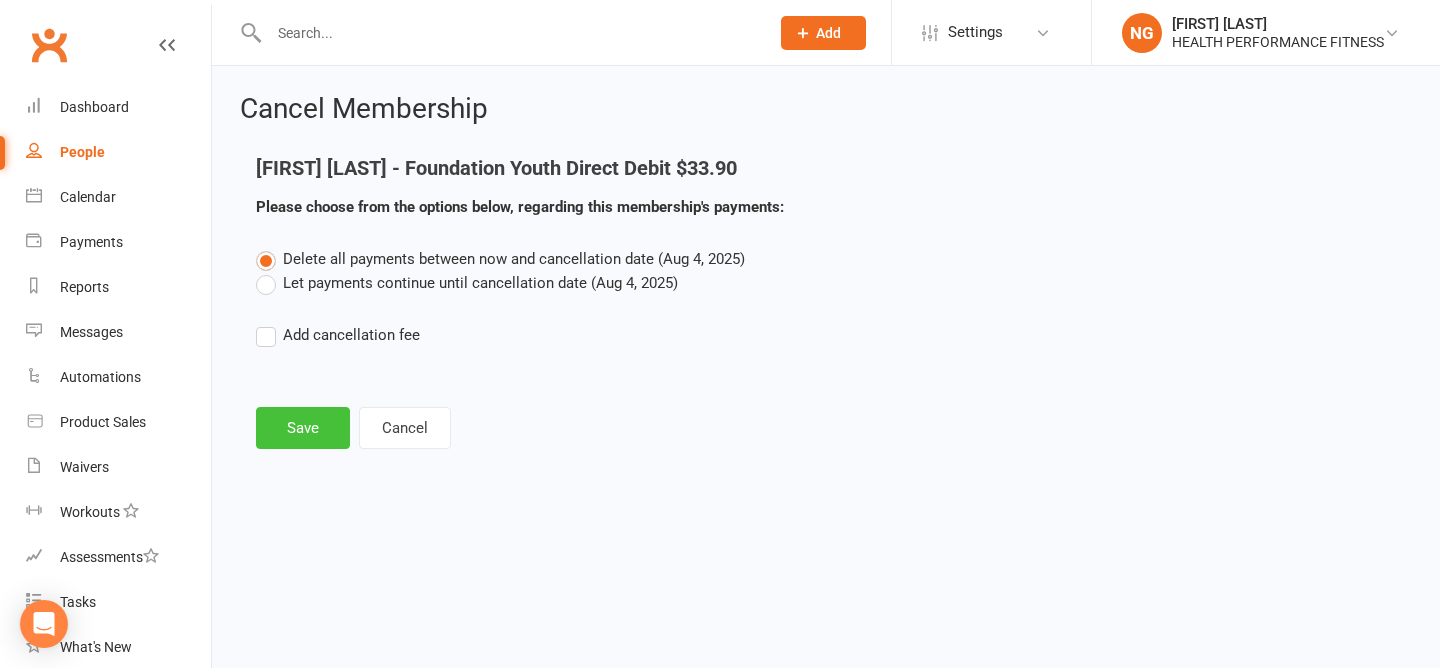 click on "Save" at bounding box center [303, 428] 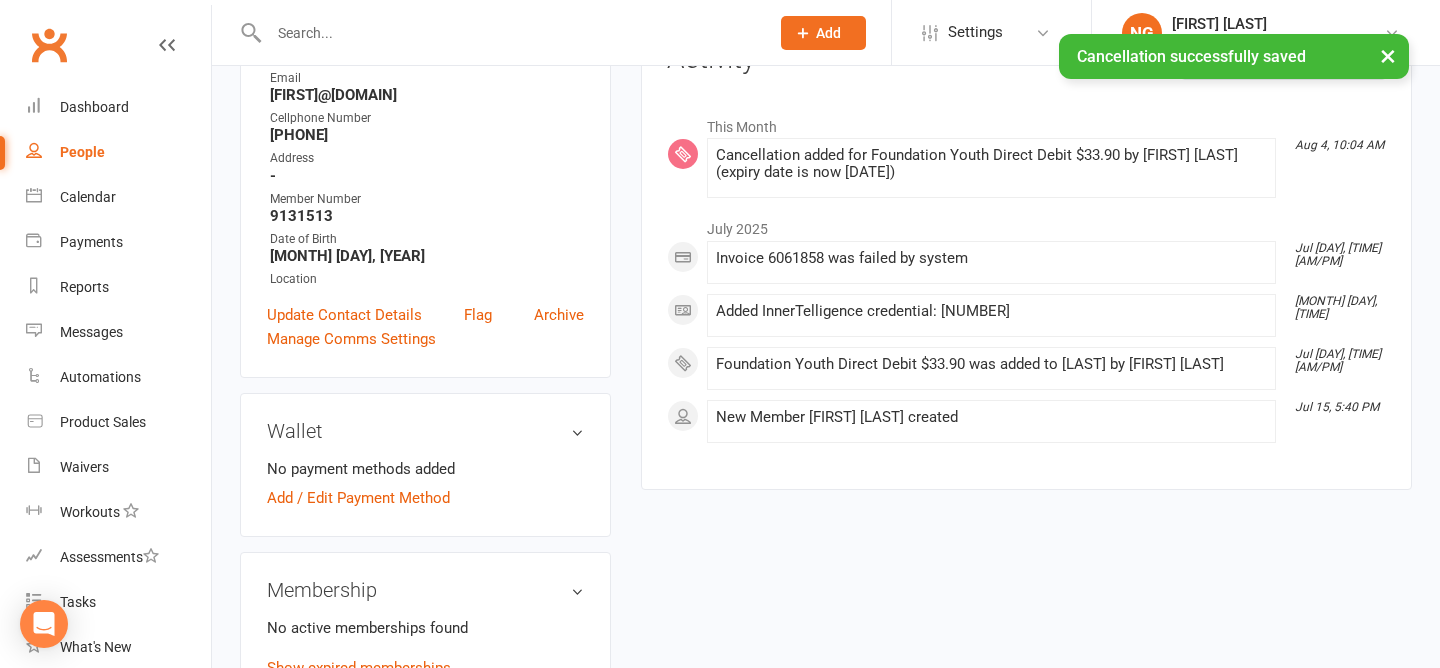 scroll, scrollTop: 0, scrollLeft: 0, axis: both 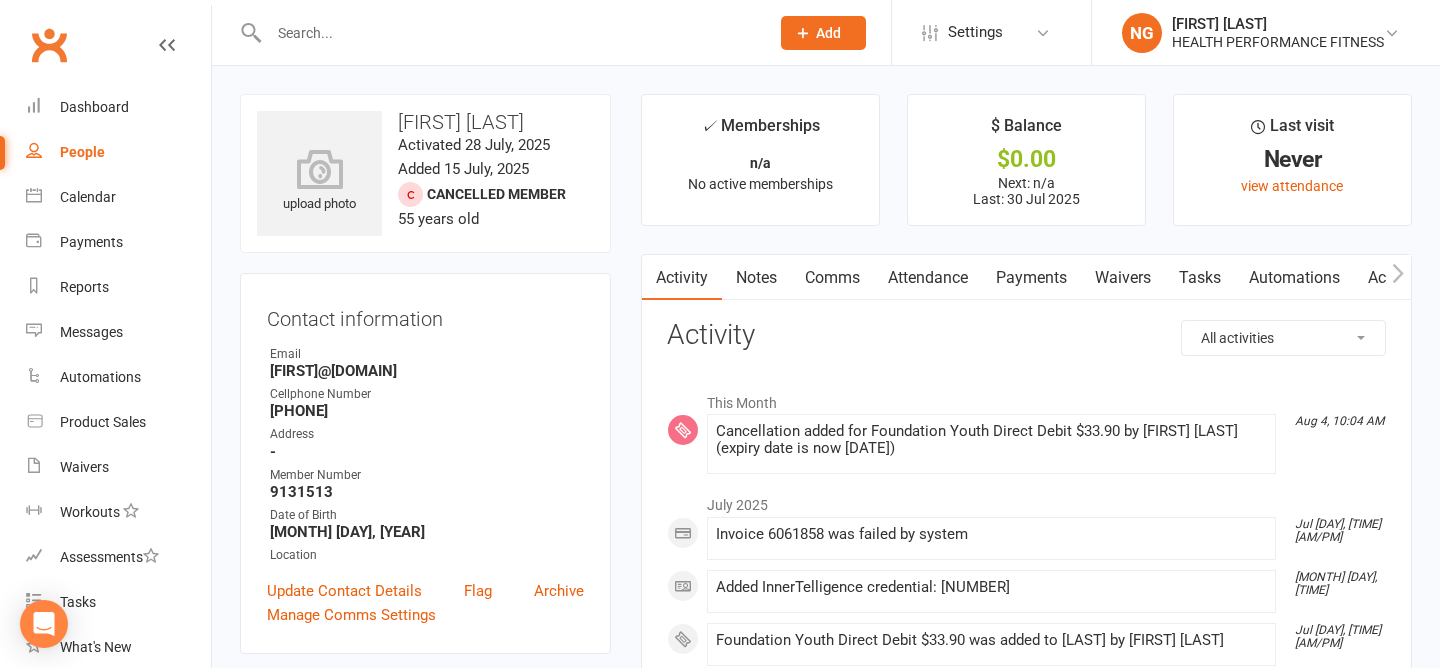 click on "People" at bounding box center (118, 152) 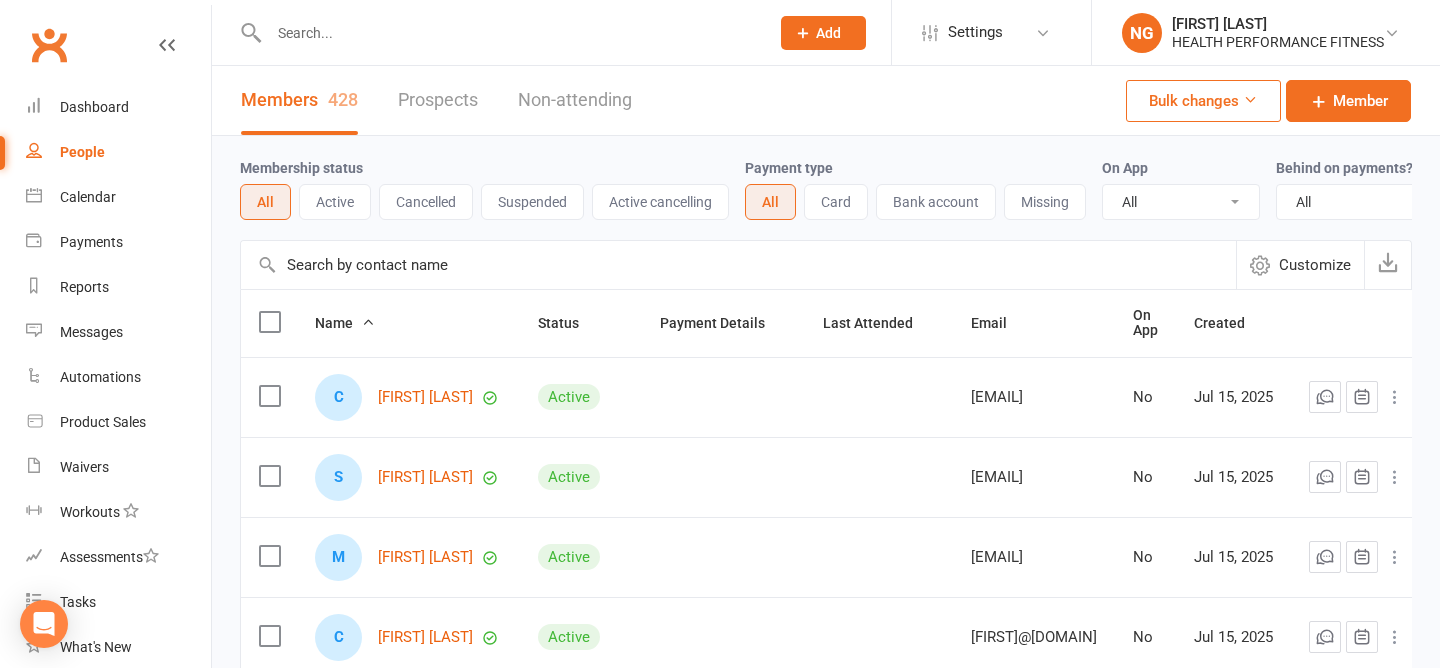click on "Prospect Member Non-attending contact Class / event Appointment Task Membership plan Bulk message Add Settings Membership Plans Event Templates Appointment Types Website Image Library Customize Contacts Bulk Imports Users Account Profile Clubworx API [FIRST] [LAST] HEALTH PERFORMANCE FITNESS My profile Help Terms & conditions Privacy policy Sign out" at bounding box center (720, 33) 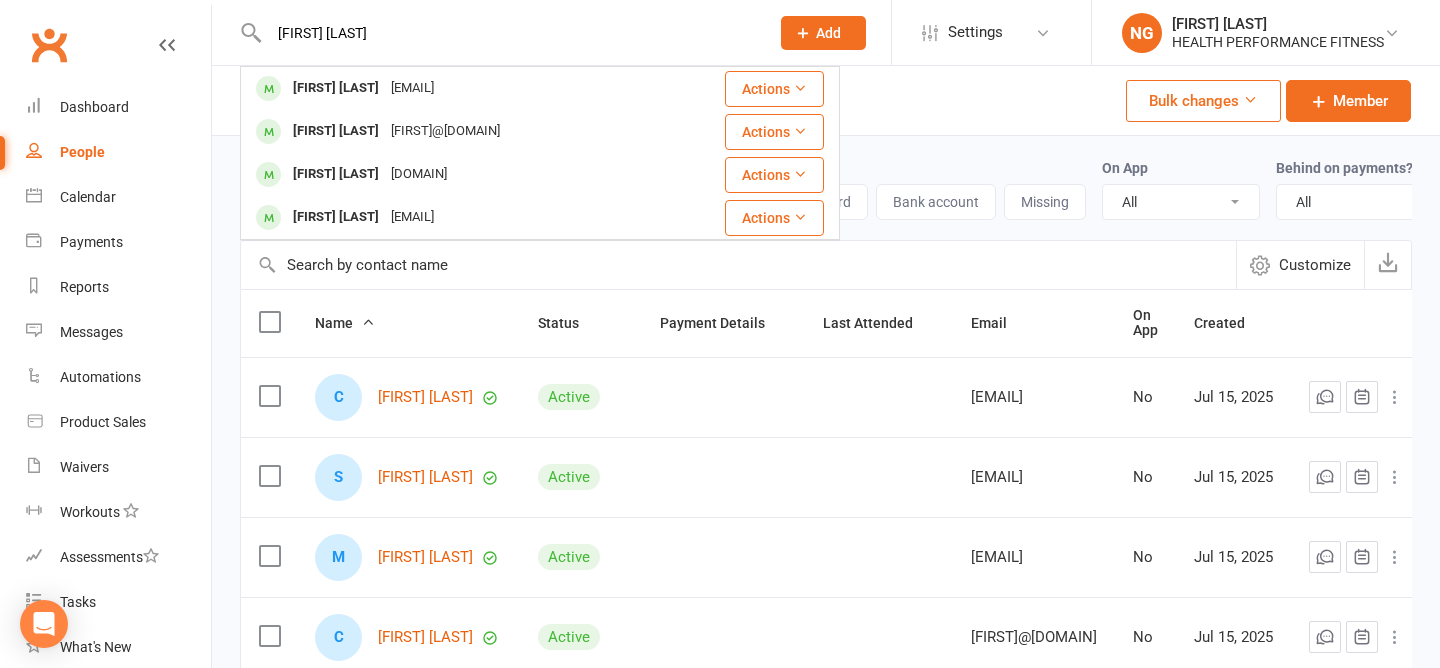 click on "[FIRST] [LAST]" at bounding box center [509, 33] 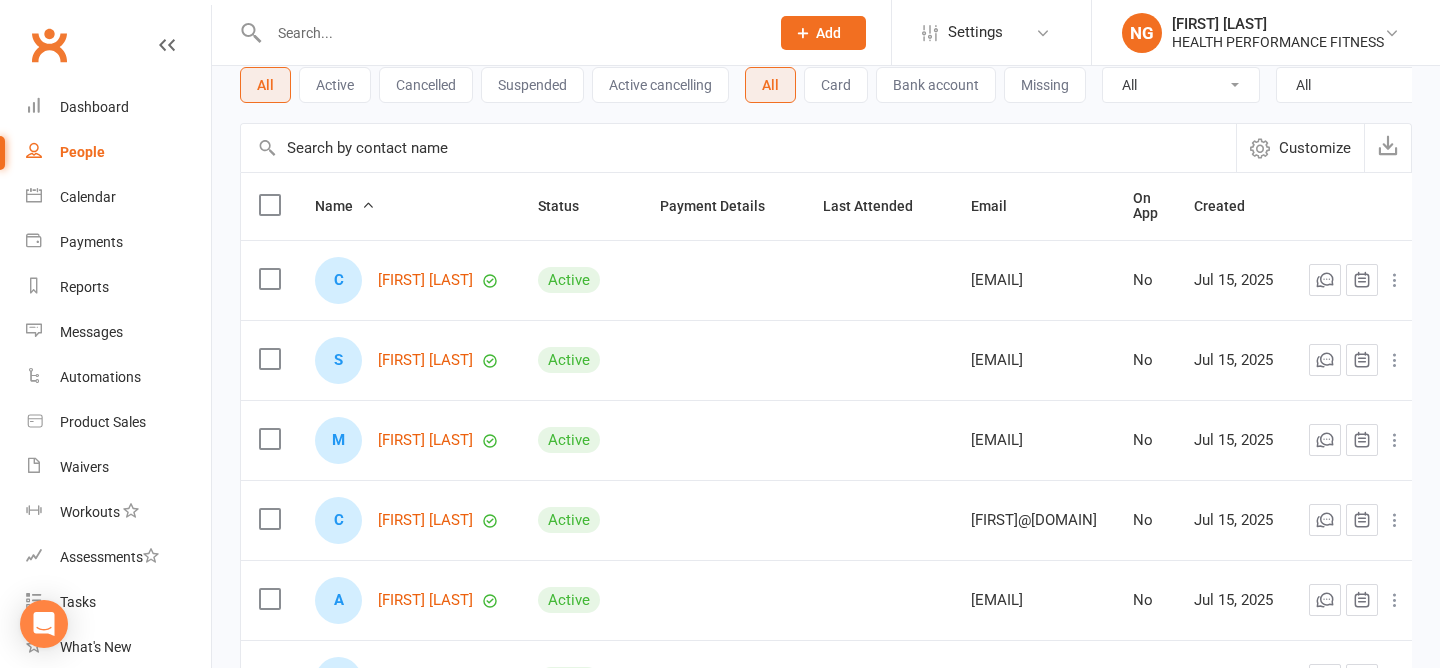 scroll, scrollTop: 130, scrollLeft: 0, axis: vertical 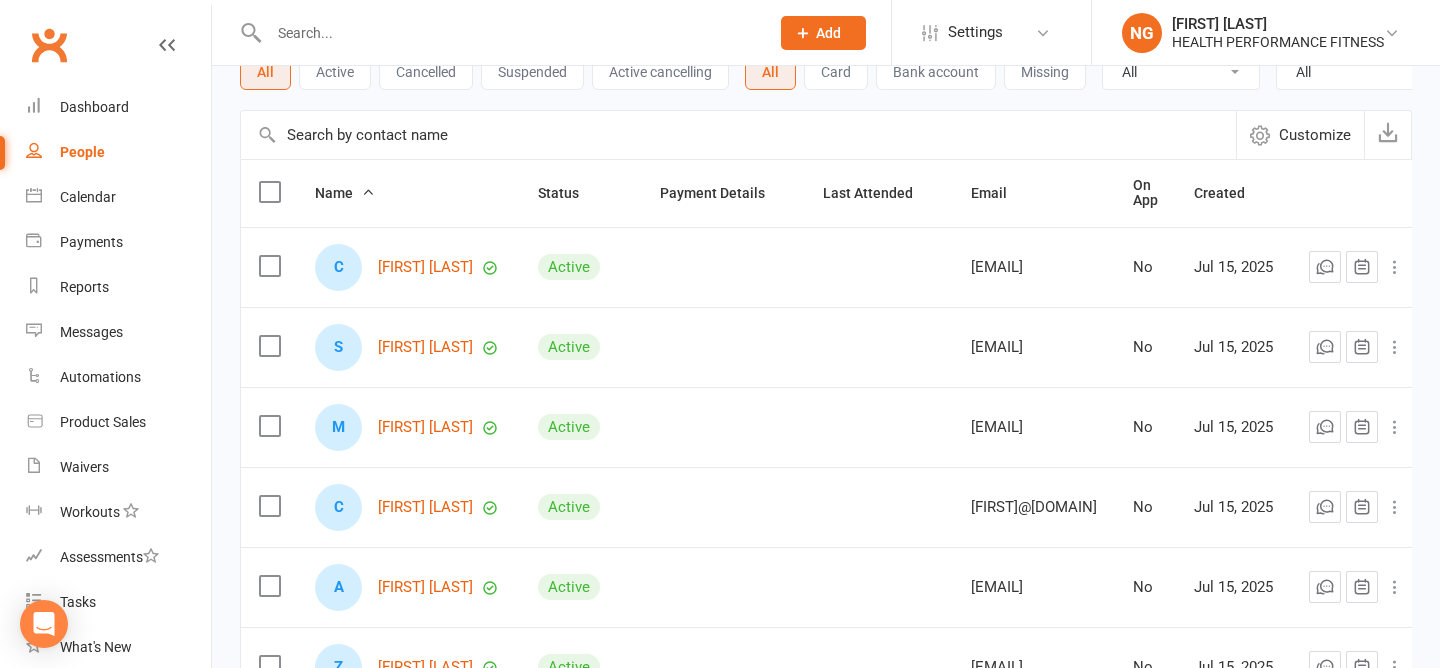 click at bounding box center [509, 33] 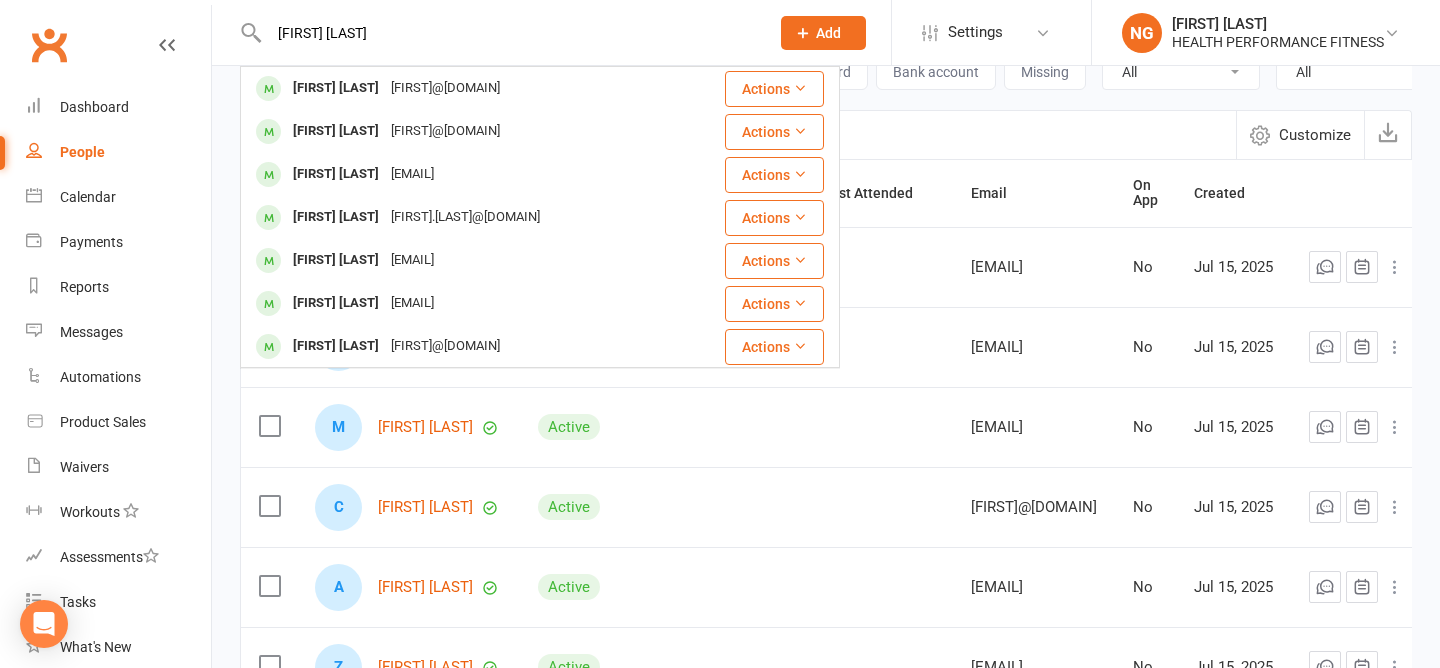 type on "[FIRST] [LAST]" 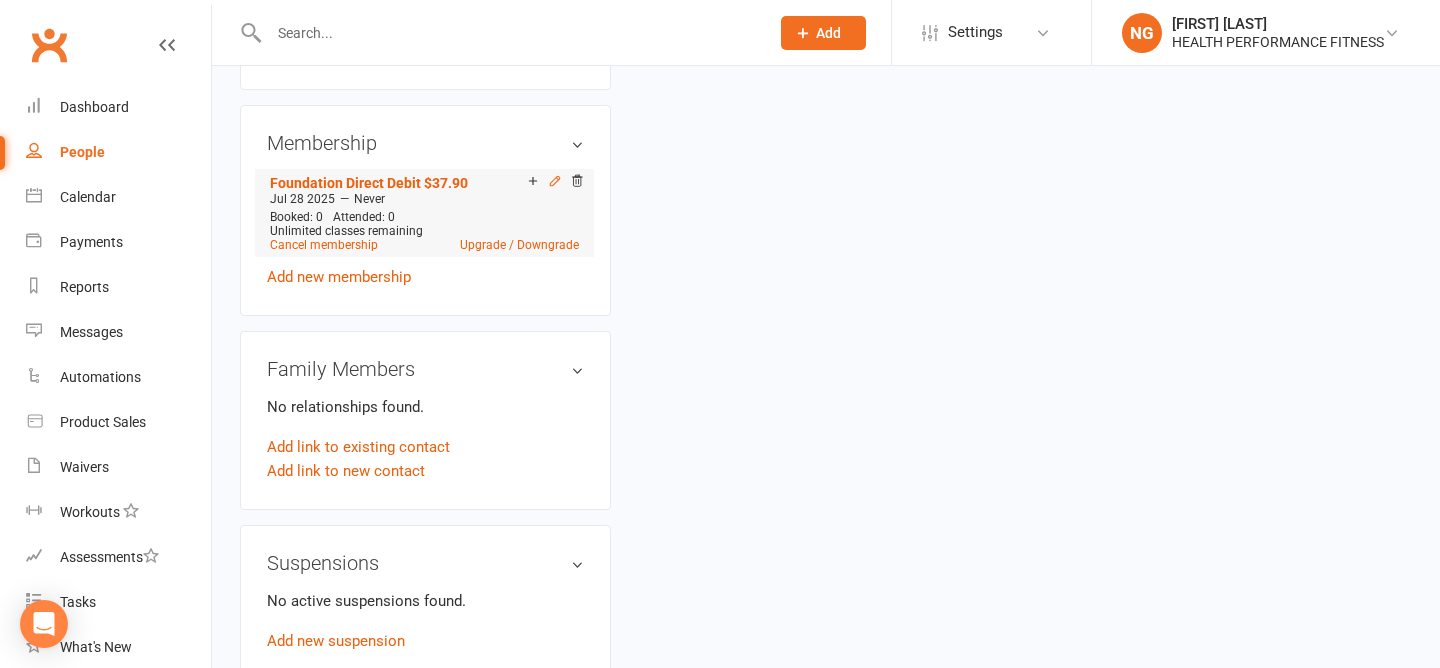 scroll, scrollTop: 0, scrollLeft: 0, axis: both 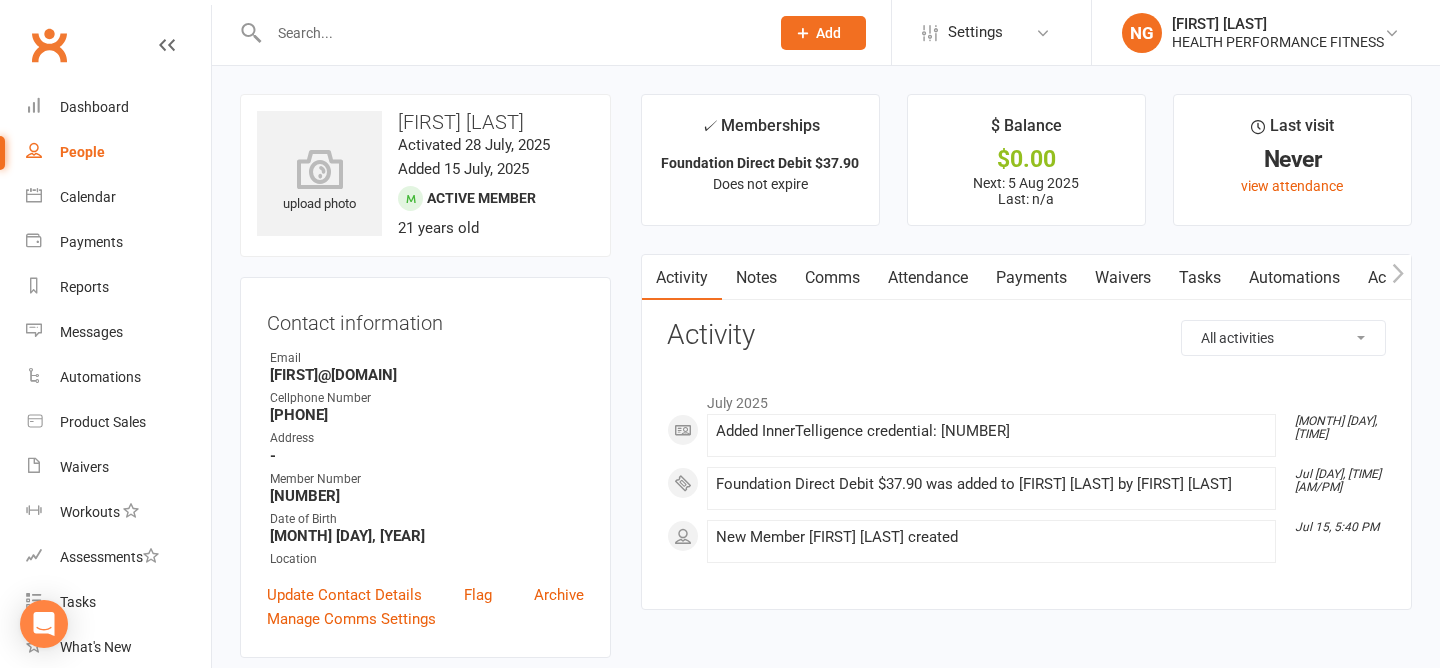 click on "Notes" at bounding box center [756, 278] 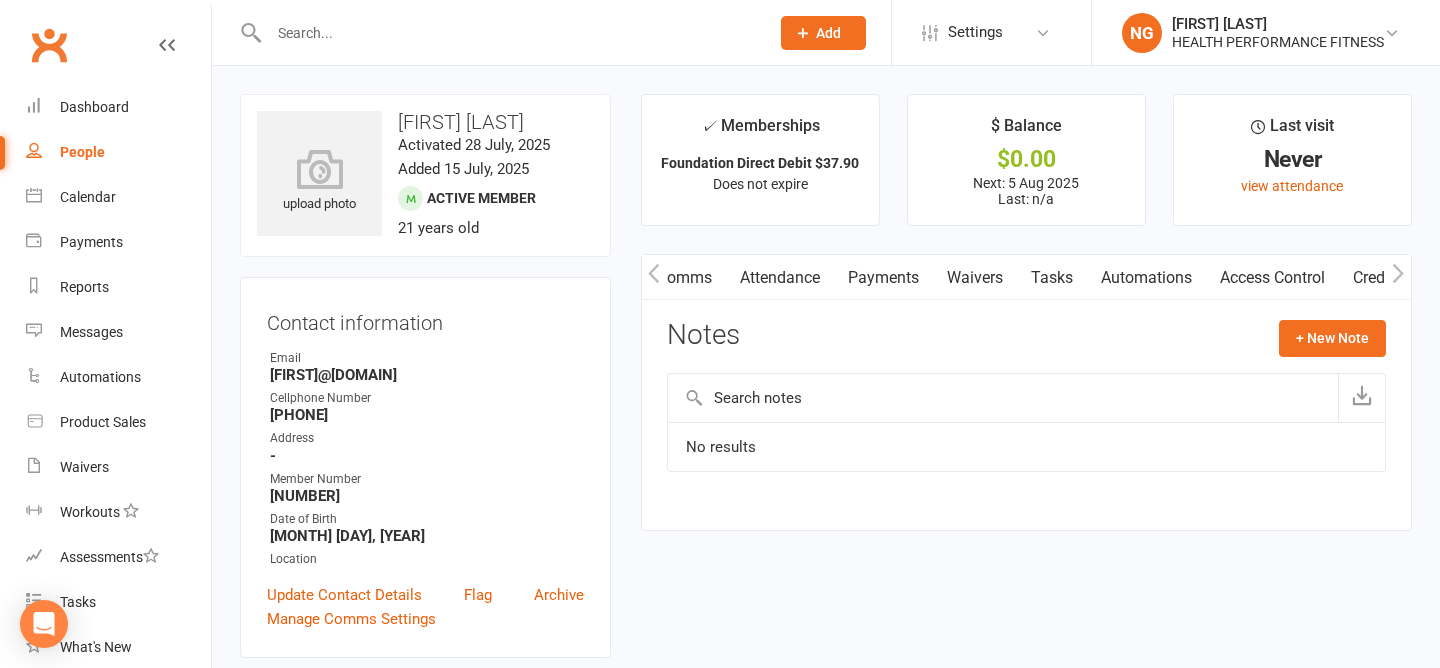 scroll, scrollTop: 0, scrollLeft: 156, axis: horizontal 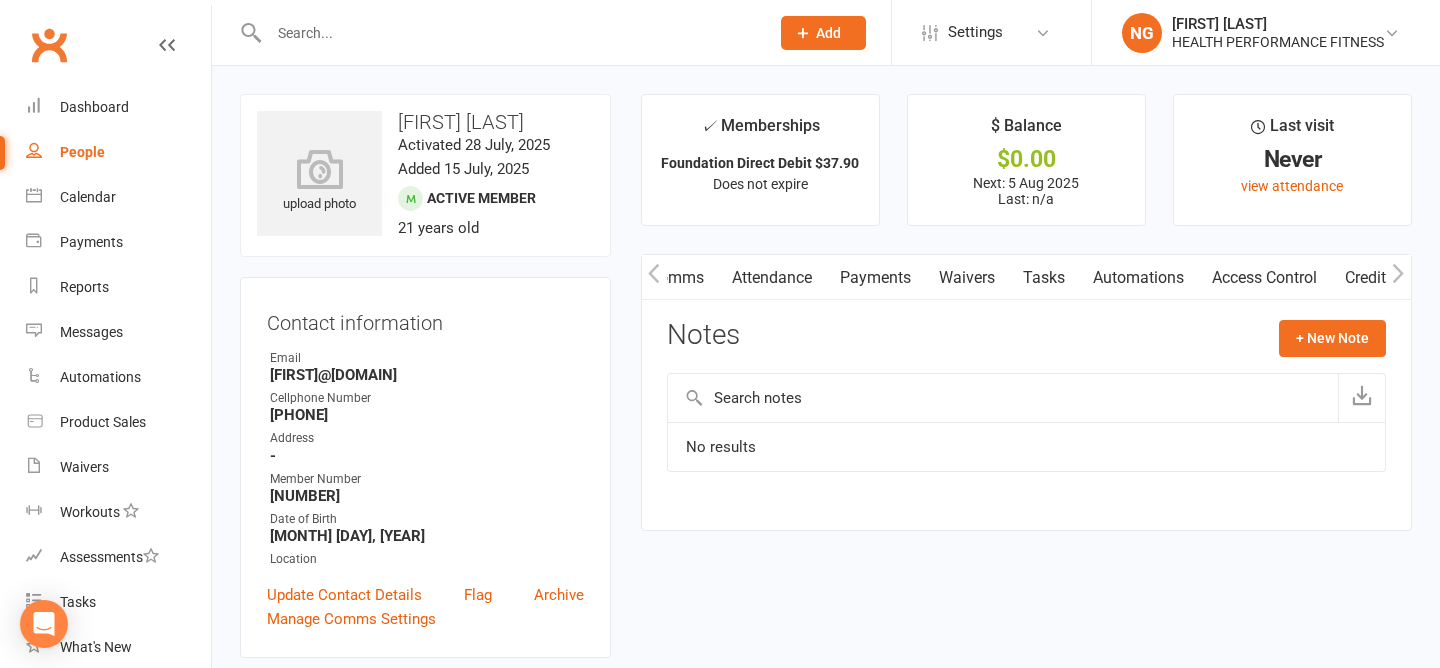 click on "Payments" at bounding box center (875, 278) 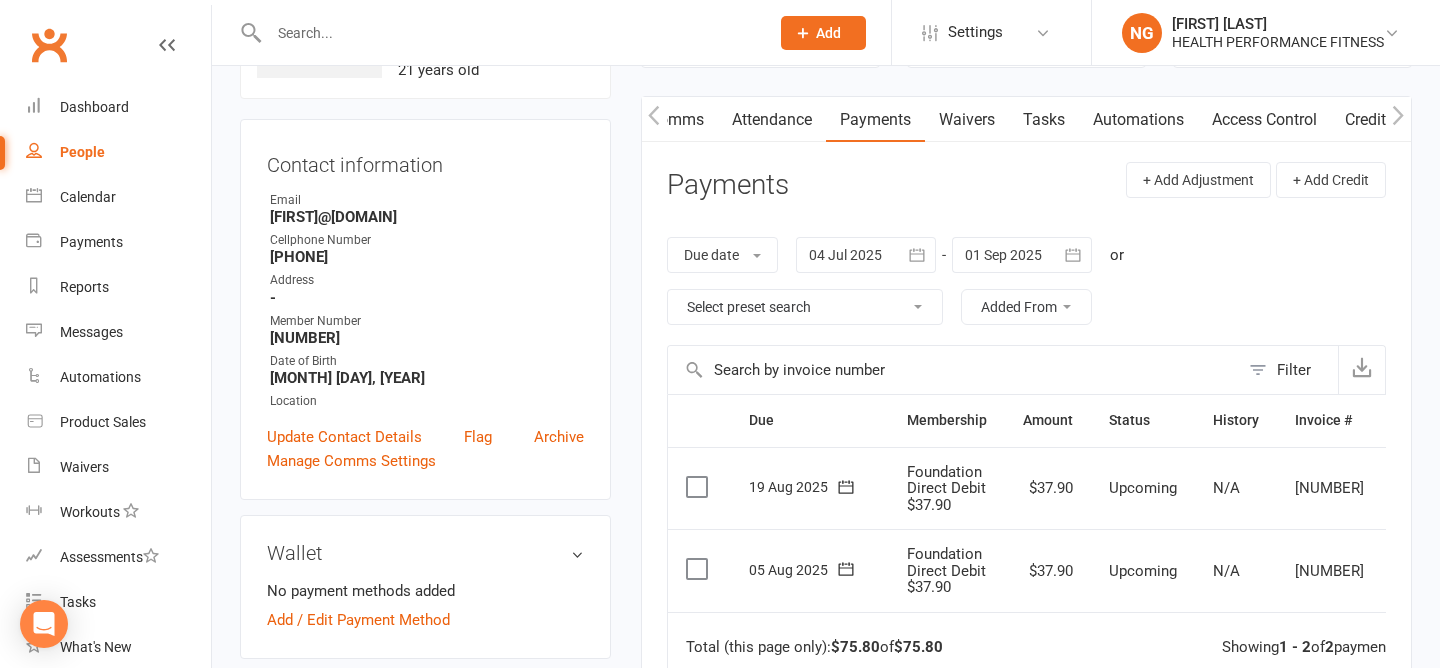 scroll, scrollTop: 0, scrollLeft: 0, axis: both 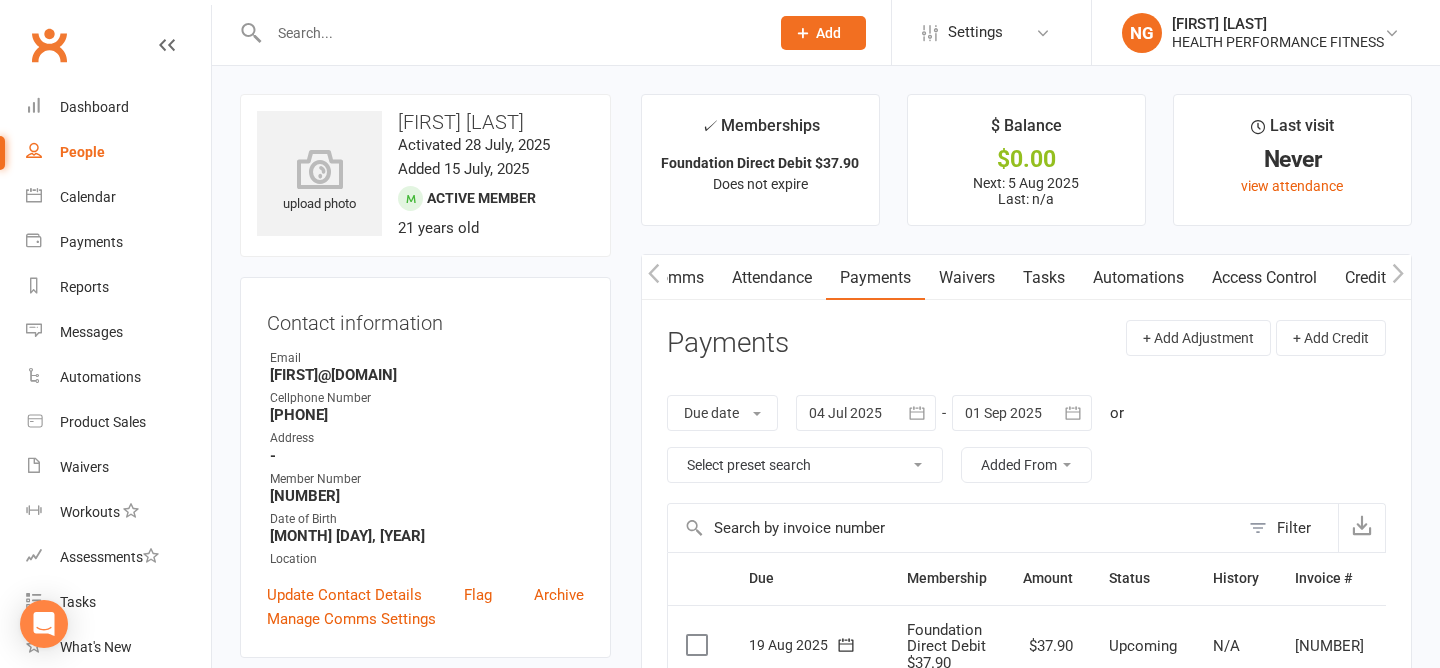 click at bounding box center [509, 33] 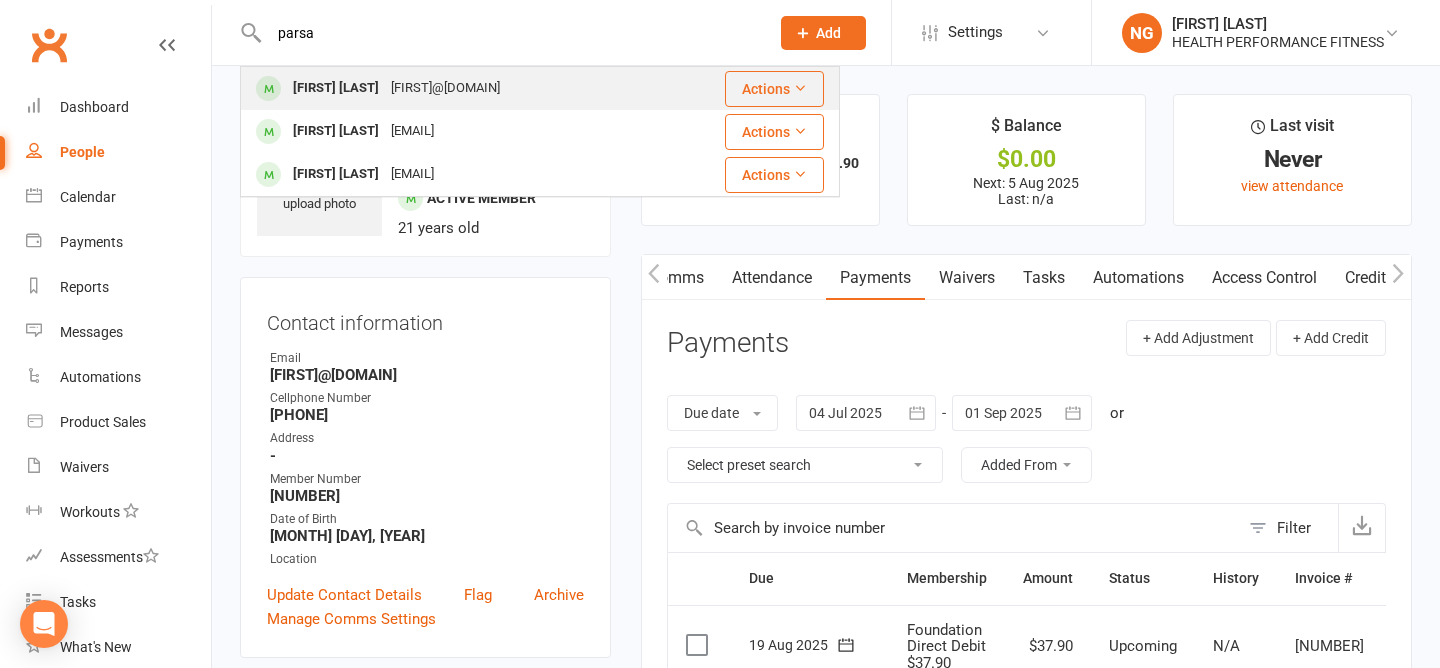 type on "parsa" 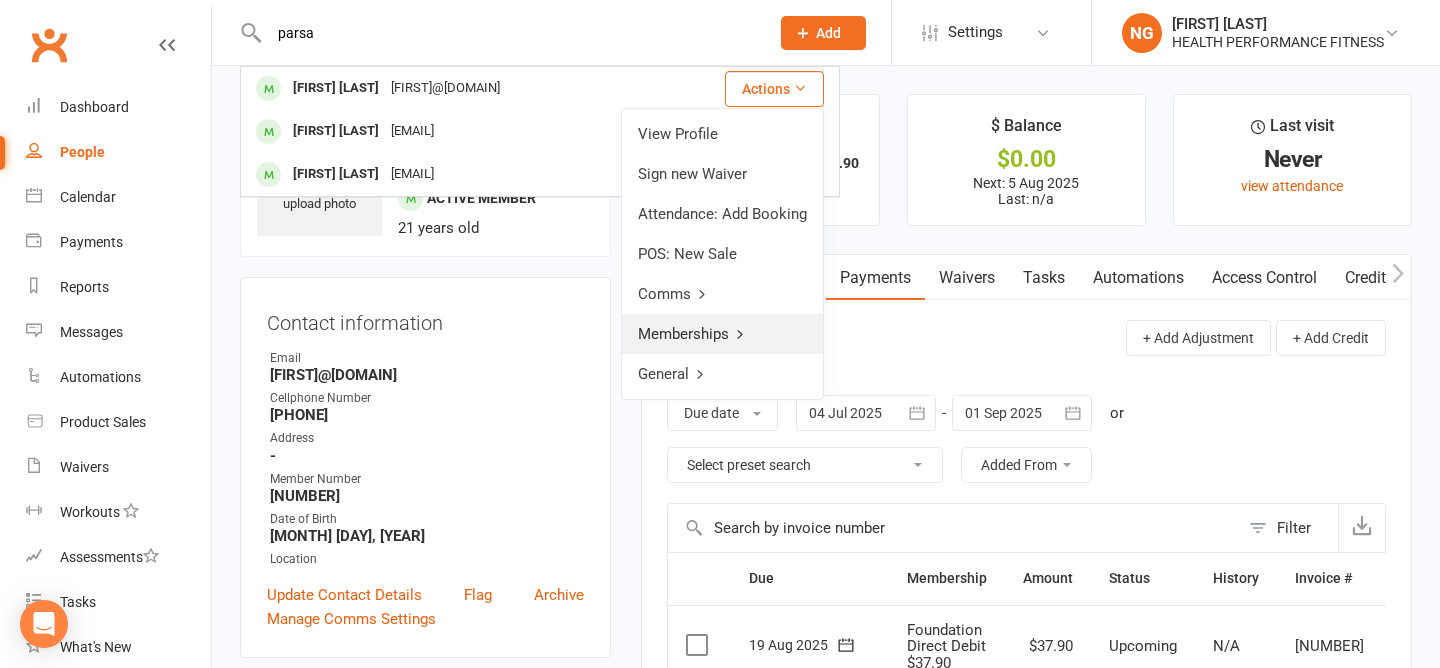 click on "Memberships" at bounding box center (722, 334) 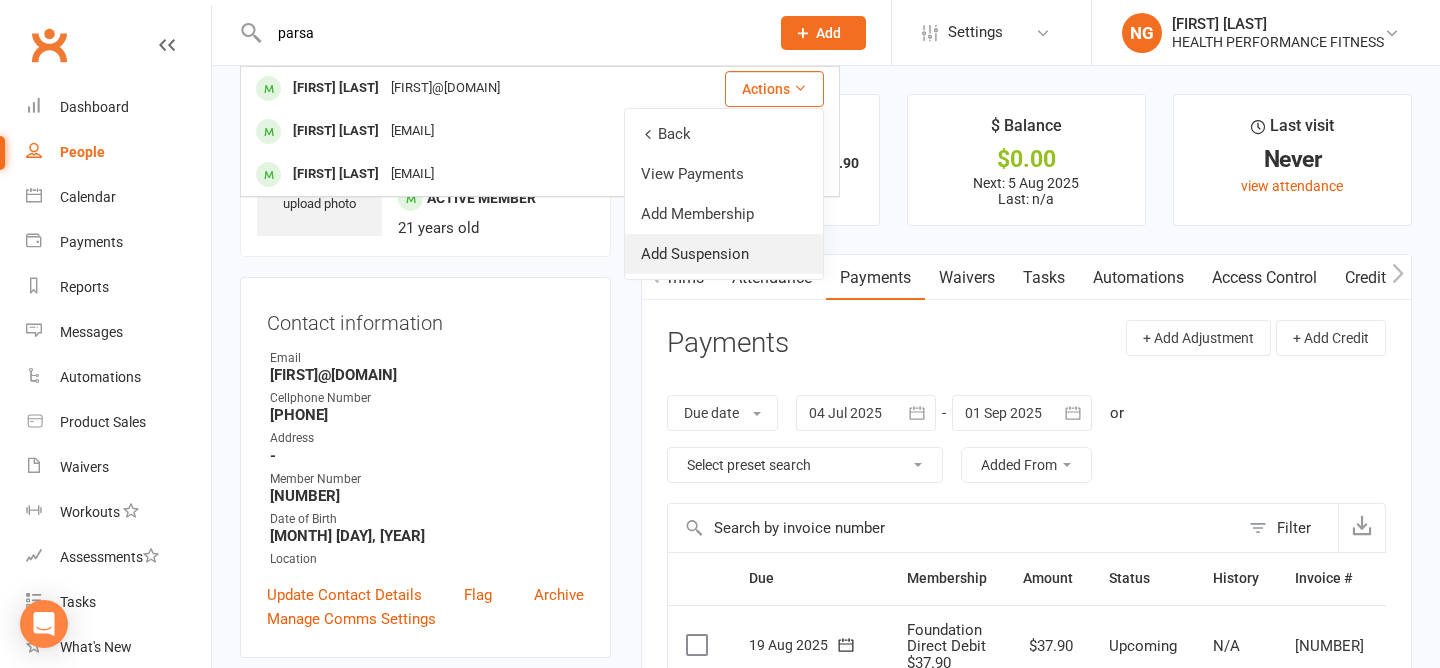 click on "Add Suspension" at bounding box center (724, 254) 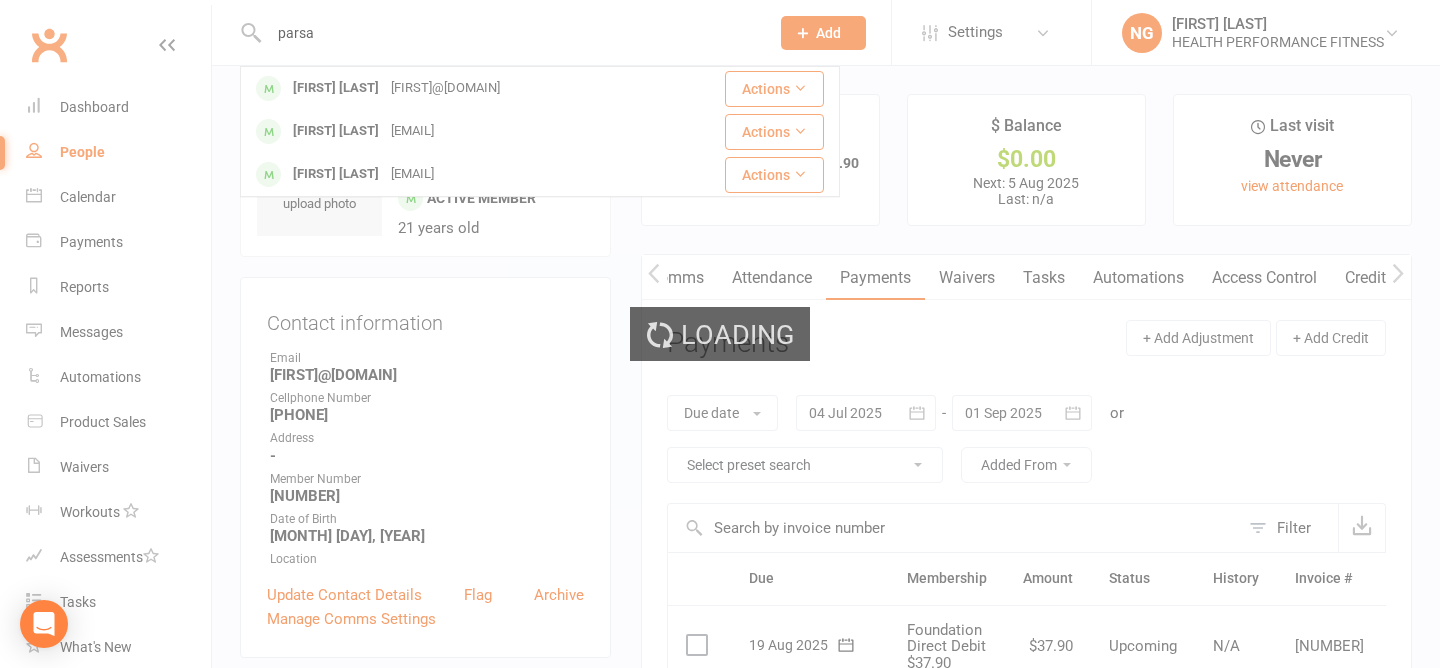 type 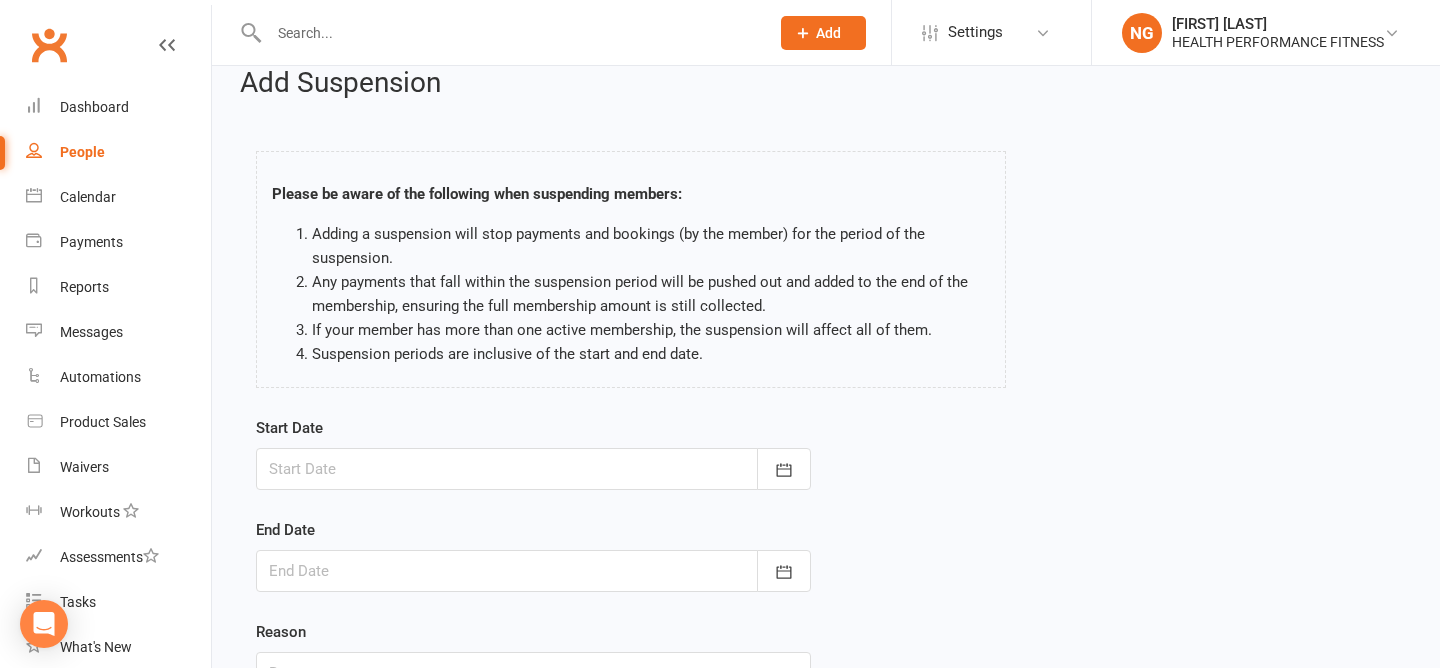 scroll, scrollTop: 63, scrollLeft: 0, axis: vertical 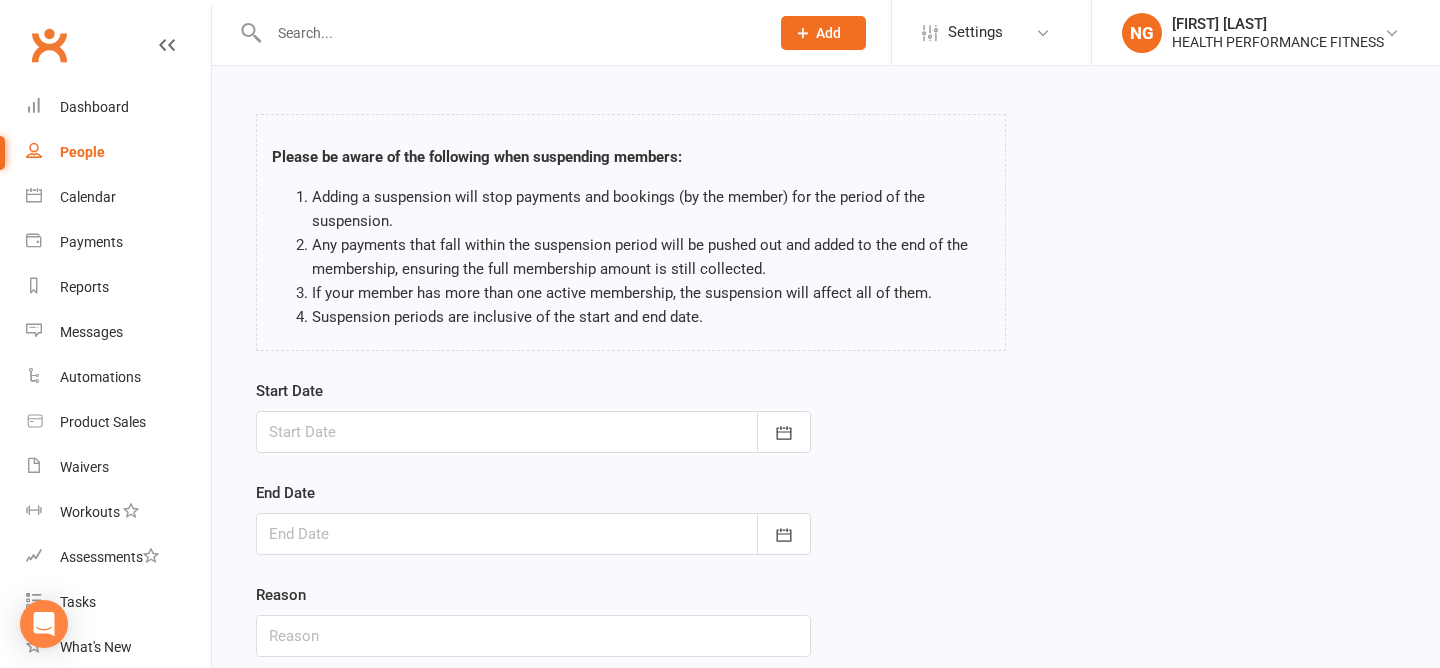 click at bounding box center (533, 432) 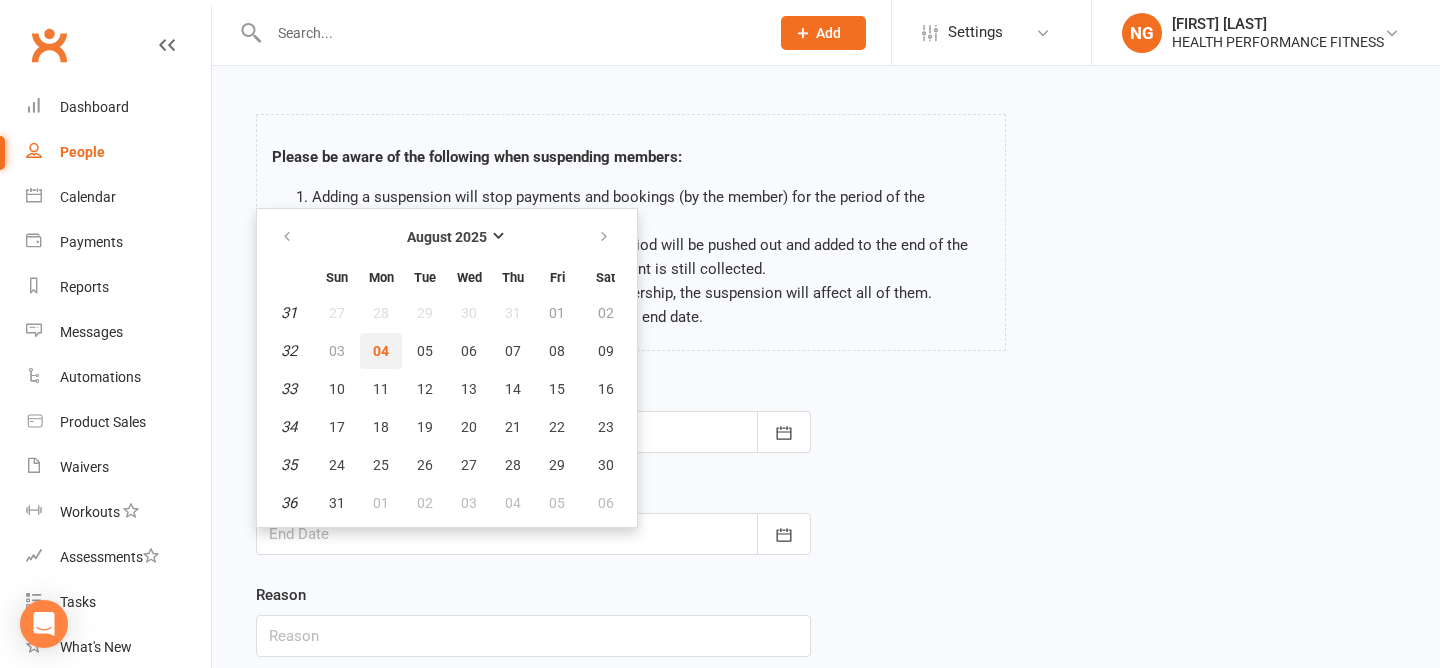 click on "04" at bounding box center (381, 351) 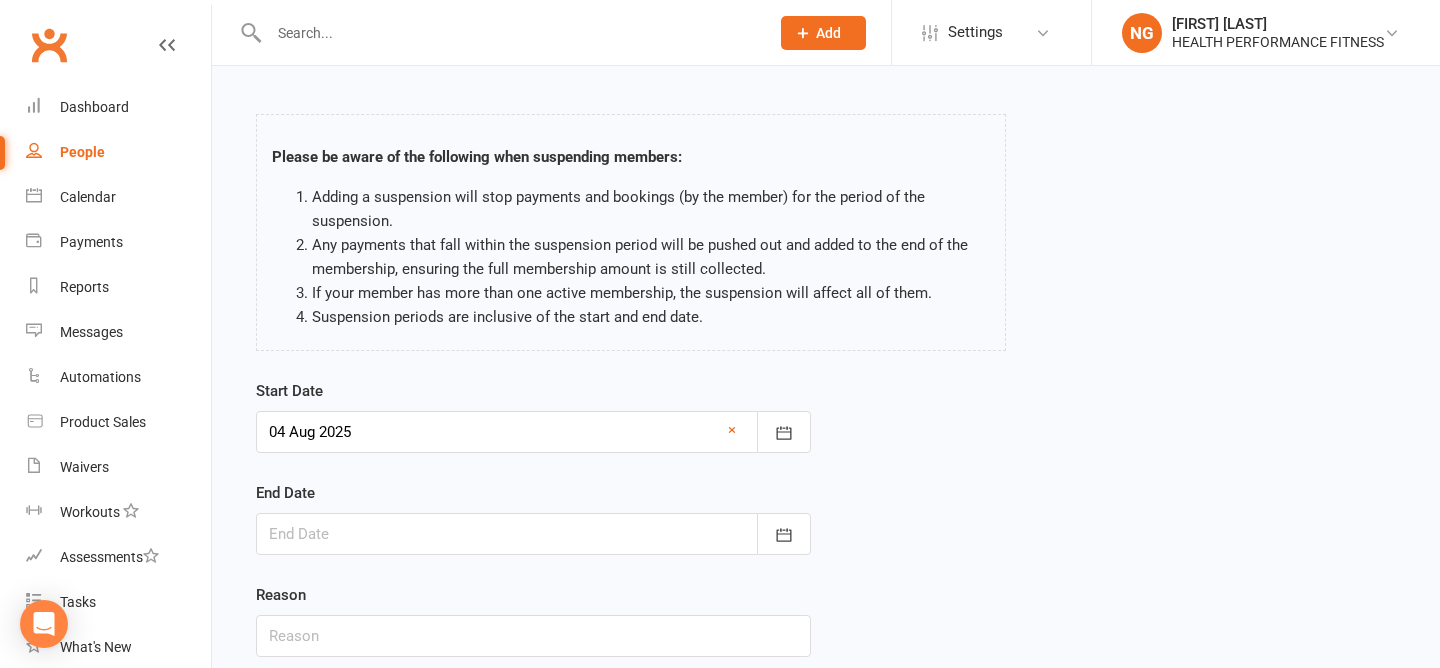 click at bounding box center [533, 534] 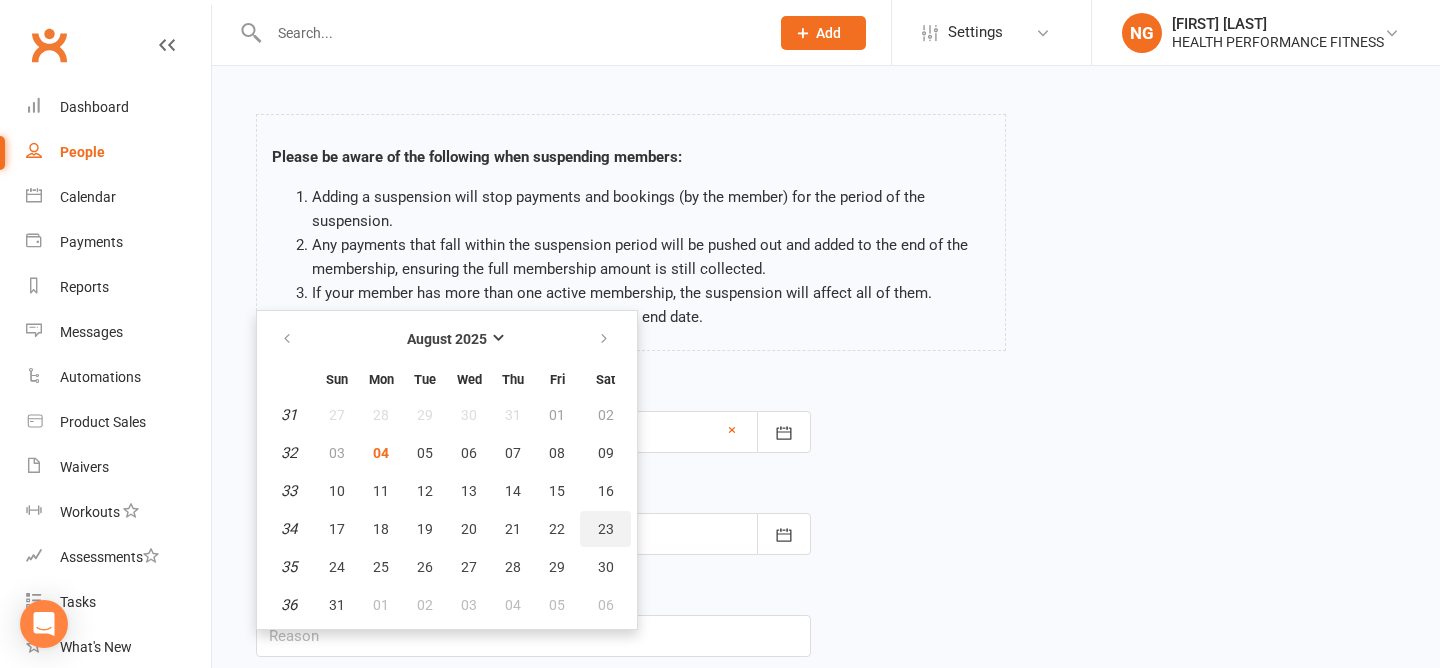 click on "23" at bounding box center (606, 529) 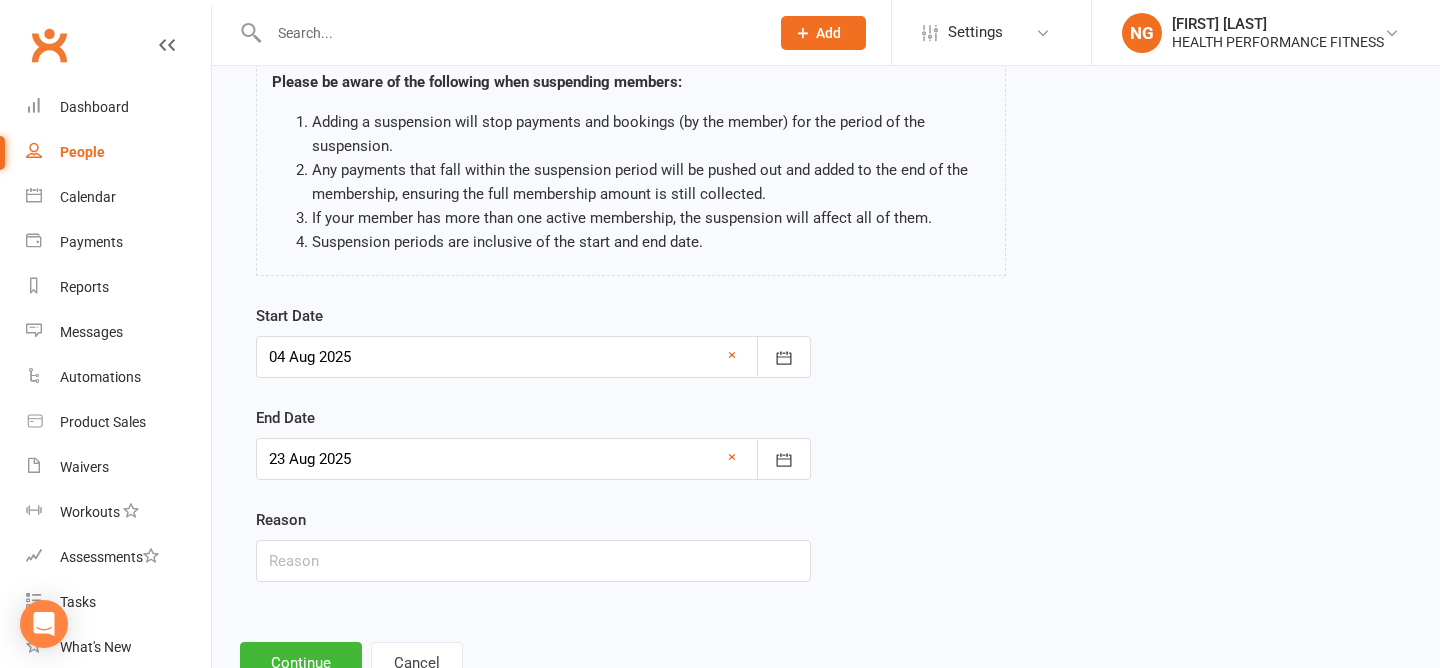 scroll, scrollTop: 179, scrollLeft: 0, axis: vertical 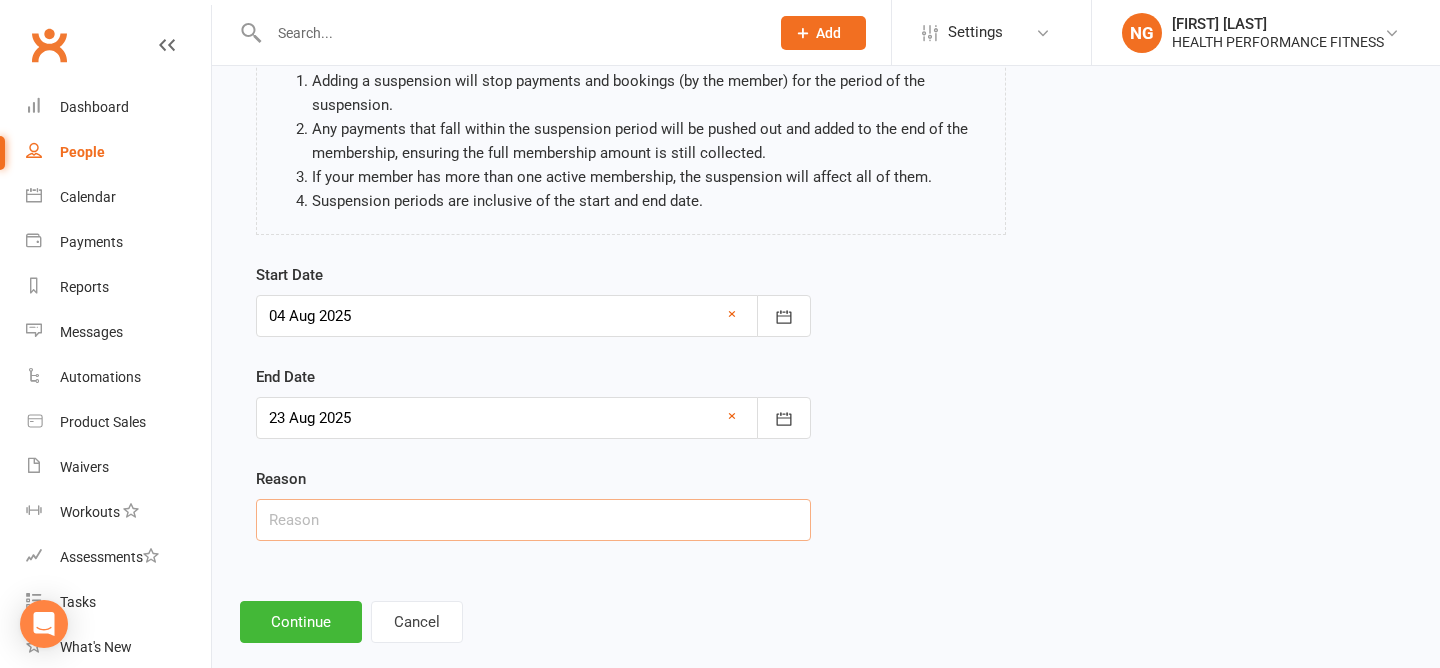 click at bounding box center [533, 520] 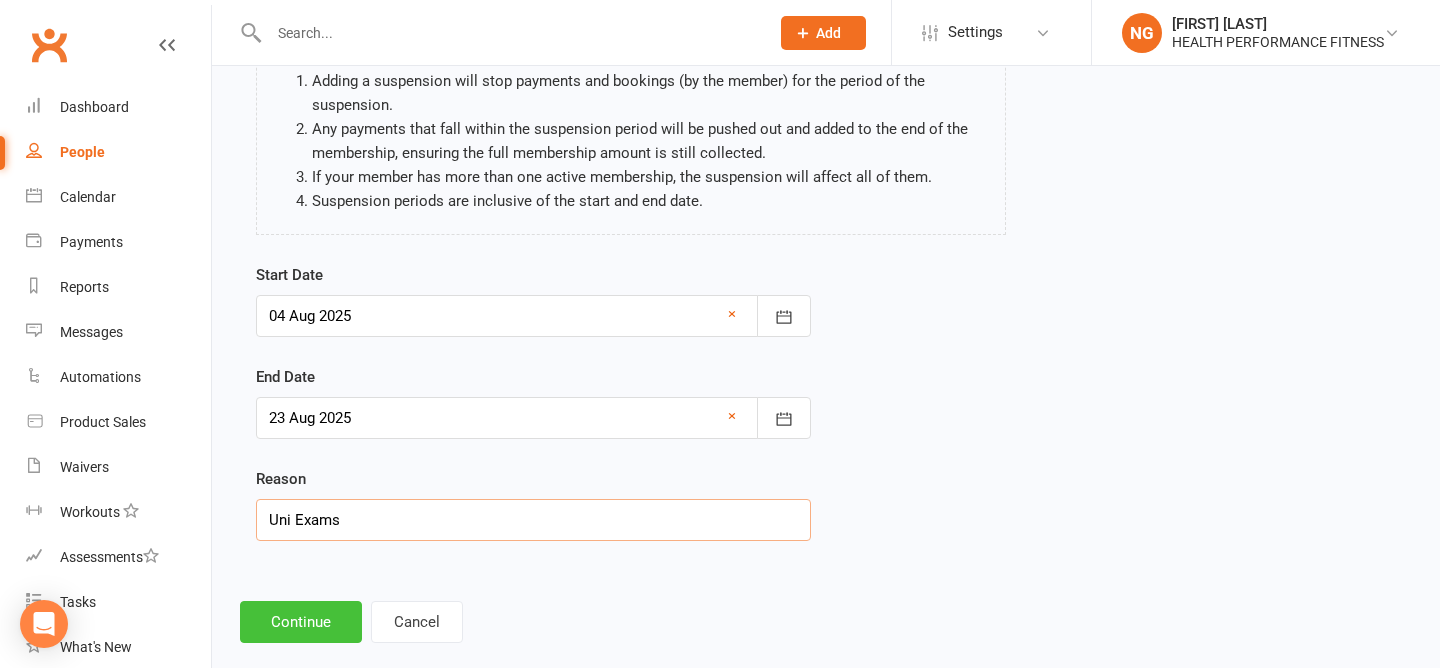 type on "Uni Exams" 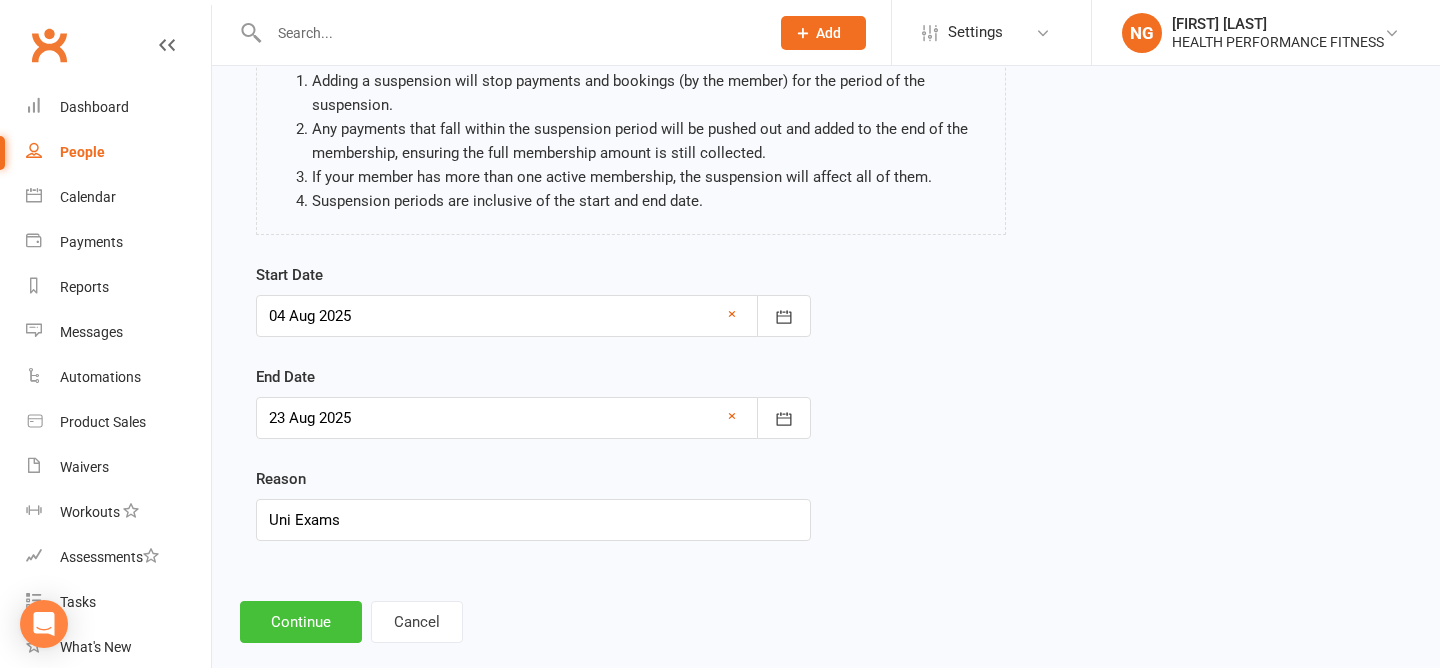 click on "Continue" at bounding box center [301, 622] 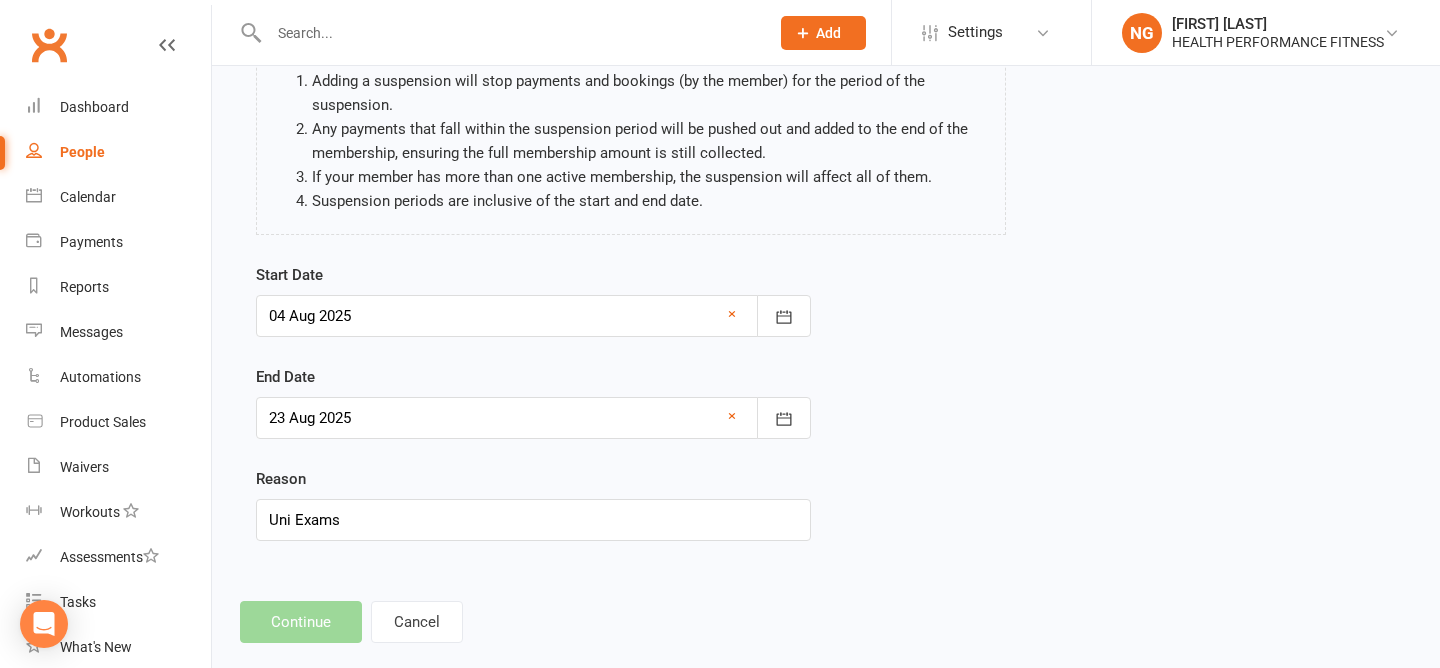 scroll, scrollTop: 0, scrollLeft: 0, axis: both 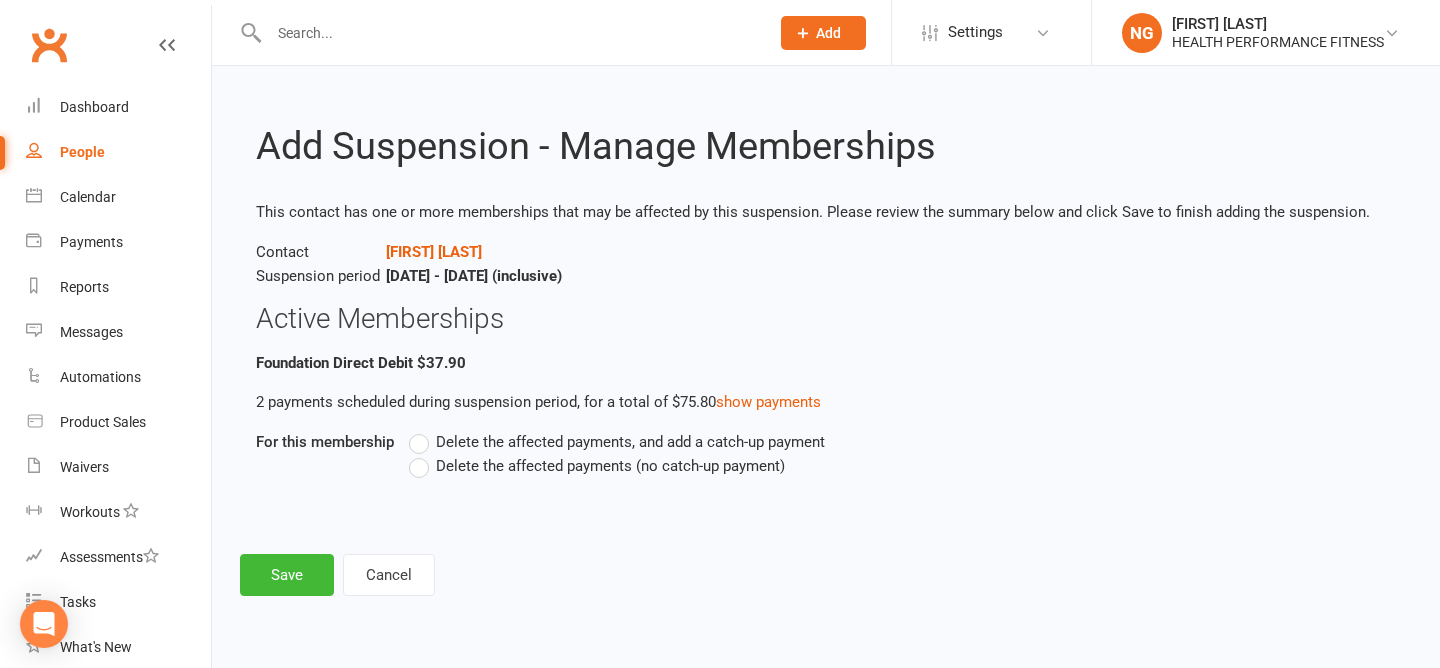 click on "Delete the affected payments (no catch-up payment)" at bounding box center (610, 464) 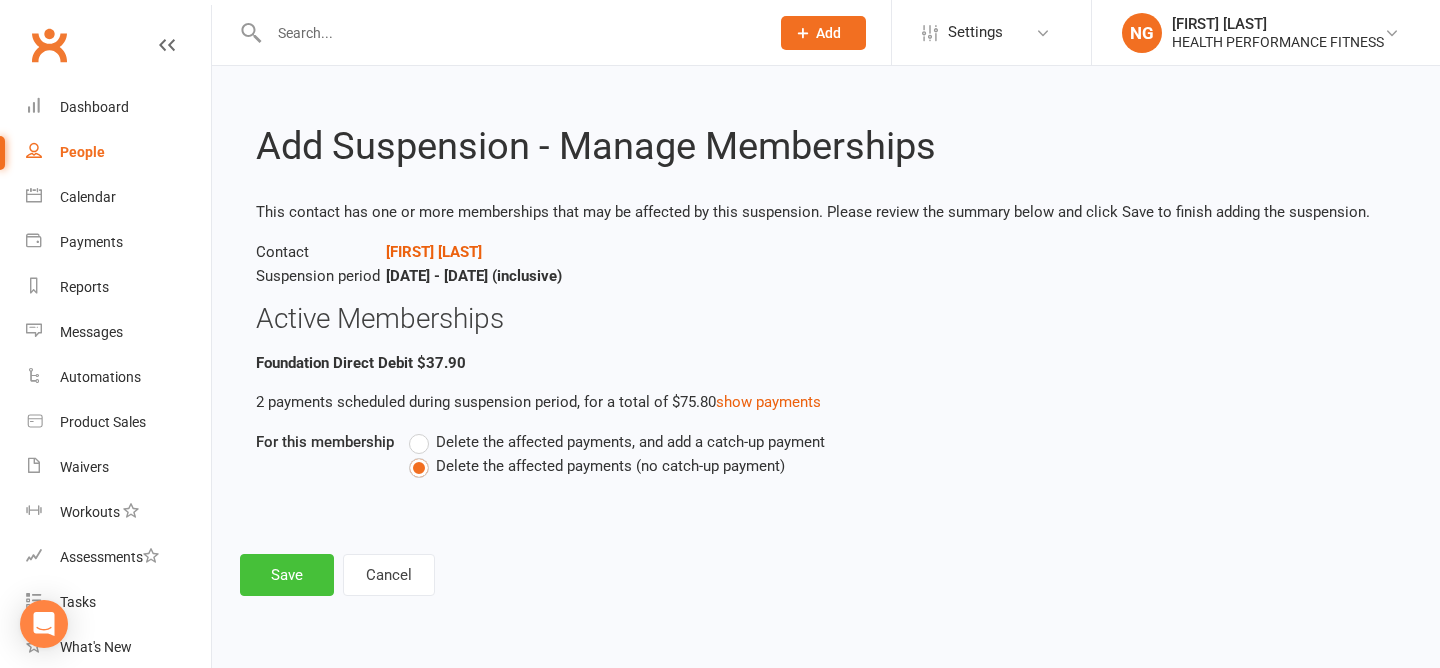 click on "Save" at bounding box center (287, 575) 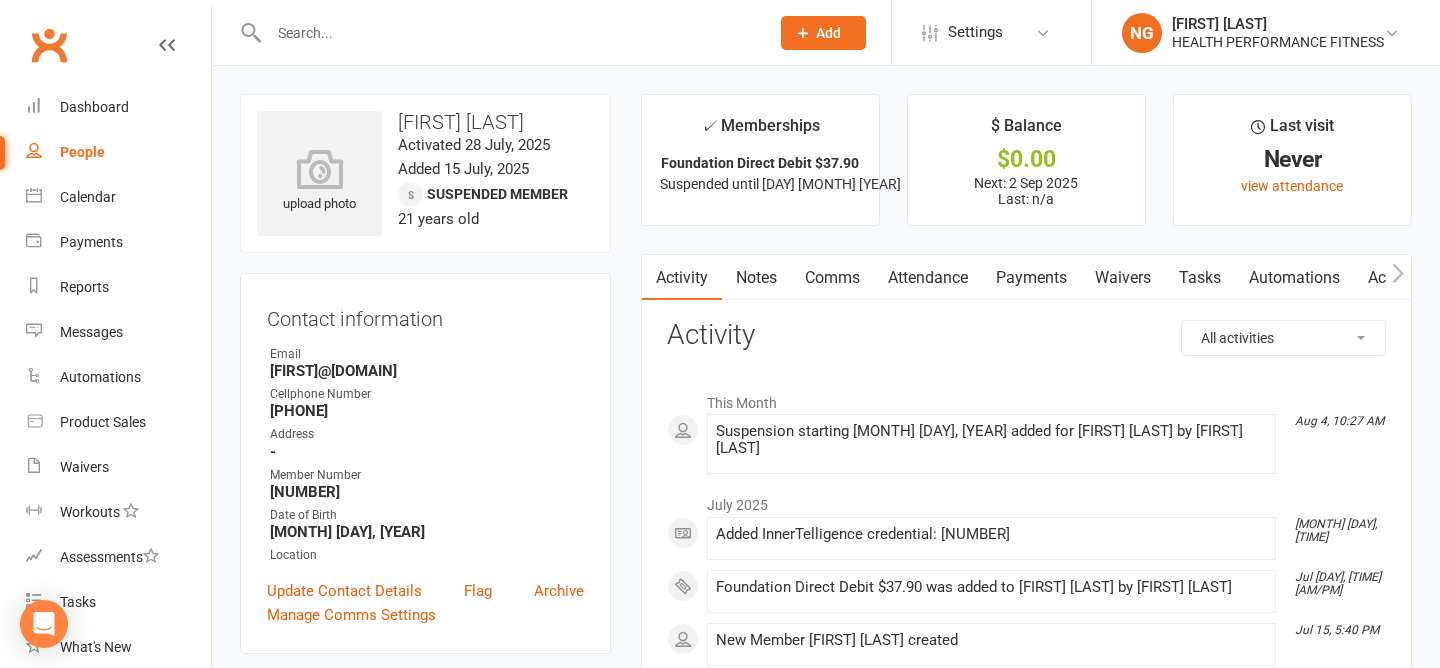 click on "People" at bounding box center [82, 152] 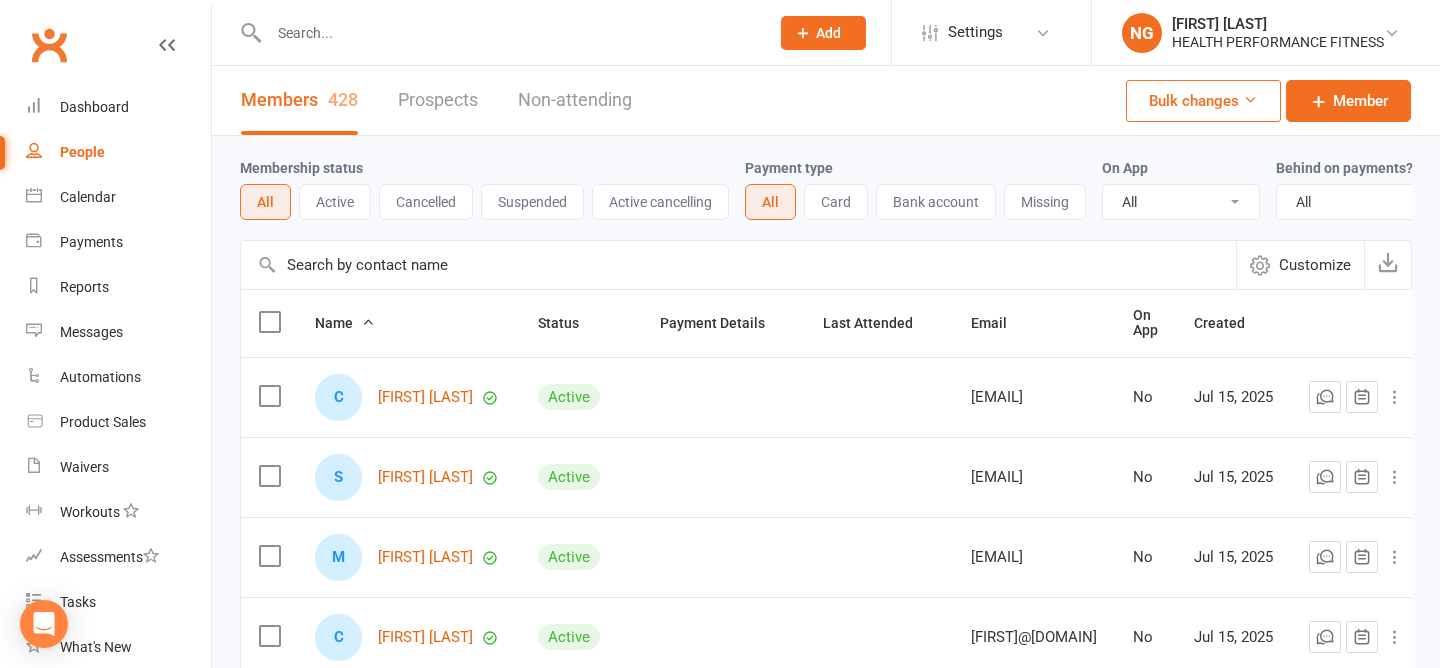click on "Membership status All Active Cancelled Suspended Active cancelling Payment type All Card Bank account Missing On App All Yes No Behind on payments? All No Yes Trial status All Active and expired trials All active trials Active trial (no other membership) Active trial (other membership present) Expired trials only No trial" at bounding box center [826, 188] 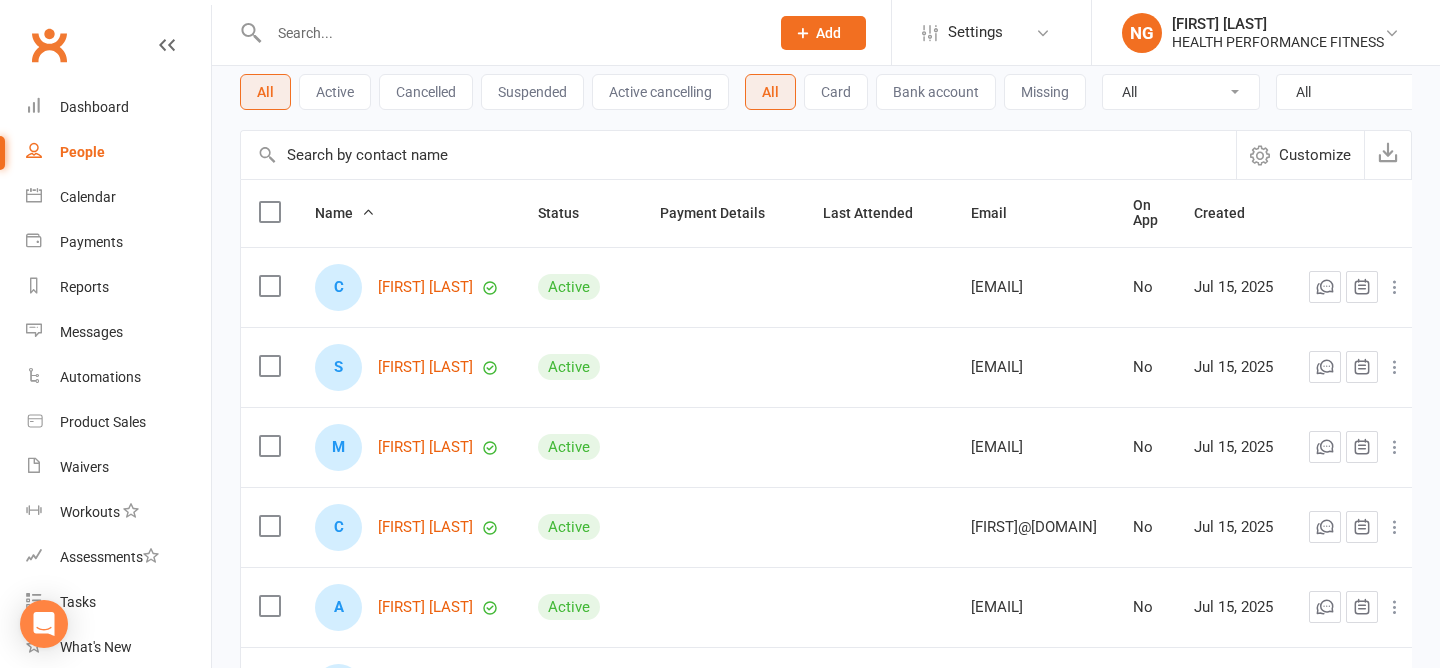 scroll, scrollTop: 0, scrollLeft: 0, axis: both 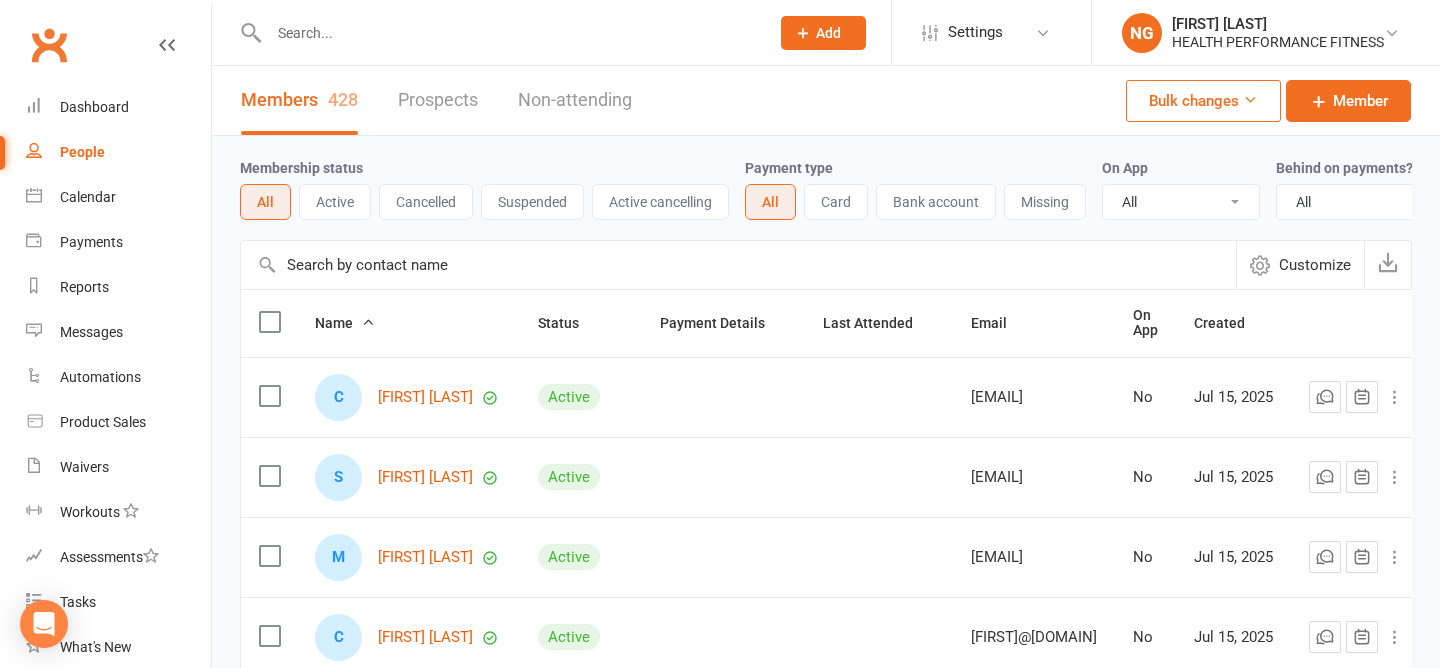 click on "Prospects" at bounding box center [438, 100] 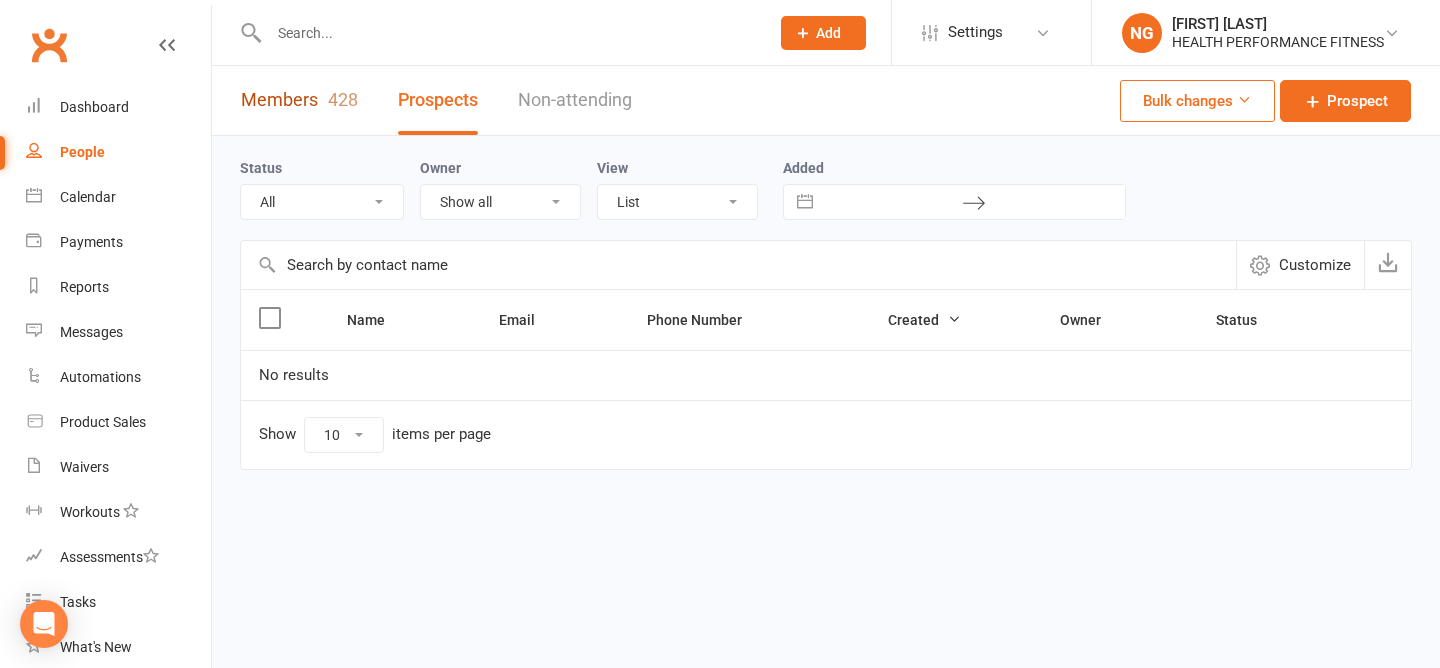click on "Members 428" at bounding box center [299, 100] 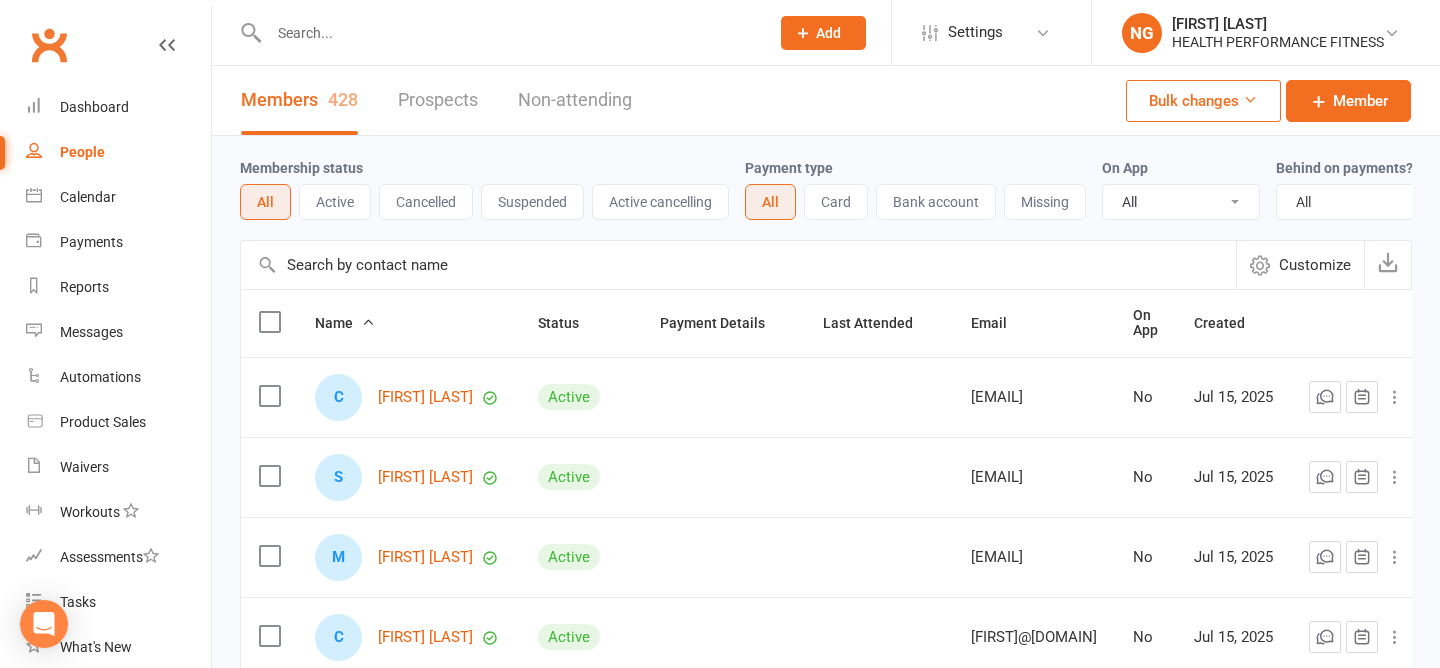 click at bounding box center [509, 33] 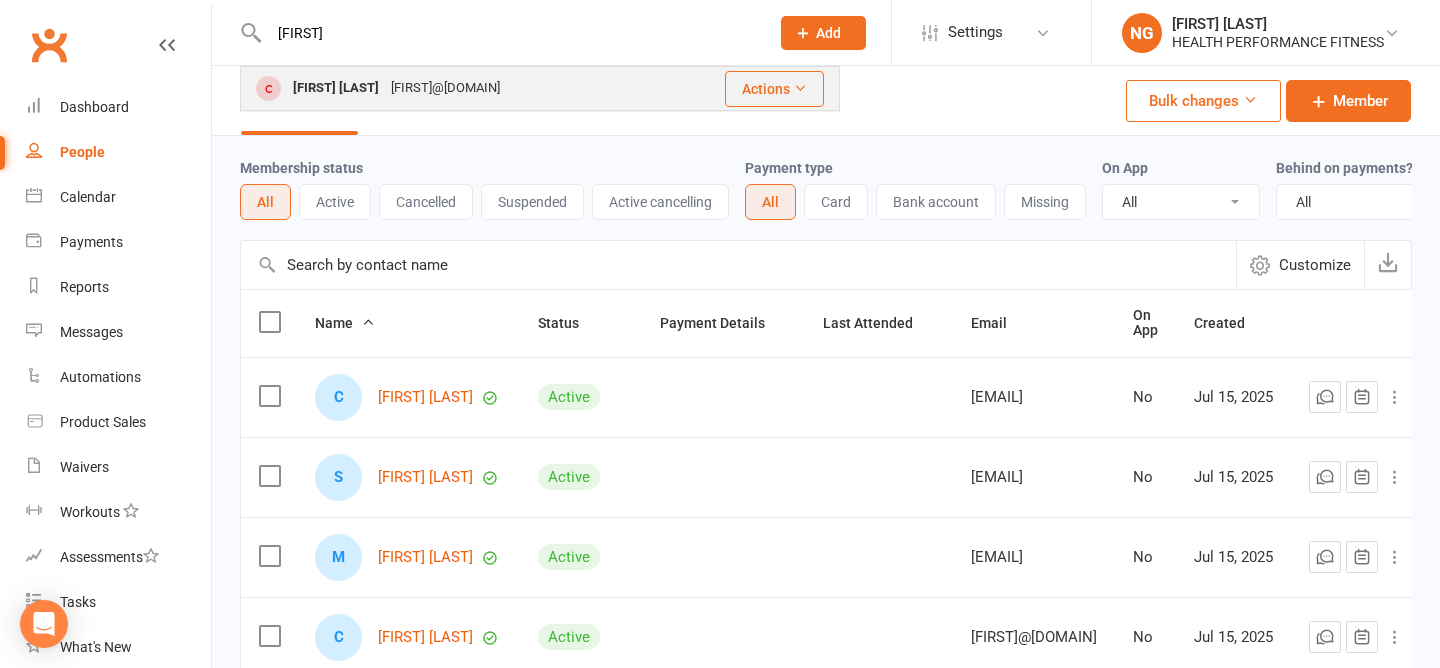 type on "[FIRST]" 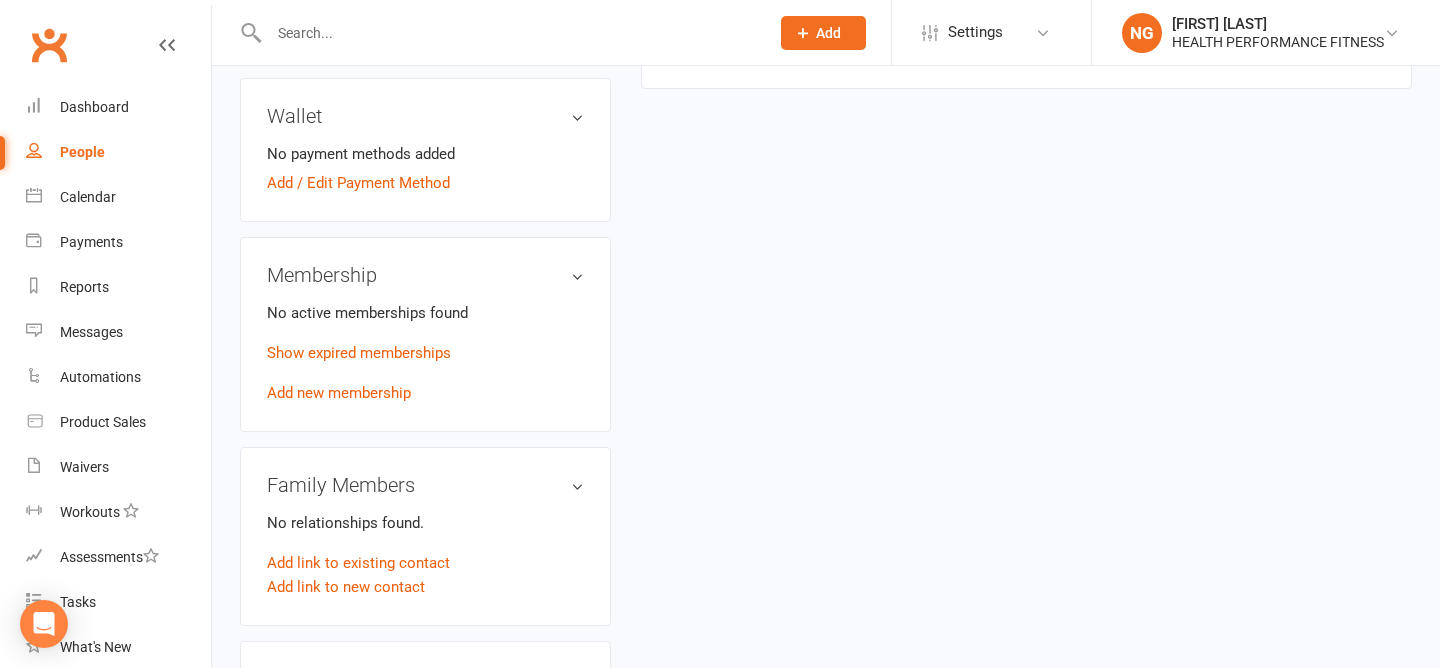 scroll, scrollTop: 592, scrollLeft: 0, axis: vertical 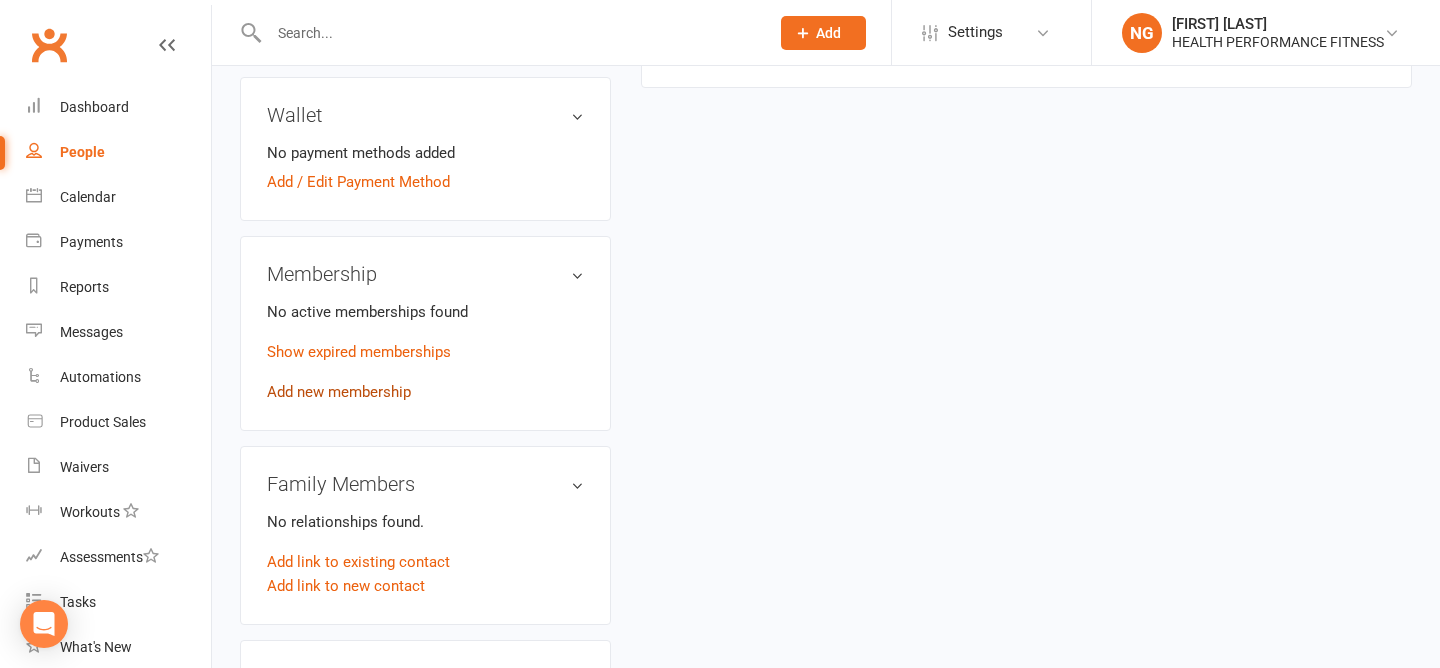 click on "Add new membership" at bounding box center [339, 392] 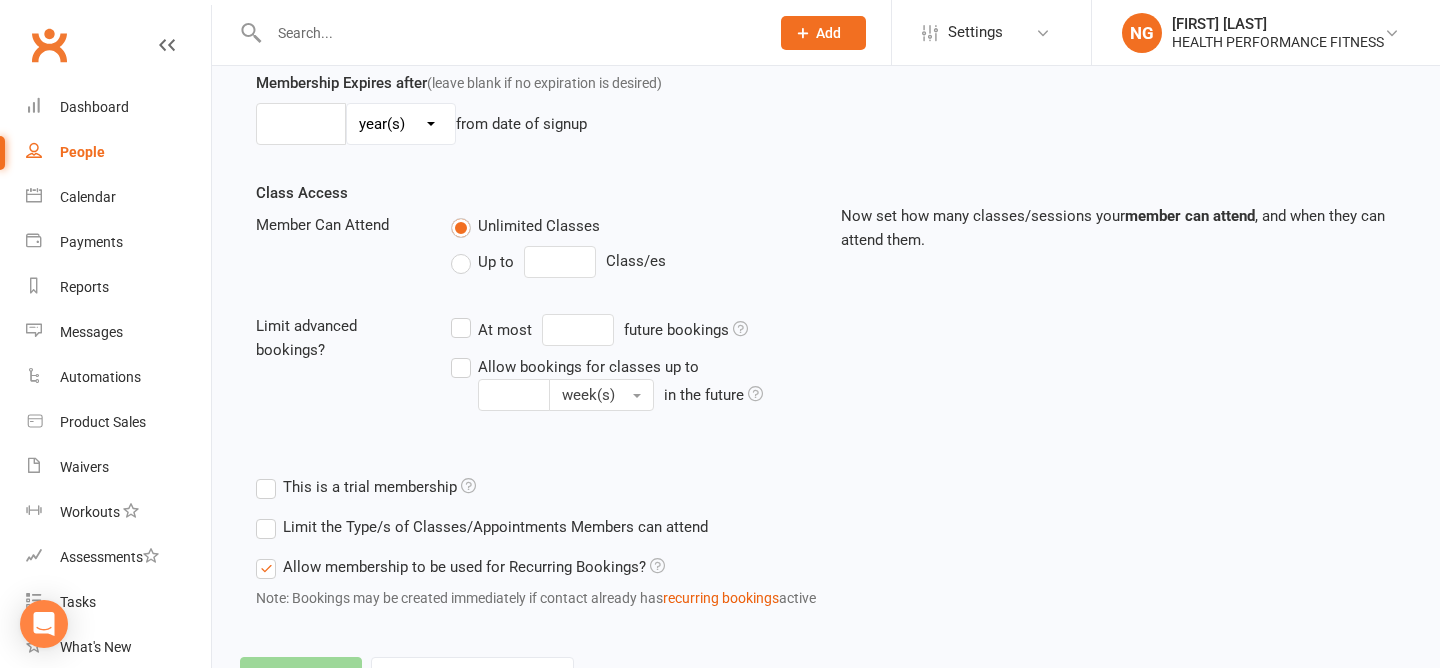 scroll, scrollTop: 0, scrollLeft: 0, axis: both 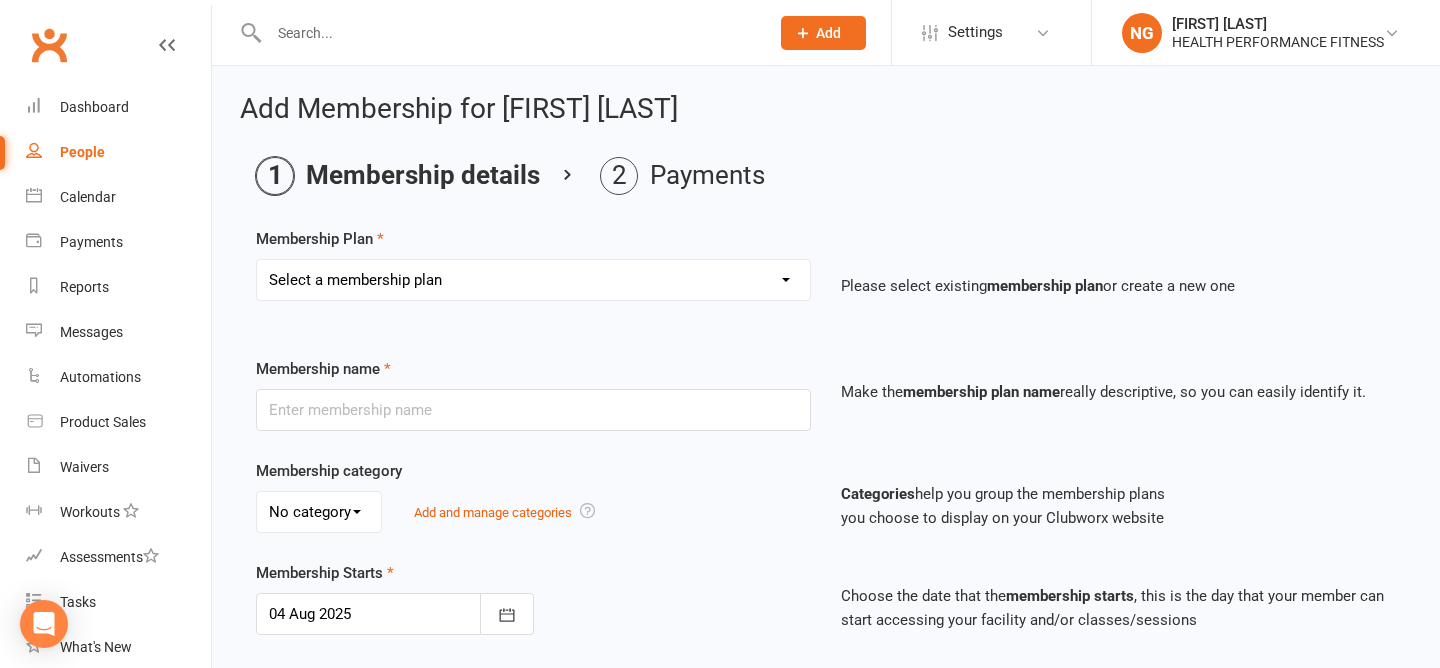 click on "Select a membership plan Create new Membership Plan Foundation Direct Debit $41.90 Foundation Direct Debit $37.90 Foundation Direct Debit $33.90 Foundation Direct Debit $29.90 Foundation Direct Debit $27.90 Foundation Direct Debit $23.45 Foundation Direct Debit $19.45 Foundation Youth Direct Debit $33.90 Foundation Direct Debit $23.90 Foundation Direct Debit $25.90 Foundation Direct Debit $19.95 Foundation Direct Debit $24.90 Freedom Direct Debit $21.00 Loyalty Direct Debit $19.00 12 Month Paid in Advance - $929 3 Month Paid in Advance - $349 6 Month Paid in Advance - $649 1 Month Paid in Advance - $120.90 Team Membership NS Foundation Direct Debit $33.90" at bounding box center [533, 280] 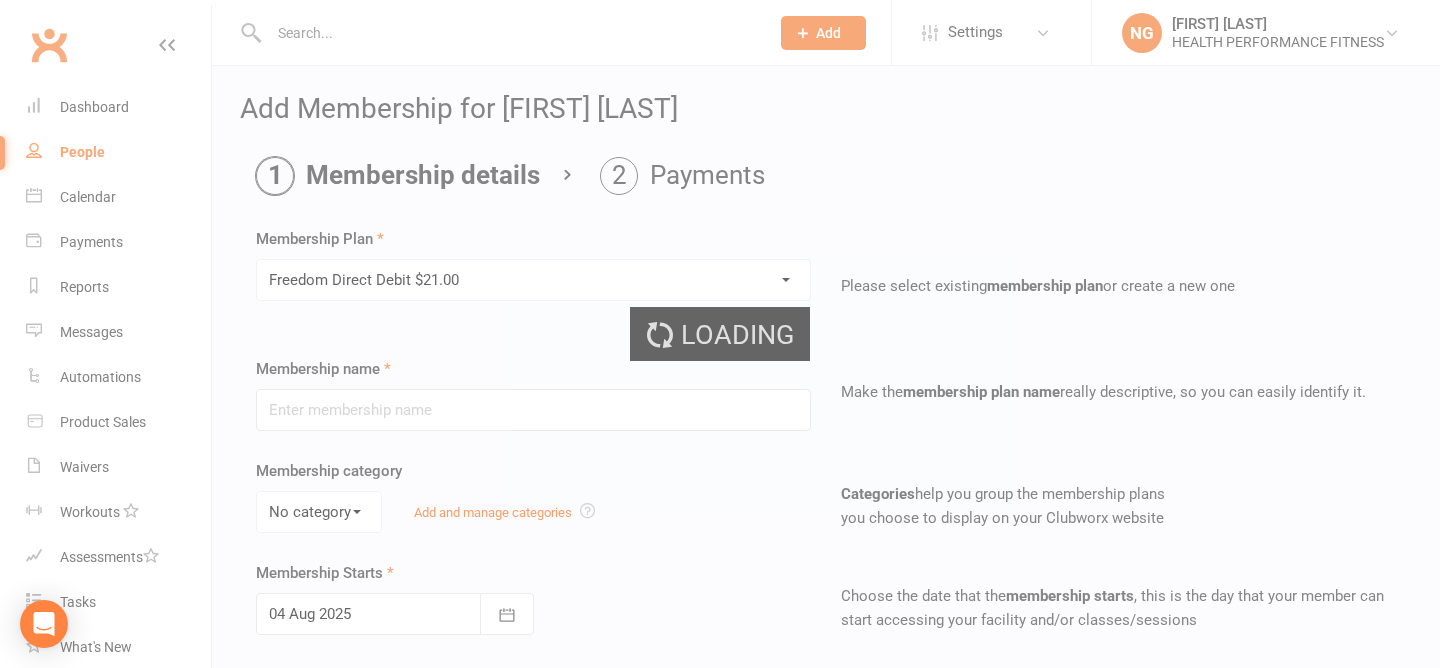 type on "Freedom Direct Debit $21.00" 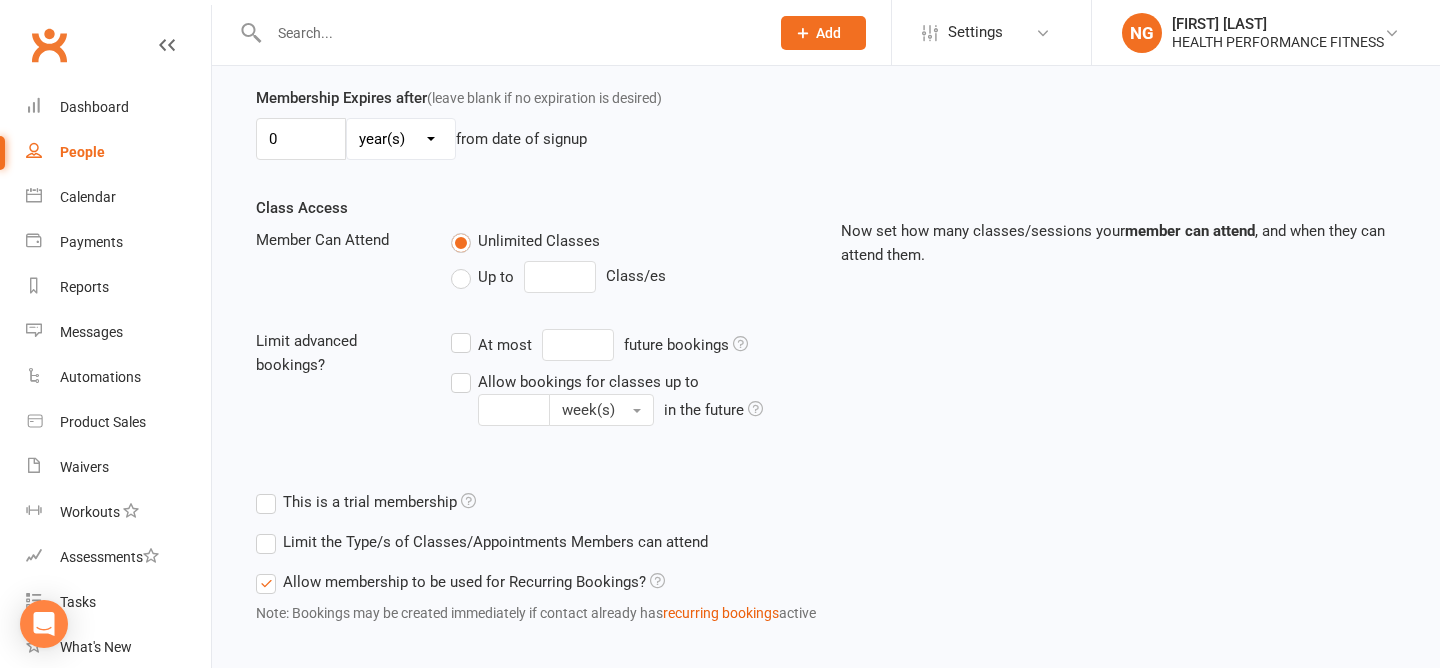 scroll, scrollTop: 680, scrollLeft: 0, axis: vertical 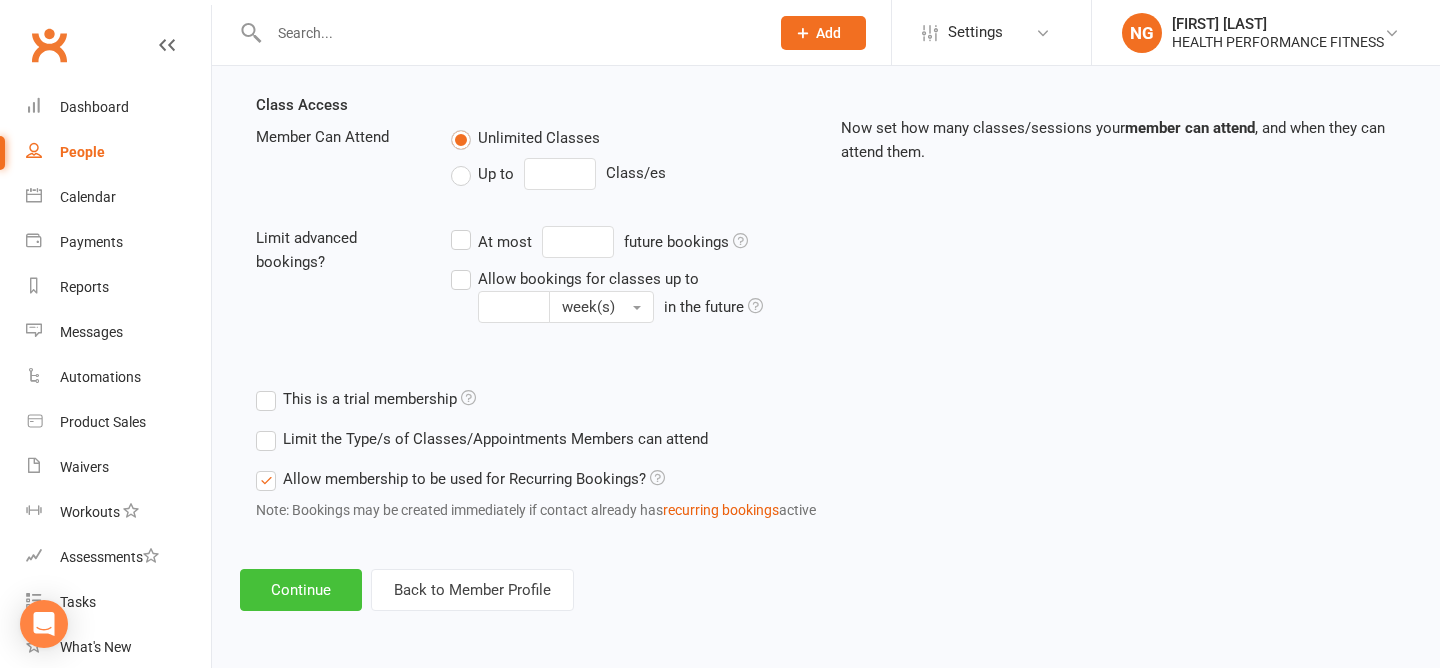 click on "Continue" at bounding box center [301, 590] 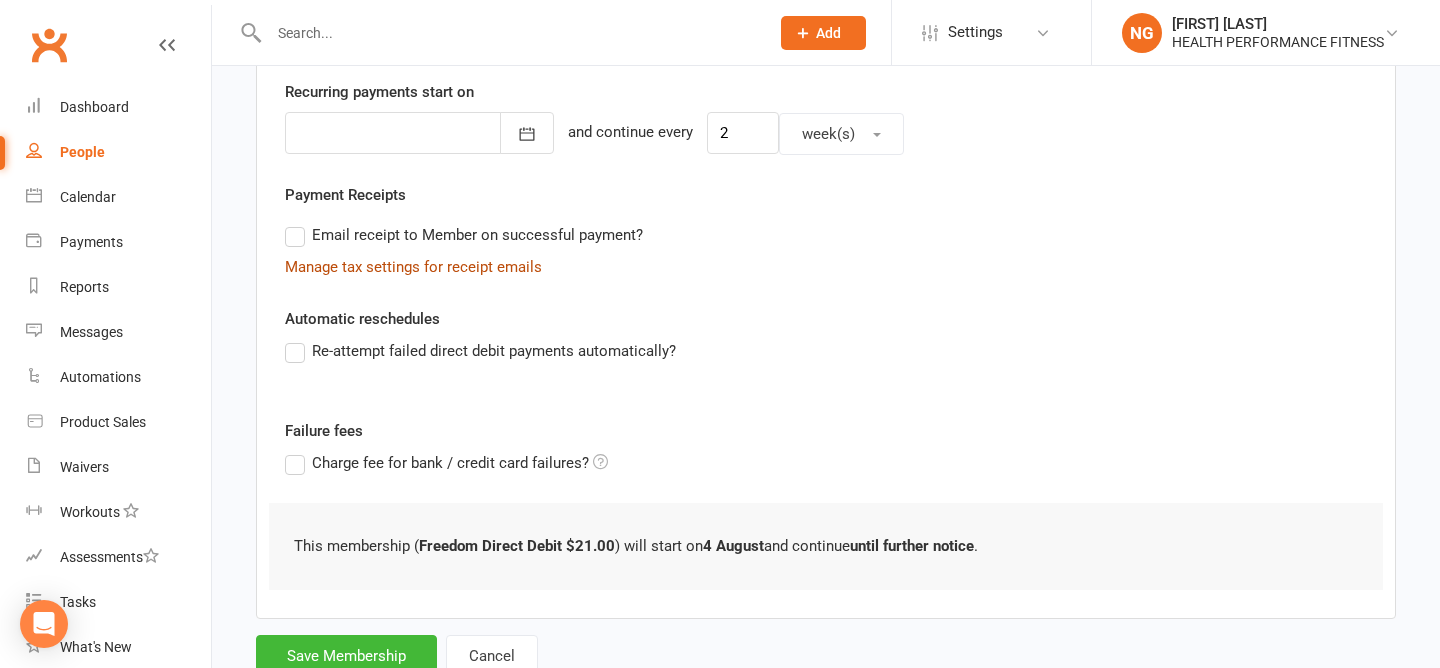 scroll, scrollTop: 546, scrollLeft: 0, axis: vertical 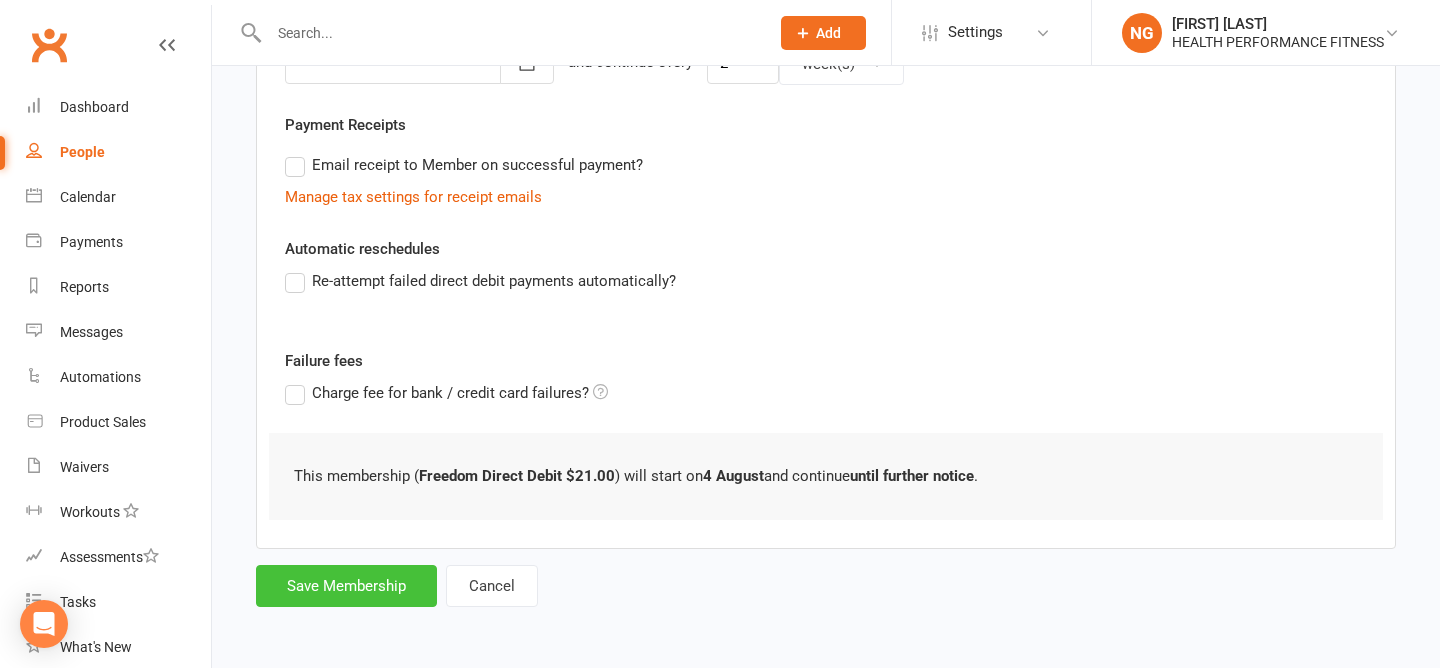 click on "Save Membership" at bounding box center (346, 586) 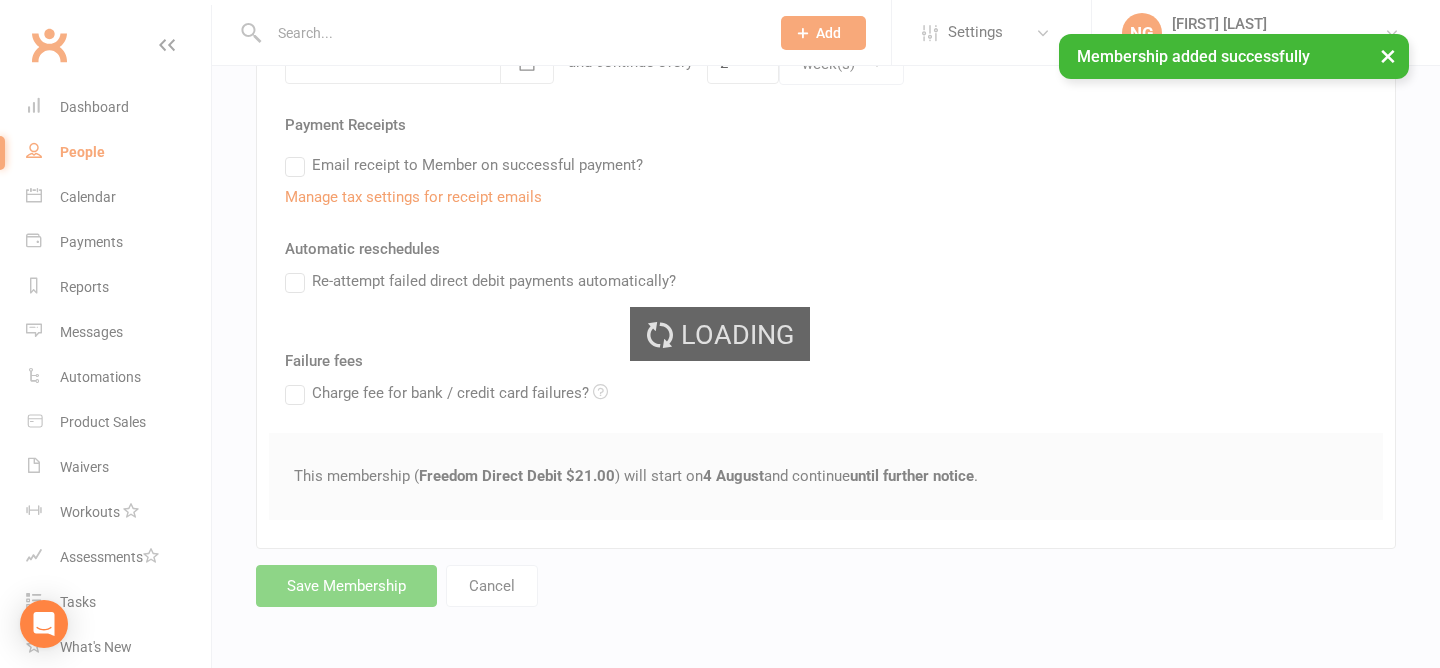 scroll, scrollTop: 0, scrollLeft: 0, axis: both 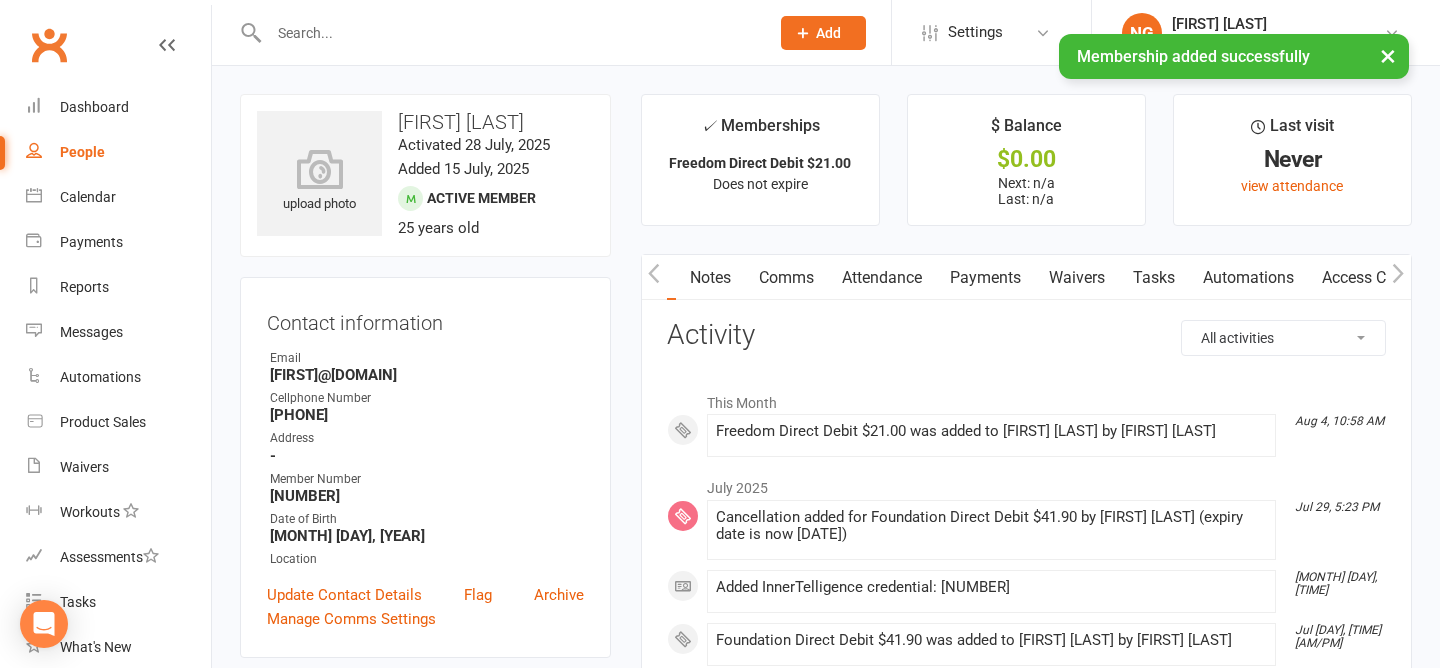 click on "Payments" at bounding box center [985, 278] 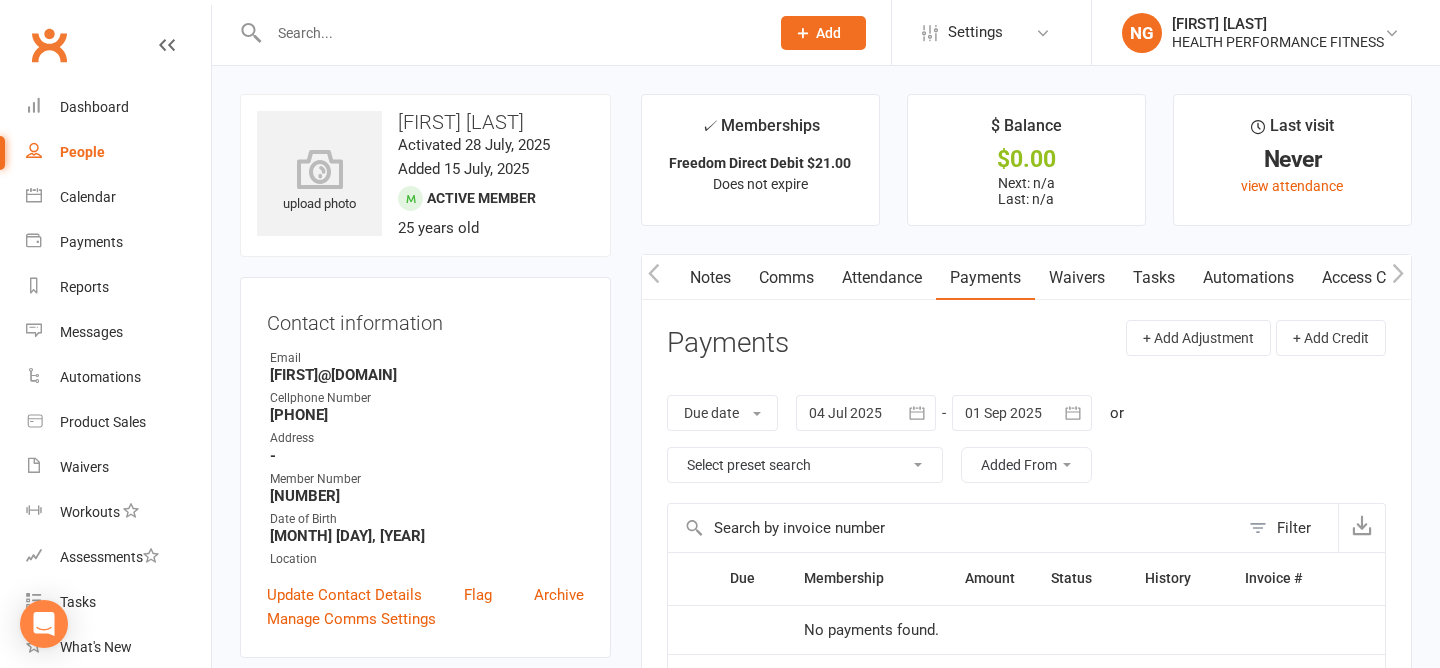 click on "Access Control" at bounding box center [1374, 278] 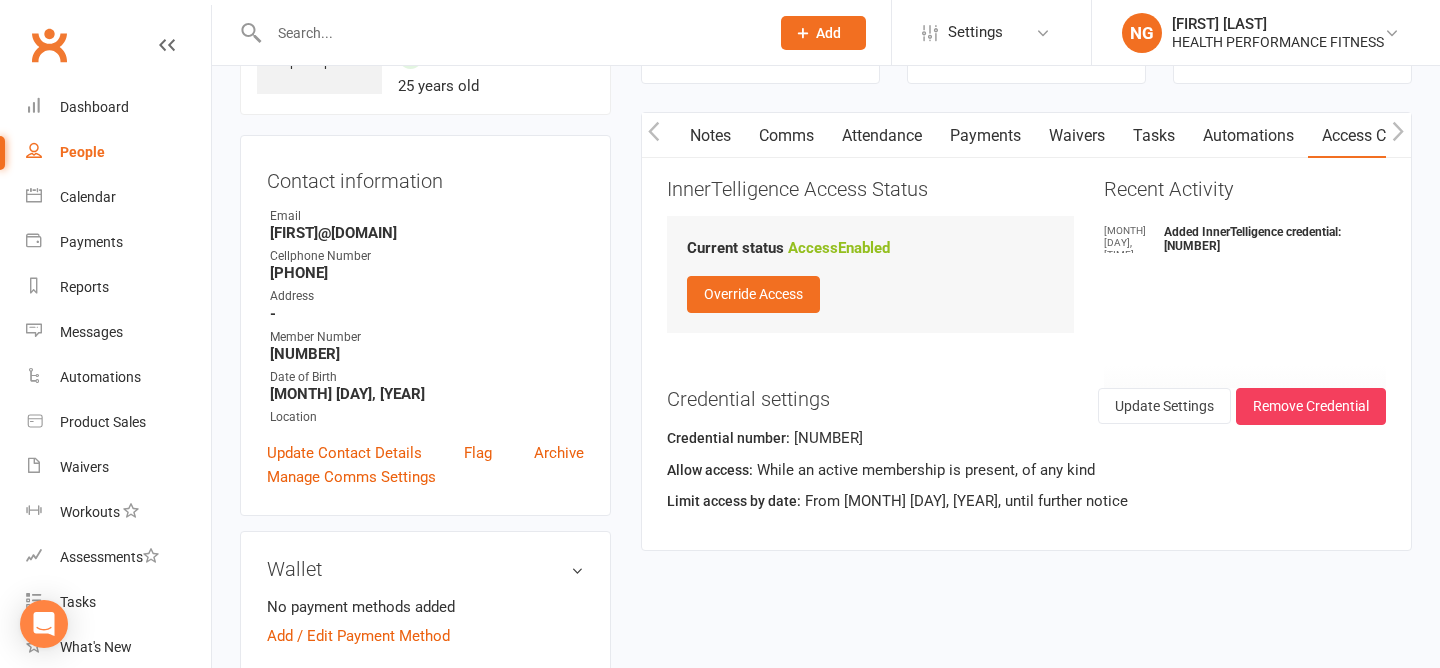 scroll, scrollTop: 147, scrollLeft: 0, axis: vertical 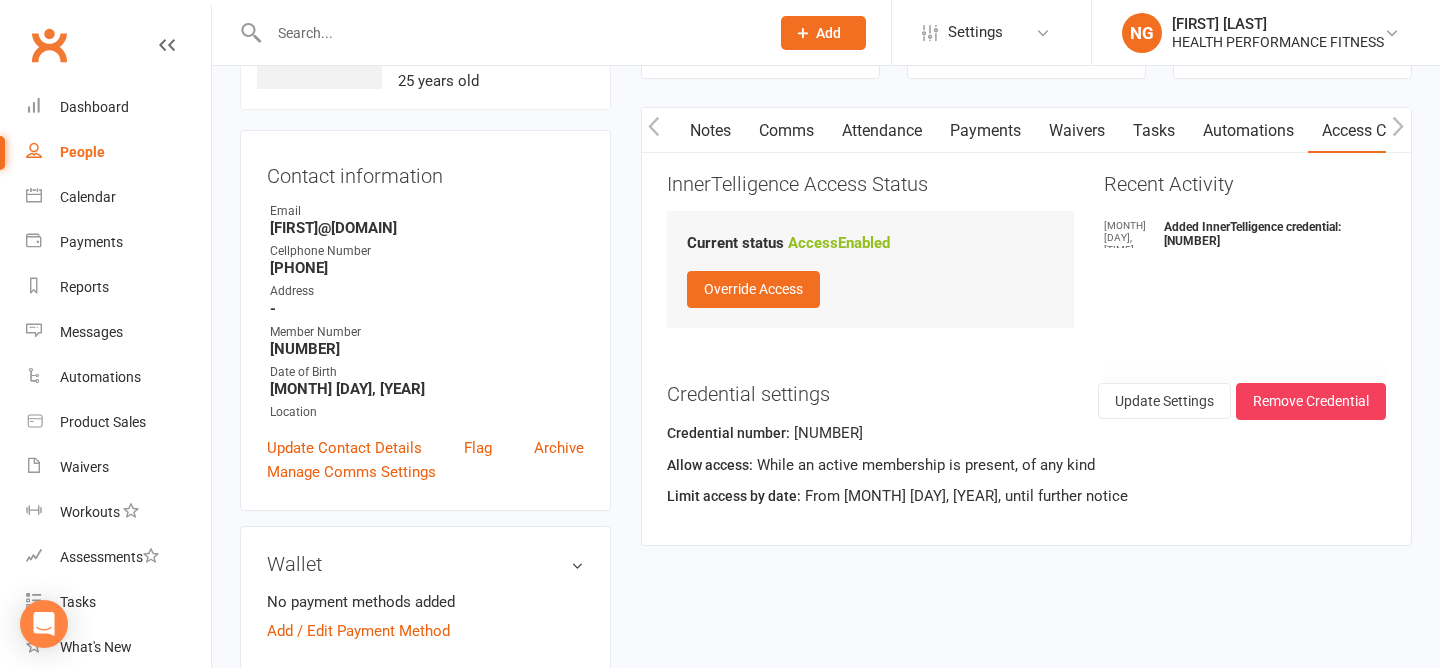 click on "[MONTH] [DAY], [TIME]   Added InnerTelligence credential: [NUMBER]" 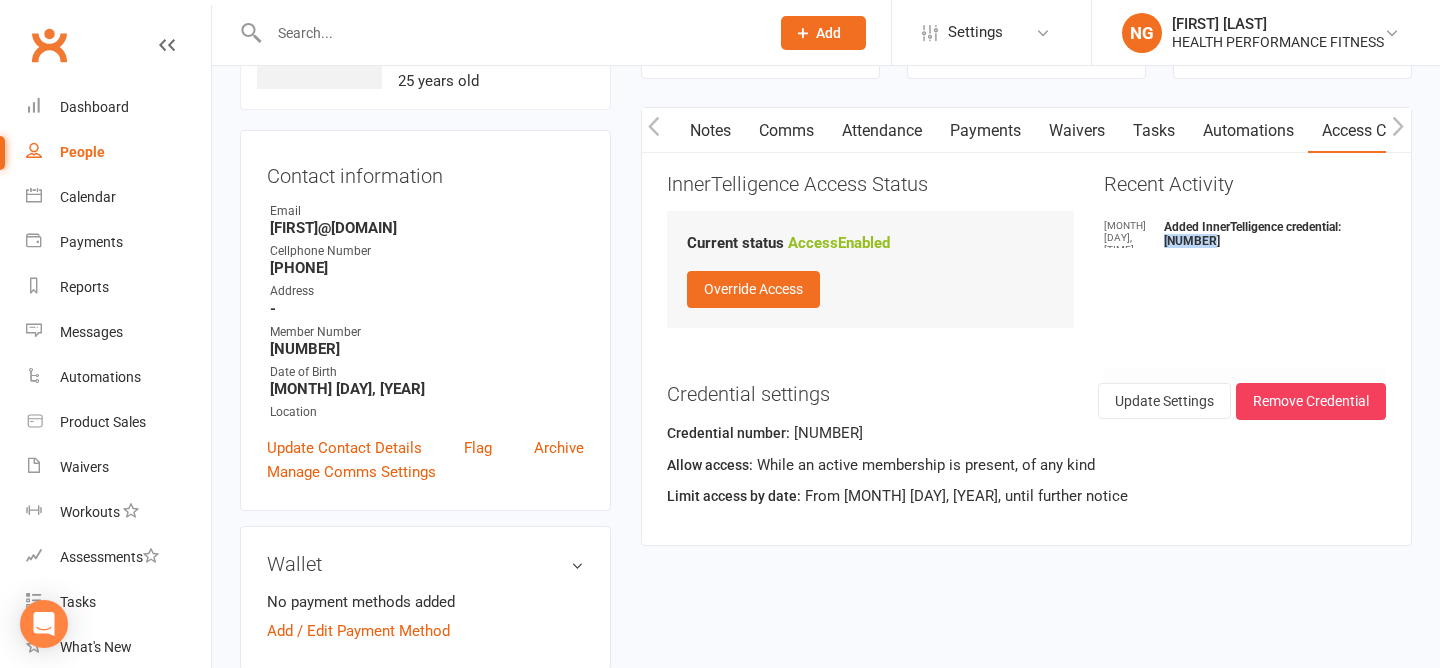 click on "[MONTH] [DAY], [TIME]   Added InnerTelligence credential: [NUMBER]" 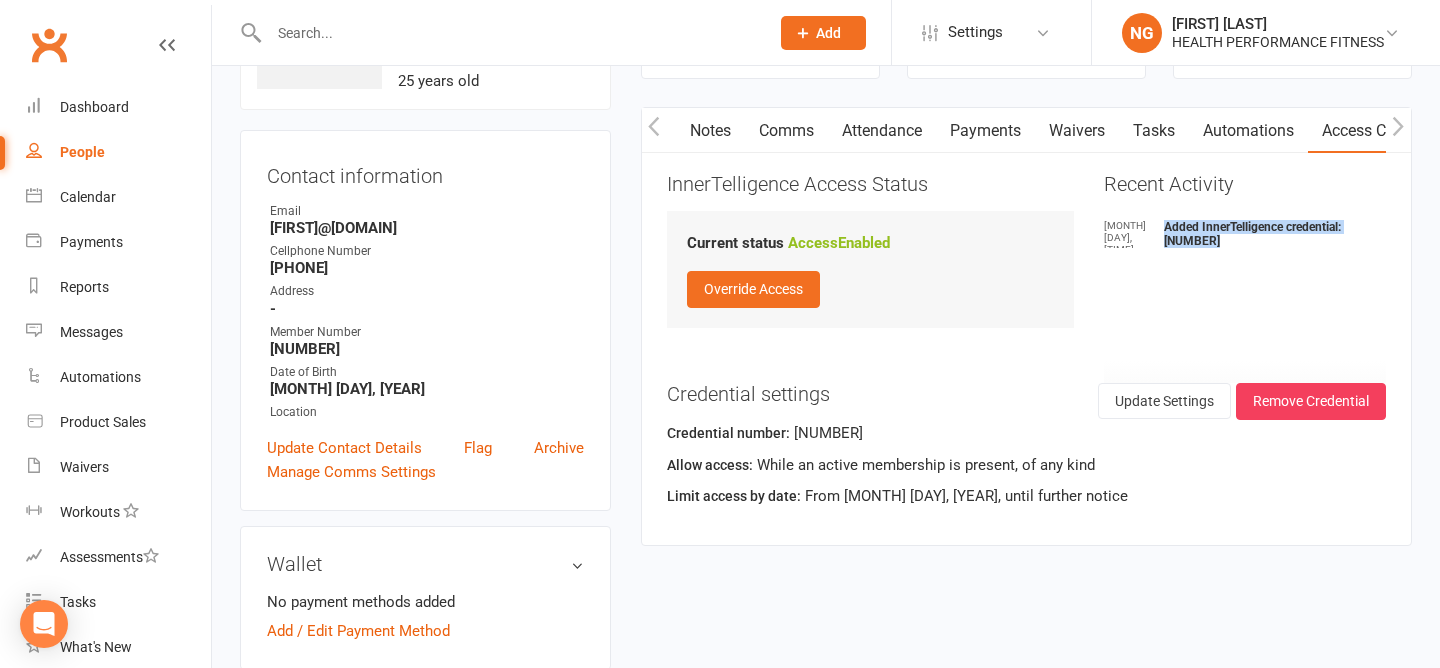 click on "[MONTH] [DAY], [TIME]   Added InnerTelligence credential: [NUMBER]" 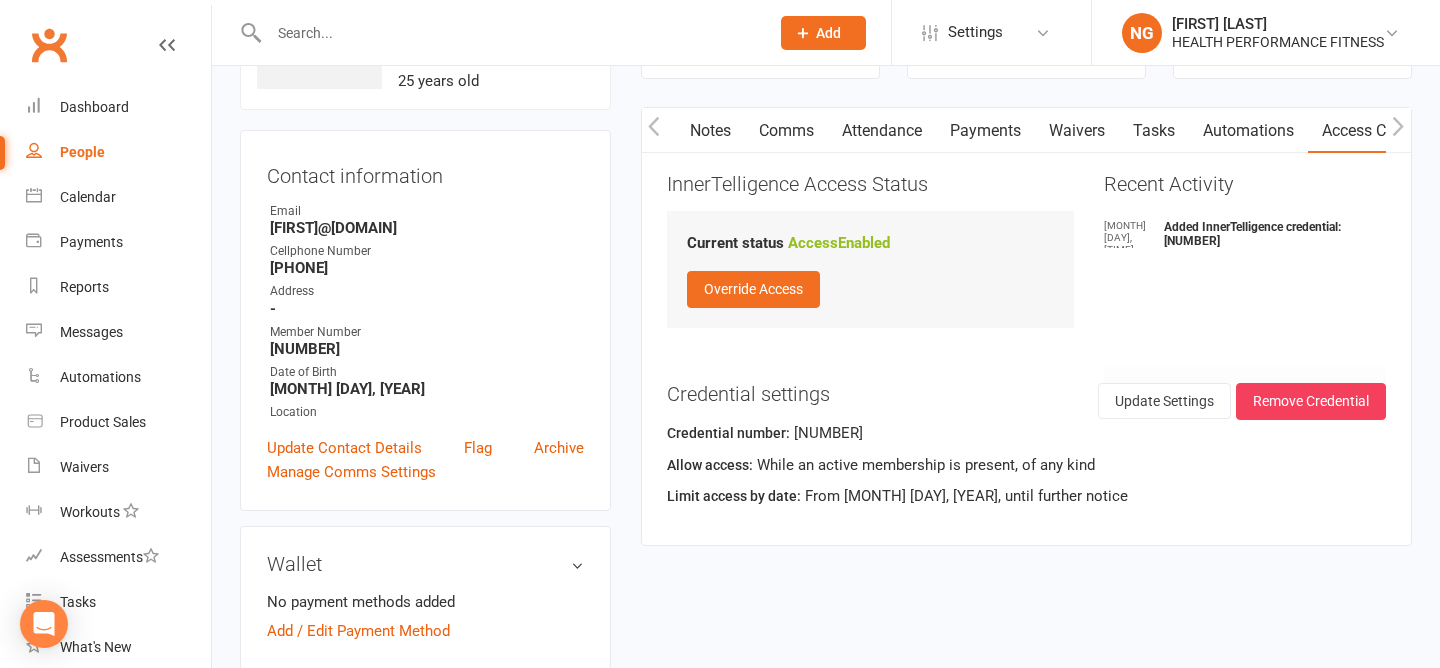 click on "[MONTH] [DAY], [TIME]" 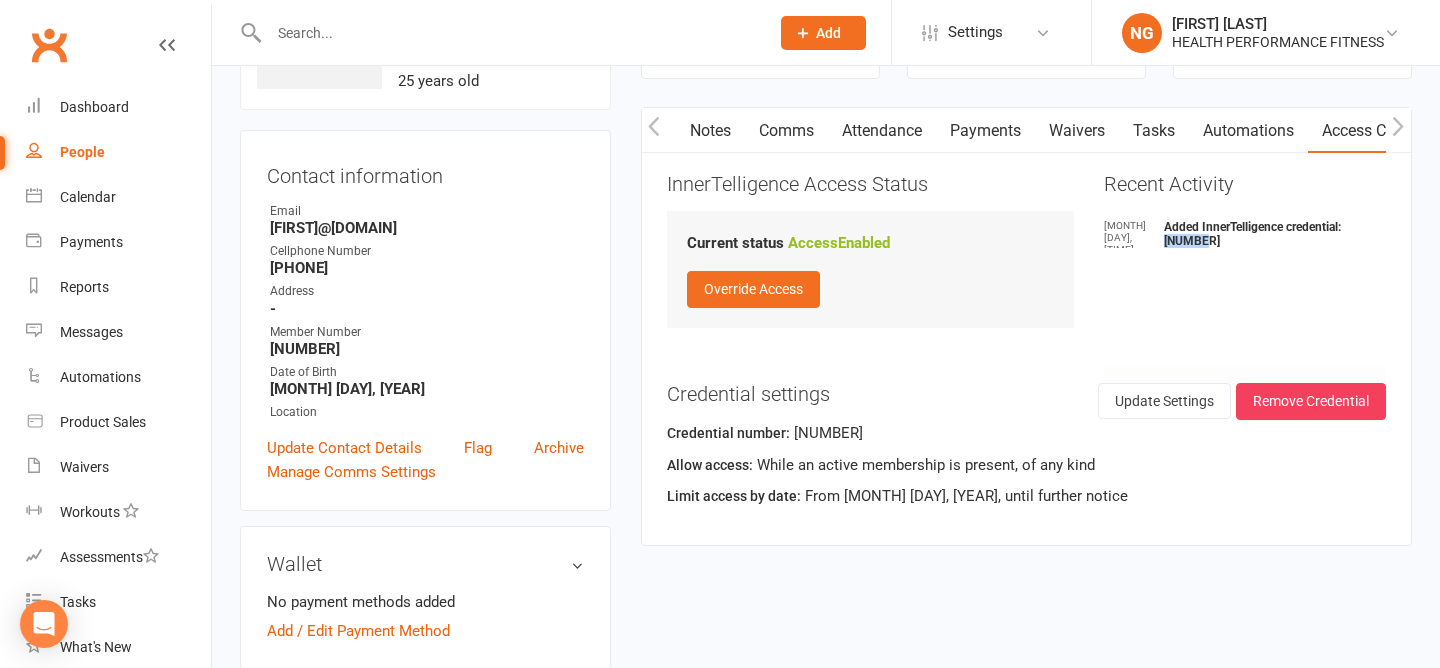 drag, startPoint x: 1208, startPoint y: 237, endPoint x: 1156, endPoint y: 238, distance: 52.009613 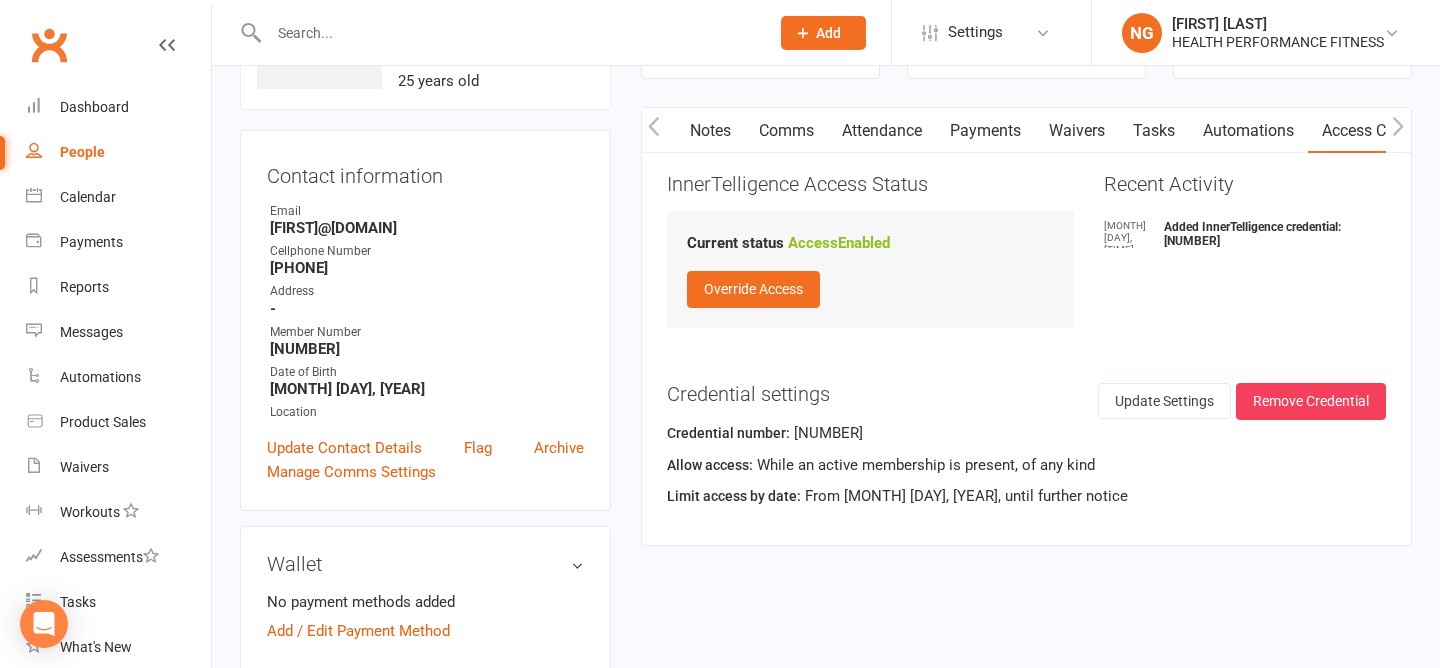 click on "[MONTH] [DAY], [TIME]   Added InnerTelligence credential: [NUMBER]" 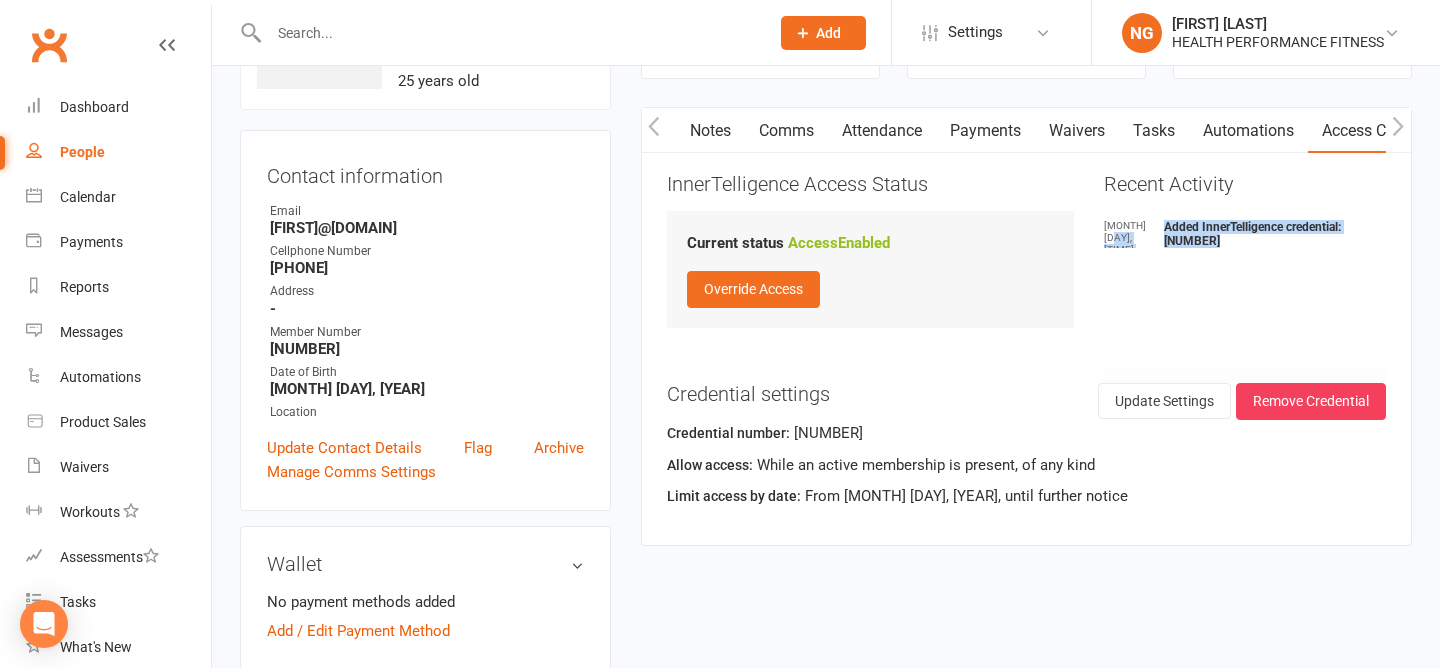 drag, startPoint x: 1231, startPoint y: 239, endPoint x: 1117, endPoint y: 240, distance: 114.00439 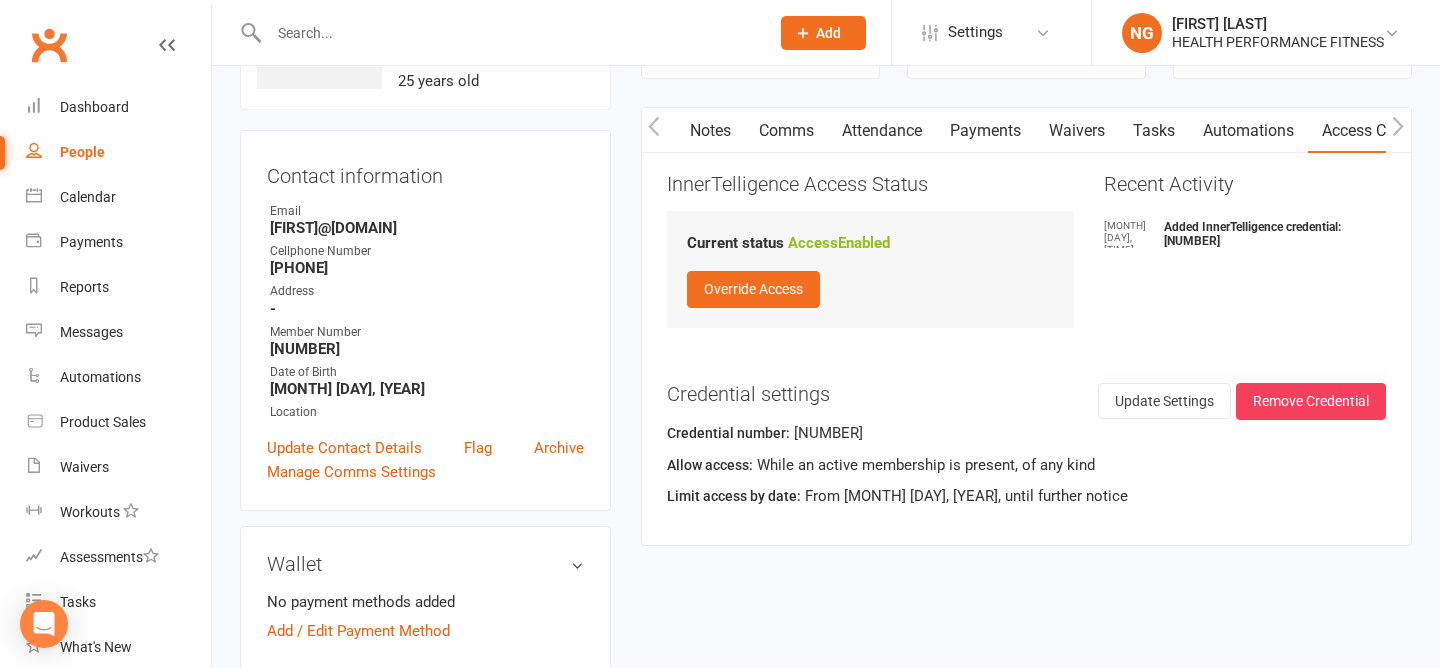 click on "[MONTH] [DAY], [TIME]   Added InnerTelligence credential: [NUMBER]" 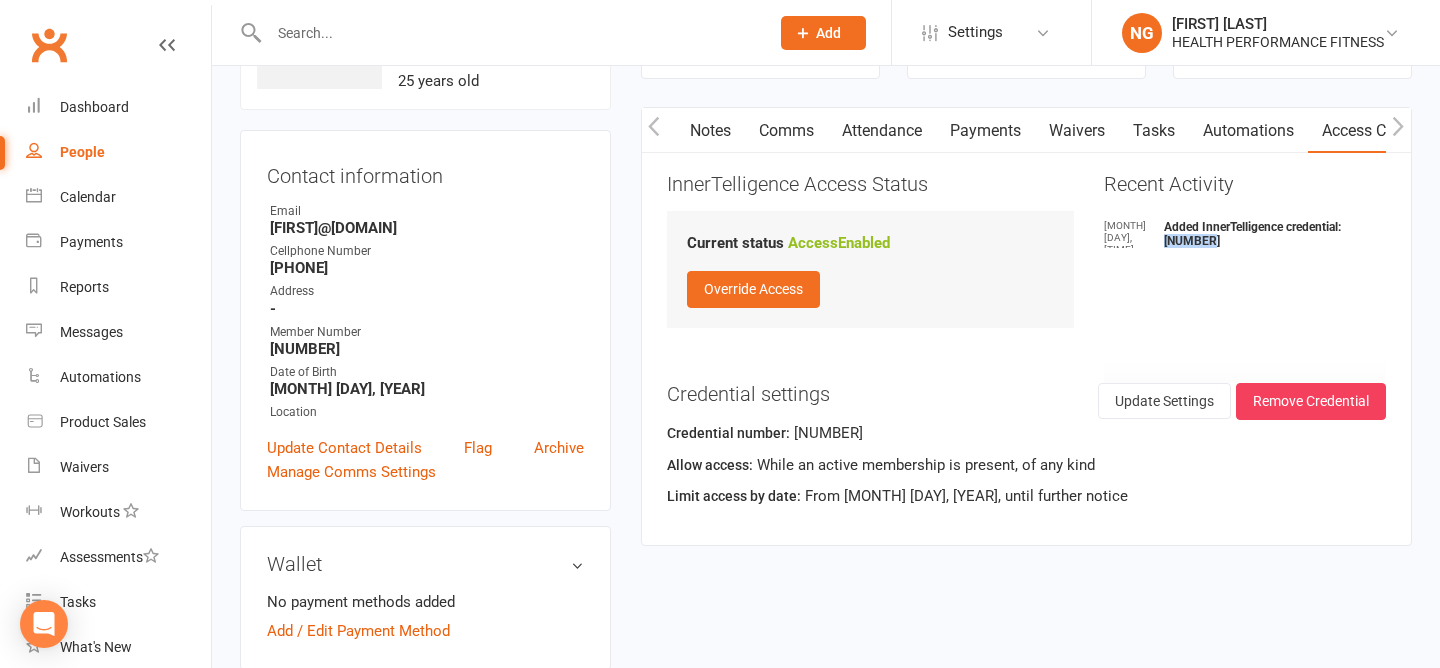 click on "[MONTH] [DAY], [TIME]   Added InnerTelligence credential: [NUMBER]" 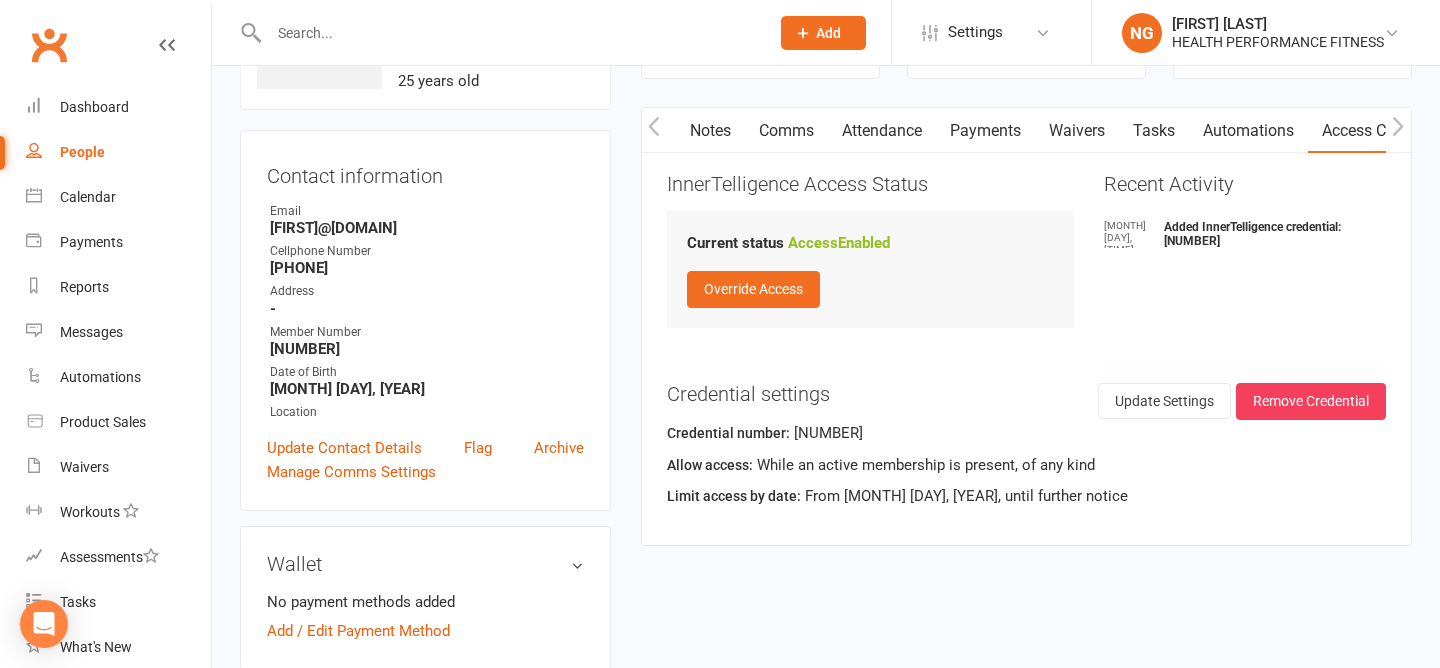 click on "[MONTH] [DAY], [TIME]   Added InnerTelligence credential: [NUMBER]" 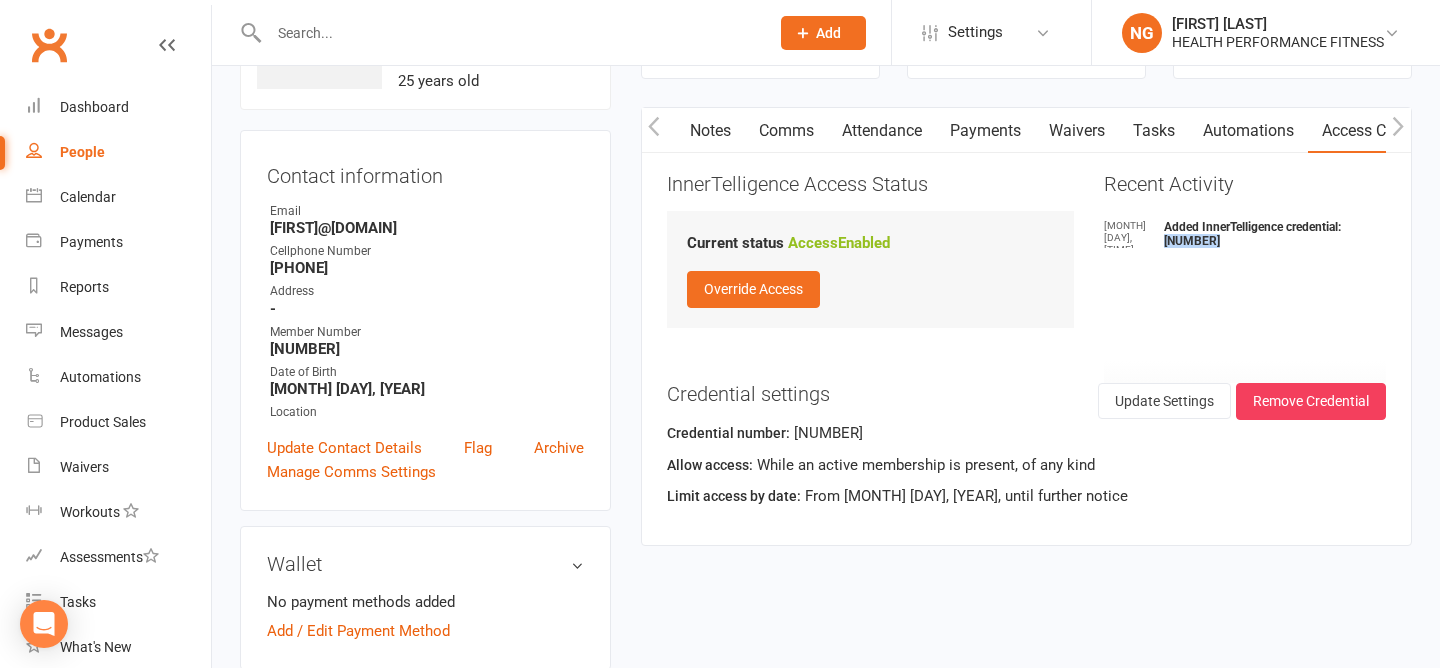 drag, startPoint x: 1233, startPoint y: 244, endPoint x: 1176, endPoint y: 244, distance: 57 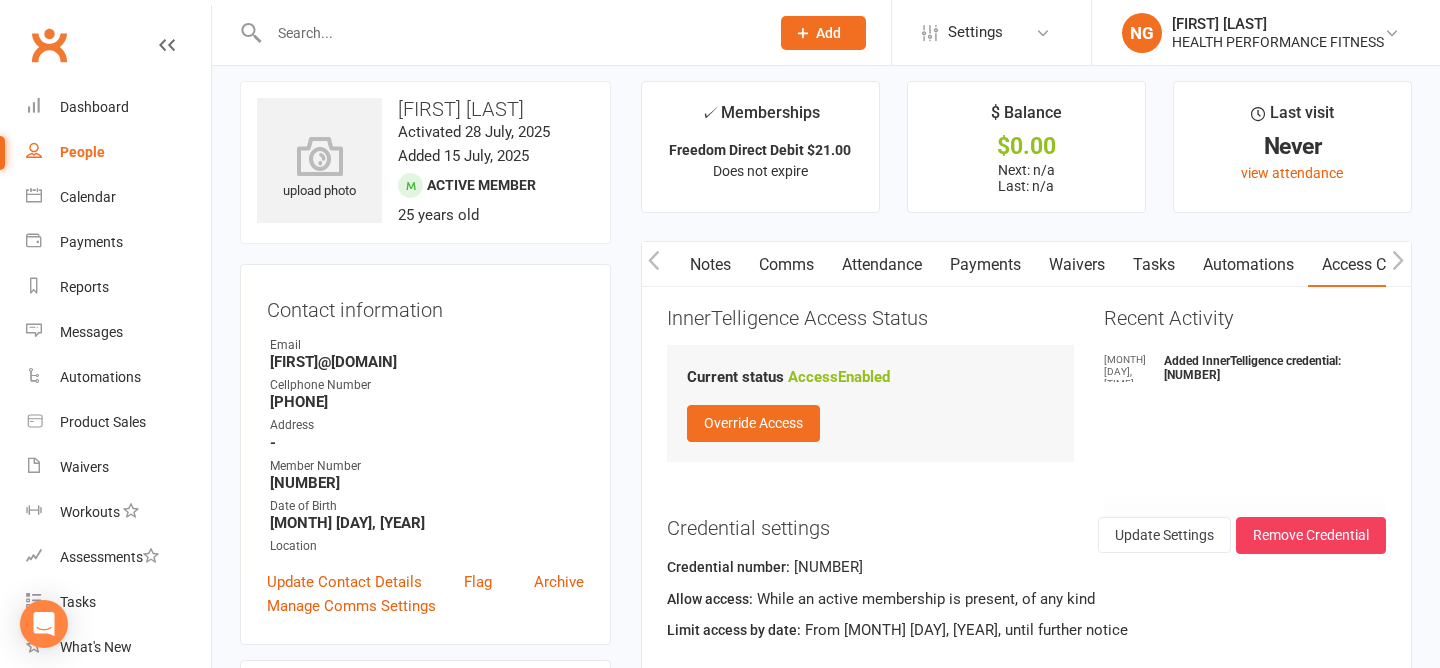 scroll, scrollTop: 0, scrollLeft: 0, axis: both 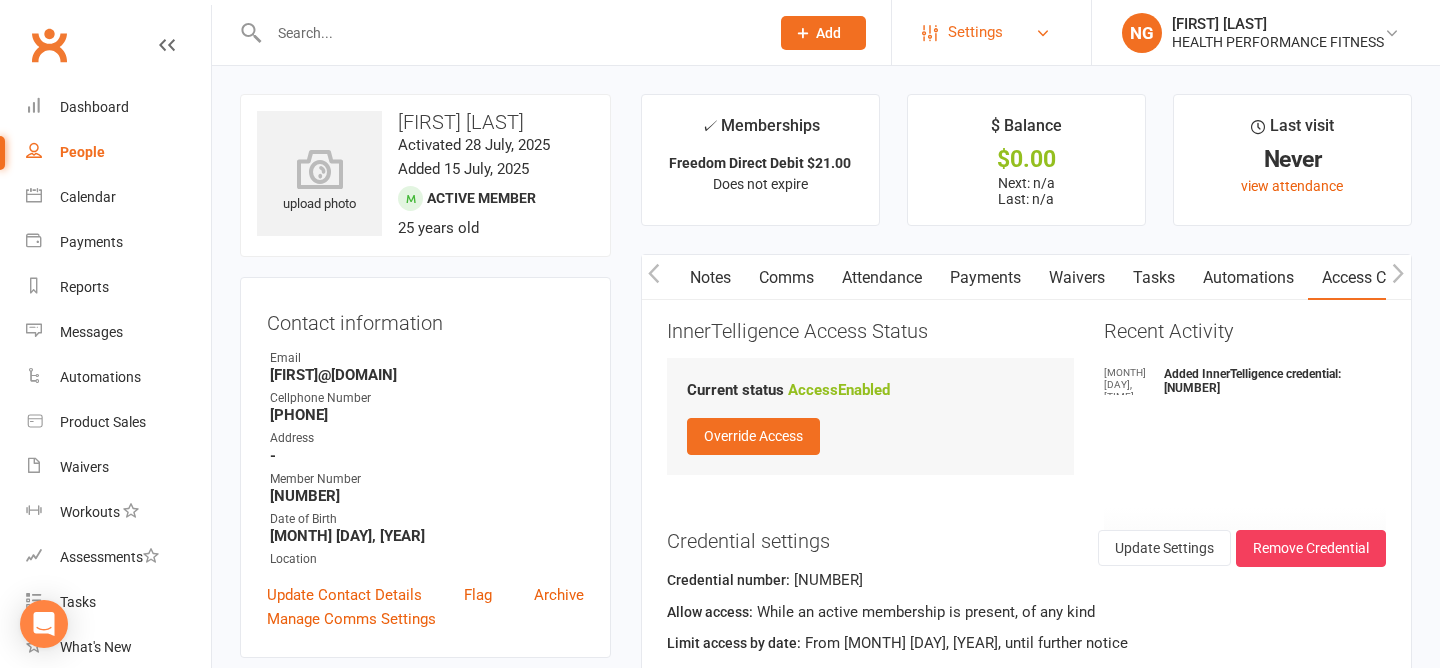 click on "Settings" at bounding box center [991, 32] 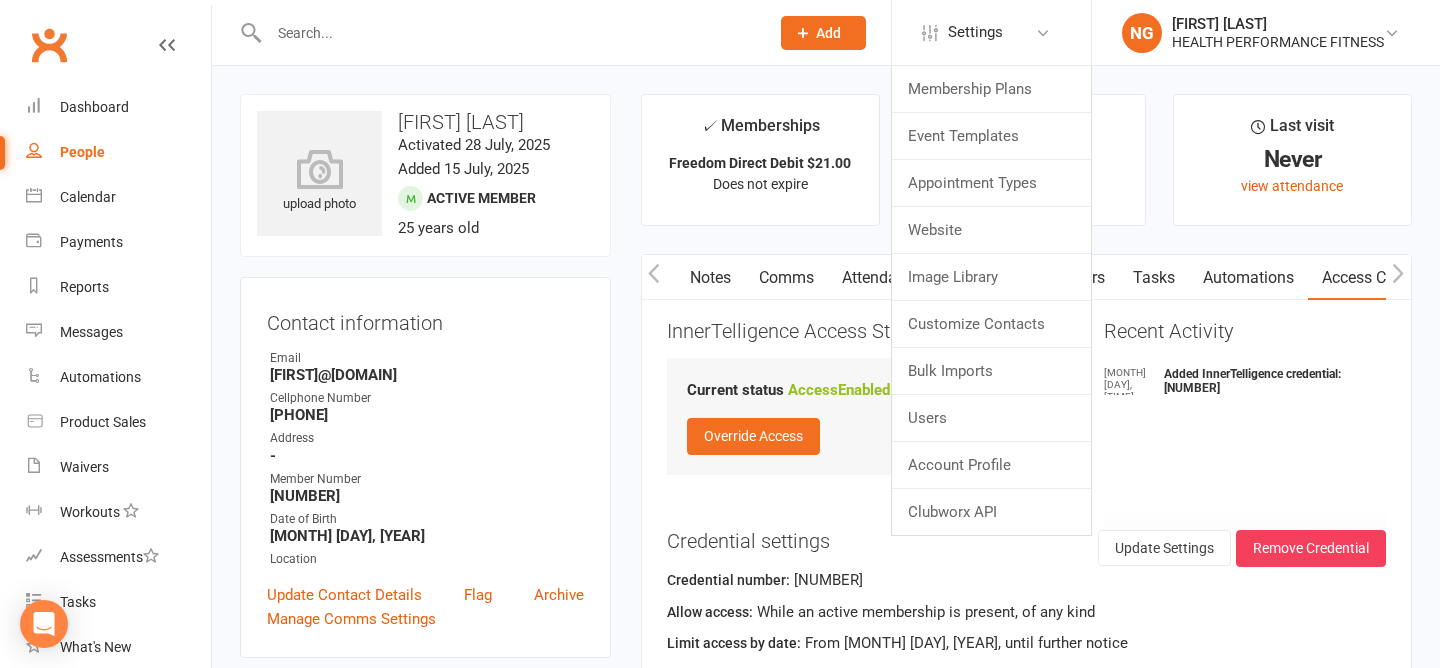 click on "Contact information Owner   Email  [EMAIL]
Cellphone Number  [PHONE]
Address  -
Member Number  [NUMBER]
Date of Birth  [MONTH] [DAY], [YEAR]
Location
Update Contact Details Flag Archive Manage Comms Settings" at bounding box center (425, 467) 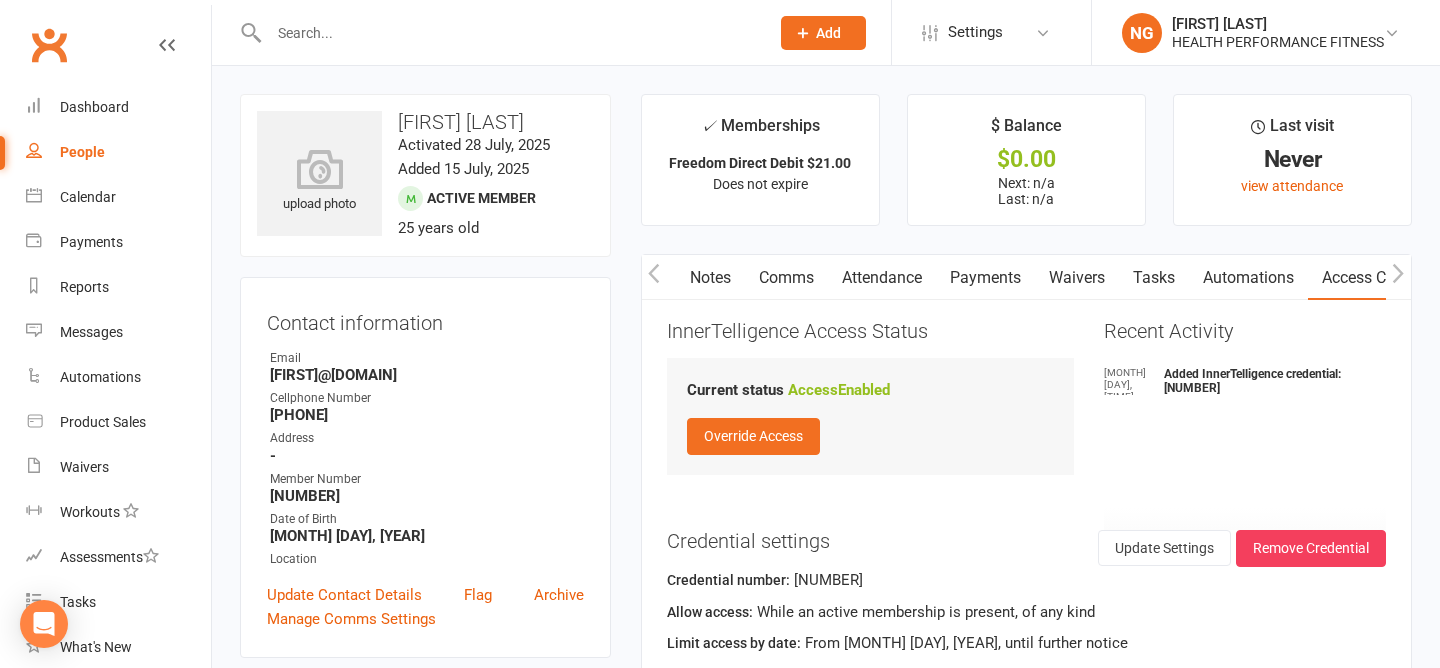 scroll, scrollTop: 35, scrollLeft: 0, axis: vertical 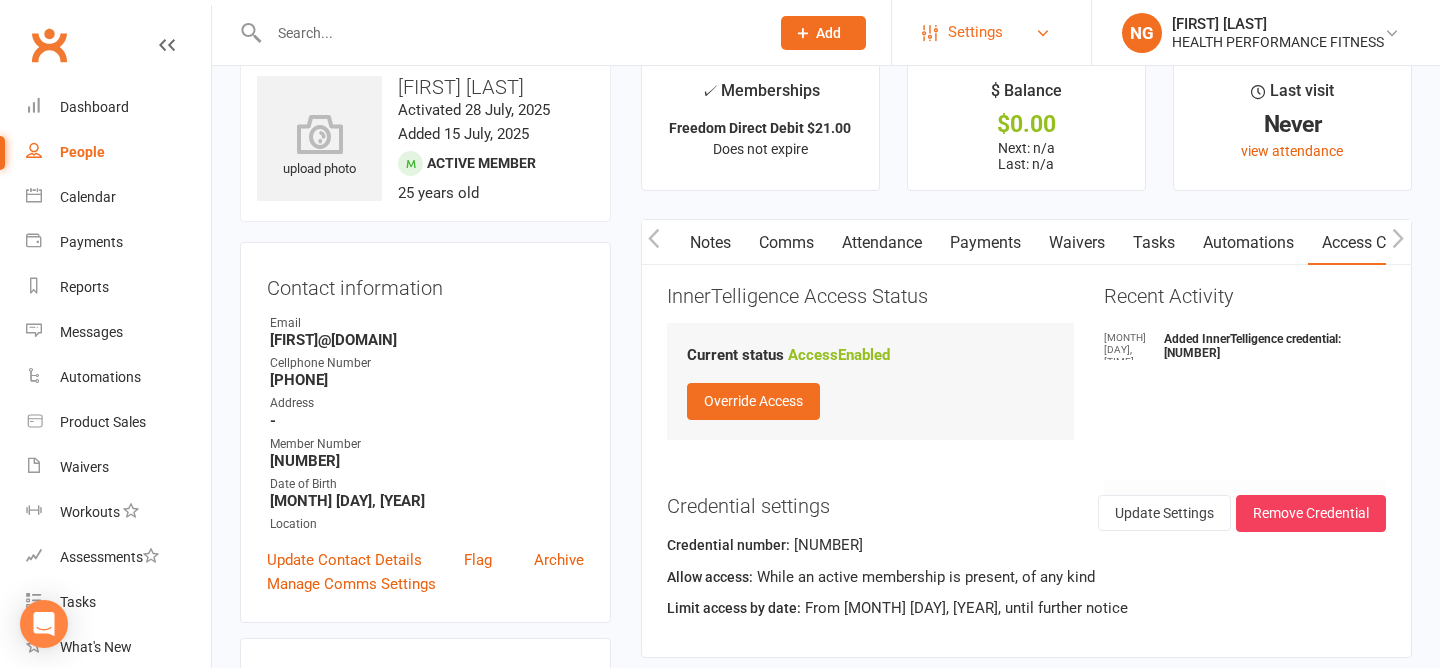 click on "Settings" at bounding box center [991, 32] 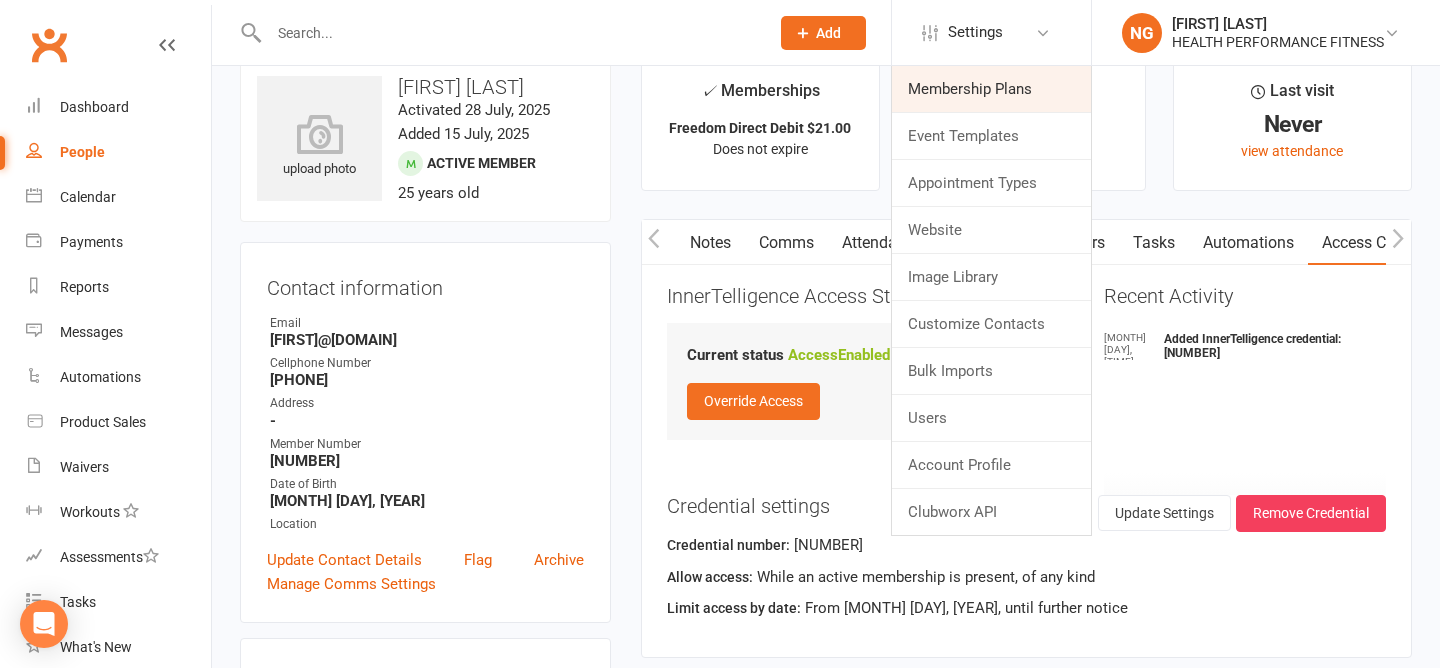 click on "Membership Plans" at bounding box center (991, 89) 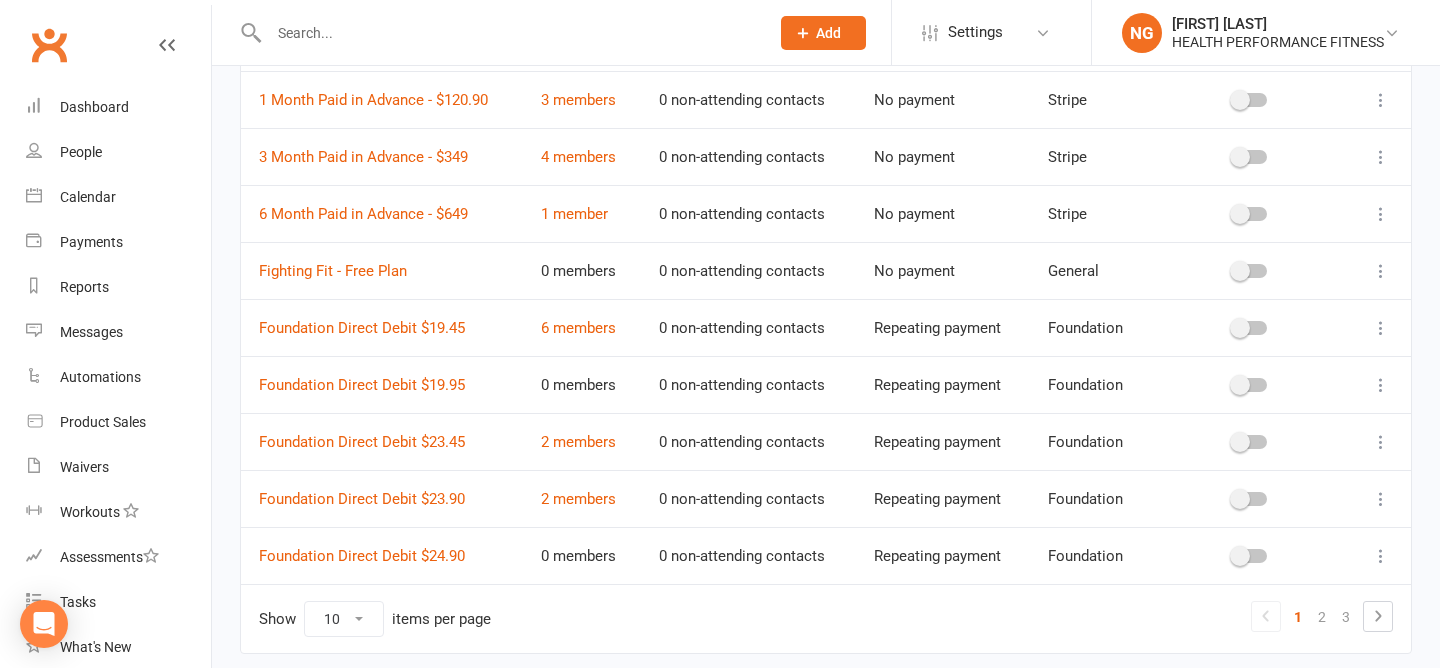 scroll, scrollTop: 330, scrollLeft: 0, axis: vertical 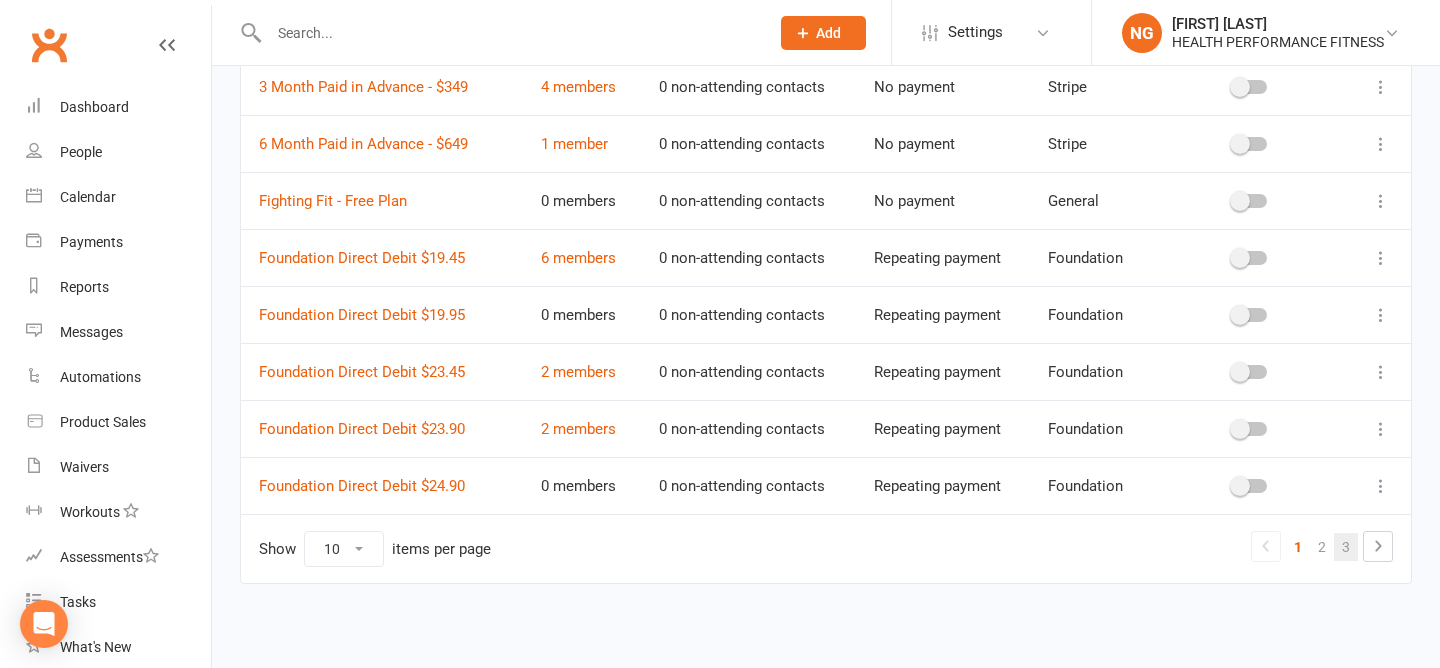 click on "3" at bounding box center [1346, 547] 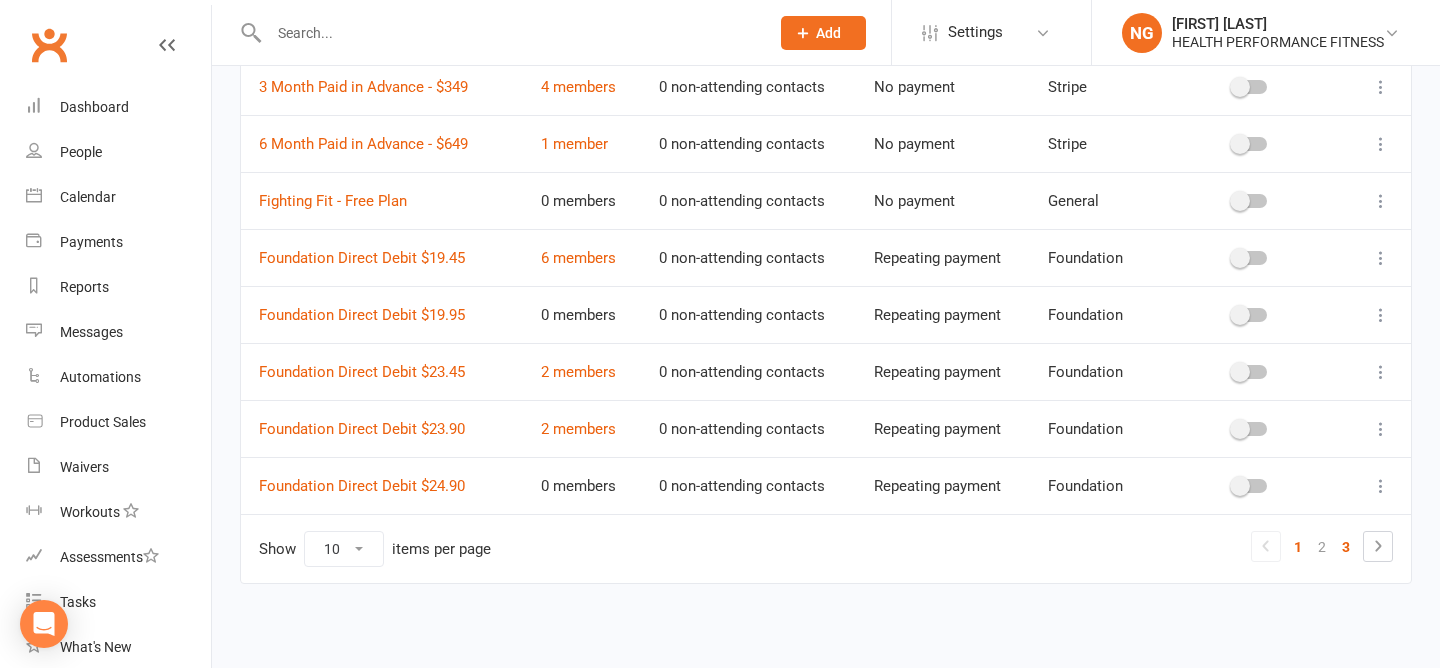 scroll, scrollTop: 0, scrollLeft: 0, axis: both 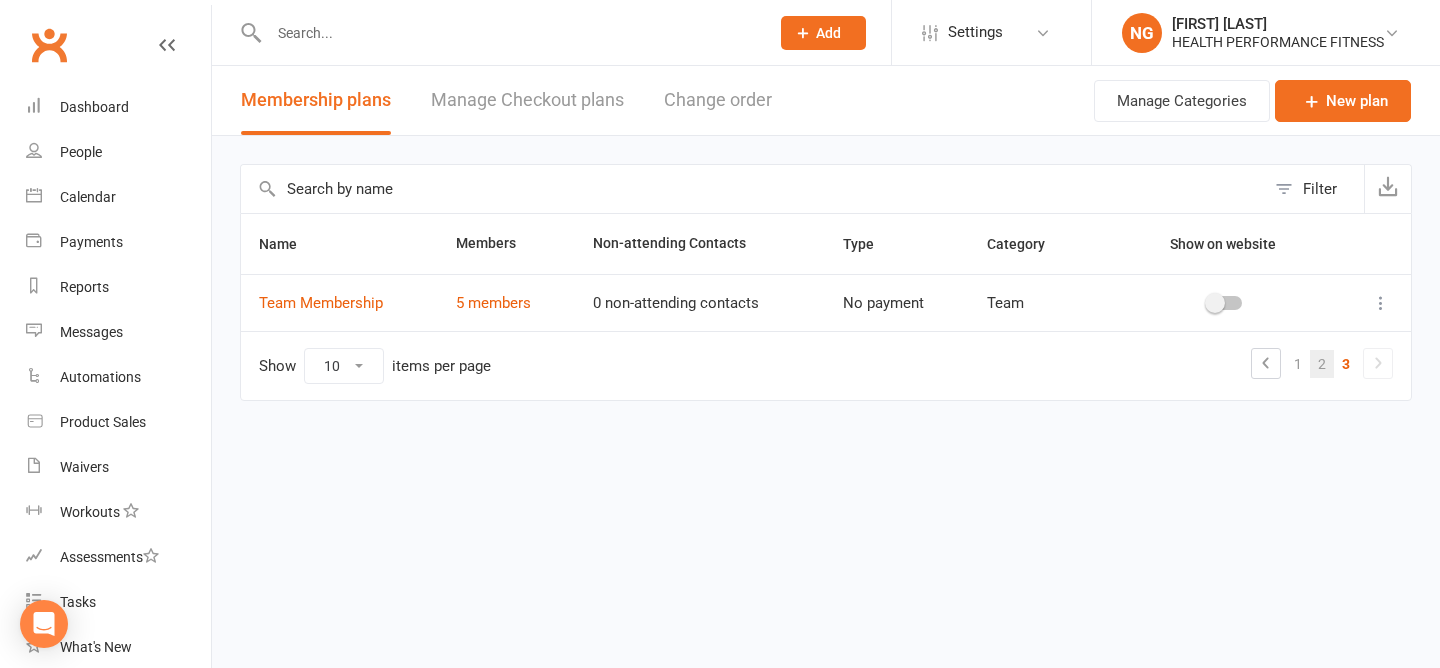 click on "2" at bounding box center [1322, 364] 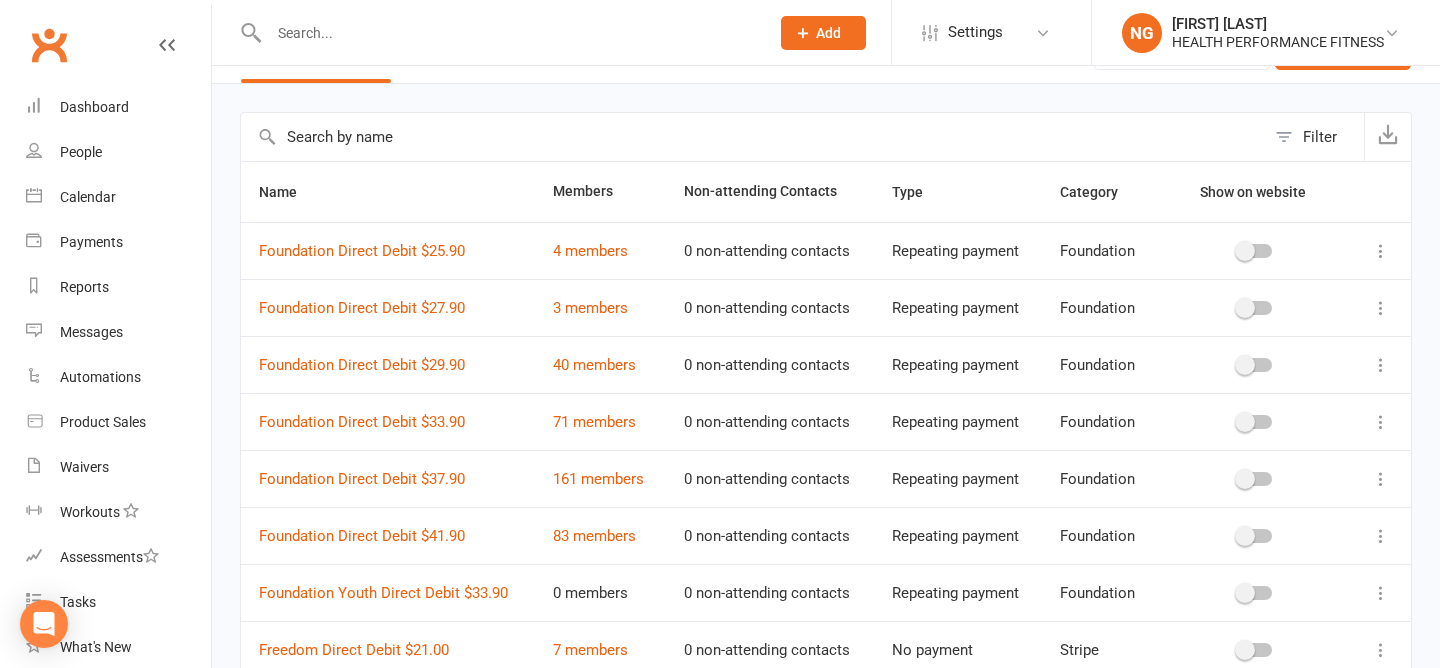 scroll, scrollTop: 0, scrollLeft: 0, axis: both 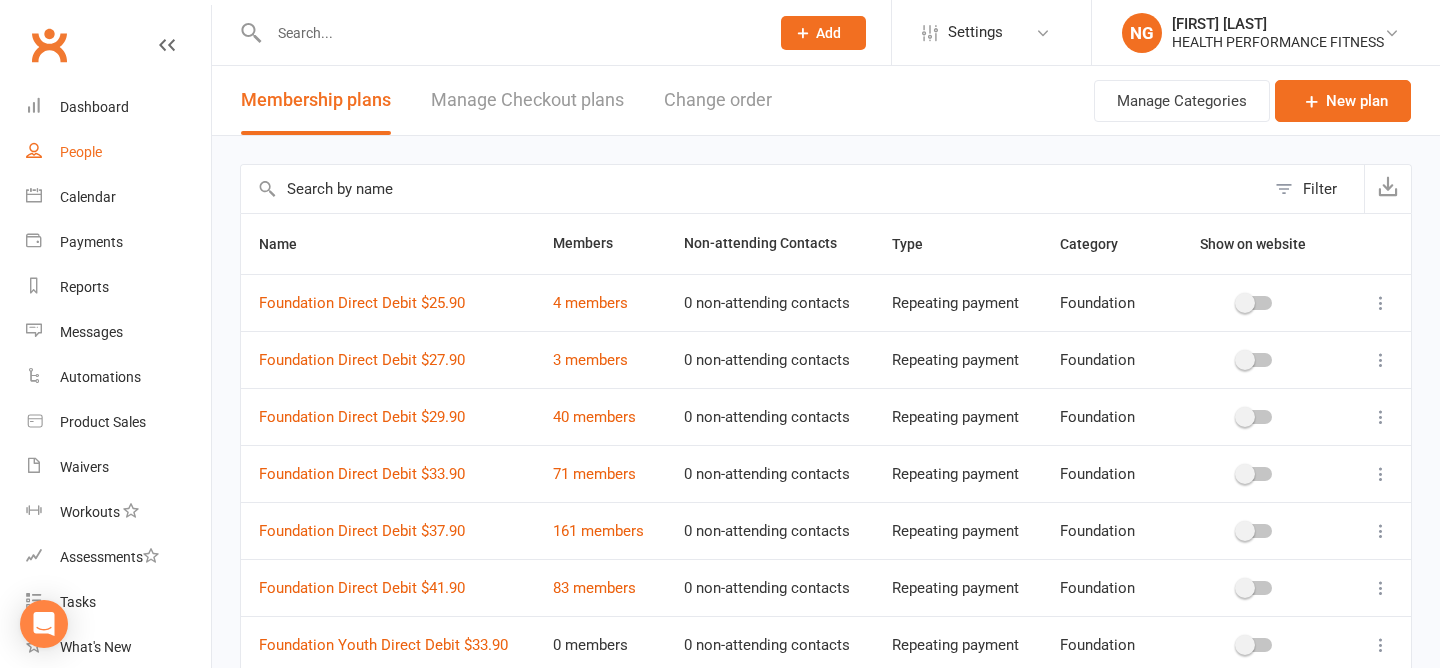 click on "People" at bounding box center (118, 152) 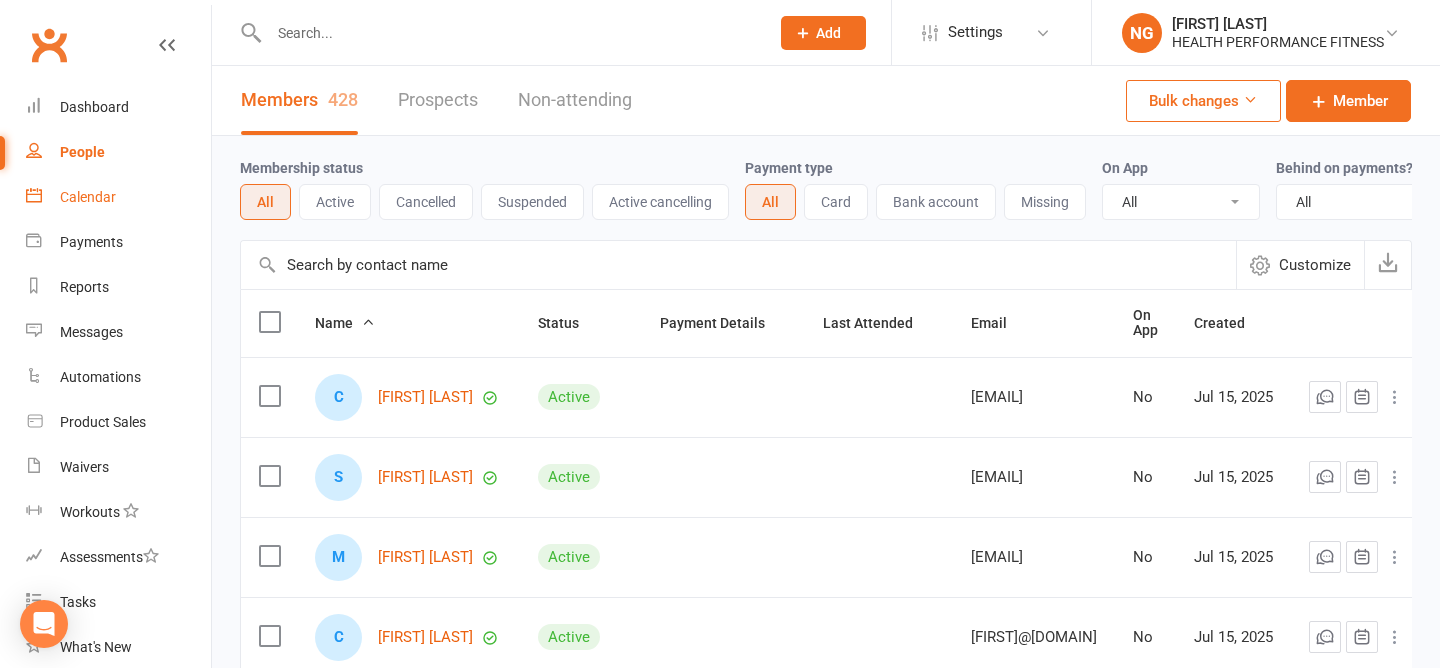 click on "Calendar" at bounding box center (118, 197) 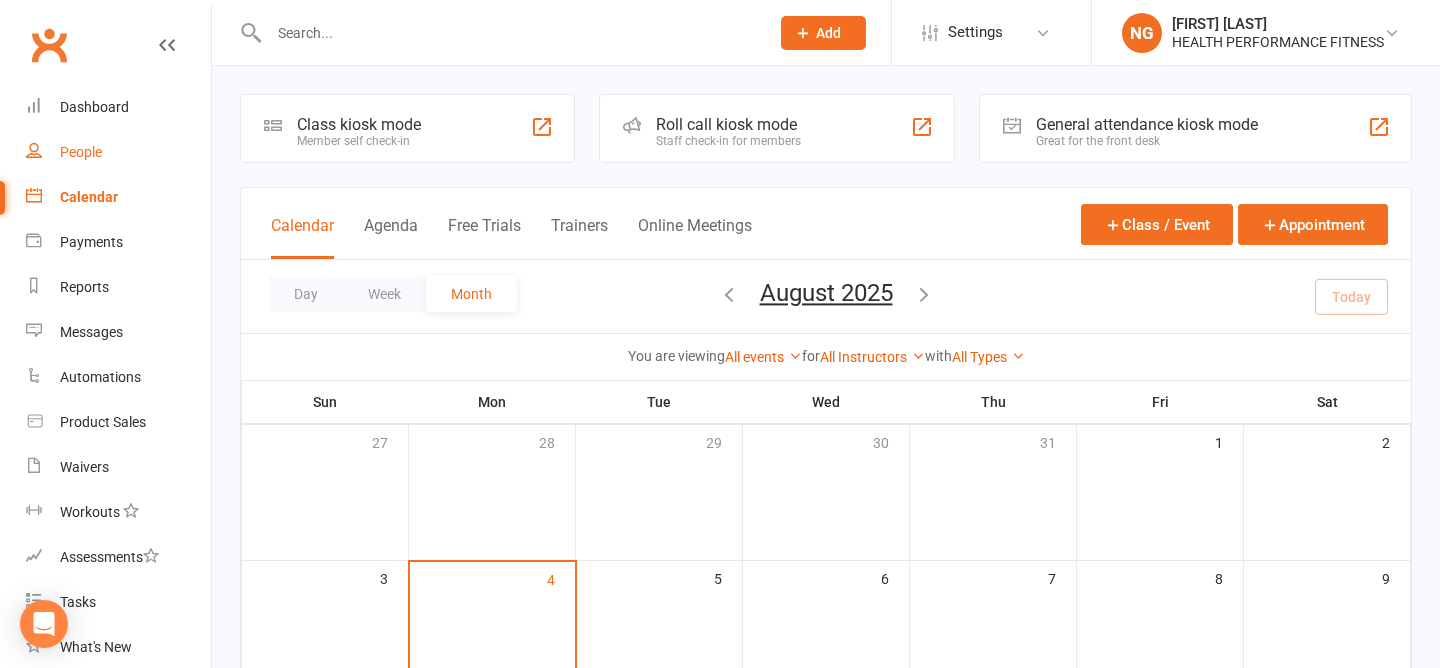 click on "People" at bounding box center [81, 152] 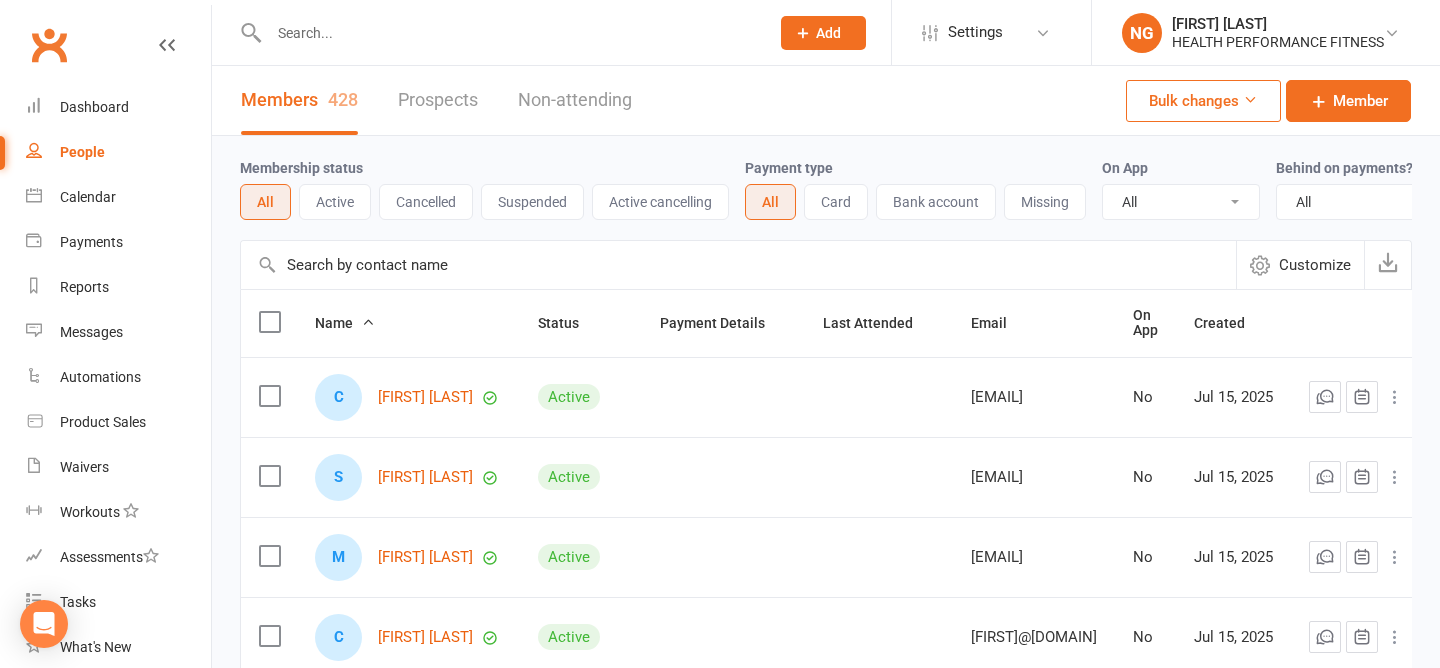 click at bounding box center [497, 32] 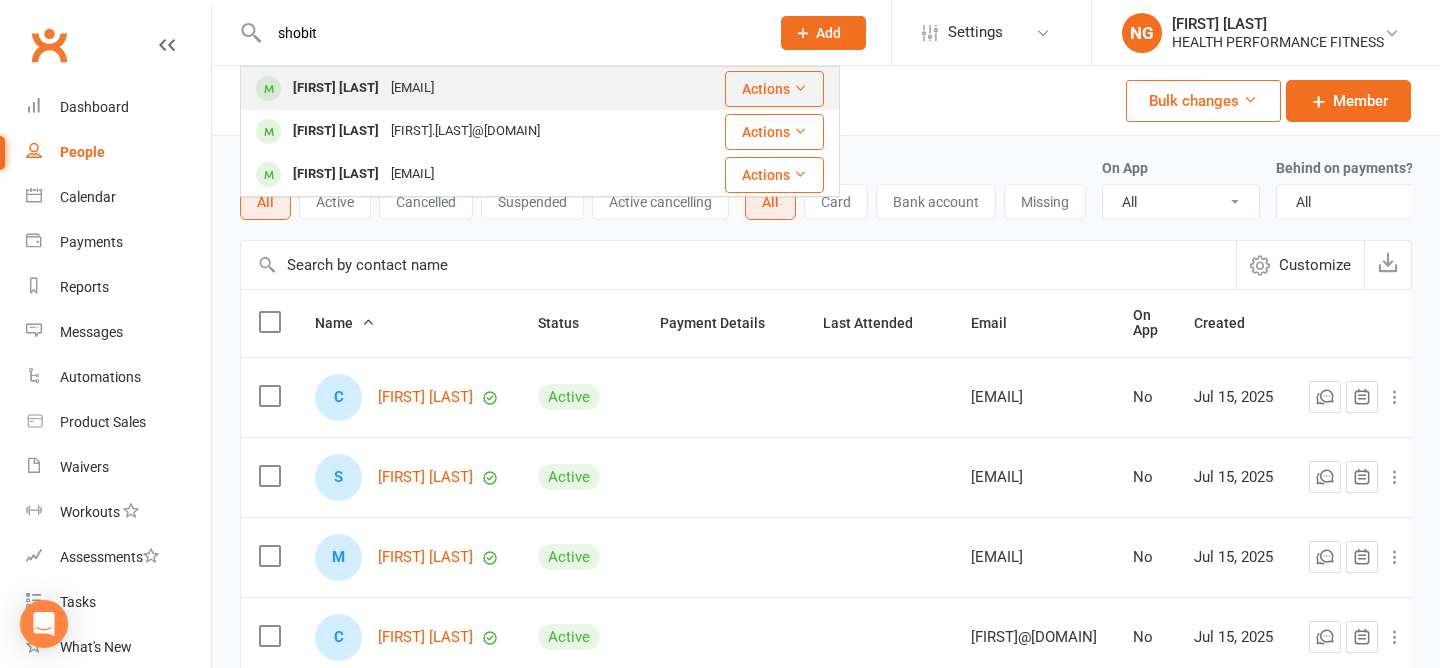 type on "shobit" 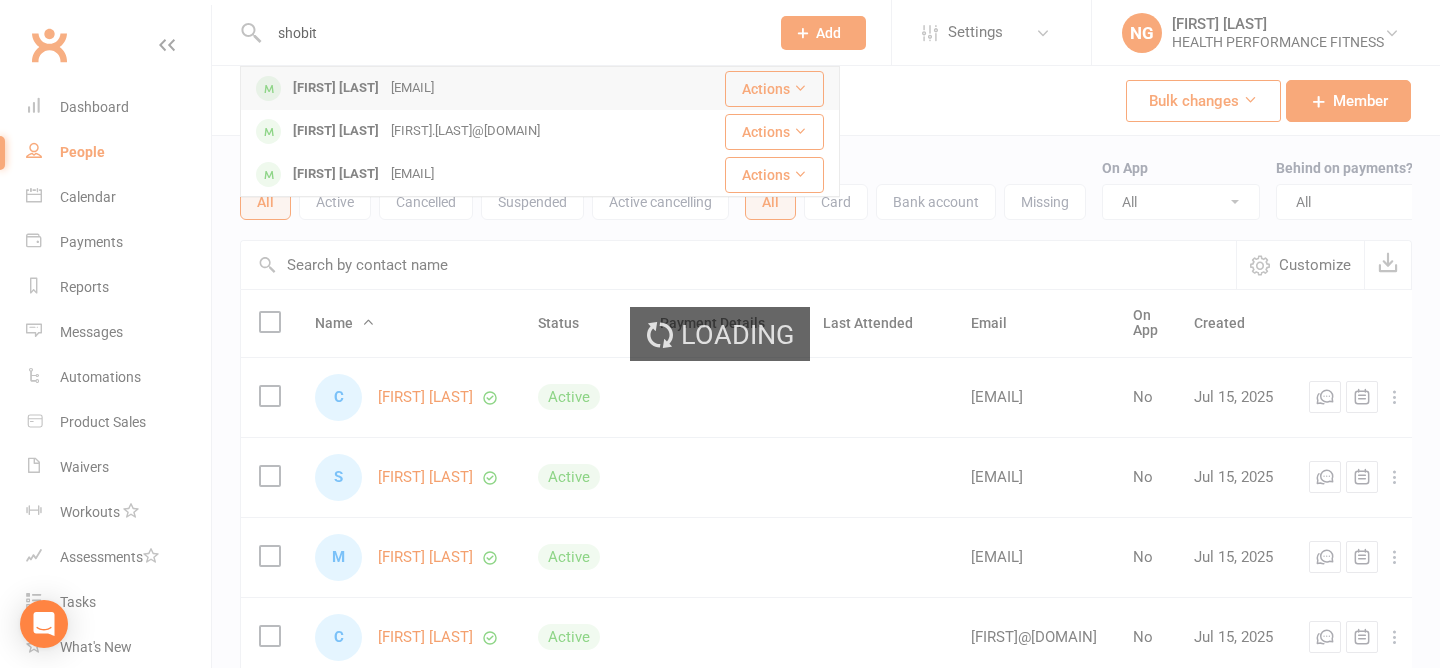 type 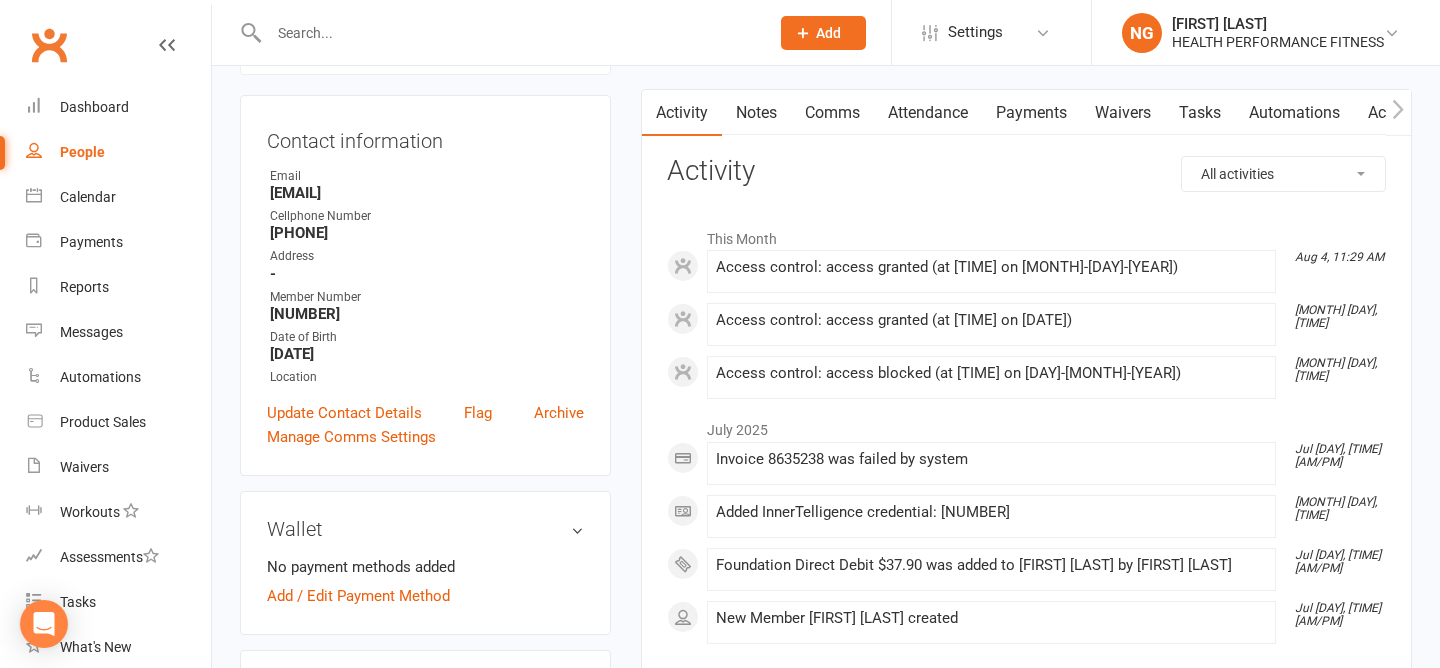 scroll, scrollTop: 166, scrollLeft: 0, axis: vertical 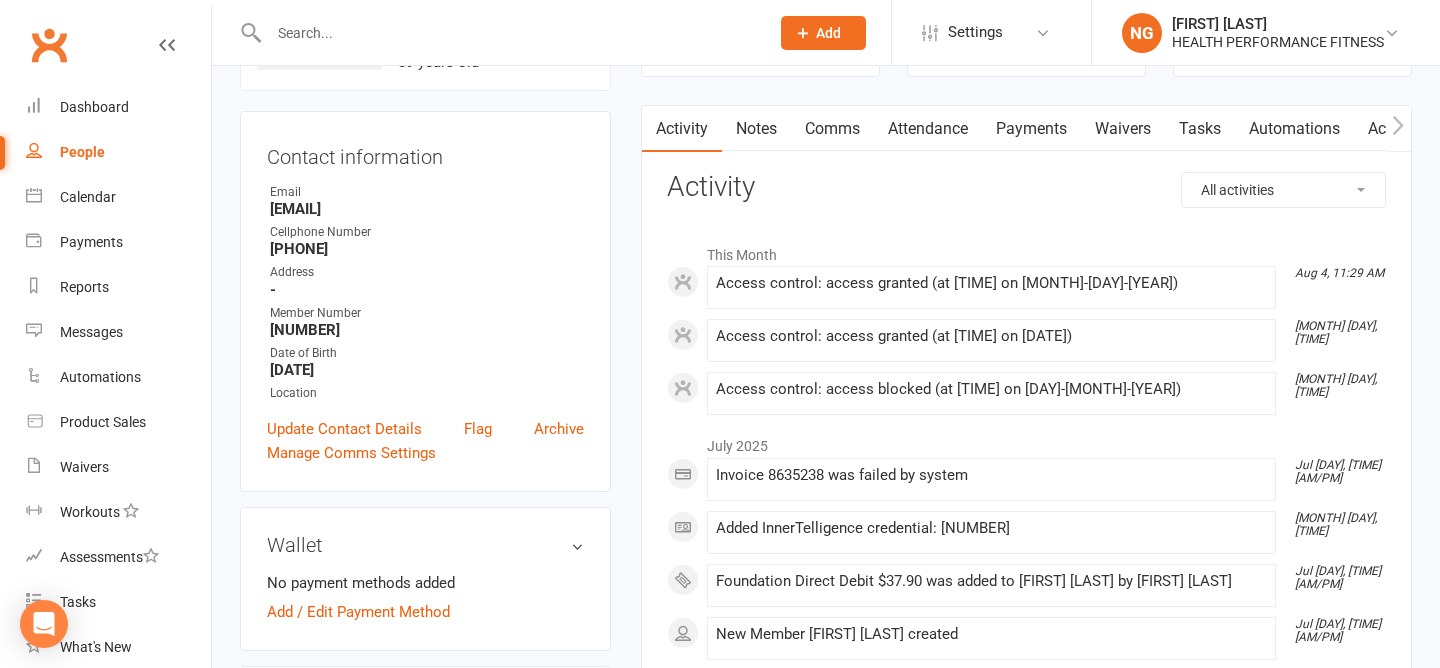 click on "Payments" at bounding box center (1031, 129) 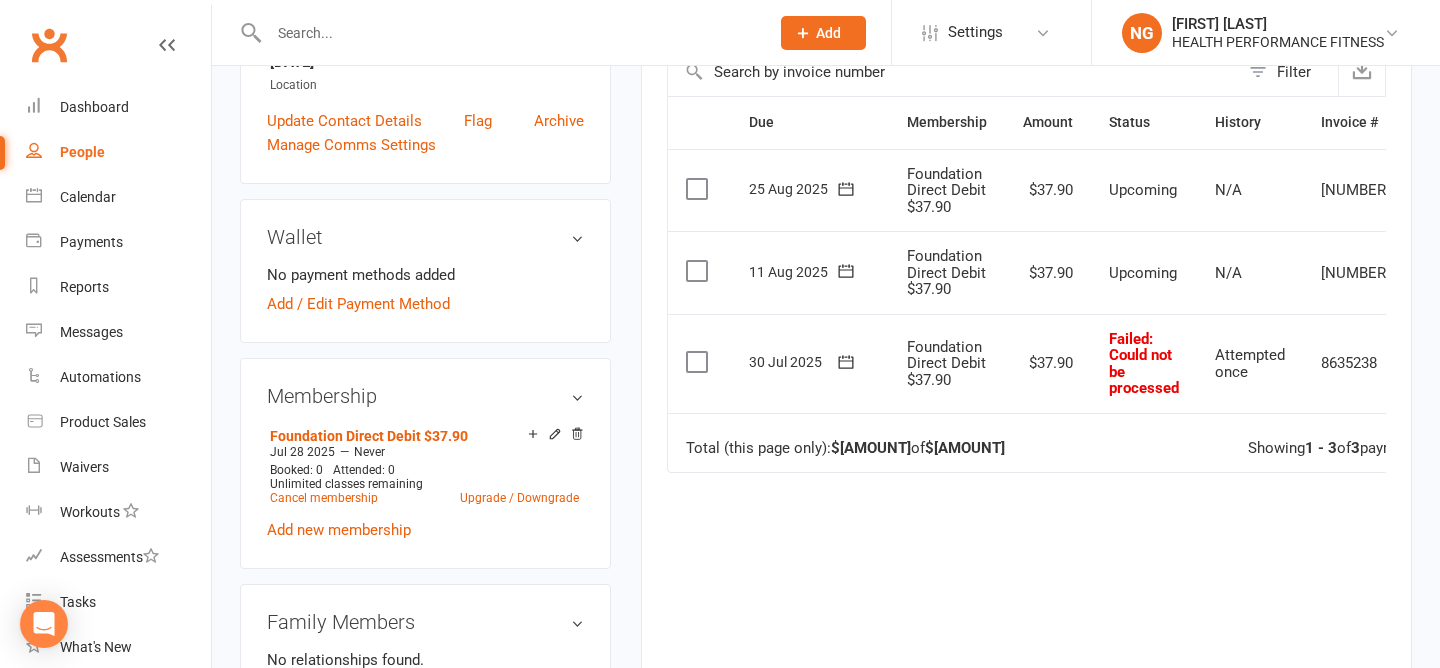 scroll, scrollTop: 454, scrollLeft: 0, axis: vertical 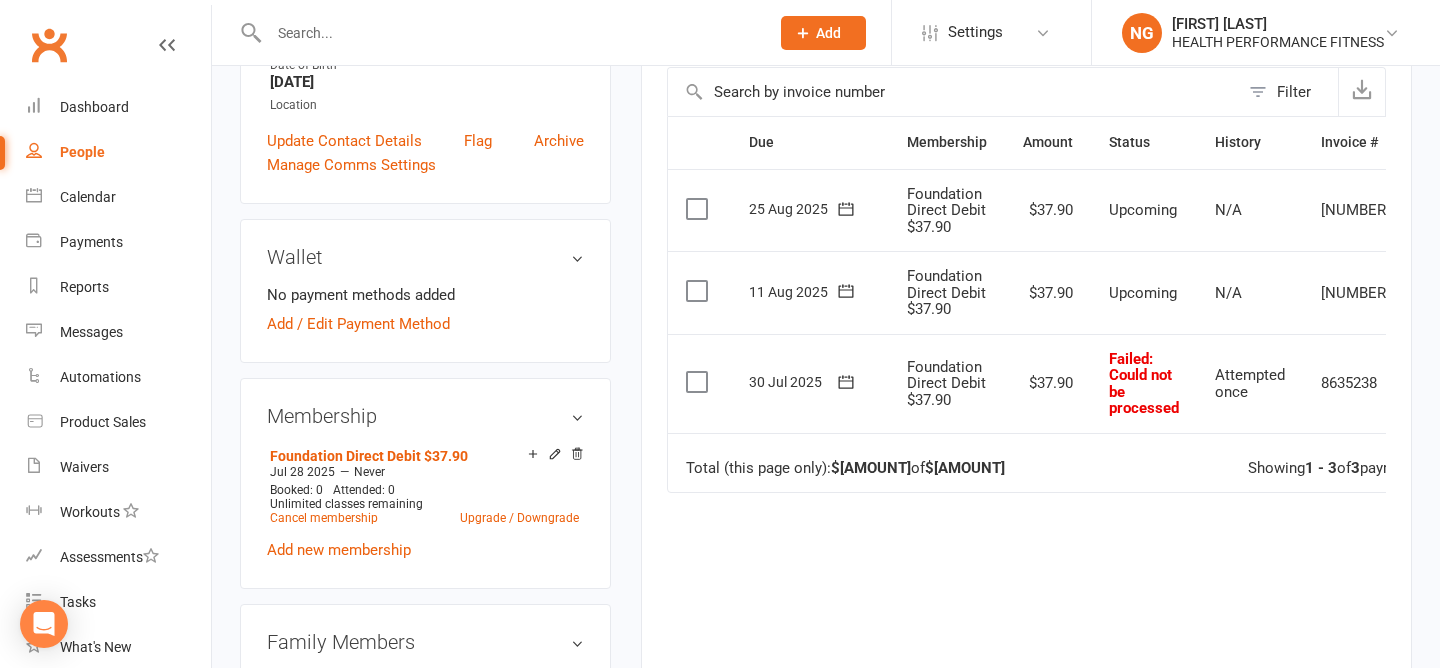 click at bounding box center (699, 382) 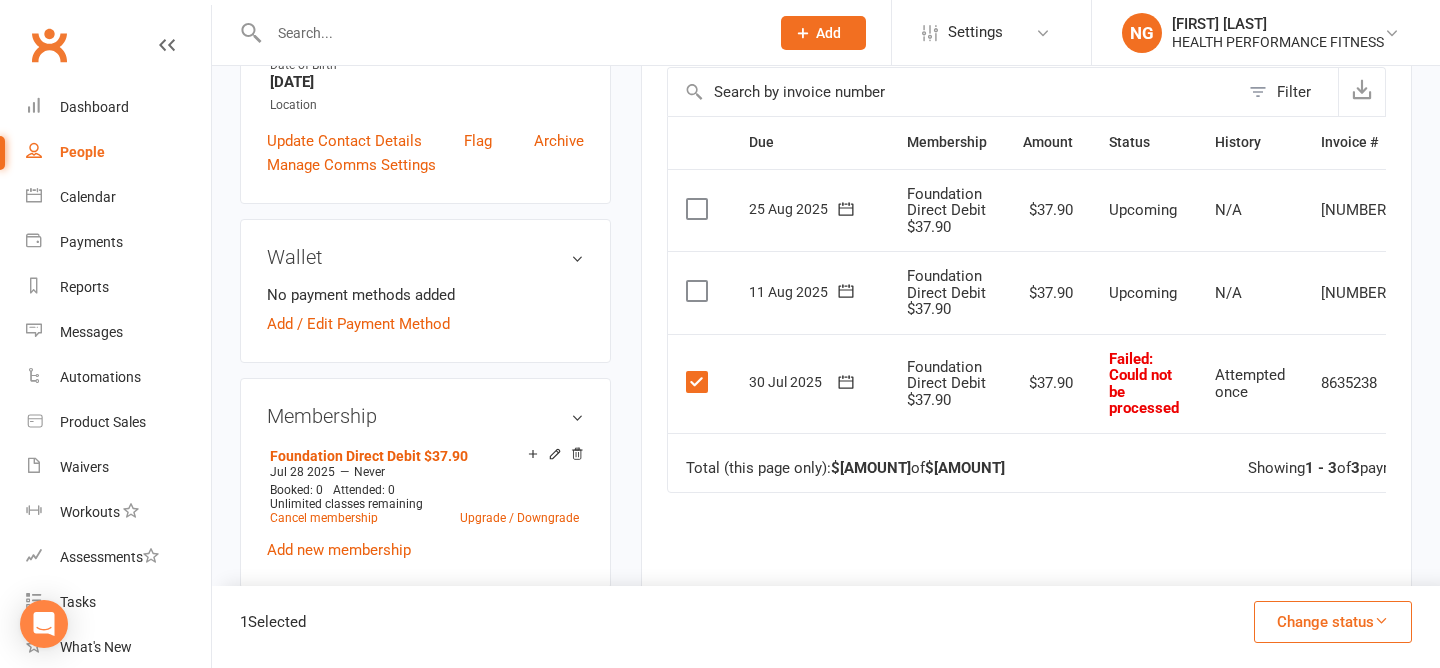 click at bounding box center (699, 382) 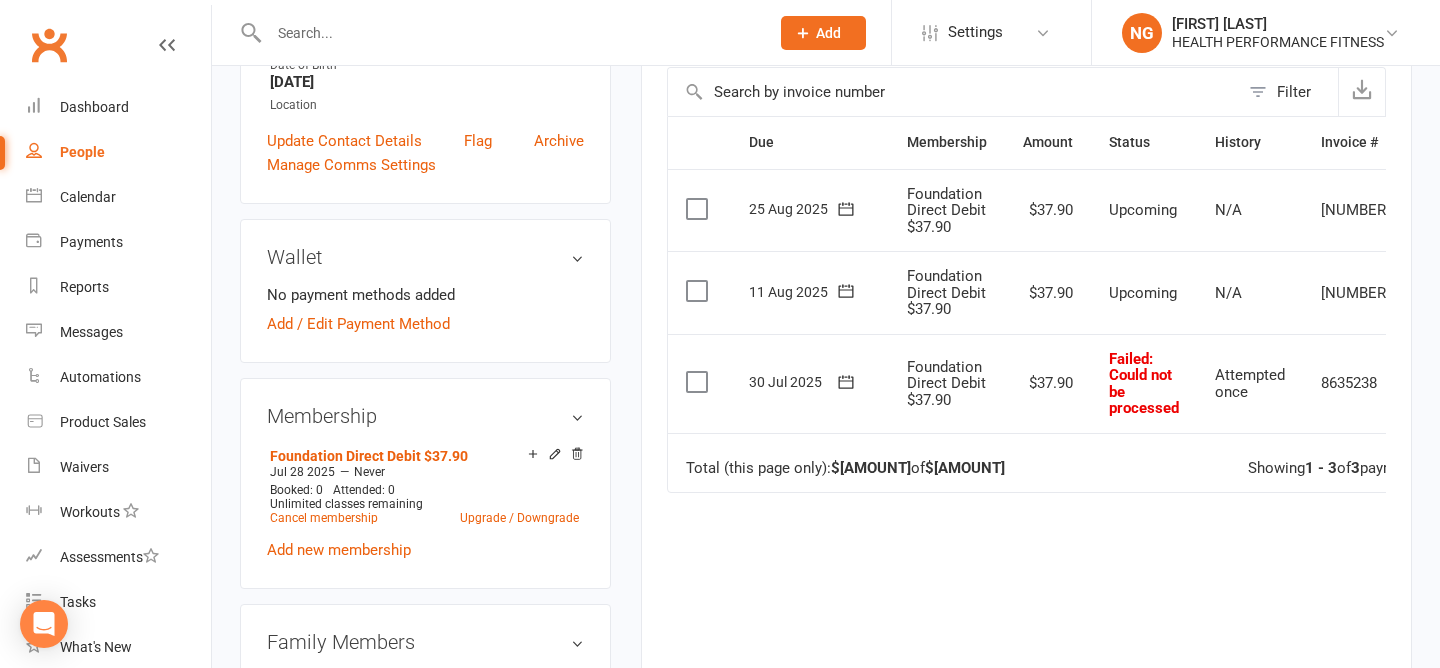scroll, scrollTop: 0, scrollLeft: 71, axis: horizontal 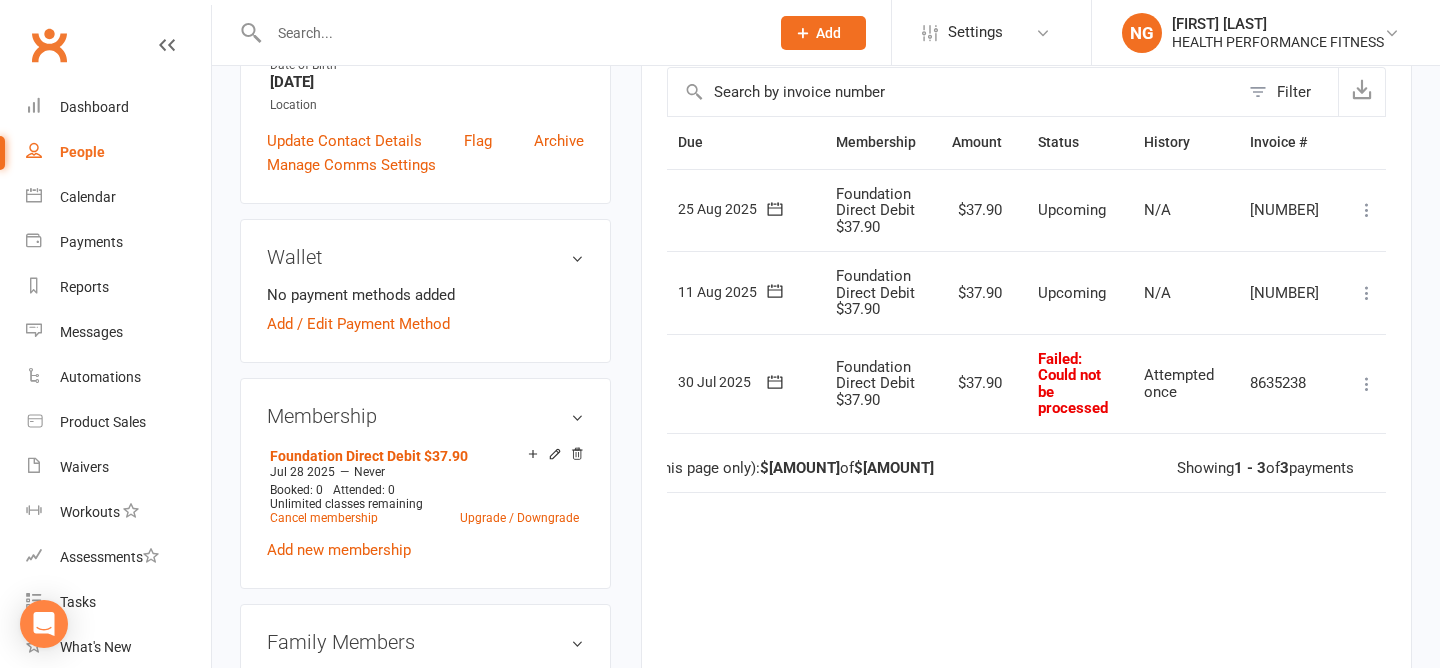 click at bounding box center (1367, 384) 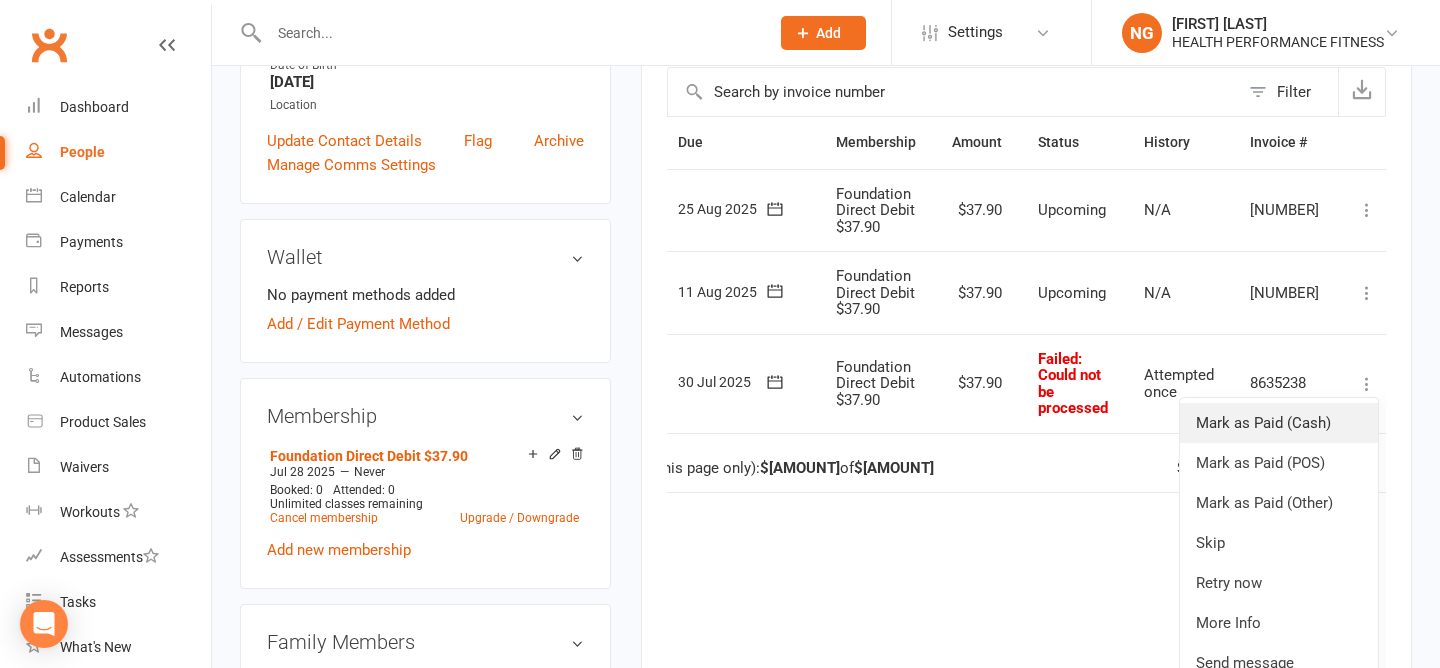 click on "Mark as Paid (Cash)" at bounding box center [1279, 423] 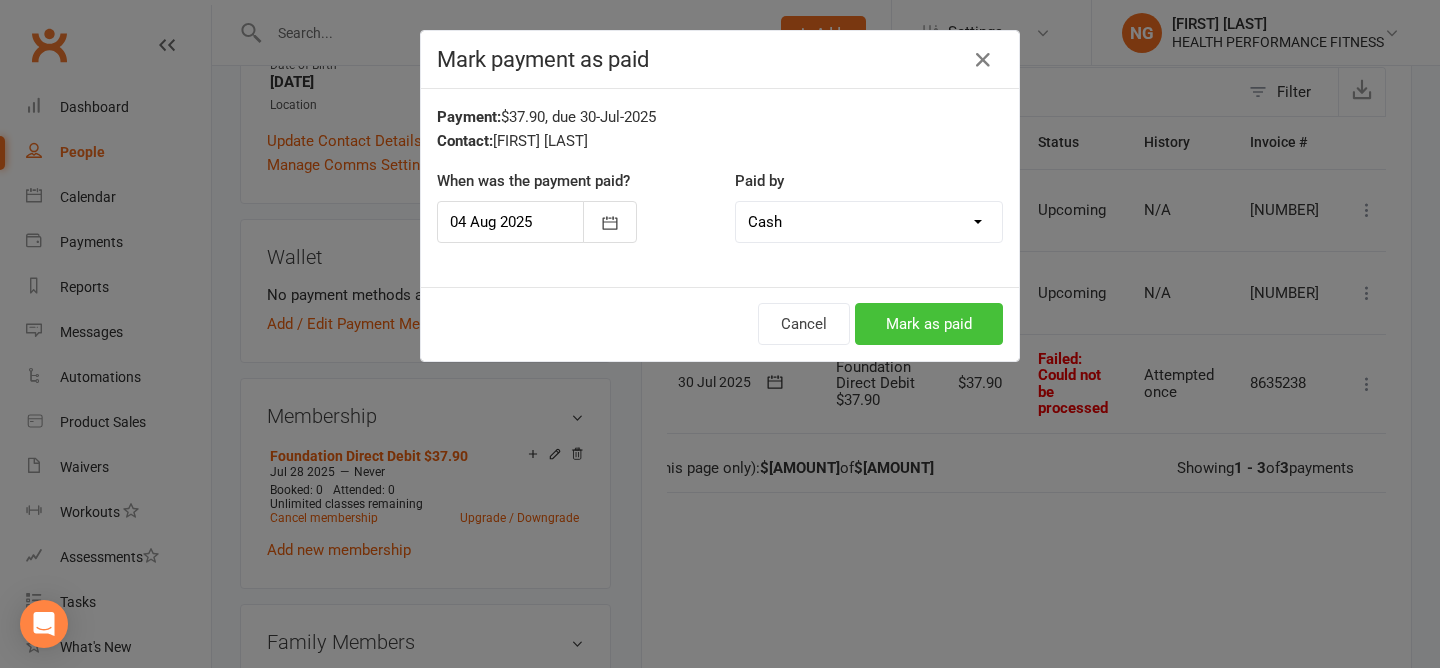 click on "Mark as paid" at bounding box center [929, 324] 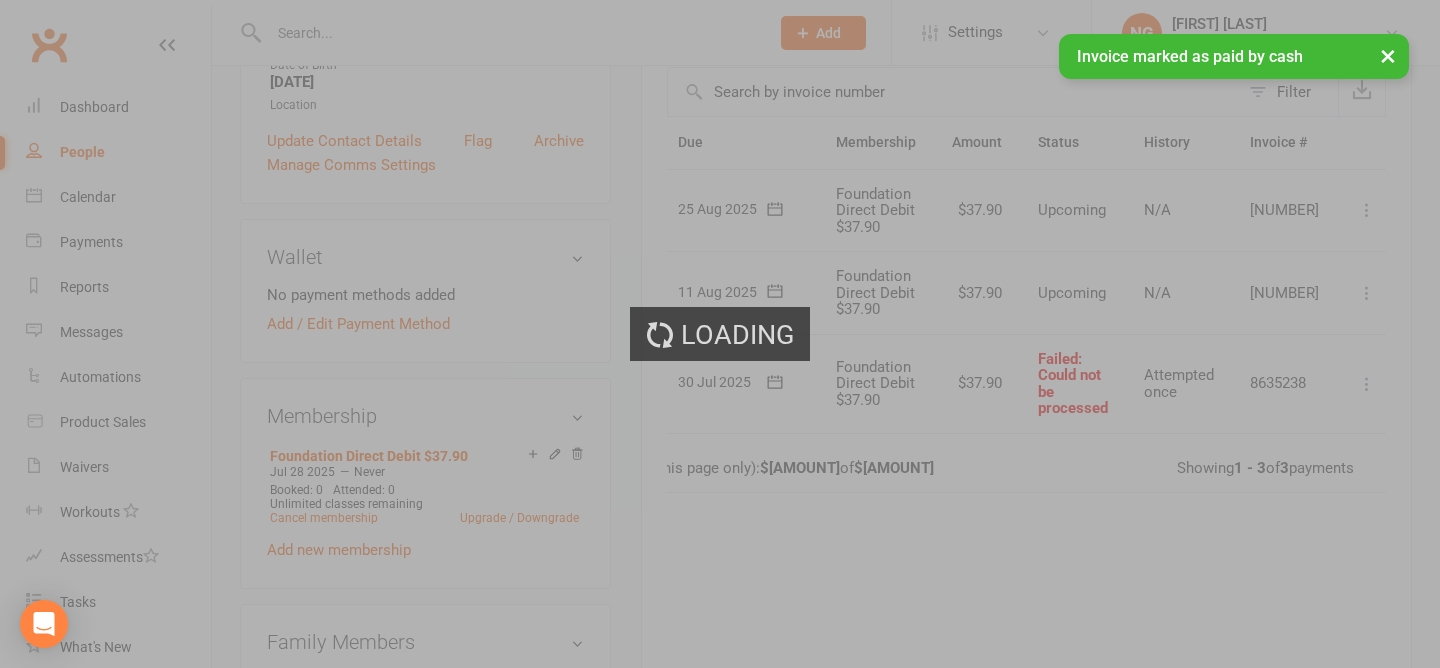 scroll, scrollTop: 0, scrollLeft: 69, axis: horizontal 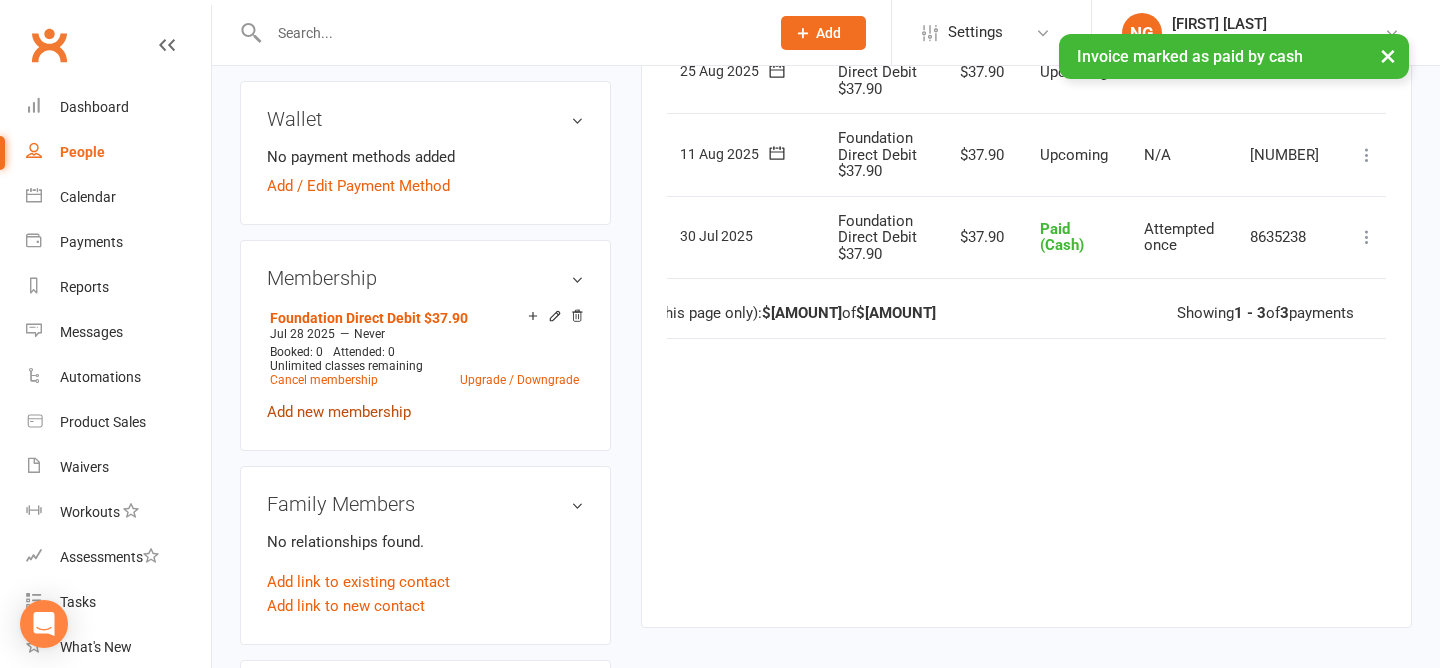 click on "Add new membership" at bounding box center [339, 412] 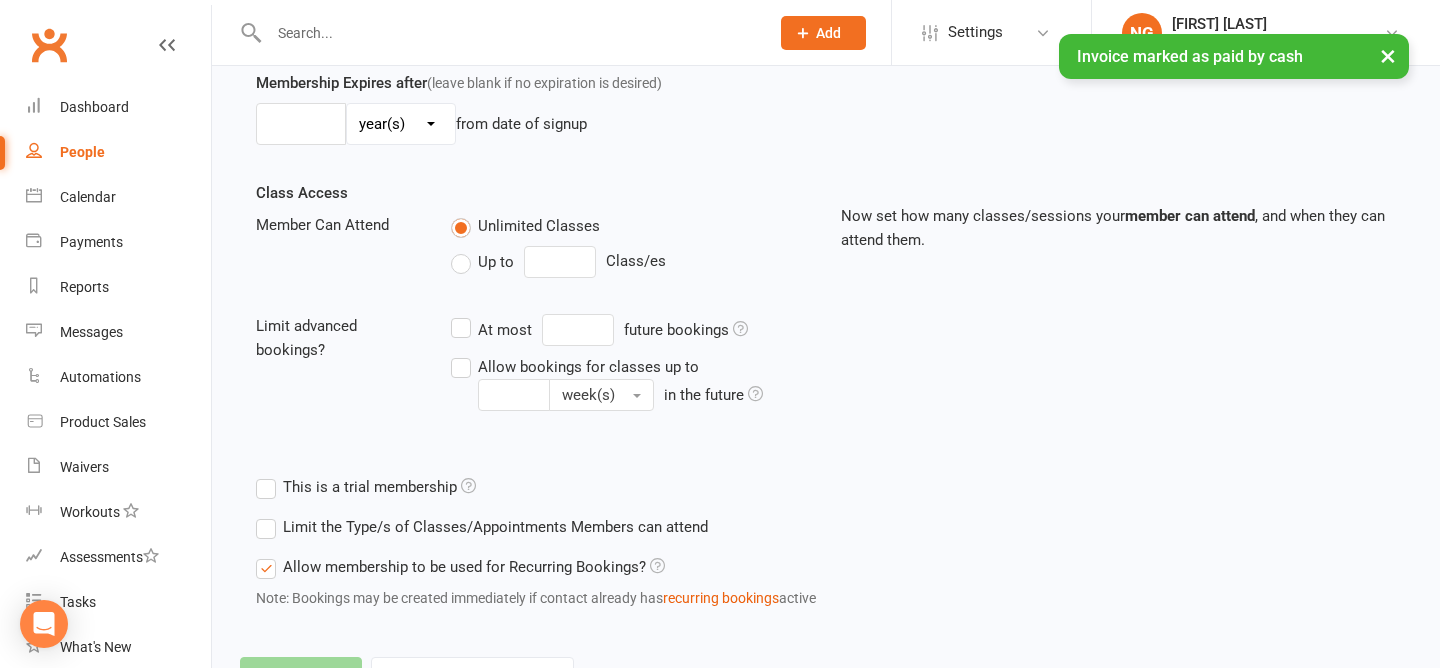 scroll, scrollTop: 0, scrollLeft: 0, axis: both 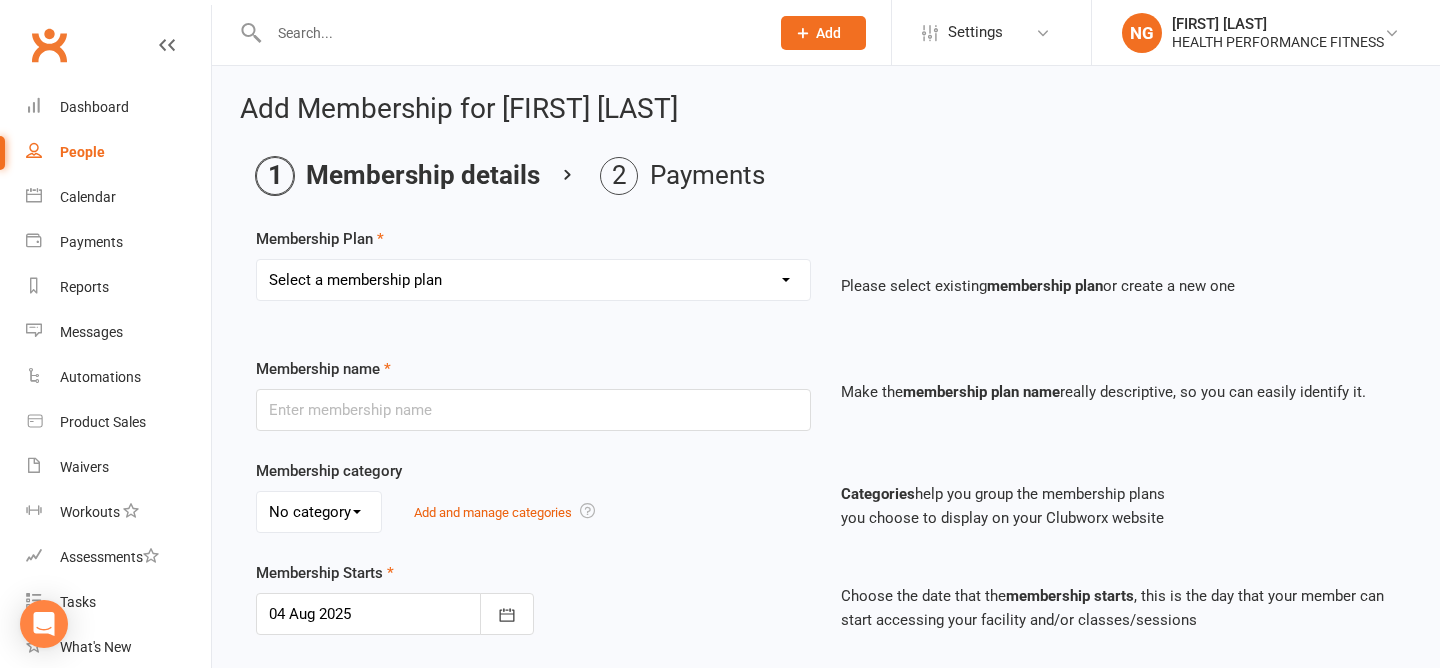 click on "Select a membership plan Create new Membership Plan Foundation Direct Debit $41.90 Foundation Direct Debit $37.90 Foundation Direct Debit $33.90 Foundation Direct Debit $29.90 Foundation Direct Debit $27.90 Foundation Direct Debit $23.45 Foundation Direct Debit $19.45 Foundation Youth Direct Debit $33.90 Foundation Direct Debit $23.90 Foundation Direct Debit $25.90 Foundation Direct Debit $19.95 Foundation Direct Debit $24.90 Freedom Direct Debit $21.00 Loyalty Direct Debit $19.00 12 Month Paid in Advance - $929 3 Month Paid in Advance - $349 6 Month Paid in Advance - $649 1 Month Paid in Advance - $120.90 Team Membership NS Foundation Direct Debit $33.90" at bounding box center (533, 280) 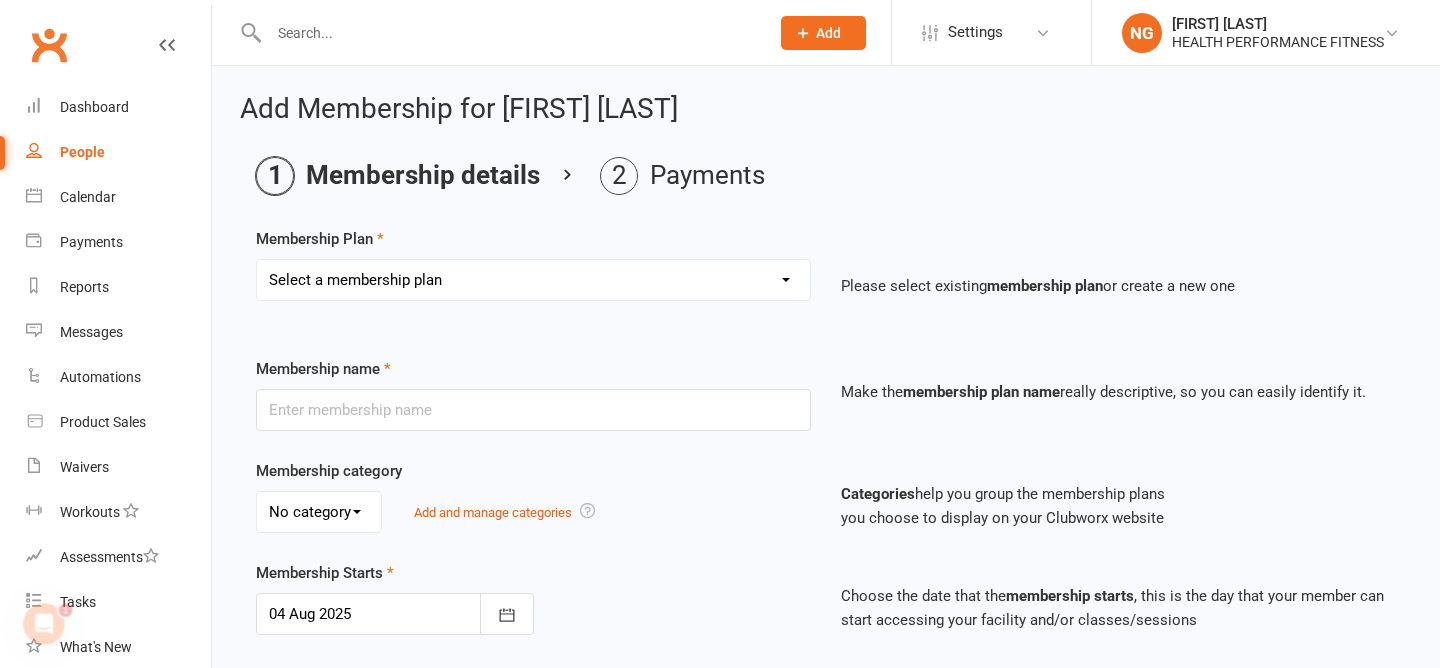 scroll, scrollTop: 0, scrollLeft: 0, axis: both 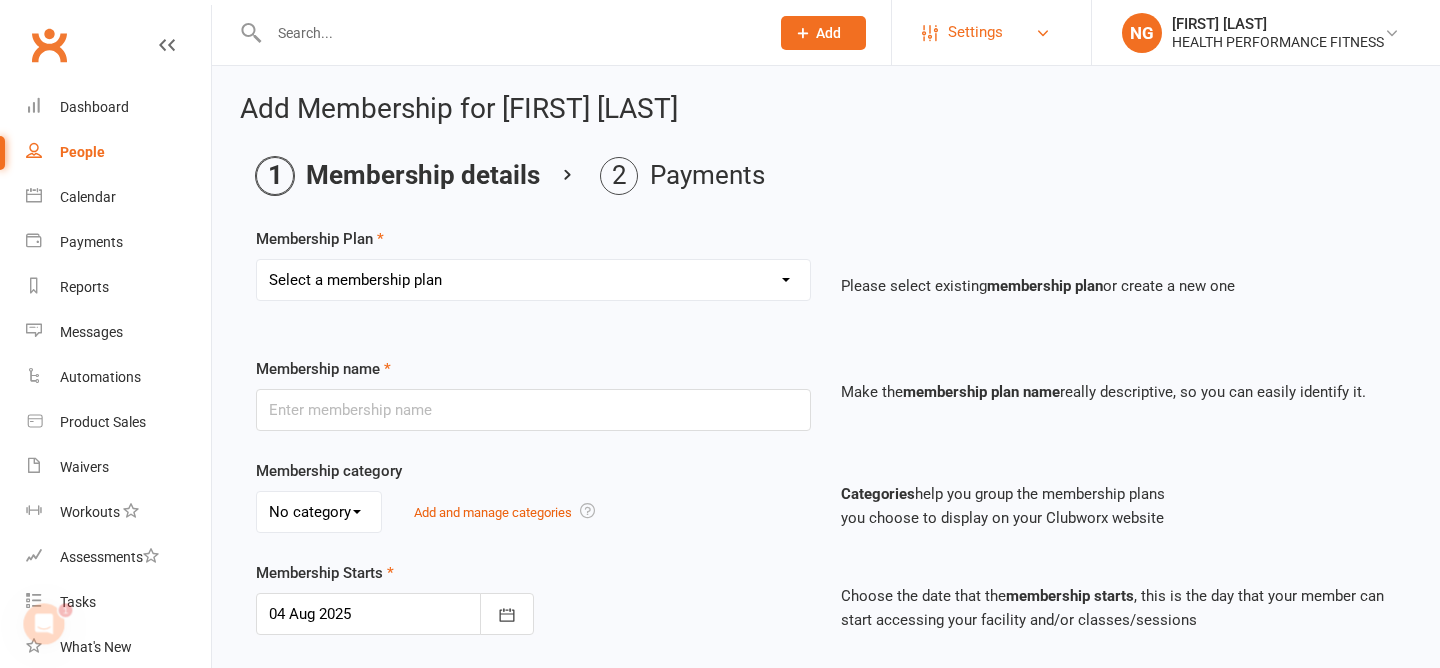 click on "Settings" at bounding box center [975, 32] 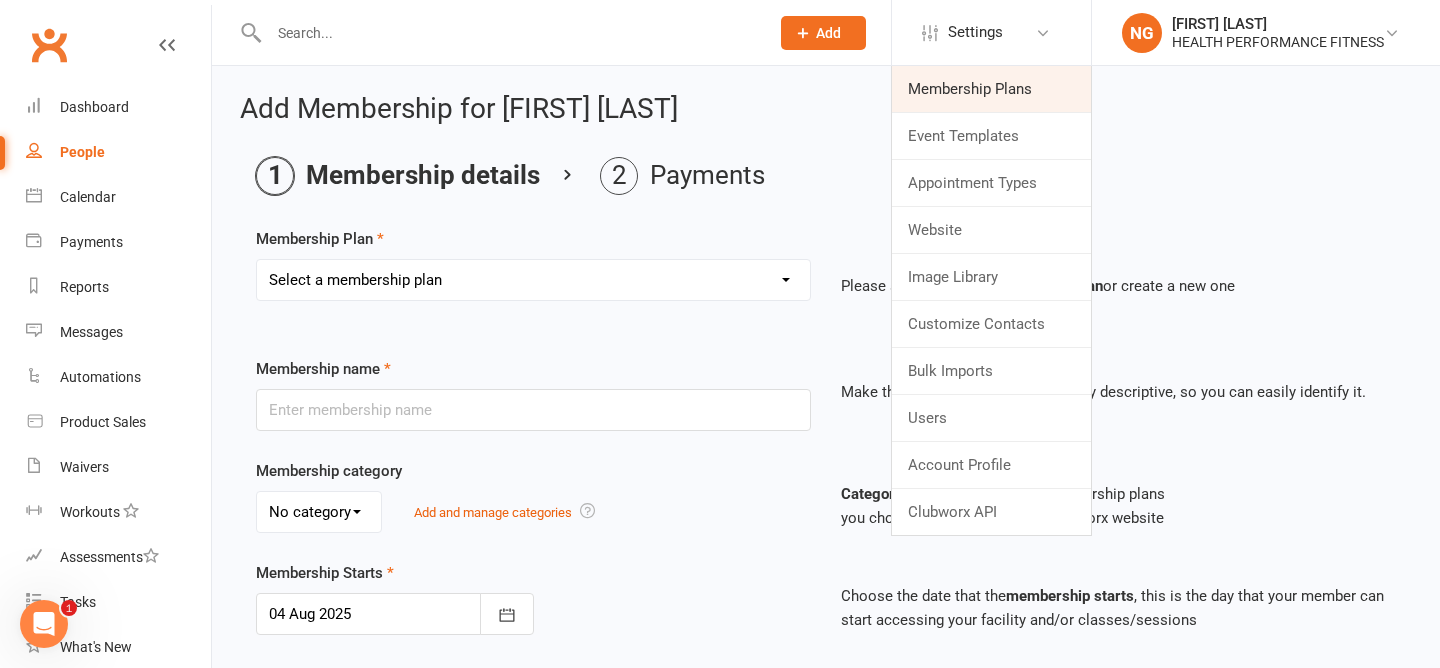 click on "Membership Plans" at bounding box center [991, 89] 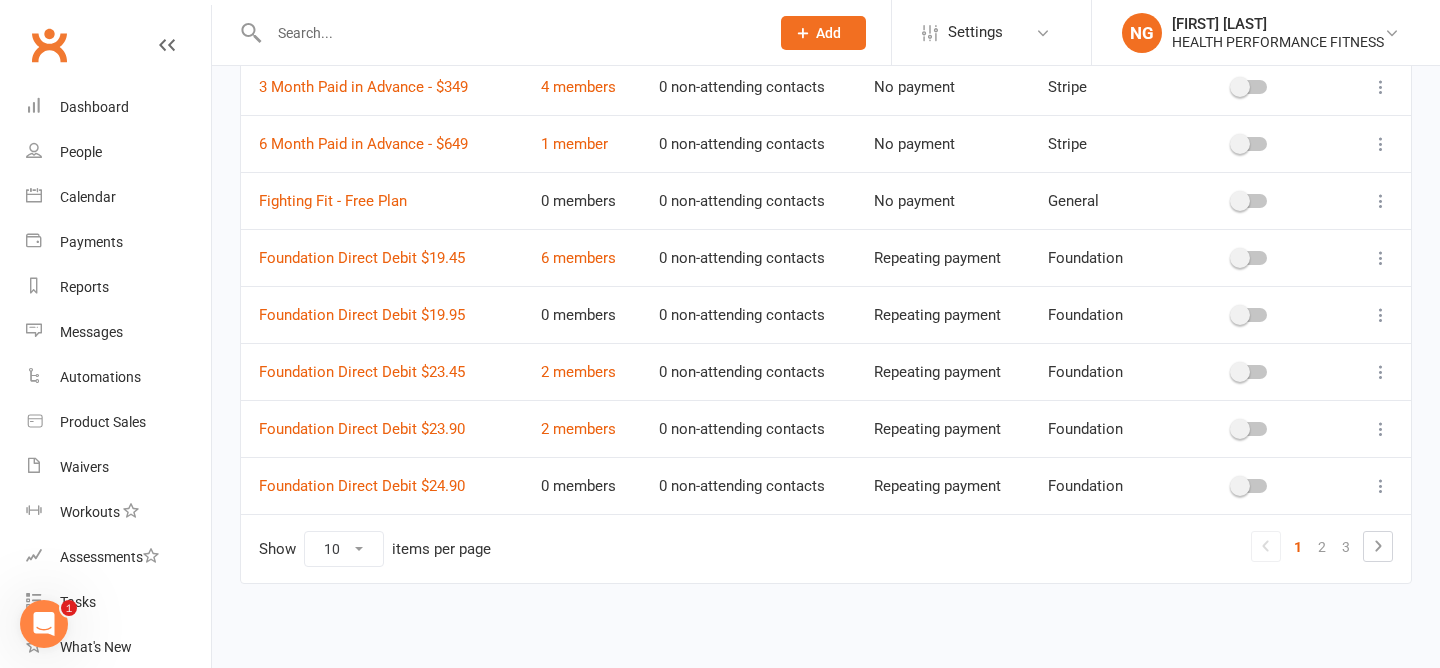scroll, scrollTop: 0, scrollLeft: 0, axis: both 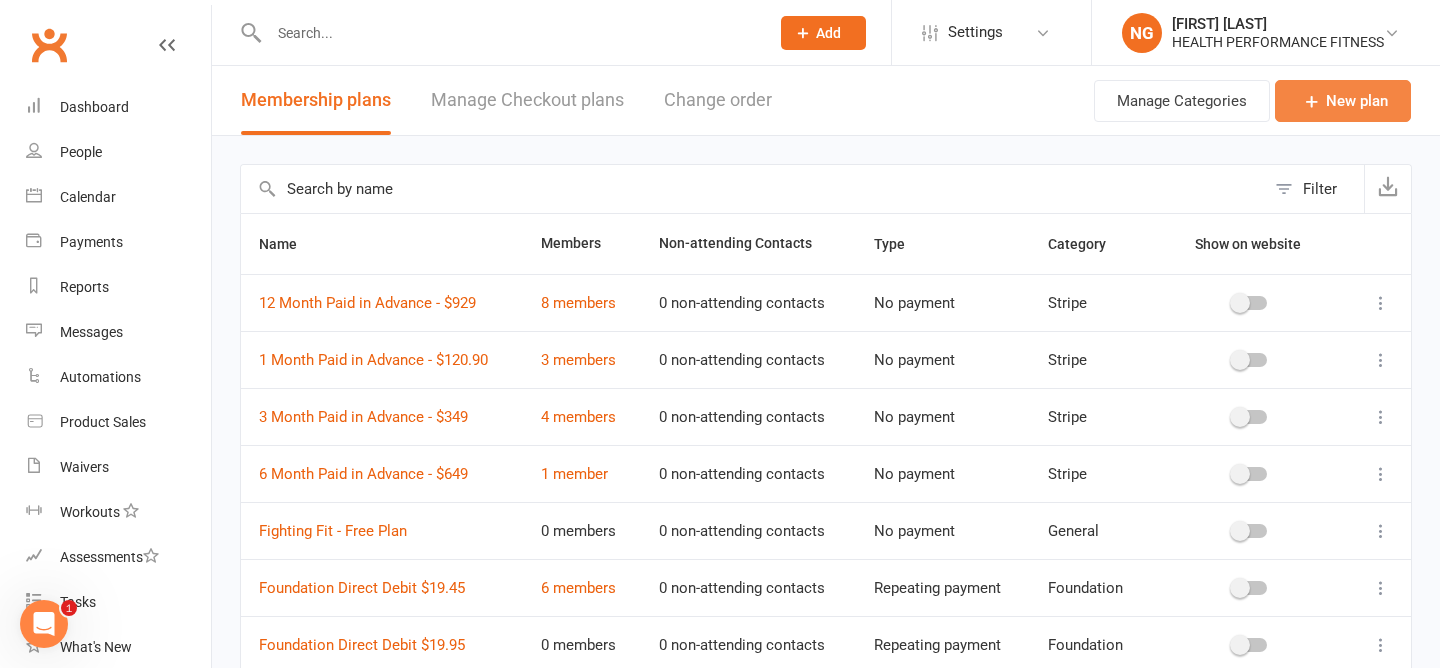 click at bounding box center [1312, 101] 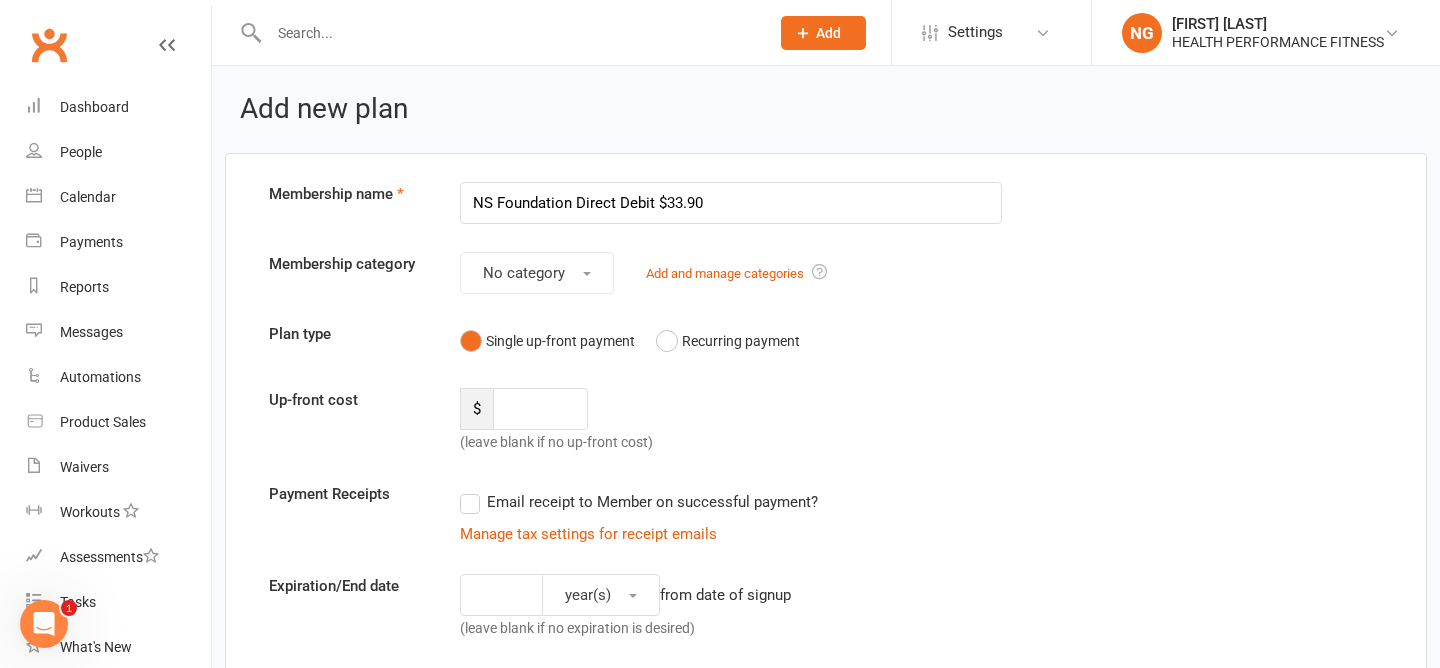 click on "NS Foundation Direct Debit $33.90" at bounding box center [731, 203] 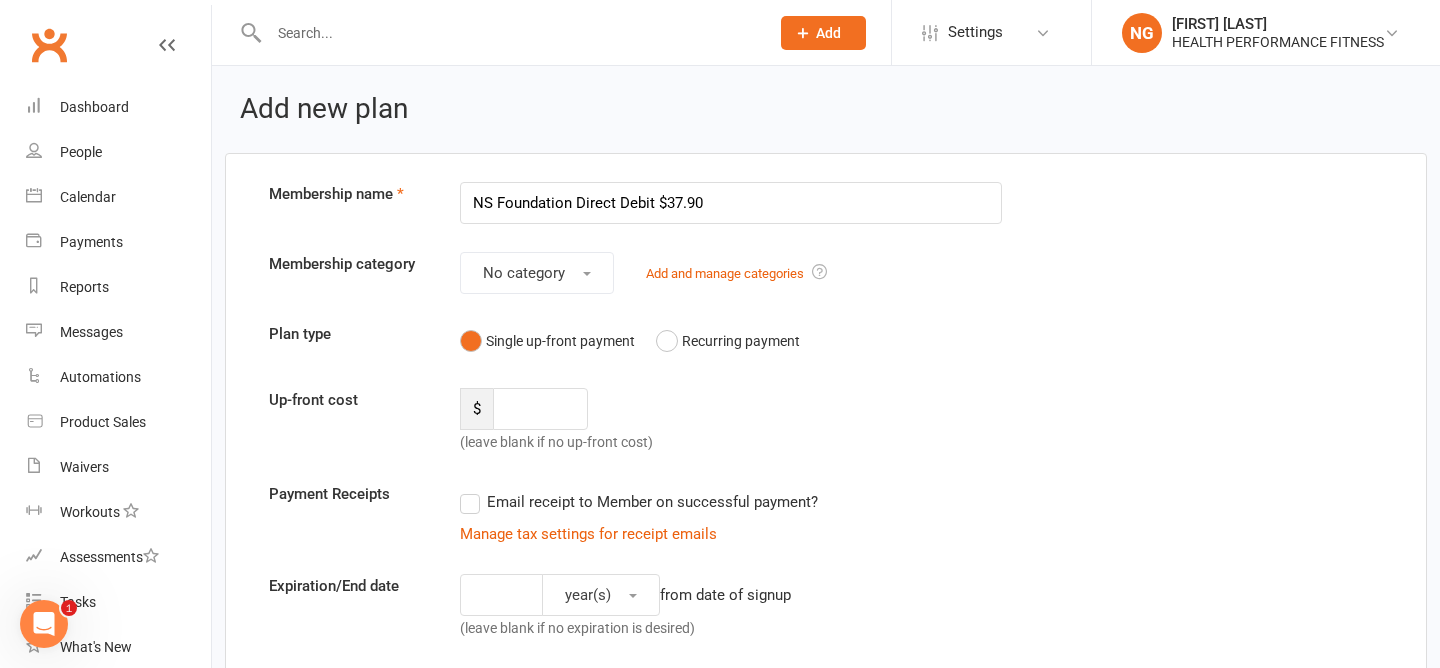 type on "NS Foundation Direct Debit $37.90" 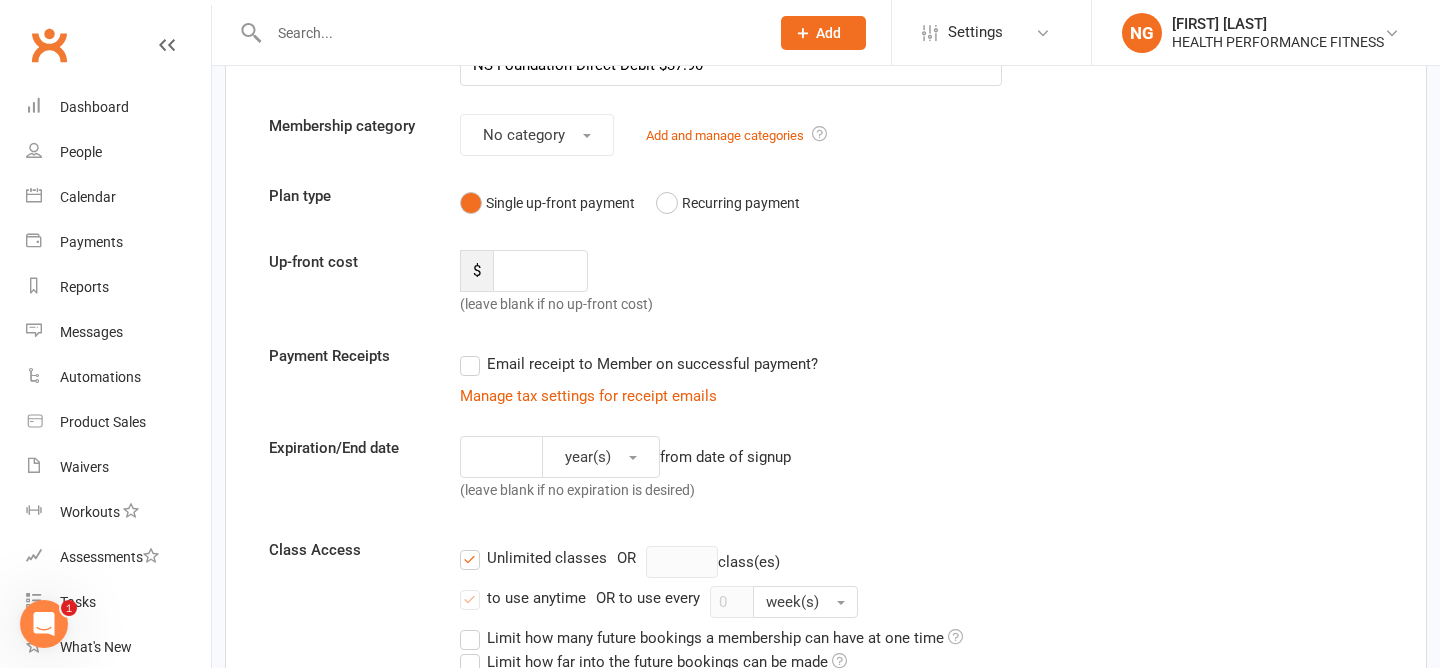scroll, scrollTop: 139, scrollLeft: 0, axis: vertical 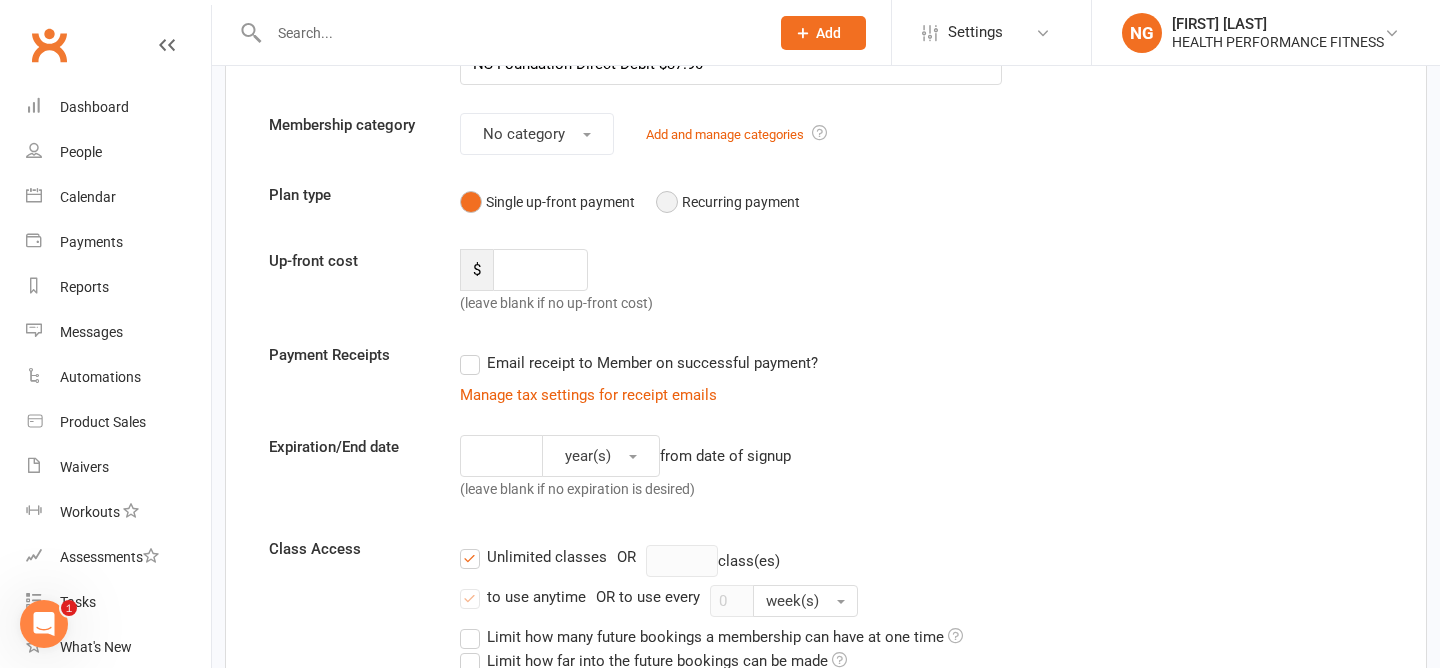click on "Recurring payment" at bounding box center [728, 202] 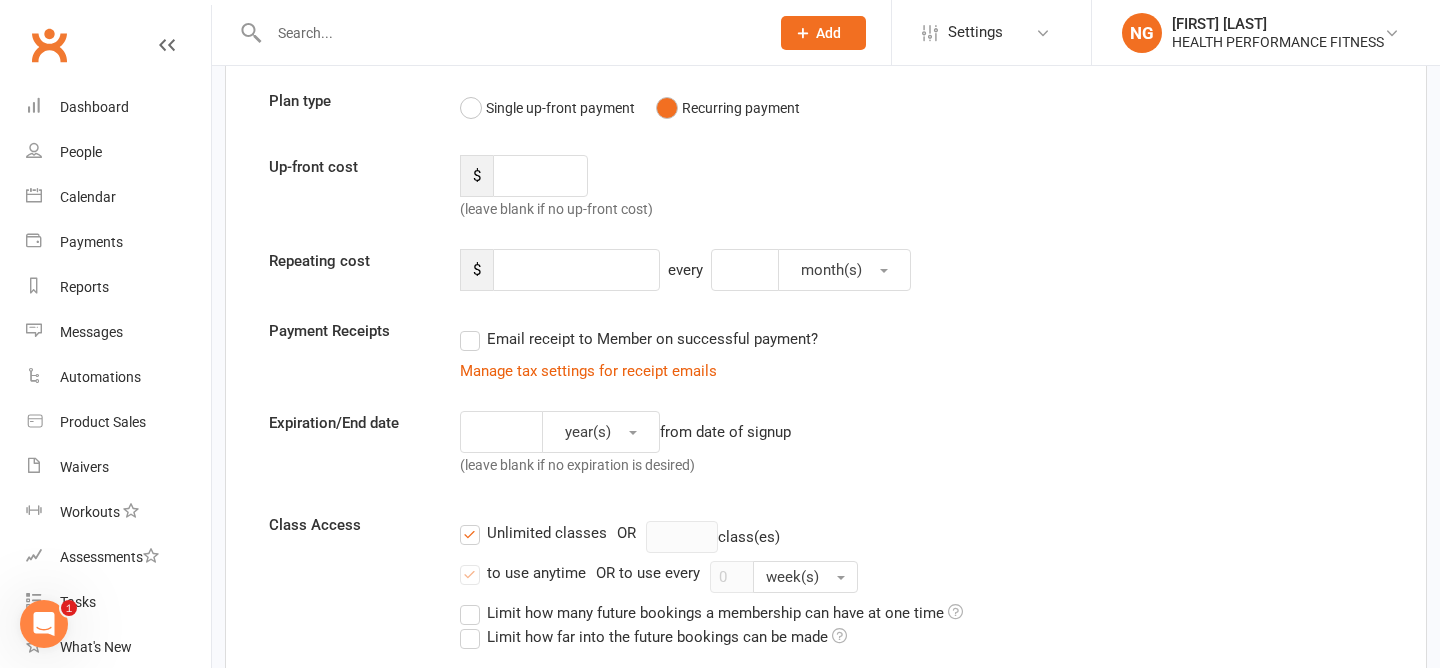 scroll, scrollTop: 268, scrollLeft: 0, axis: vertical 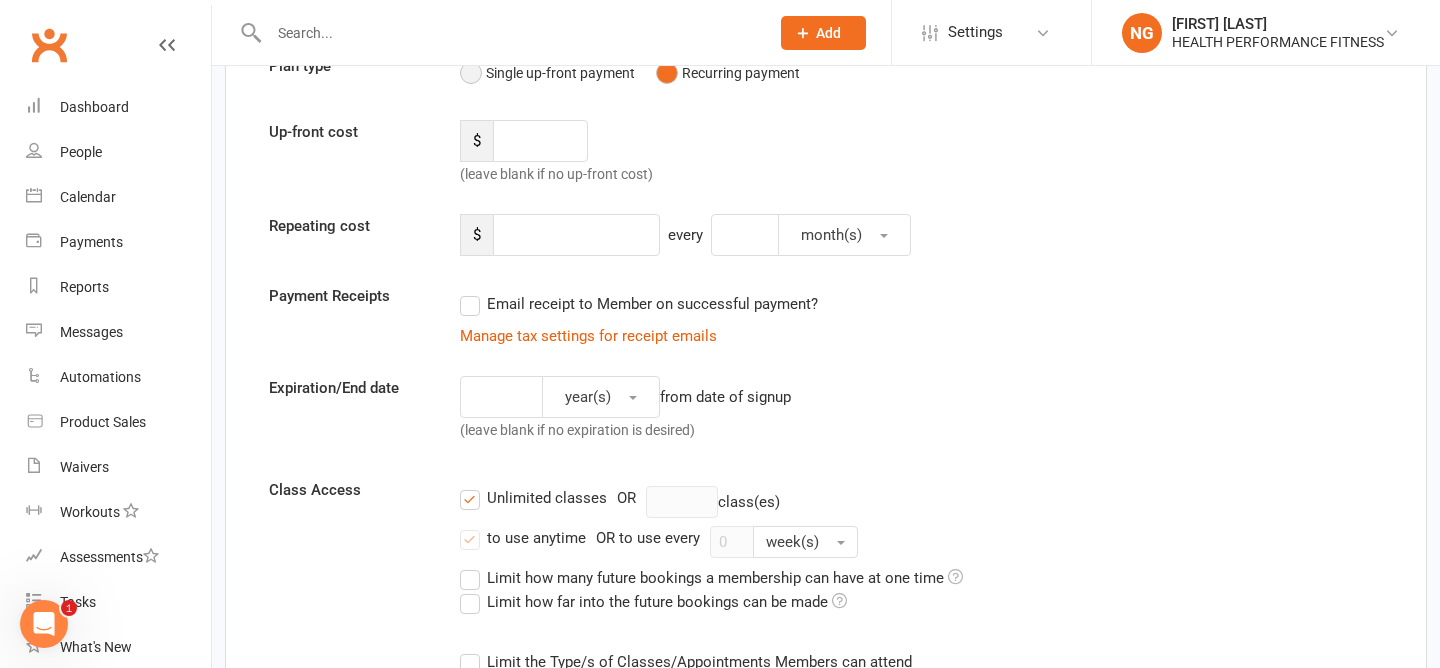 click on "Single up-front payment" at bounding box center [547, 73] 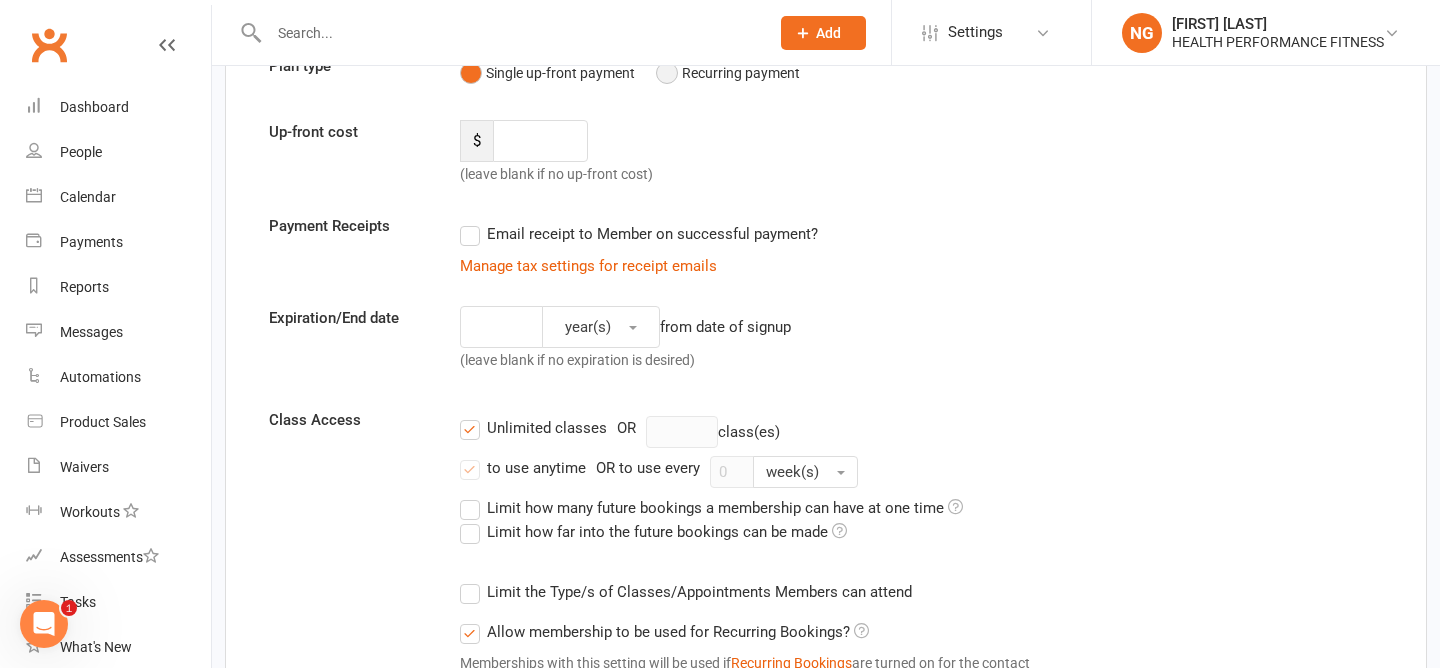 click on "Recurring payment" at bounding box center (728, 73) 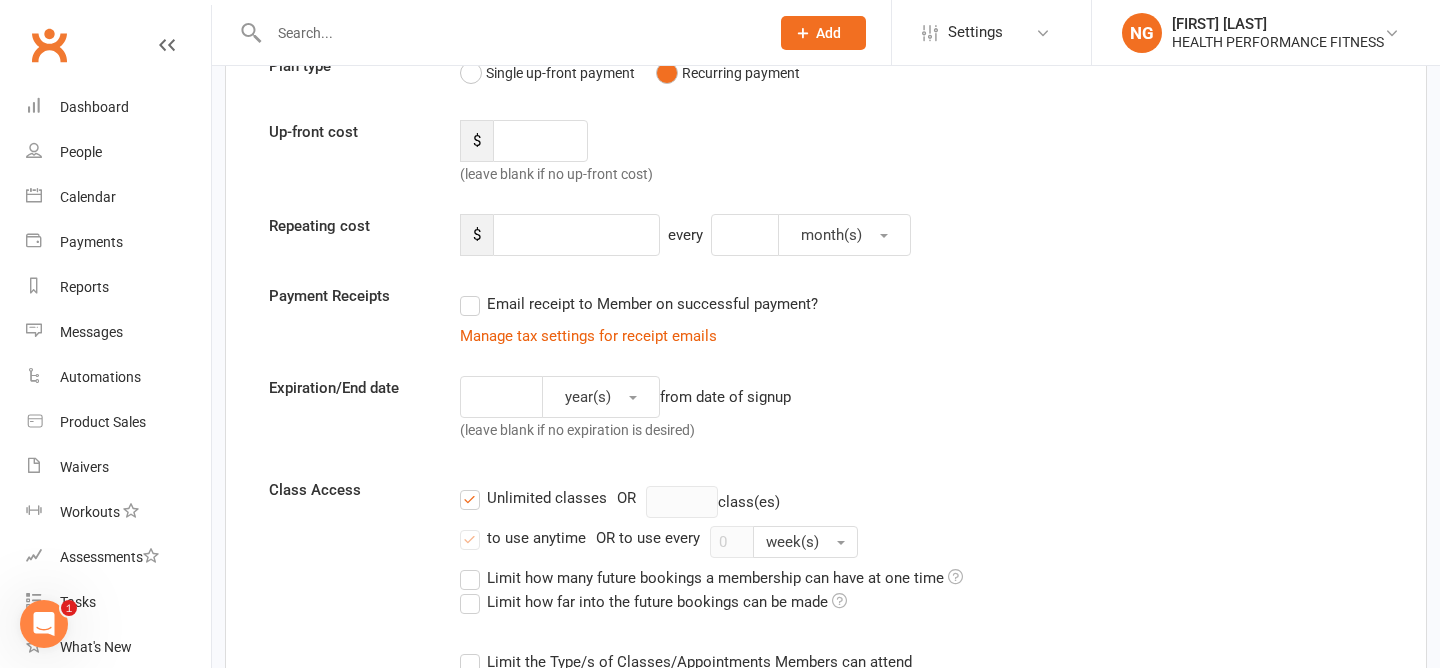 scroll, scrollTop: 297, scrollLeft: 0, axis: vertical 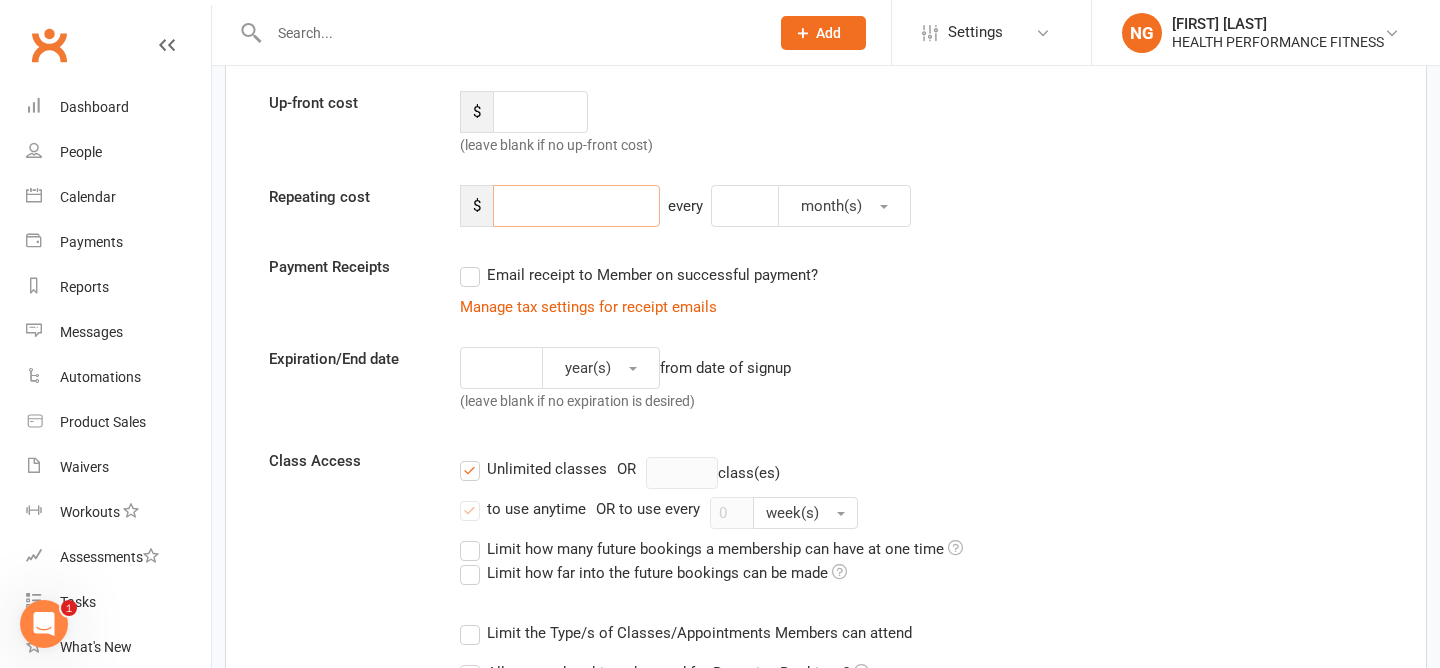 click at bounding box center [576, 206] 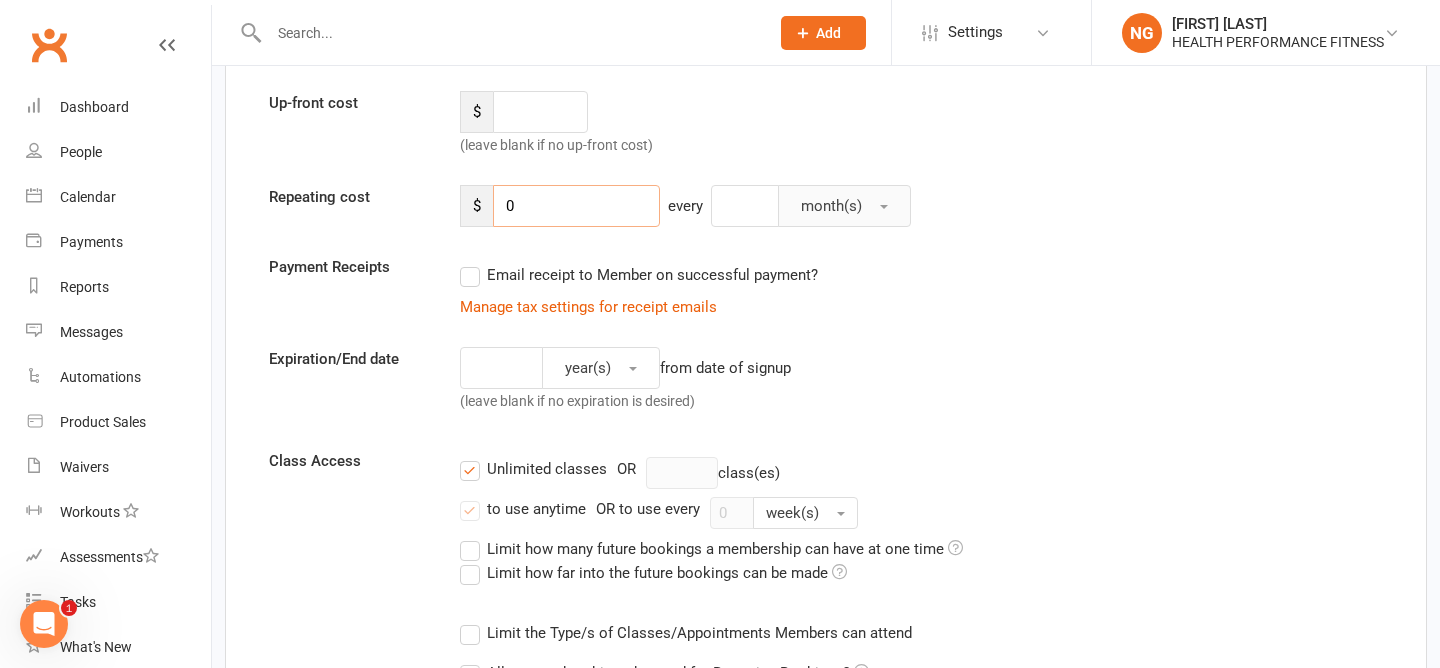 type on "0" 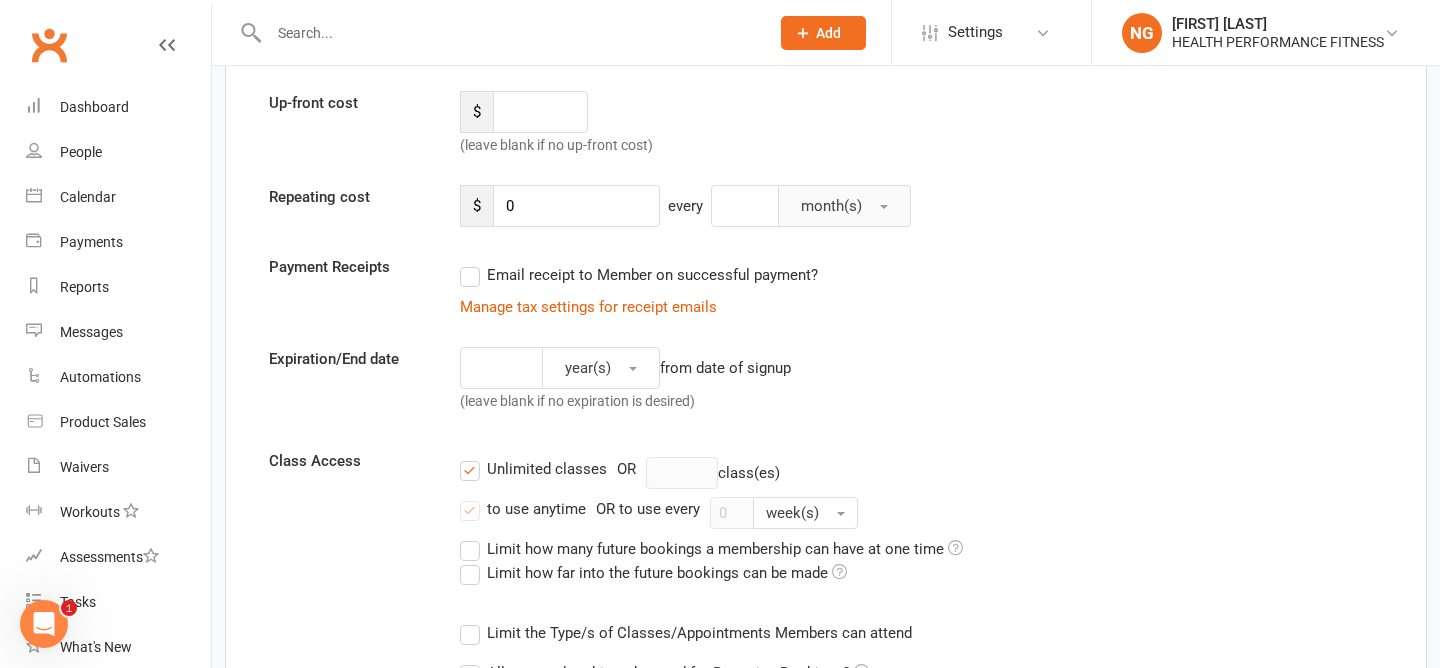 click on "month(s)" at bounding box center [844, 206] 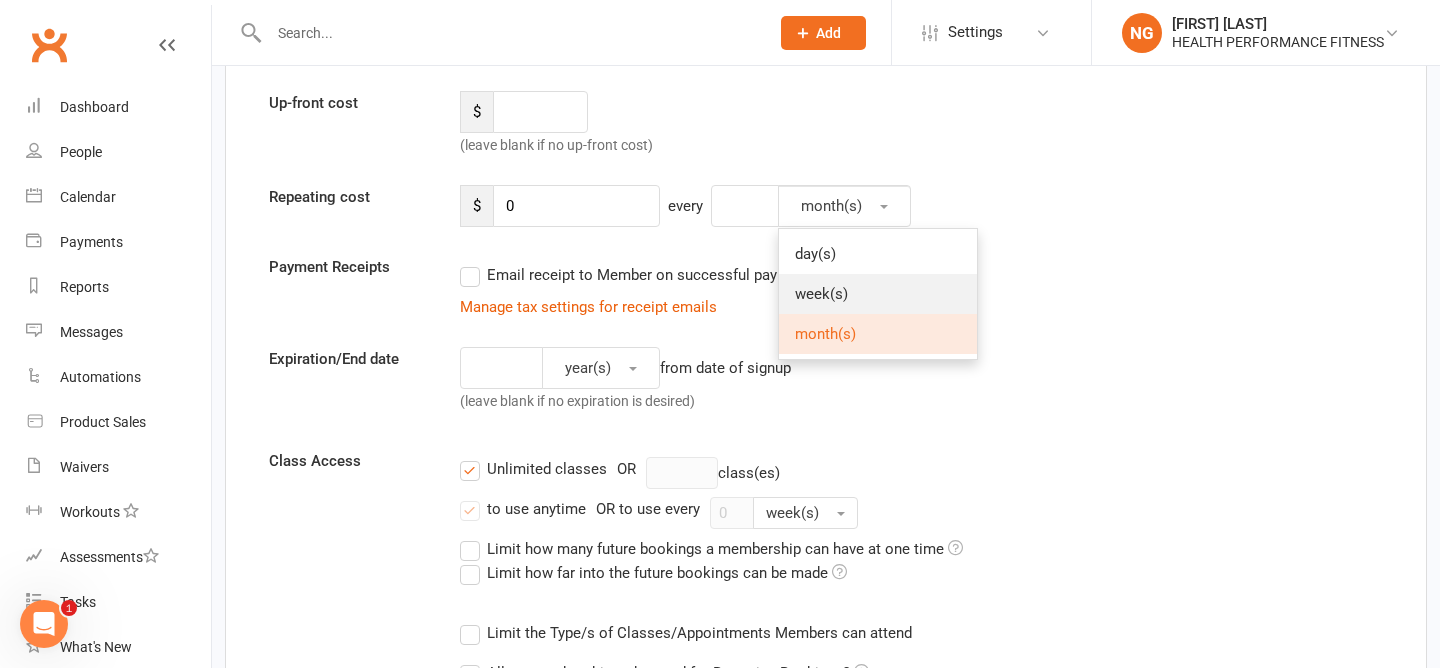 click on "week(s)" at bounding box center (821, 294) 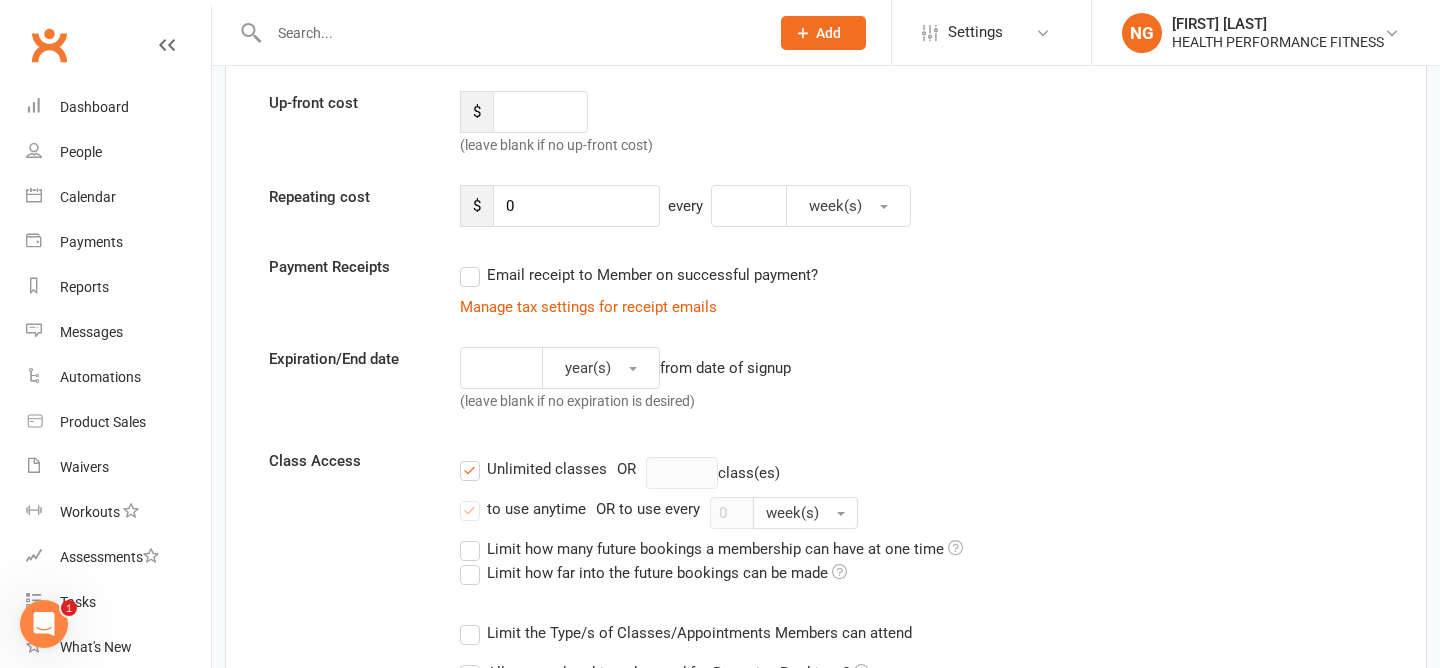 click on "Email receipt to Member on successful payment?" at bounding box center (723, 275) 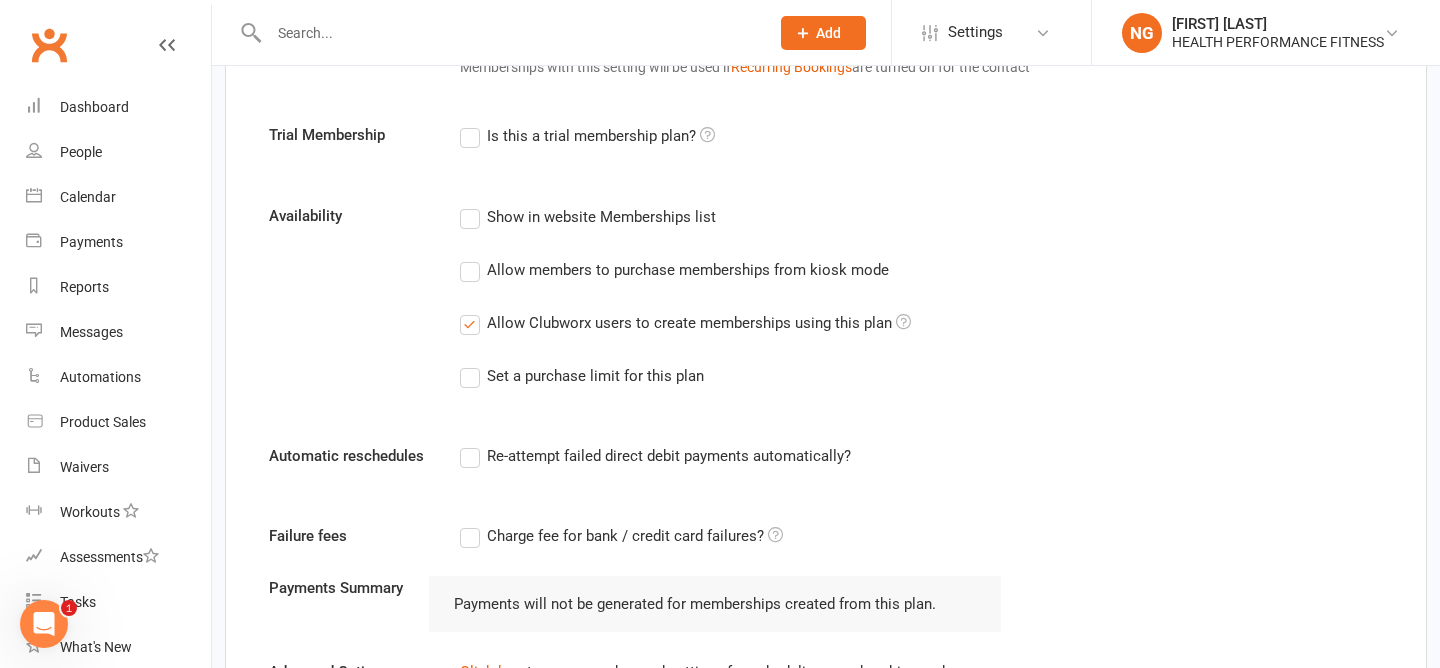 scroll, scrollTop: 1158, scrollLeft: 0, axis: vertical 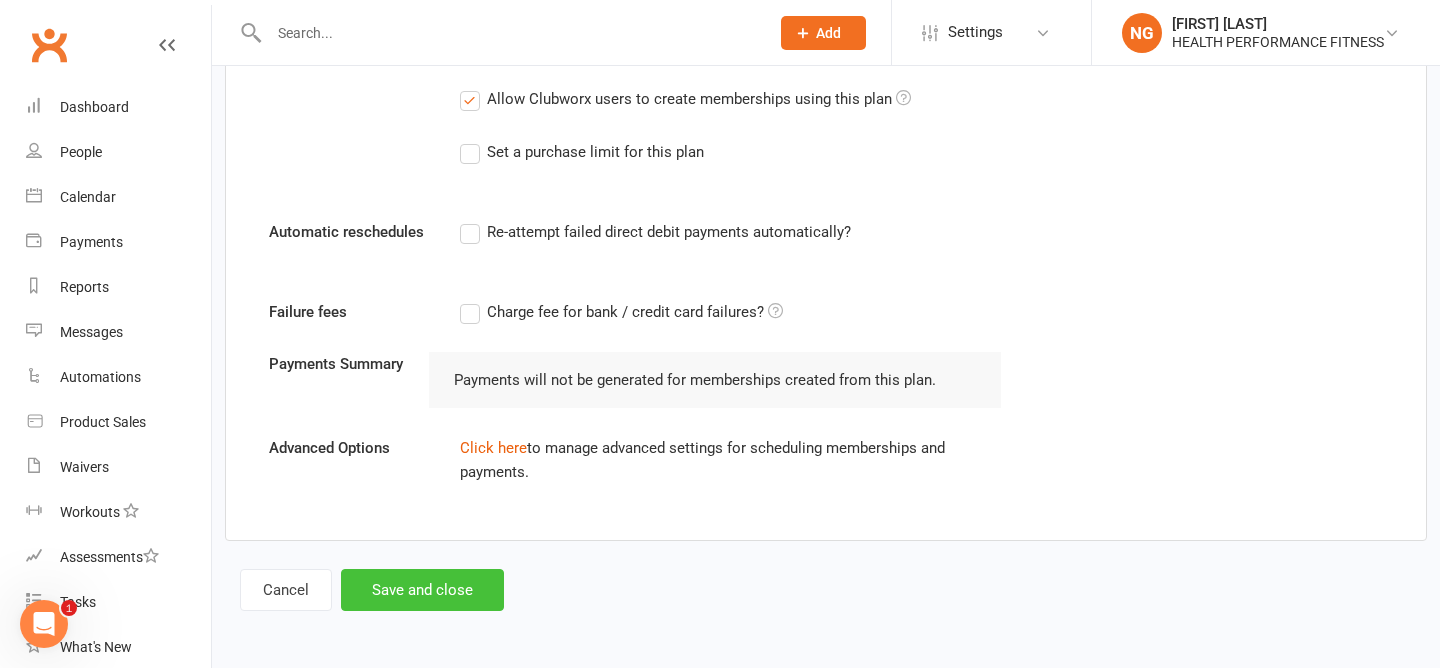 click on "Save and close" at bounding box center (422, 590) 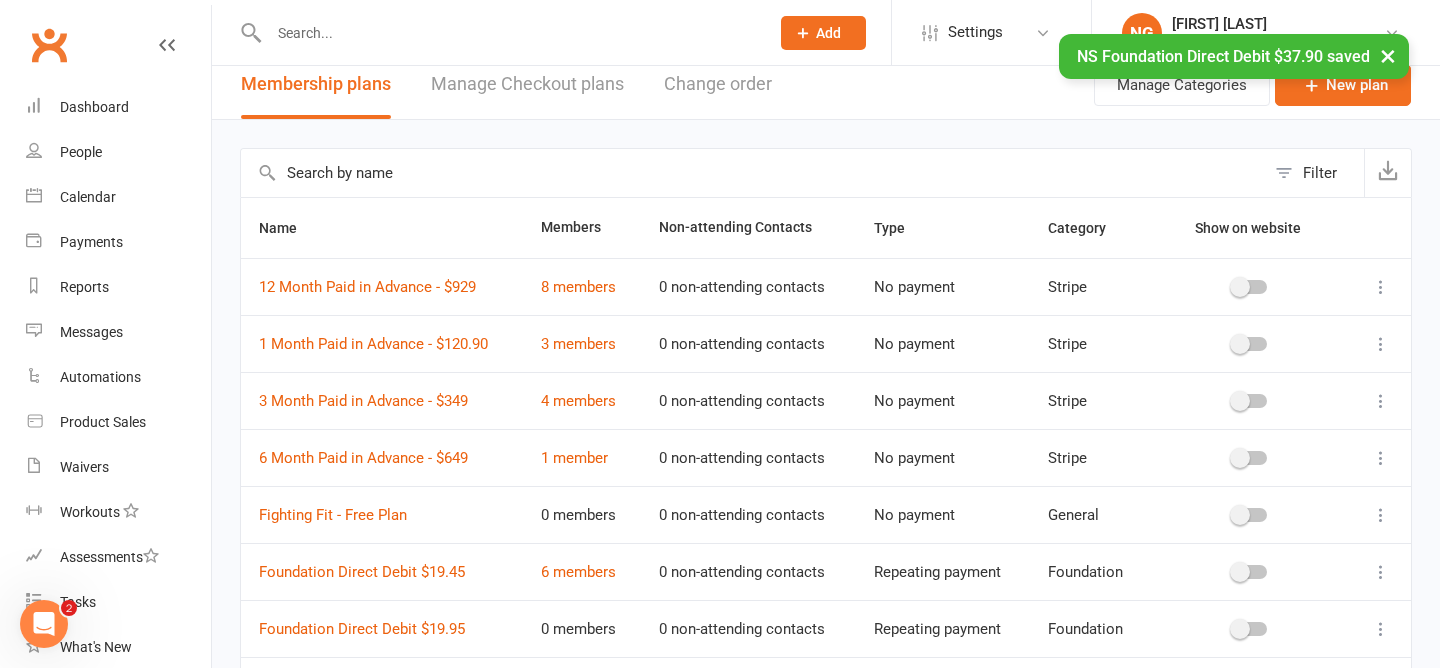 scroll, scrollTop: 21, scrollLeft: 0, axis: vertical 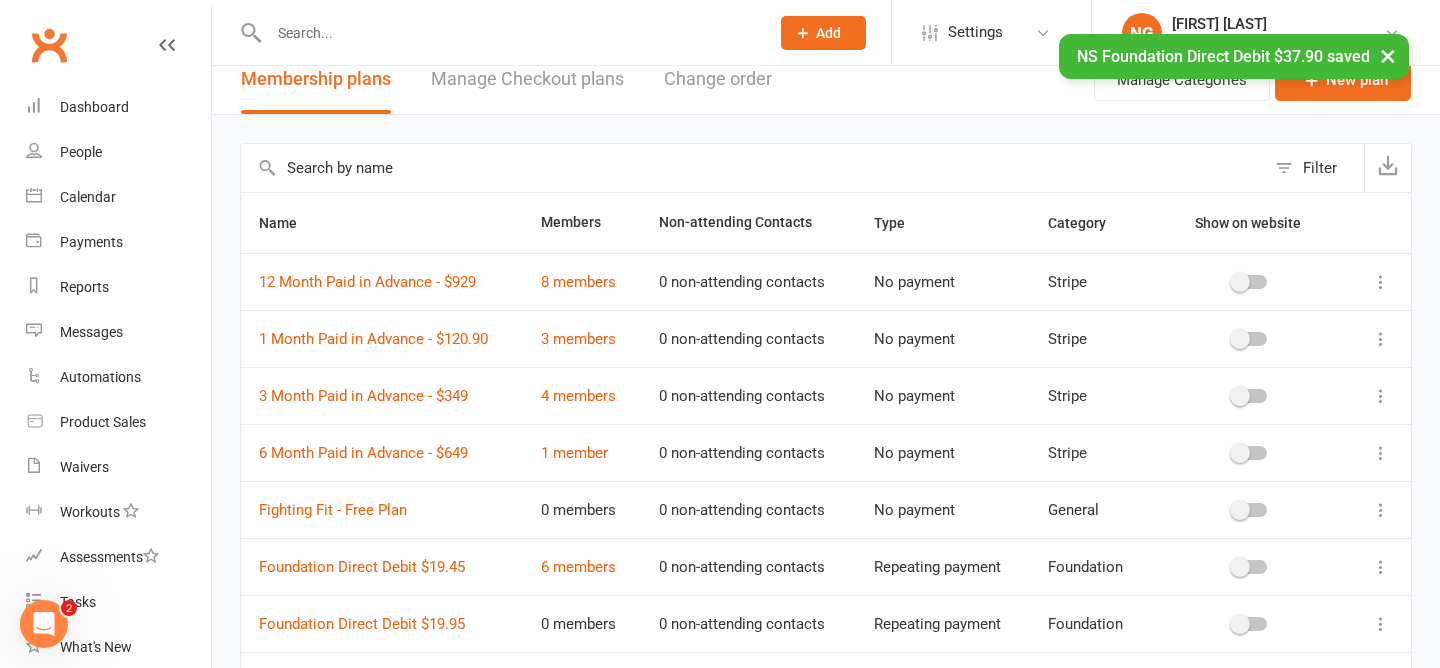 click on "× NS Foundation Direct Debit $37.90 saved" at bounding box center (707, 34) 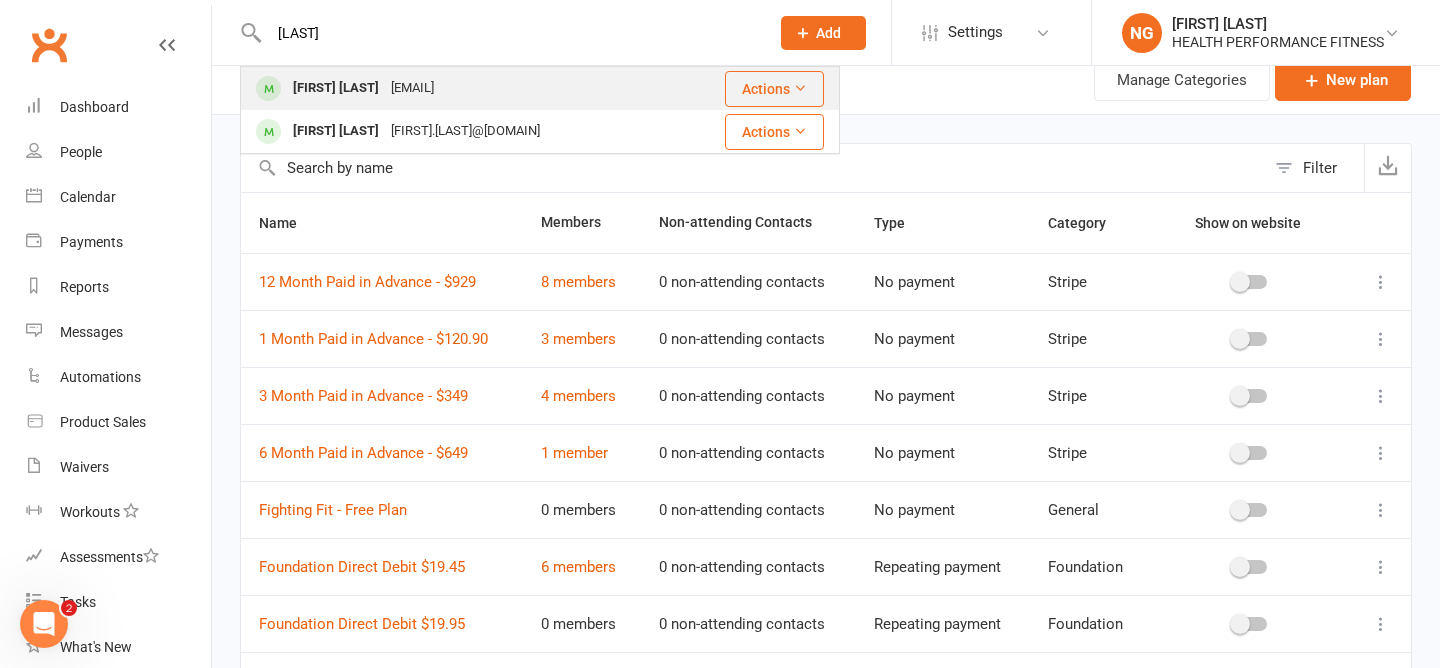 type on "[LAST]" 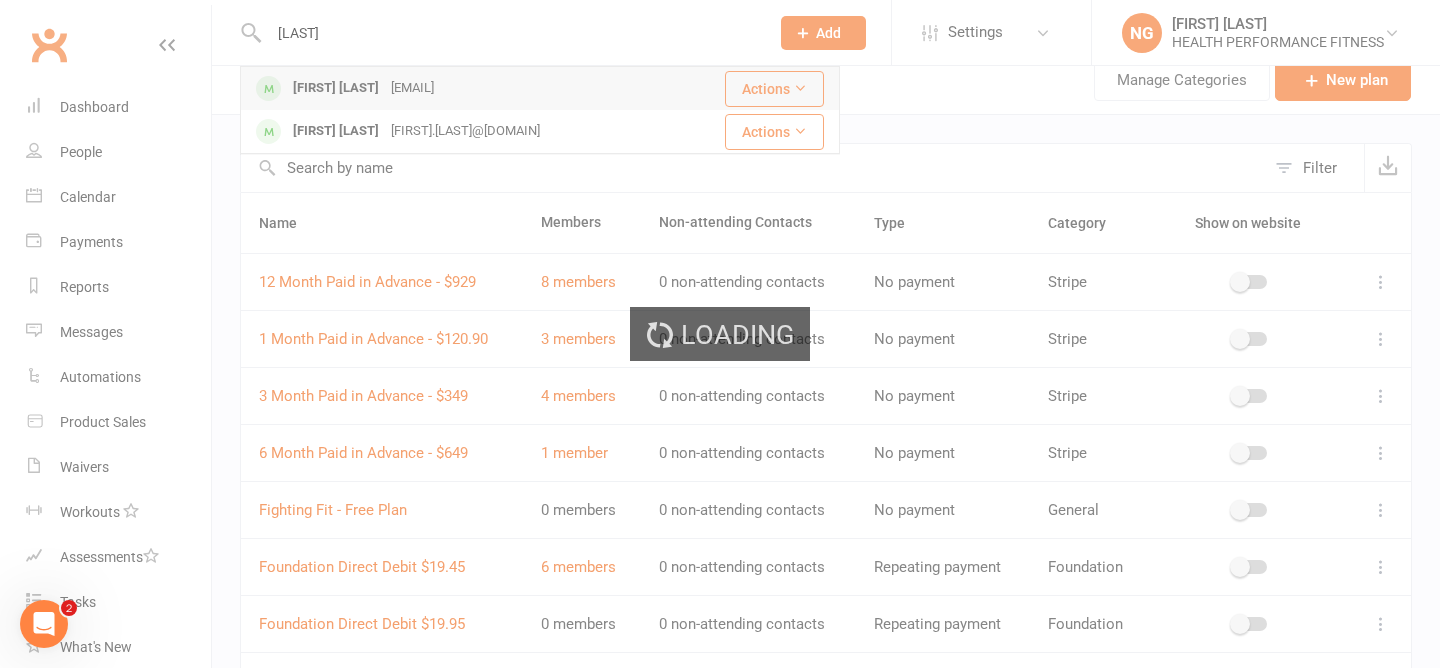 type 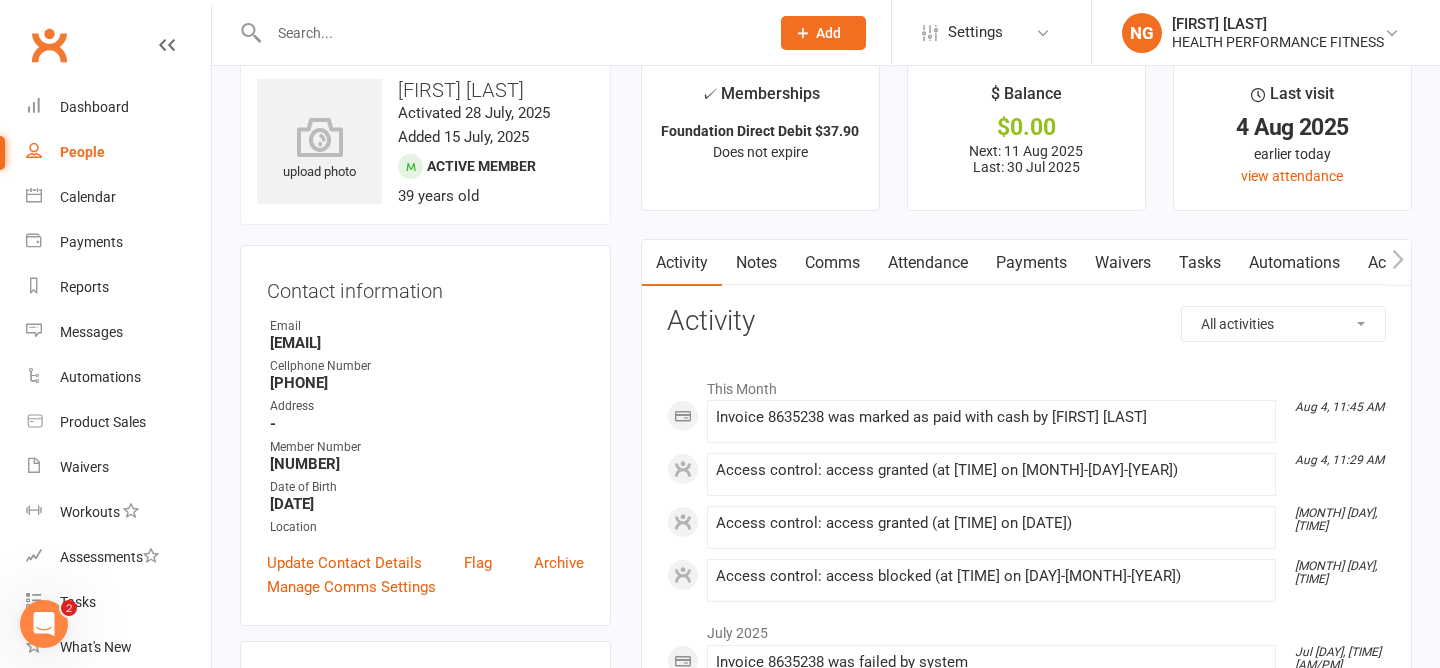 scroll, scrollTop: 33, scrollLeft: 0, axis: vertical 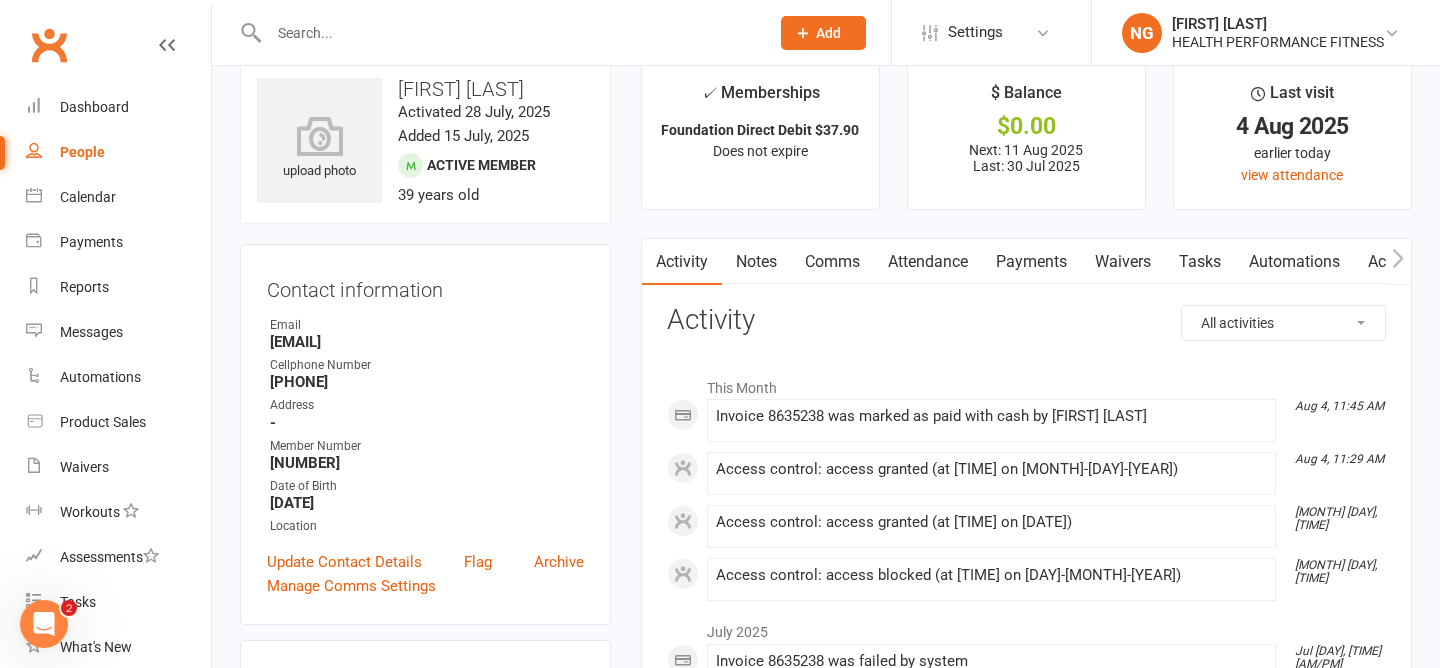click on "Payments" at bounding box center [1031, 262] 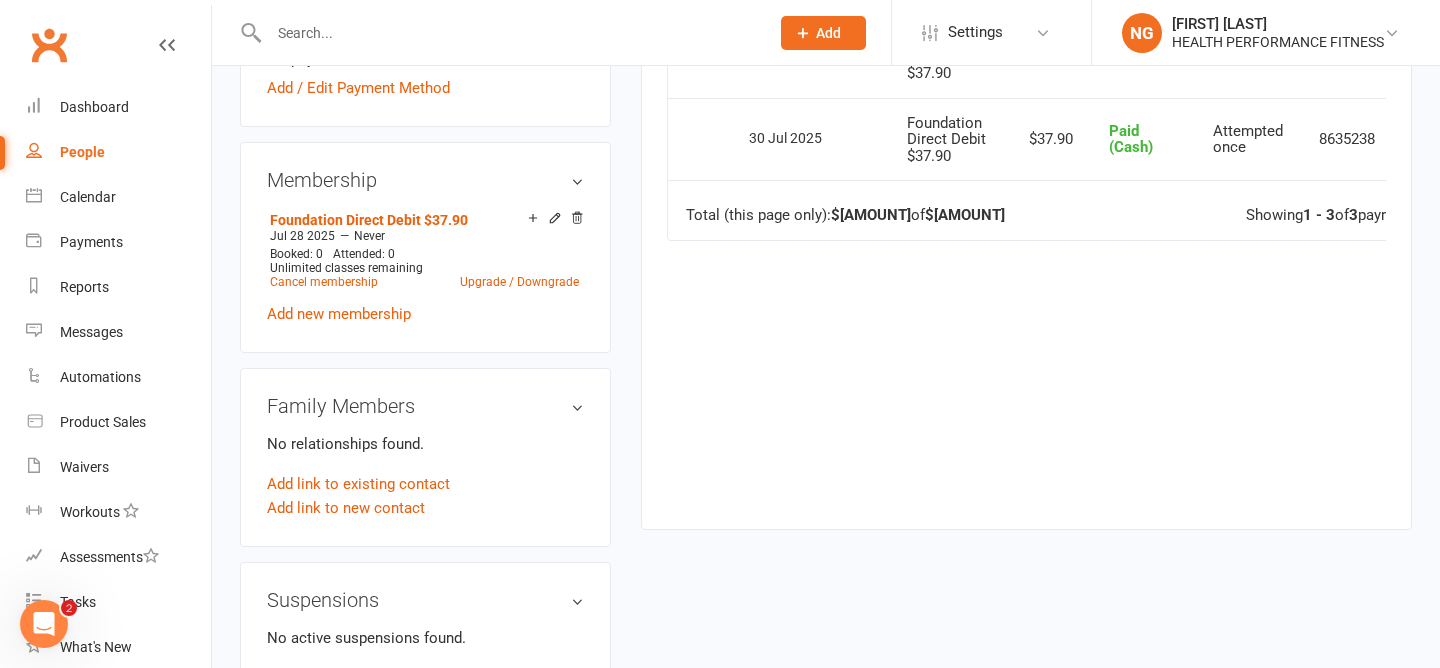 scroll, scrollTop: 697, scrollLeft: 0, axis: vertical 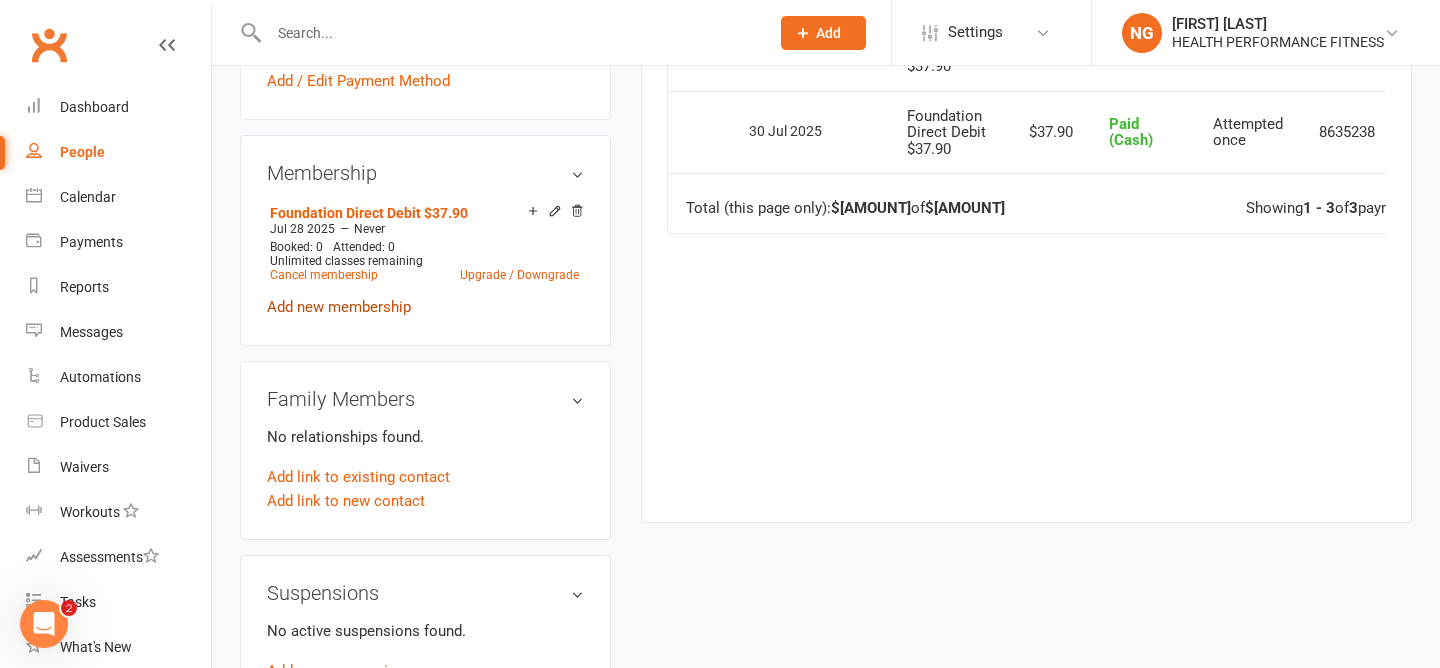 click on "Add new membership" at bounding box center (339, 307) 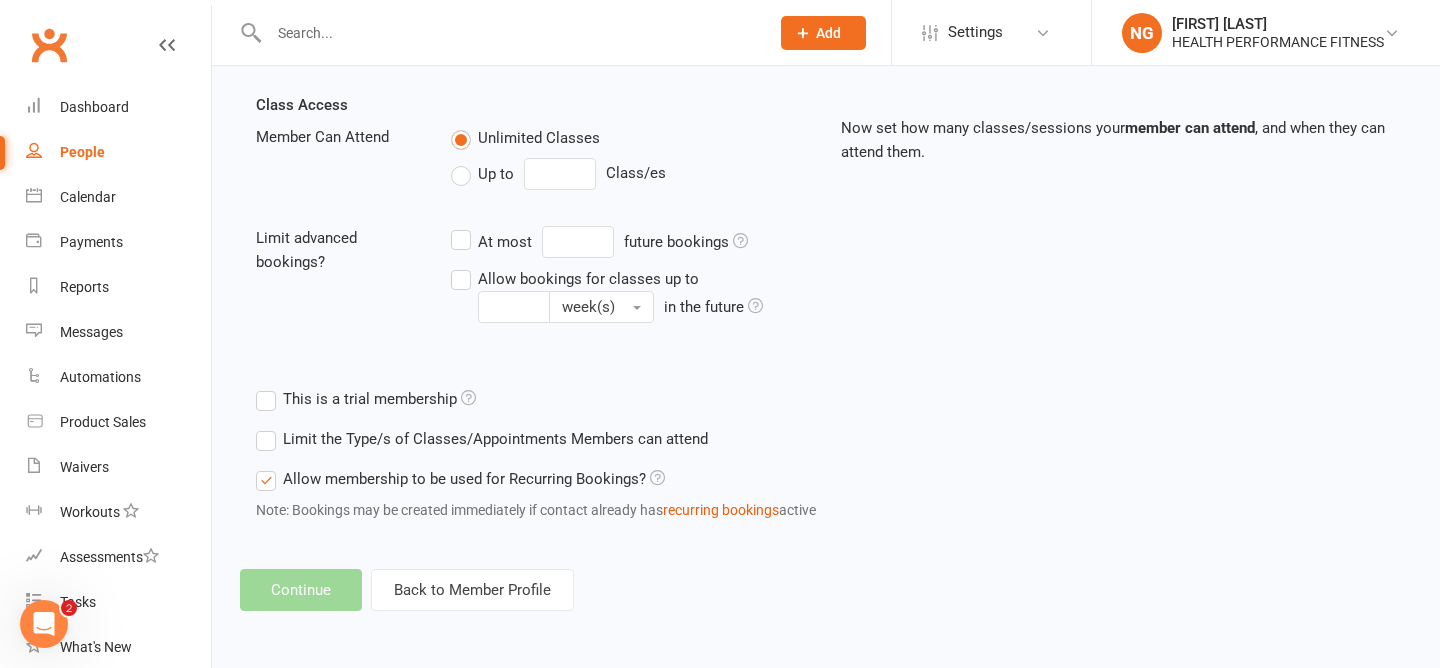 scroll, scrollTop: 0, scrollLeft: 0, axis: both 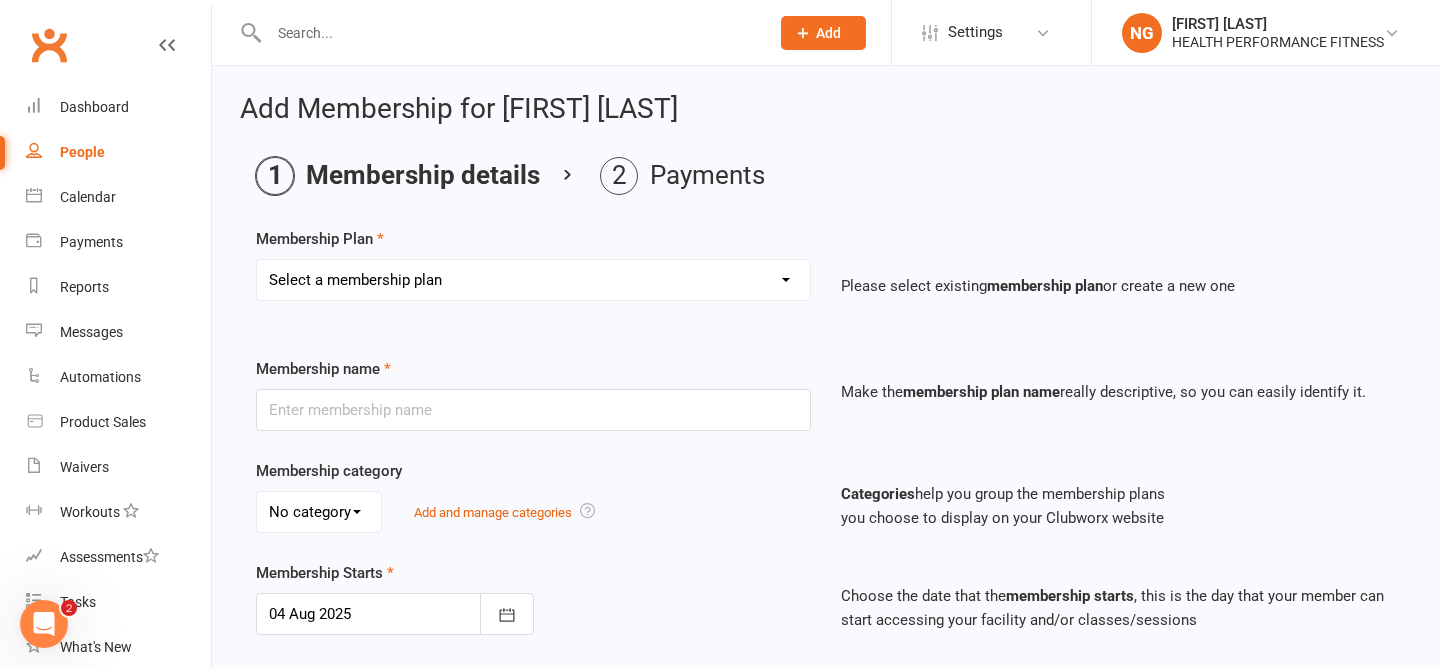 click on "Select a membership plan Create new Membership Plan Foundation Direct Debit $41.90 Foundation Direct Debit $37.90 Foundation Direct Debit $33.90 Foundation Direct Debit $29.90 Foundation Direct Debit $27.90 Foundation Direct Debit $23.45 Foundation Direct Debit $19.45 Foundation Youth Direct Debit $33.90 Foundation Direct Debit $23.90 Foundation Direct Debit $25.90 Foundation Direct Debit $19.95 Foundation Direct Debit $24.90 Freedom Direct Debit $21.00 Loyalty Direct Debit $19.00 12 Month Paid in Advance - $929 3 Month Paid in Advance - $349 6 Month Paid in Advance - $649 1 Month Paid in Advance - $120.90 Team Membership NS Foundation Direct Debit $33.90 NS Foundation Direct Debit $37.90" at bounding box center [533, 280] 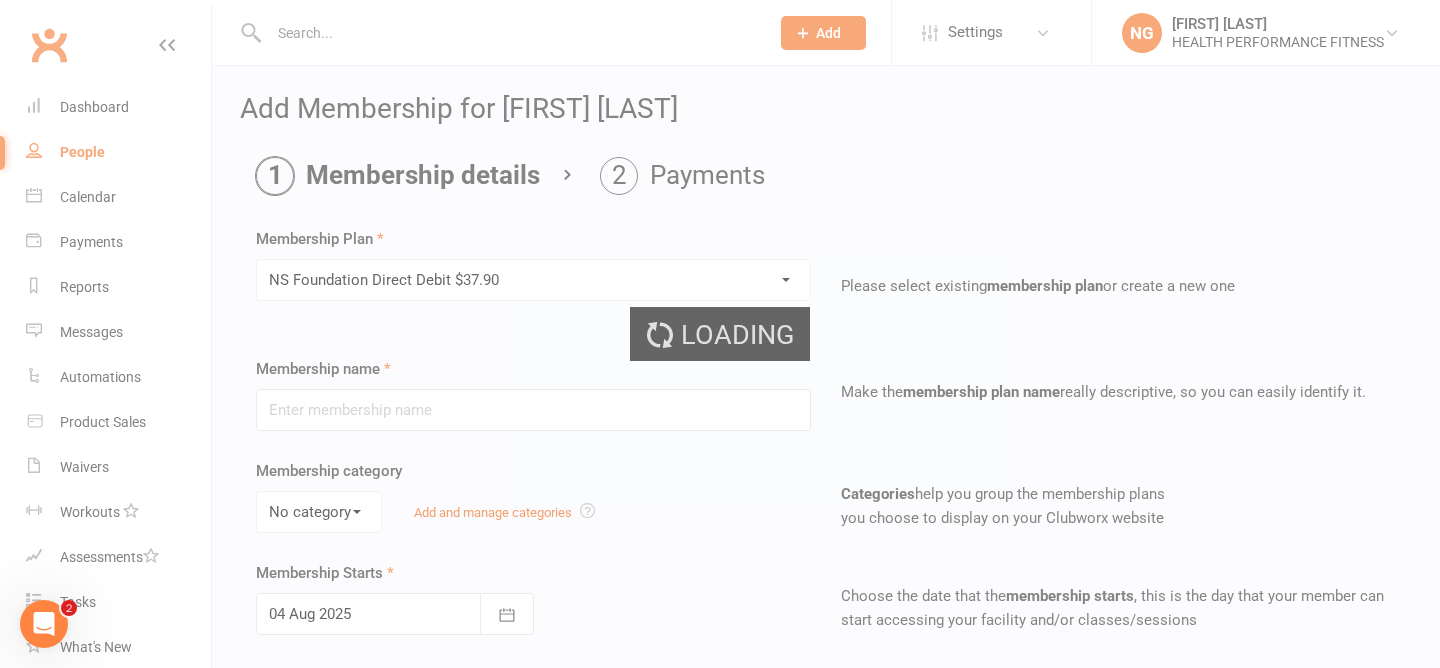 type on "NS Foundation Direct Debit $37.90" 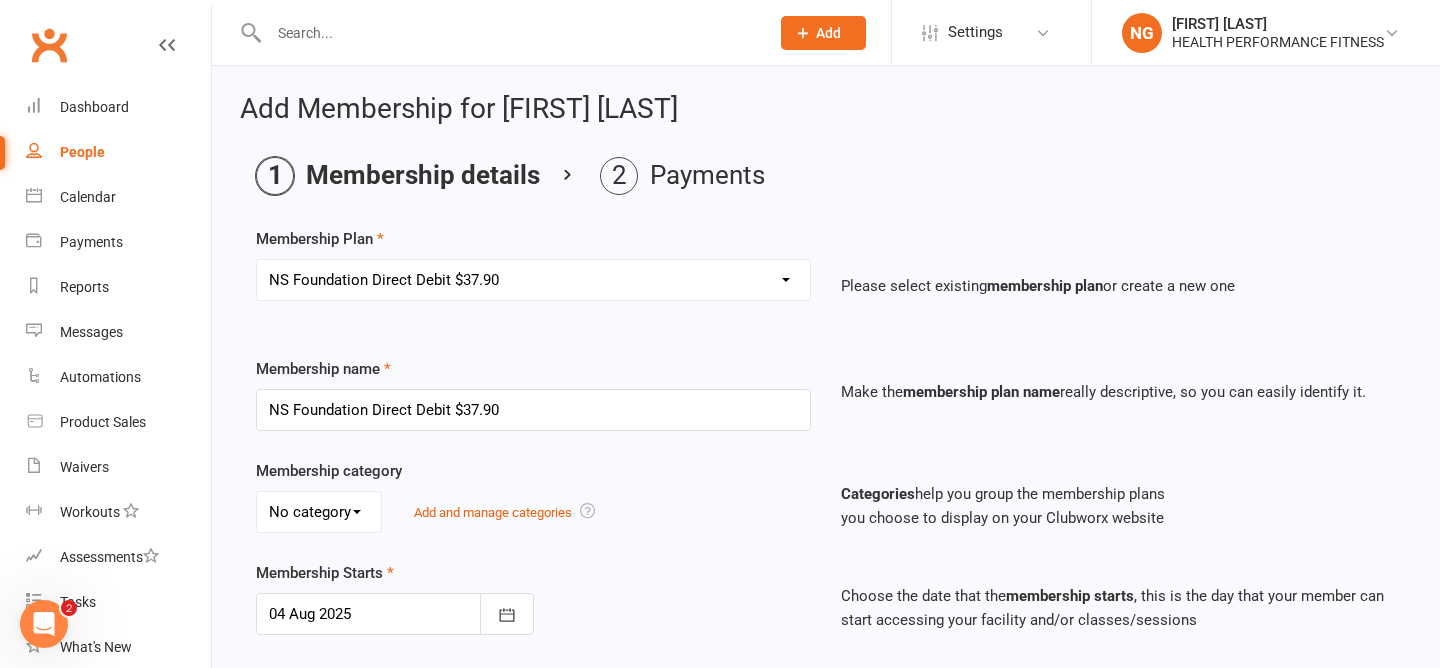 click on "Membership name NS Foundation Direct Debit $37.90" at bounding box center [533, 394] 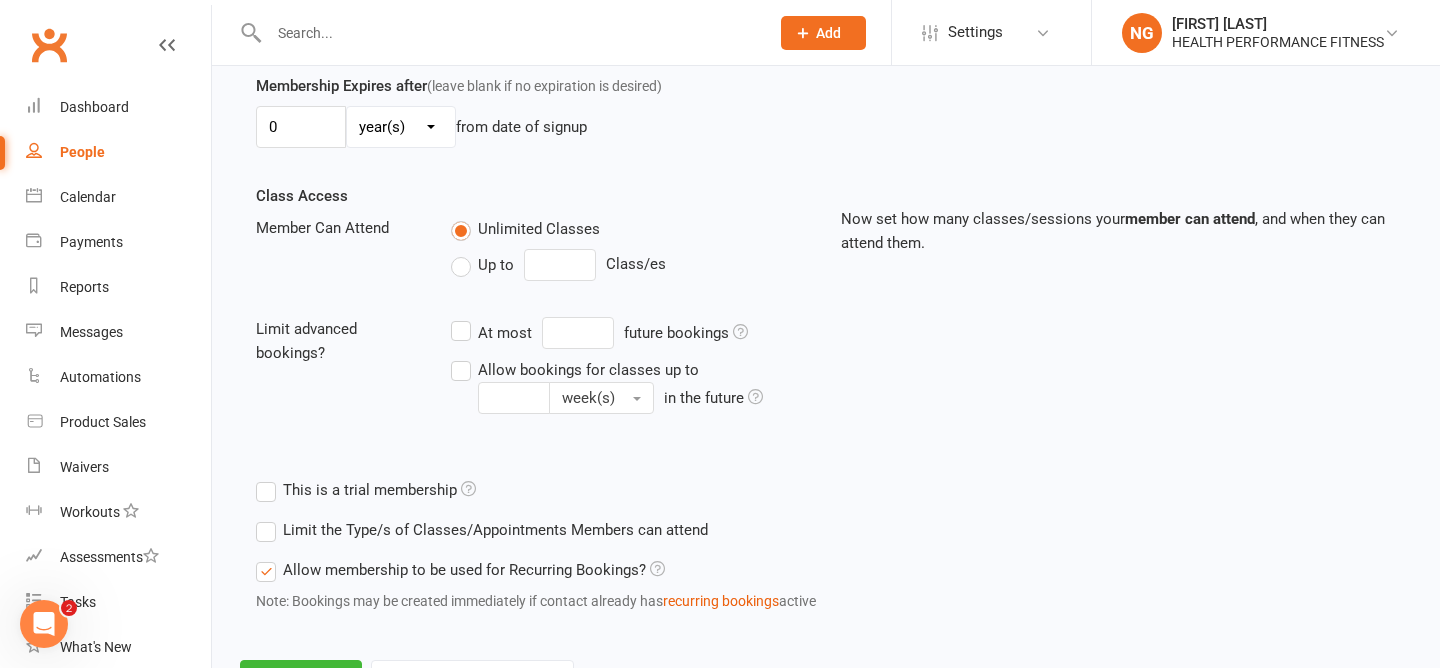 scroll, scrollTop: 680, scrollLeft: 0, axis: vertical 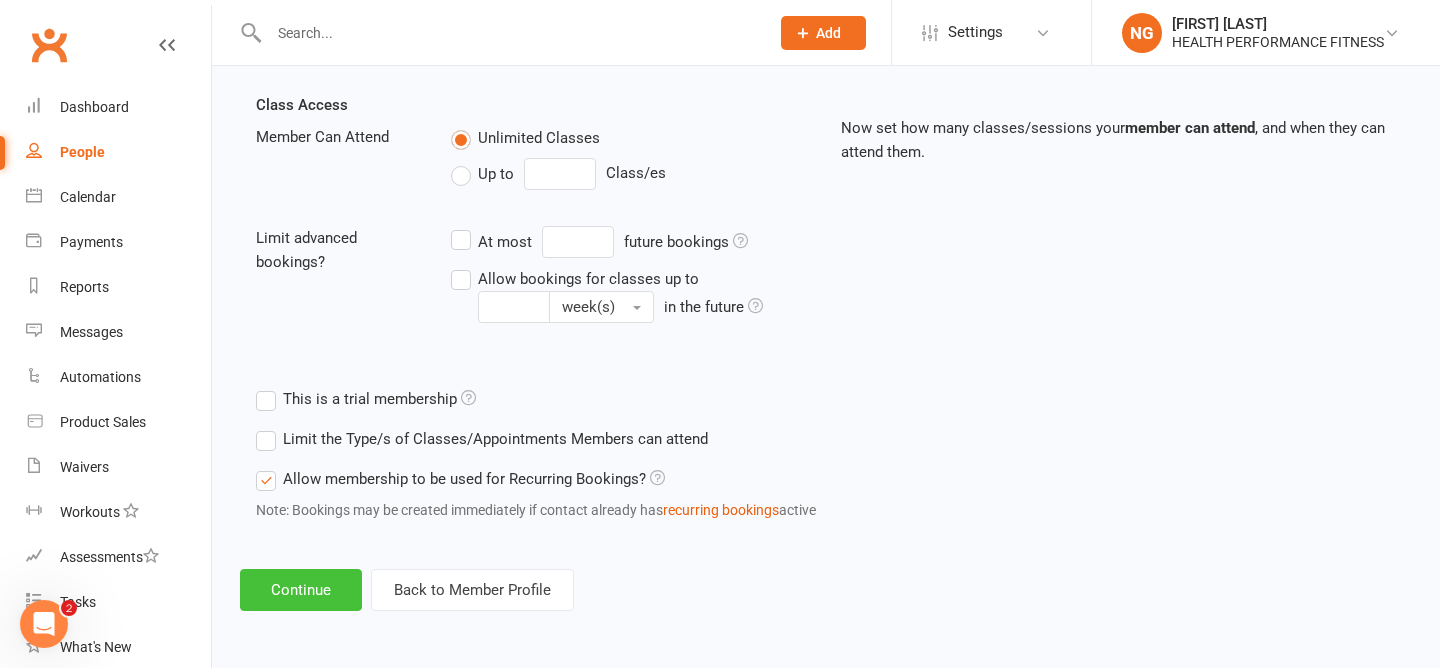 click on "Continue" at bounding box center (301, 590) 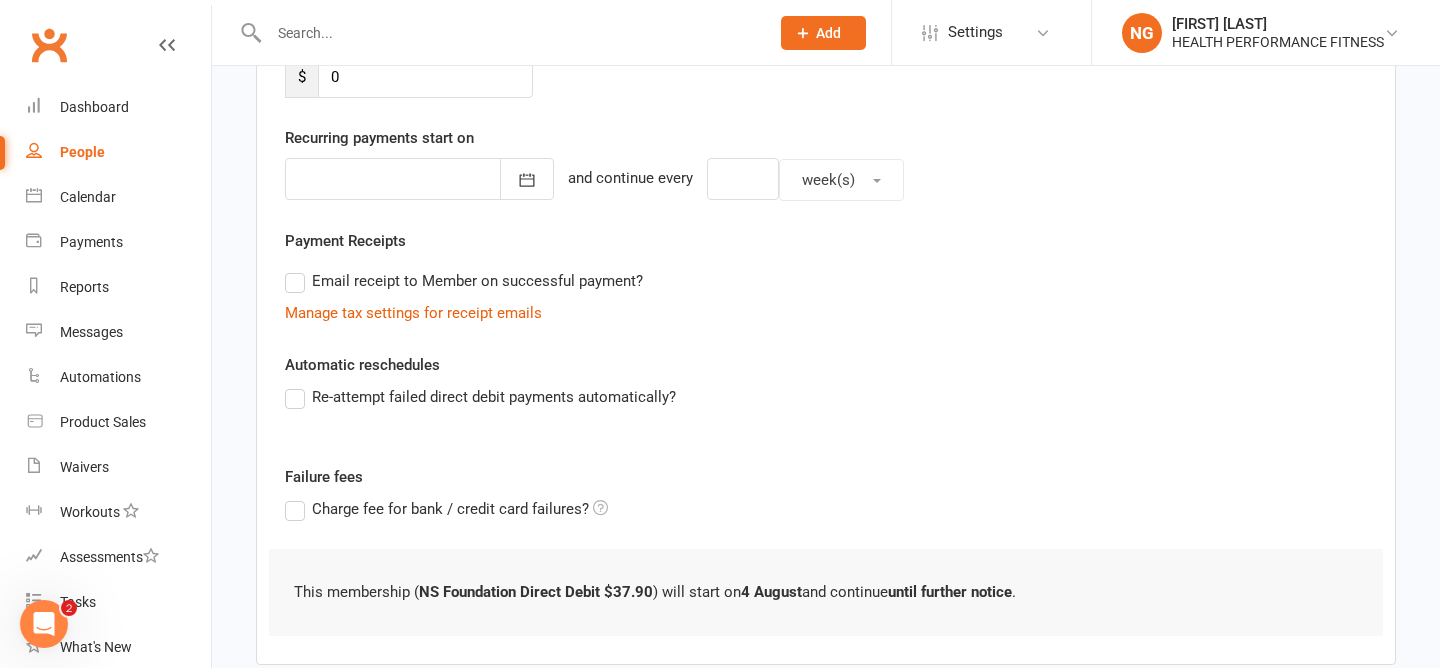 scroll, scrollTop: 546, scrollLeft: 0, axis: vertical 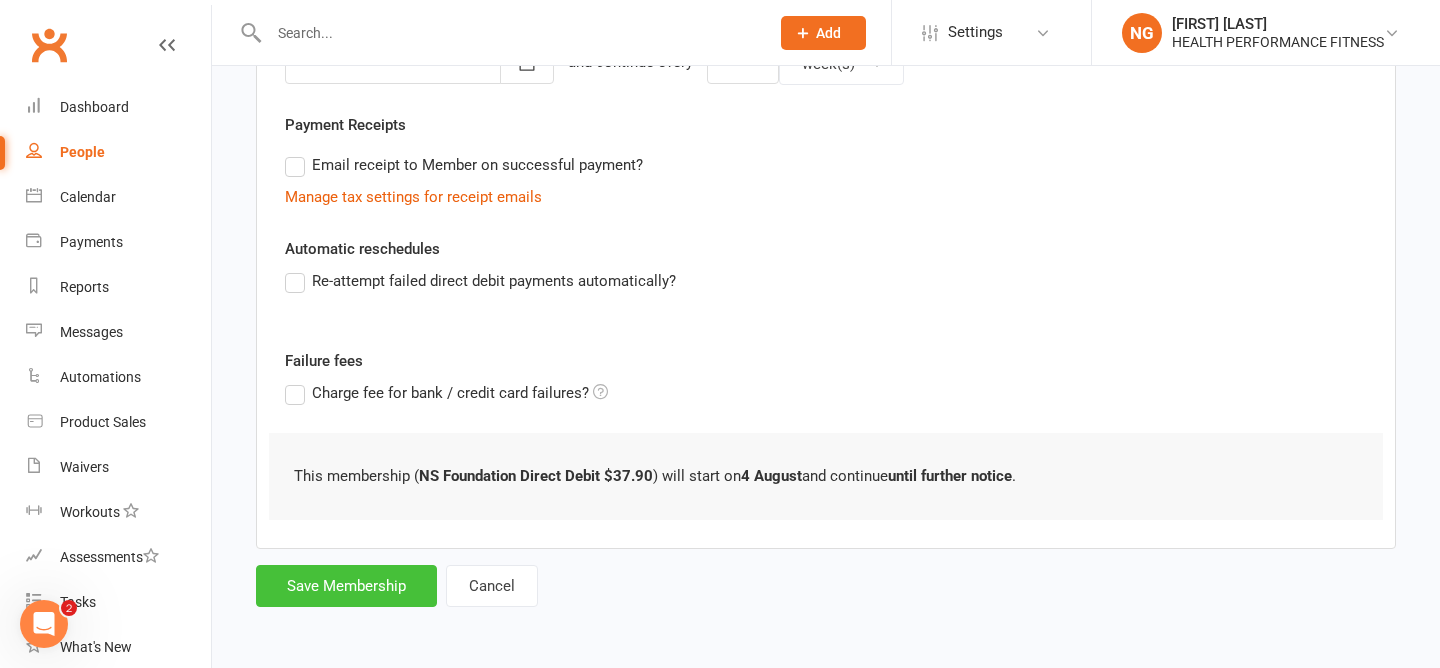 click on "Save Membership" at bounding box center (346, 586) 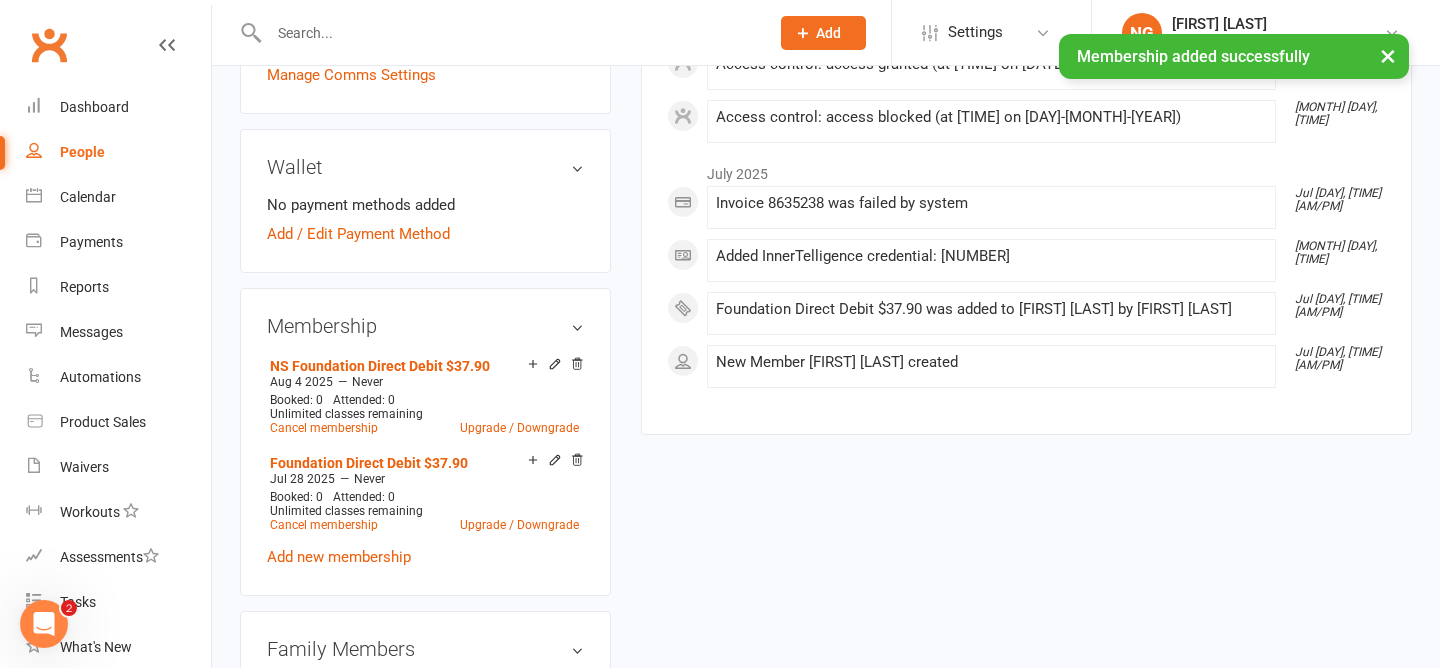 scroll, scrollTop: 569, scrollLeft: 0, axis: vertical 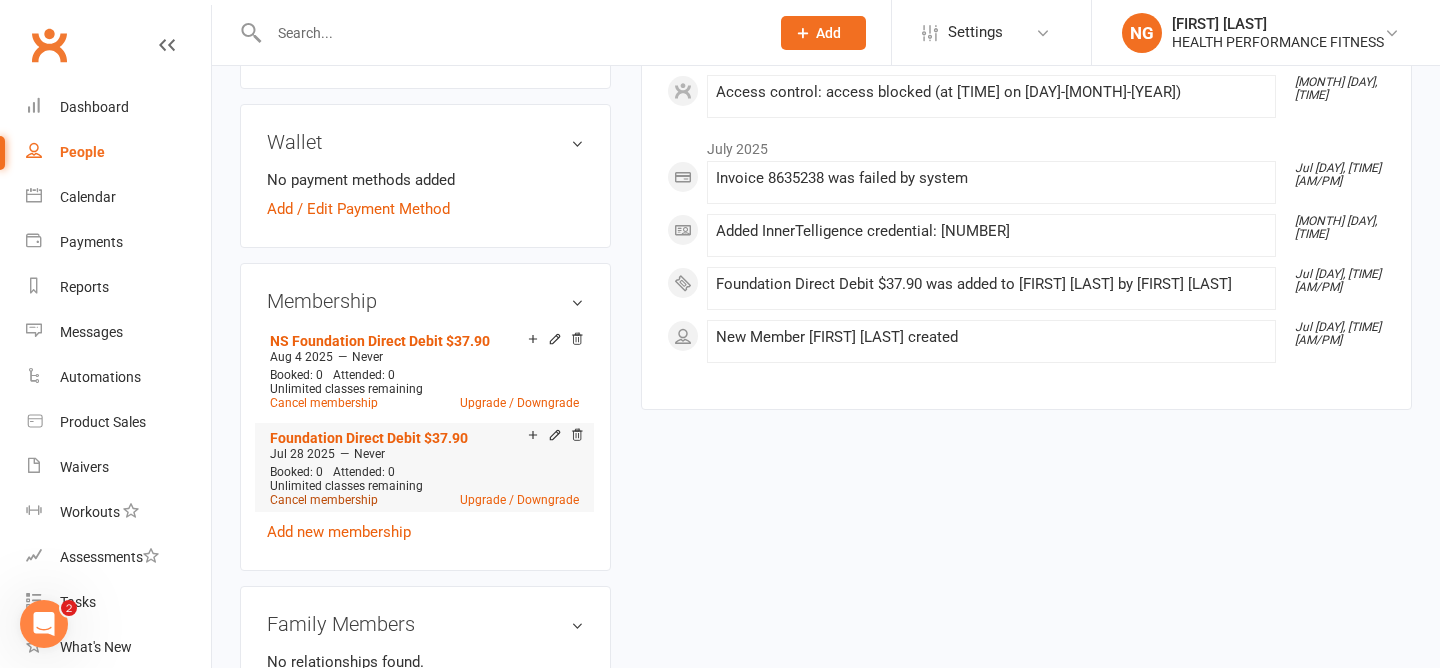 click on "Cancel membership" at bounding box center (324, 500) 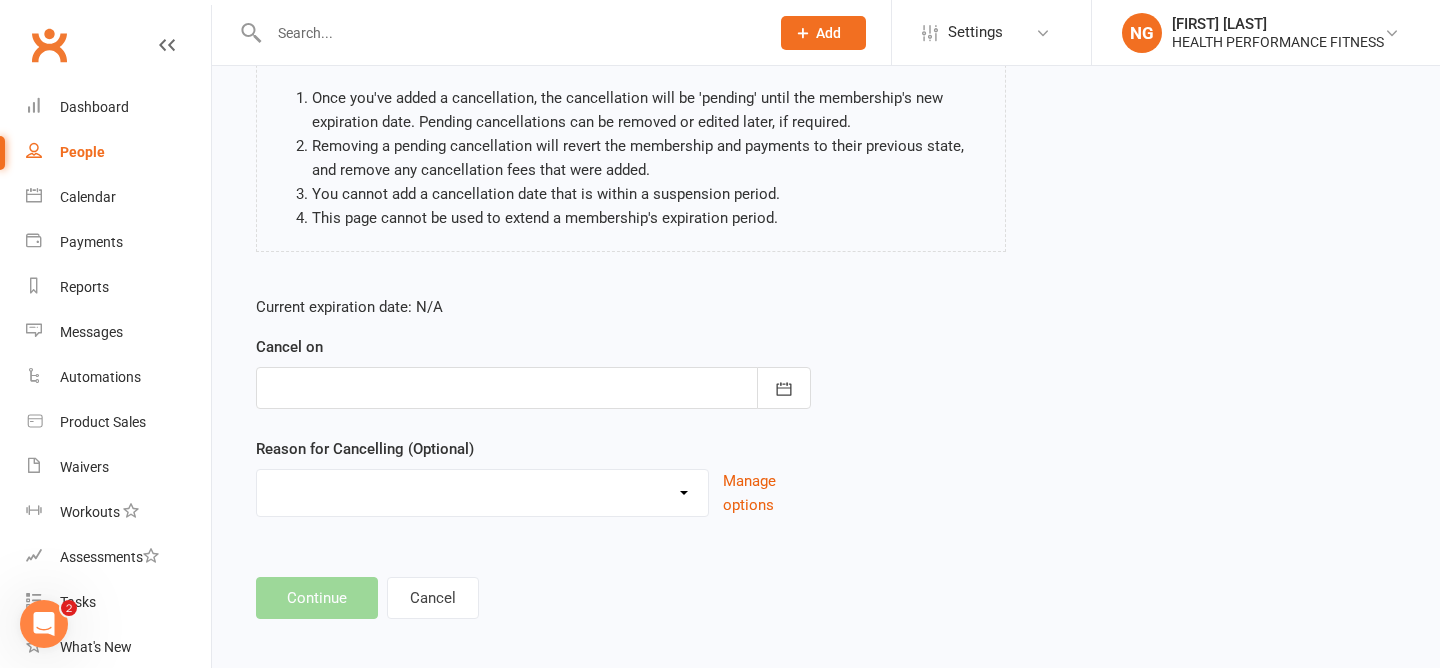 scroll, scrollTop: 196, scrollLeft: 0, axis: vertical 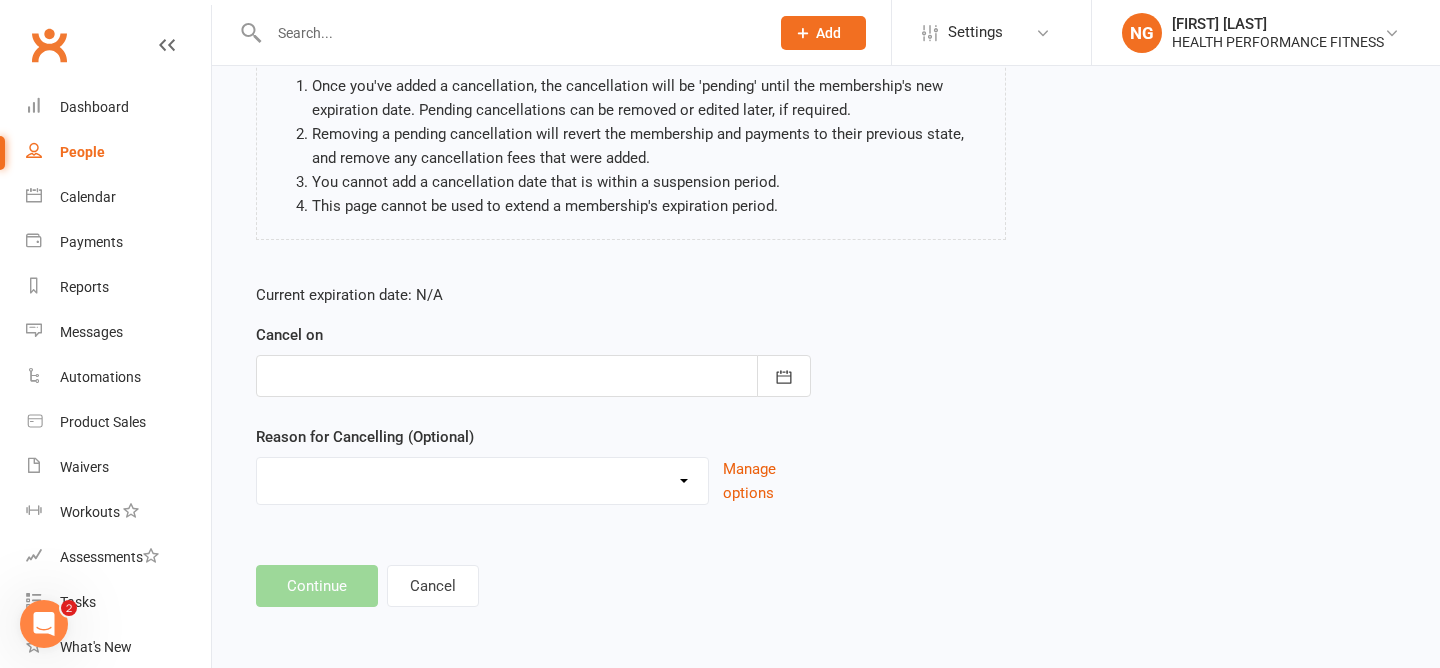 click at bounding box center (533, 376) 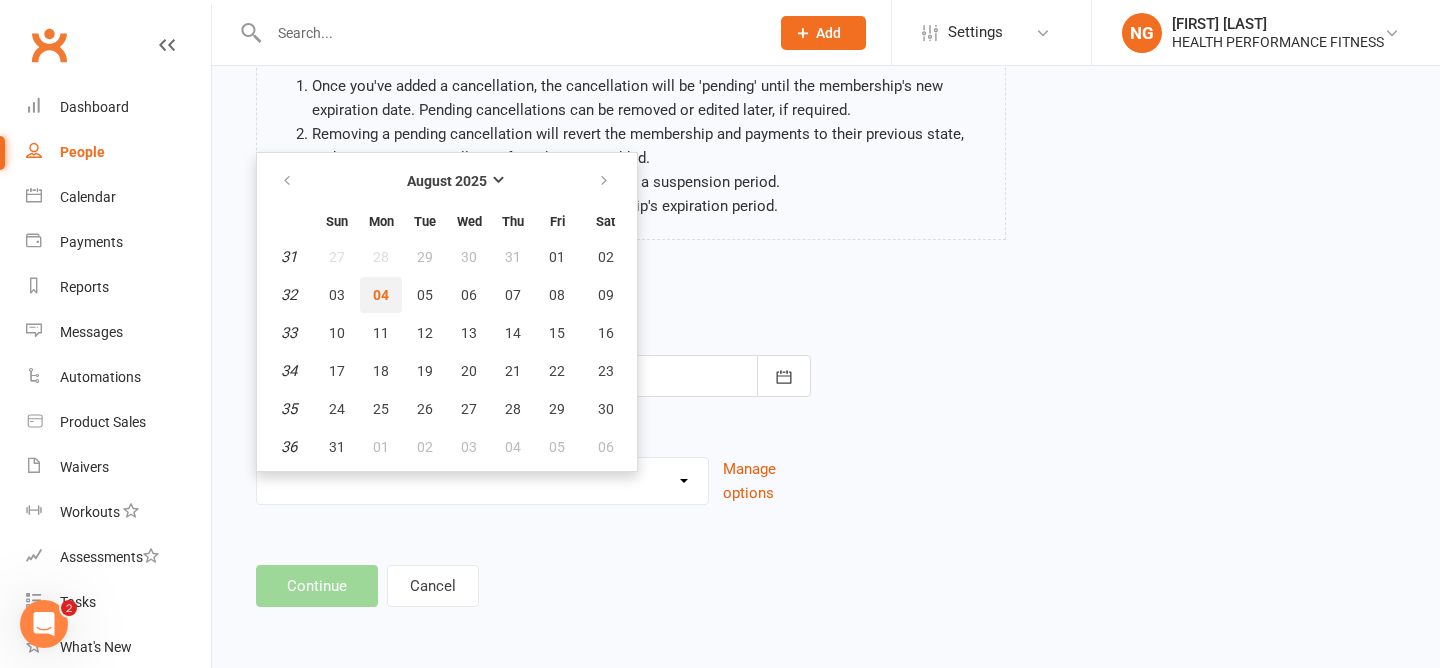 click on "04" at bounding box center (381, 295) 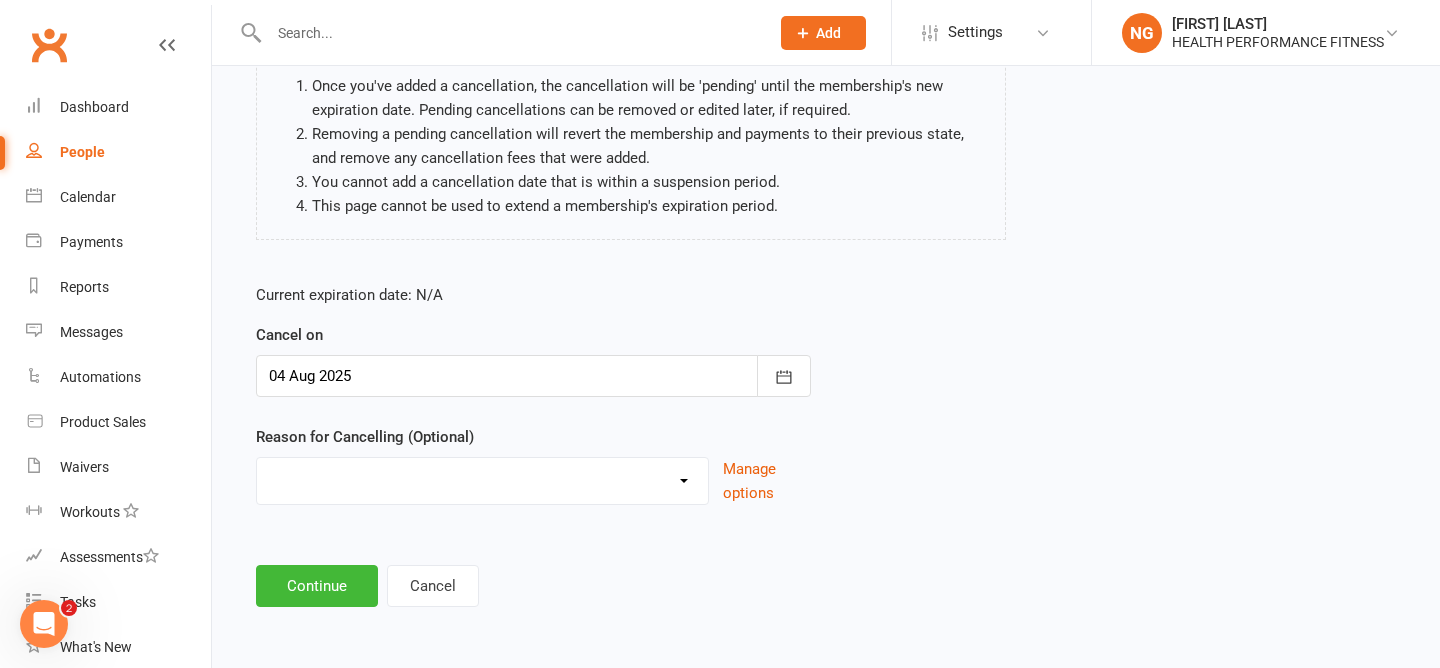 click on "Reason for Cancelling (Optional)" at bounding box center [365, 437] 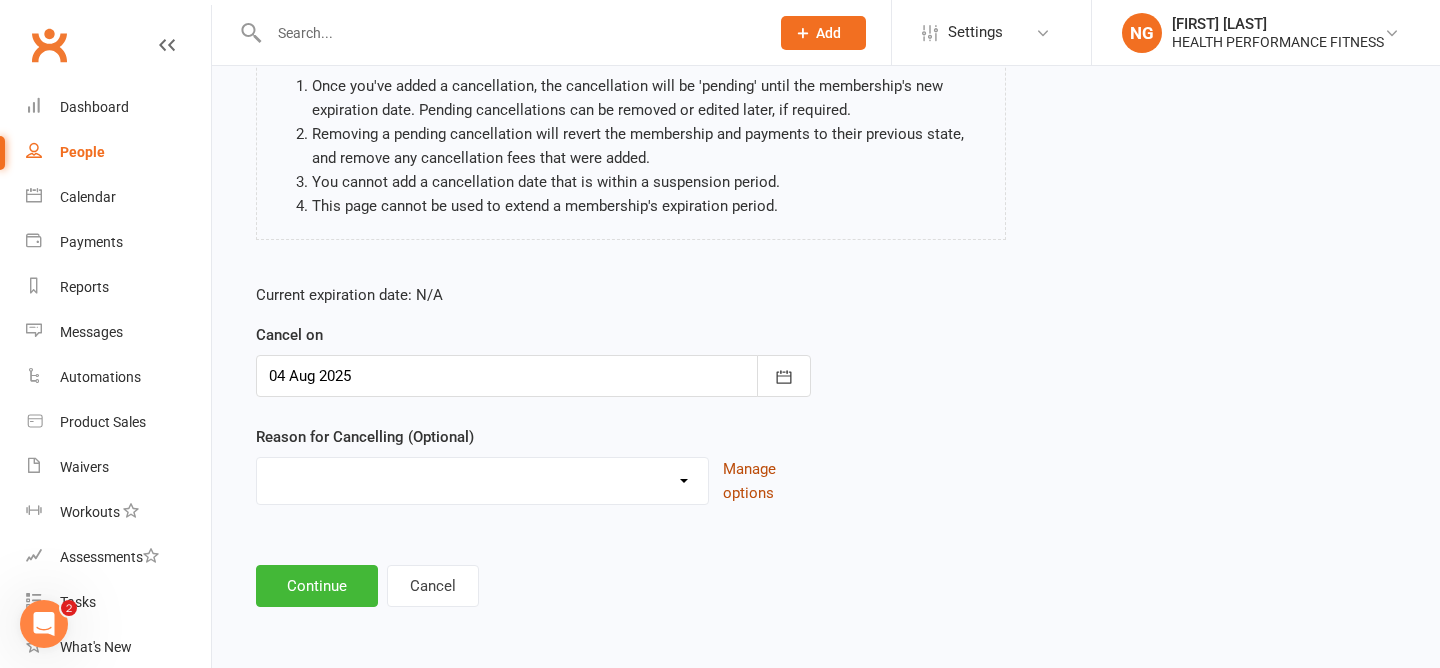 click on "Manage options" at bounding box center [767, 481] 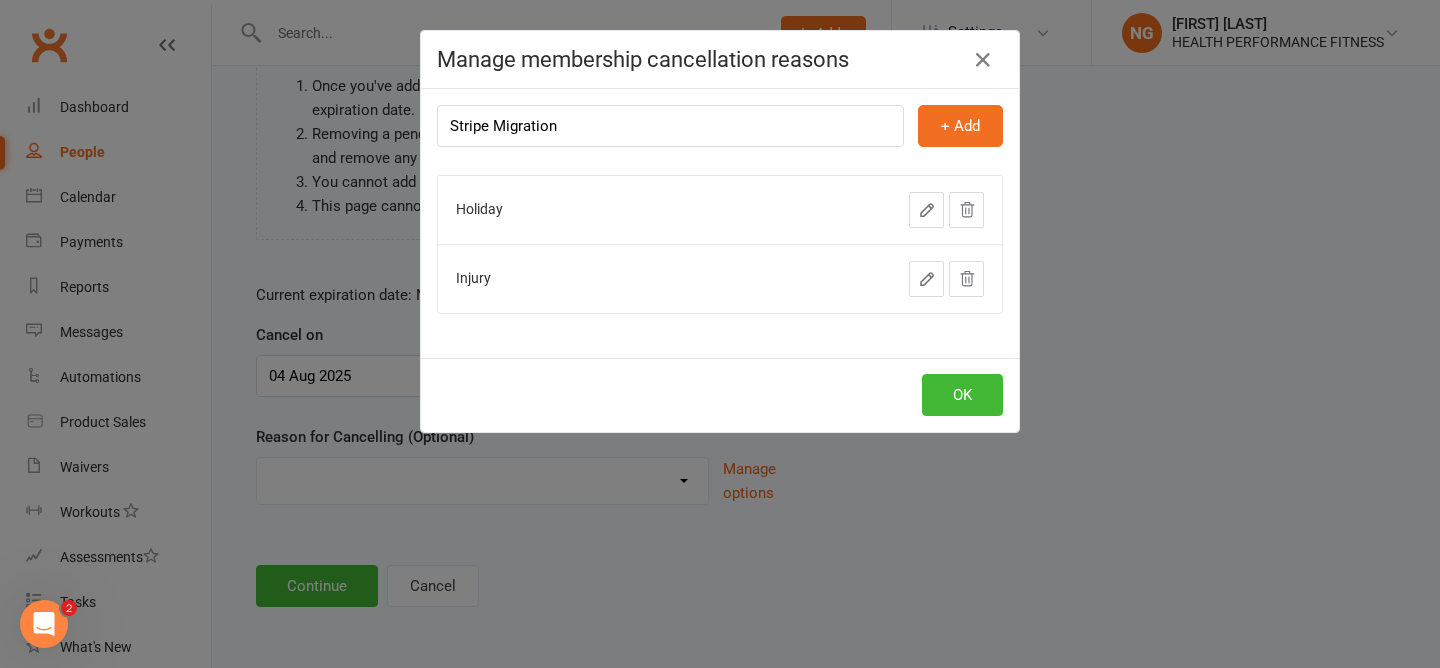 type on "Stripe Migration" 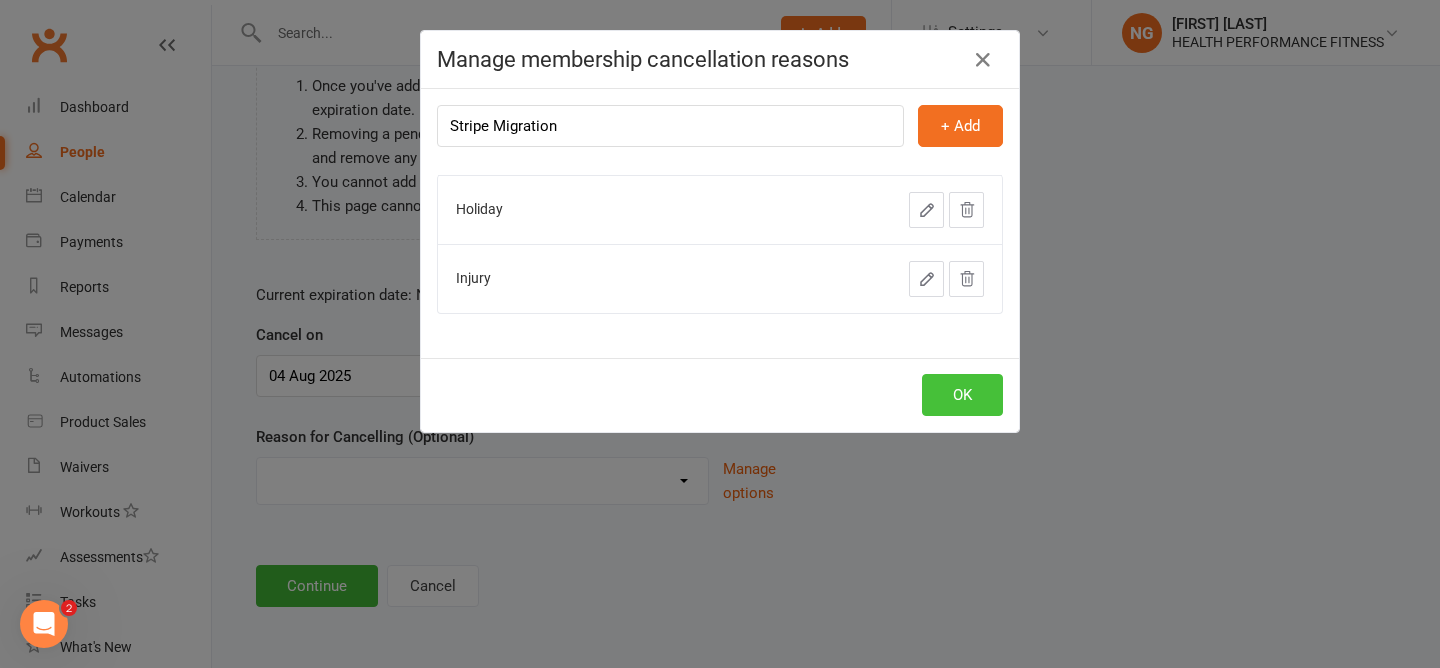 click on "OK" at bounding box center (962, 395) 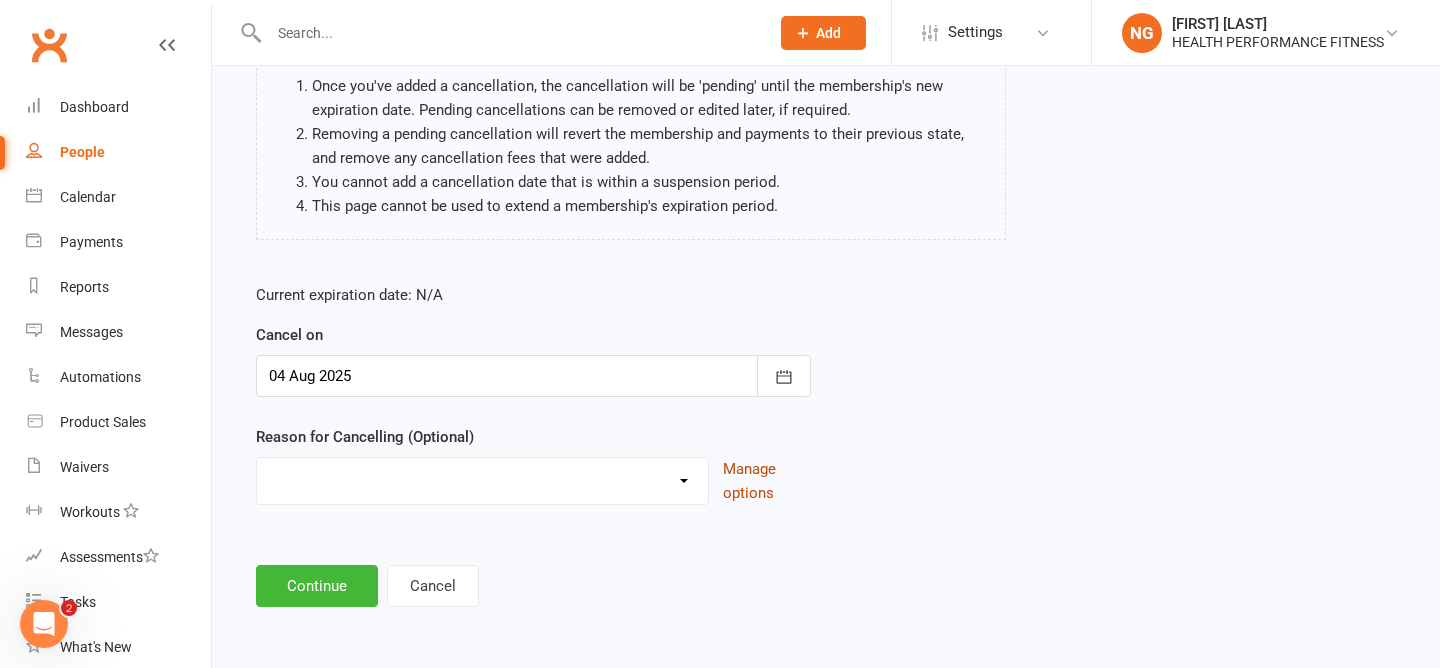 click on "Manage options" at bounding box center [767, 481] 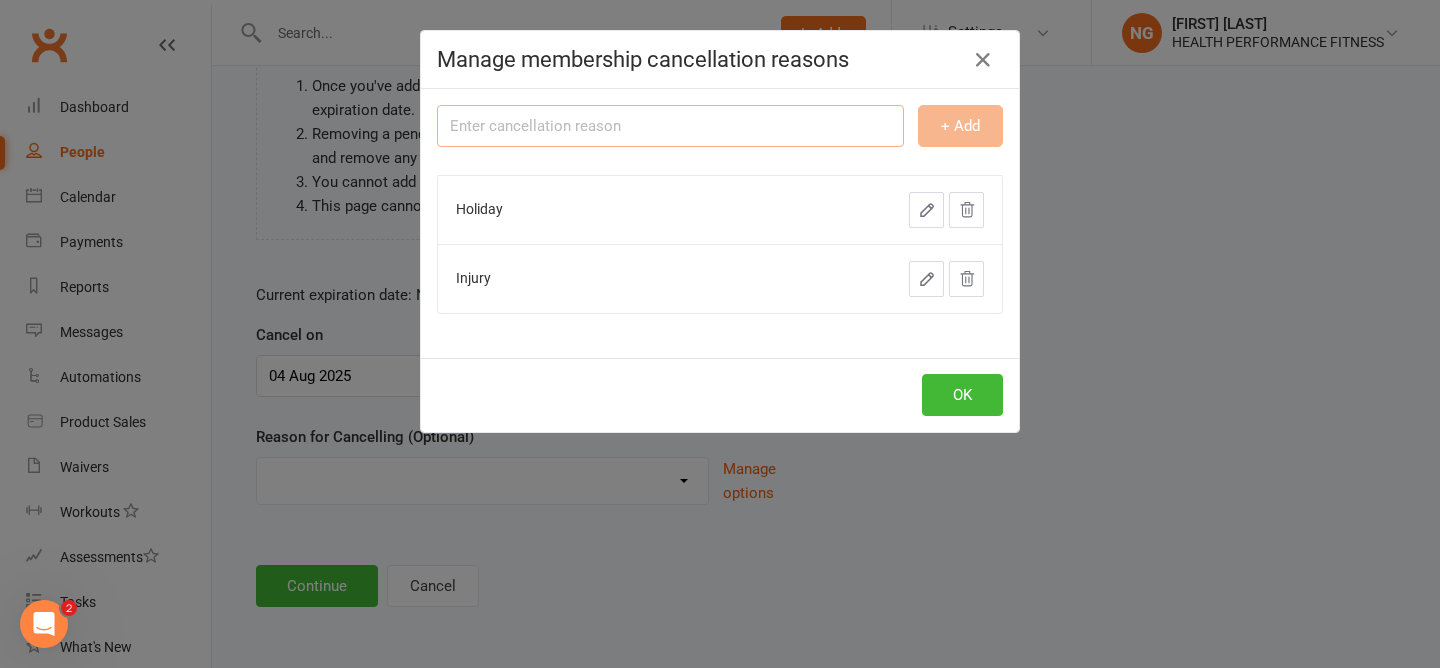 click at bounding box center [670, 126] 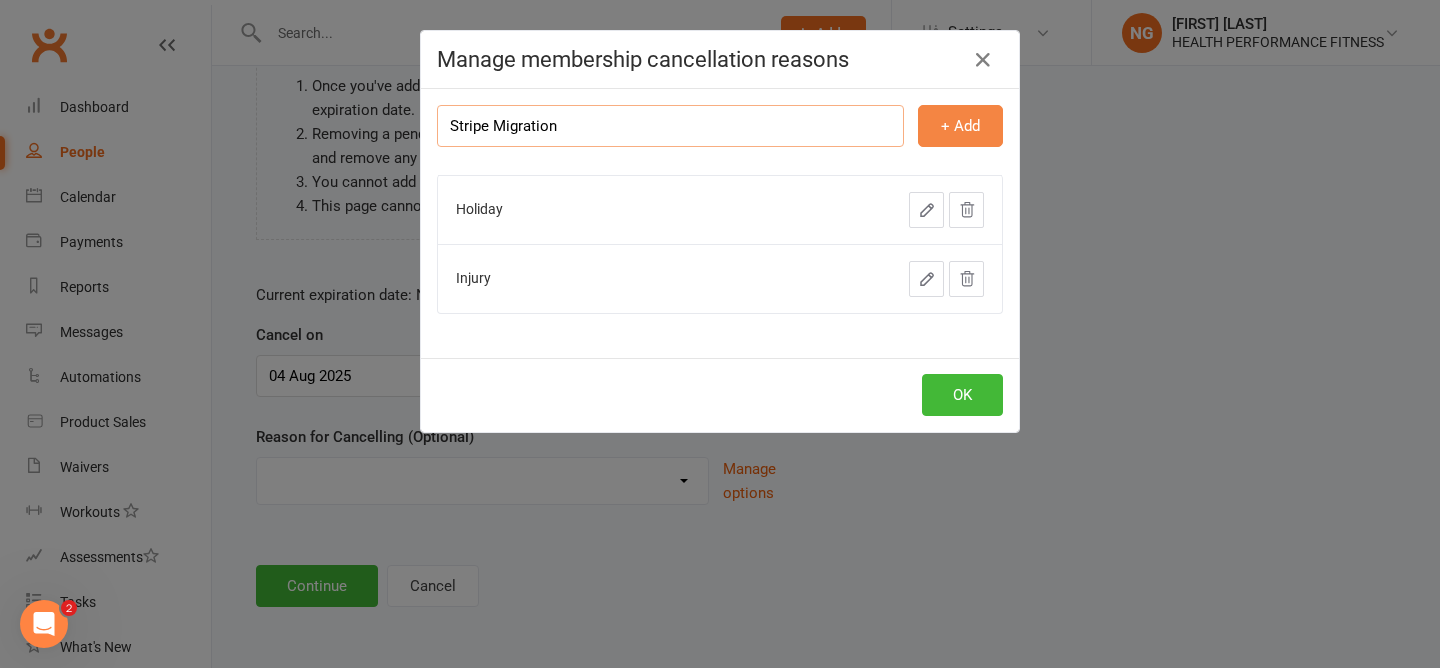 type on "Stripe Migration" 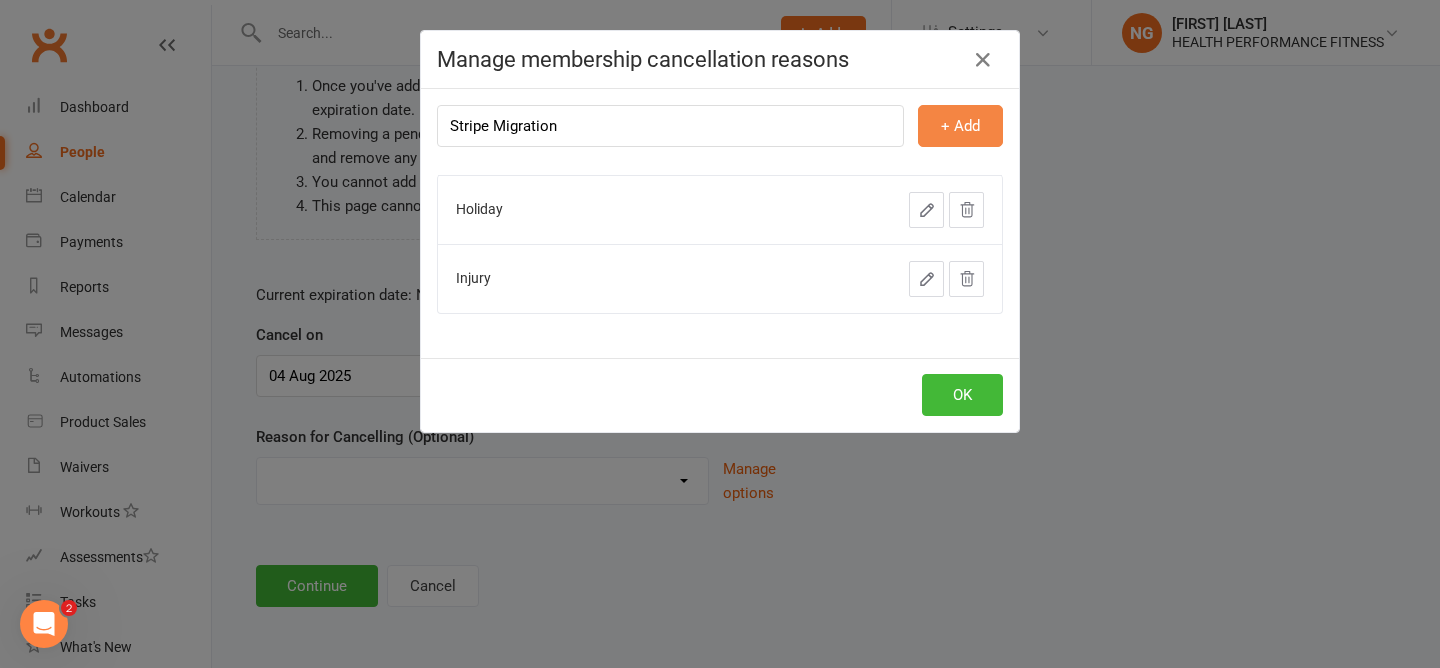 click on "+ Add" at bounding box center (960, 126) 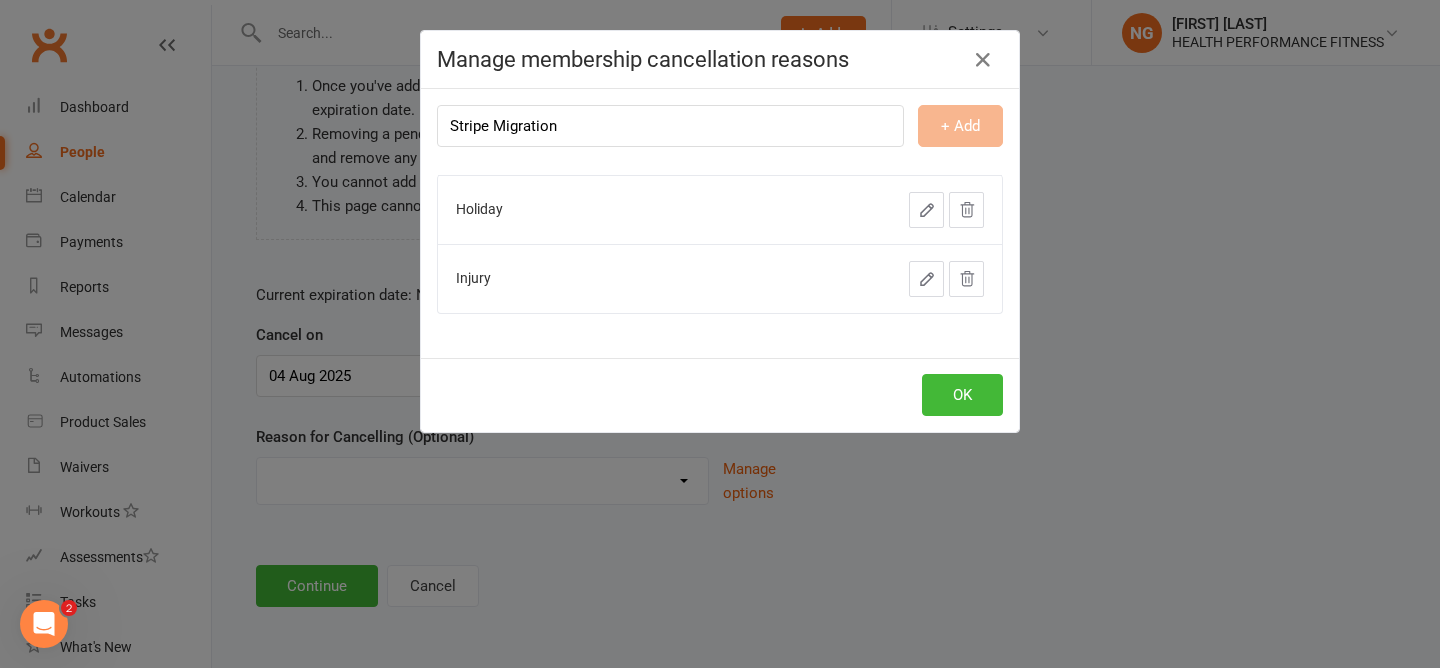 type 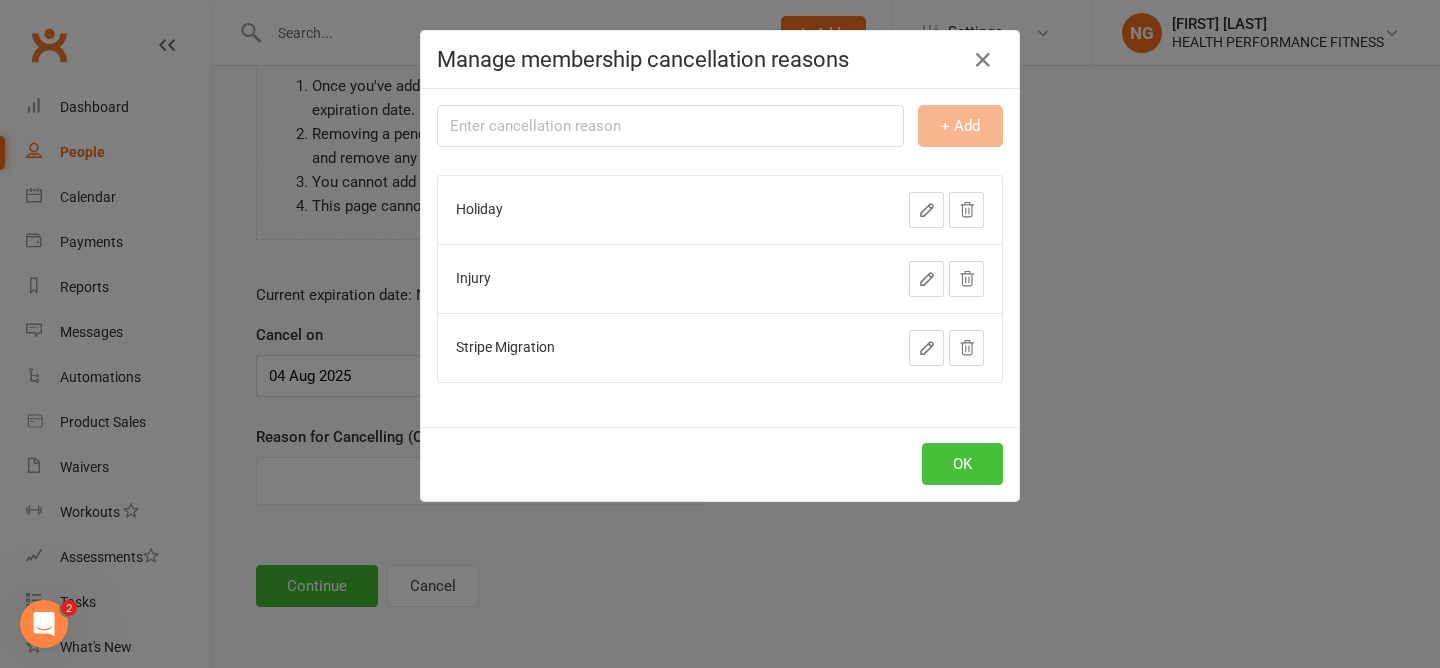 click on "OK" at bounding box center (962, 464) 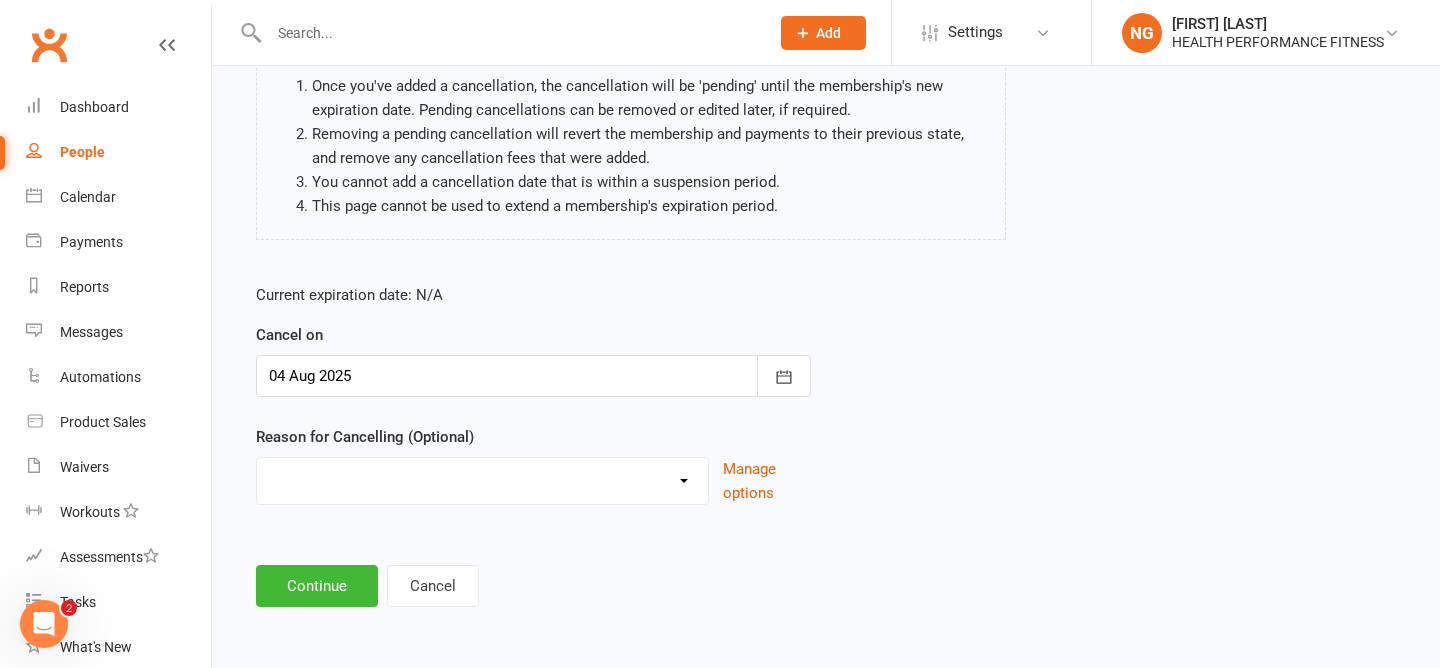 click on "Holiday Injury Stripe Migration Other reason" at bounding box center [482, 478] 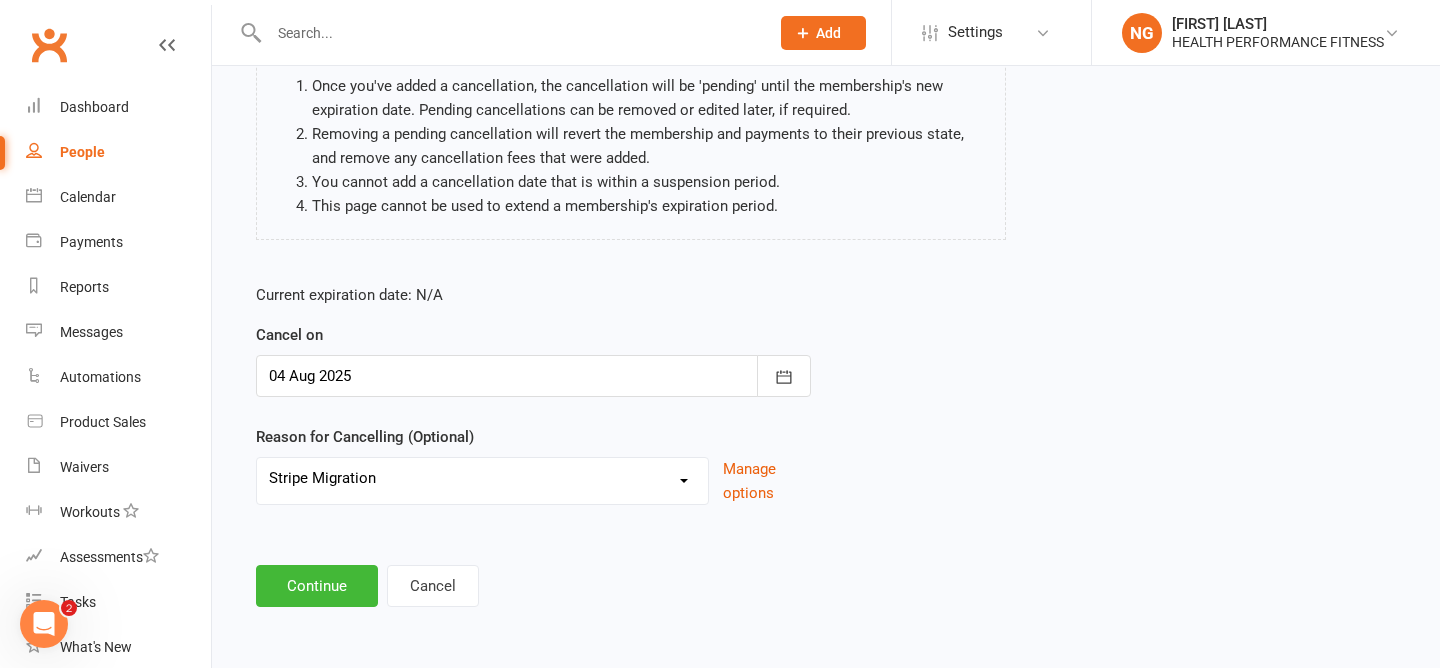 click on "[FIRST] [LAST] - Foundation Direct Debit $37.90 Please be aware of the following when cancelling a membership: Once you've added a cancellation, the cancellation will be 'pending' until the membership's new expiration date. Pending cancellations can be removed or edited later, if required. Removing a pending cancellation will revert the membership and payments to their previous state, and remove any cancellation fees that were added. You cannot add a cancellation date that is within a suspension period. This page cannot be used to extend a membership's expiration period. Current expiration date: N/A Cancel on [MONTH] [DAY] [YEAR]
[MONTH] [YEAR]
Sun Mon Tue Wed Thu Fri Sat
31
27
28
29
30
31
01
02
32
03
04
05
06" at bounding box center [826, 284] 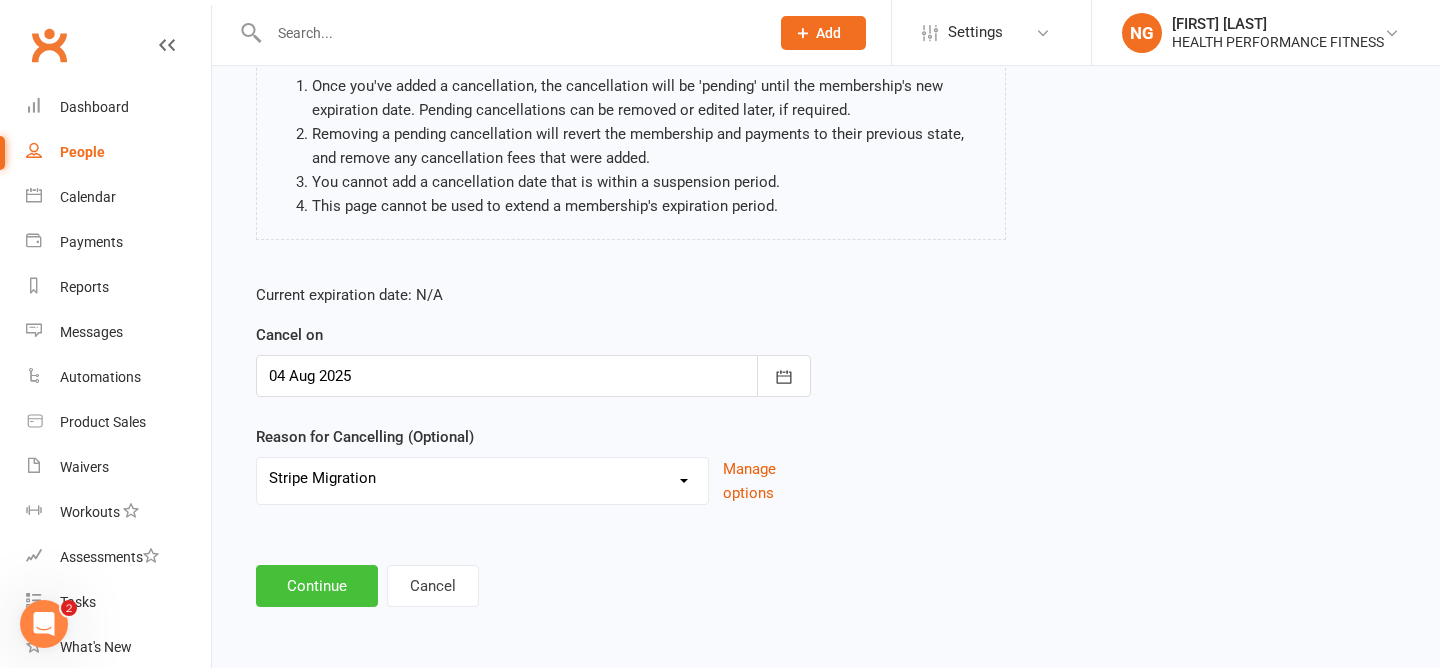 click on "Continue" at bounding box center (317, 586) 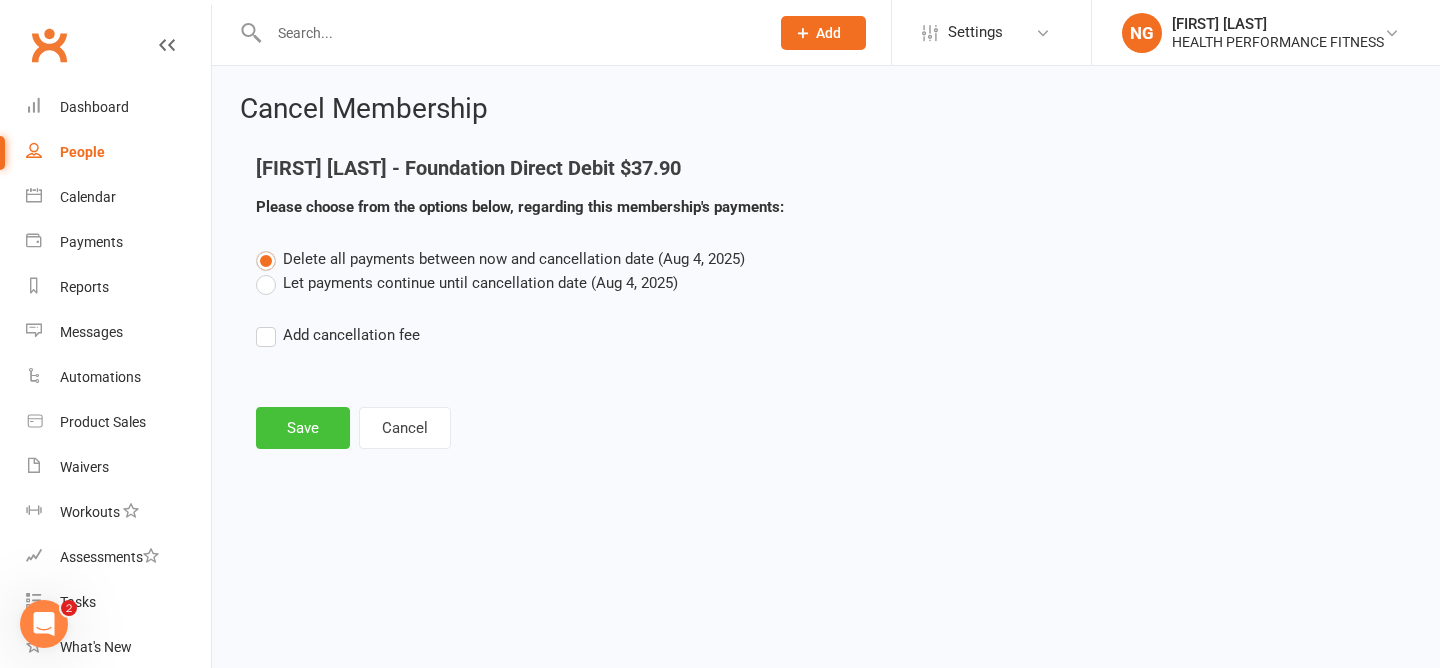 click on "Save" at bounding box center [303, 428] 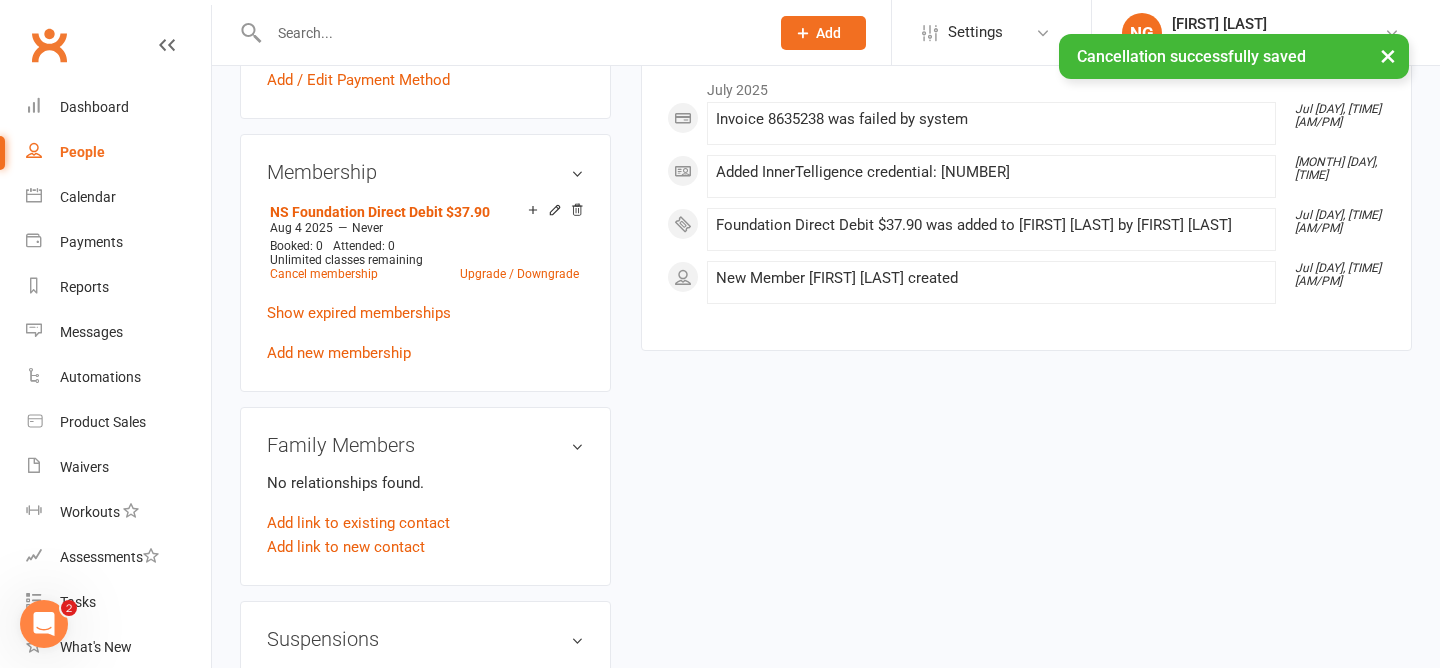 scroll, scrollTop: 0, scrollLeft: 0, axis: both 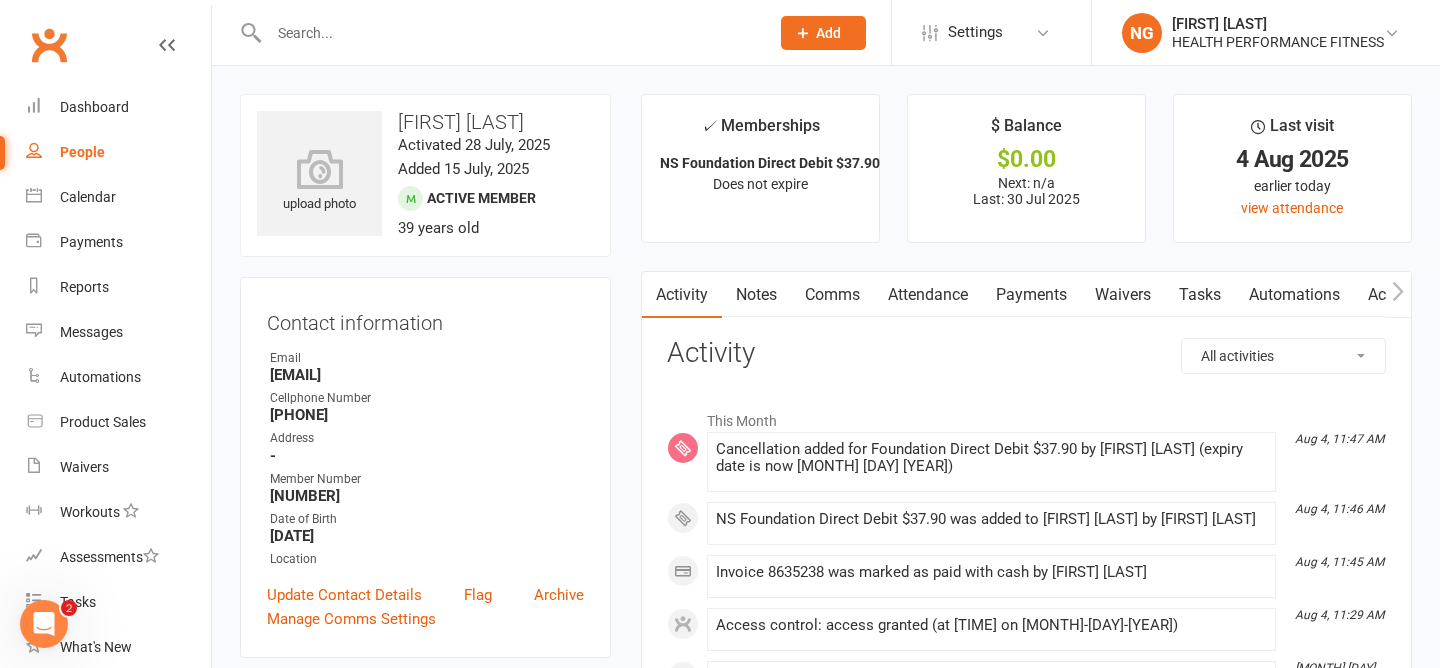 click on "Payments" at bounding box center [1031, 295] 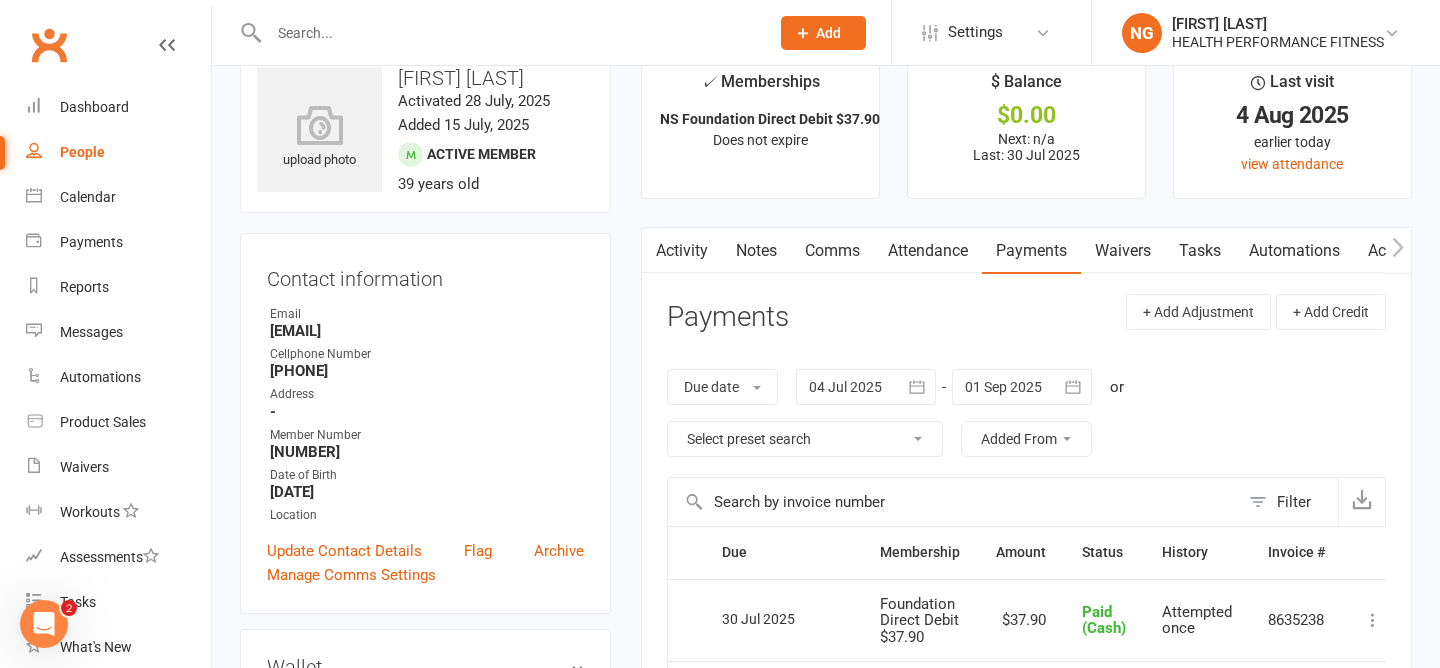 scroll, scrollTop: 0, scrollLeft: 0, axis: both 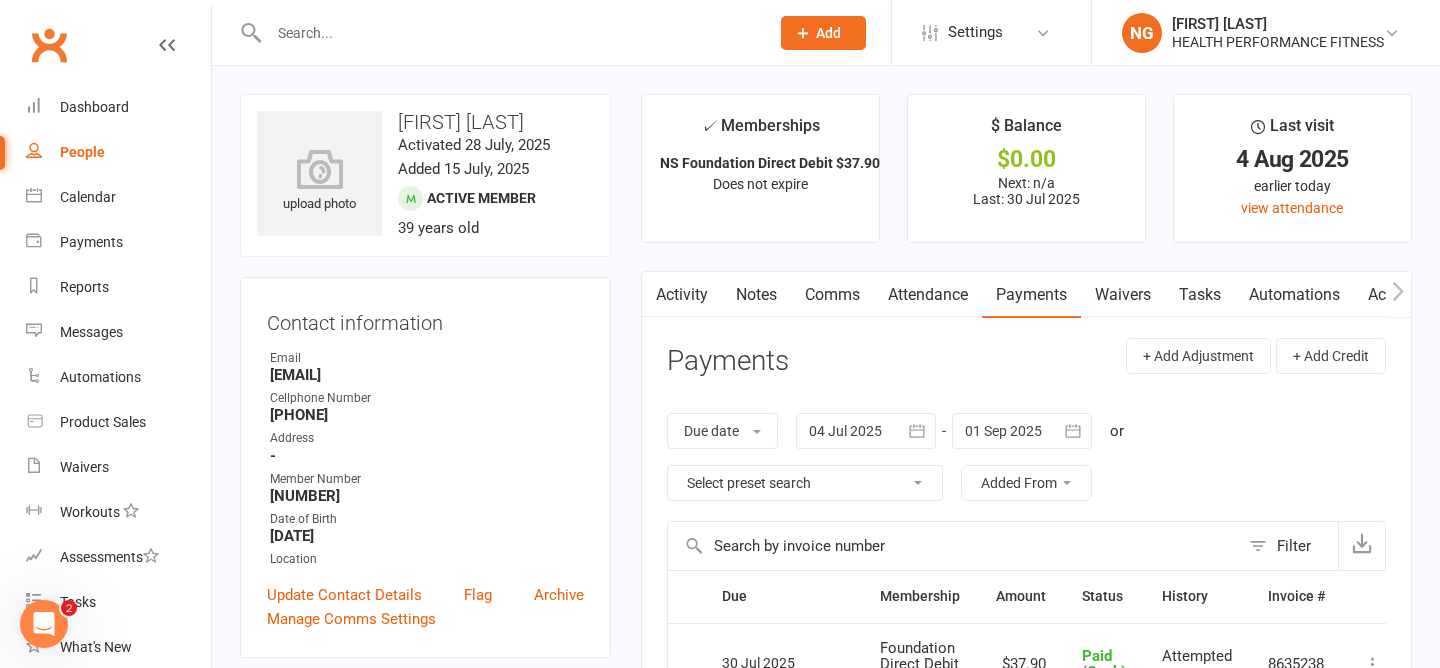 click at bounding box center (509, 33) 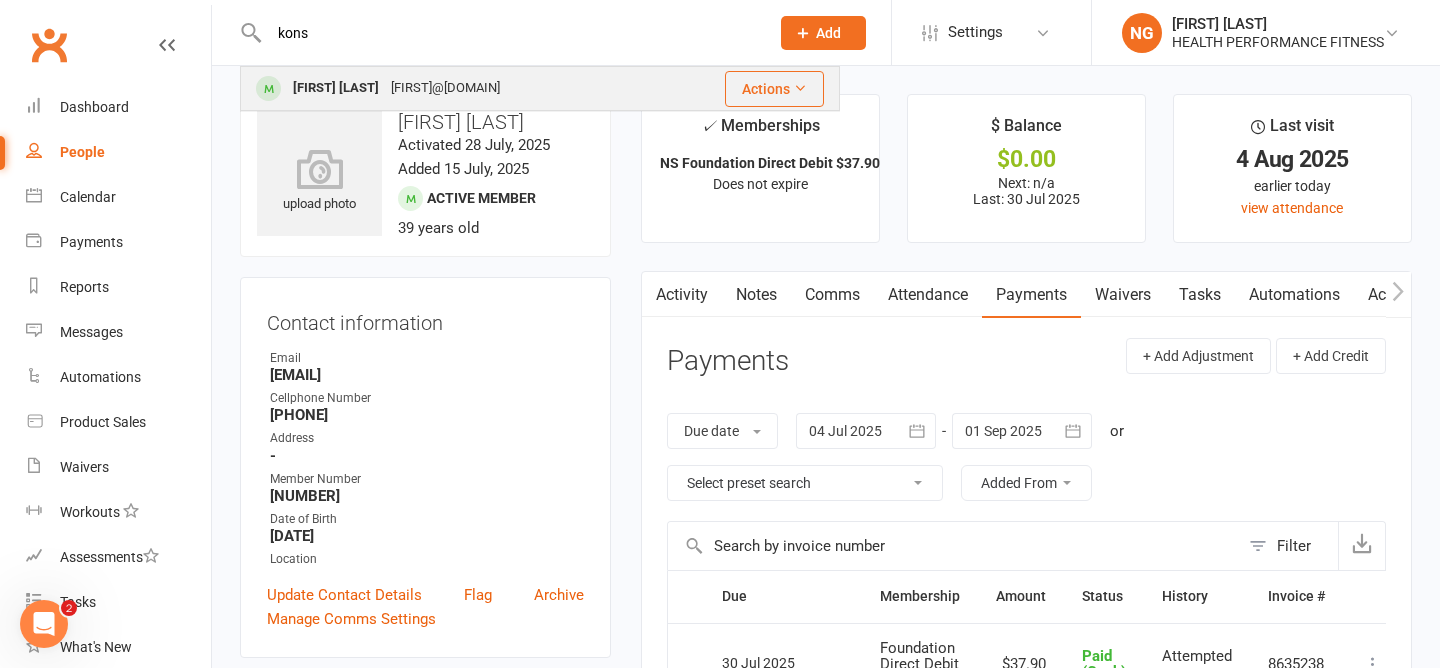 type on "kons" 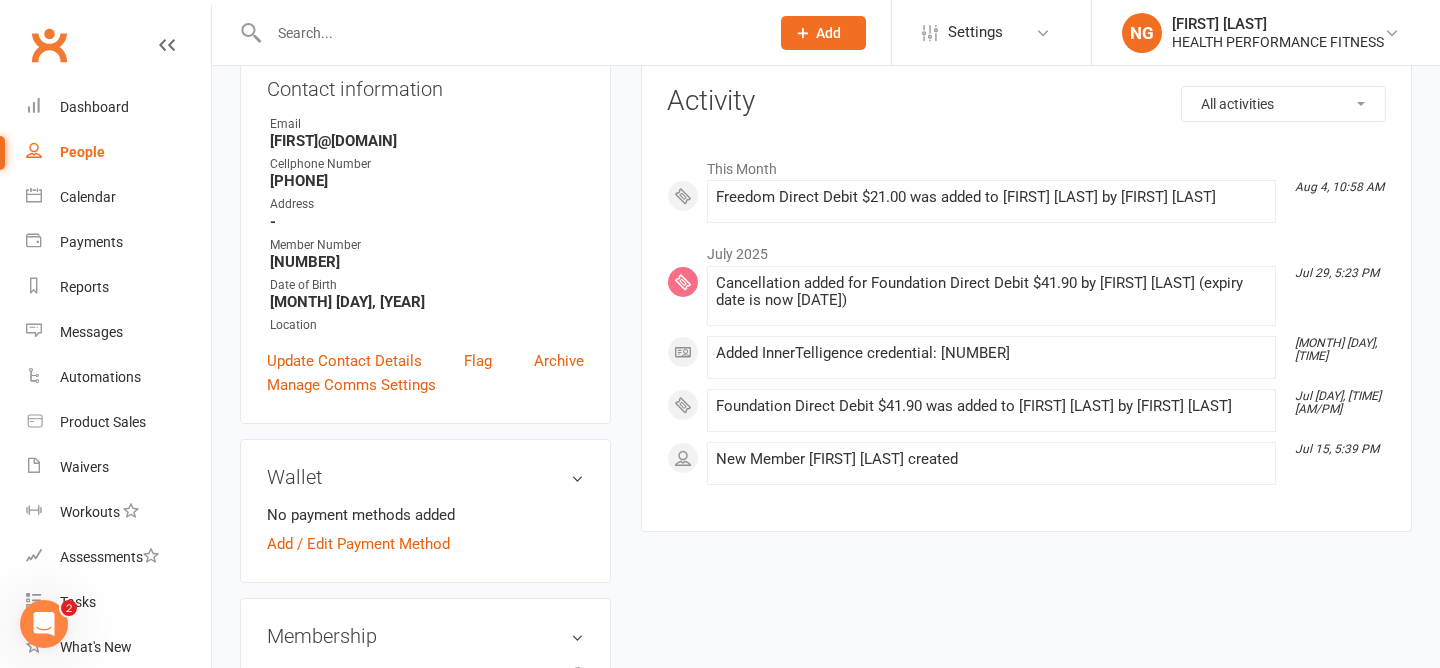 scroll, scrollTop: 0, scrollLeft: 0, axis: both 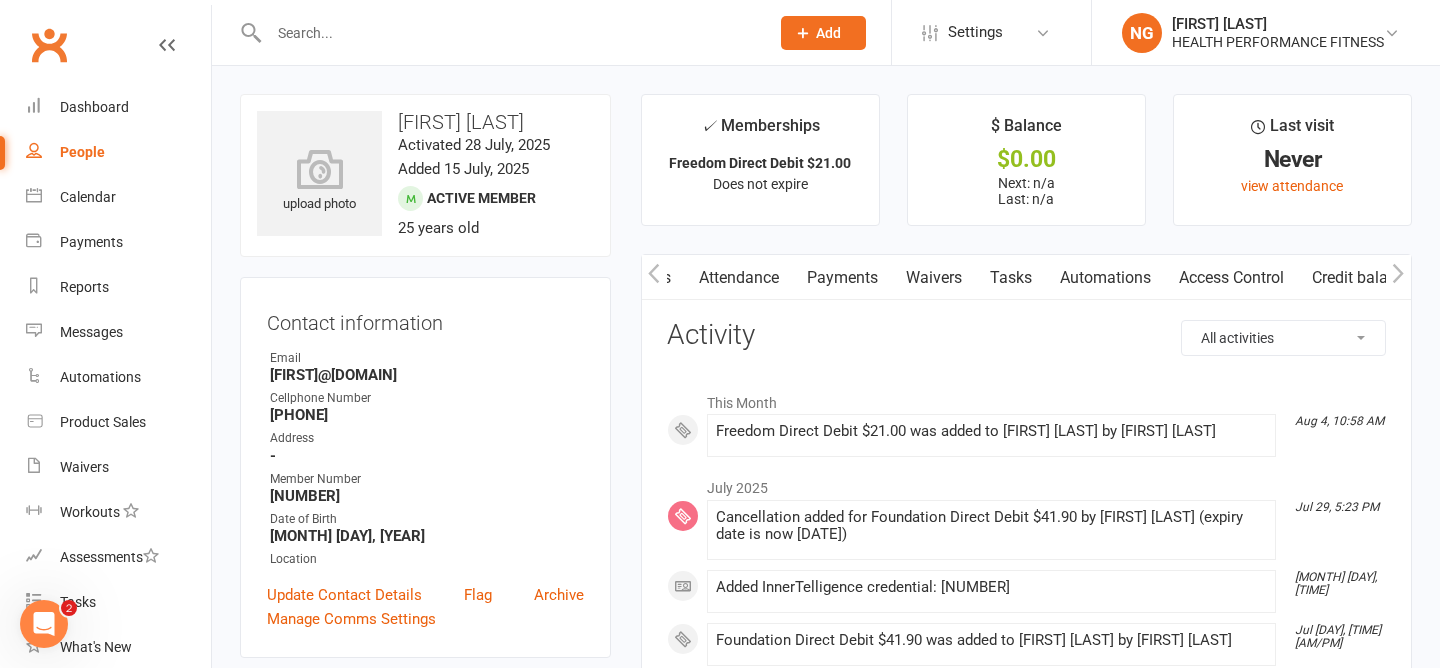 click on "Access Control" at bounding box center (1231, 278) 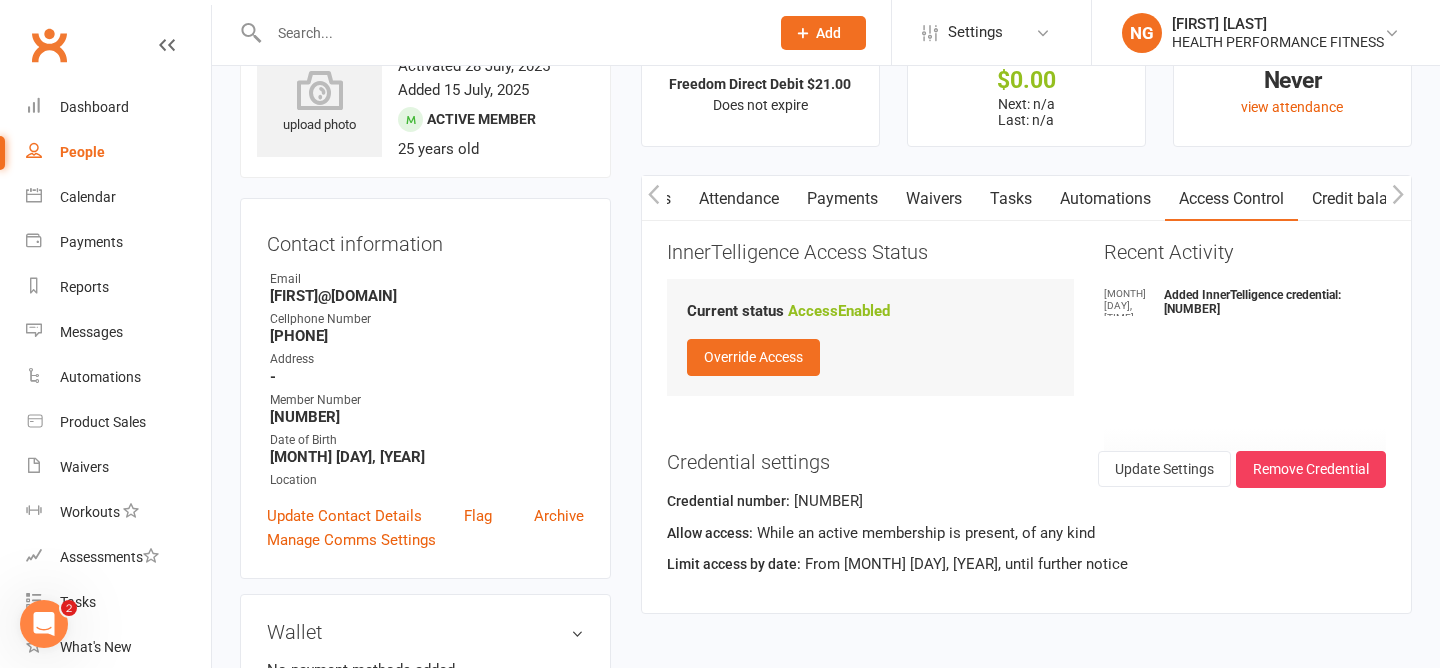 scroll, scrollTop: 0, scrollLeft: 0, axis: both 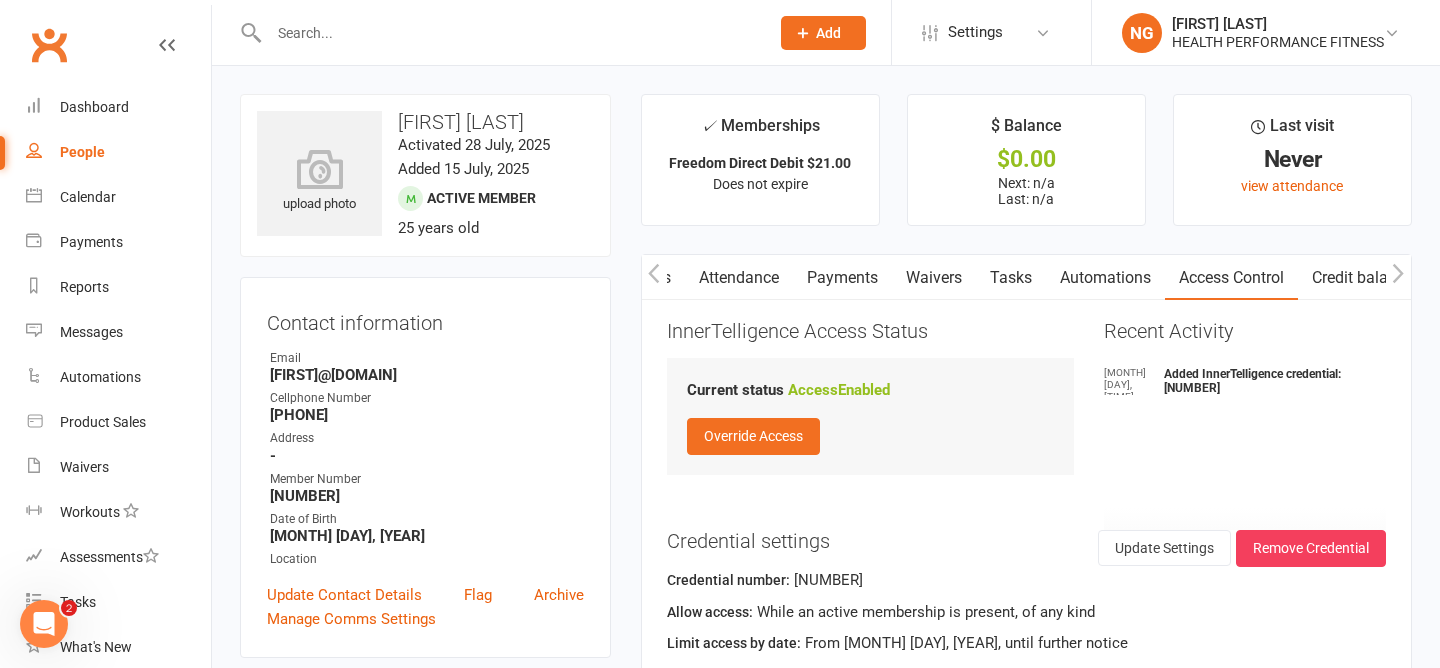 click on "Prospect
Member
Non-attending contact
Class / event
Appointment
Task
Membership plan
Bulk message
Add" 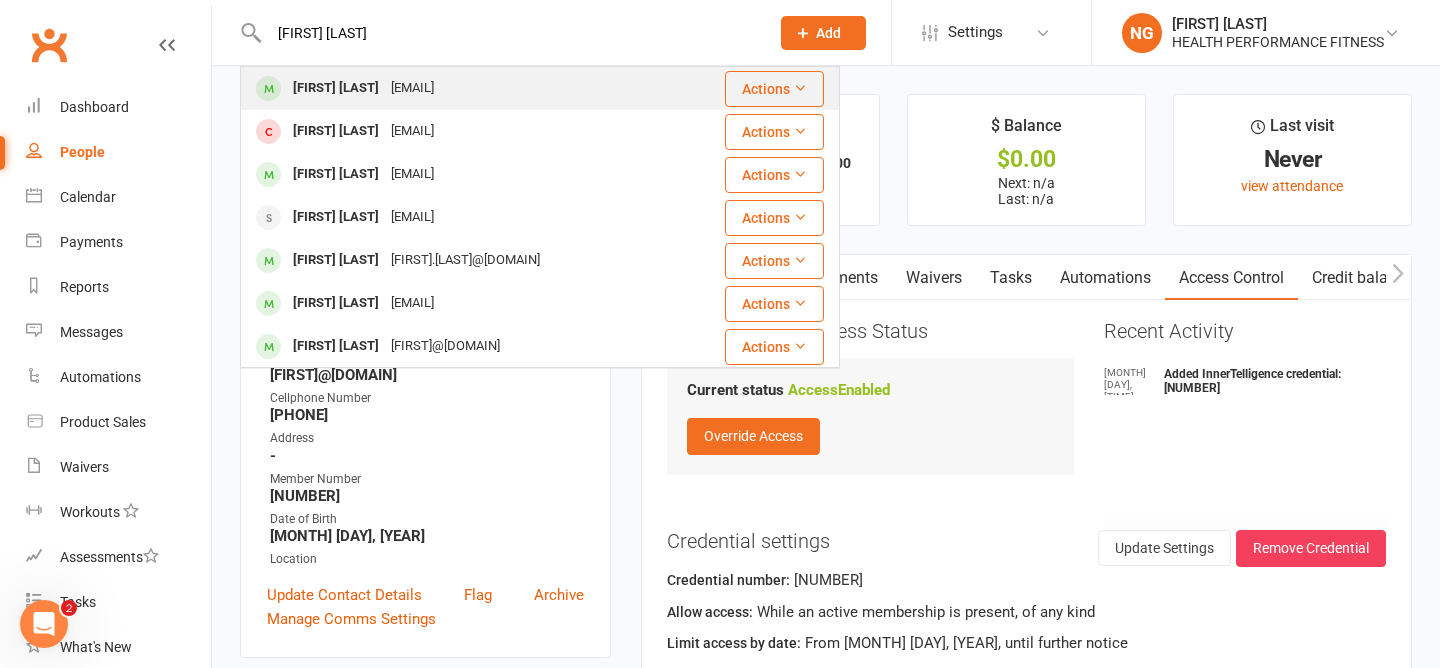 type on "[FIRST] [LAST]" 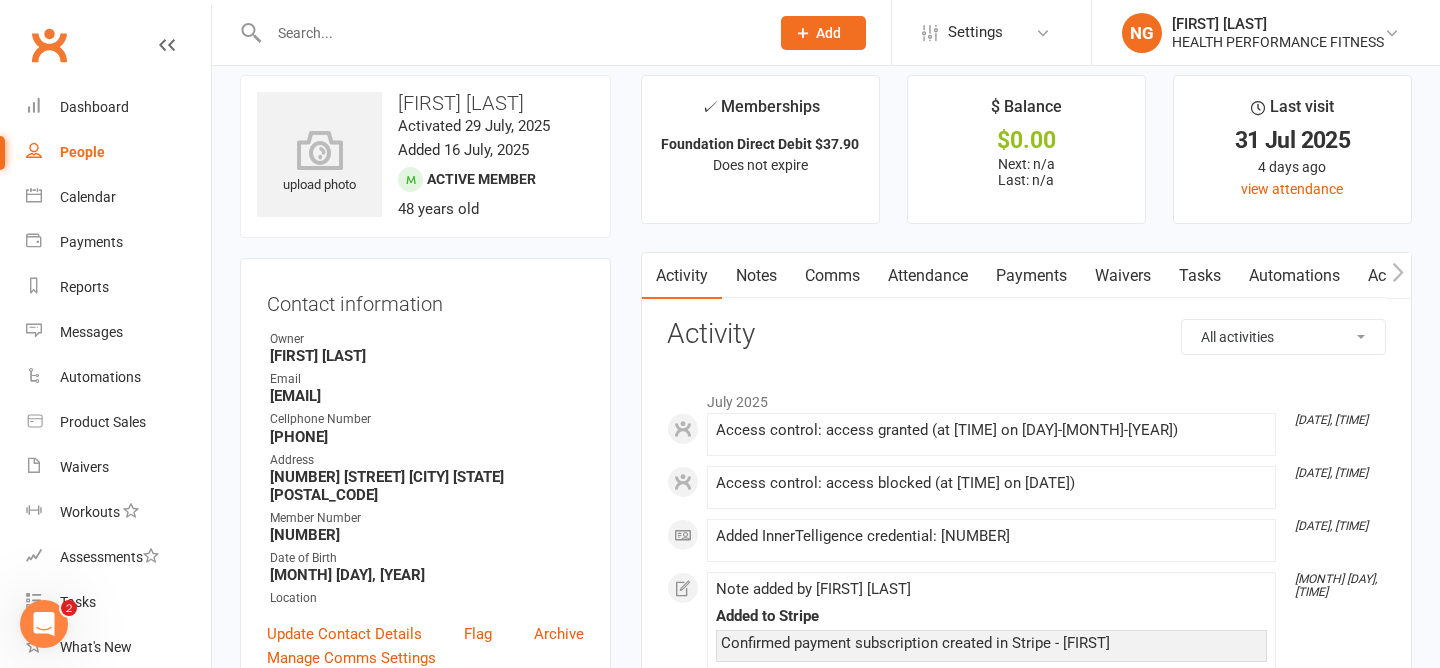 scroll, scrollTop: 0, scrollLeft: 0, axis: both 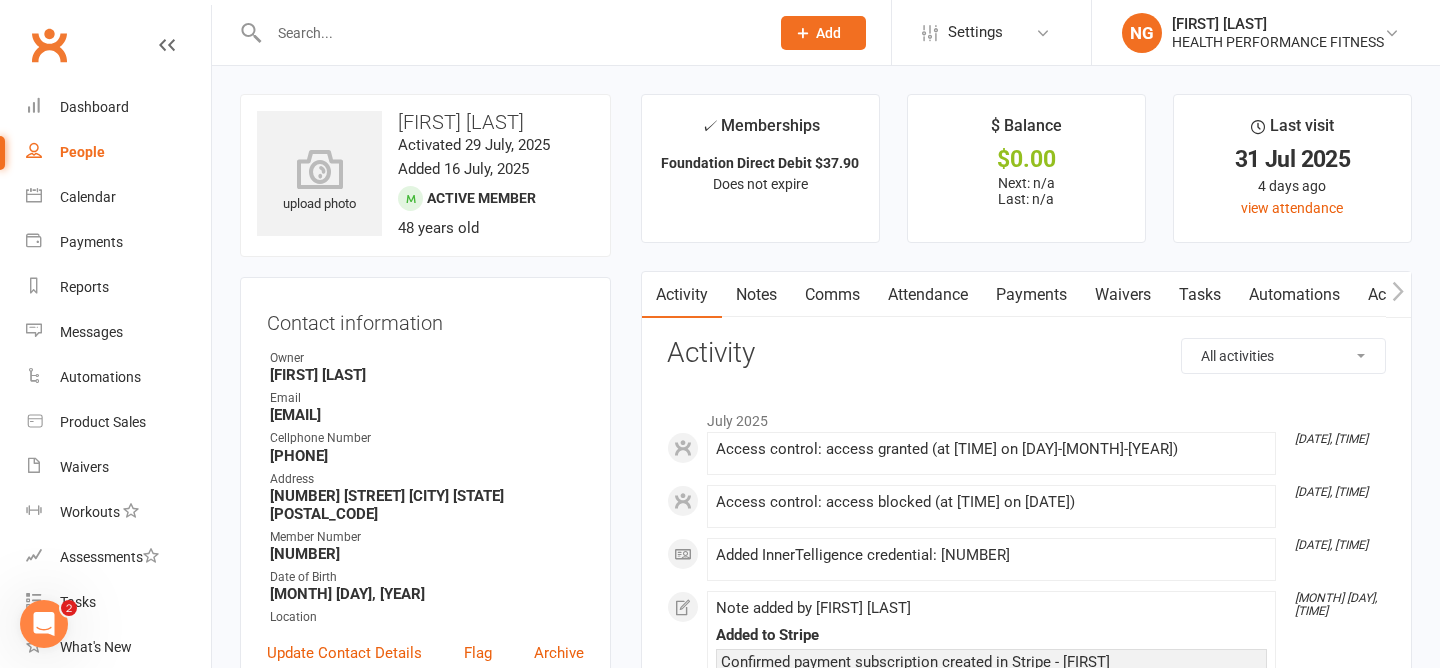 click on "Payments" at bounding box center (1031, 295) 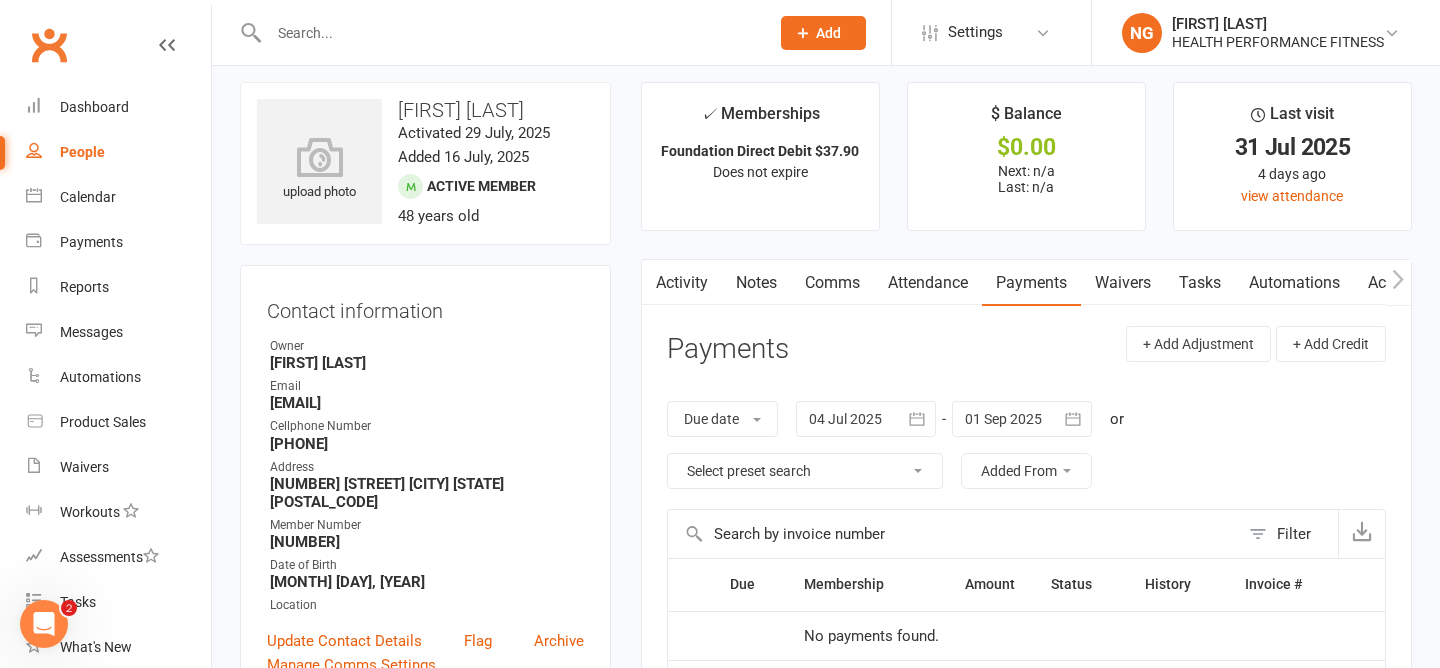 scroll, scrollTop: 0, scrollLeft: 0, axis: both 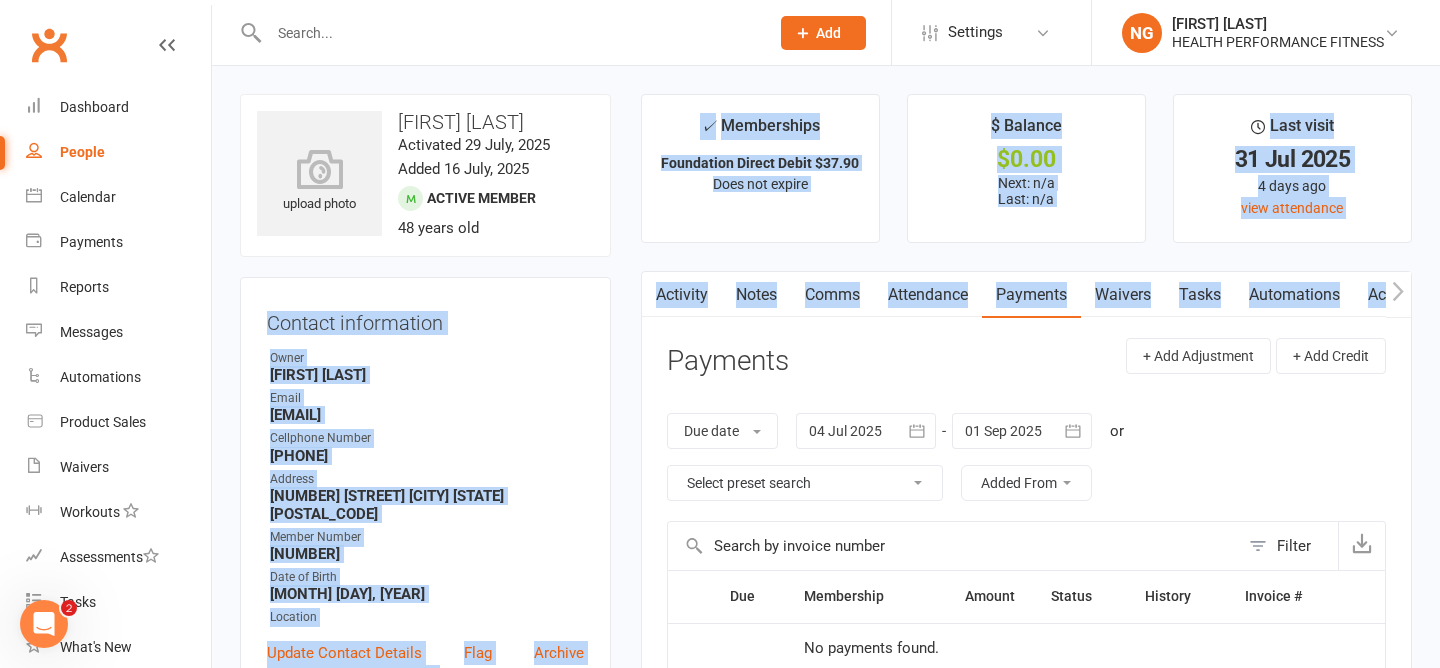 drag, startPoint x: 609, startPoint y: 279, endPoint x: 625, endPoint y: 374, distance: 96.337944 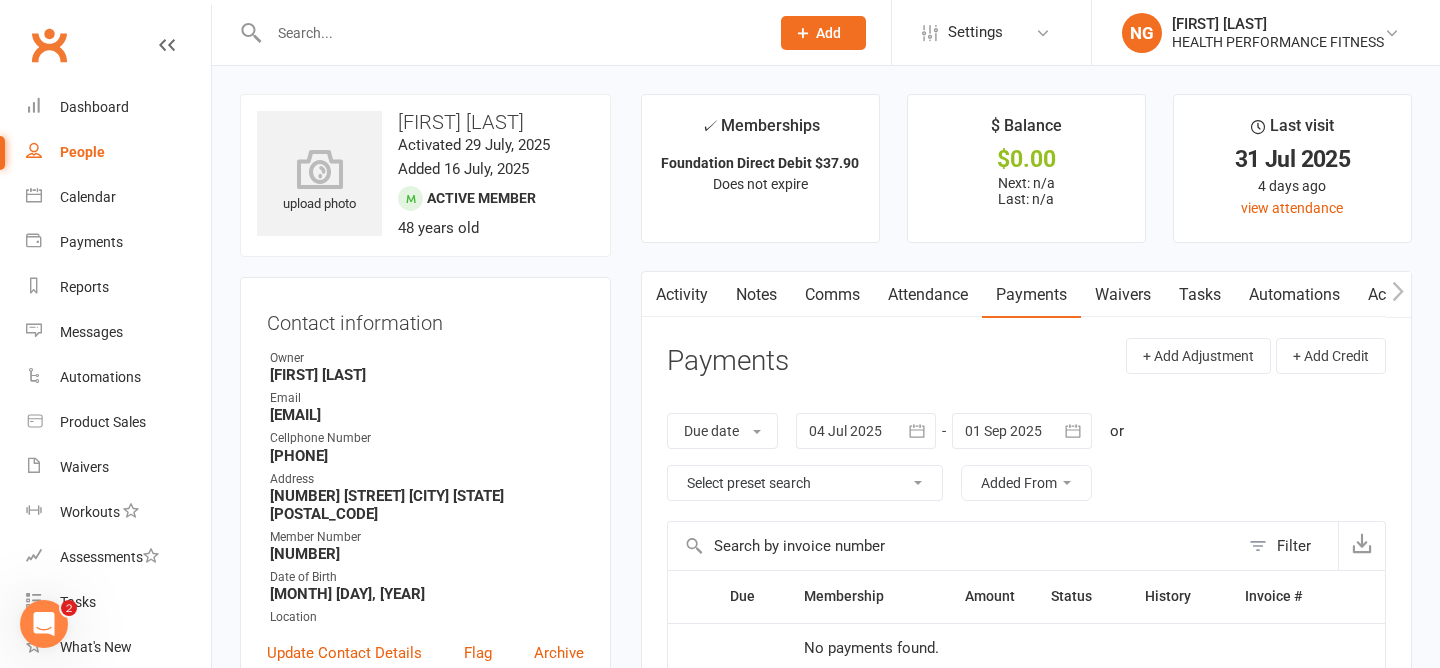 click on "Comms" at bounding box center [832, 295] 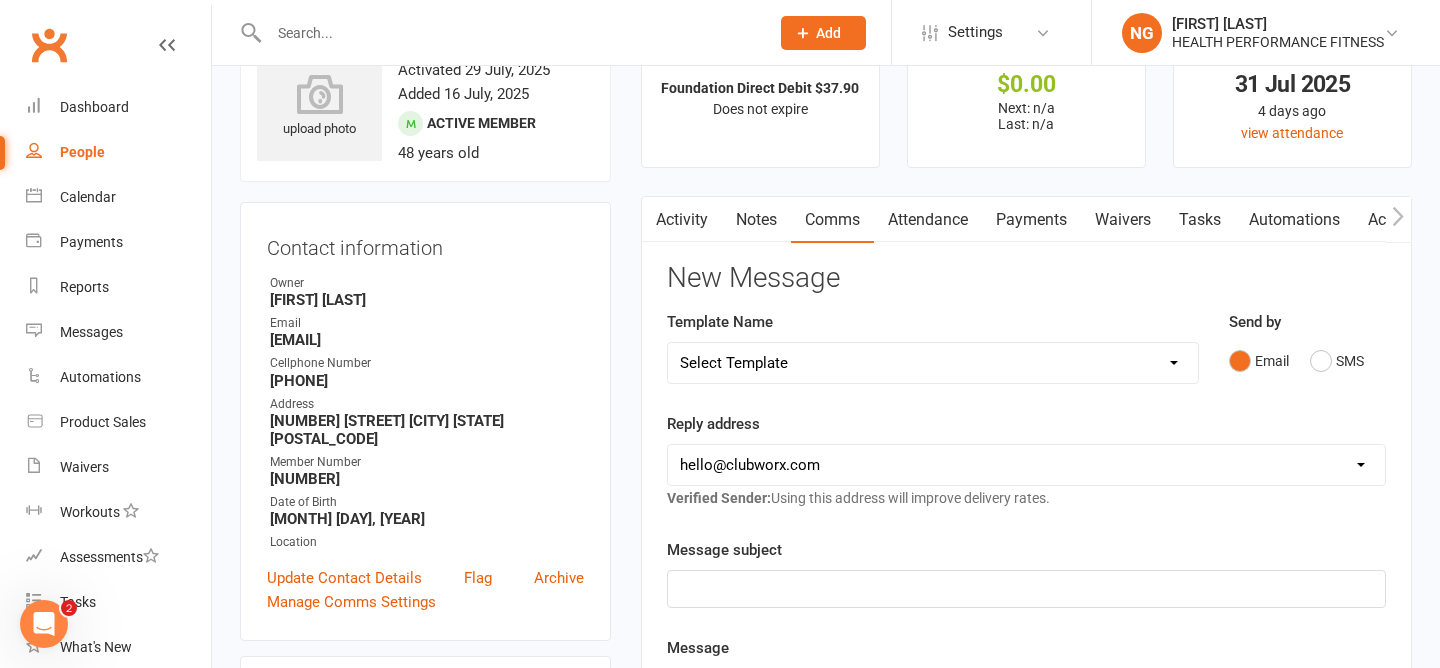 scroll, scrollTop: 91, scrollLeft: 0, axis: vertical 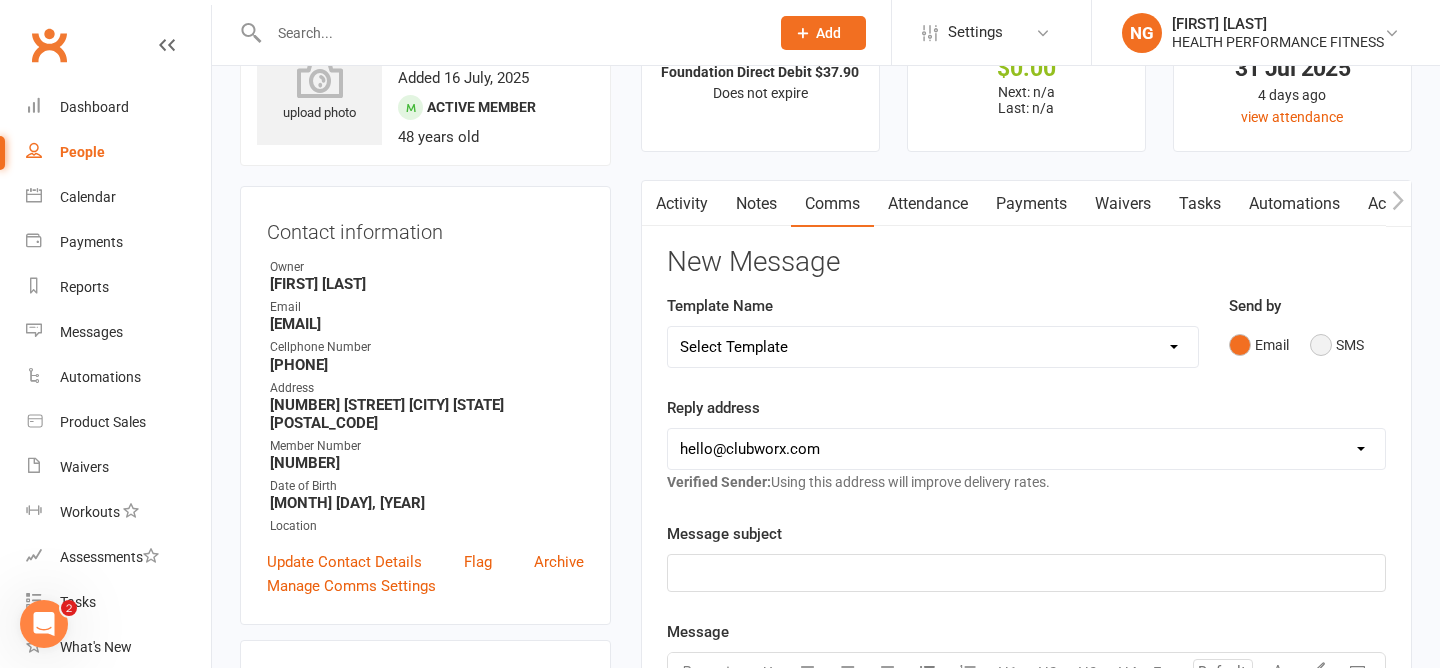 click on "SMS" at bounding box center (1337, 345) 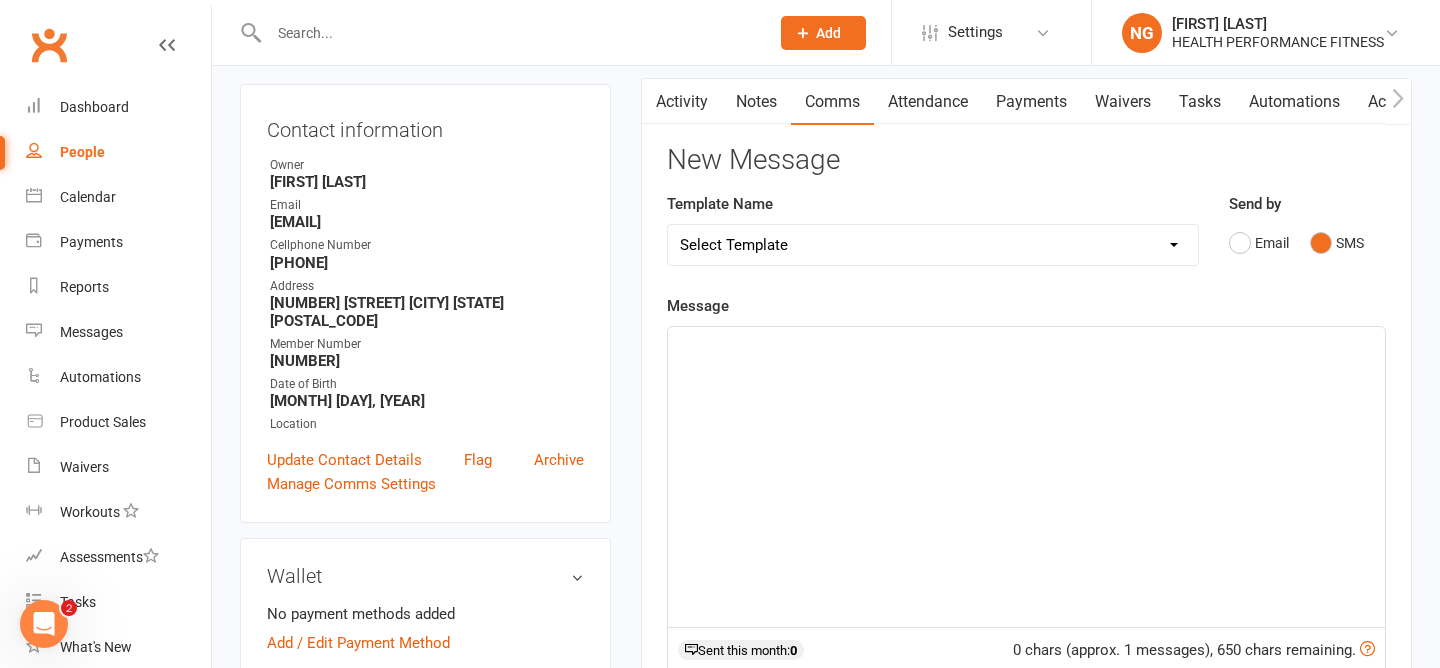 scroll, scrollTop: 195, scrollLeft: 0, axis: vertical 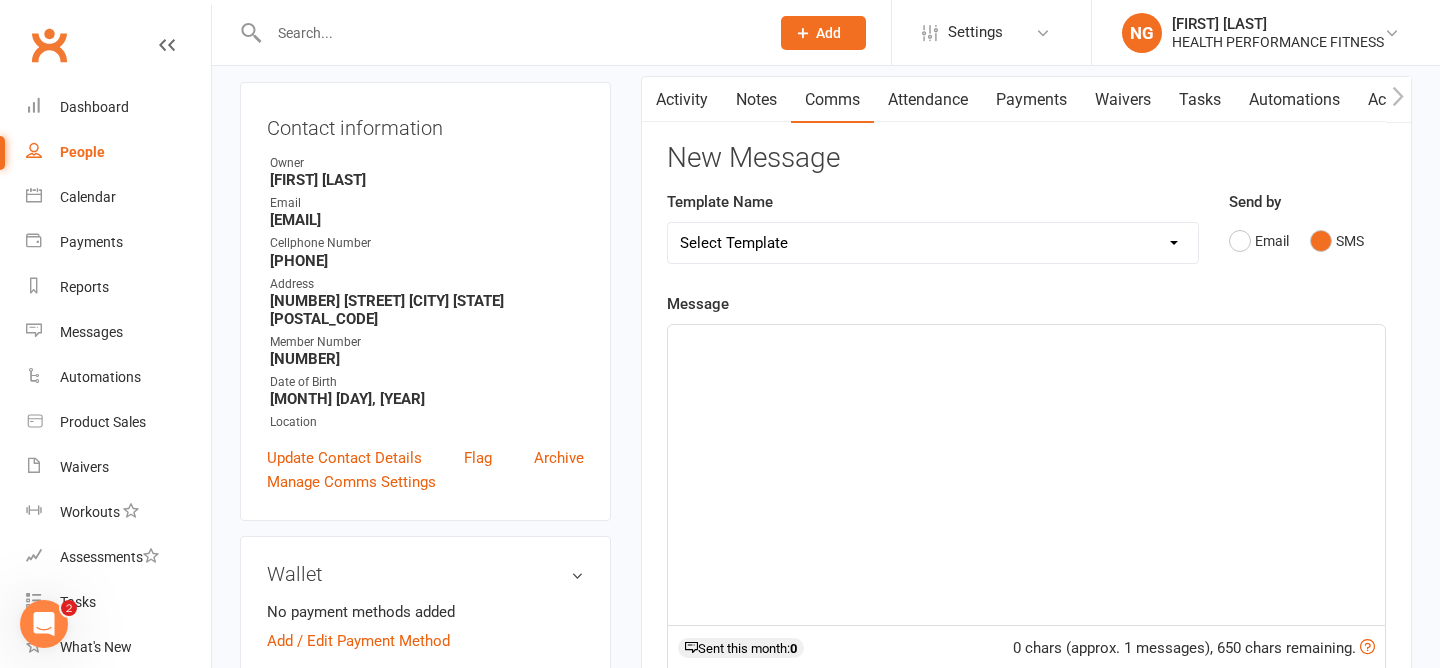 click on "﻿" 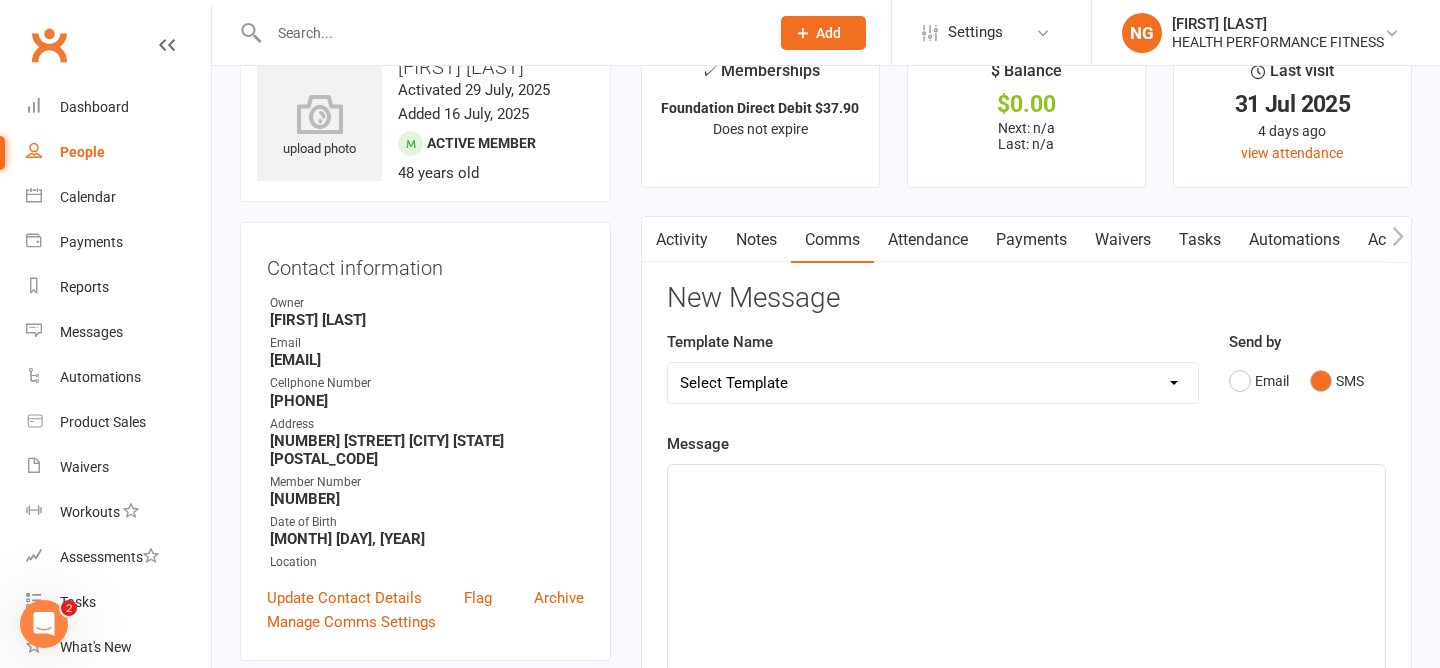 scroll, scrollTop: 57, scrollLeft: 0, axis: vertical 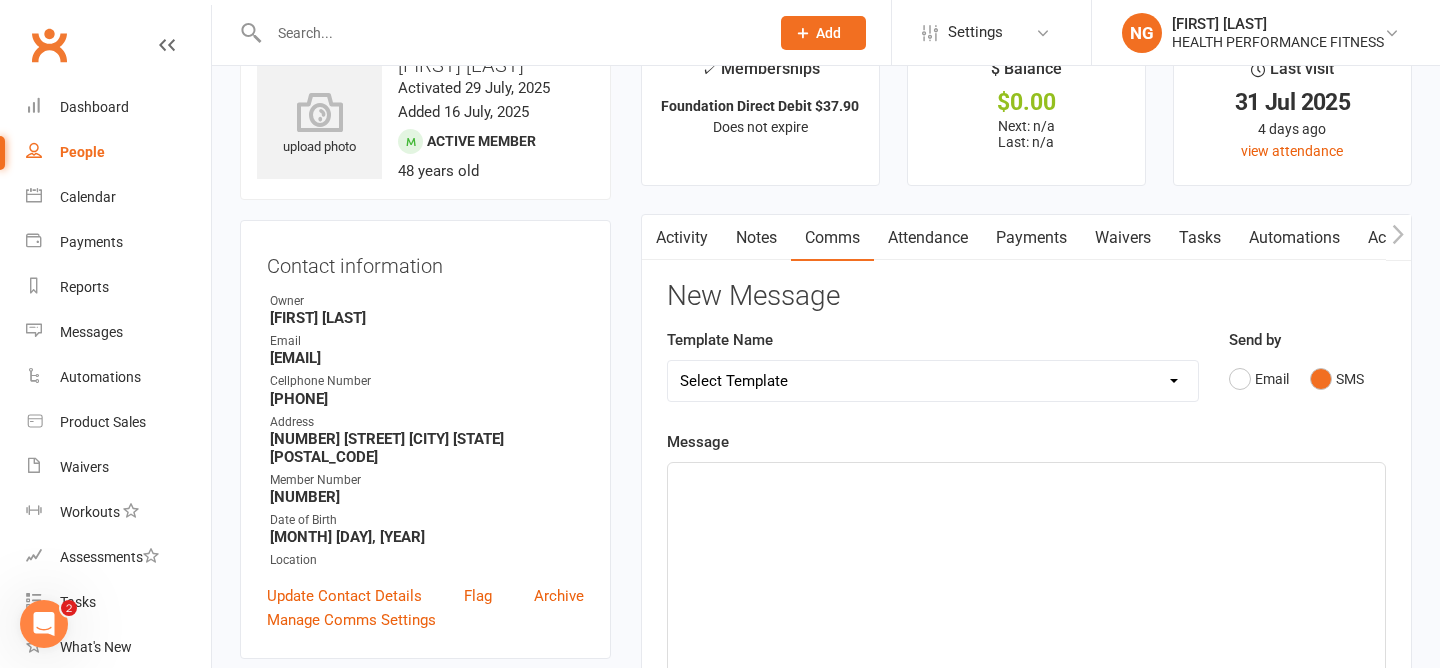 click on "﻿" 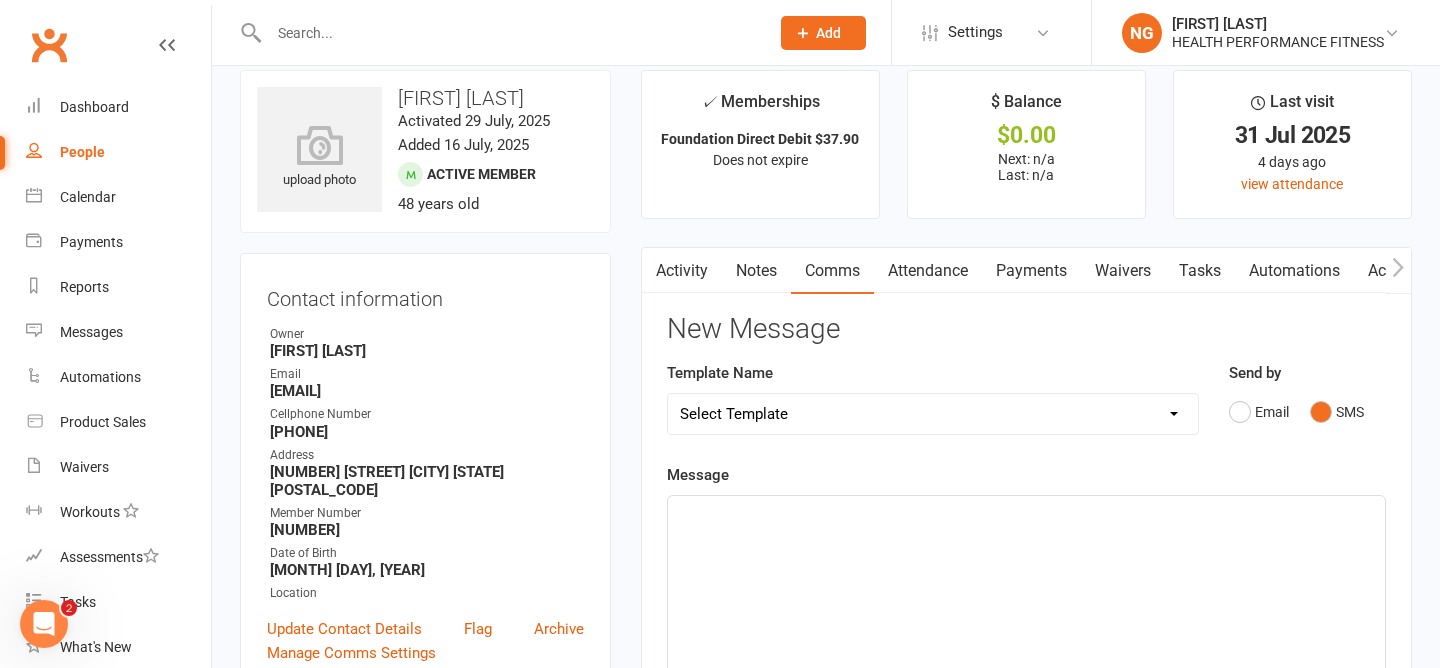scroll, scrollTop: 0, scrollLeft: 0, axis: both 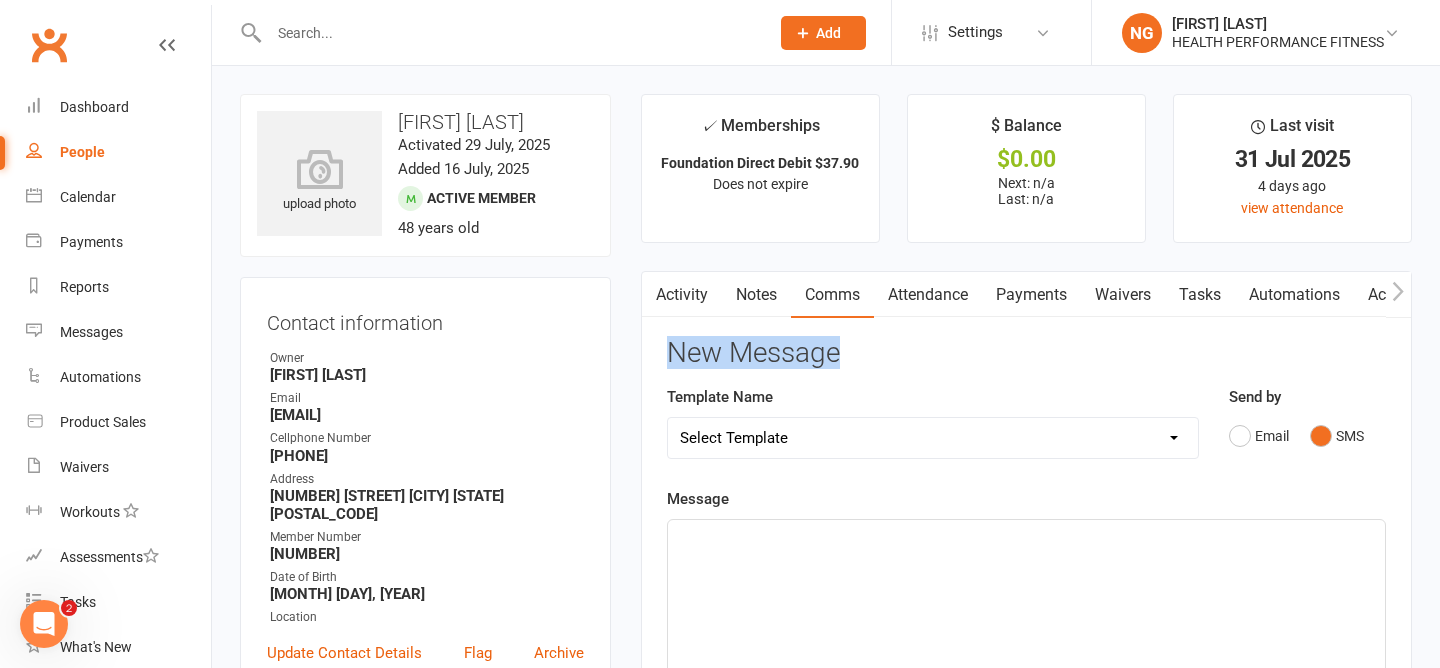 drag, startPoint x: 865, startPoint y: 352, endPoint x: 675, endPoint y: 347, distance: 190.06578 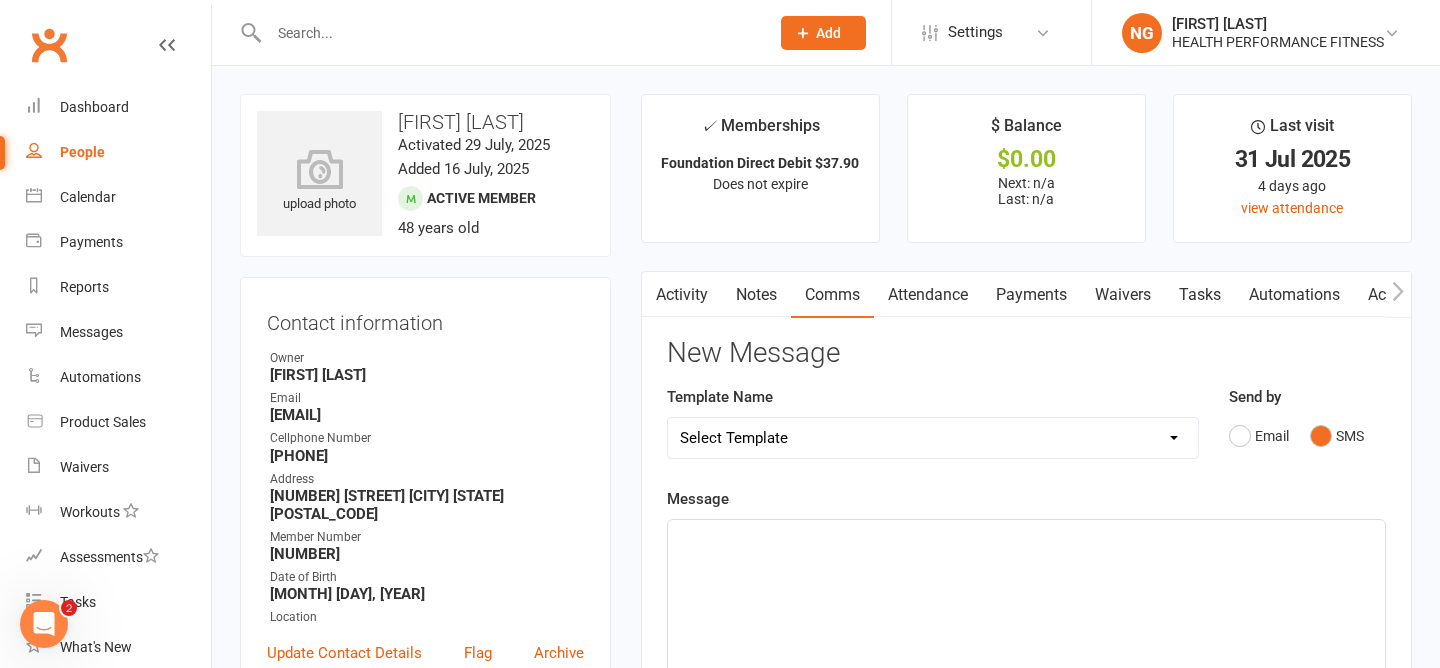 click on "﻿" 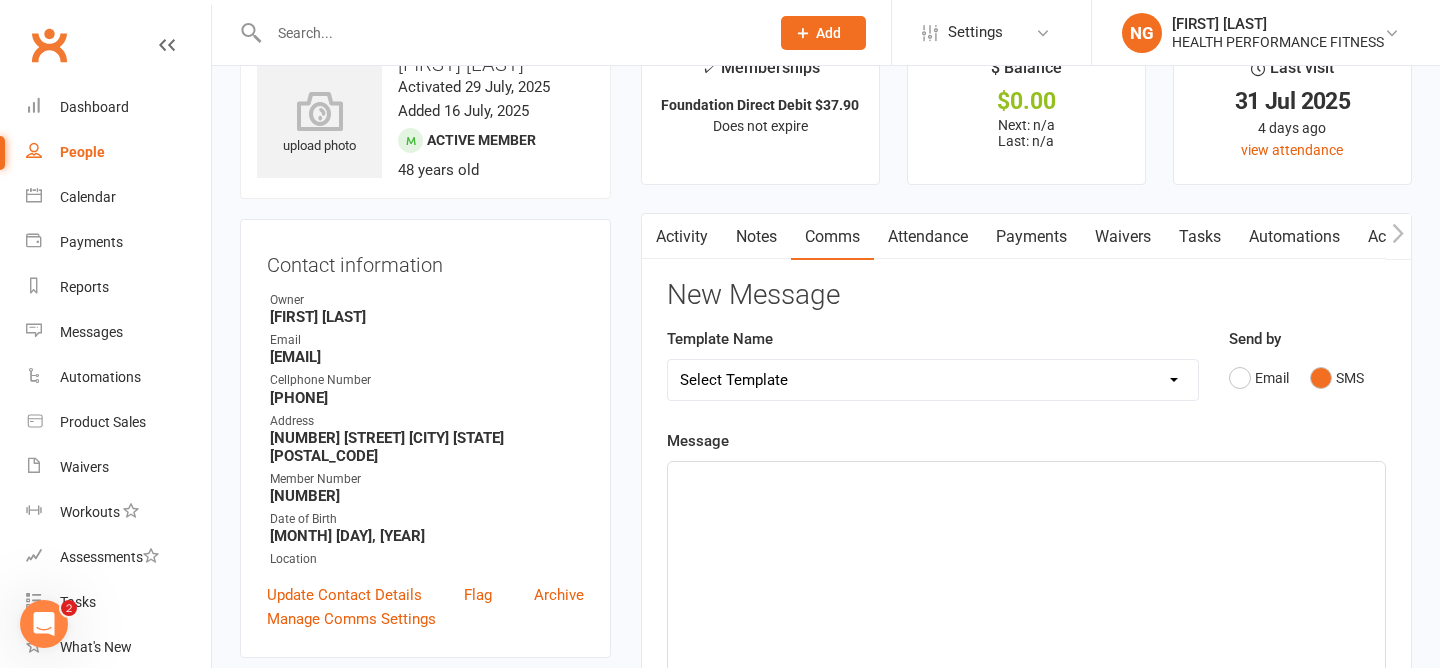 click on "﻿" 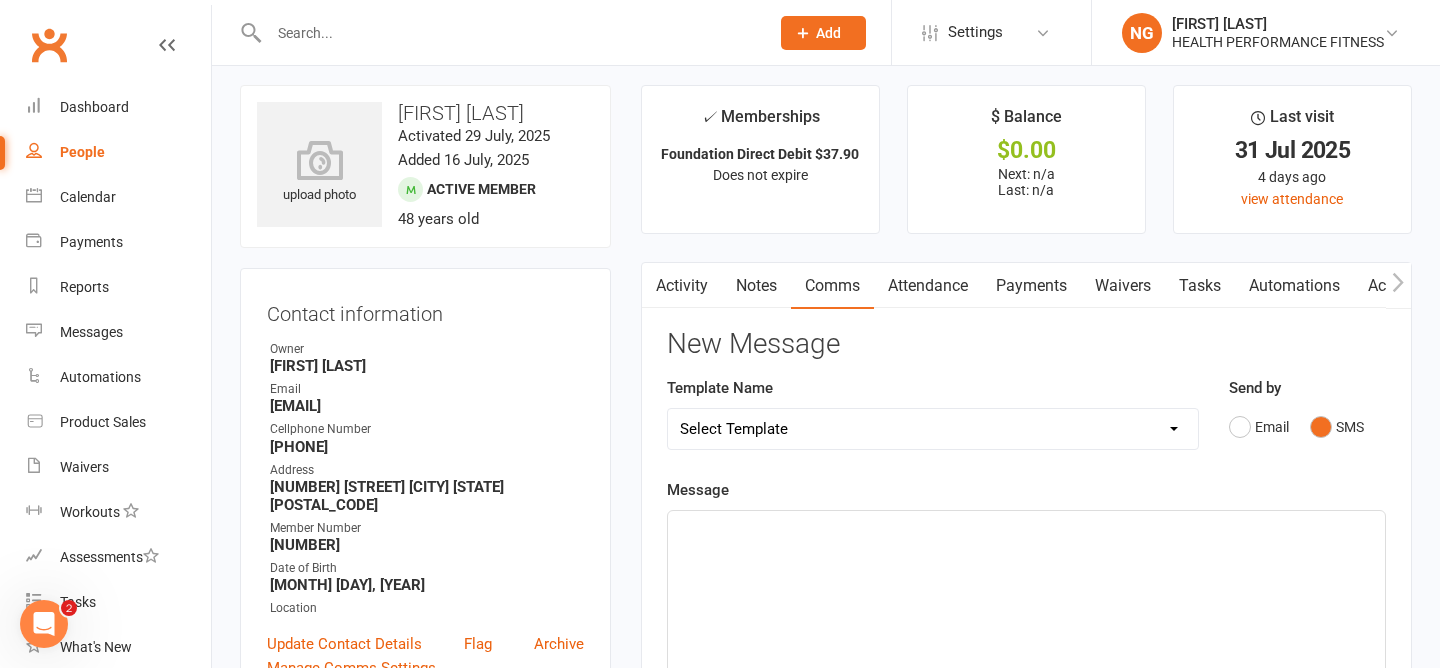 scroll, scrollTop: 0, scrollLeft: 0, axis: both 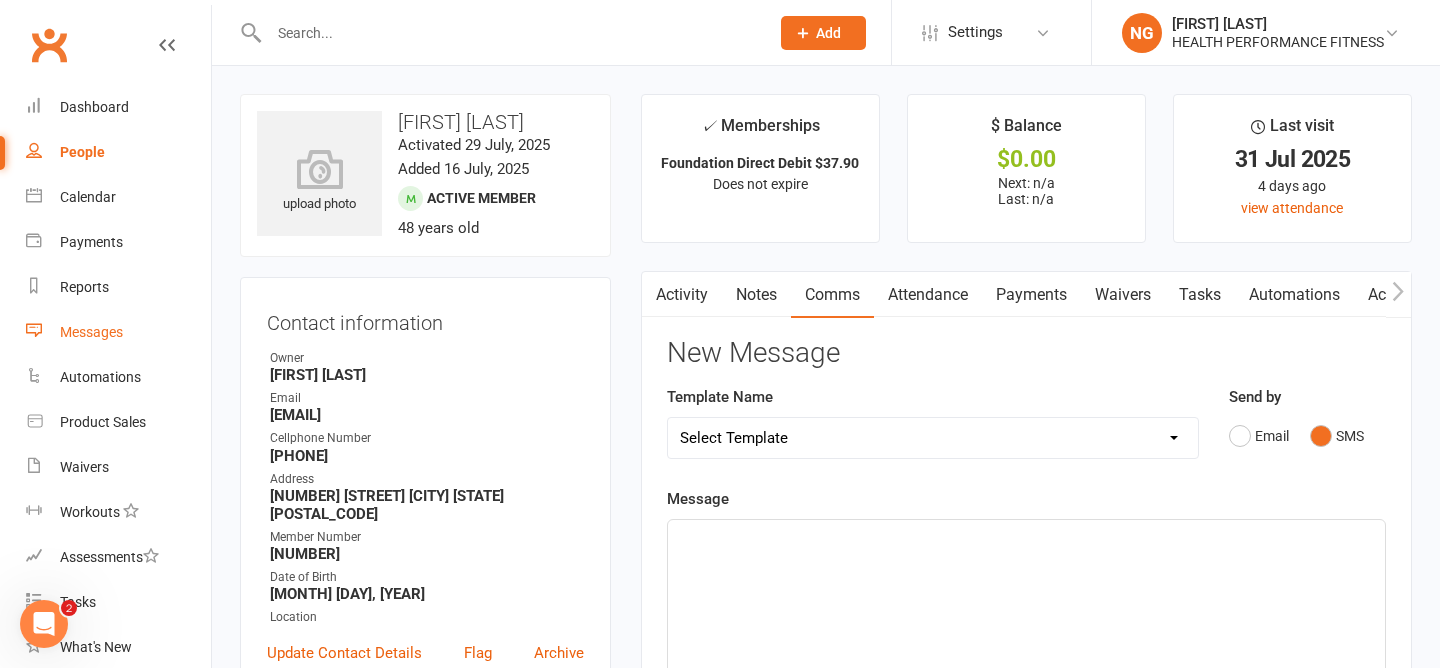 click on "Messages" at bounding box center (118, 332) 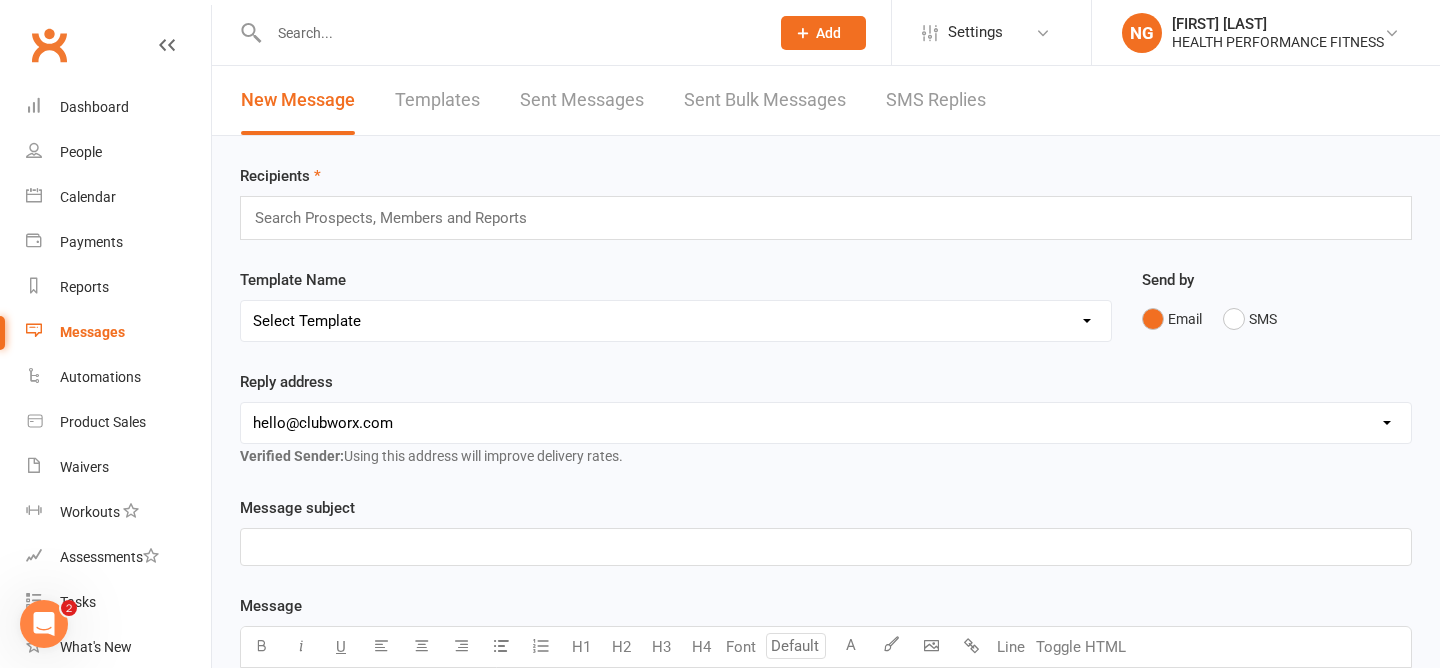 click on "Search Prospects, Members and Reports" at bounding box center (826, 218) 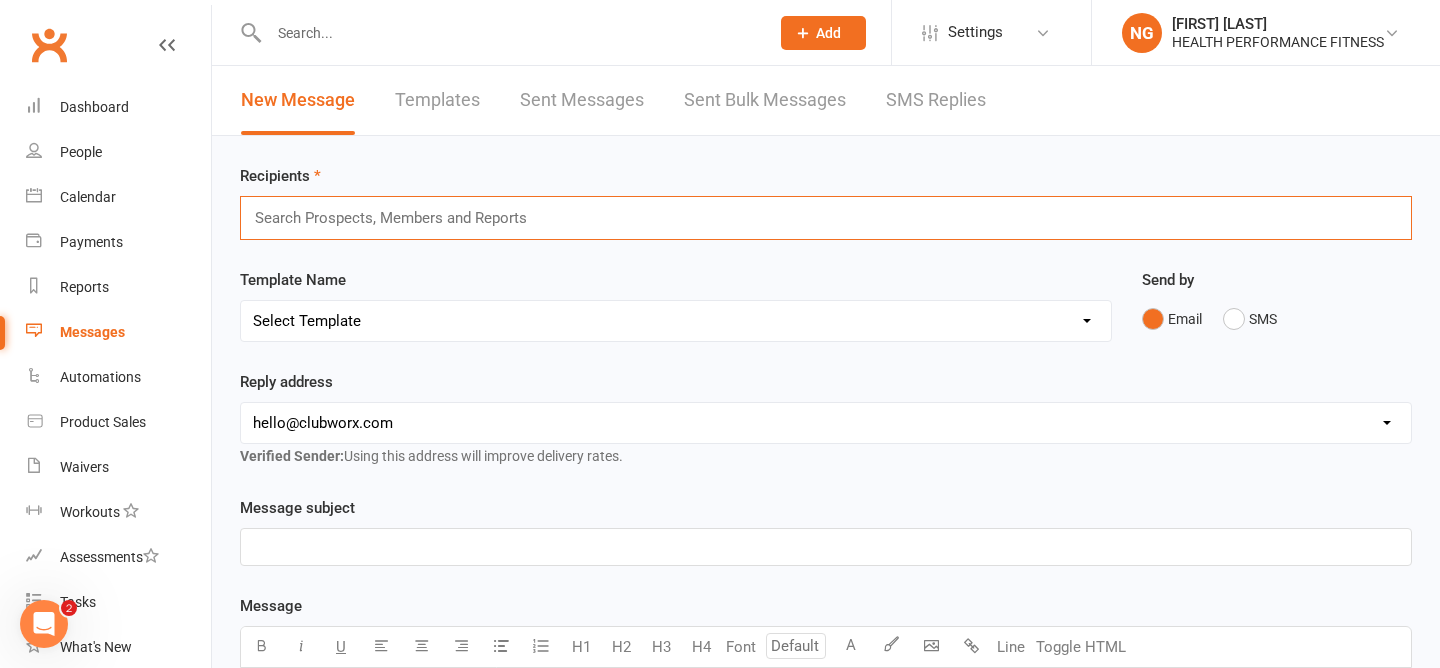 click at bounding box center (399, 218) 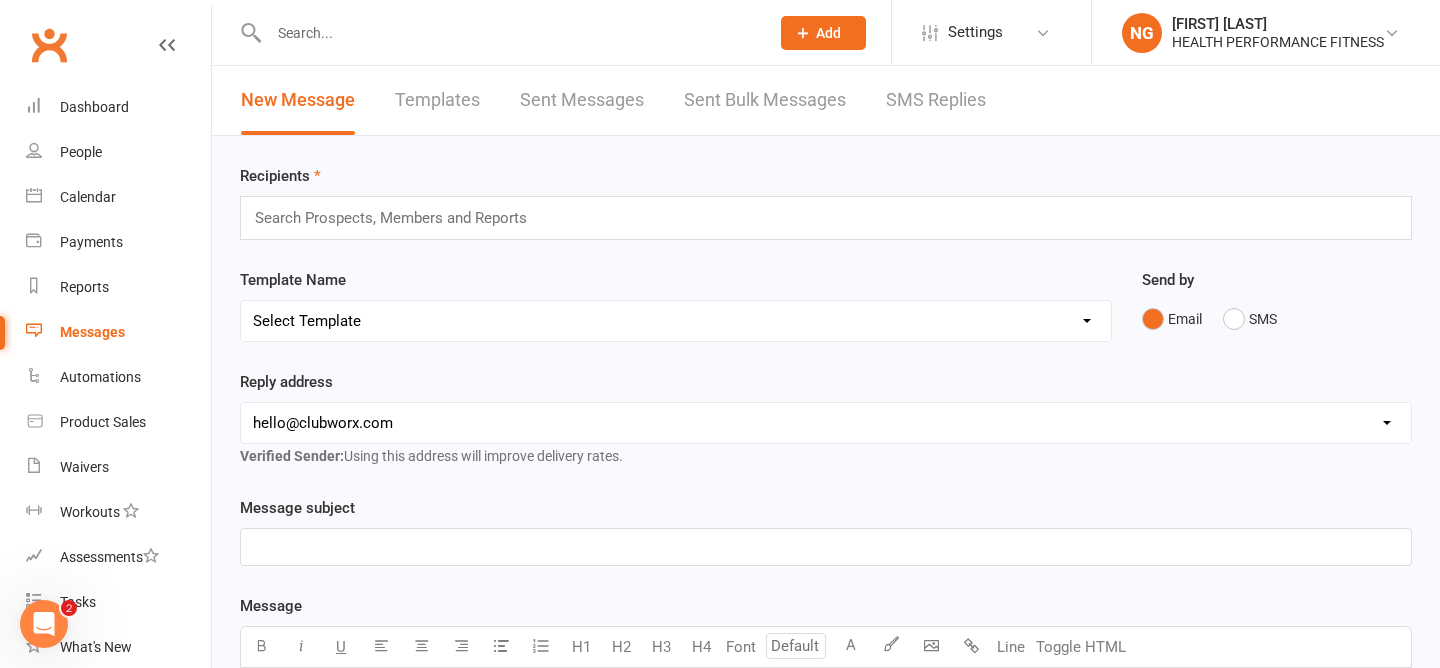 click on "Recipients Search Prospects, Members and Reports" at bounding box center [826, 202] 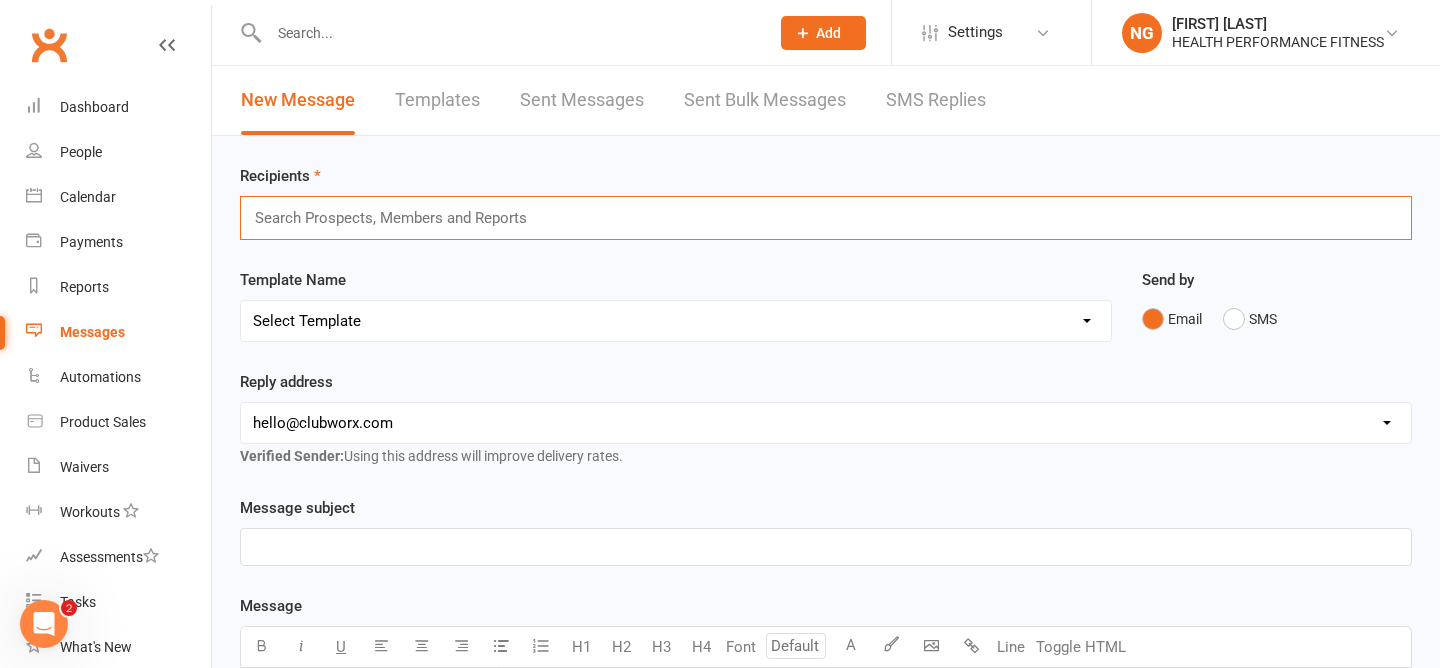 click on "Recipients Search Prospects, Members and Reports" at bounding box center [826, 202] 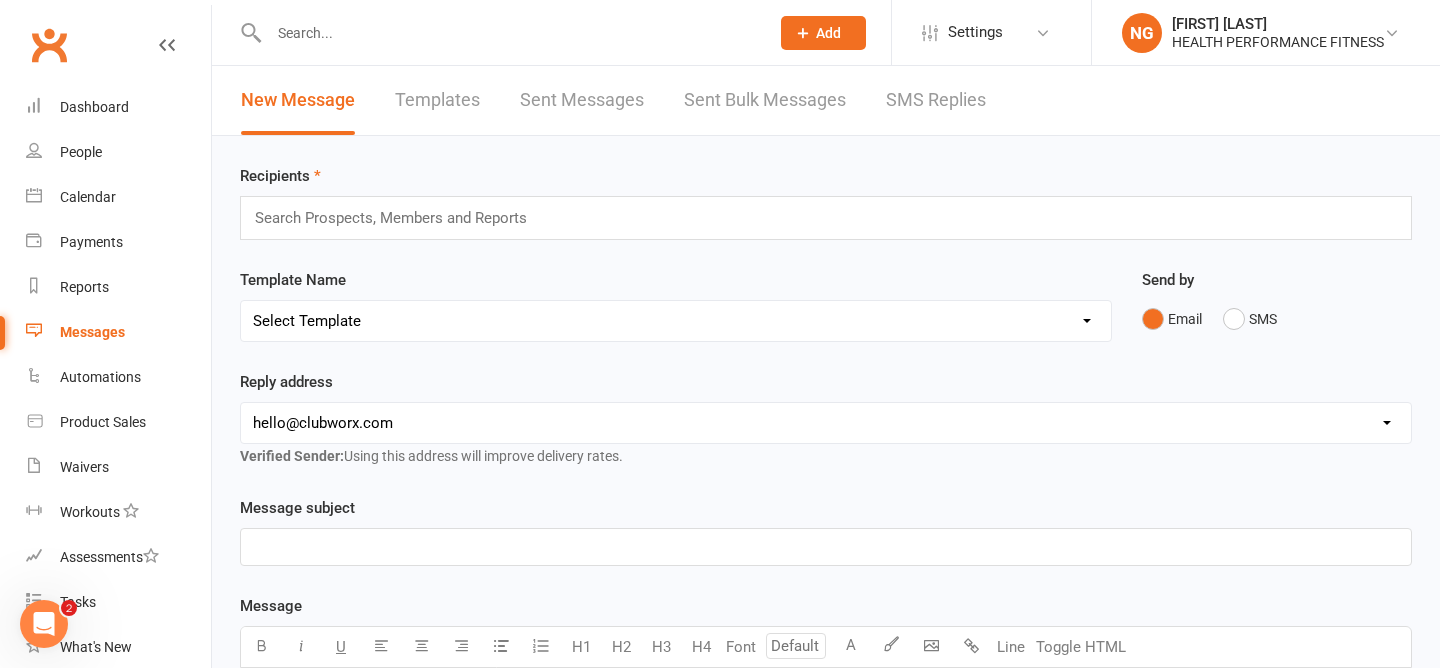 click on "Search Prospects, Members and Reports" at bounding box center [826, 218] 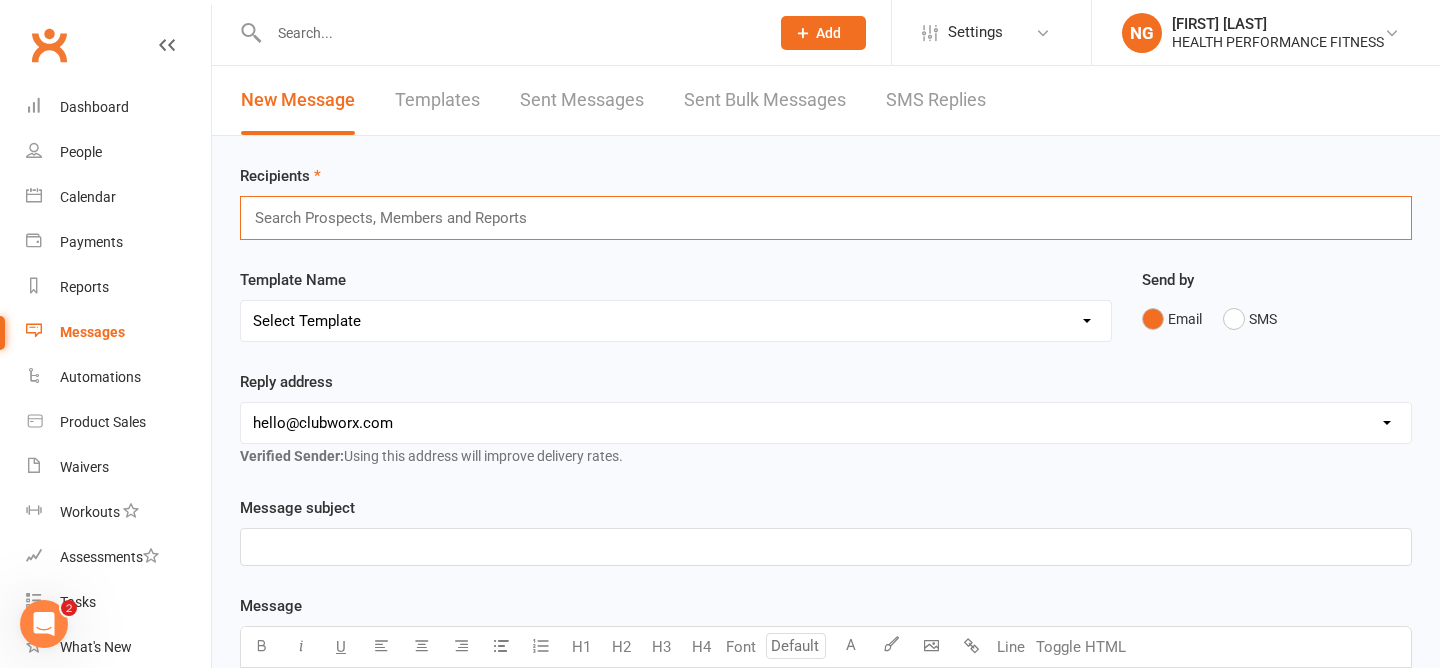 click on "Recipients Search Prospects, Members and Reports Template Name Select Template [SMS] [Default template - review before using] Appointment reminder [SMS] [Default template - review before using] Missed class [SMS] [Default template - review before using] Initial response to enquiry [SMS] [Default template - review before using] Flash sale [Email] [Default template - review before using] Newsletter Email Template - Monthly Edition [SMS] [Default template - review before using] Sign up offer [SMS] [Default template - review before using] Inactive member [SMS] [Default template - review before using] Membership upgrade [SMS] [Default template - review before using] Suspension confirmation [SMS] [Default template - review before using] Follow up from free trial class [Email] [Default template - review before using] Message 1 - New Paid Trial: Welcome Email (Sent Immediately After Signup) [SMS] [Default template - review before using] Message 2 - New Paid Trial: SMS Reminder (Sent 1 Day After Signup) Send by Email" at bounding box center [826, 703] 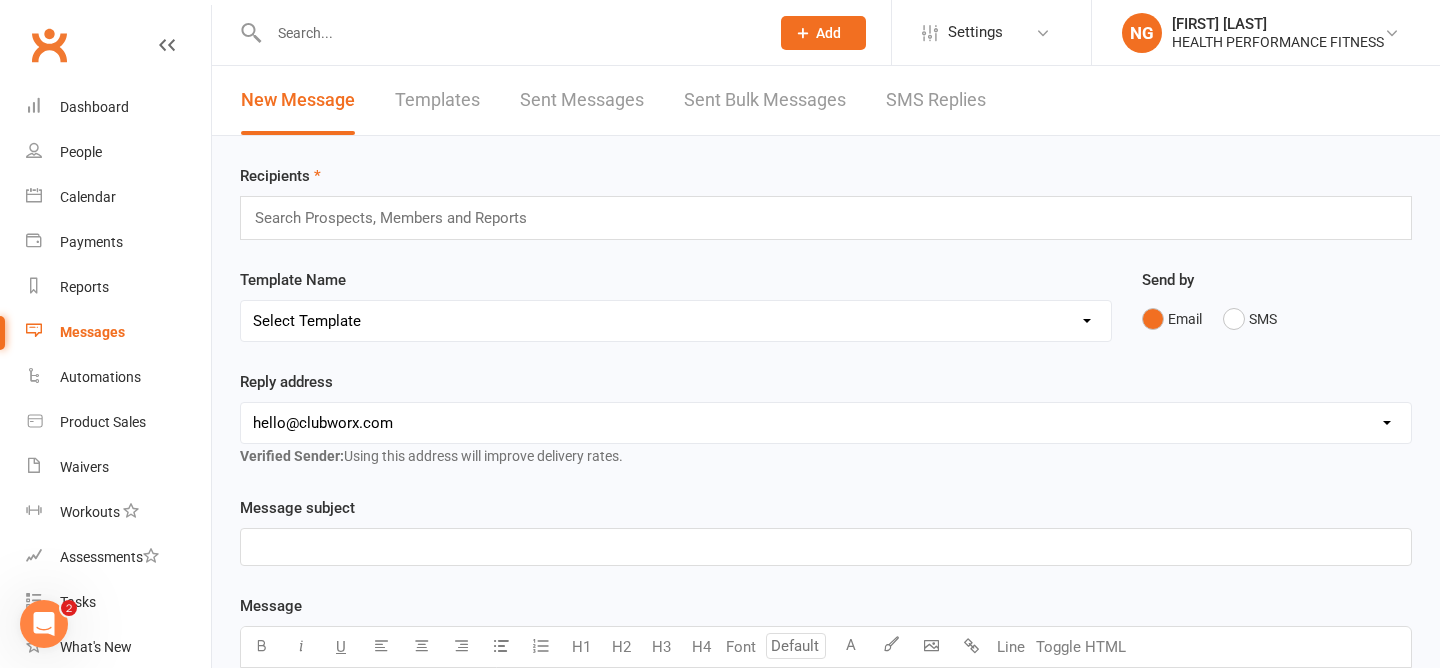 click at bounding box center (399, 218) 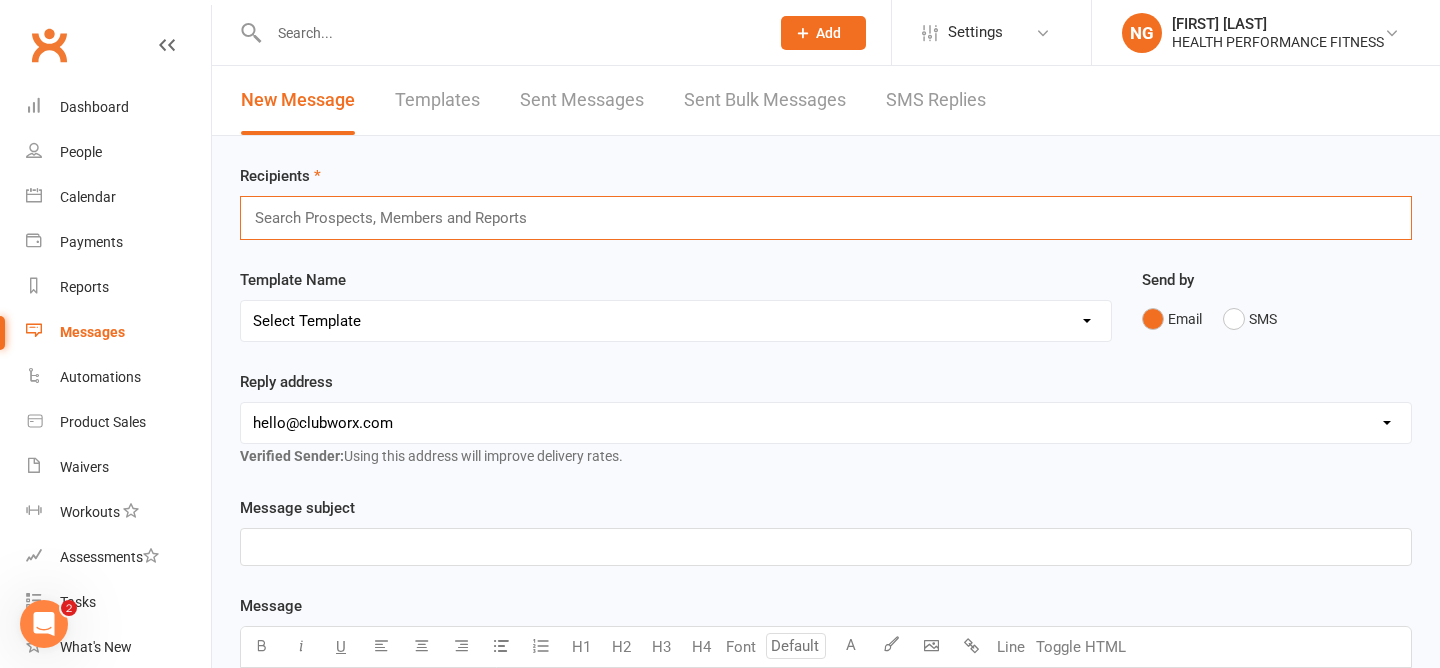 click on "Search Prospects, Members and Reports" at bounding box center (826, 218) 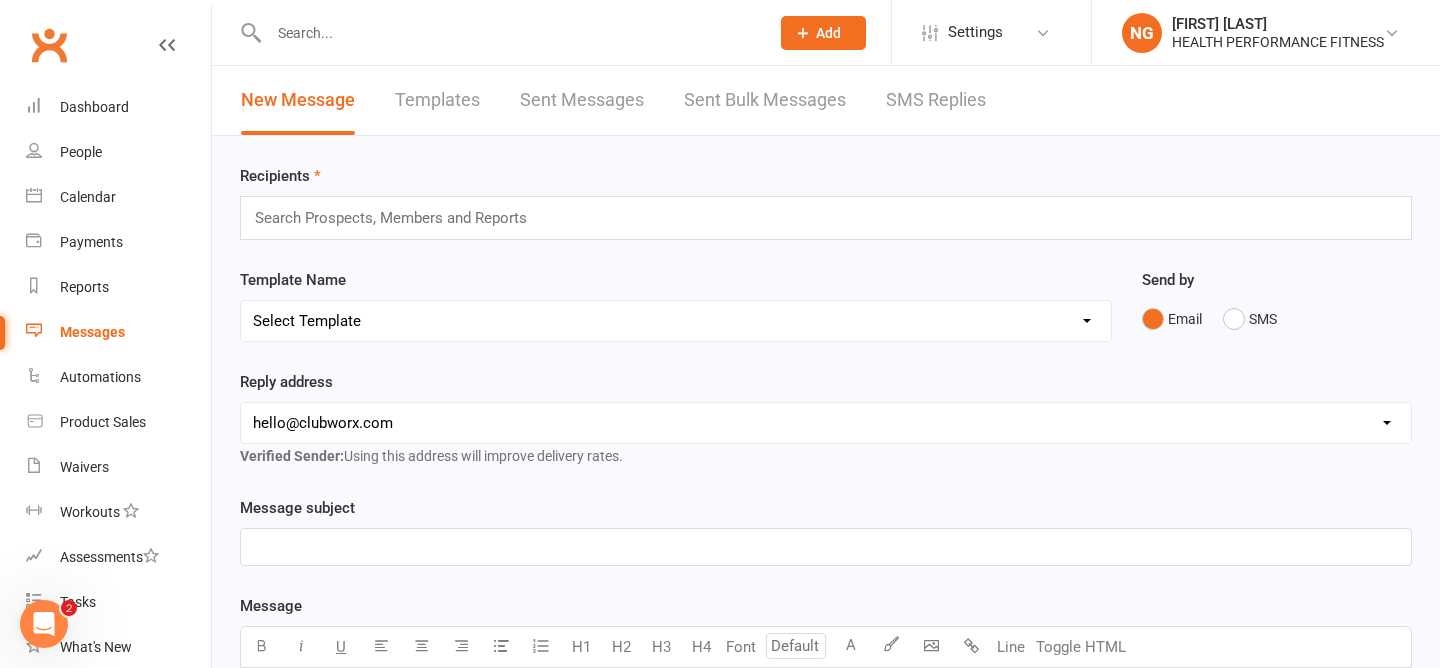 click on "Recipients Search Prospects, Members and Reports" at bounding box center (826, 202) 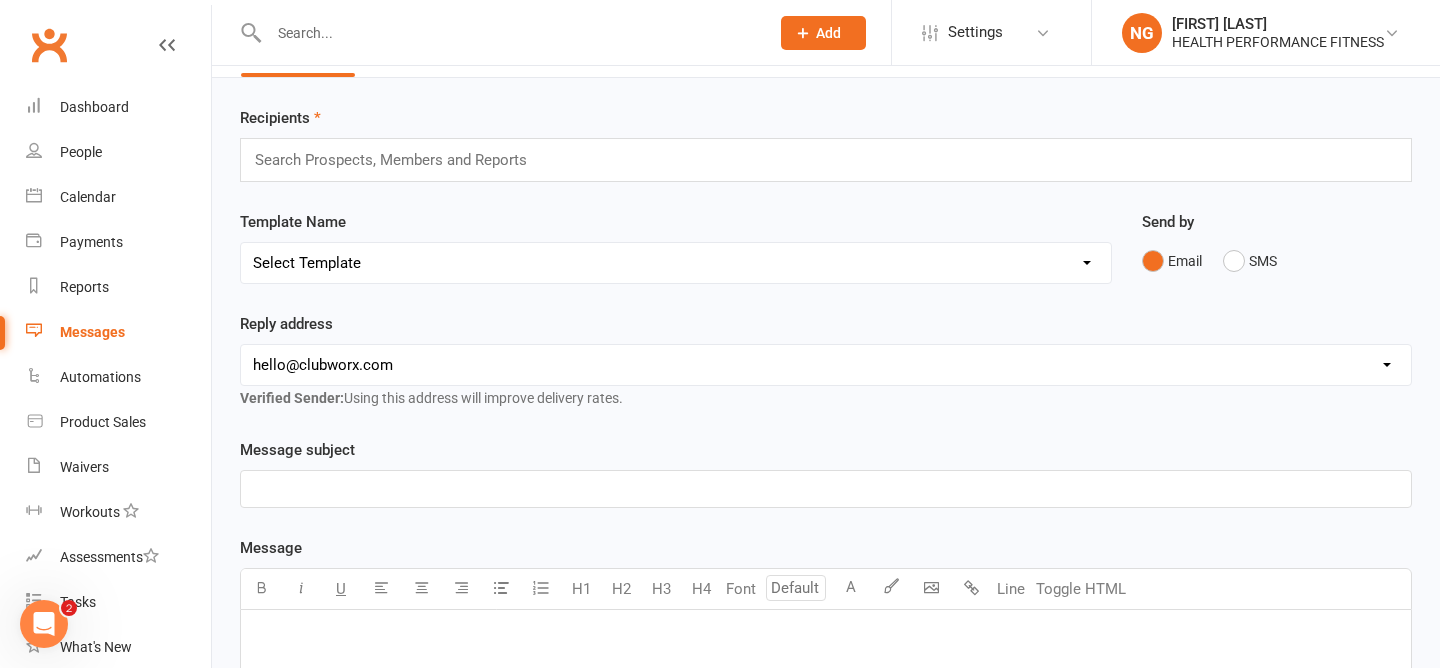 scroll, scrollTop: 62, scrollLeft: 0, axis: vertical 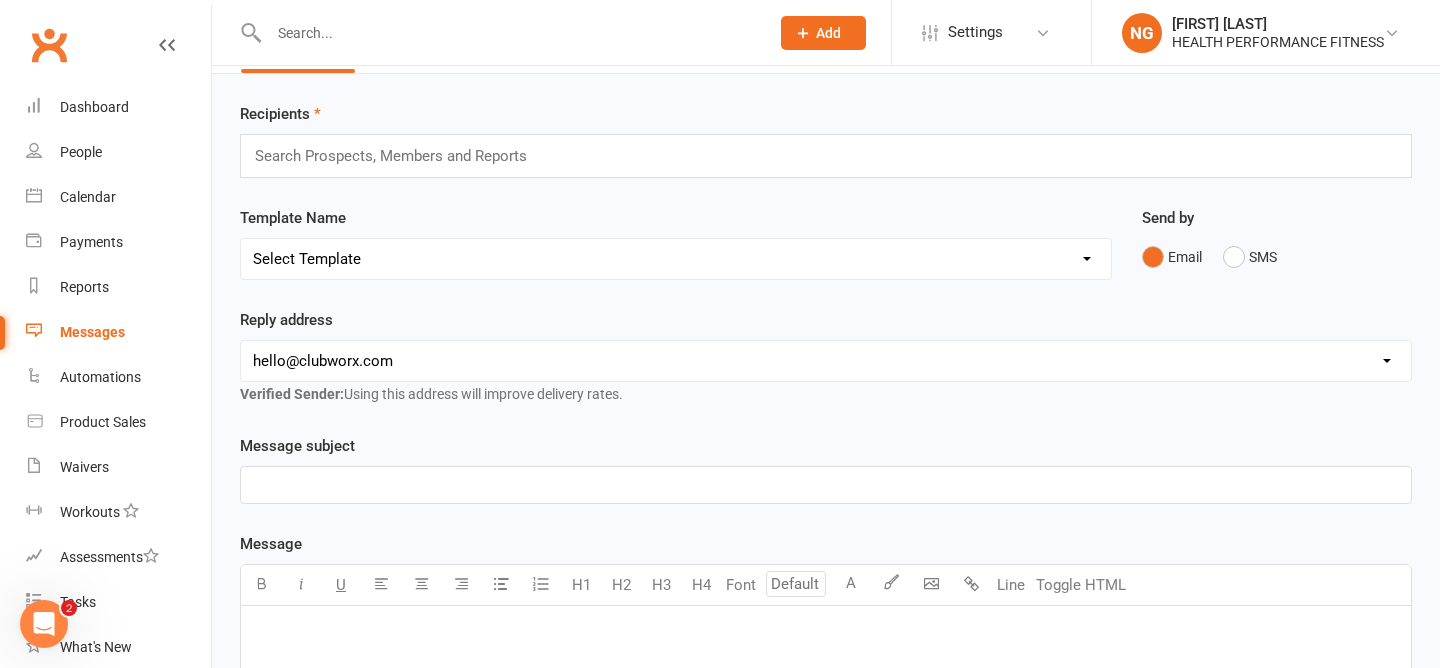 click on "[EMAIL] [EMAIL]" at bounding box center (826, 361) 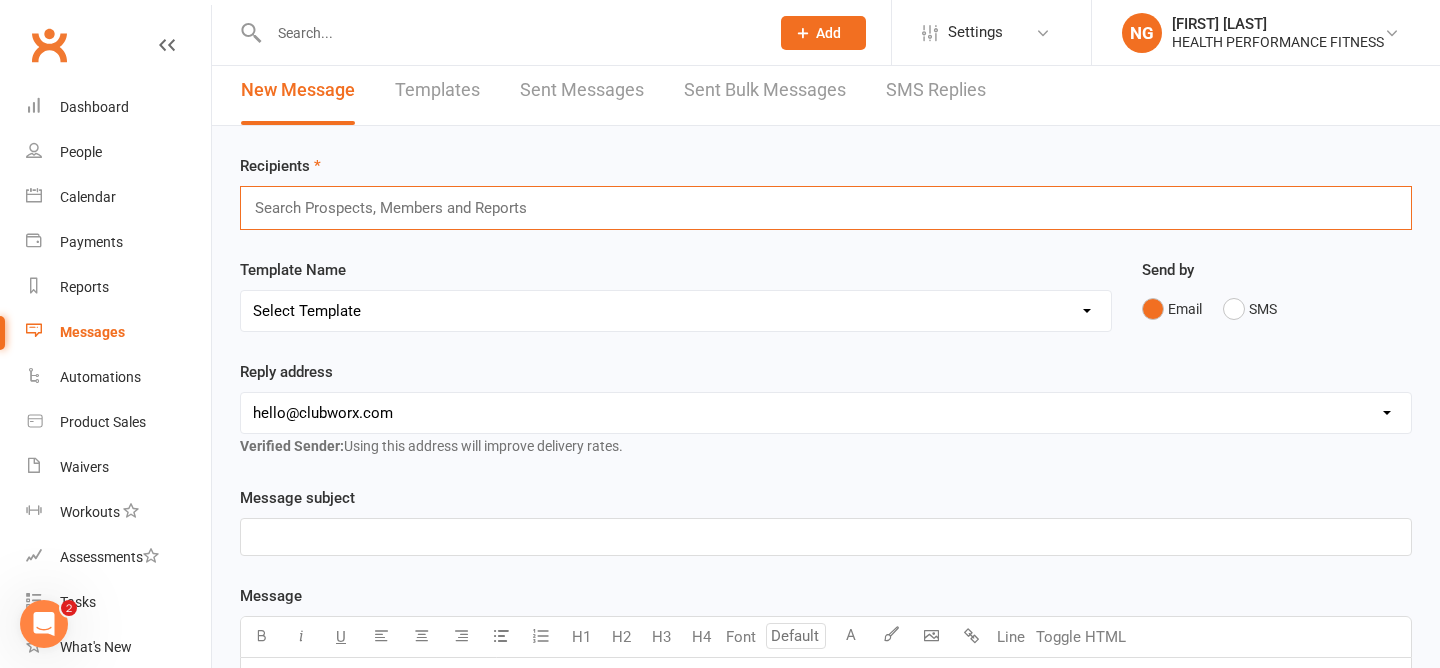 scroll, scrollTop: 0, scrollLeft: 0, axis: both 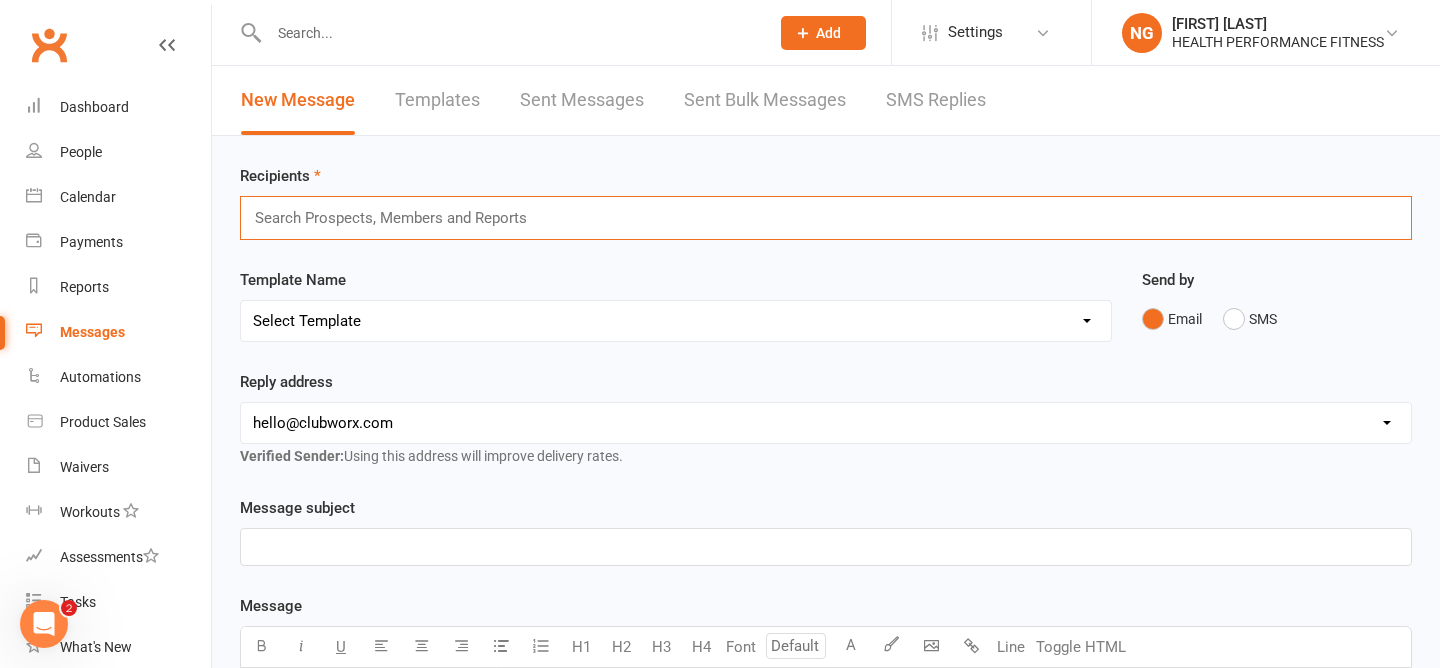 paste on "[FIRST] [LAST] [LAST] [LAST] [FIRST] [LAST] [FIRST] [LAST] [FIRST] [LAST] [FIRST] [LAST] [FIRST] [LAST] [FIRST] [LAST]" 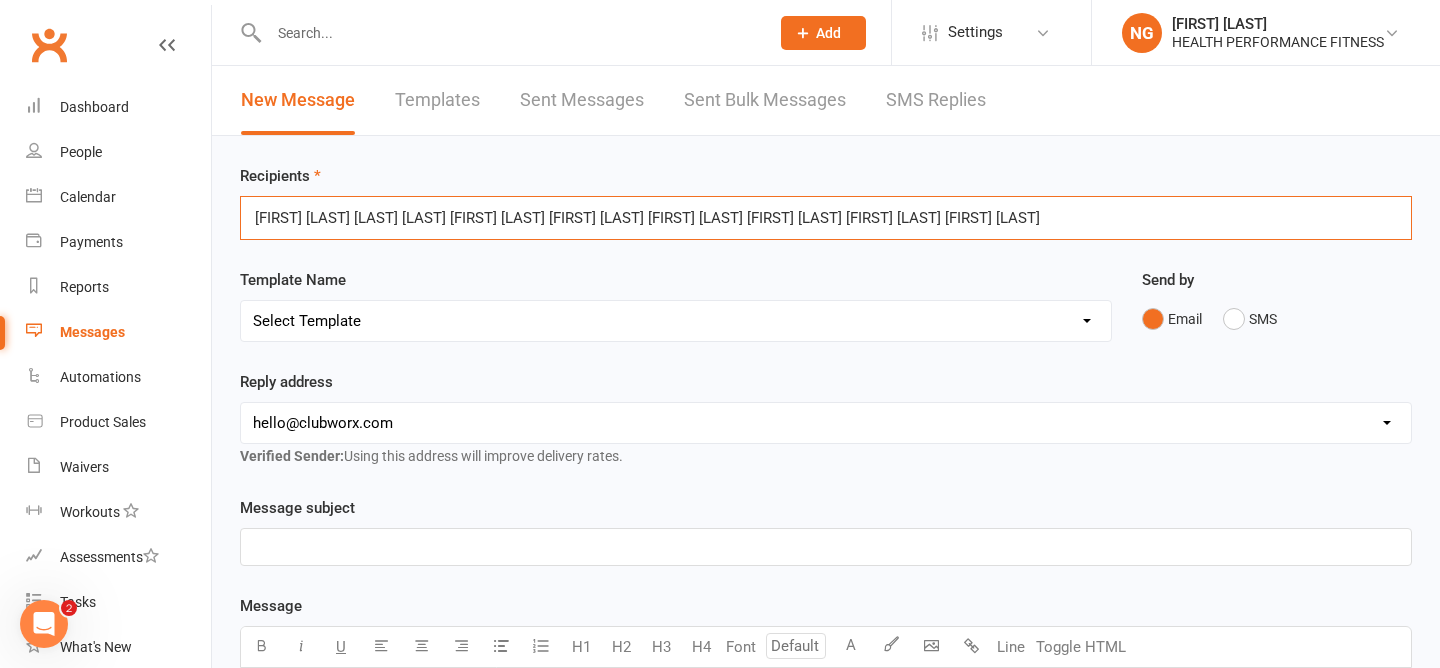click on "[FIRST] [LAST] [FIRST] [LAST] [FIRST] [LAST] [FIRST] [LAST] [FIRST] [LAST] [FIRST] [LAST] [FIRST] [LAST] [FIRST] [LAST] [FIRST] [LAST] [FIRST] [LAST] [FIRST] [LAST] [FIRST] [LAST] [FIRST] [LAST] [FIRST] [LAST] [FIRST] [LAST] [FIRST] [LAST] [FIRST] [LAST]" at bounding box center (826, 202) 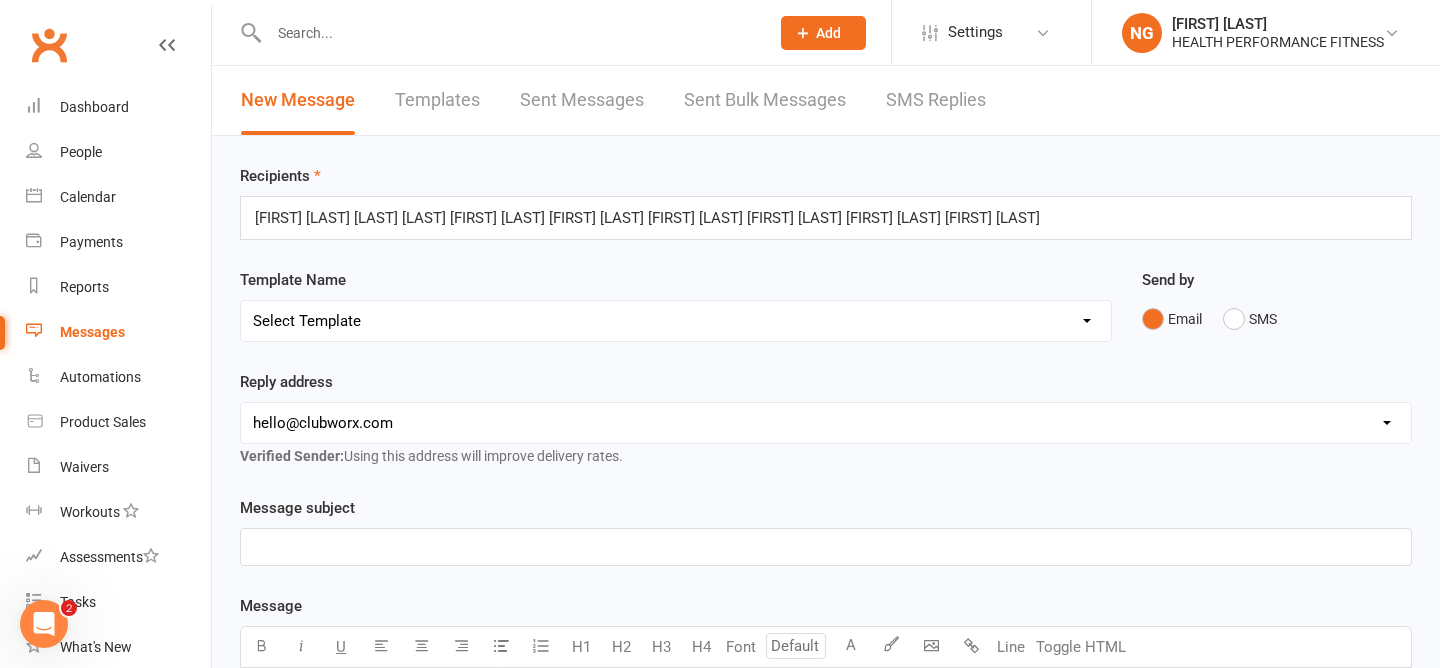 click on "[LAST] [LAST] [LAST] [LAST] [LAST] [LAST] [LAST] [LAST] [LAST] [LAST] [LAST] [LAST] [LAST] [LAST] [LAST] [LAST] [LAST] [LAST]" at bounding box center (826, 218) 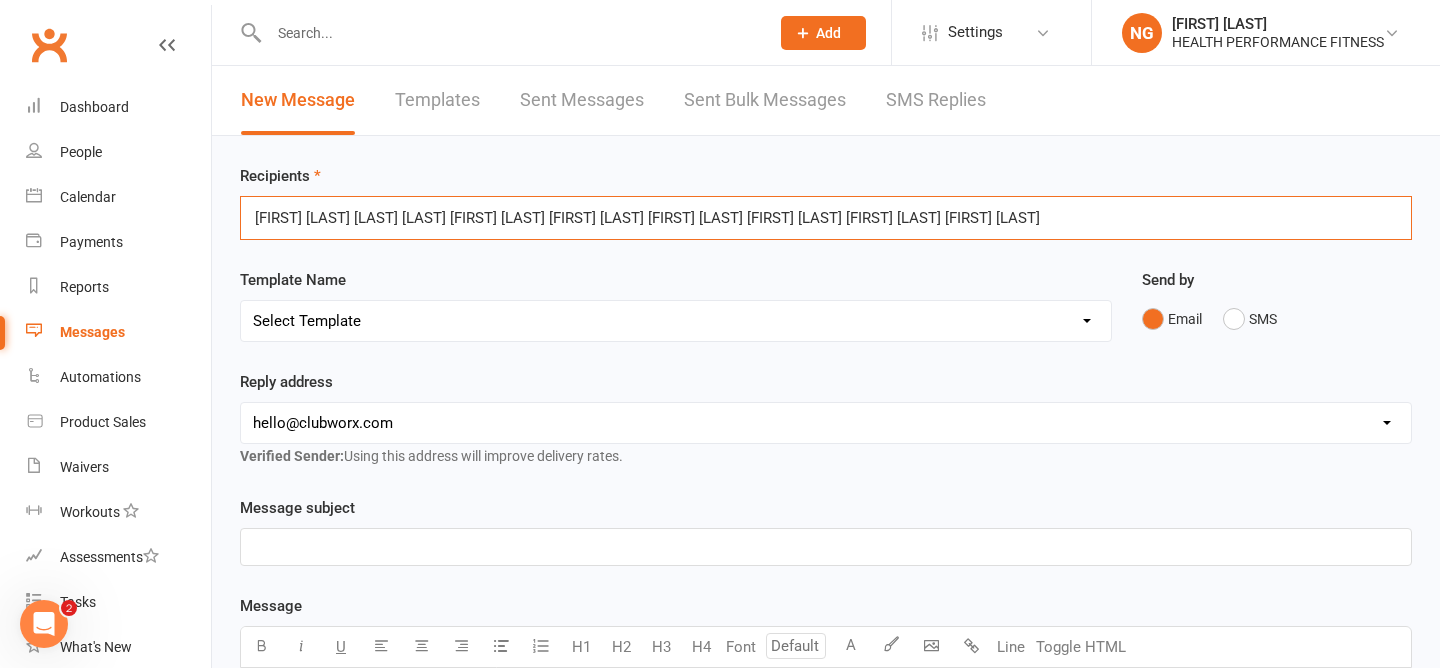 click on "[FIRST] [LAST] [FIRST] [LAST] [FIRST] [LAST] [FIRST] [LAST] [FIRST] [LAST] [FIRST] [LAST] [FIRST] [LAST] [FIRST] [LAST] [FIRST] [LAST] [FIRST] [LAST] [FIRST] [LAST] [FIRST] [LAST] [FIRST] [LAST] [FIRST] [LAST] [FIRST] [LAST] [FIRST] [LAST] [FIRST] [LAST]" at bounding box center (826, 202) 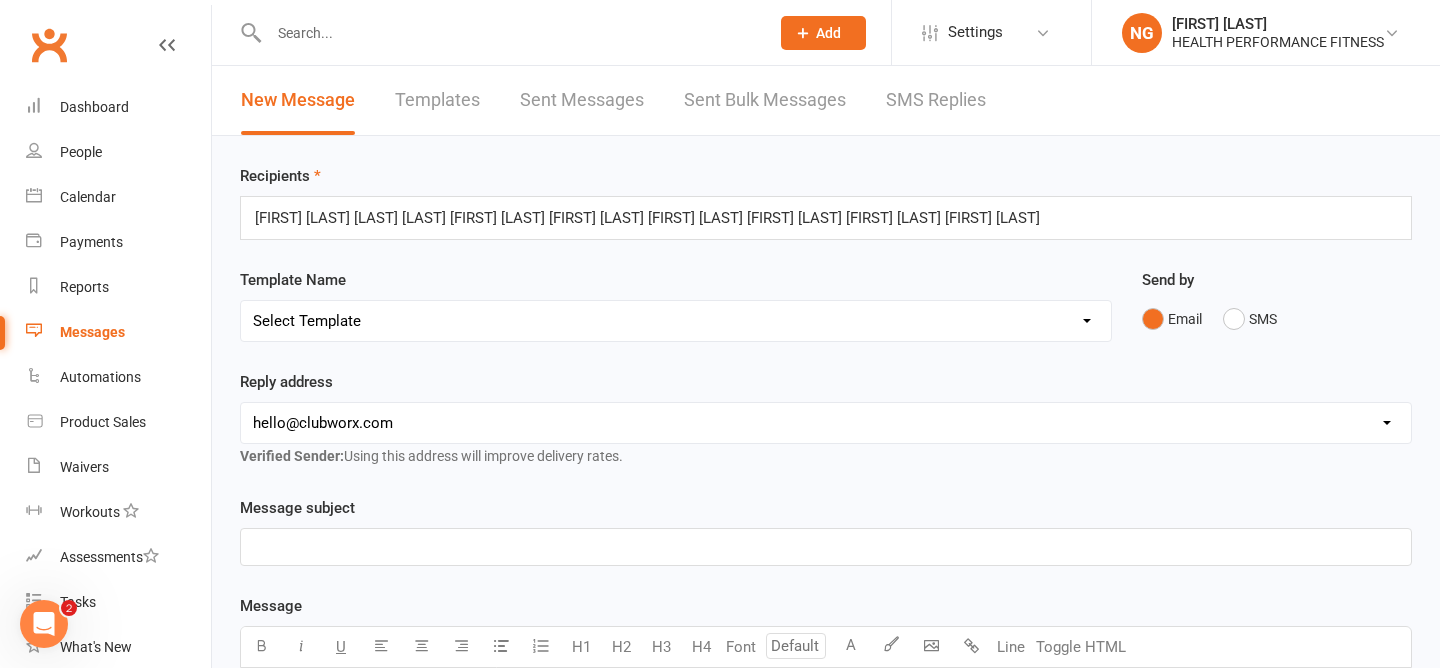 click on "[FIRST] [LAST] [LAST] [LAST] [FIRST] [LAST] [FIRST] [LAST] [FIRST] [LAST] [FIRST] [LAST] [FIRST] [LAST] [FIRST] [LAST]" at bounding box center (730, 218) 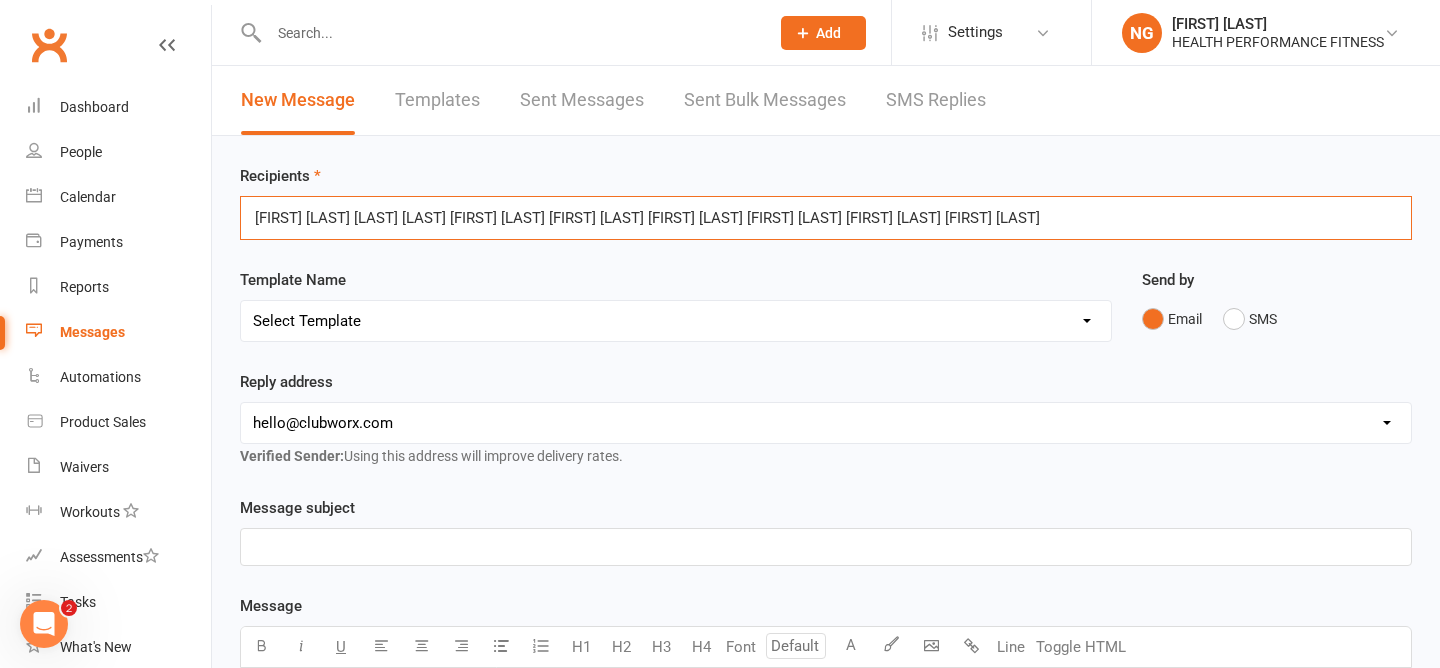 click on "[FIRST] [LAST] [LAST] [LAST] [FIRST] [LAST] [FIRST] [LAST] [FIRST] [LAST] [FIRST] [LAST] [FIRST] [LAST] [FIRST] [LAST]" at bounding box center [730, 218] 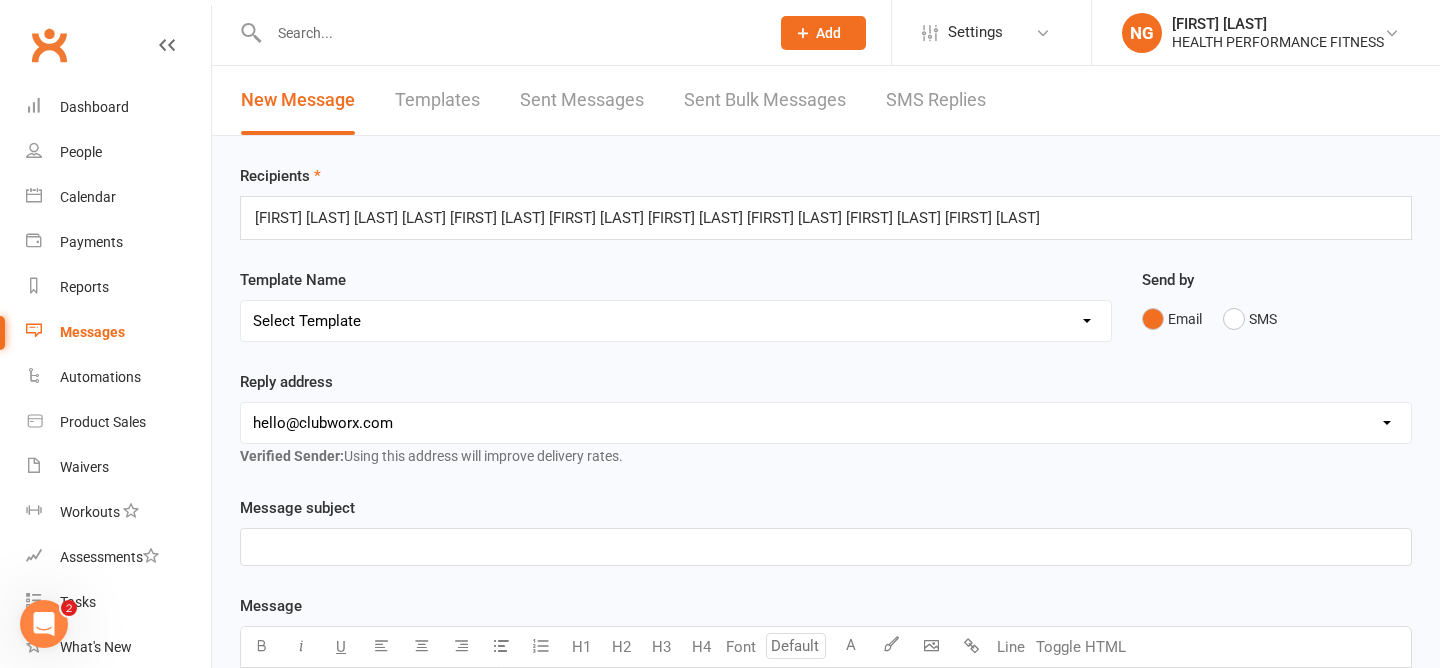 click on "Template Name Select Template [SMS] [Default template - review before using] Appointment reminder [SMS] [Default template - review before using] Missed class [SMS] [Default template - review before using] Initial response to enquiry [SMS] [Default template - review before using] Flash sale [Email] [Default template - review before using] Newsletter Email Template - Monthly Edition [SMS] [Default template - review before using] Sign up offer [SMS] [Default template - review before using] Inactive member [SMS] [Default template - review before using] Membership upgrade [SMS] [Default template - review before using] Suspension confirmation [SMS] [Default template - review before using] Follow up from free trial class [Email] [Default template - review before using] Message 1 - New Paid Trial: Welcome Email (Sent Immediately After Signup) [SMS] [Default template - review before using] Message 2 - New Paid Trial: SMS Reminder (Sent 1 Day After Signup) [SMS] [Default template - review before using] Failed payment" at bounding box center [676, 305] 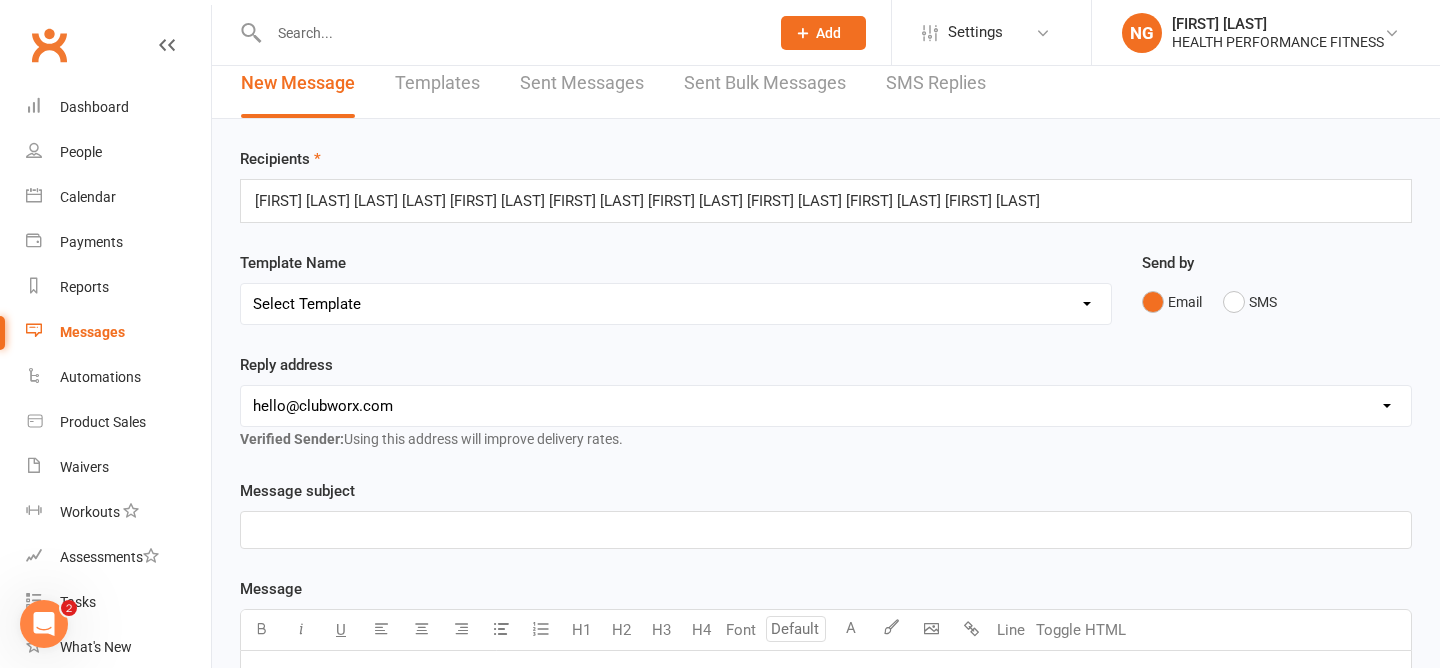 scroll, scrollTop: 4, scrollLeft: 0, axis: vertical 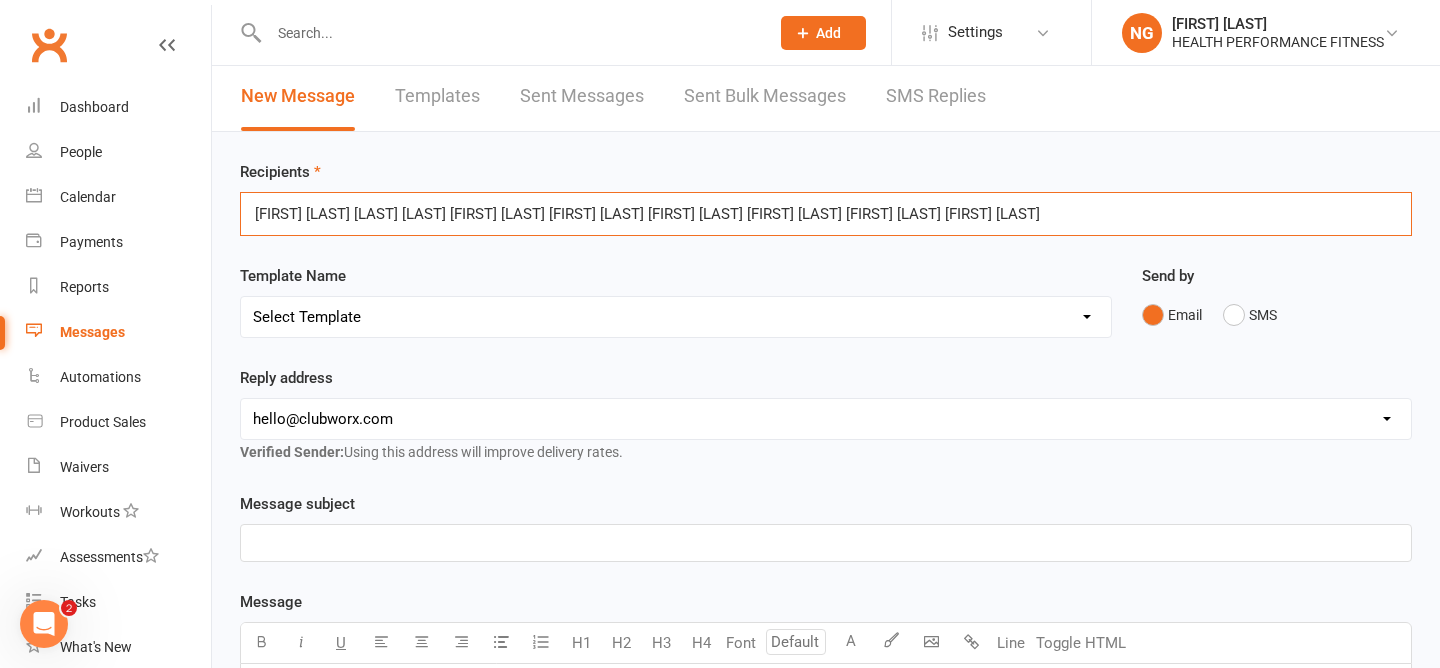 drag, startPoint x: 374, startPoint y: 211, endPoint x: 1043, endPoint y: 159, distance: 671.0179 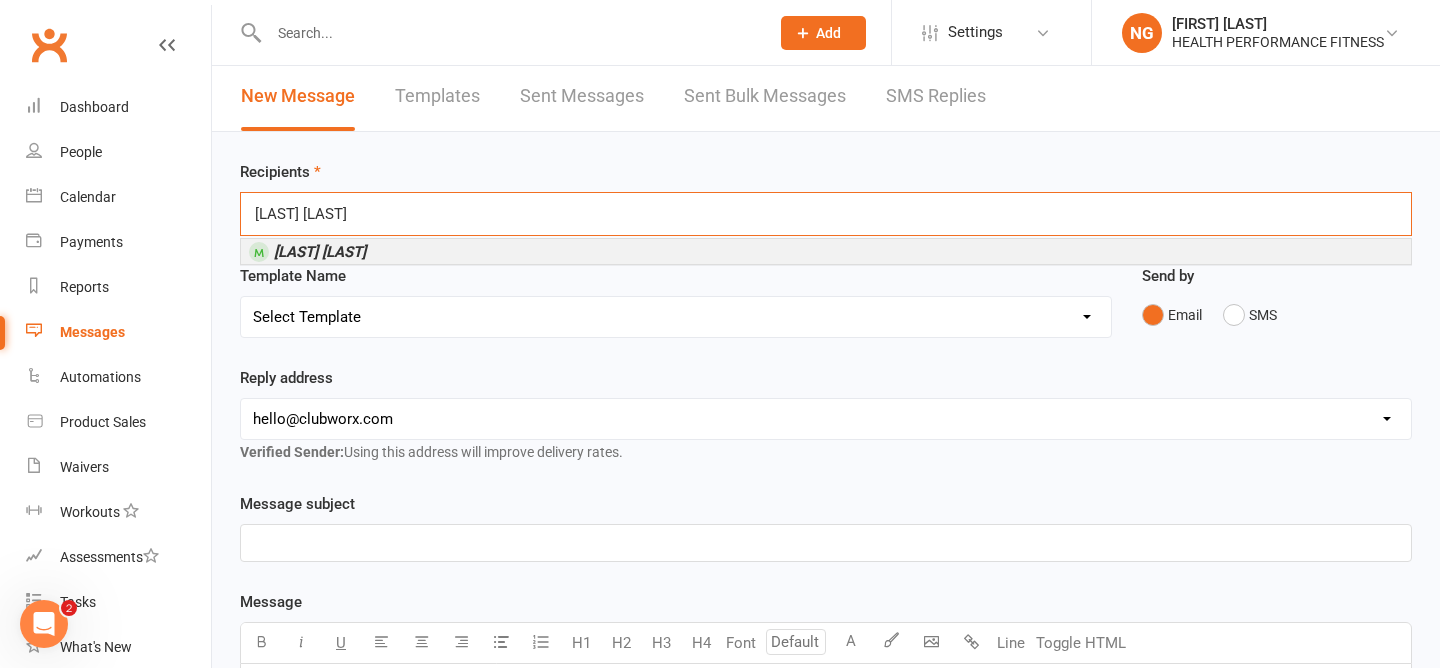 type on "[LAST] [LAST]" 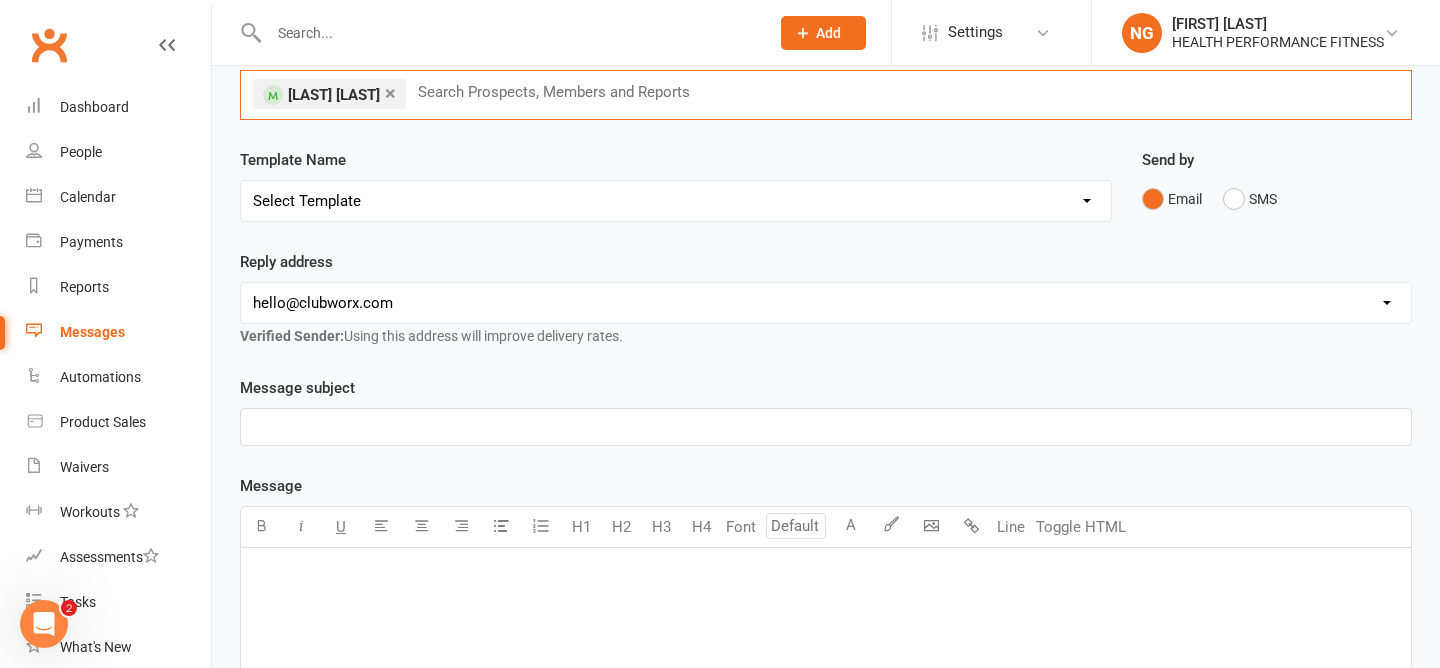 scroll, scrollTop: 0, scrollLeft: 0, axis: both 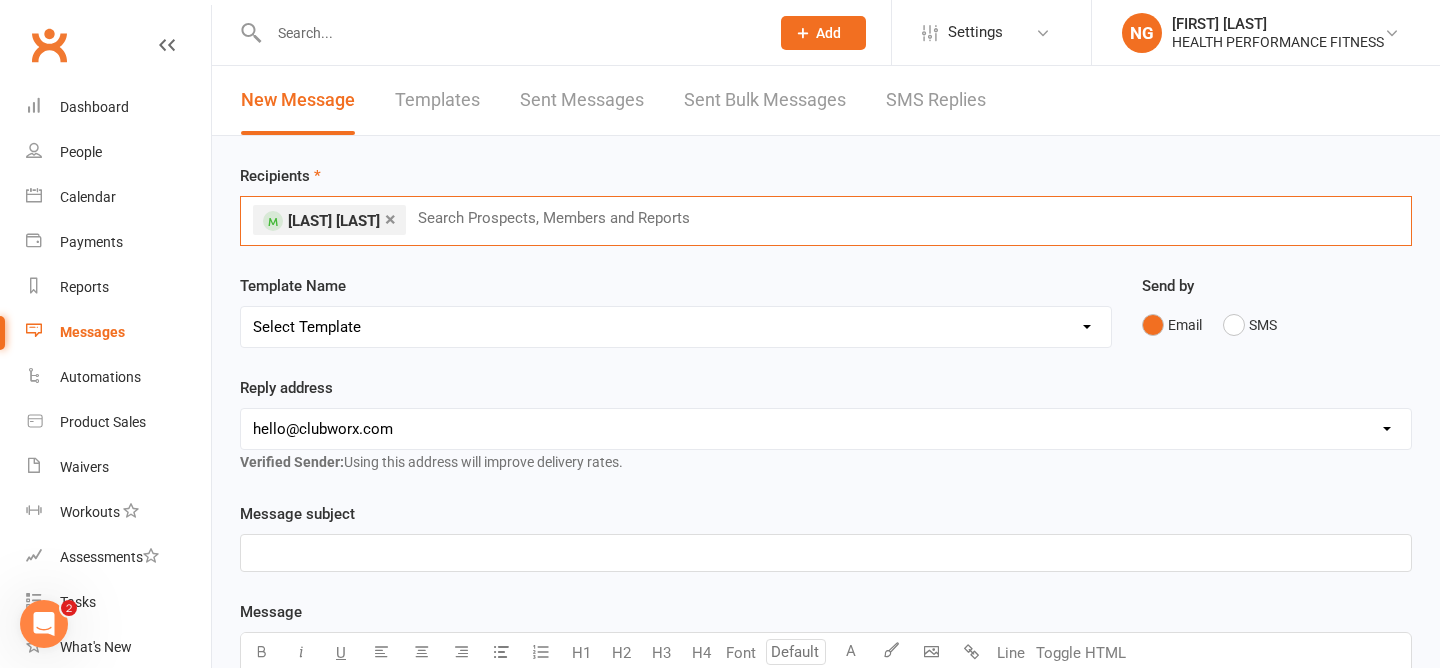 click on "Templates" at bounding box center [437, 100] 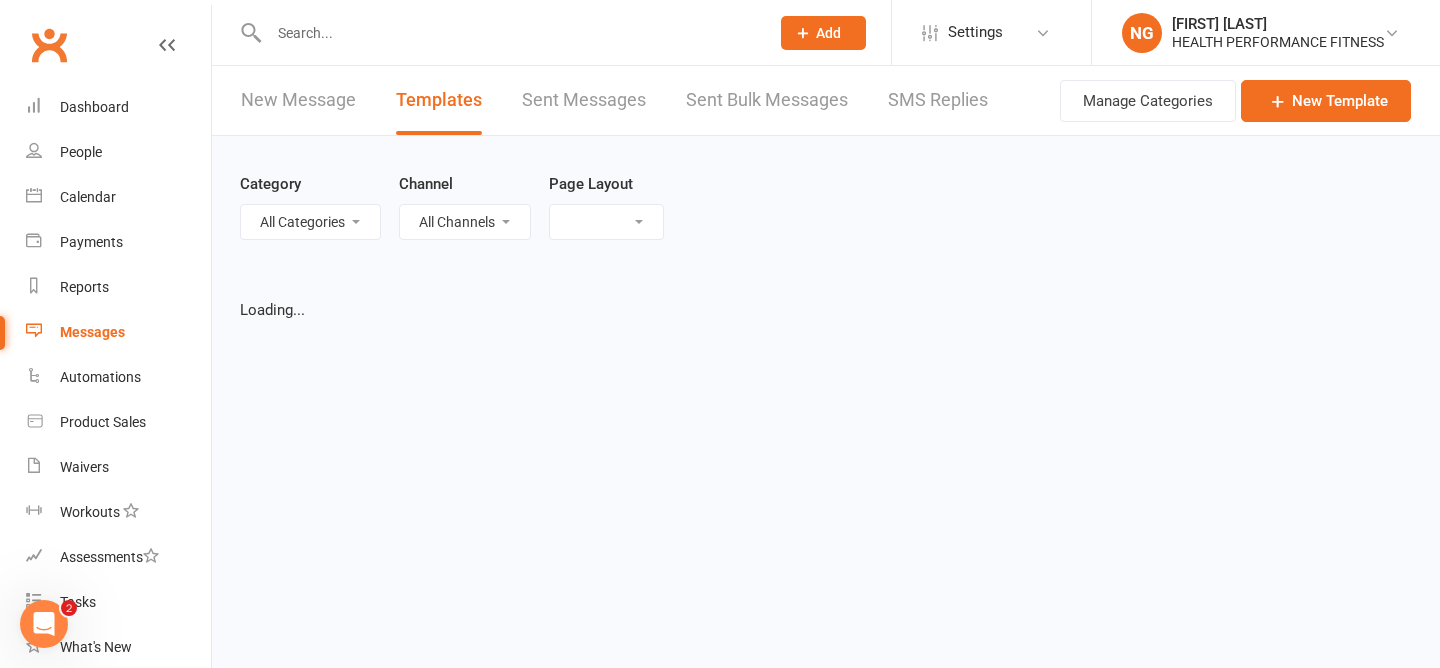 select on "grid" 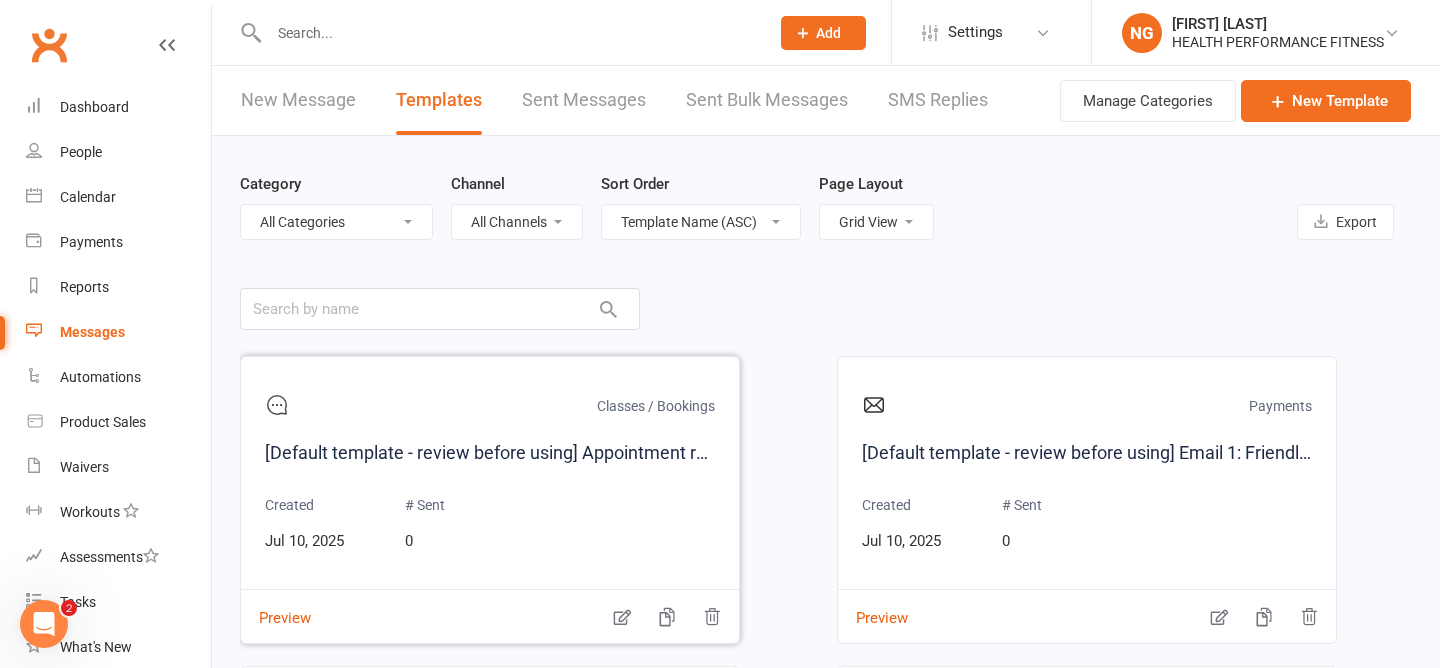 scroll, scrollTop: 0, scrollLeft: 0, axis: both 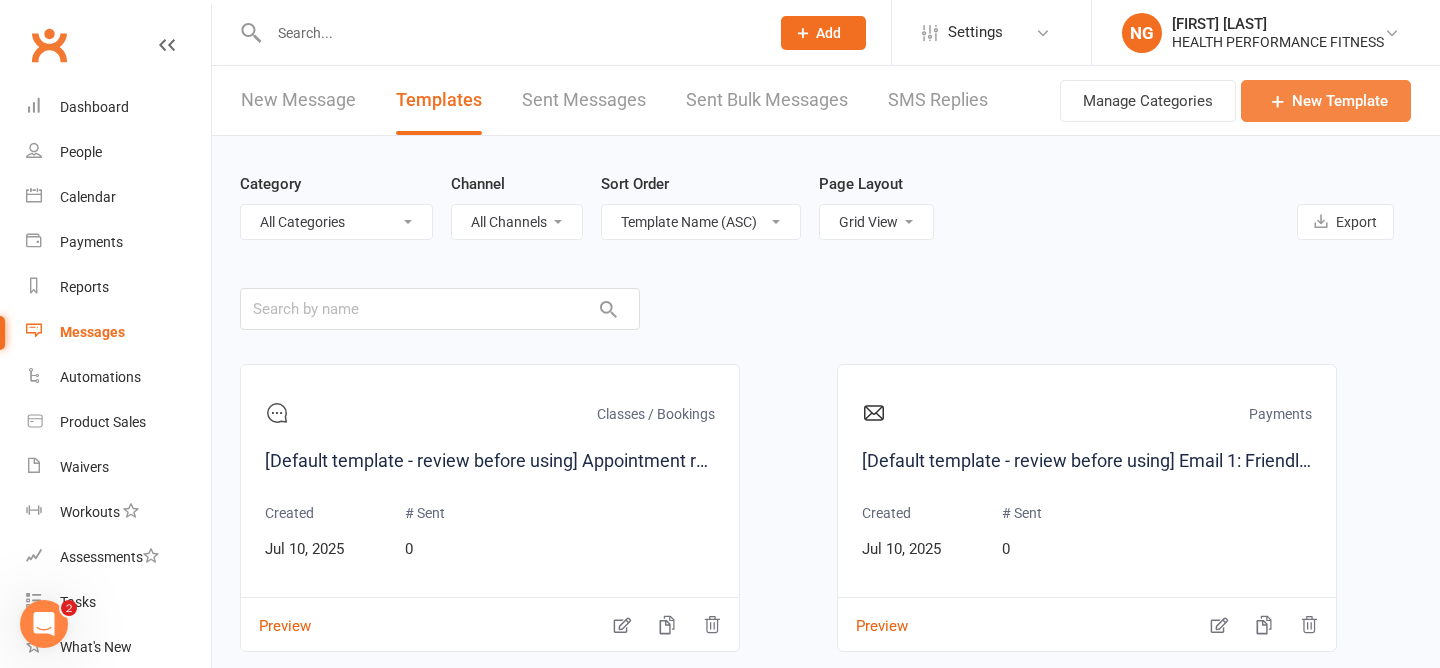 click on "New Template" at bounding box center [1326, 101] 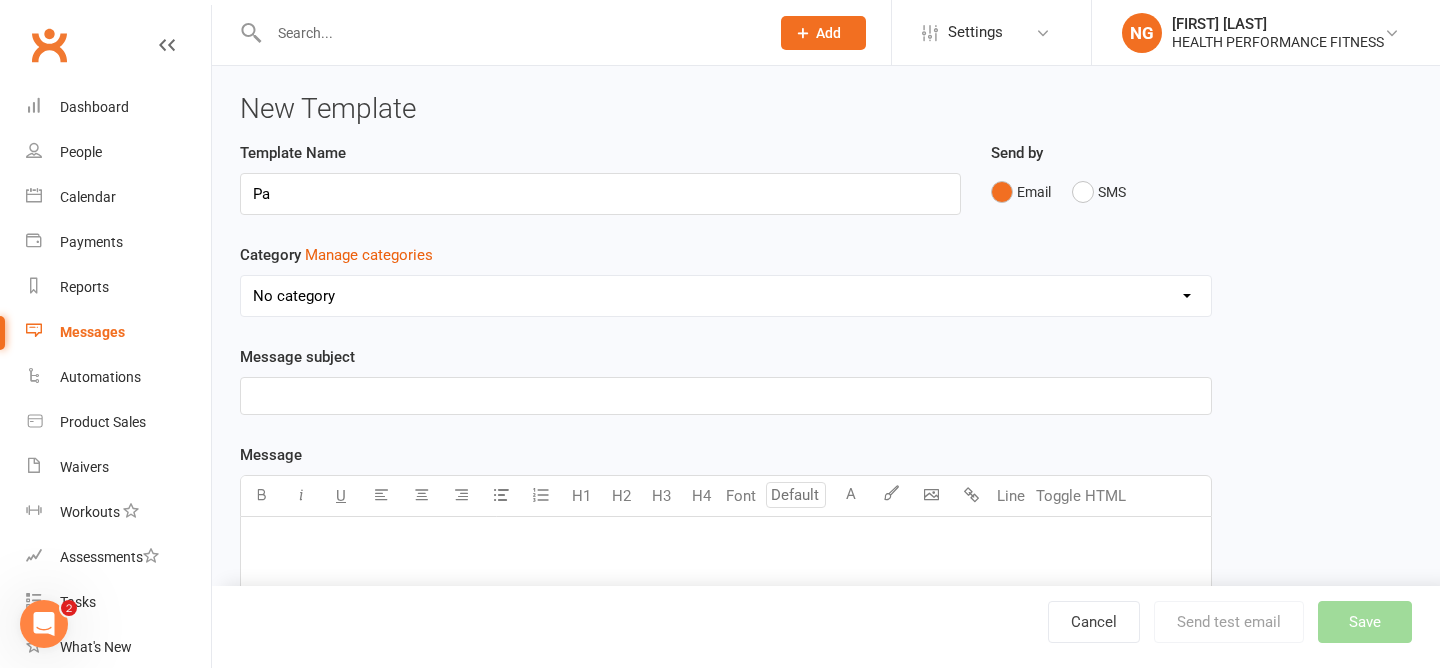 type on "P" 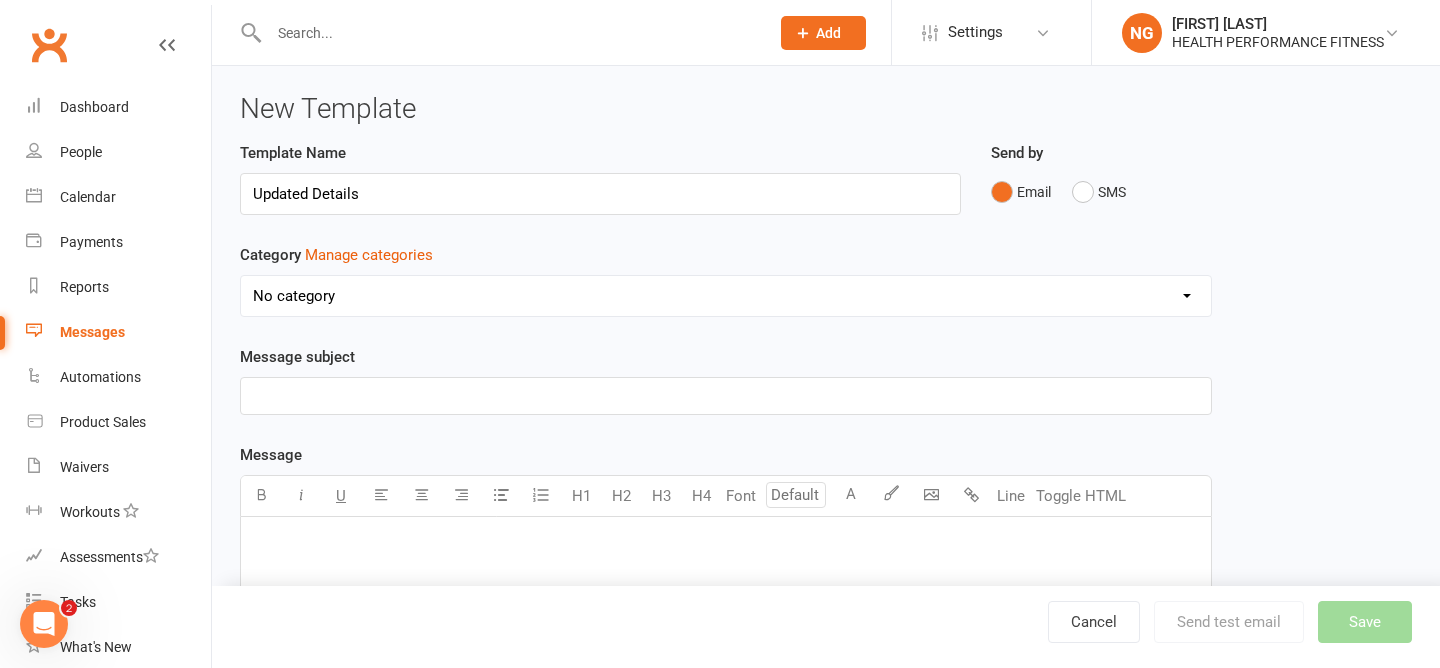 type on "Updated Details" 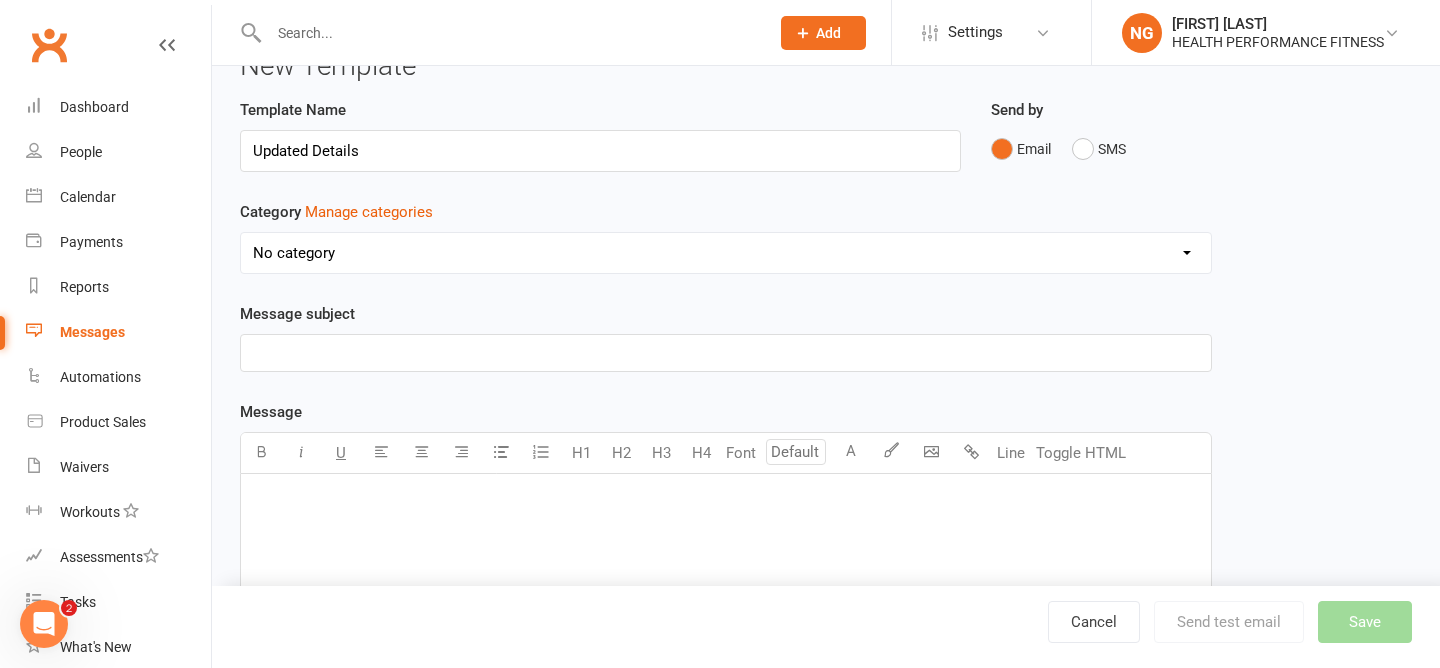 click on "No category Classes / Bookings Enquiries General Marketing Memberships Paid Trials Payments Referrals and Reviews" at bounding box center [726, 253] 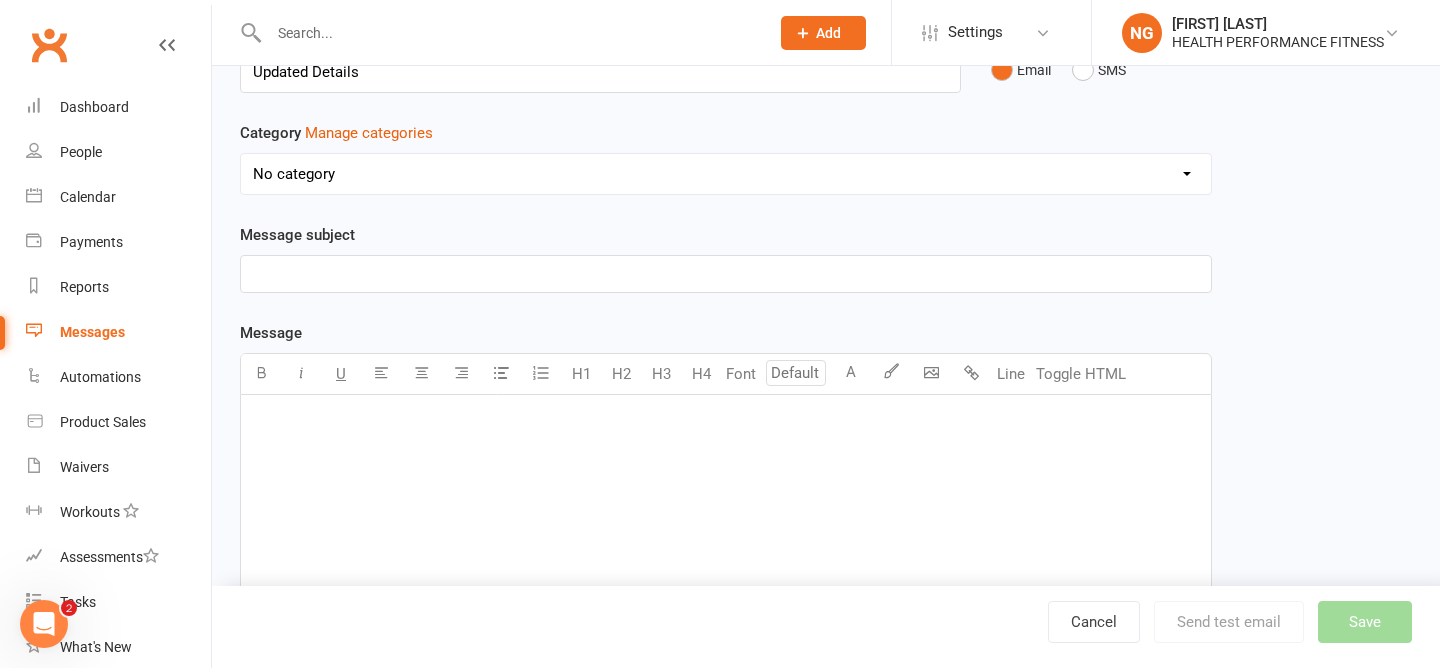 scroll, scrollTop: 126, scrollLeft: 0, axis: vertical 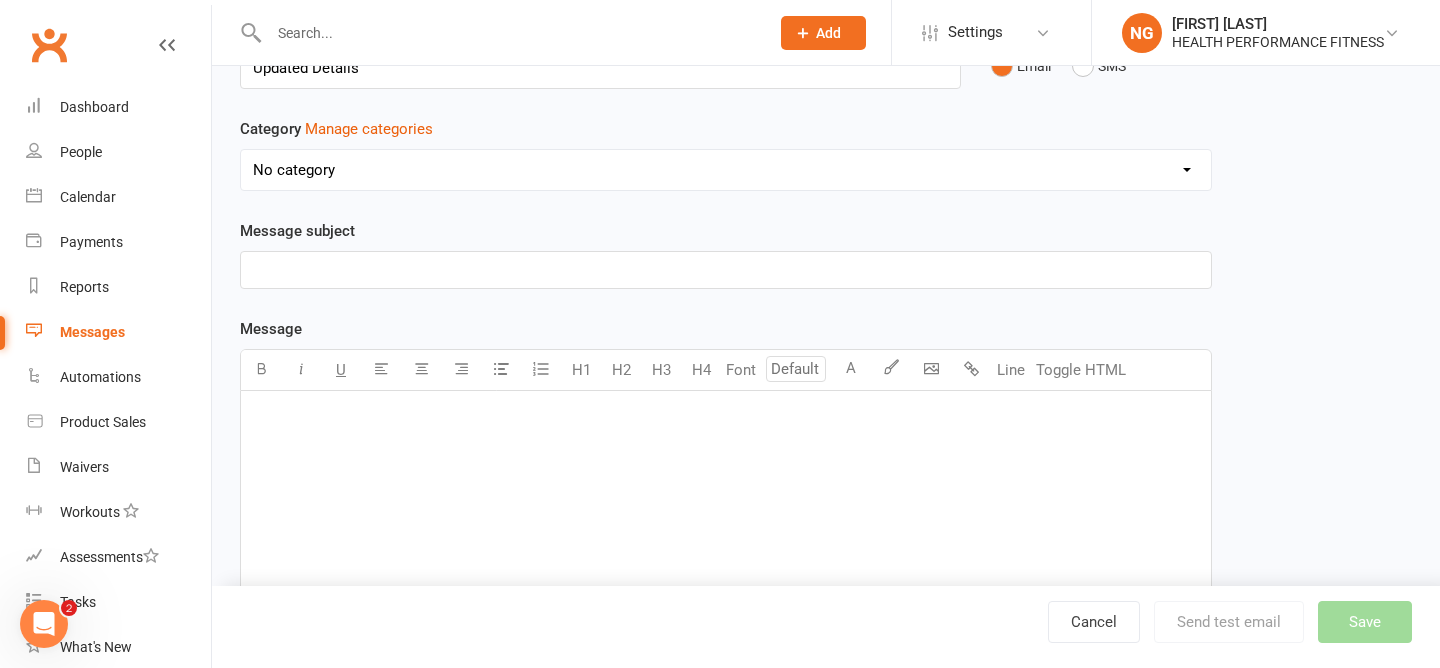 click on "Template Name Updated Details Send by Email SMS Category   Manage categories No category Classes / Bookings Enquiries General Marketing Memberships Paid Trials Payments Referrals and Reviews Message subject ﻿ Message U H1 H2 H3 H4 Font A Line Toggle HTML ﻿ Contact merge tags [CONTACT_FIRST_NAME] [CONTACT_LAST_NAME] [CONTACT_EMAIL] [CONTACT_PHONE_NUMBER] [CONTACT_ADDRESS] [WHAT_CONTACT_INTERESTED_IN] [HOW_CONTACT_CONTACTED_US] [HOW_CONTACT_HEARD_ABOUT_US] [LAST_ATTENDED_ON] [NEXT_UPCOMING_PAYMENT_AMOUNT] [NEXT_UPCOMING_PAYMENT_DATE] [FAILED_PAYMENTS_COUNT] [FAILED_PAYMENTS_TOTAL_AMOUNT] [BUSINESS_NAME] Additional merge tags: Select For Payment automations For Booking automations For Membership automations For Suspension automations For Recurring Booking automations For Booking cancelled automations For Booking late-cancelled automations For Contact Added to Event Waitlist automations For Workout Performed automations" at bounding box center (726, 450) 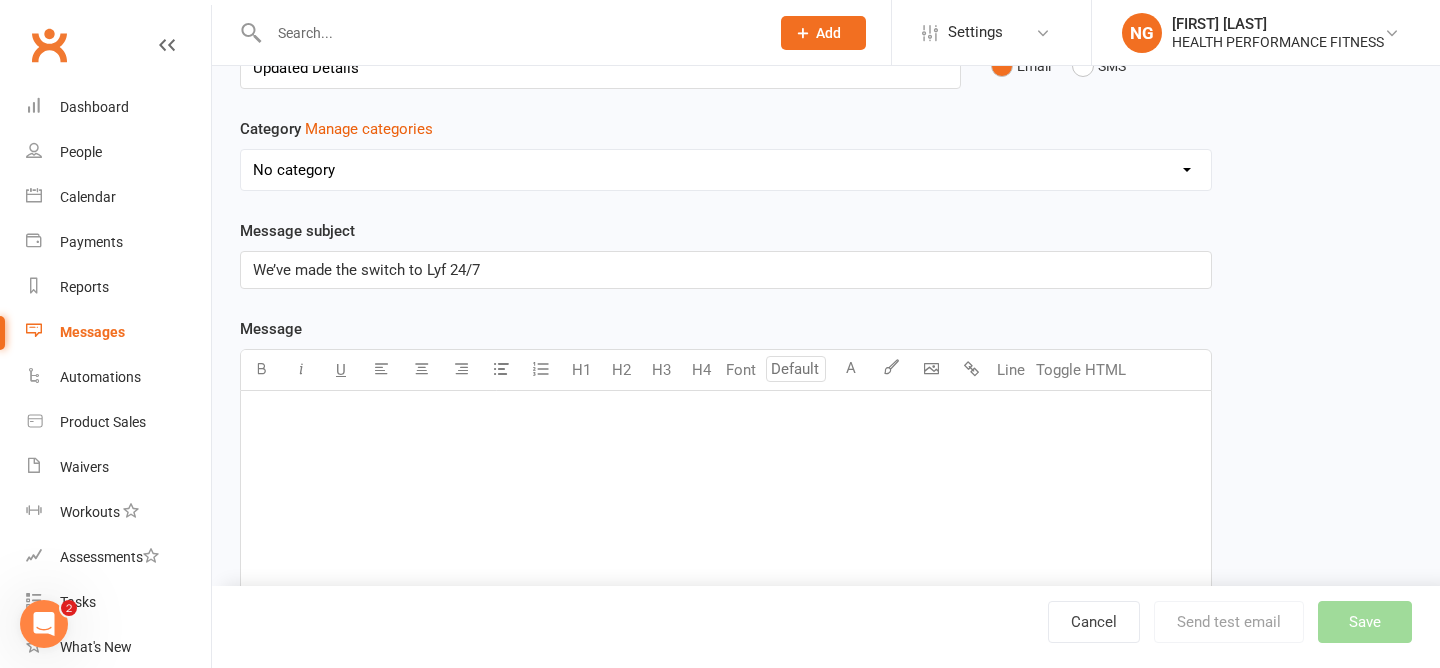 type 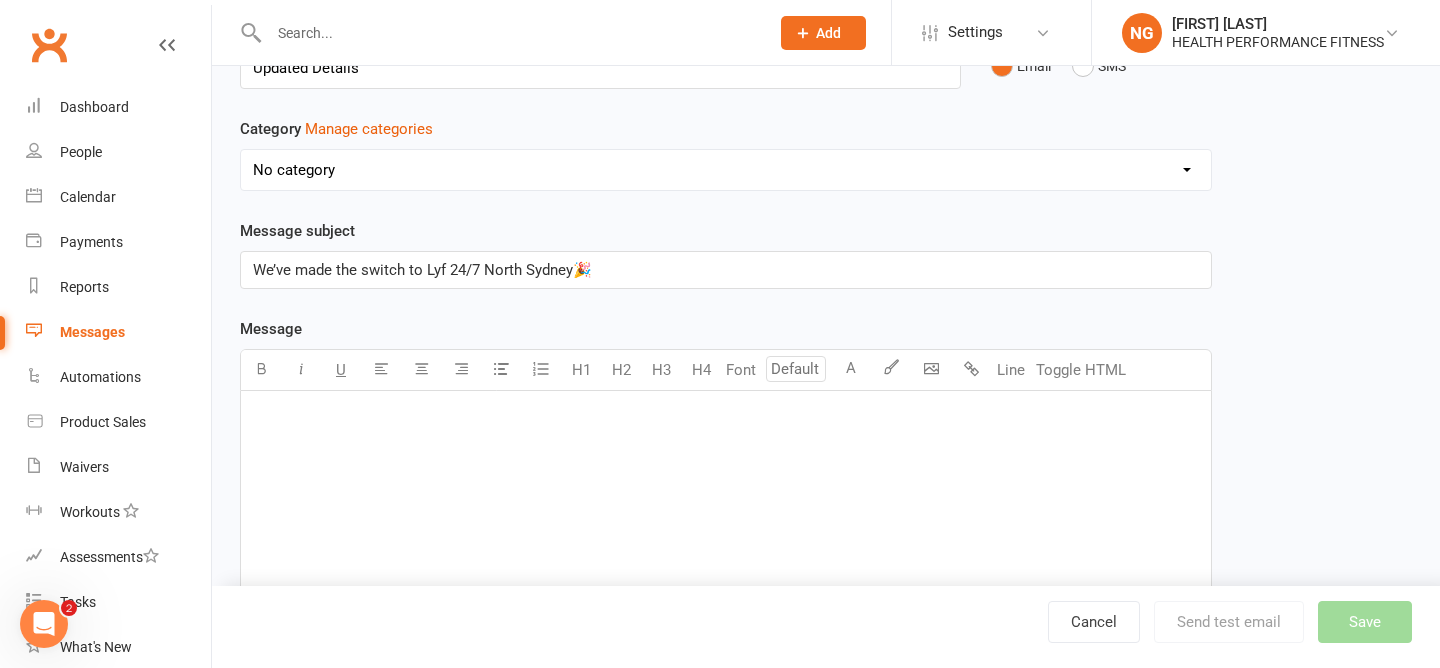 click on "We’ve made the switch to Lyf 24/7 North Sydney🎉" at bounding box center [422, 270] 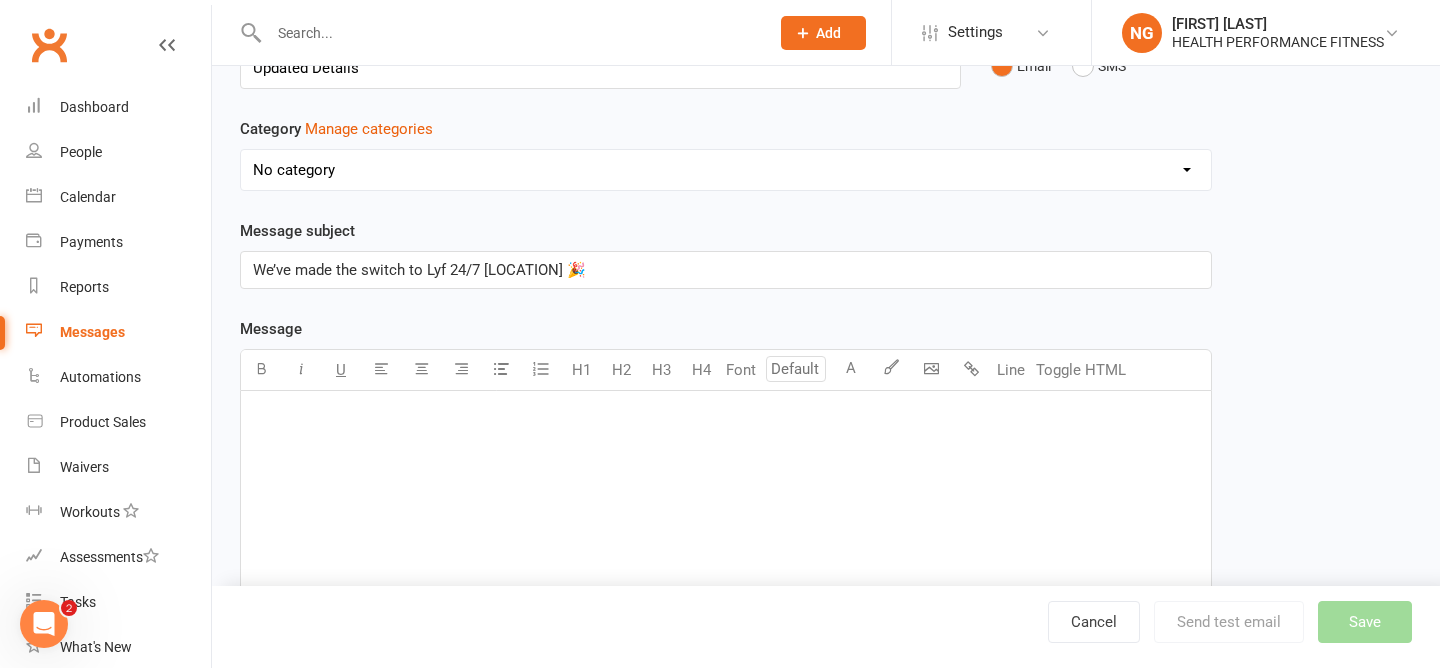 click on "Category   Manage categories No category Classes / Bookings Enquiries General Marketing Memberships Paid Trials Payments Referrals and Reviews" at bounding box center (726, 168) 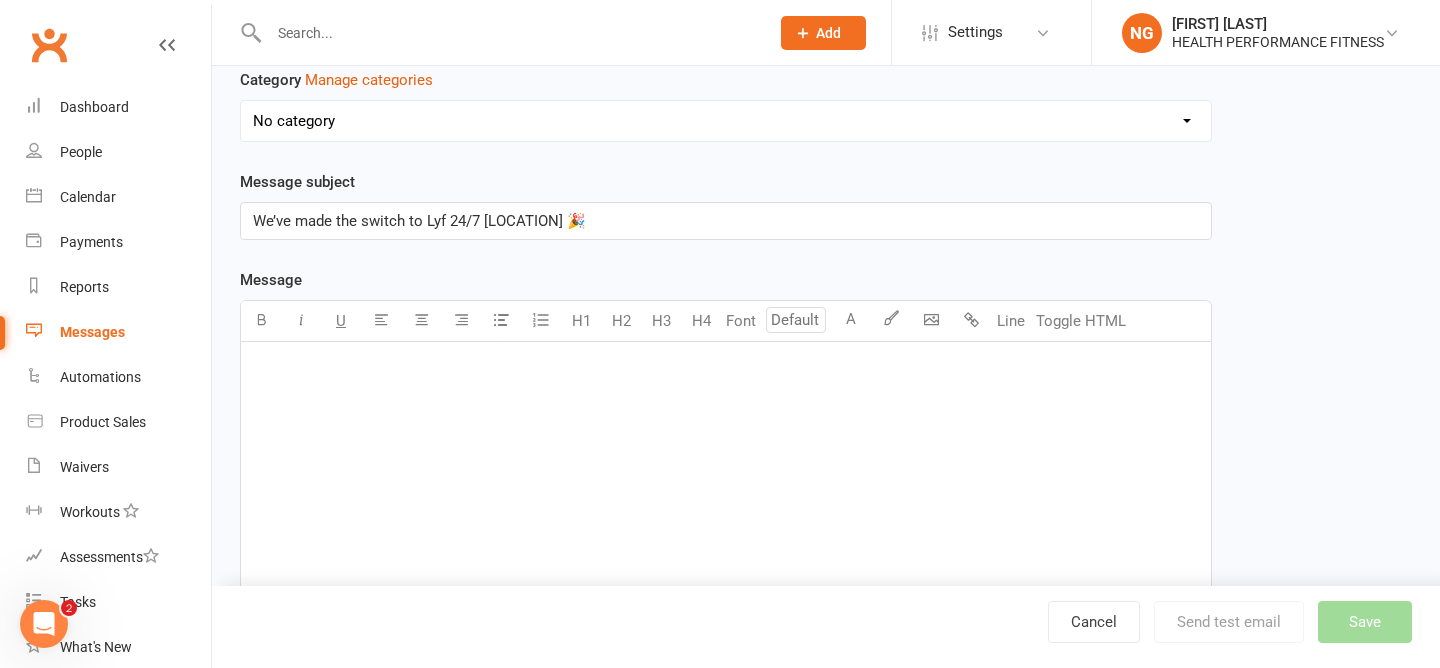 click on "﻿" at bounding box center [726, 367] 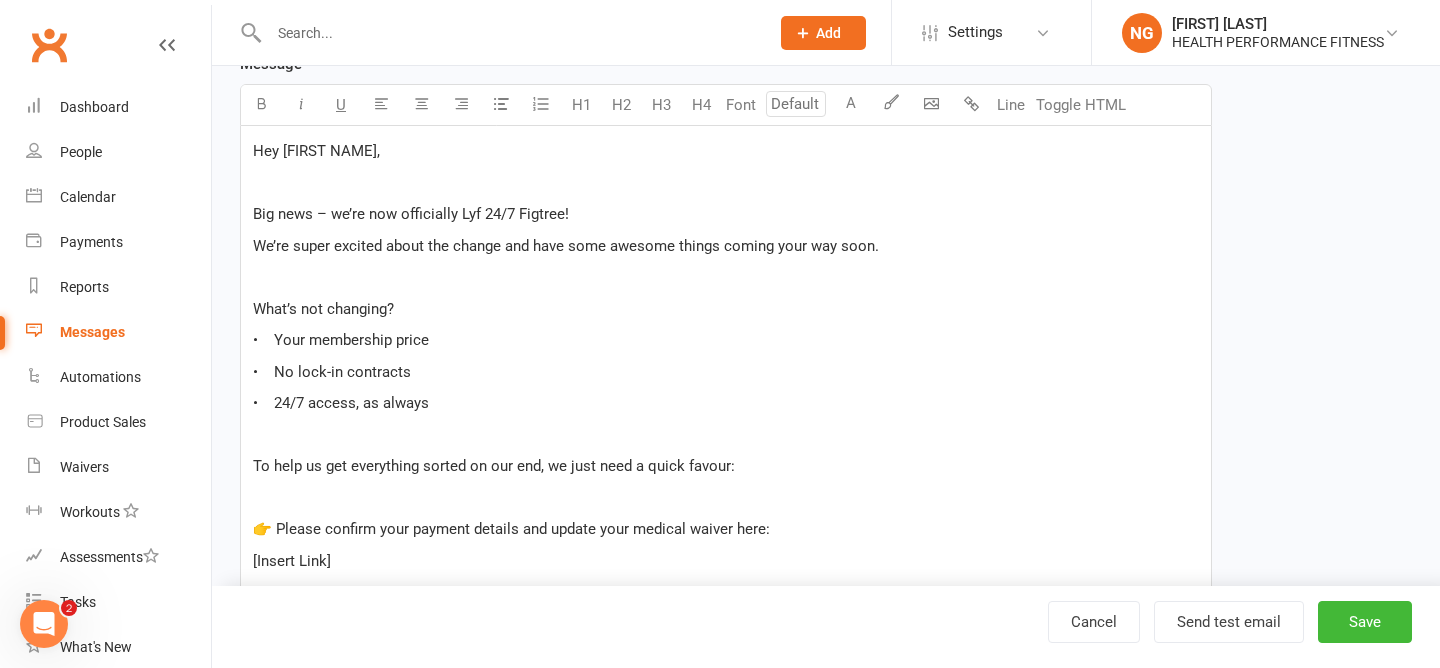 scroll, scrollTop: 351, scrollLeft: 0, axis: vertical 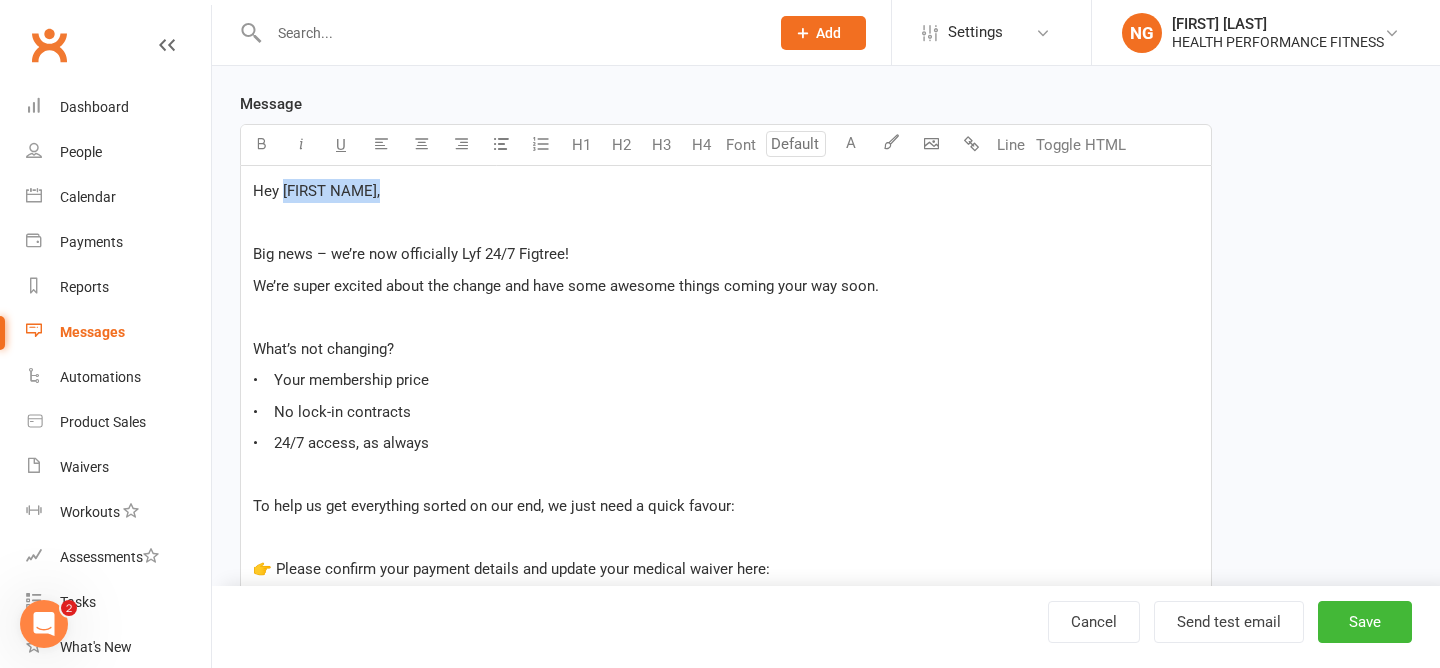drag, startPoint x: 374, startPoint y: 194, endPoint x: 282, endPoint y: 191, distance: 92.0489 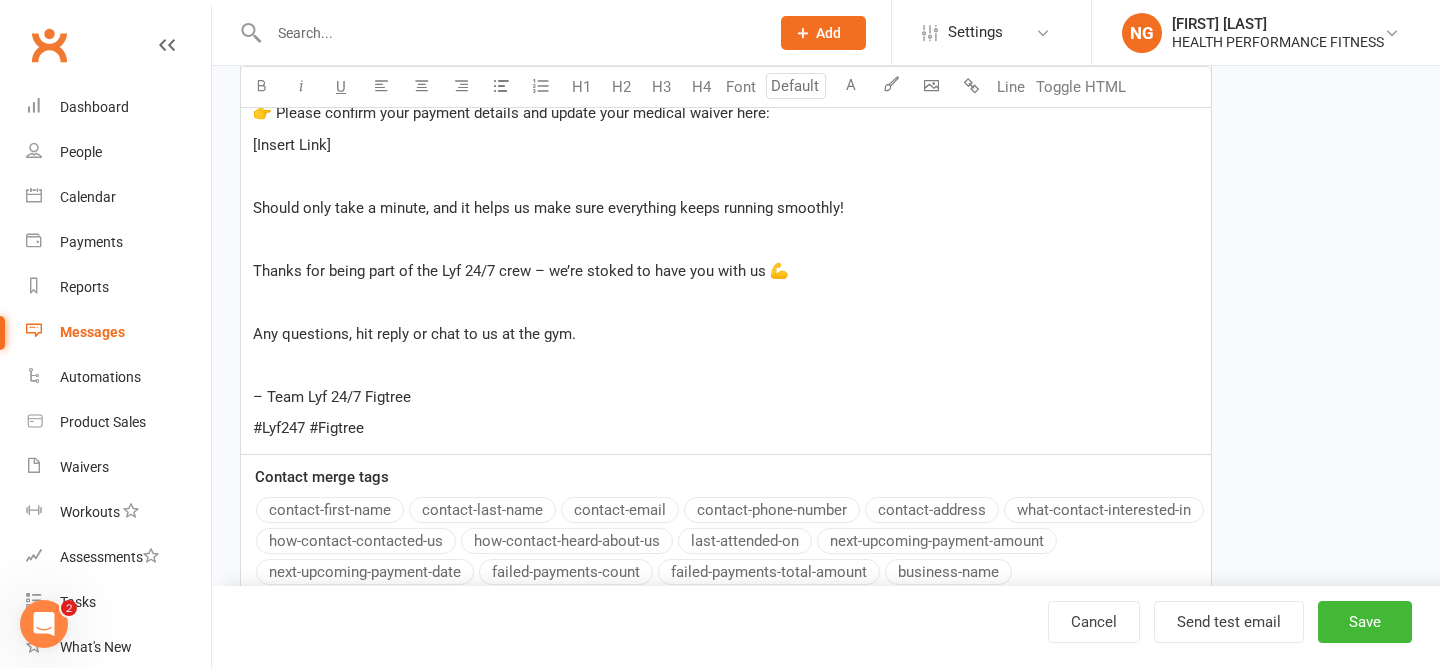 scroll, scrollTop: 912, scrollLeft: 0, axis: vertical 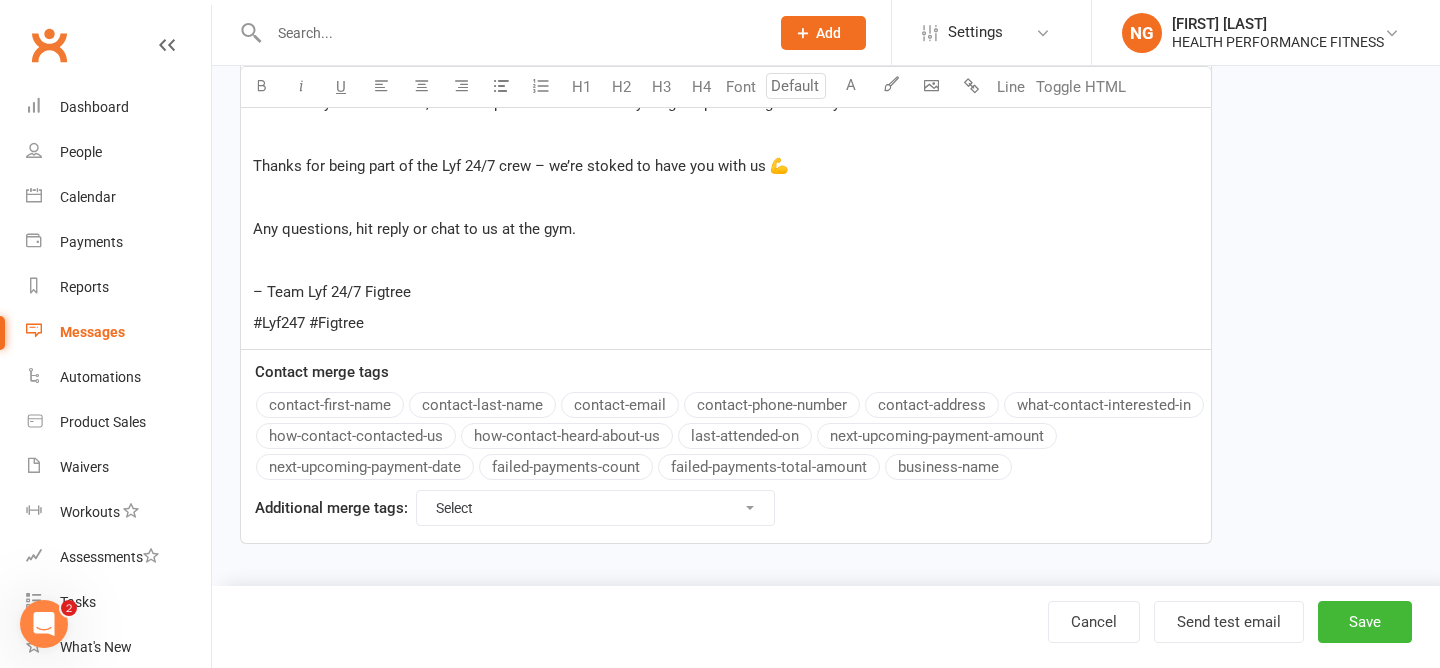 click on "Message Highlight colour U H1 H2 H3 H4 Font A Line Toggle HTML Hey  ﻿ Big news – we’re now officially Lyf 24/7 [LOCATION]! We’re super excited about the change and have some awesome things coming your way soon. ﻿ What’s not changing?     •    Your membership price     •    No lock-in contracts     •    24/7 access, as always ﻿ To help us get everything sorted on our end, we just need a quick favour: ﻿ 👉 Please confirm your payment details and update your medical waiver here: [Insert Link] ﻿ Should only take a minute, and it helps us make sure everything keeps running smoothly! ﻿ Thanks for being part of the Lyf 24/7 crew – we’re stoked to have you with us 💪 ﻿ Any questions, hit reply or chat to us at the gym. ﻿ – Team Lyf 24/7 [LOCATION] #Lyf247 #[LOCATION] Contact merge tags contact-first-name contact-last-name contact-email contact-phone-number contact-address what-contact-interested-in how-contact-contacted-us how-contact-heard-about-us business-name" at bounding box center (726, 37) 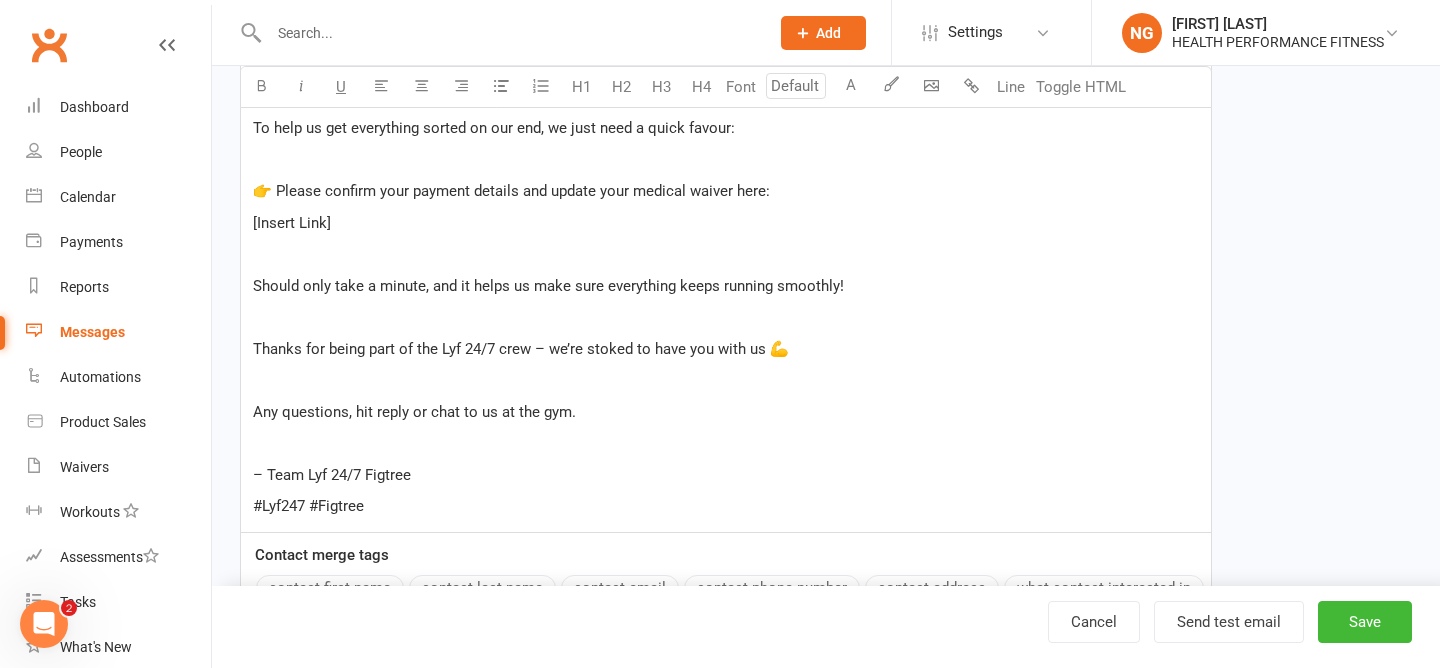 scroll, scrollTop: 730, scrollLeft: 0, axis: vertical 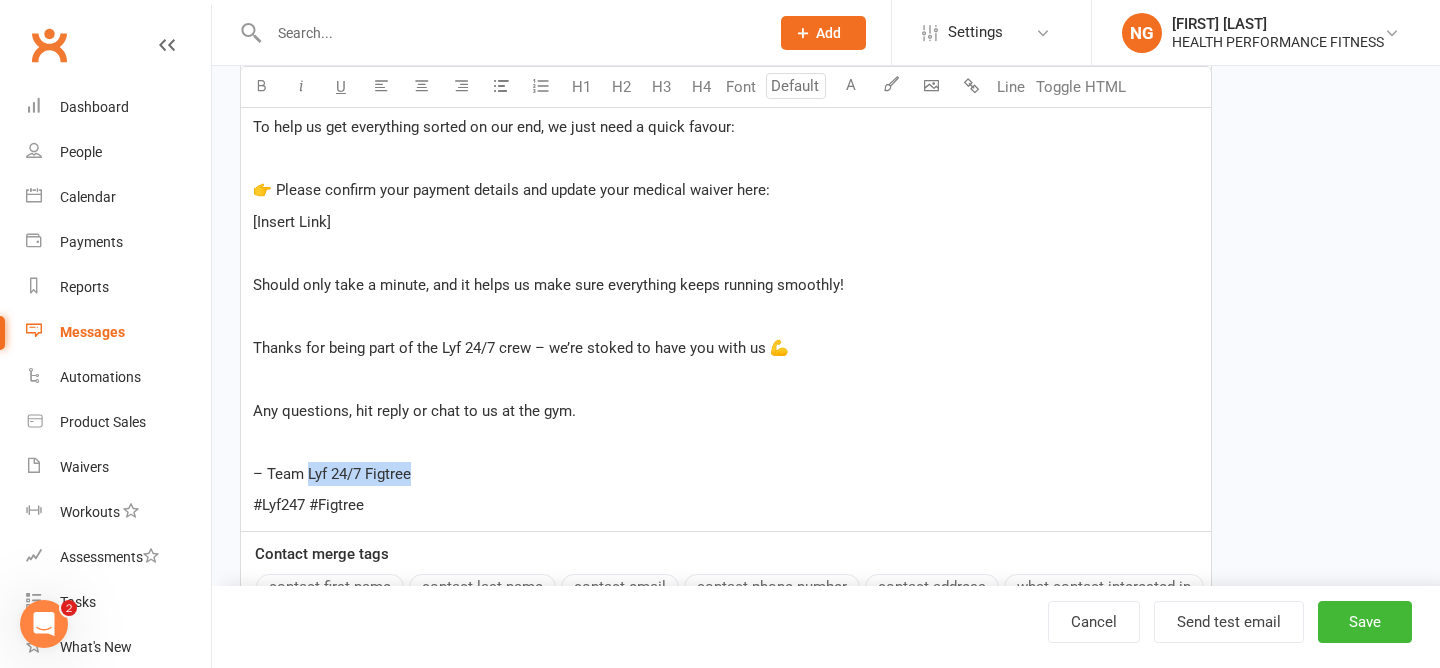 drag, startPoint x: 422, startPoint y: 479, endPoint x: 307, endPoint y: 475, distance: 115.06954 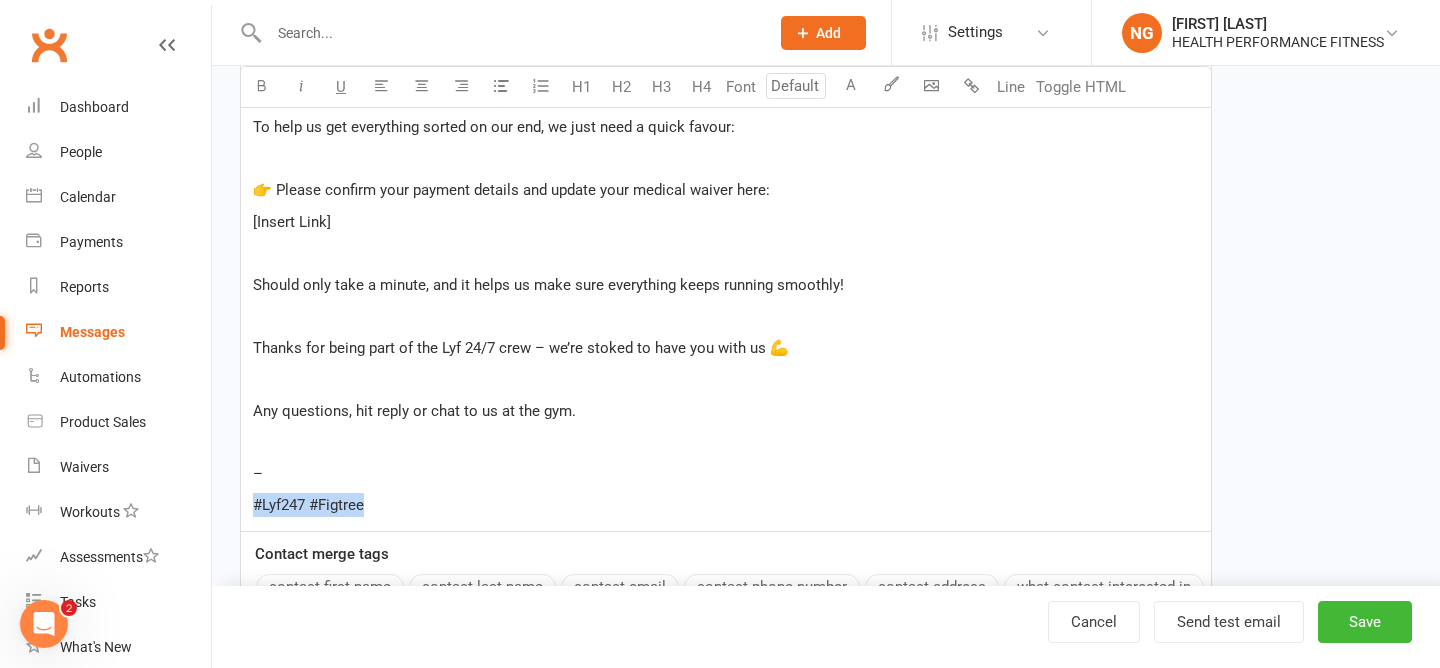 drag, startPoint x: 369, startPoint y: 503, endPoint x: 243, endPoint y: 503, distance: 126 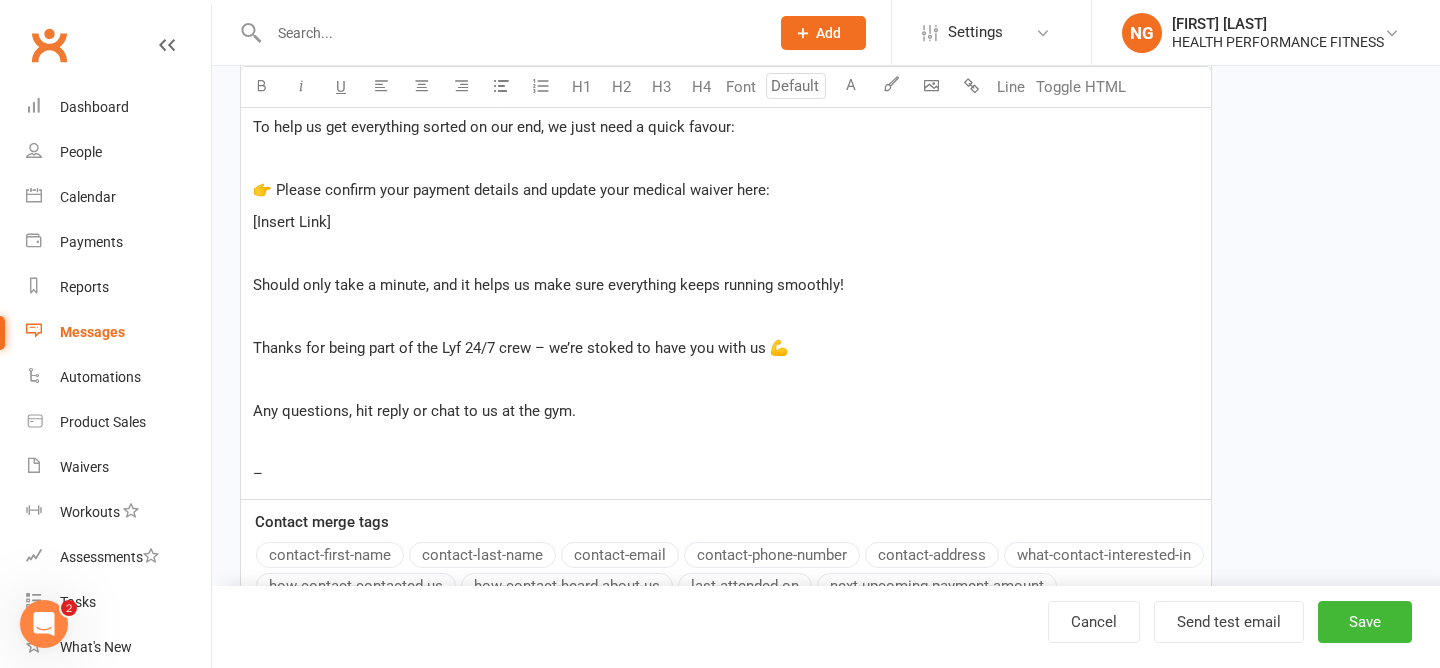 type 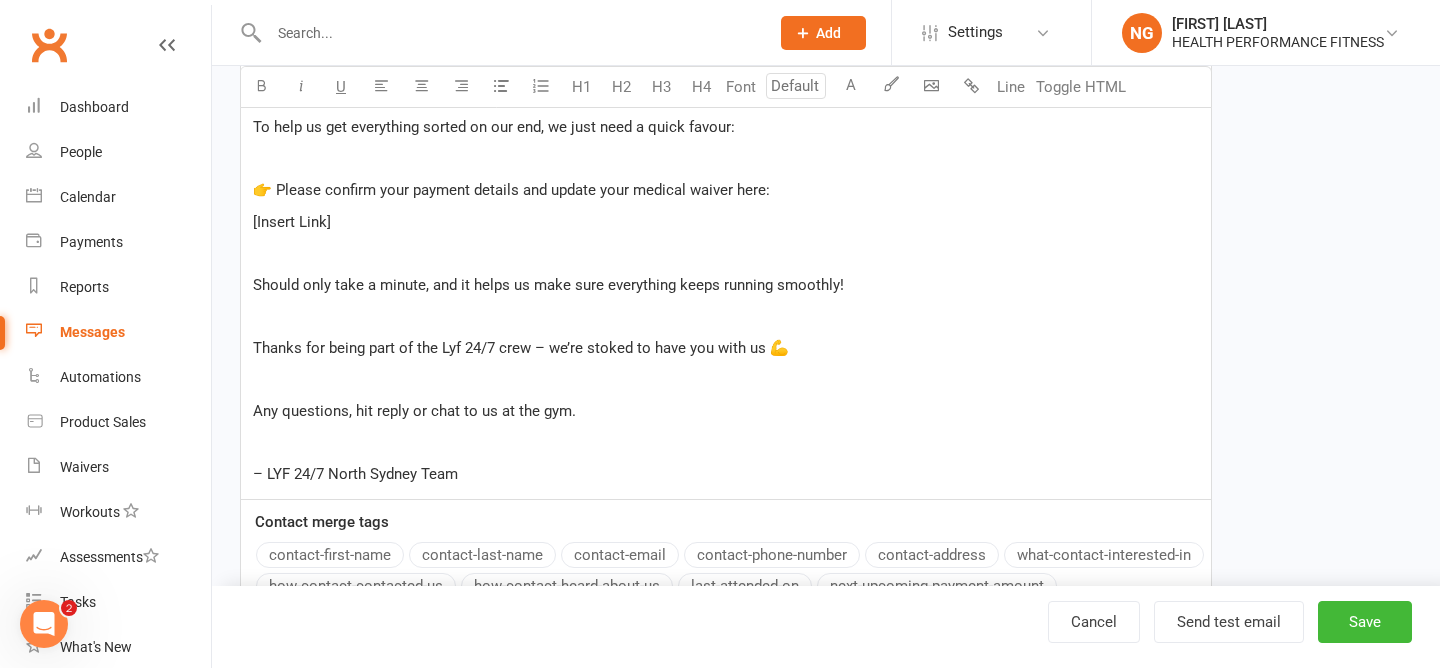 click on "Template Name Updated Details Send by Email SMS Category   Manage categories No category Classes / Bookings Enquiries General Marketing Memberships Paid Trials Payments Referrals and Reviews Message subject We’ve made the switch to Lyf 24/7 North Sydney 🎉 Message Highlight colour U H1 H2 H3 H4 Font A Line Toggle HTML Hey [FIRST NAME] ﻿ Big news – we’re now officially Lyf 24/7 Figtree! We’re super excited about the change and have some awesome things coming your way soon. ﻿ What’s not changing?     •    Your membership price     •    No lock-in contracts     •    24/7 access, as always ﻿ To help us get everything sorted on our end, we just need a quick favour: ﻿ 👉 Please confirm your payment details and update your medical waiver here: [Insert Link] ﻿ Should only take a minute, and it helps us make sure everything keeps running smoothly! ﻿ Thanks for being part of the Lyf 24/7 crew – we’re stoked to have you with us 💪 ﻿ ﻿" at bounding box center [826, 67] 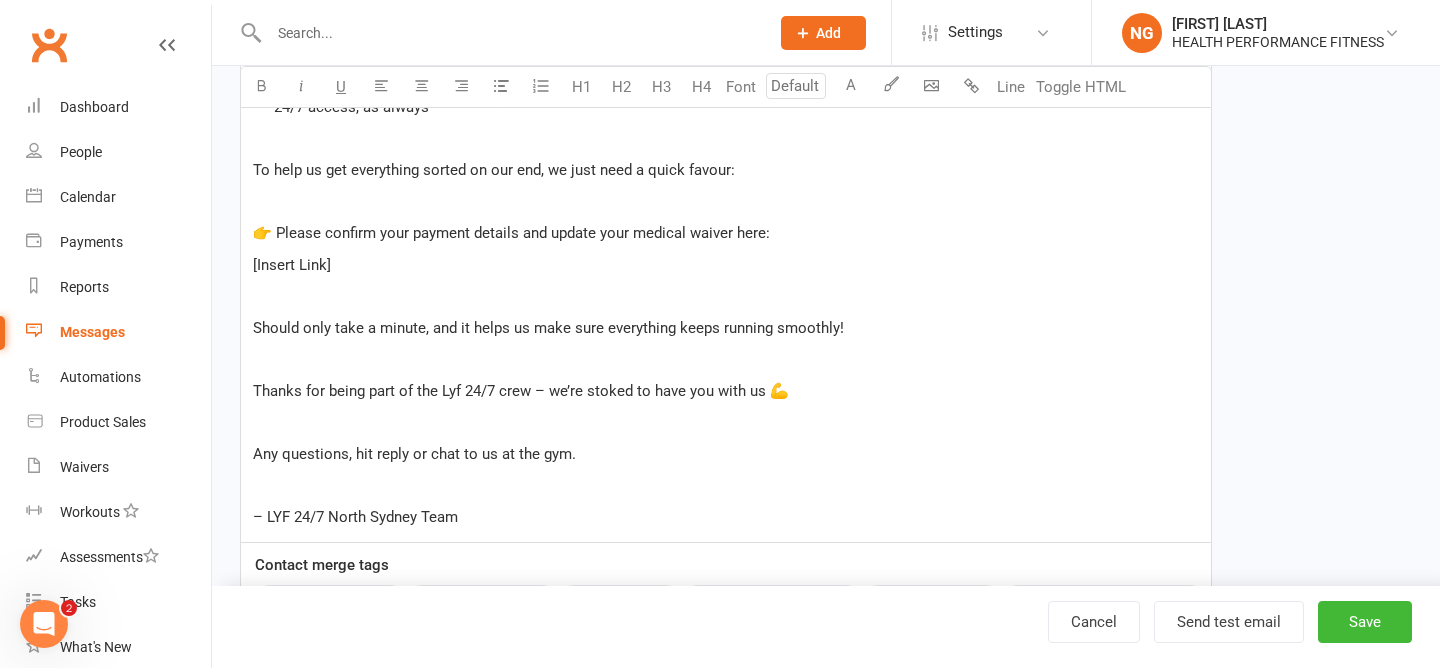 scroll, scrollTop: 685, scrollLeft: 0, axis: vertical 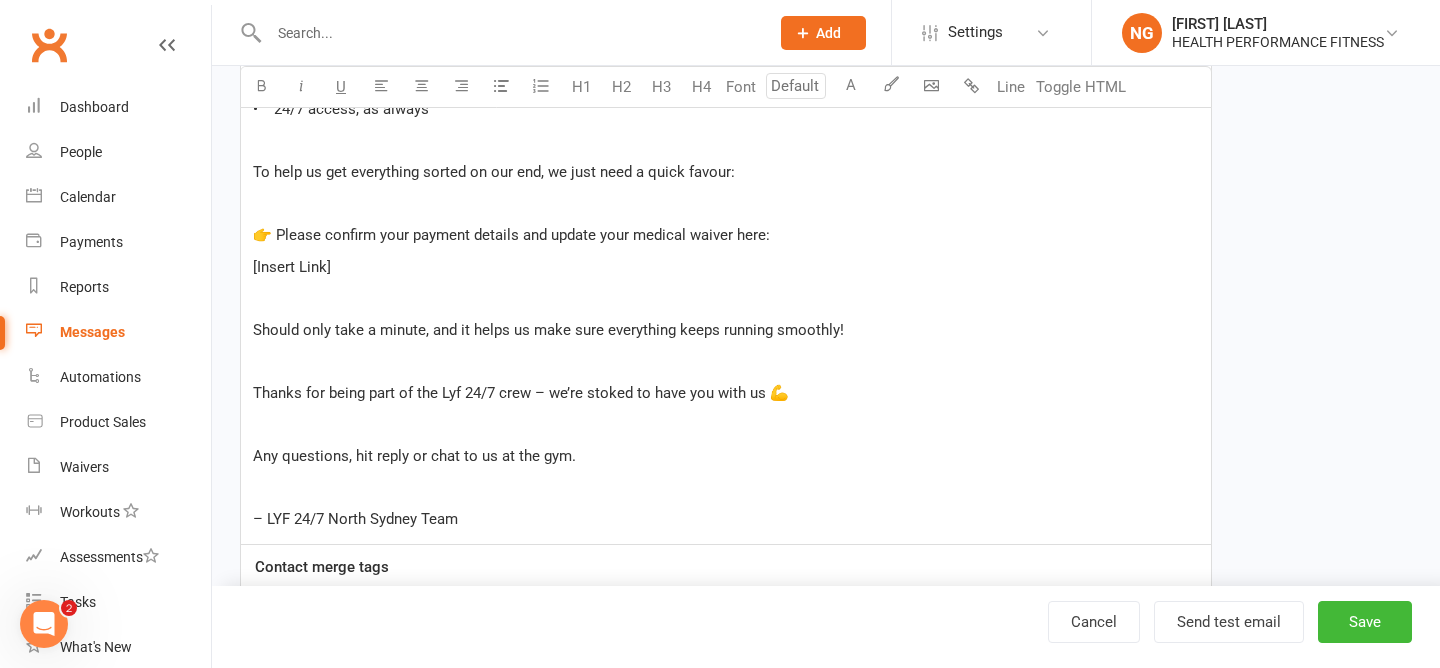click on "Any questions, hit reply or chat to us at the gym." at bounding box center [726, 456] 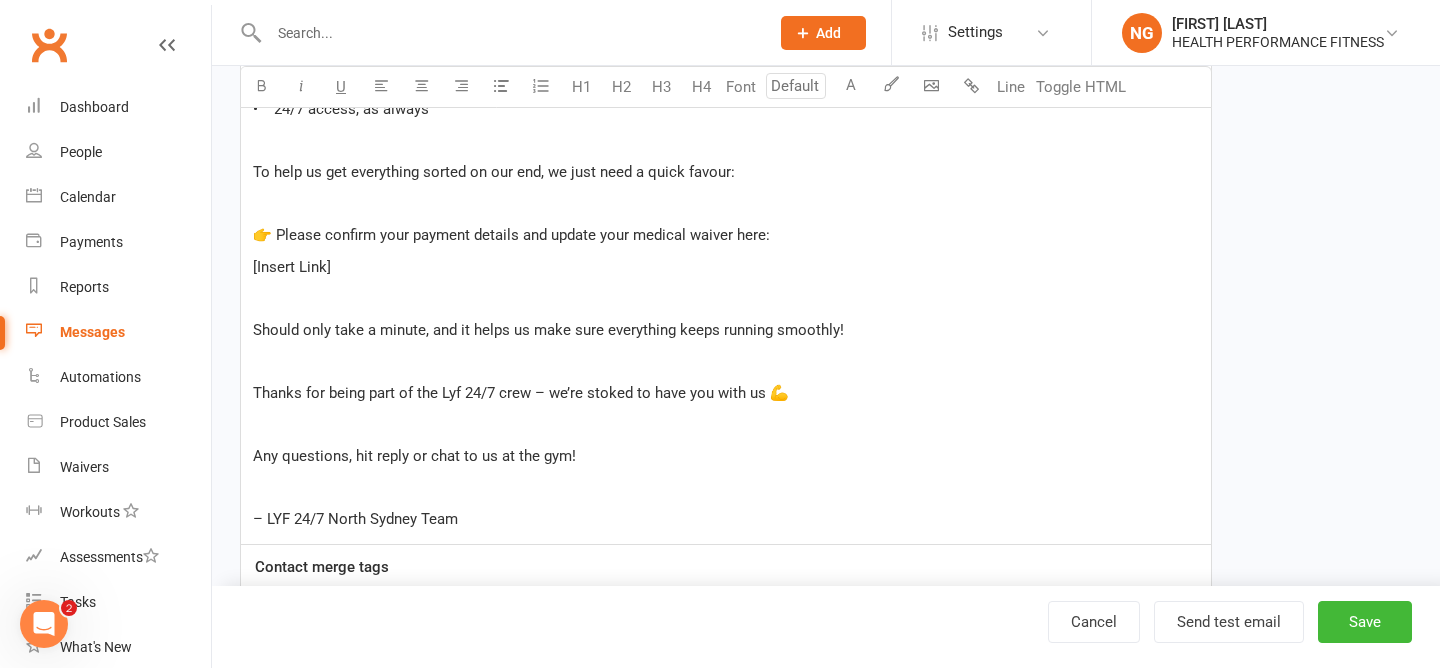 click on "Template Name Updated Details Send by Email SMS Category   Manage categories No category Classes / Bookings Enquiries General Marketing Memberships Paid Trials Payments Referrals and Reviews Message subject We’ve made the switch to Lyf 24/7 North Sydney 🎉 Message Highlight colour U H1 H2 H3 H4 Font A Line Toggle HTML Hey [FIRST NAME] ﻿ Big news – we’re now officially Lyf 24/7 Figtree! We’re super excited about the change and have some awesome things coming your way soon. ﻿ What’s not changing?     •    Your membership price     •    No lock-in contracts     •    24/7 access, as always ﻿ To help us get everything sorted on our end, we just need a quick favour: ﻿ 👉 Please confirm your payment details and update your medical waiver here: [Insert Link] ﻿ Should only take a minute, and it helps us make sure everything keeps running smoothly! ﻿ Thanks for being part of the Lyf 24/7 crew – we’re stoked to have you with us 💪 ﻿ ﻿" at bounding box center (826, 112) 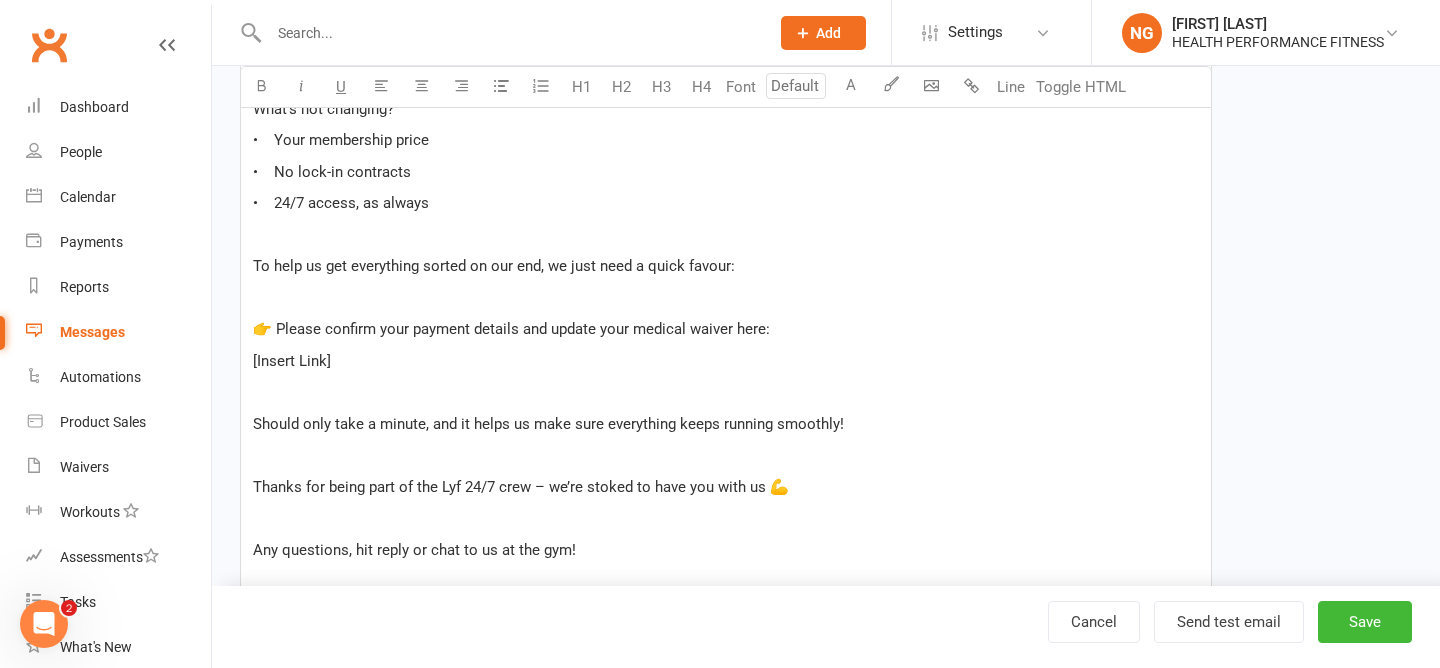 scroll, scrollTop: 589, scrollLeft: 0, axis: vertical 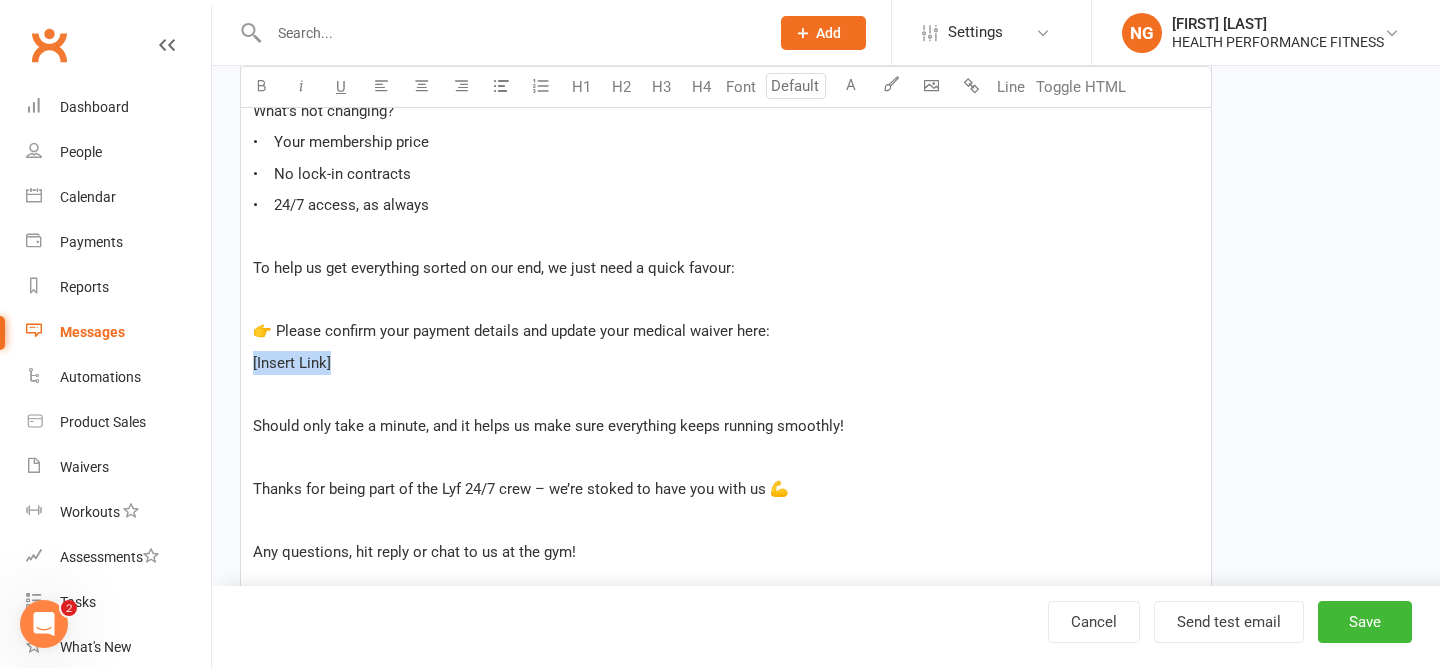 drag, startPoint x: 339, startPoint y: 363, endPoint x: 244, endPoint y: 364, distance: 95.005264 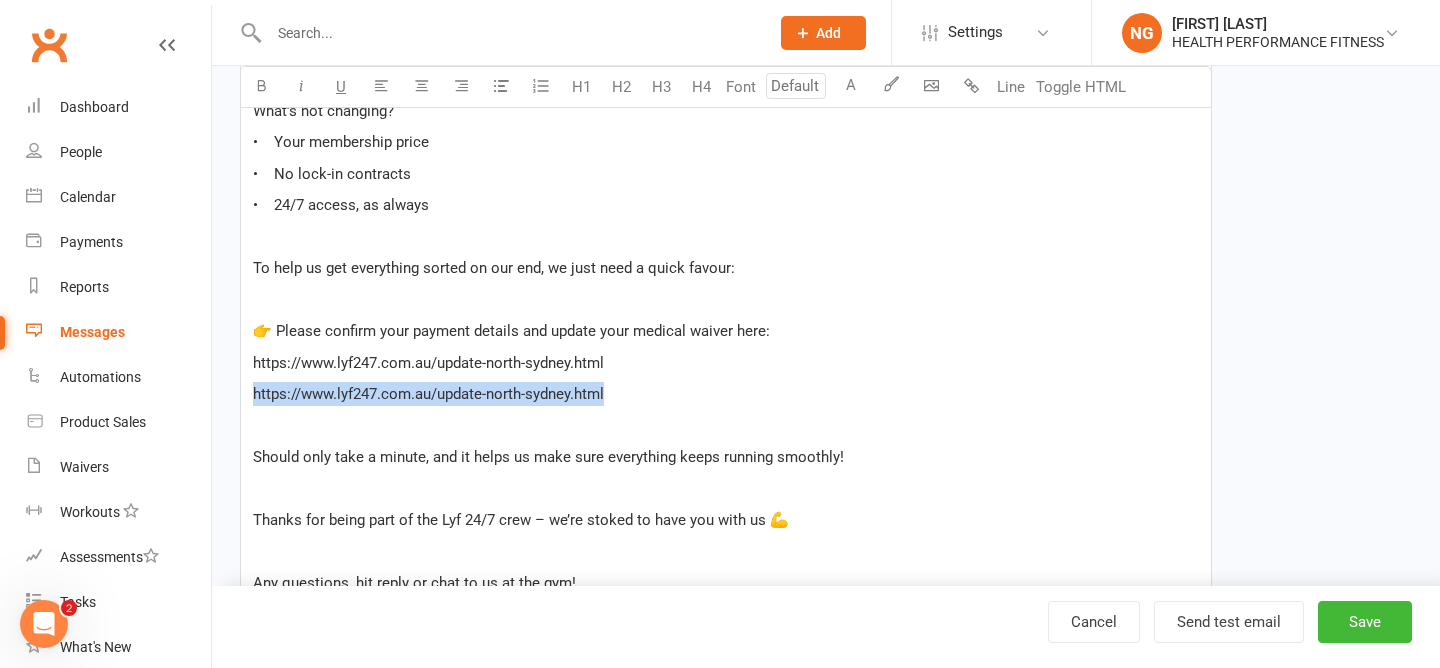 drag, startPoint x: 624, startPoint y: 405, endPoint x: 249, endPoint y: 393, distance: 375.19196 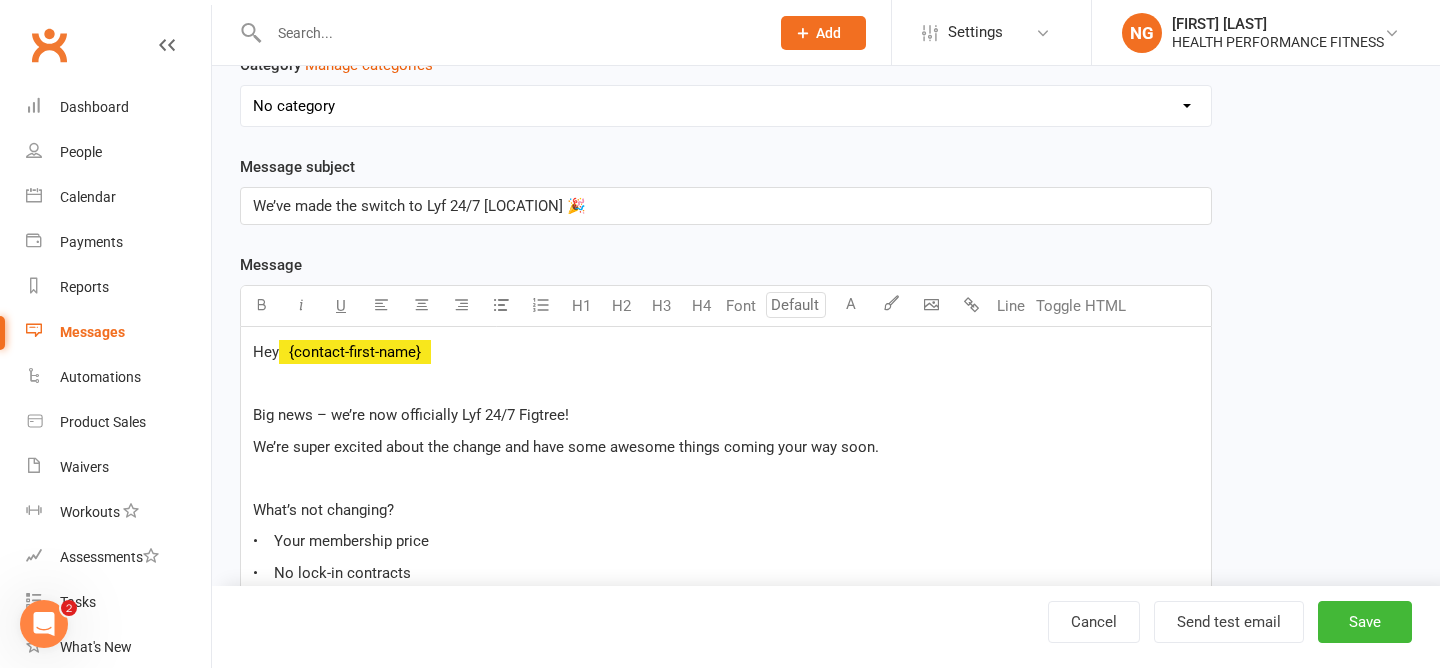 scroll, scrollTop: 177, scrollLeft: 0, axis: vertical 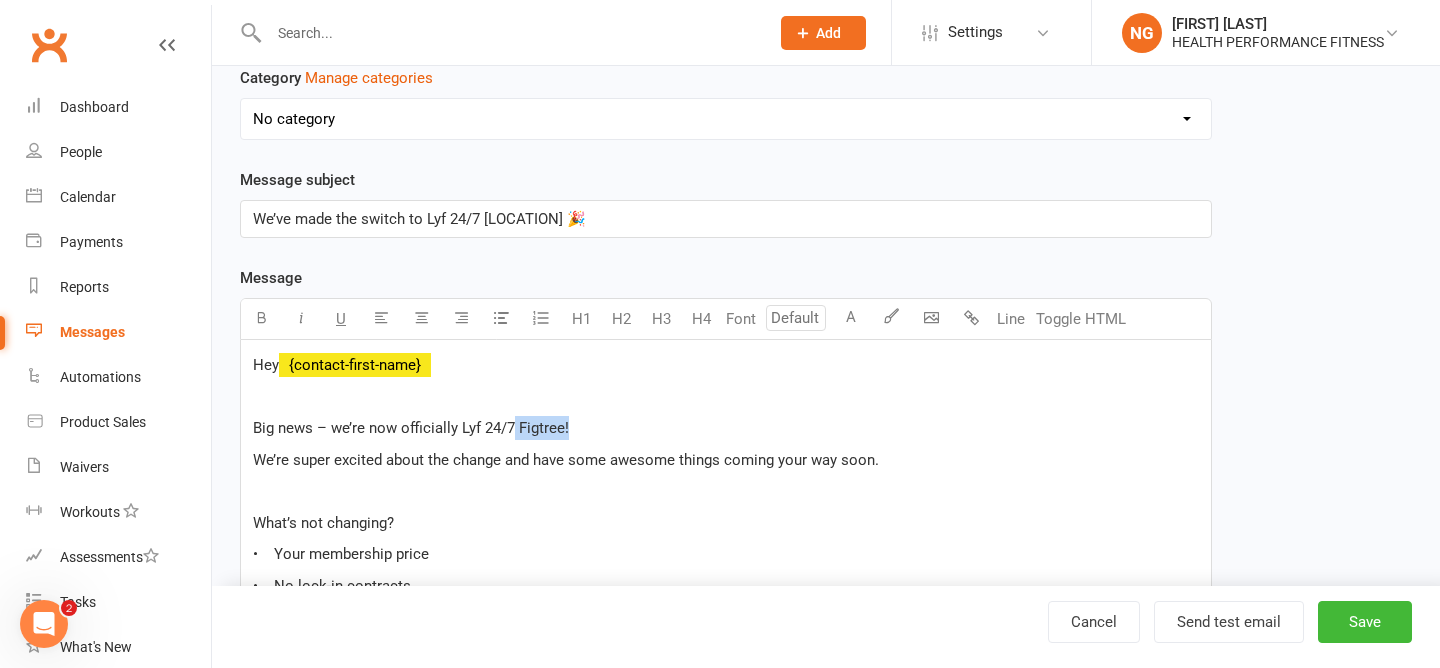 drag, startPoint x: 576, startPoint y: 425, endPoint x: 515, endPoint y: 425, distance: 61 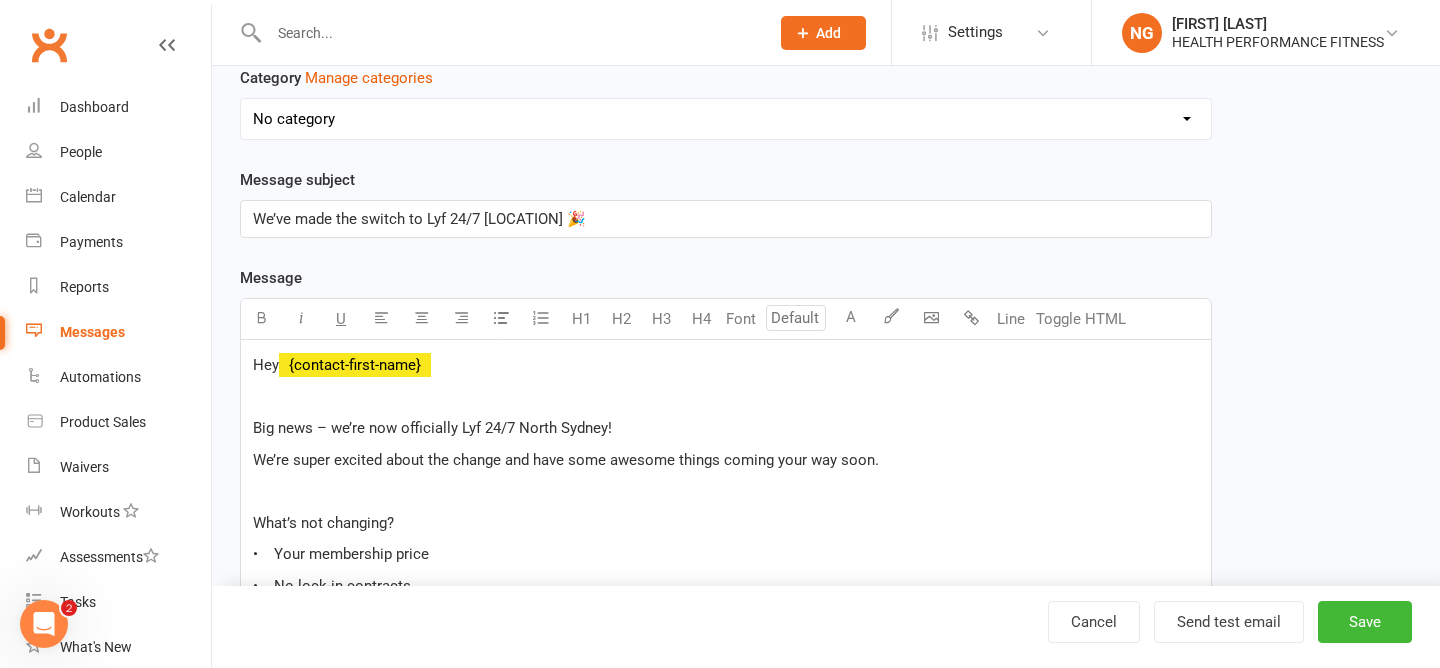 click on "We’re super excited about the change and have some awesome things coming your way soon." at bounding box center [566, 460] 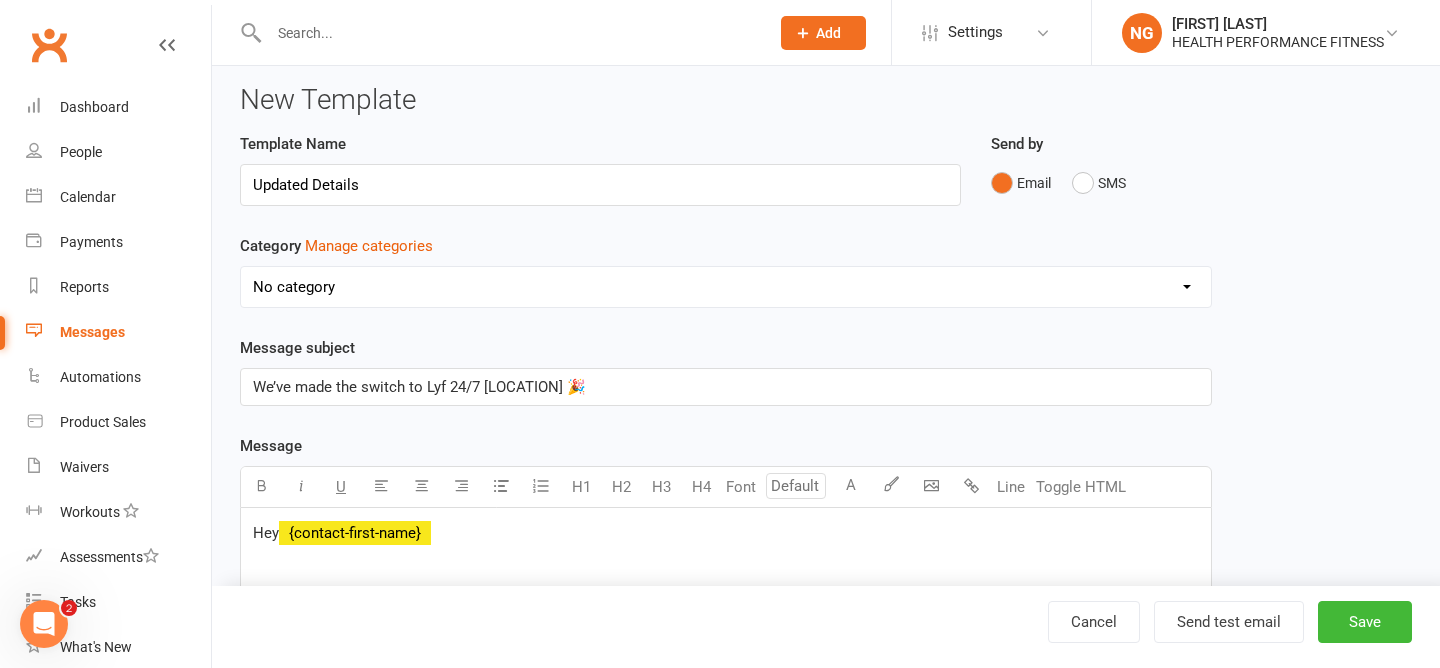 scroll, scrollTop: 12, scrollLeft: 0, axis: vertical 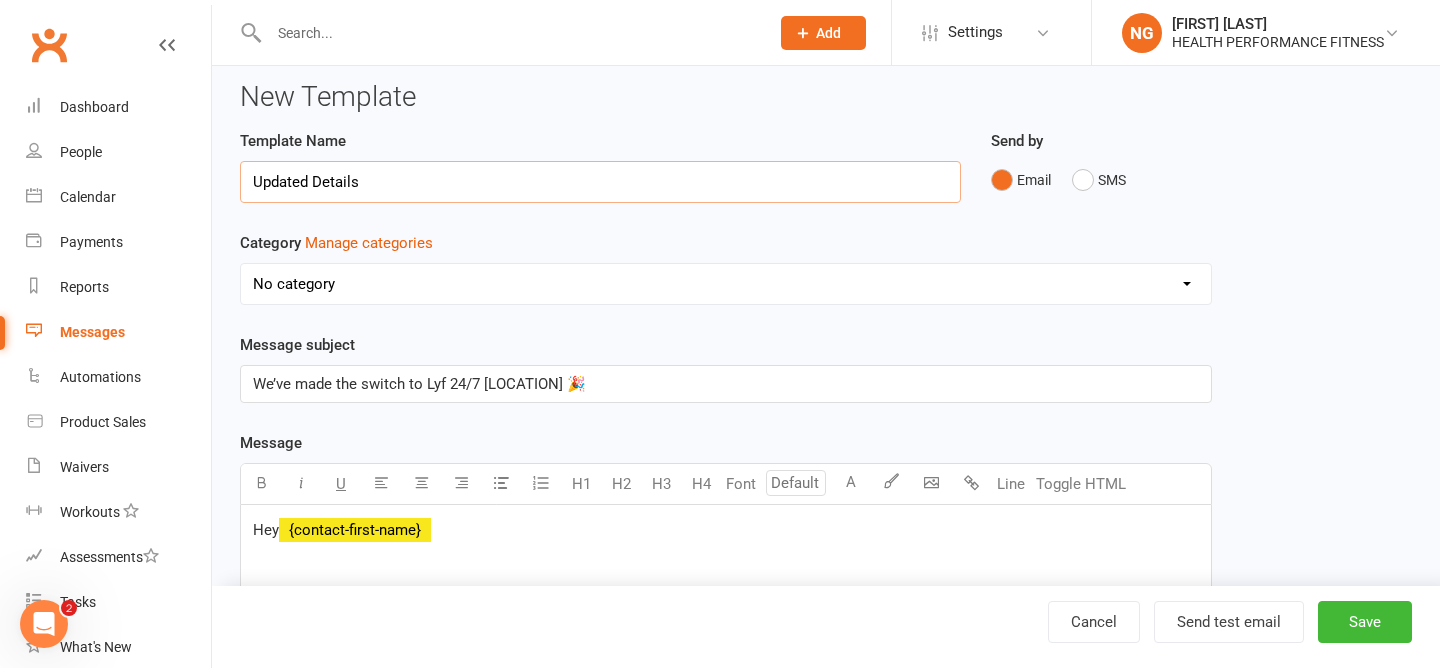 click on "Updated Details" at bounding box center [600, 182] 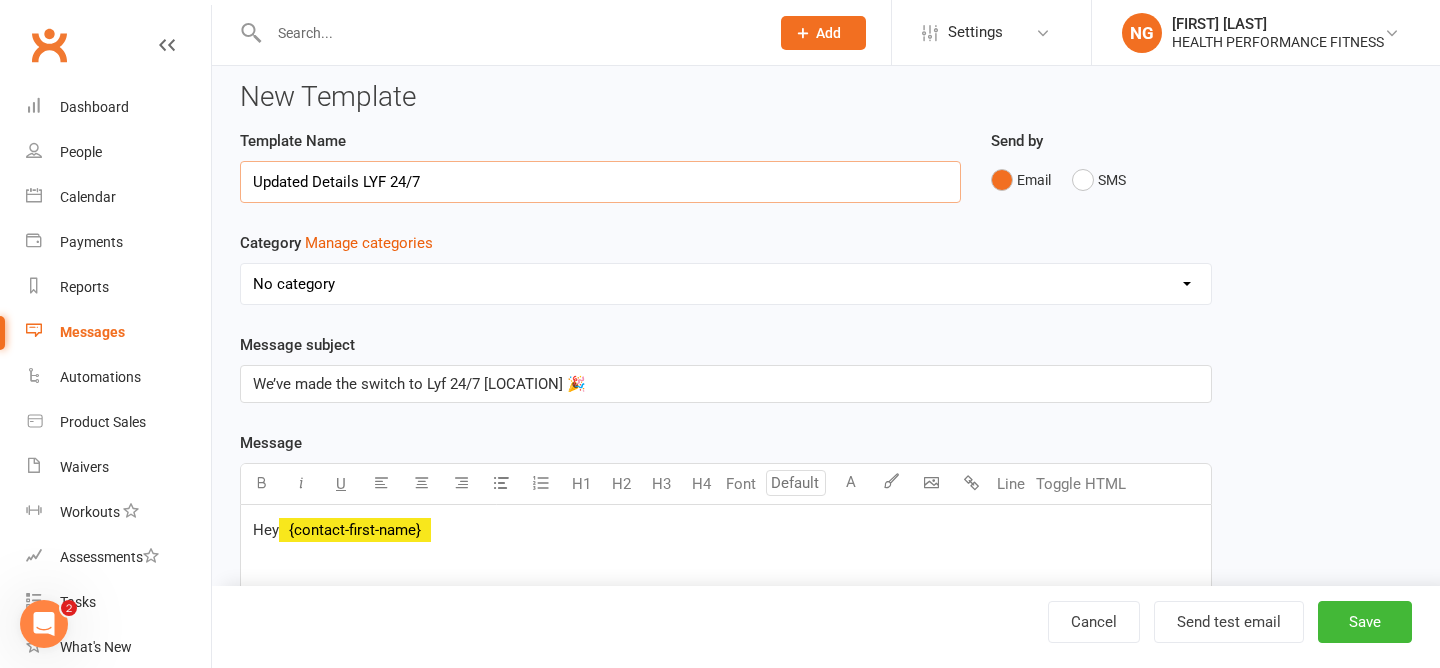type on "Updated Details LYF 24/7" 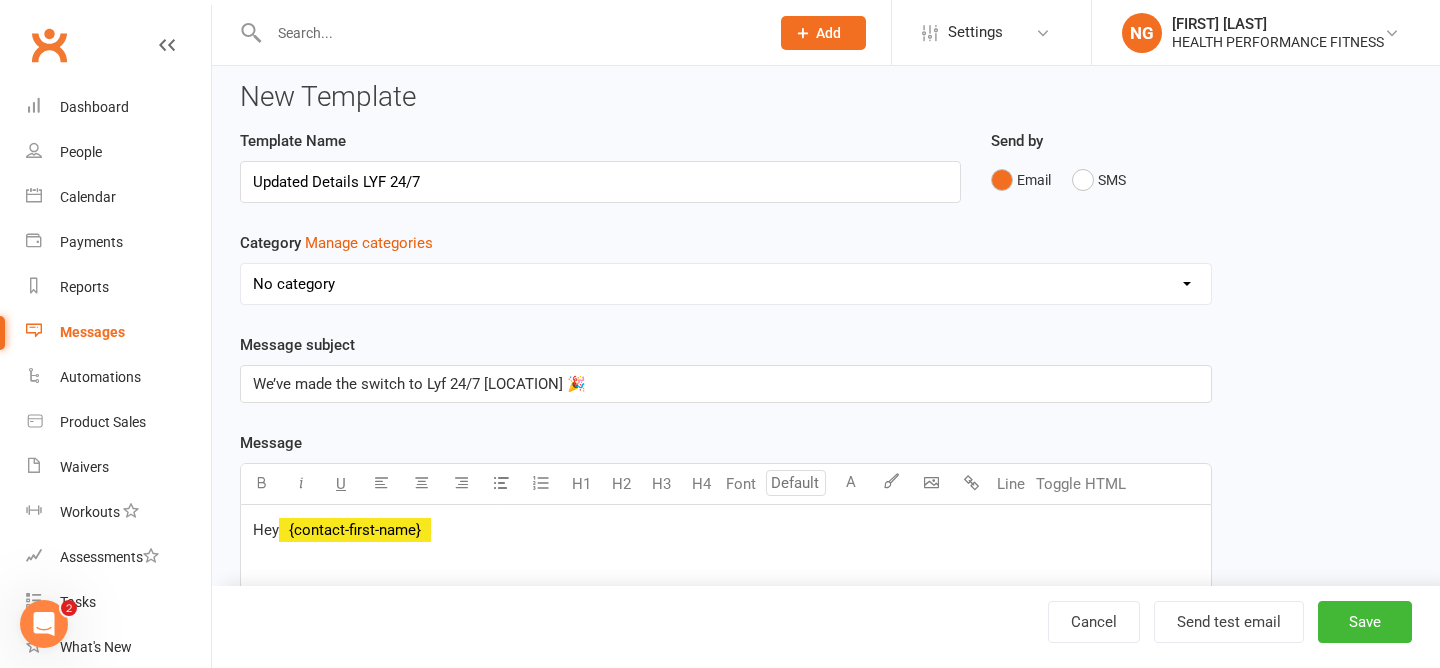 click on "Category   Manage categories No category Classes / Bookings Enquiries General Marketing Memberships Paid Trials Payments Referrals and Reviews" at bounding box center [726, 268] 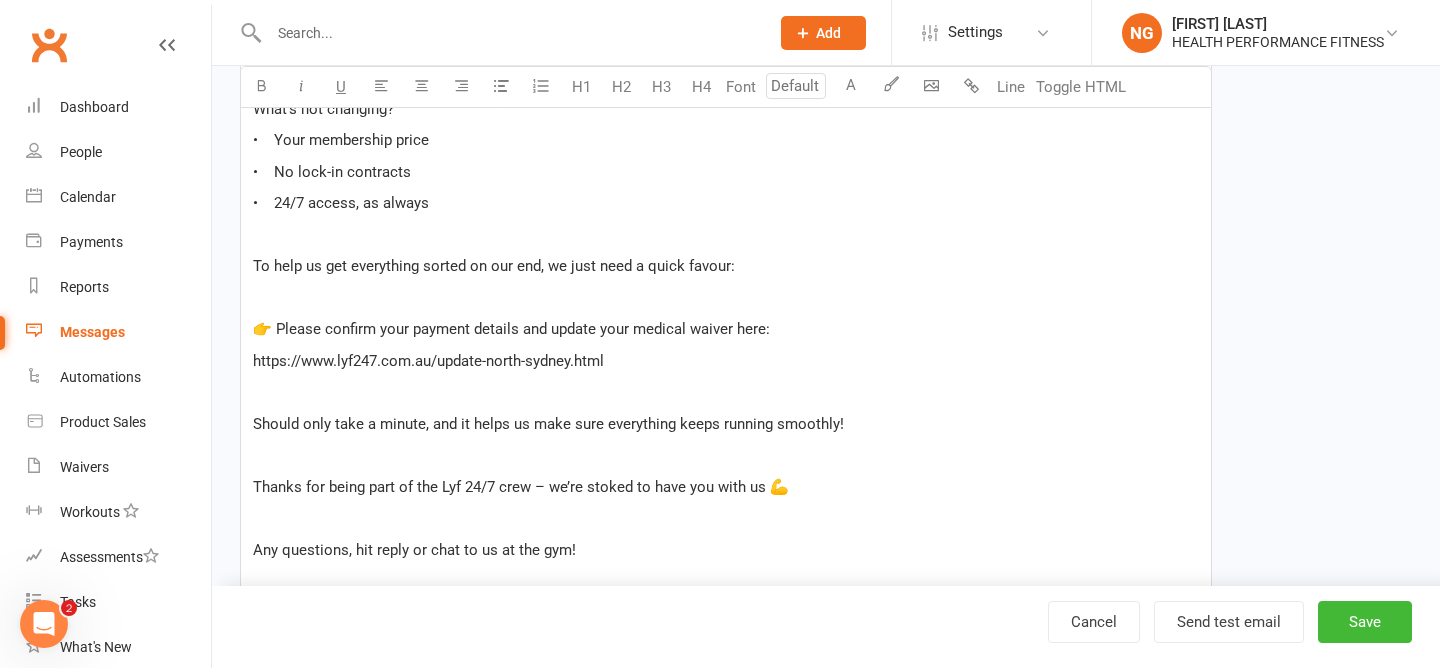 scroll, scrollTop: 881, scrollLeft: 0, axis: vertical 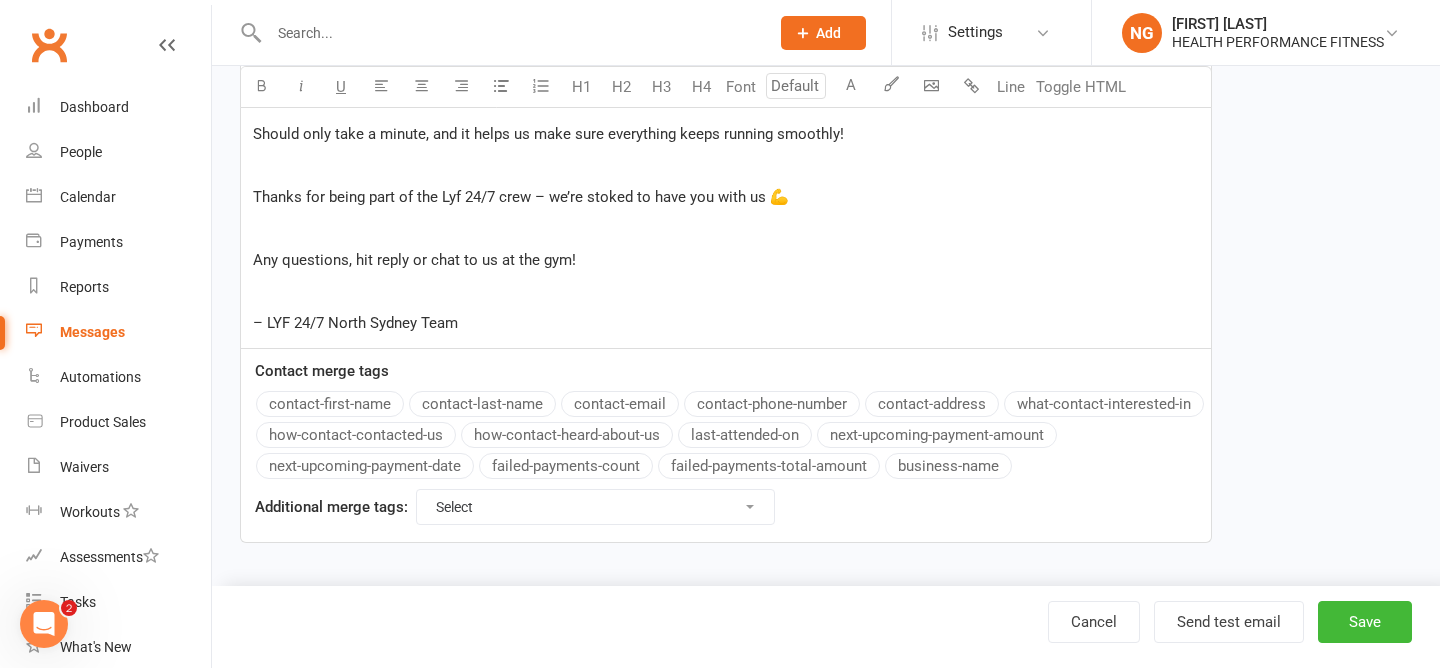 click on "Message subject We’ve made the switch to Lyf 24/7 North Sydney 🎉 Message Highlight colour U H1 H2 H3 H4 Font A Line Toggle HTML Hey  ﻿ {contact-first-name}   ﻿ Big news – we’re now officially Lyf 24/7 North Sydney! We’re super excited about the change and have some awesome things coming your way soon. ﻿ What’s not changing?     •    Your membership price     •    No lock-in contracts     •    24/7 access, as always ﻿ To help us get everything sorted on our end, we just need a quick favour: ﻿ 👉 Please confirm your payment details and update your medical waiver here: https://www.lyf247.com.au/update-north-sydney.html ﻿ Should only take a minute, and it helps us make sure everything keeps running smoothly! ﻿ ﻿ ﻿ Contact merge tags Select" at bounding box center [826, -114] 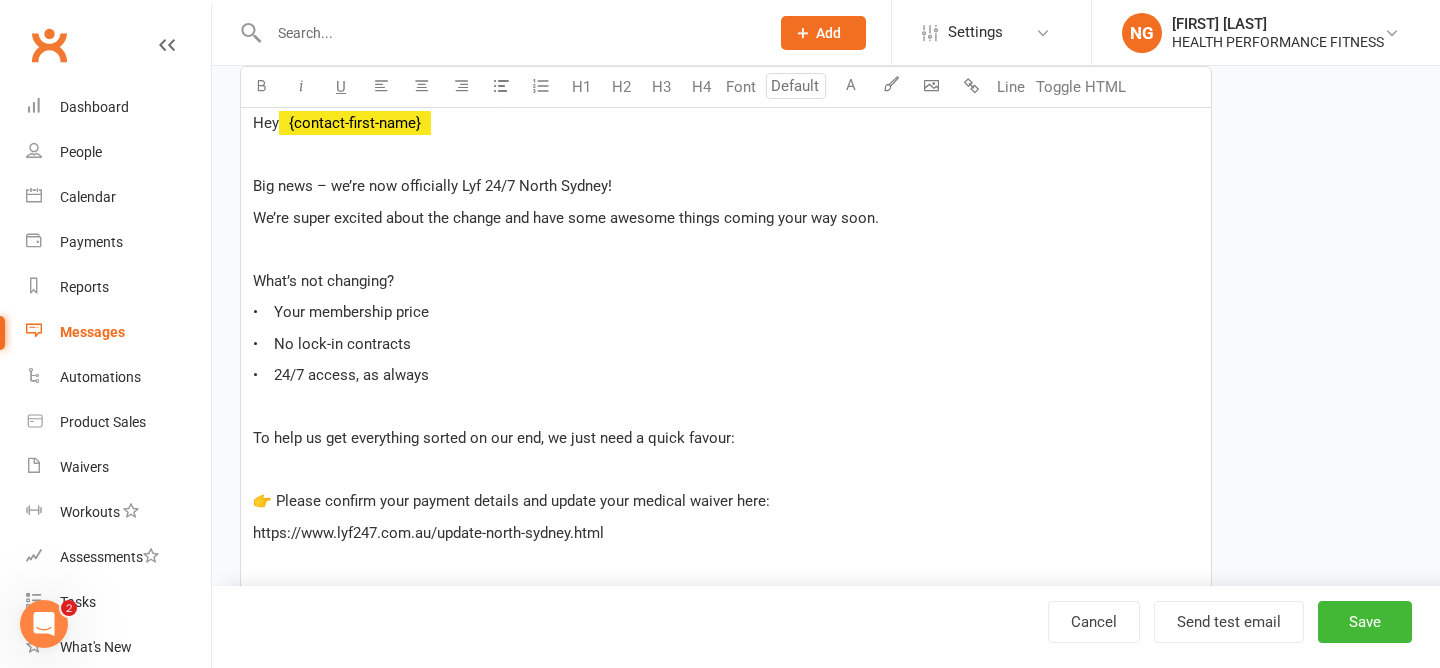 scroll, scrollTop: 881, scrollLeft: 0, axis: vertical 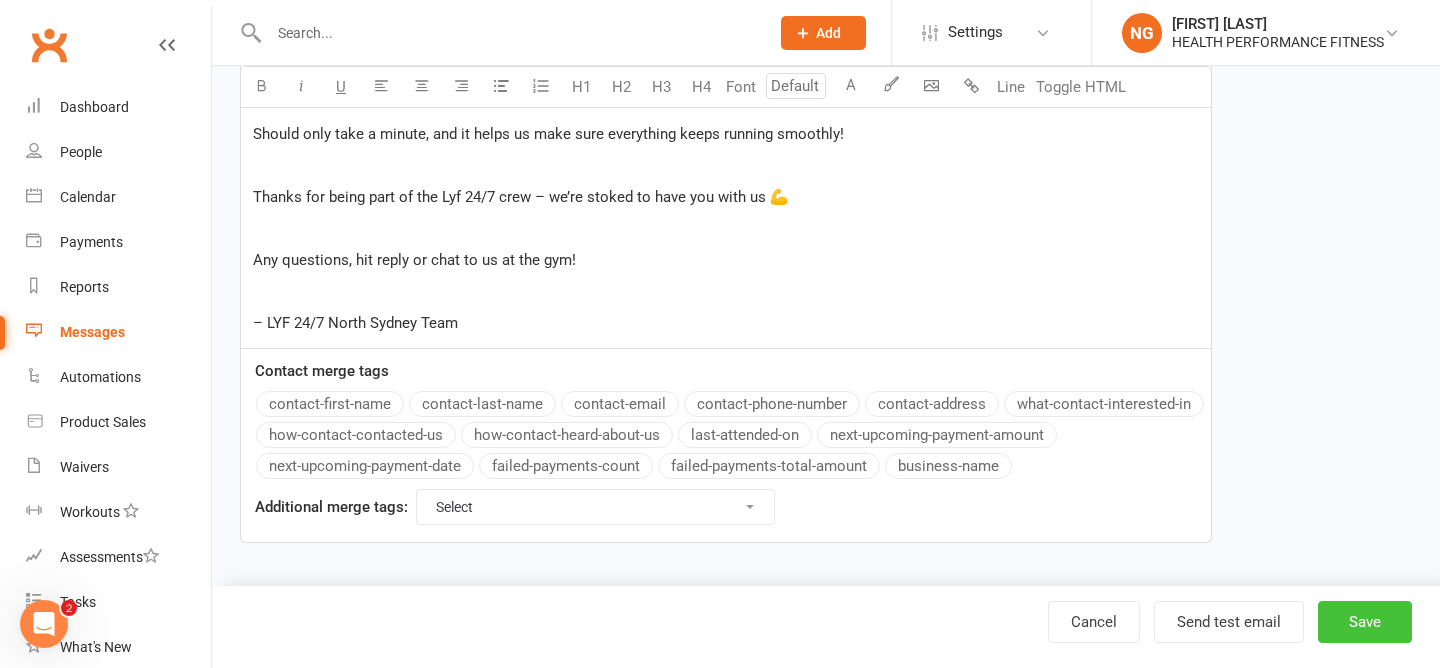 click on "Save" at bounding box center [1365, 622] 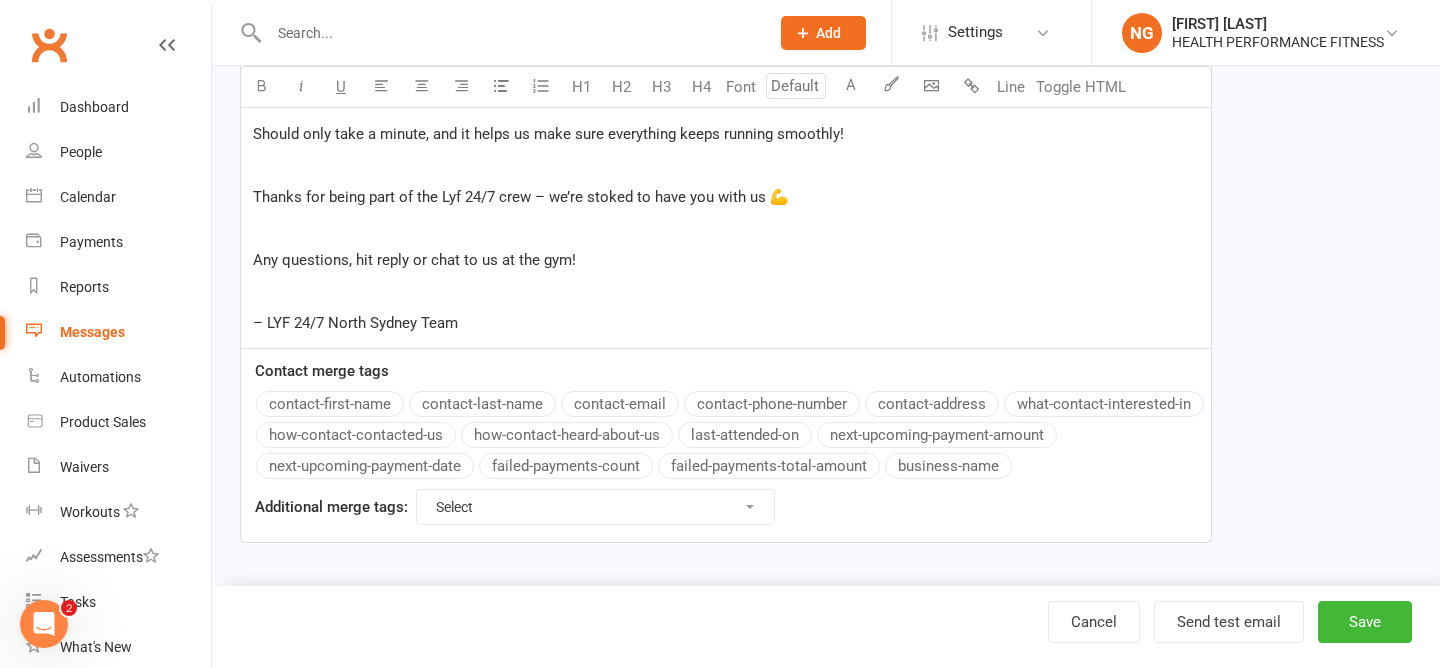select on "grid" 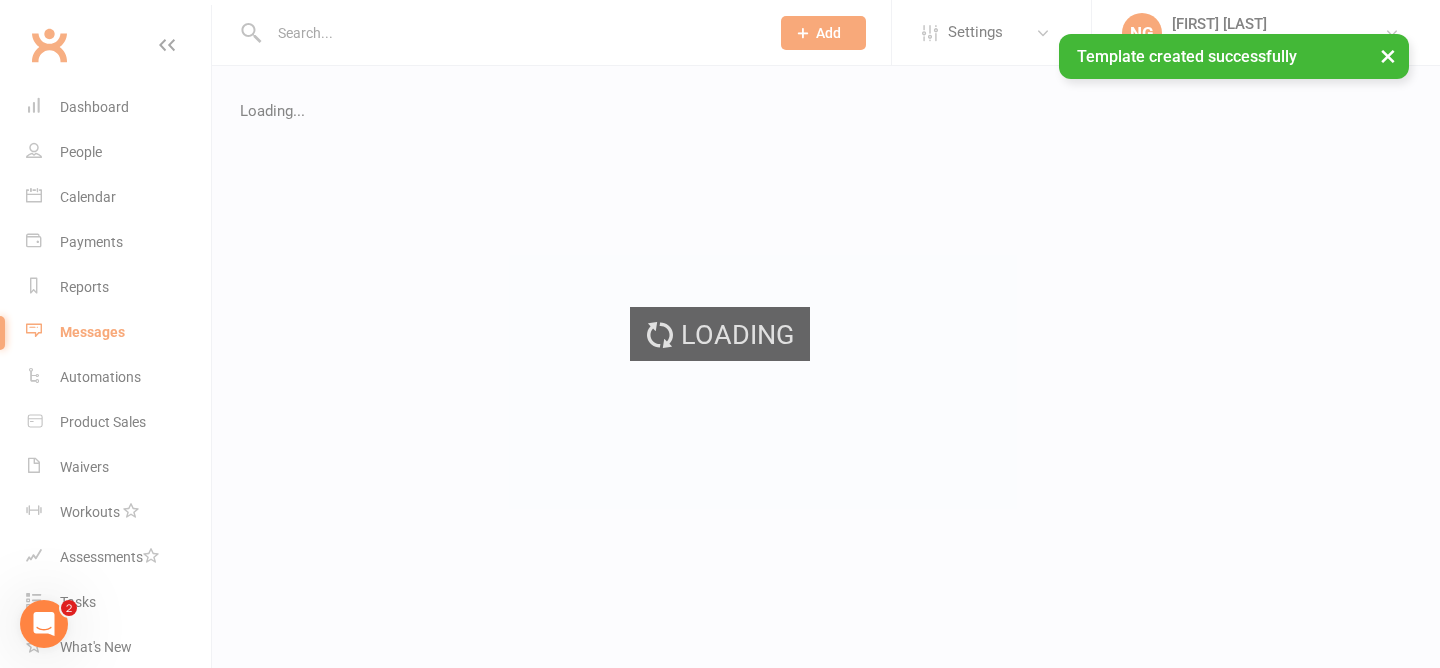 scroll, scrollTop: 0, scrollLeft: 0, axis: both 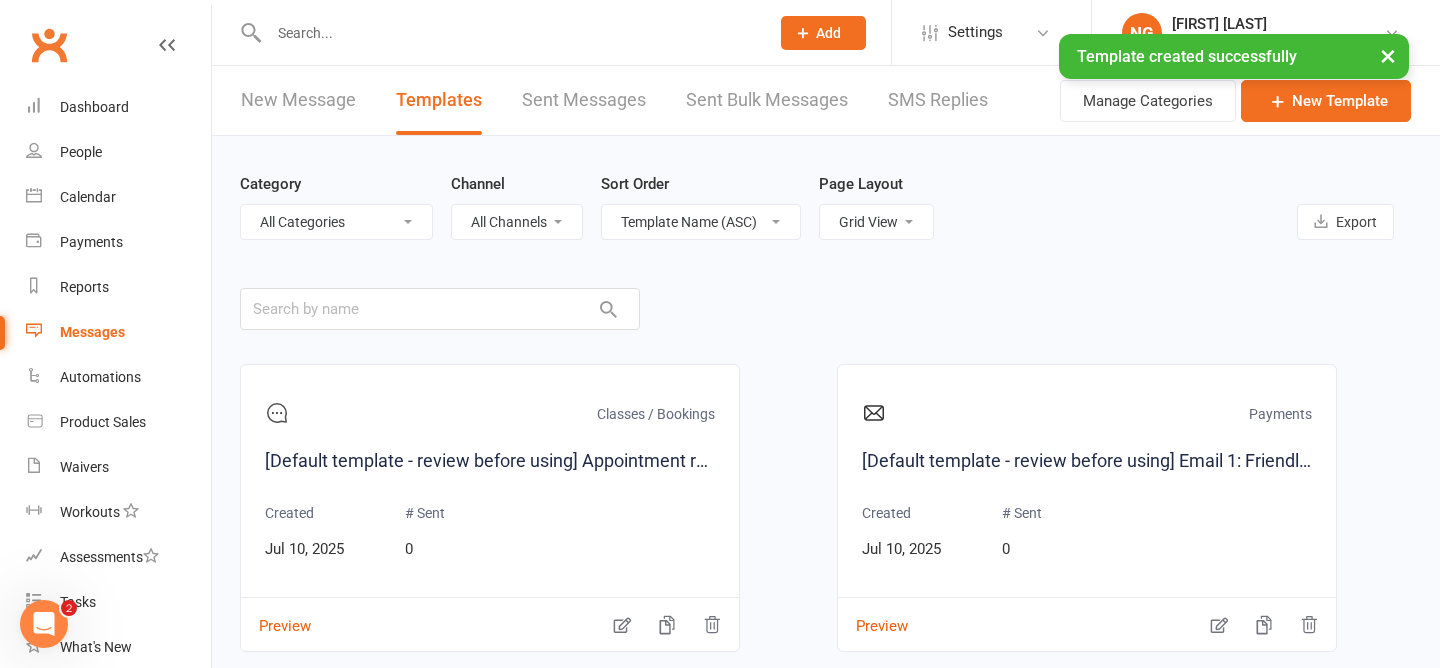 click on "New Message" at bounding box center [298, 100] 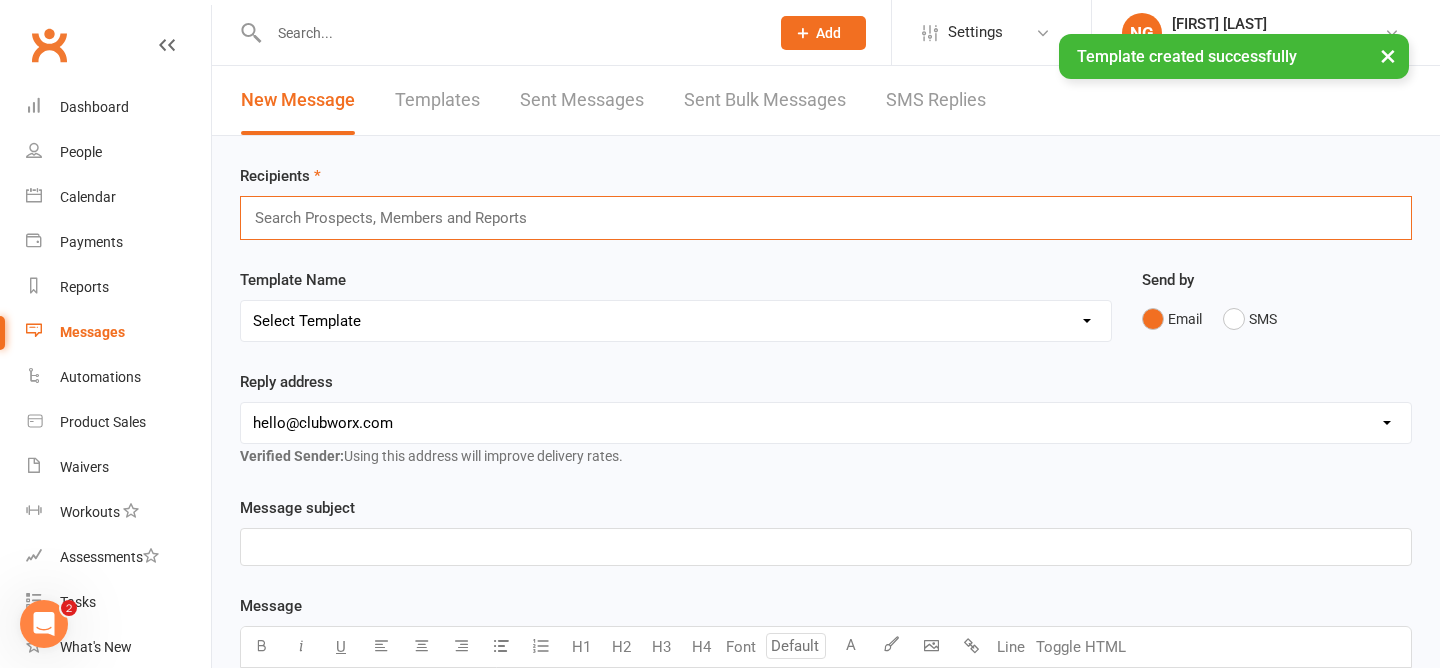 click at bounding box center (399, 218) 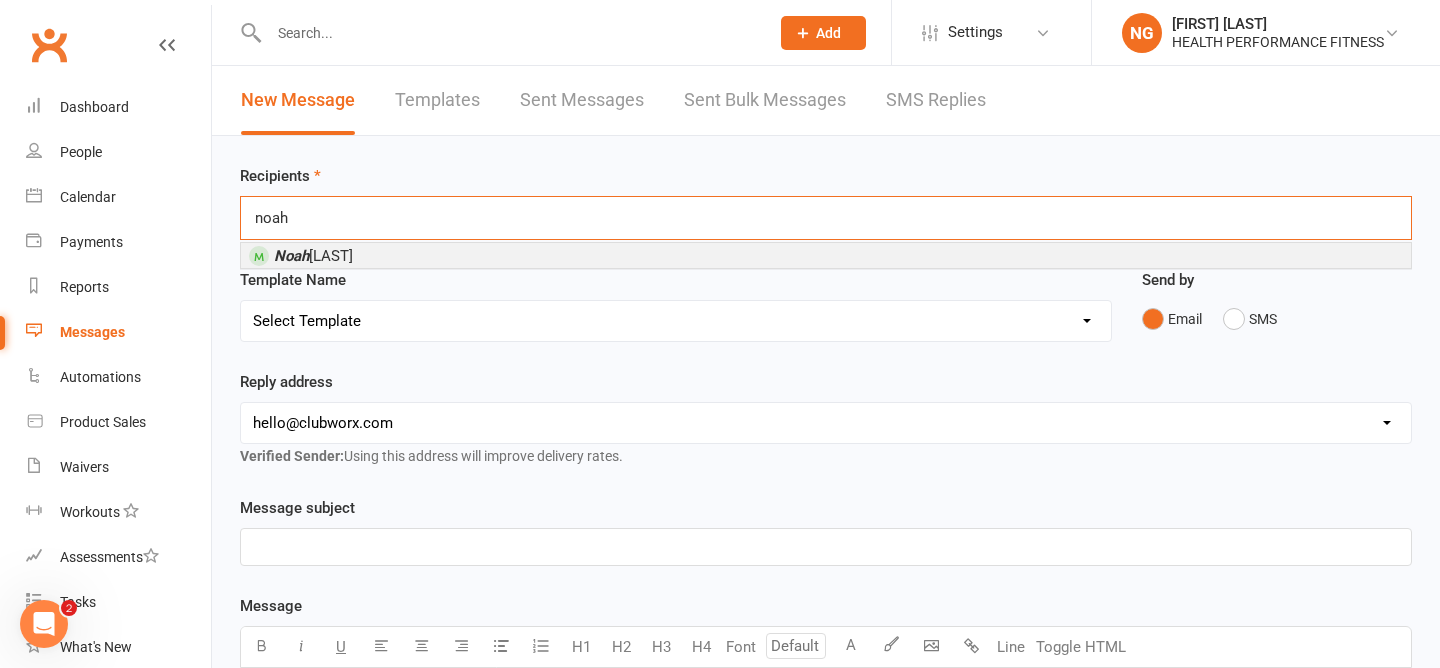 type on "noah" 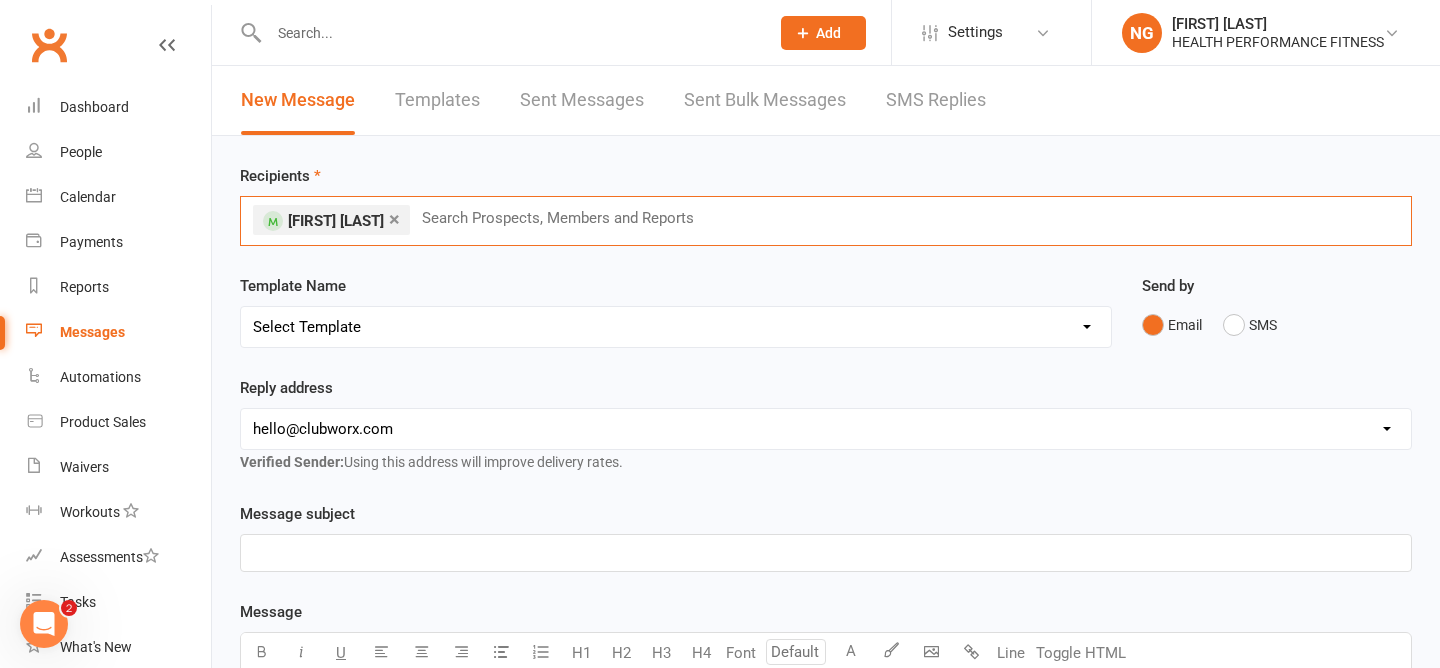 type on "l" 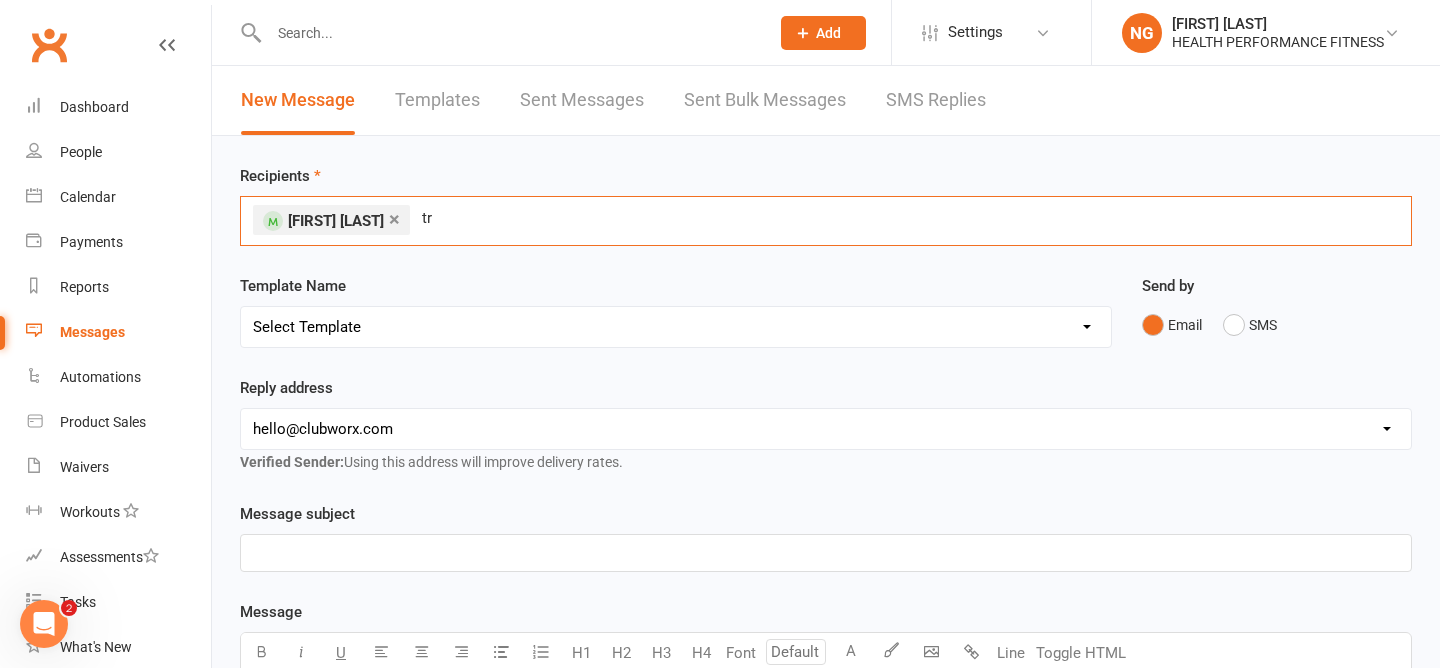 type on "t" 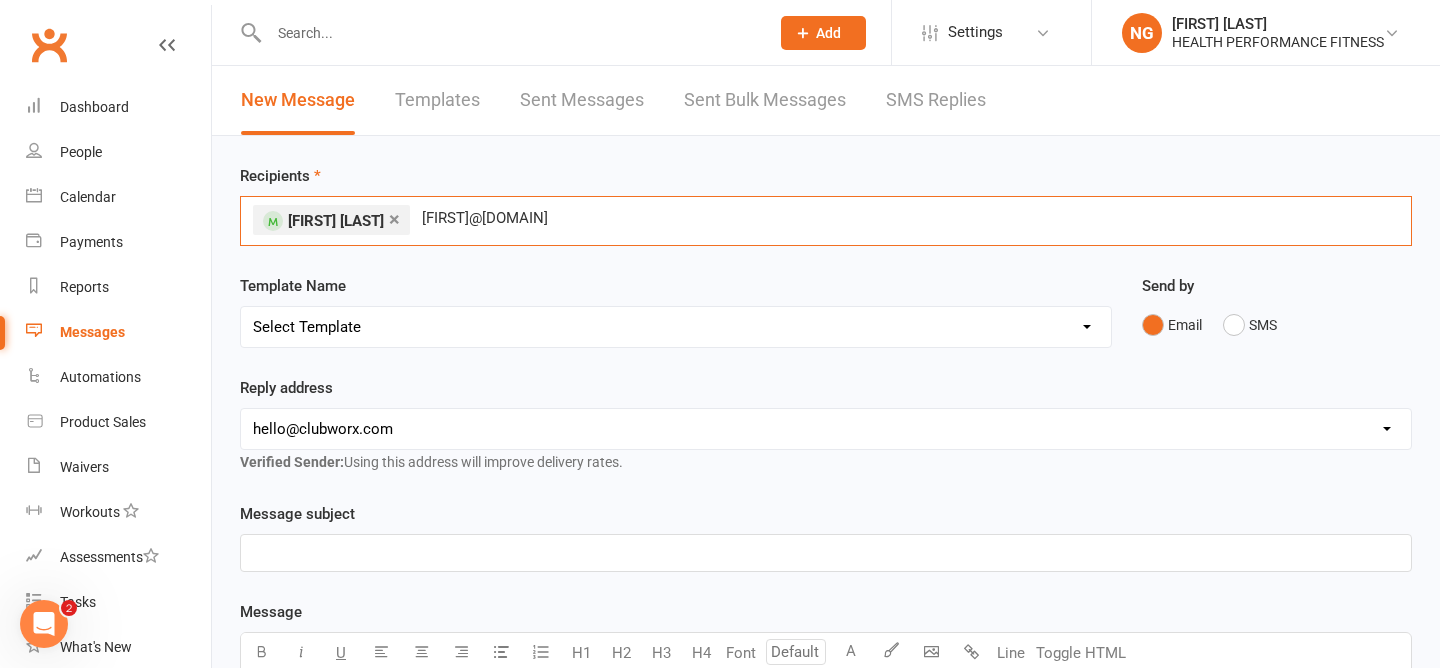 type on "[FIRST]@[DOMAIN]" 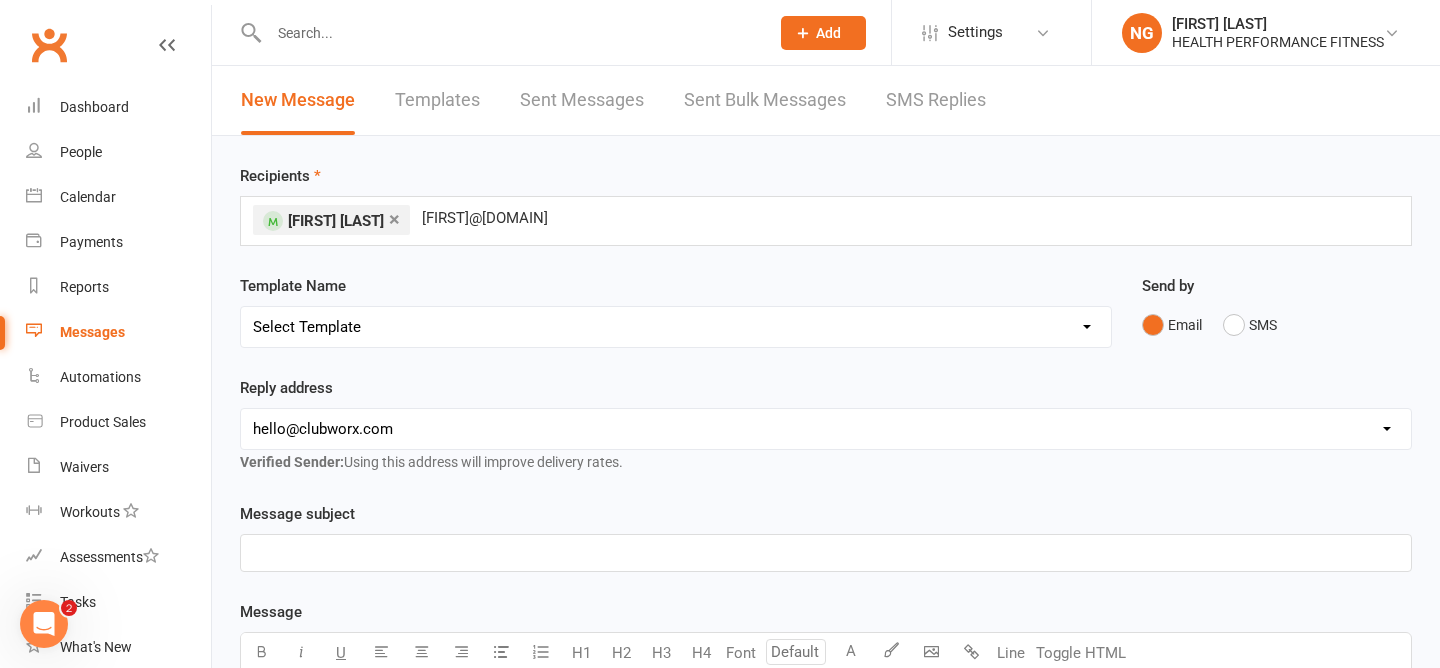 click on "× [FIRST] [LAST] [EMAIL] [EMAIL]" at bounding box center [826, 221] 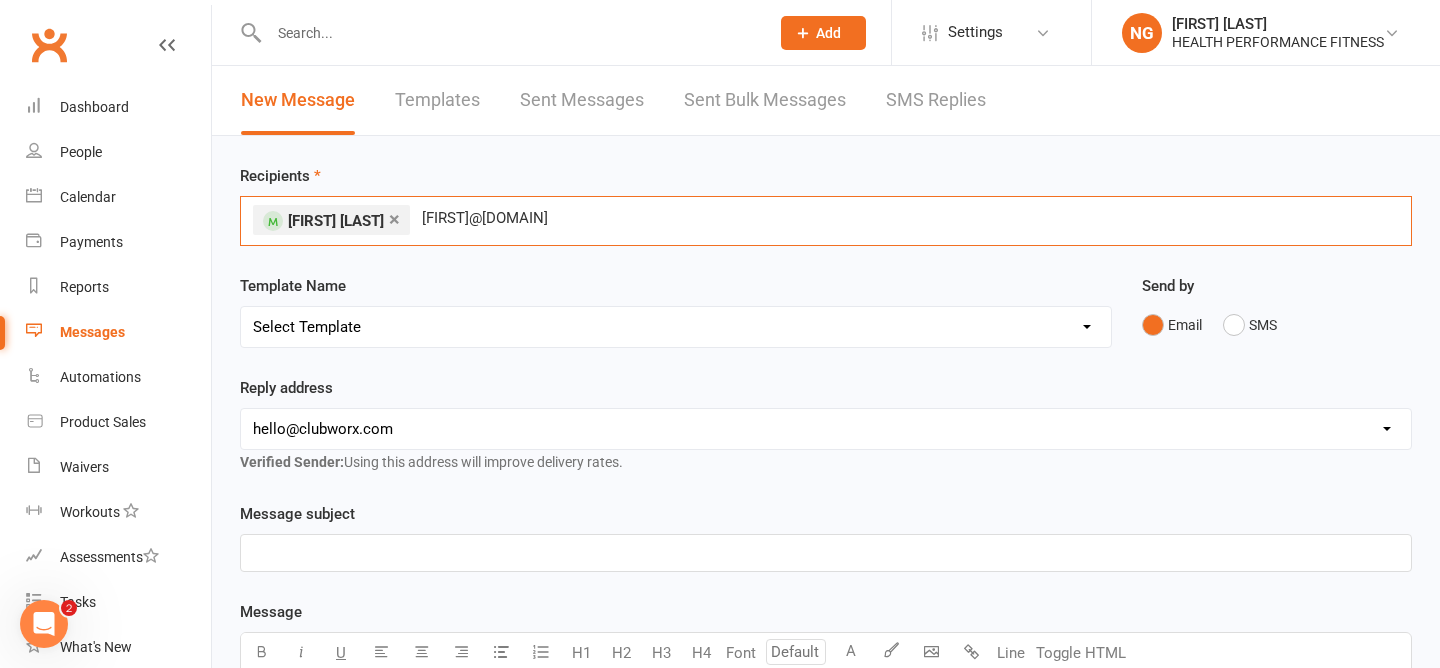 drag, startPoint x: 586, startPoint y: 211, endPoint x: 419, endPoint y: 214, distance: 167.02695 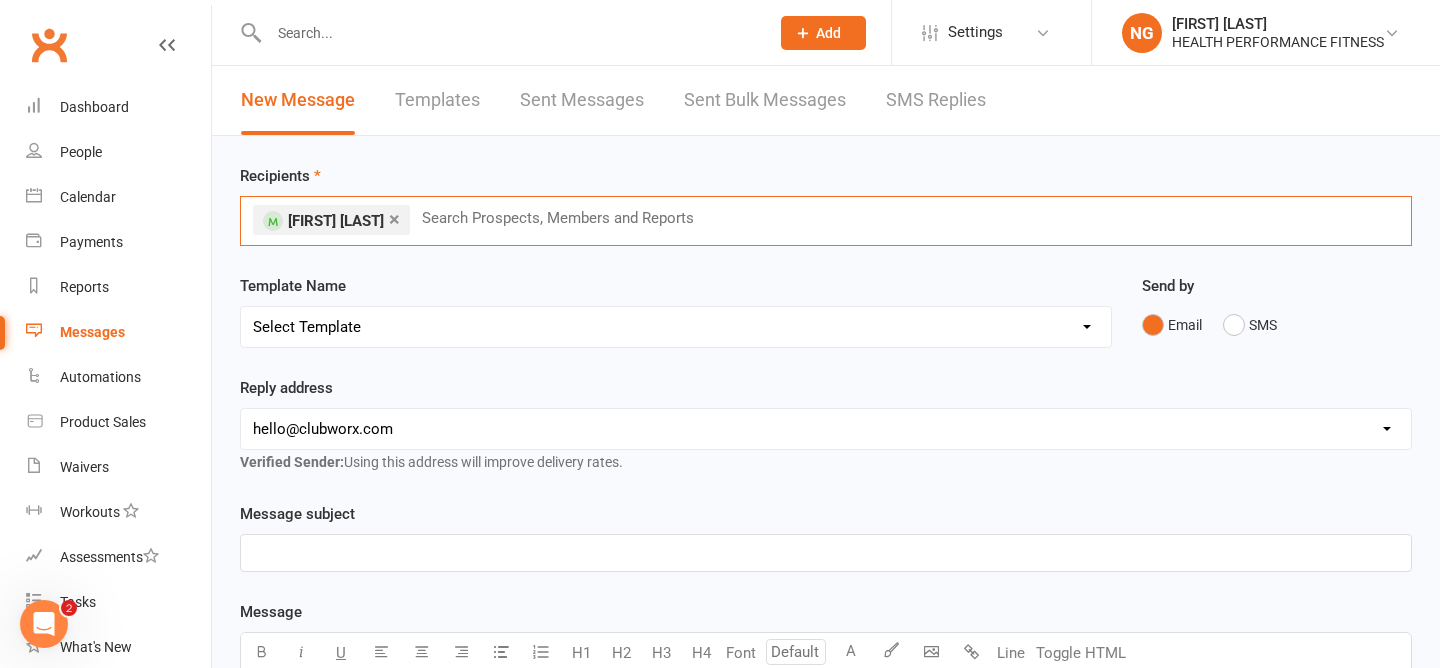 type 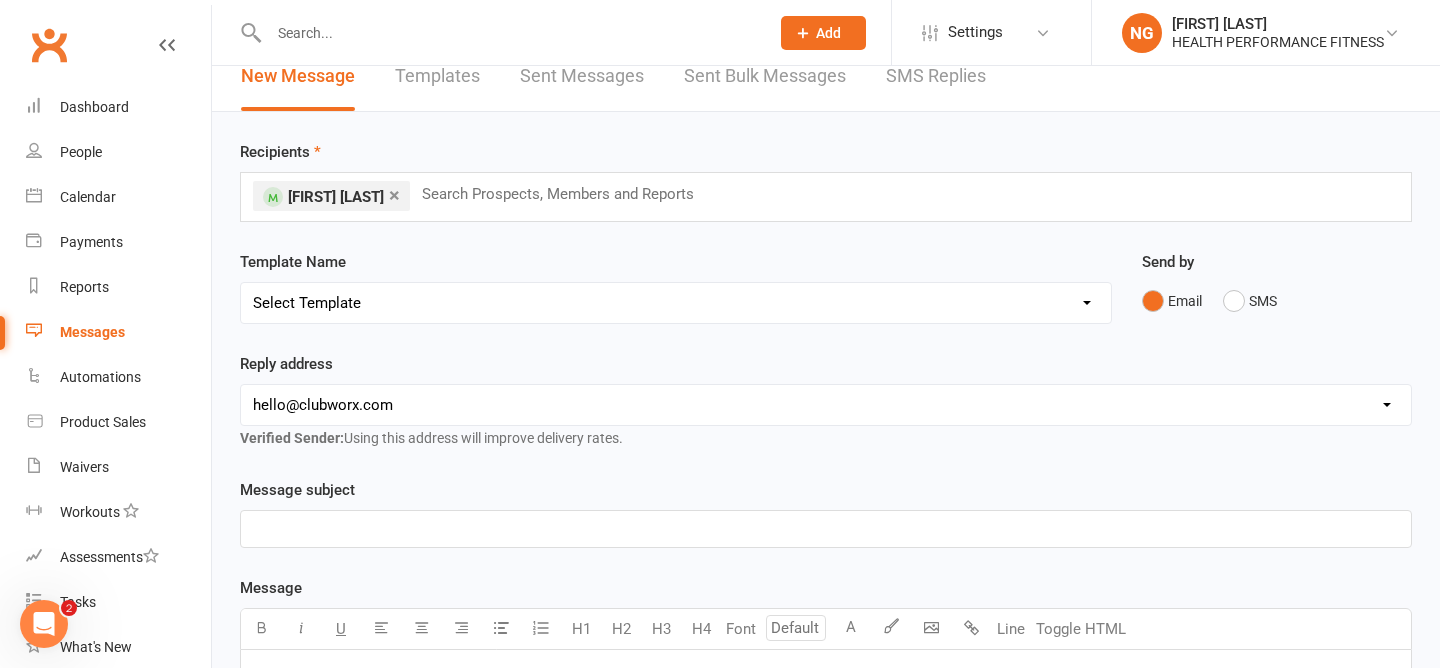 scroll, scrollTop: 25, scrollLeft: 0, axis: vertical 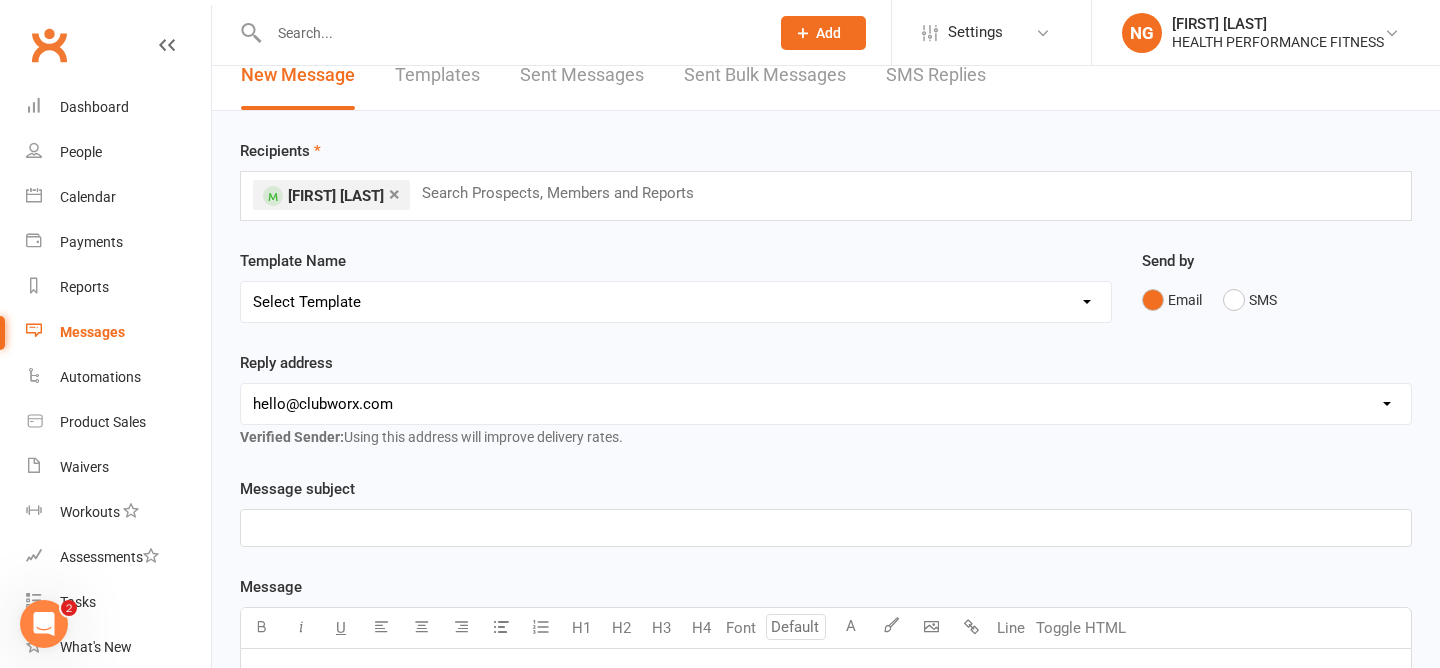 click on "Select Template [SMS] [Default template - review before using] Appointment reminder [SMS] [Default template - review before using] Missed class [SMS] [Default template - review before using] Initial response to enquiry [SMS] [Default template - review before using] Flash sale [Email] [Default template - review before using] Newsletter Email Template - Monthly Edition [SMS] [Default template - review before using] Sign up offer [SMS] [Default template - review before using] Inactive member [SMS] [Default template - review before using] Membership upgrade [SMS] [Default template - review before using] Suspension confirmation [SMS] [Default template - review before using] Follow up from free trial class [Email] [Default template - review before using] Message 1 - New Paid Trial: Welcome Email (Sent Immediately After Signup) [SMS] [Default template - review before using] Message 2 - New Paid Trial: SMS Reminder (Sent 1 Day After Signup) [SMS] [Default template - review before using] Failed payment" at bounding box center (676, 302) 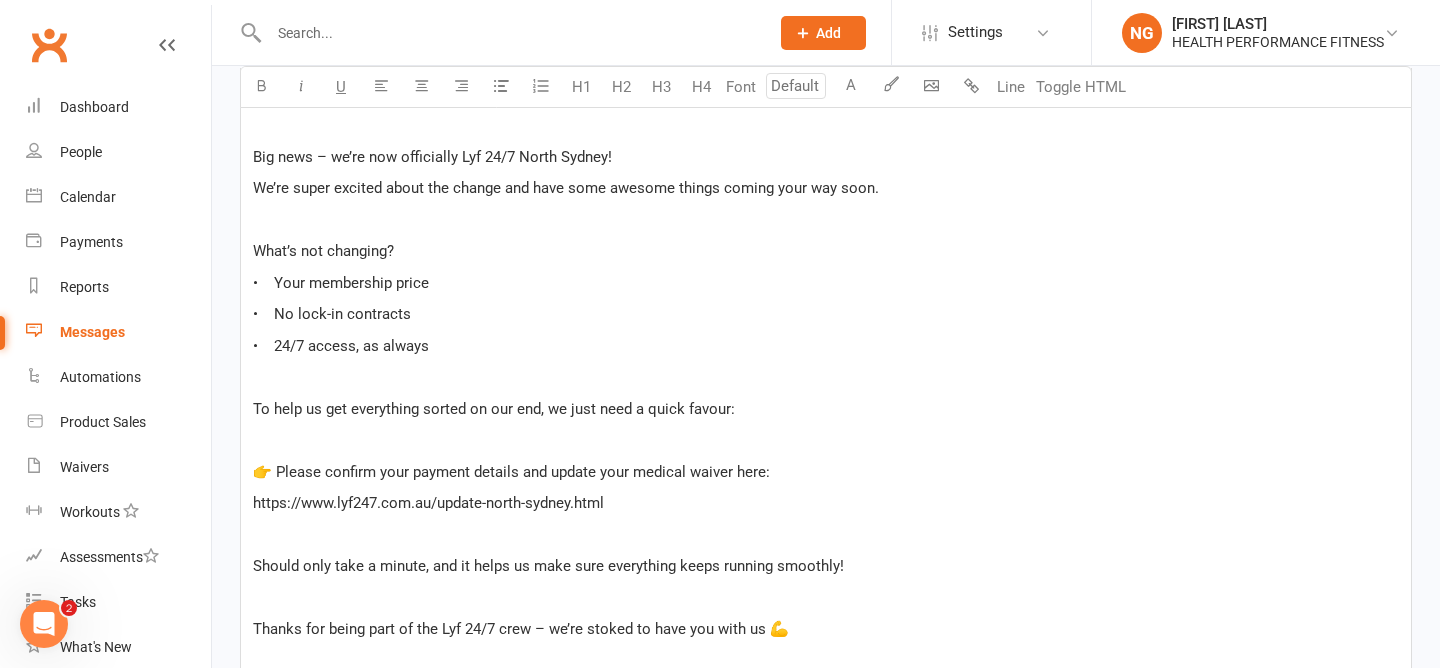 scroll, scrollTop: 0, scrollLeft: 0, axis: both 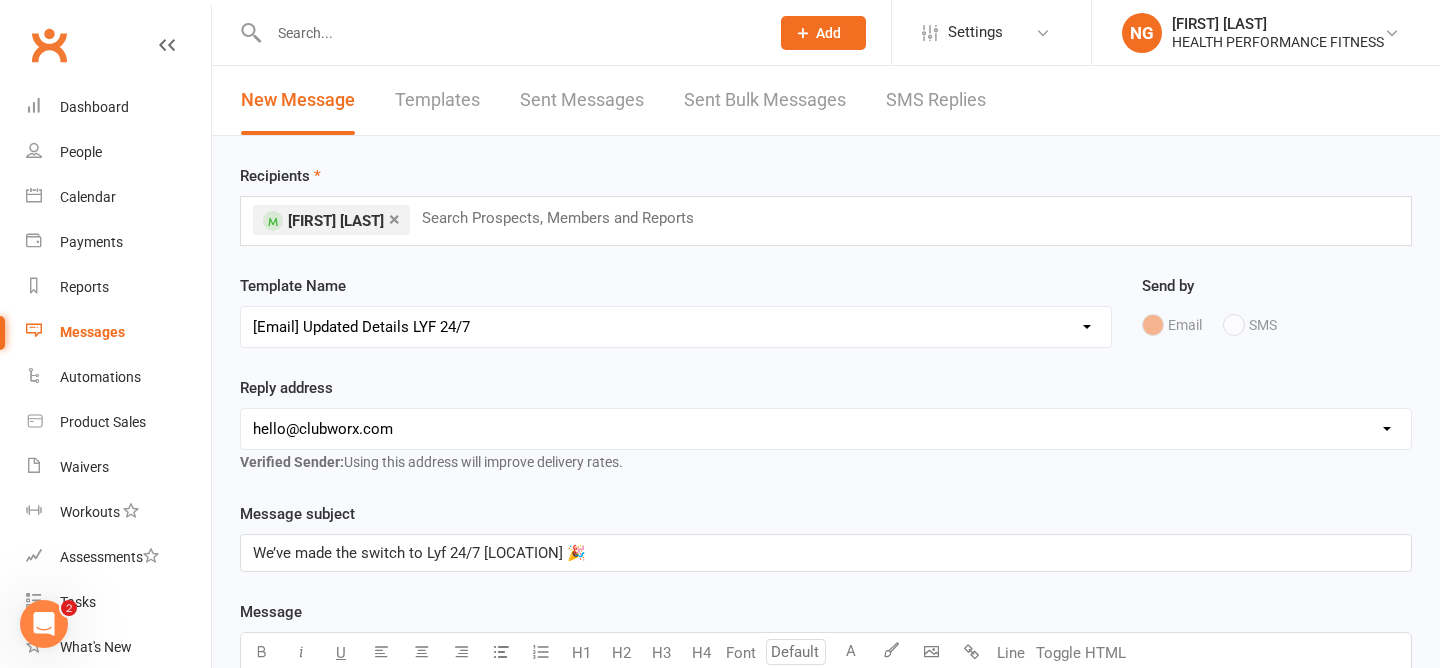 click on "× [FIRST] [LAST] Search Prospects, Members and Reports" at bounding box center [826, 221] 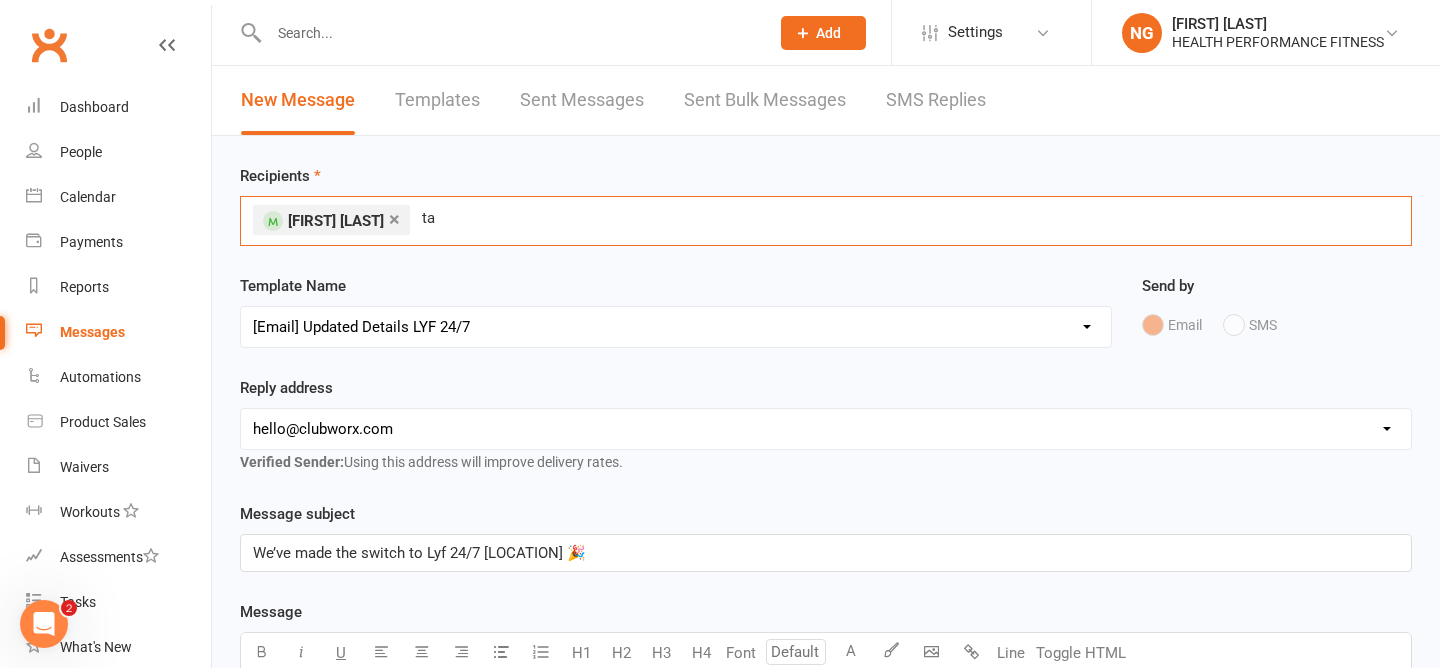 type on "t" 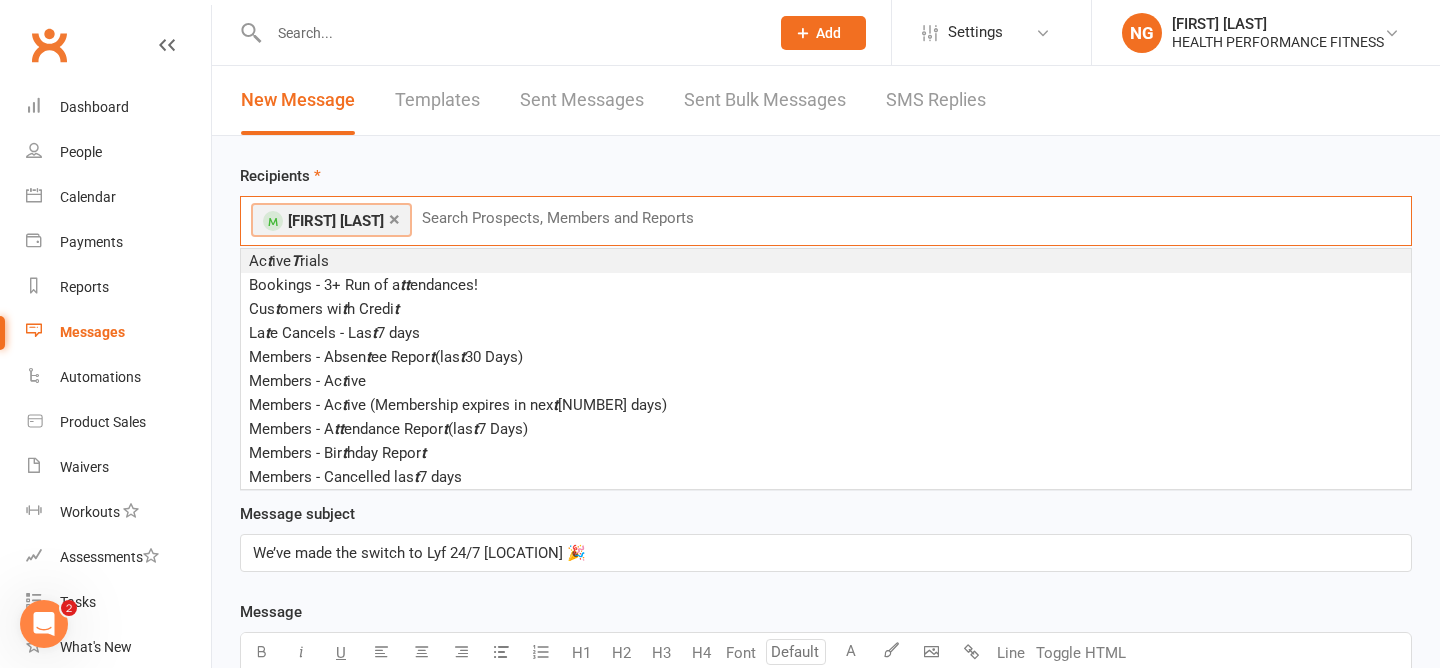 click on "Recipients × [FIRST] [LAST] Search Prospects, Members and Reports Ac t ive  T rials Bookings - 3+ Run of a t t endances! Cus t omers wi t h Credi t La t e Cancels - Las t  7 days Members - Absen t ee Repor t  (las t  30 Days) Members - Ac t ive Members - Ac t ive (Membership expires in nex t  30 days) Members - A t t endance Repor t  (las t  7 Days) Members - Bir t hday Repor t Members - Cancelled las t  7 days" at bounding box center [826, 205] 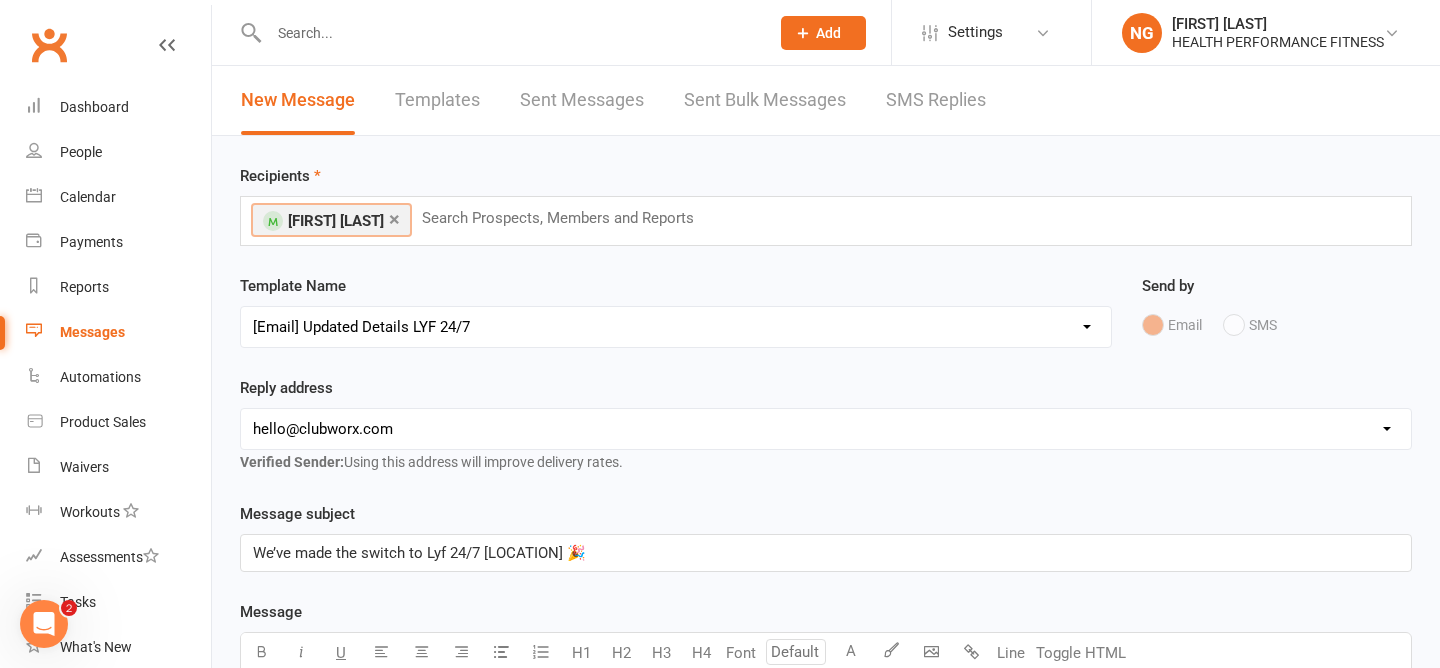 click at bounding box center [566, 218] 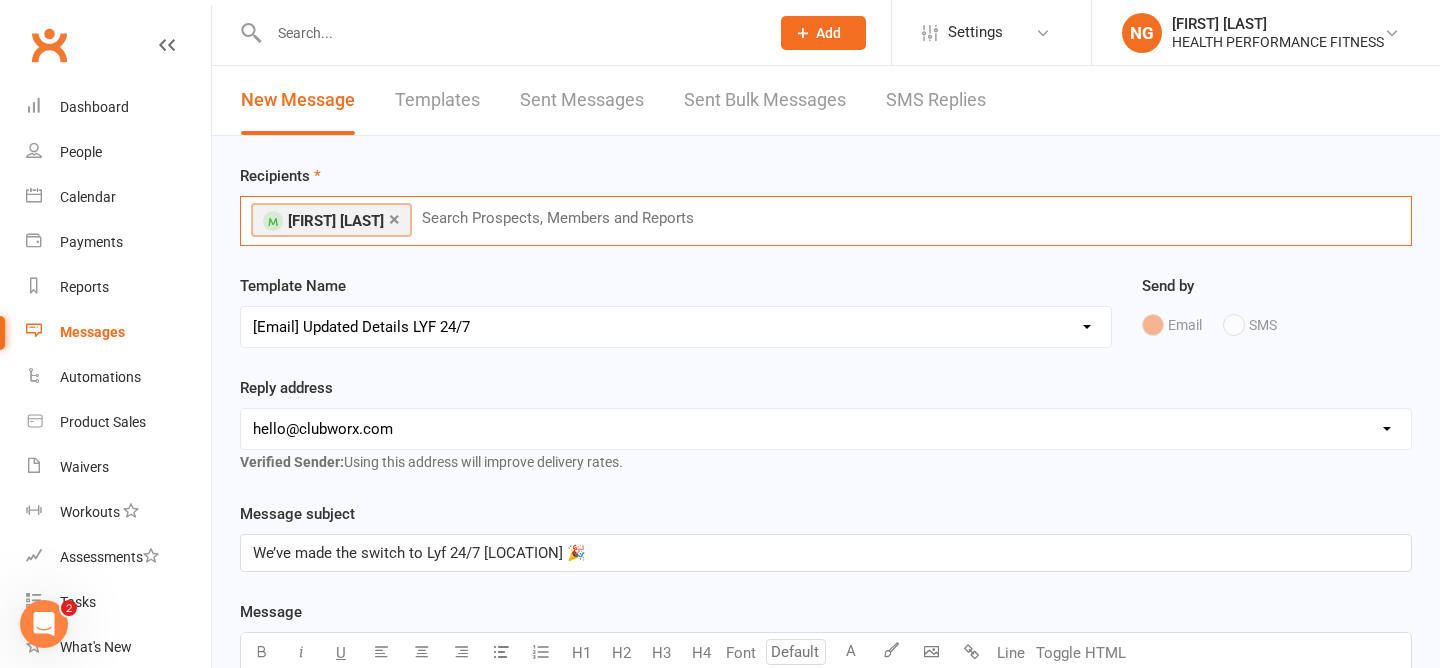 paste on "[EMAIL])" 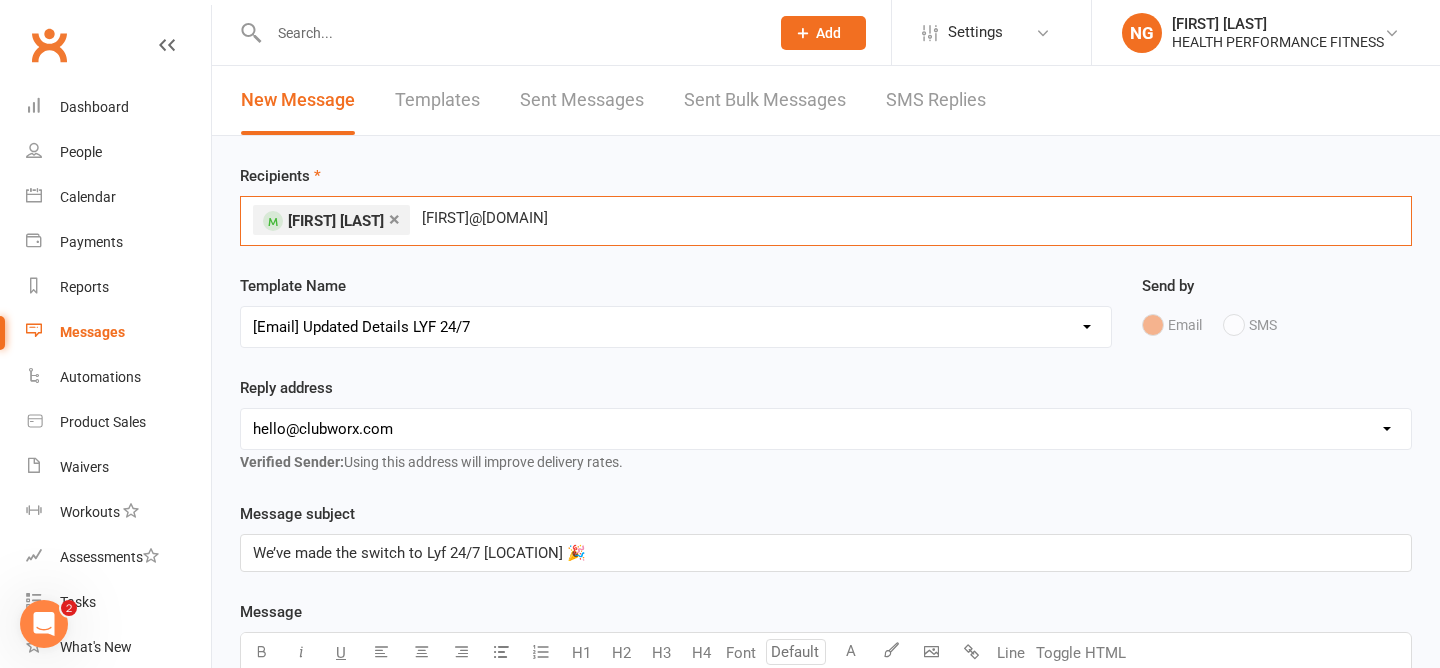 type on "[FIRST]@[DOMAIN]" 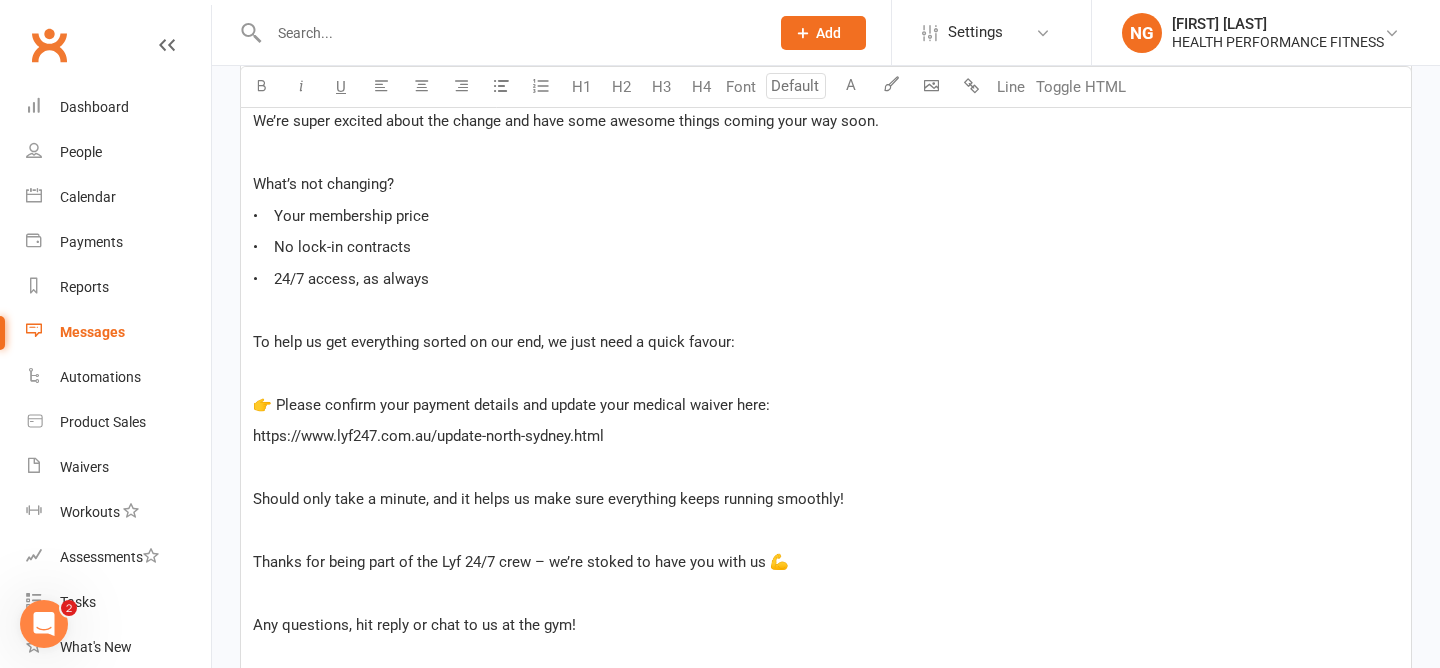 scroll, scrollTop: 1049, scrollLeft: 0, axis: vertical 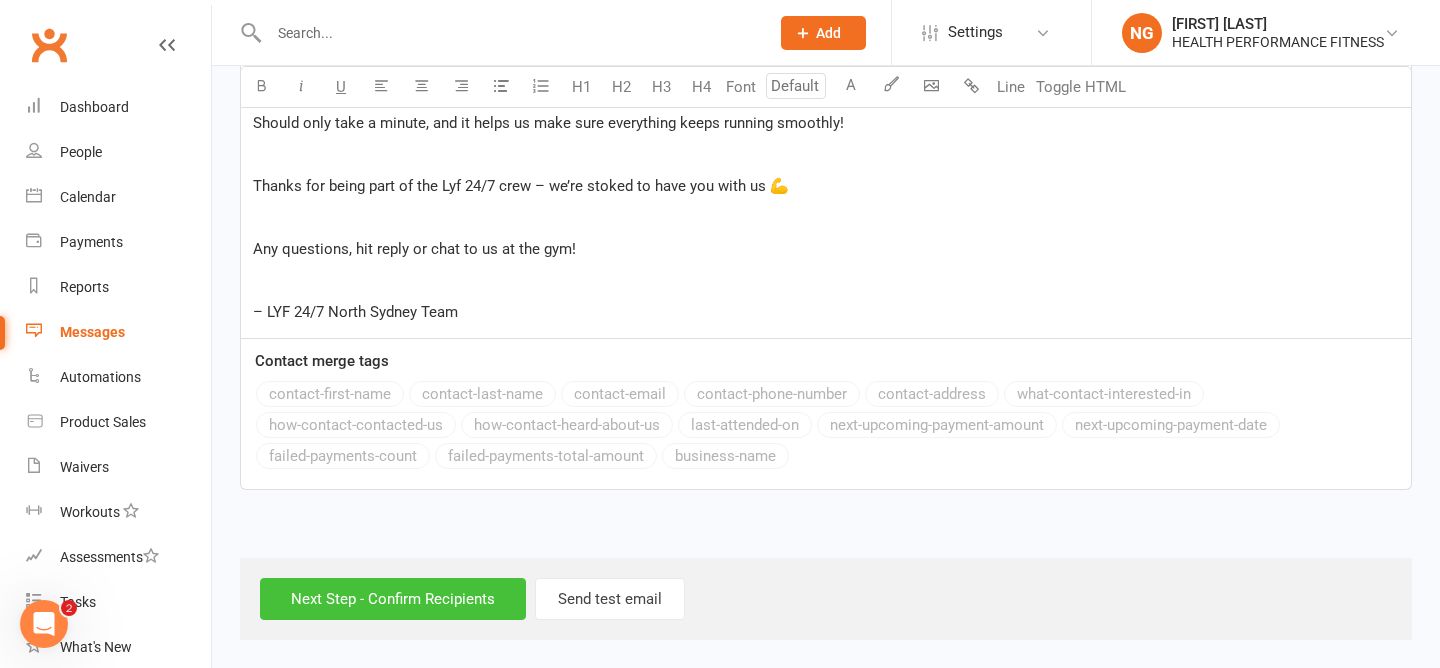 click on "Next Step - Confirm Recipients" at bounding box center [393, 599] 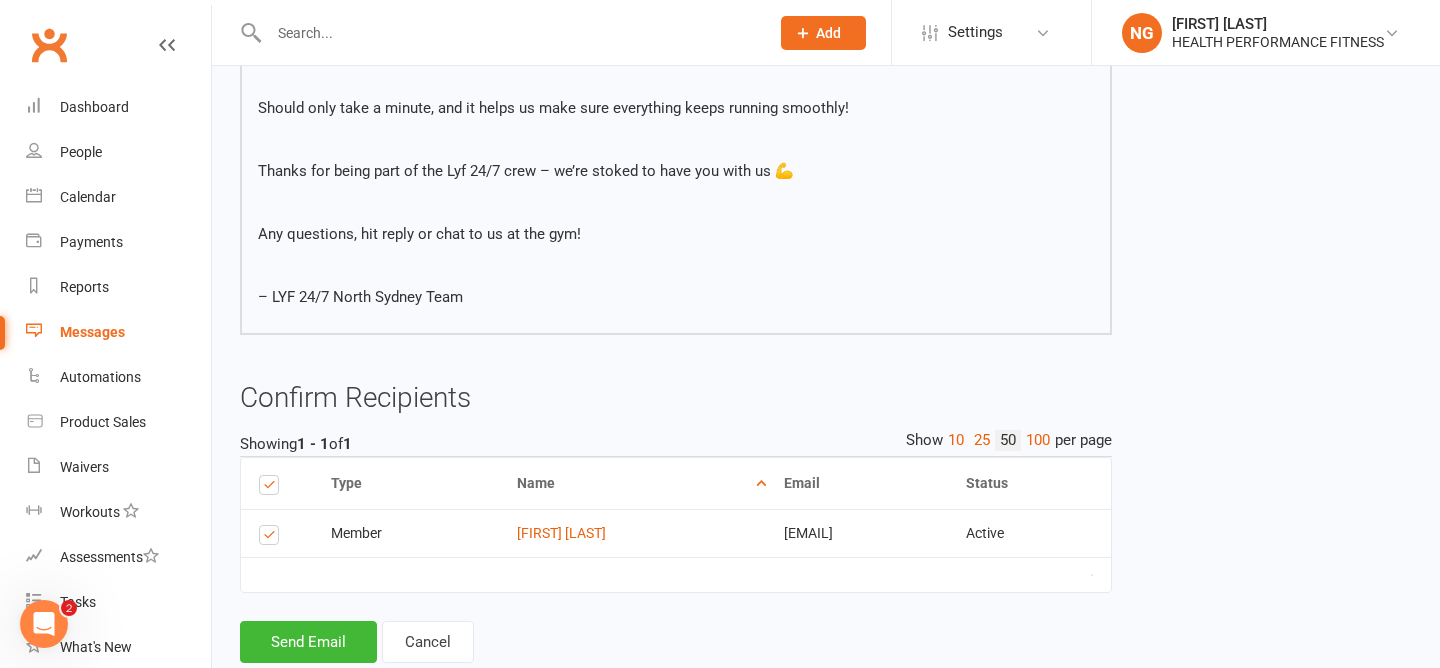 scroll, scrollTop: 793, scrollLeft: 0, axis: vertical 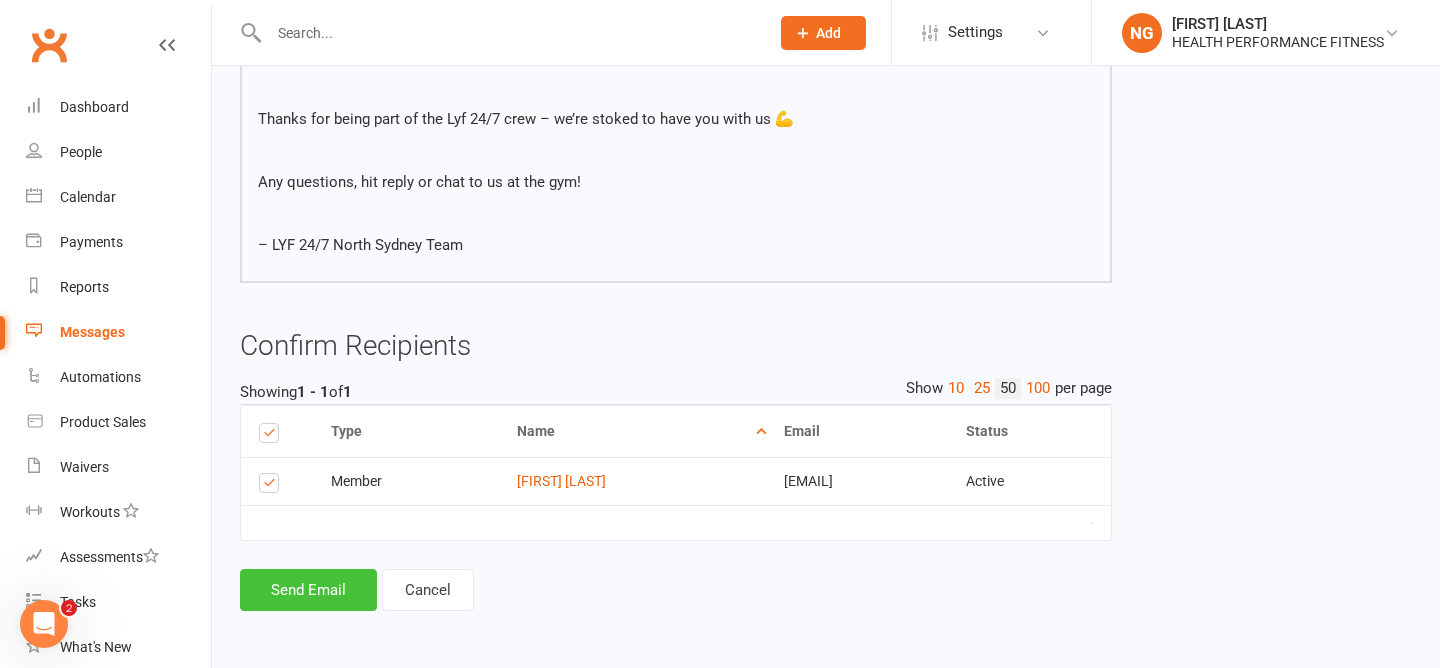 click on "Send Email" at bounding box center [308, 590] 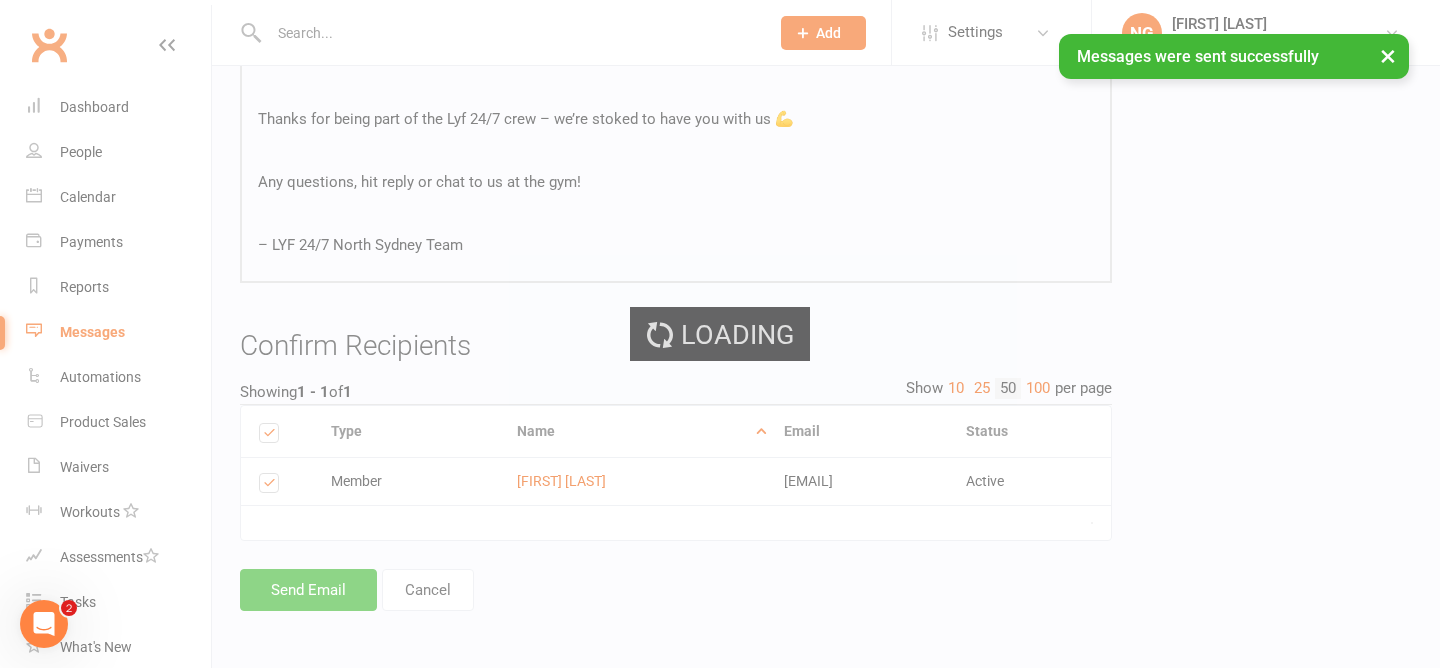scroll, scrollTop: 0, scrollLeft: 0, axis: both 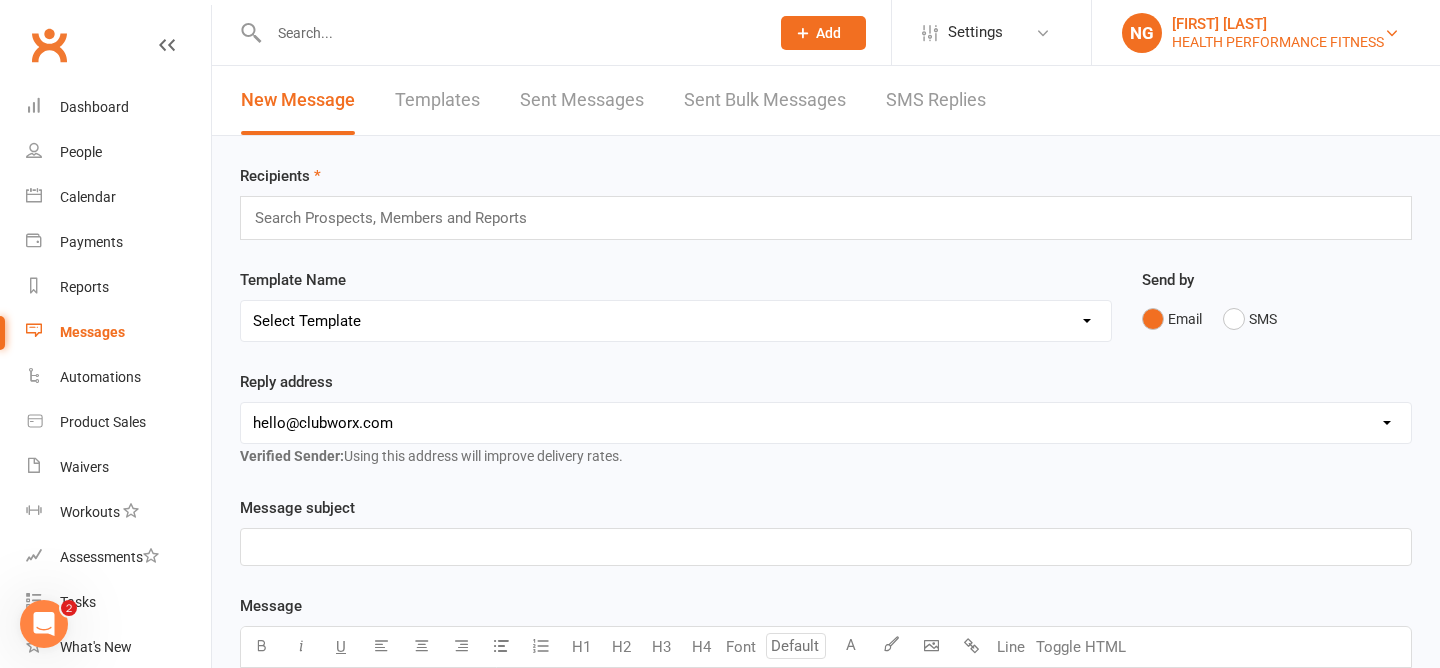 click on "HEALTH PERFORMANCE FITNESS" at bounding box center [1278, 42] 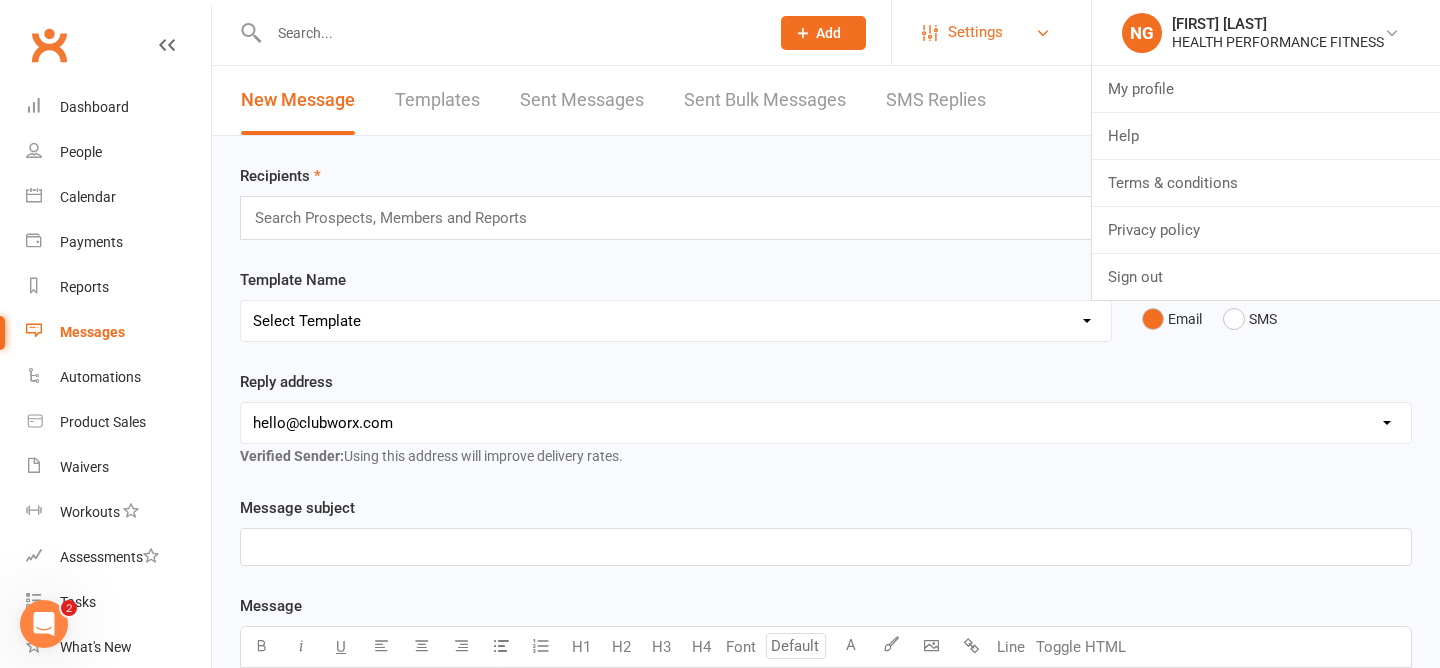 click on "Settings" at bounding box center [975, 32] 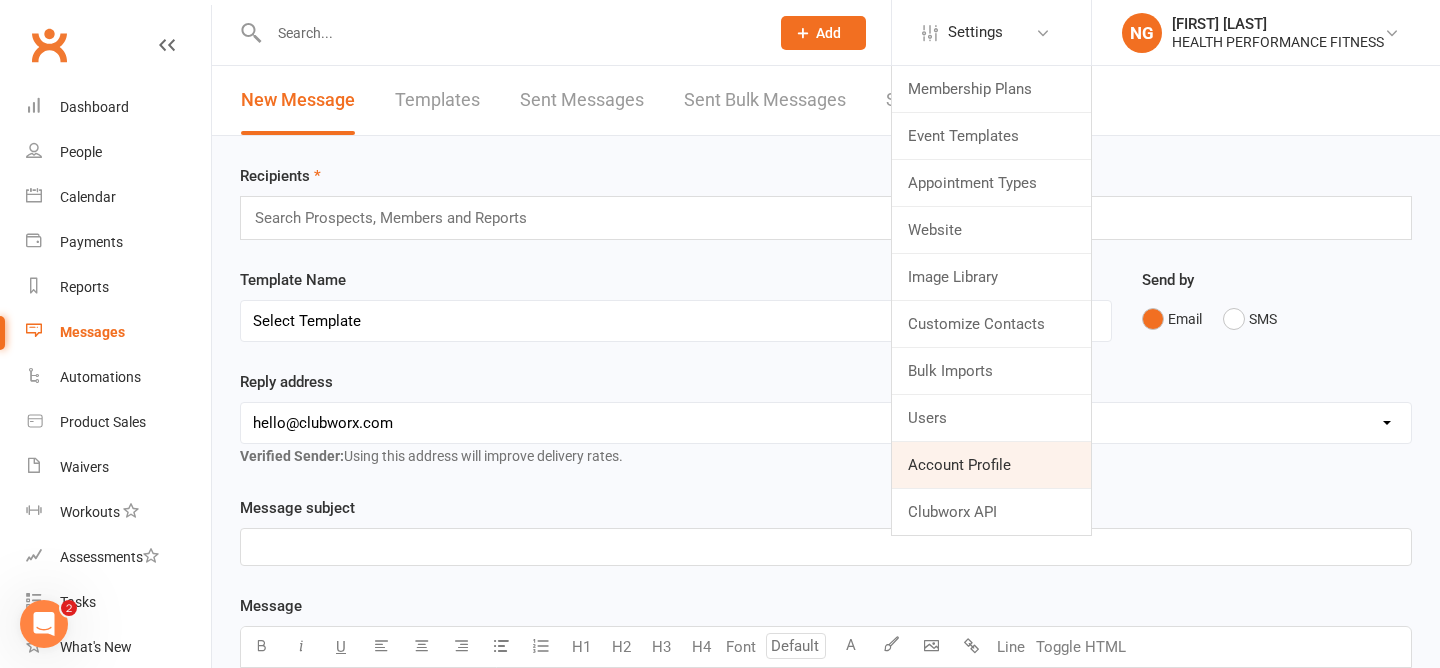 click on "Account Profile" at bounding box center (991, 465) 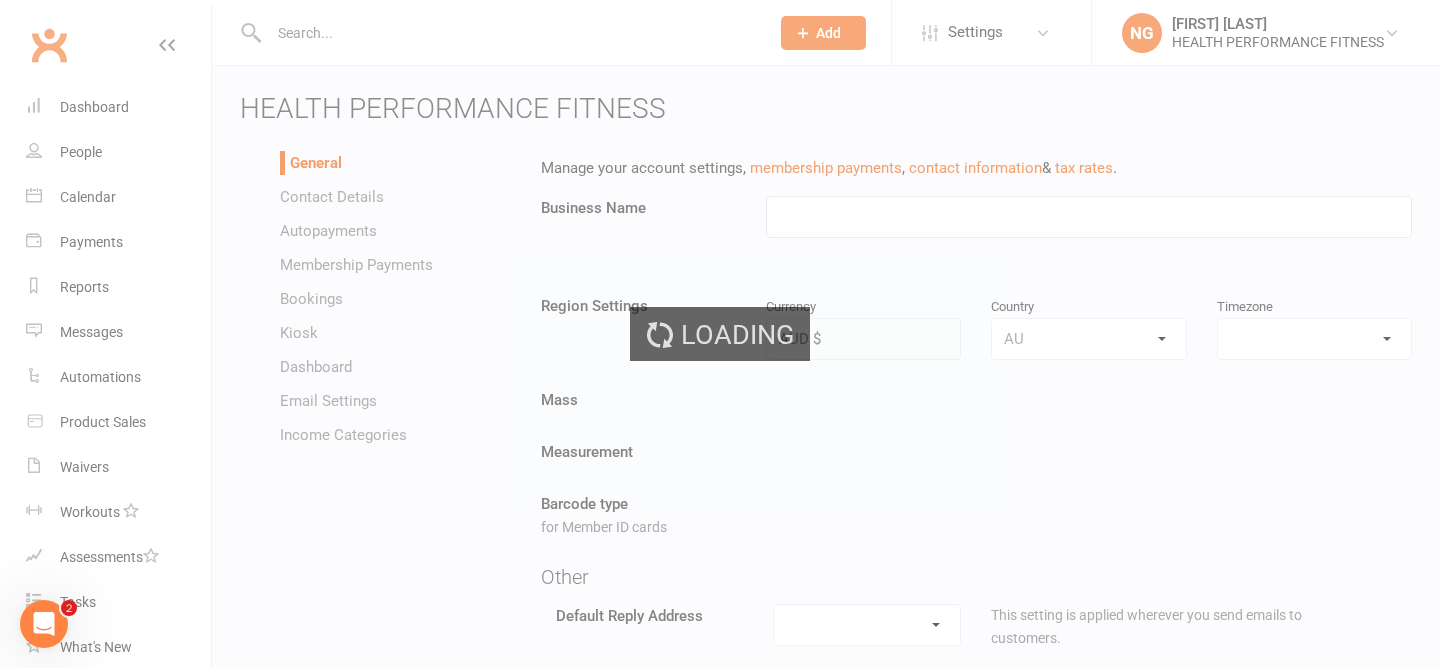 type on "HEALTH PERFORMANCE FITNESS" 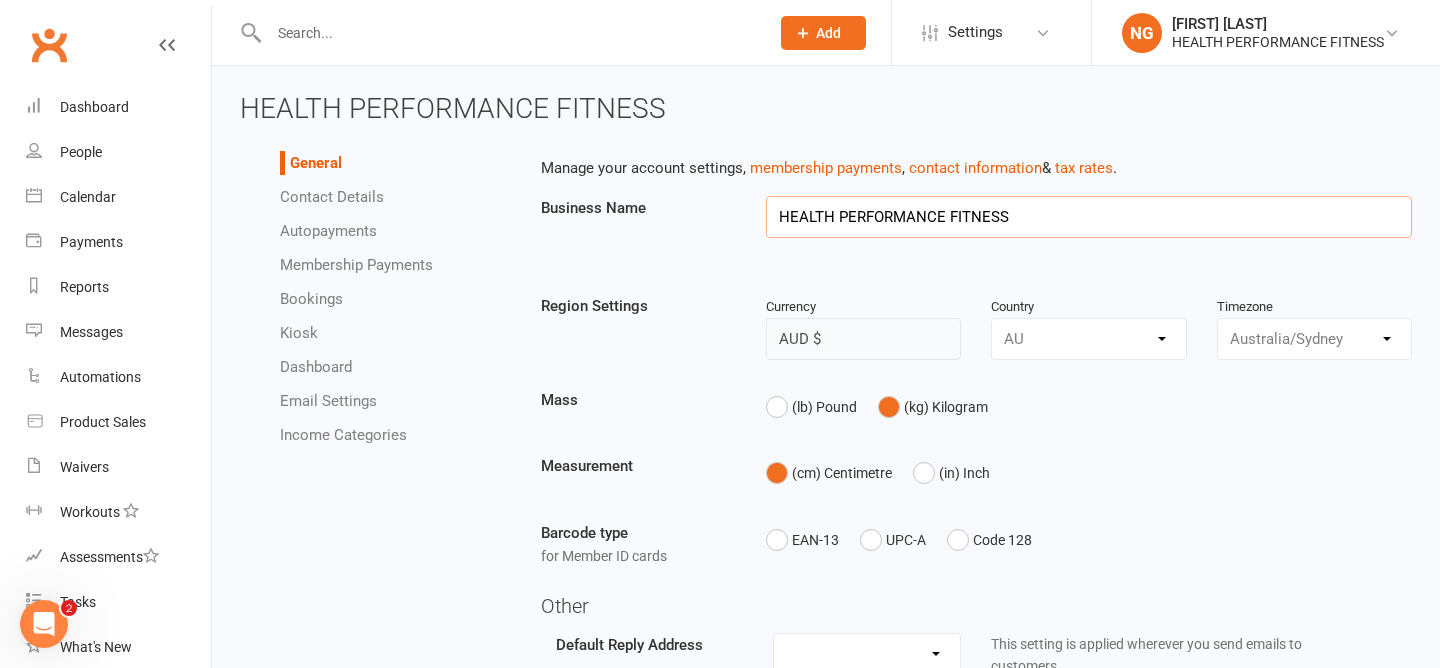 click on "HEALTH PERFORMANCE FITNESS" at bounding box center [1089, 217] 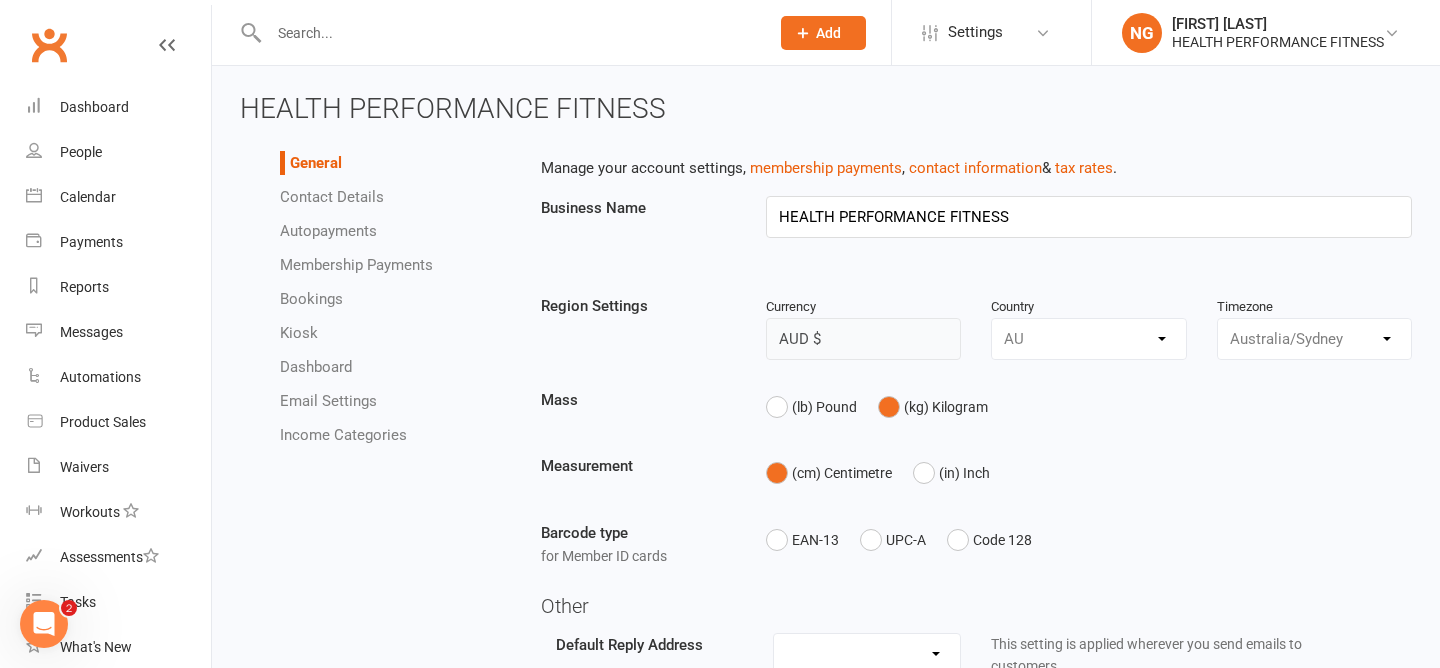 click on "HEALTH PERFORMANCE FITNESS" at bounding box center [1089, 231] 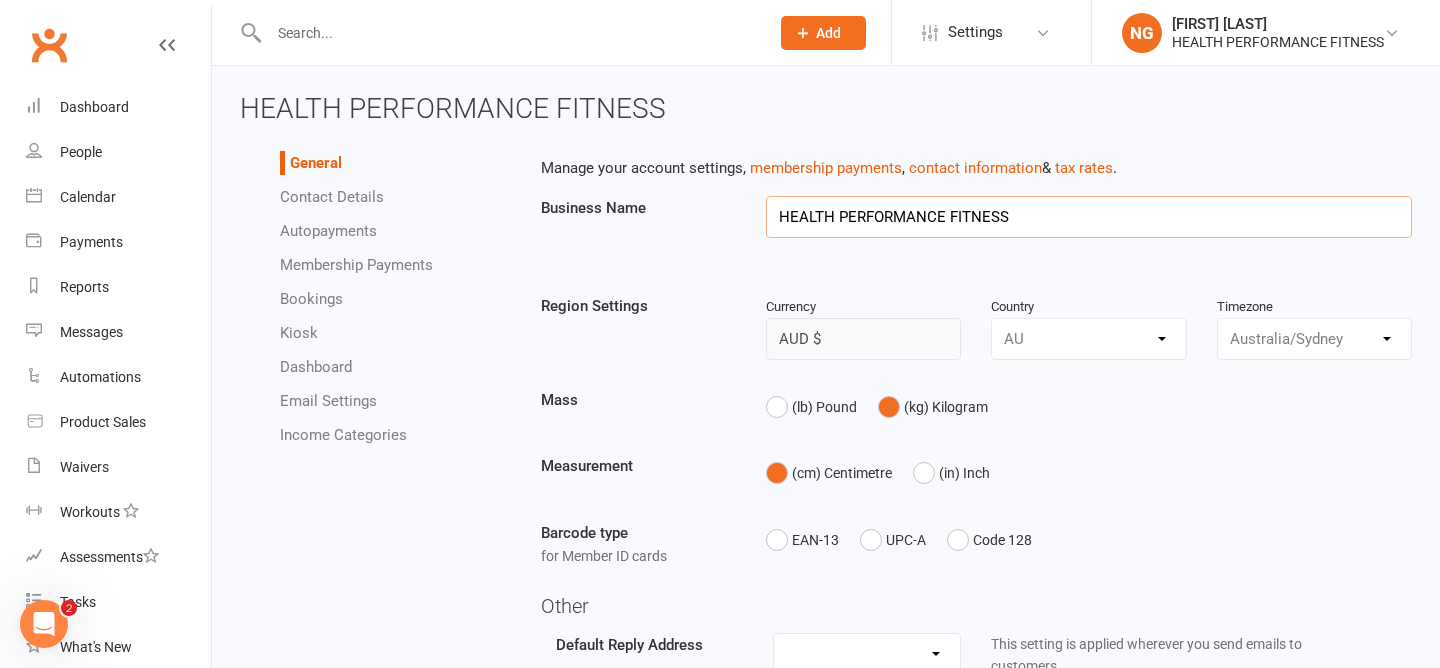 click on "HEALTH PERFORMANCE FITNESS" at bounding box center [1089, 217] 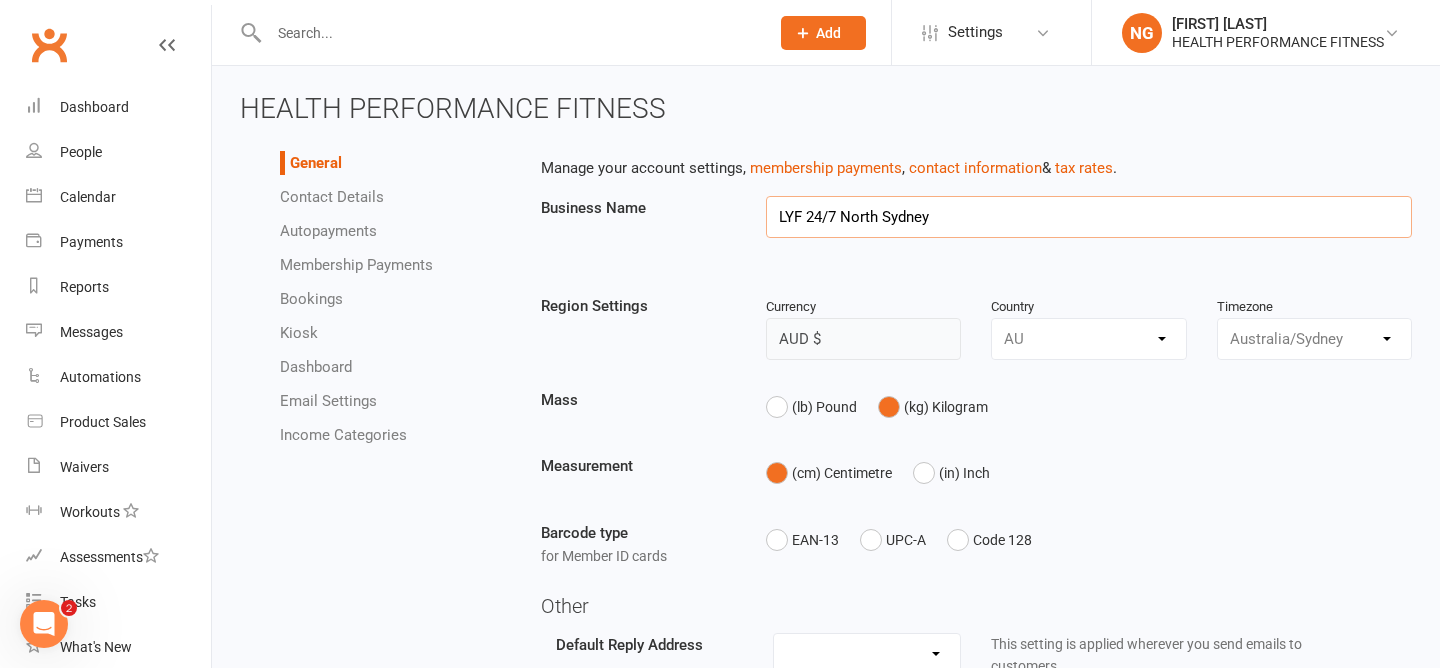 type on "LYF 24/7 North Sydney" 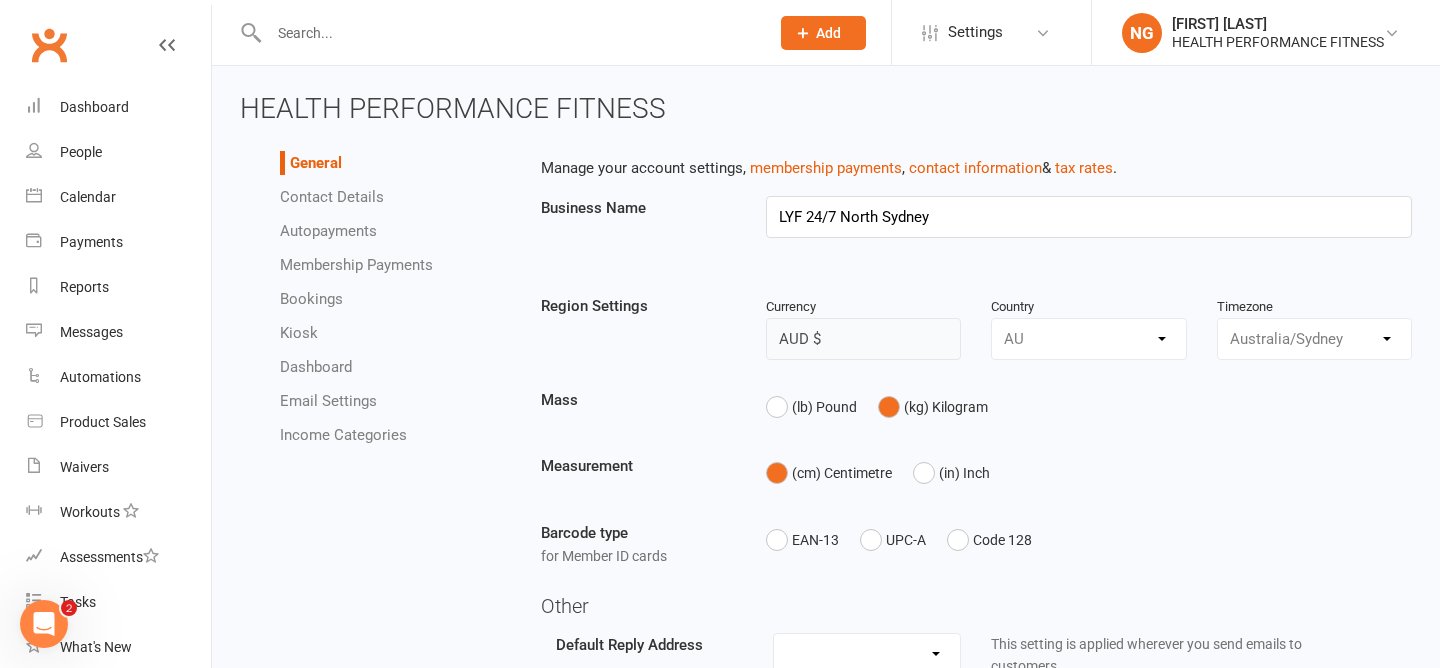 click on "LYF 24/7 North Sydney" at bounding box center [1089, 231] 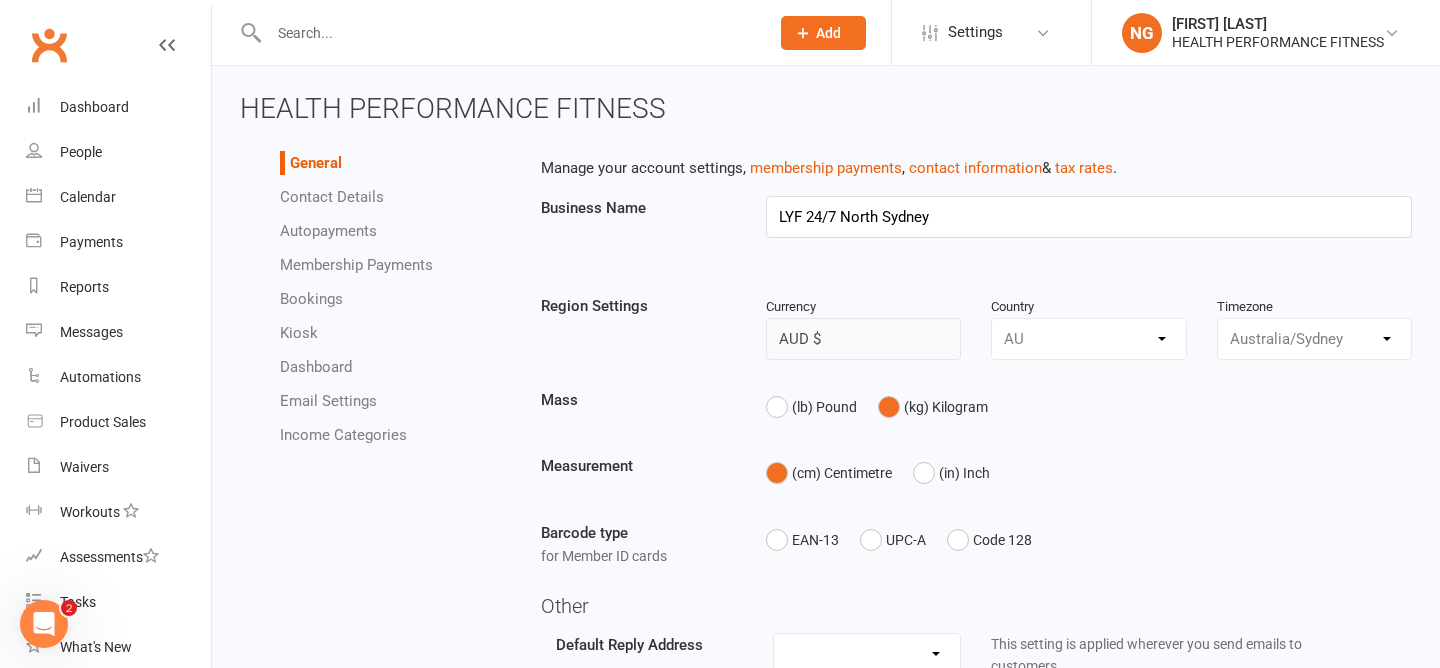 scroll, scrollTop: 149, scrollLeft: 0, axis: vertical 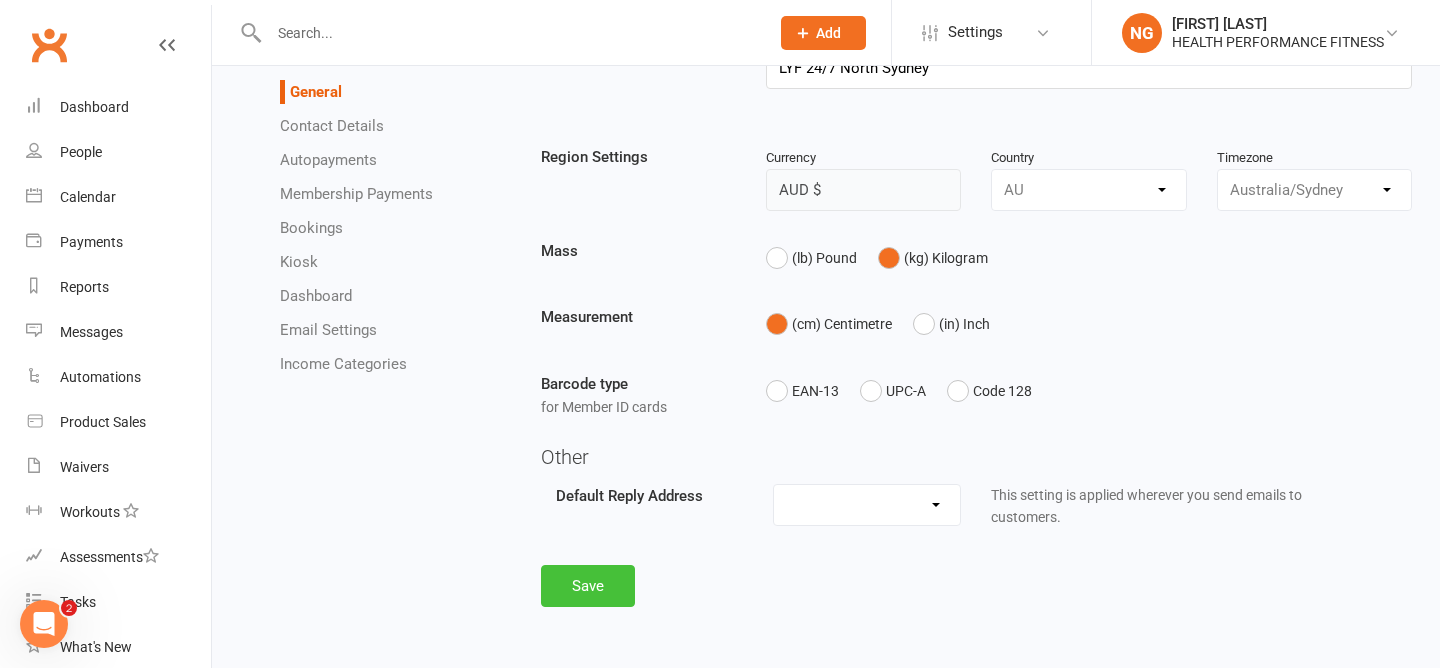 click on "Save" at bounding box center [588, 586] 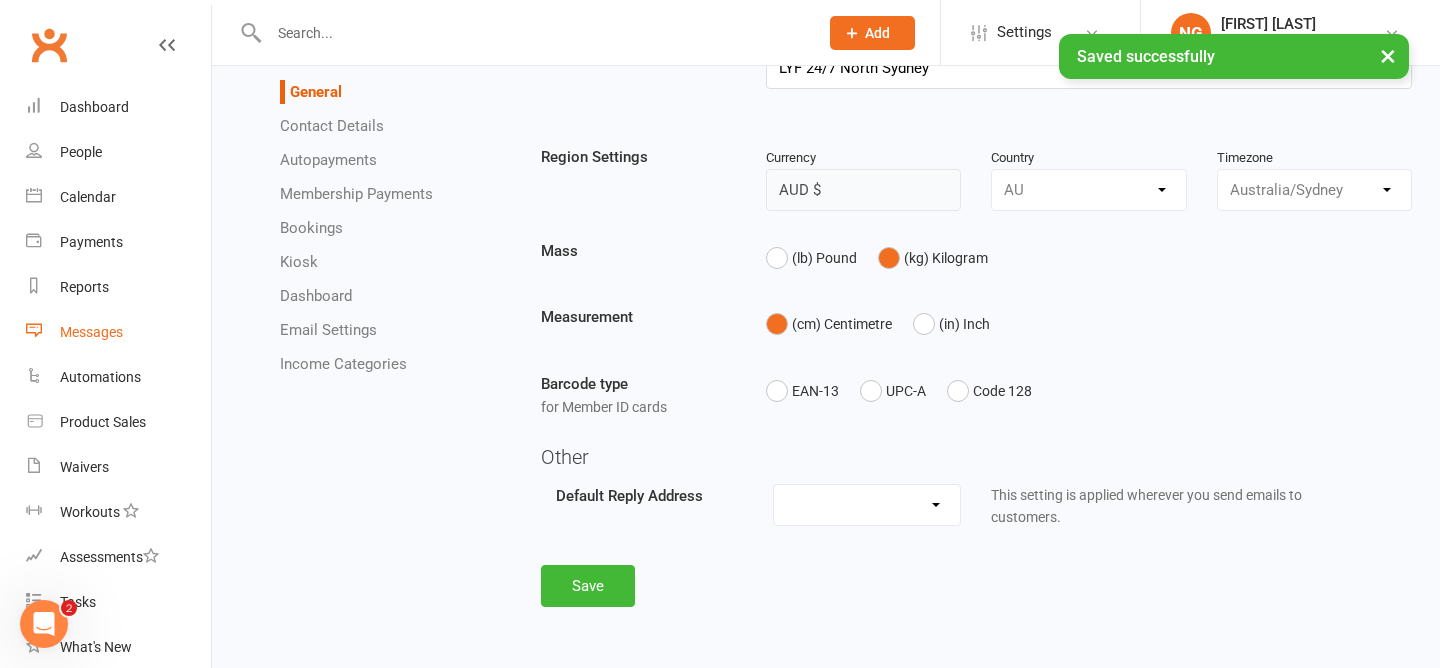 click on "Messages" at bounding box center (118, 332) 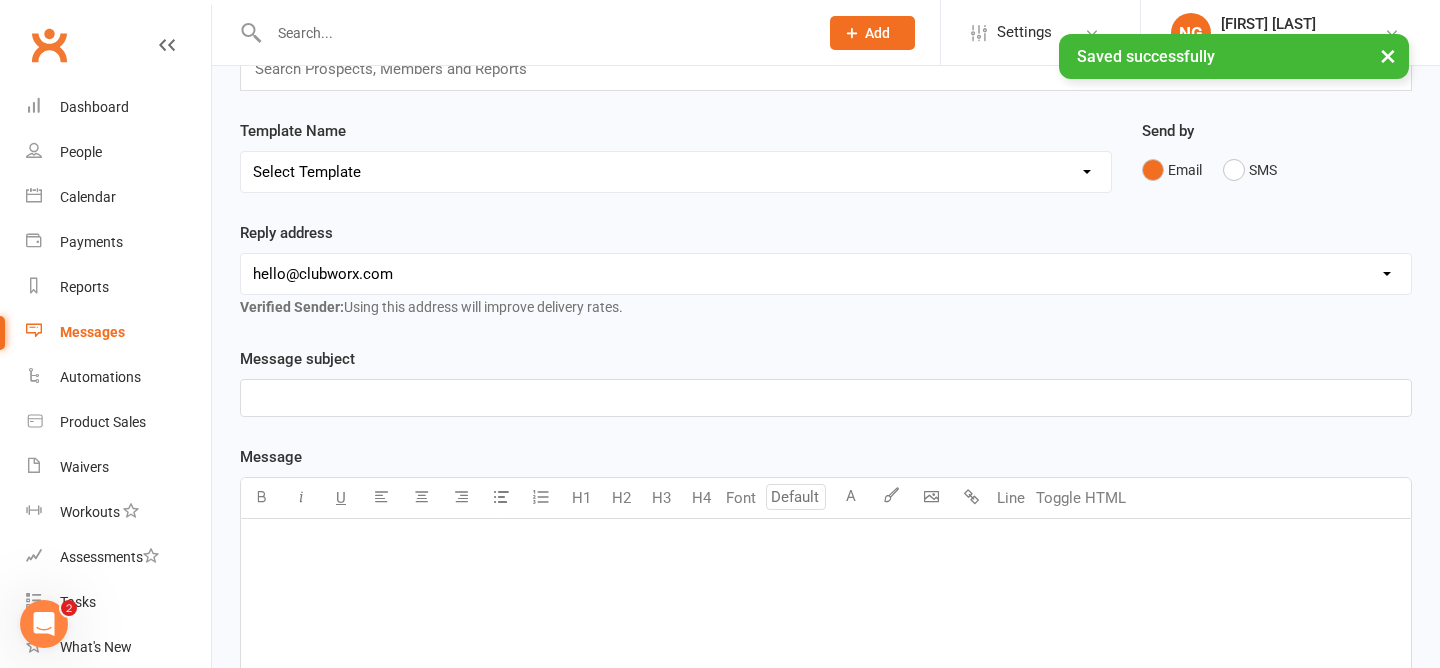 scroll, scrollTop: 0, scrollLeft: 0, axis: both 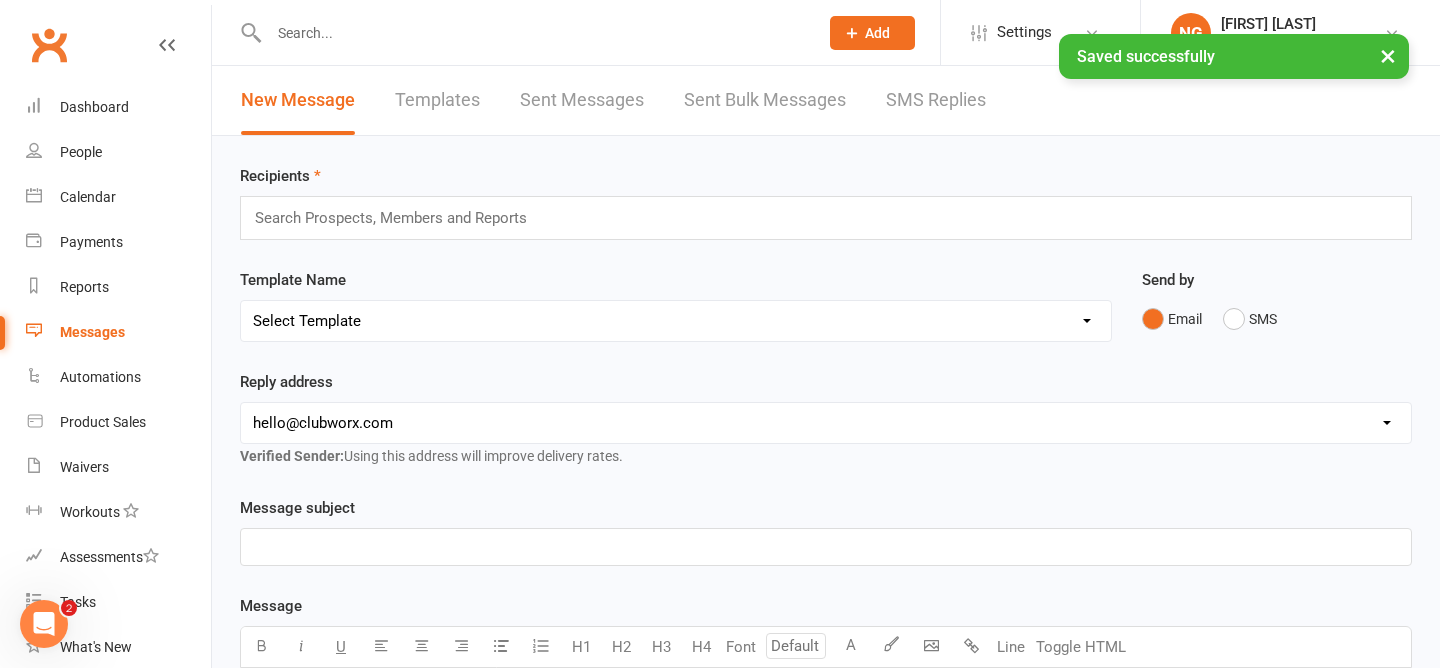 click on "Recipients Search Prospects, Members and Reports Template Name Select Template [SMS] [Default template - review before using] Appointment reminder [SMS] [Default template - review before using] Missed class [SMS] [Default template - review before using] Initial response to enquiry [SMS] [Default template - review before using] Flash sale [Email] [Default template - review before using] Newsletter Email Template - Monthly Edition [SMS] [Default template - review before using] Sign up offer [SMS] [Default template - review before using] Inactive member [SMS] [Default template - review before using] Membership upgrade [SMS] [Default template - review before using] Suspension confirmation [SMS] [Default template - review before using] Follow up from free trial class [Email] [Default template - review before using] Message 1 - New Paid Trial: Welcome Email (Sent Immediately After Signup) [SMS] [Default template - review before using] Message 2 - New Paid Trial: SMS Reminder (Sent 1 Day After Signup) Send by Email" at bounding box center [826, 703] 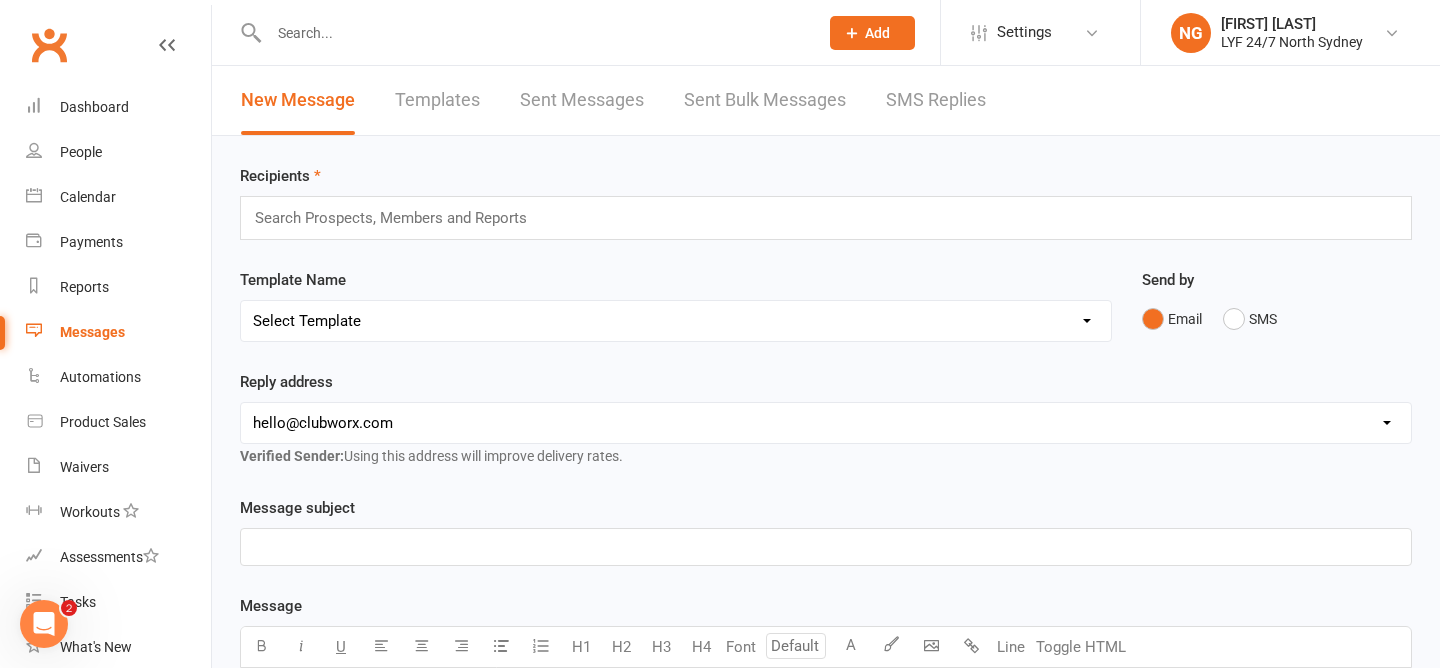 click on "Search Prospects, Members and Reports" at bounding box center [826, 218] 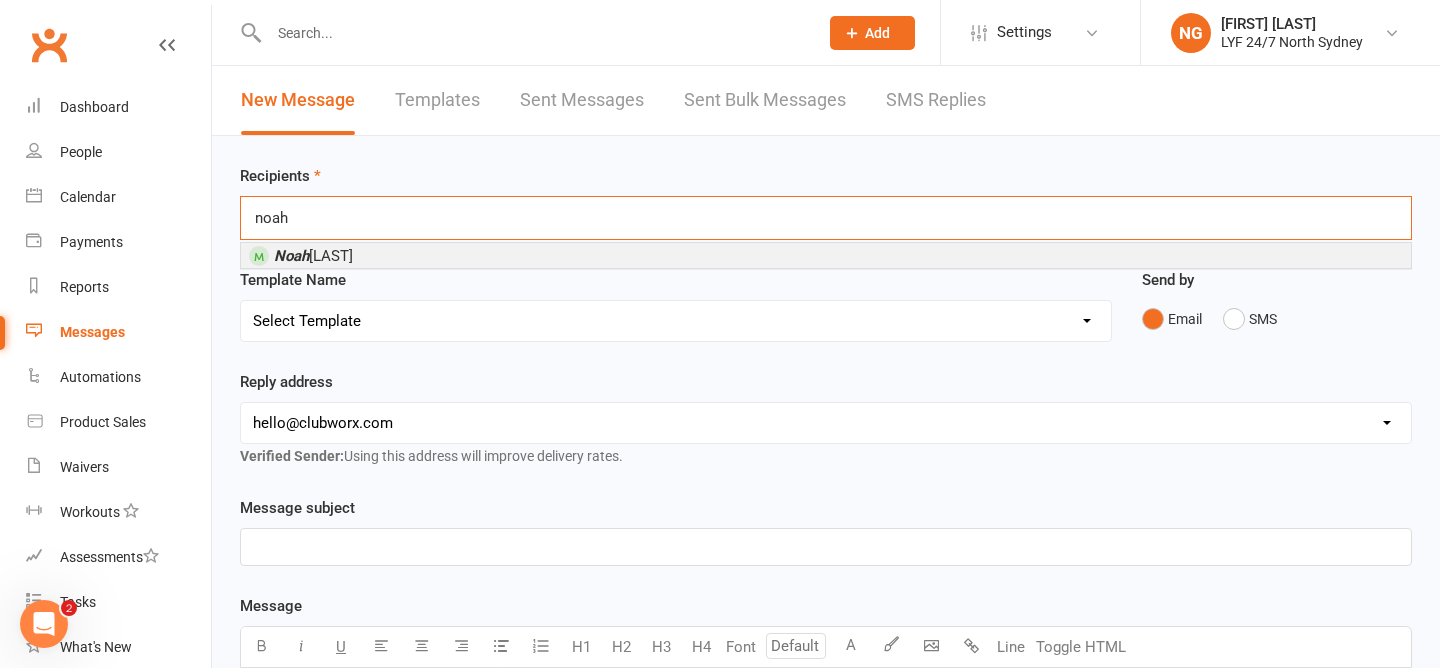 type on "noah" 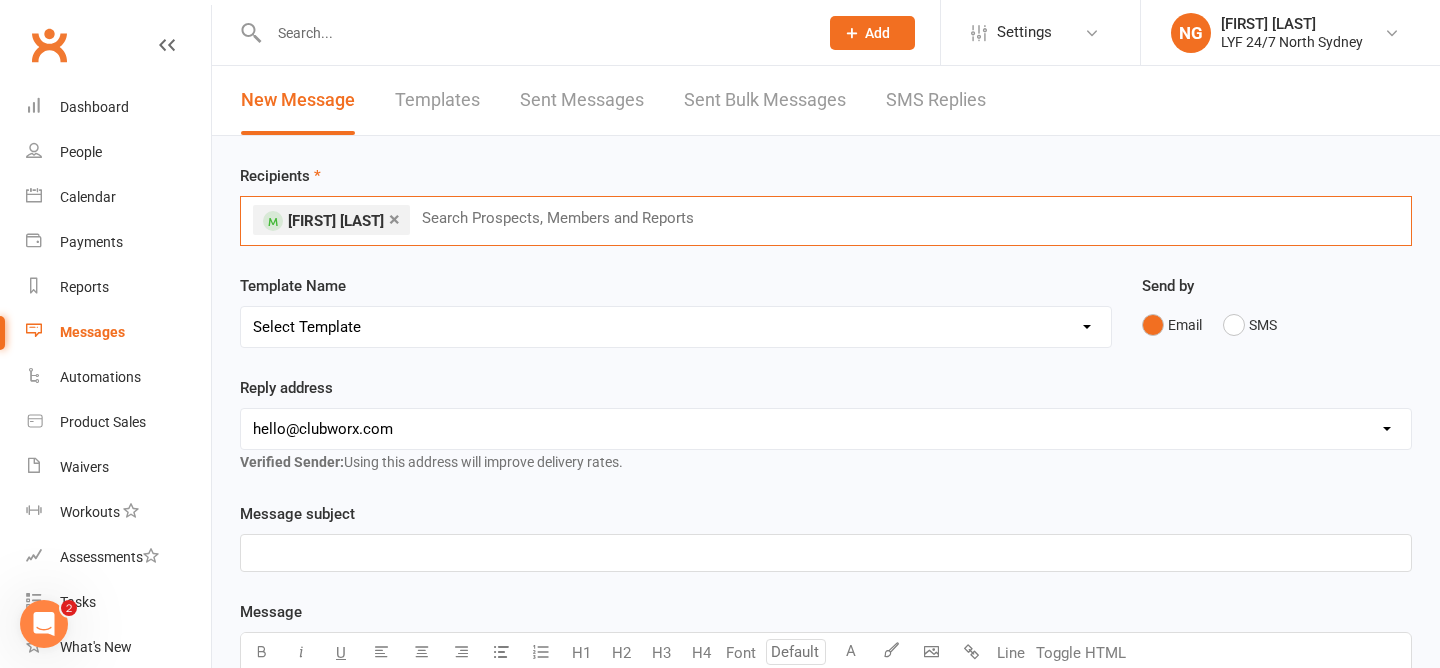 scroll, scrollTop: 37, scrollLeft: 0, axis: vertical 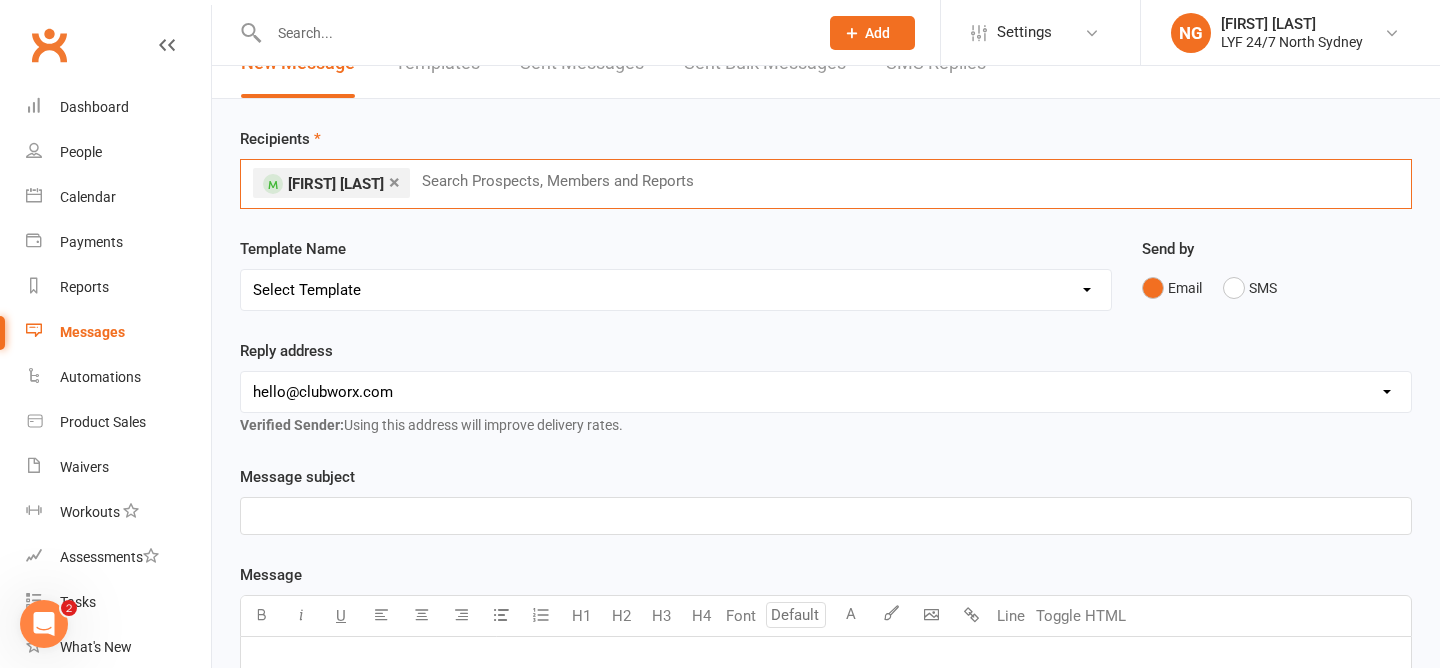 click on "Select Template [SMS] [Default template - review before using] Appointment reminder [SMS] [Default template - review before using] Missed class [SMS] [Default template - review before using] Initial response to enquiry [SMS] [Default template - review before using] Flash sale [Email] [Default template - review before using] Newsletter Email Template - Monthly Edition [SMS] [Default template - review before using] Sign up offer [SMS] [Default template - review before using] Inactive member [SMS] [Default template - review before using] Membership upgrade [SMS] [Default template - review before using] Suspension confirmation [SMS] [Default template - review before using] Follow up from free trial class [Email] [Default template - review before using] Message 1 - New Paid Trial: Welcome Email (Sent Immediately After Signup) [SMS] [Default template - review before using] Message 2 - New Paid Trial: SMS Reminder (Sent 1 Day After Signup) [SMS] [Default template - review before using] Failed payment" at bounding box center (676, 290) 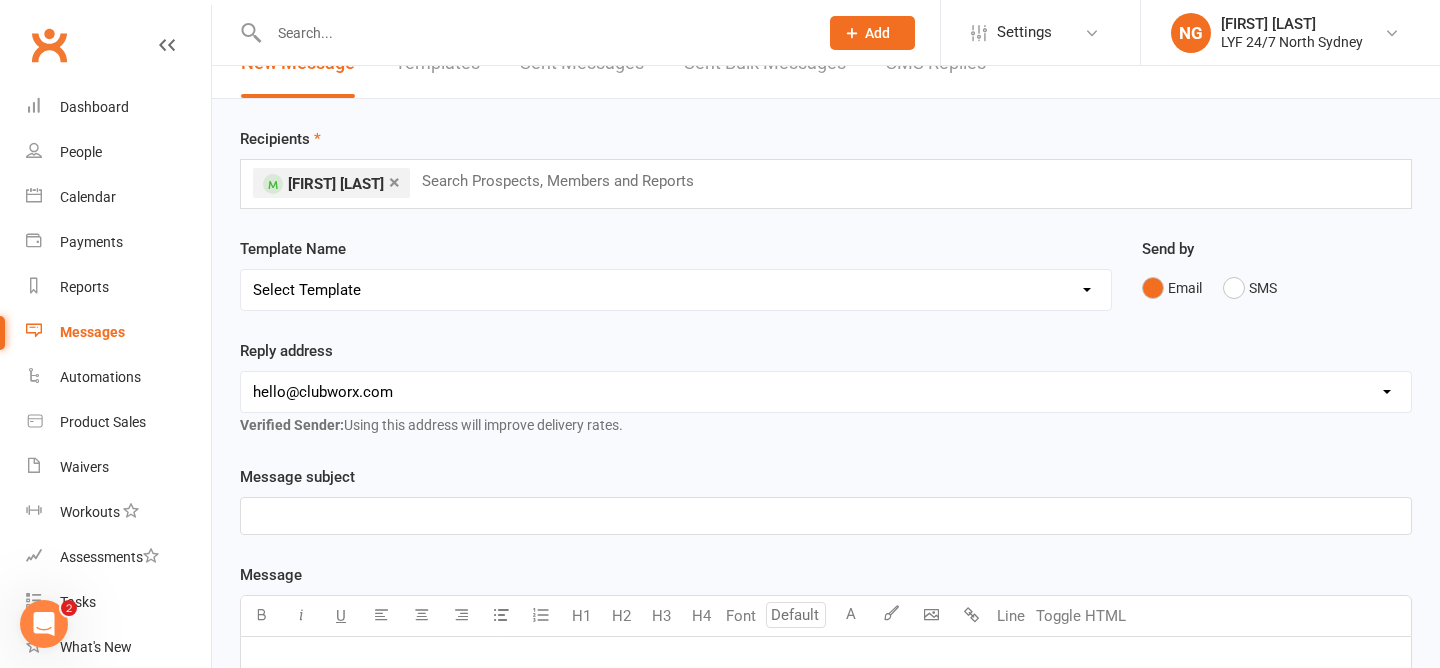 select on "31" 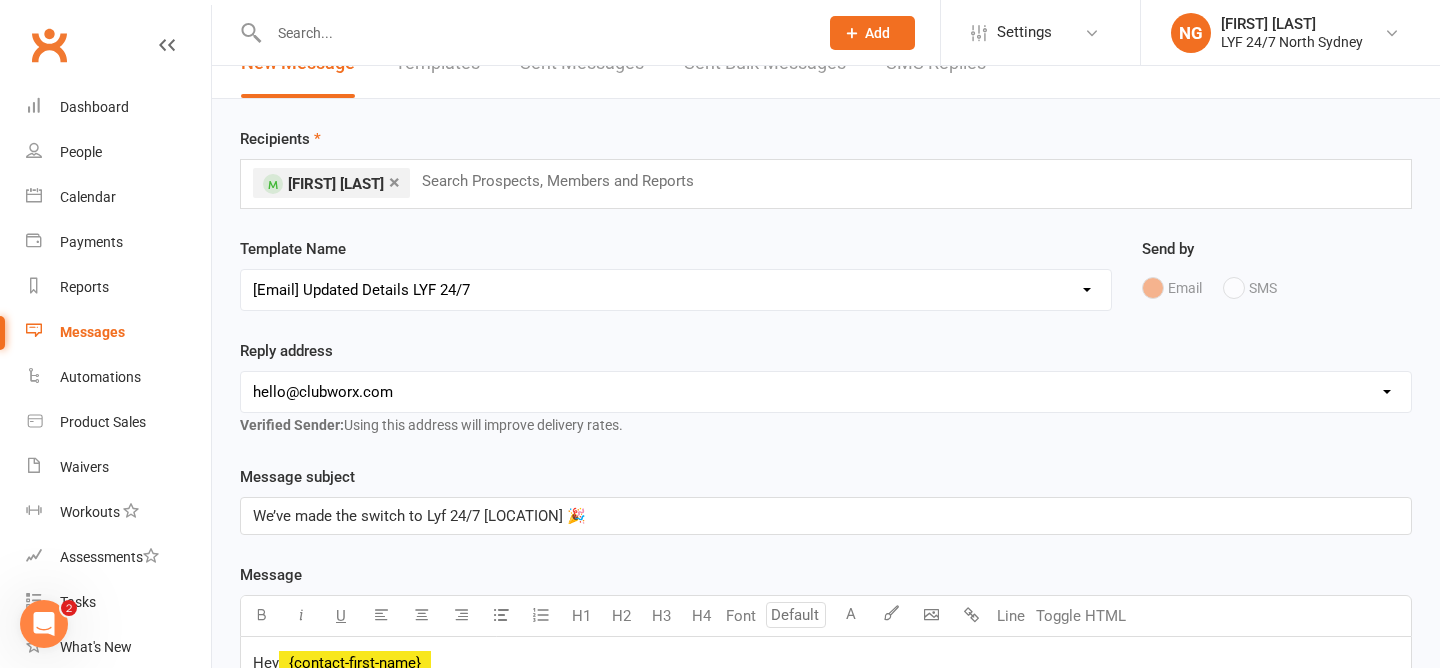 click on "Template Name Select Template [SMS] [Default template - review before using] Appointment reminder [SMS] [Default template - review before using] Missed class [SMS] [Default template - review before using] Initial response to enquiry [SMS] [Default template - review before using] Flash sale [Email] [Default template - review before using] Newsletter Email Template - Monthly Edition [SMS] [Default template - review before using] Sign up offer [SMS] [Default template - review before using] Inactive member [SMS] [Default template - review before using] Membership upgrade [SMS] [Default template - review before using] Suspension confirmation [SMS] [Default template - review before using] Follow up from free trial class [Email] [Default template - review before using] Message 1 - New Paid Trial: Welcome Email (Sent Immediately After Signup) [SMS] [Default template - review before using] Message 2 - New Paid Trial: SMS Reminder (Sent 1 Day After Signup) [SMS] [Default template - review before using] Failed payment" at bounding box center [676, 288] 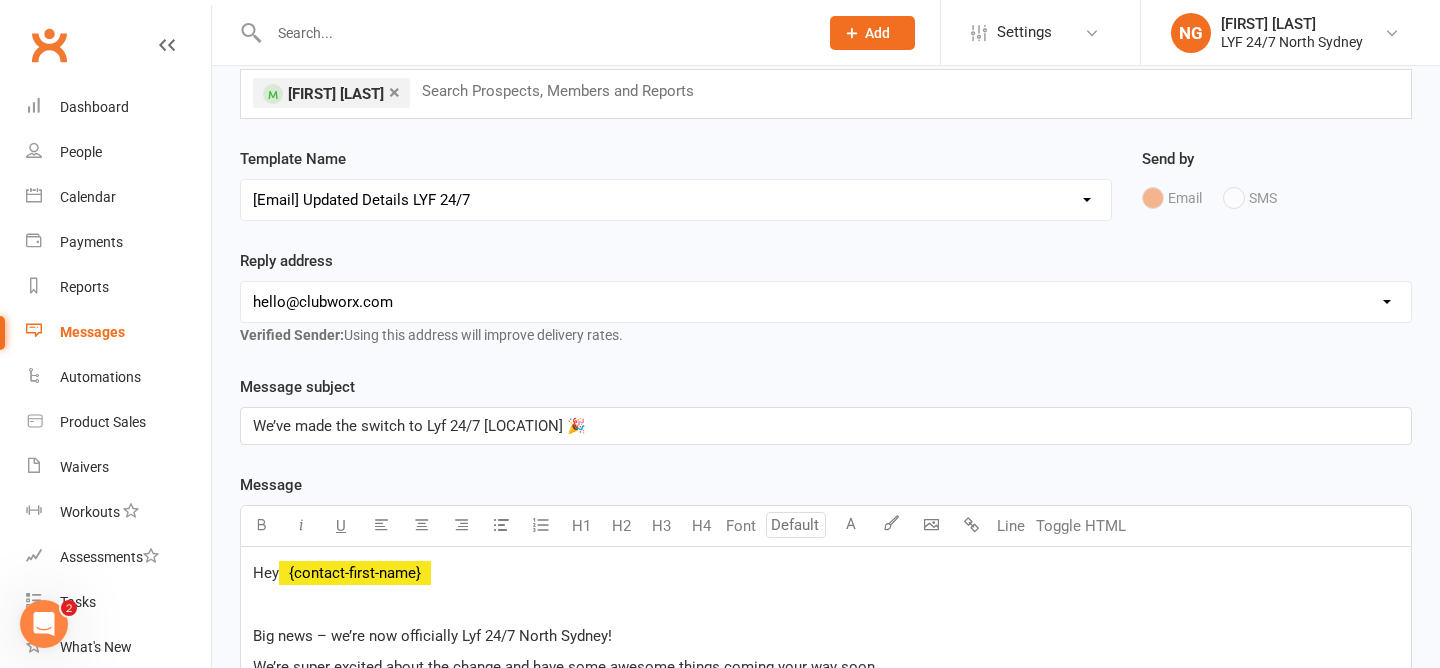 scroll, scrollTop: 119, scrollLeft: 0, axis: vertical 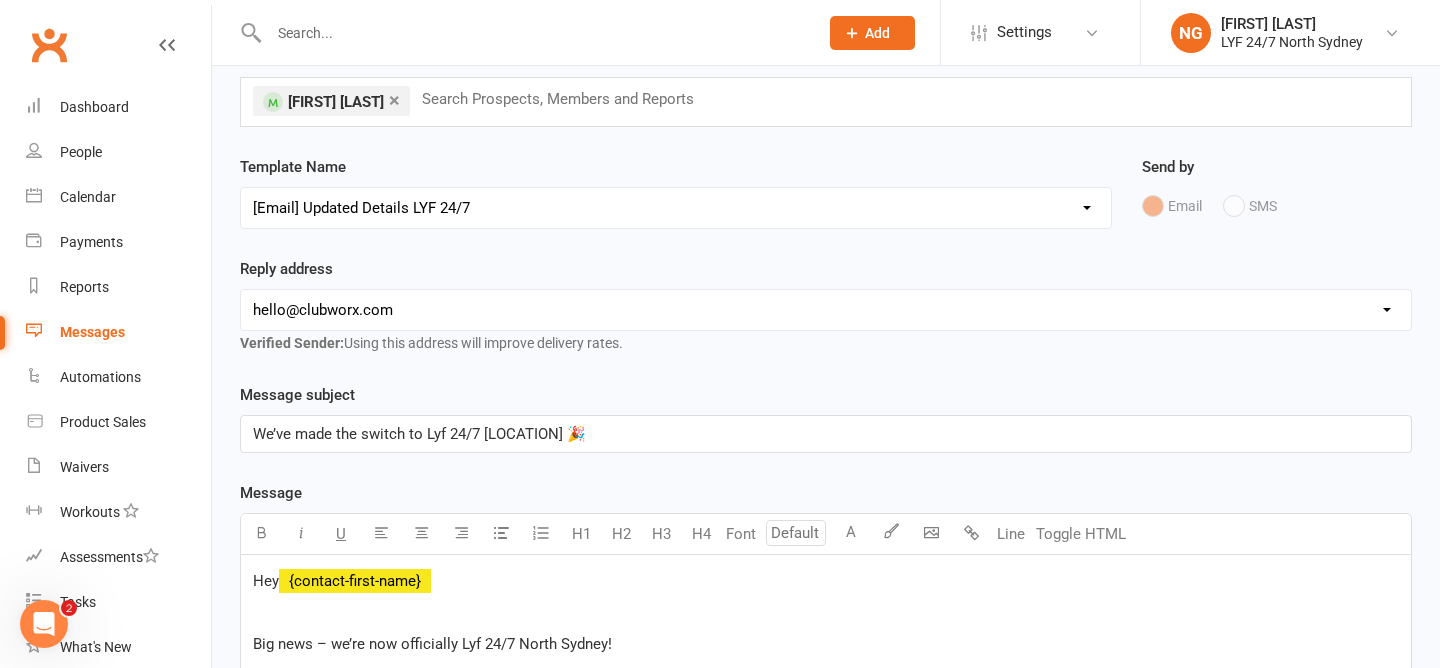 click on "[EMAIL] [EMAIL]" at bounding box center [826, 310] 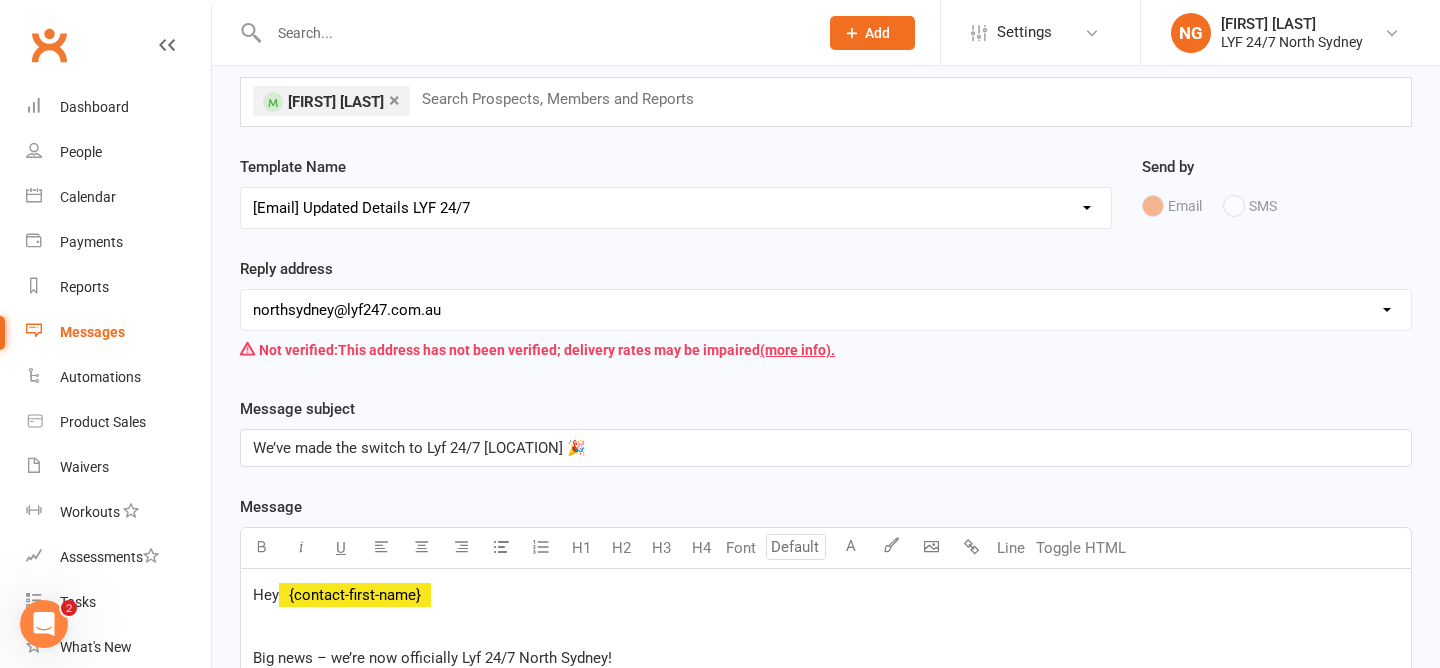 click on "[EMAIL] [EMAIL]" at bounding box center (826, 310) 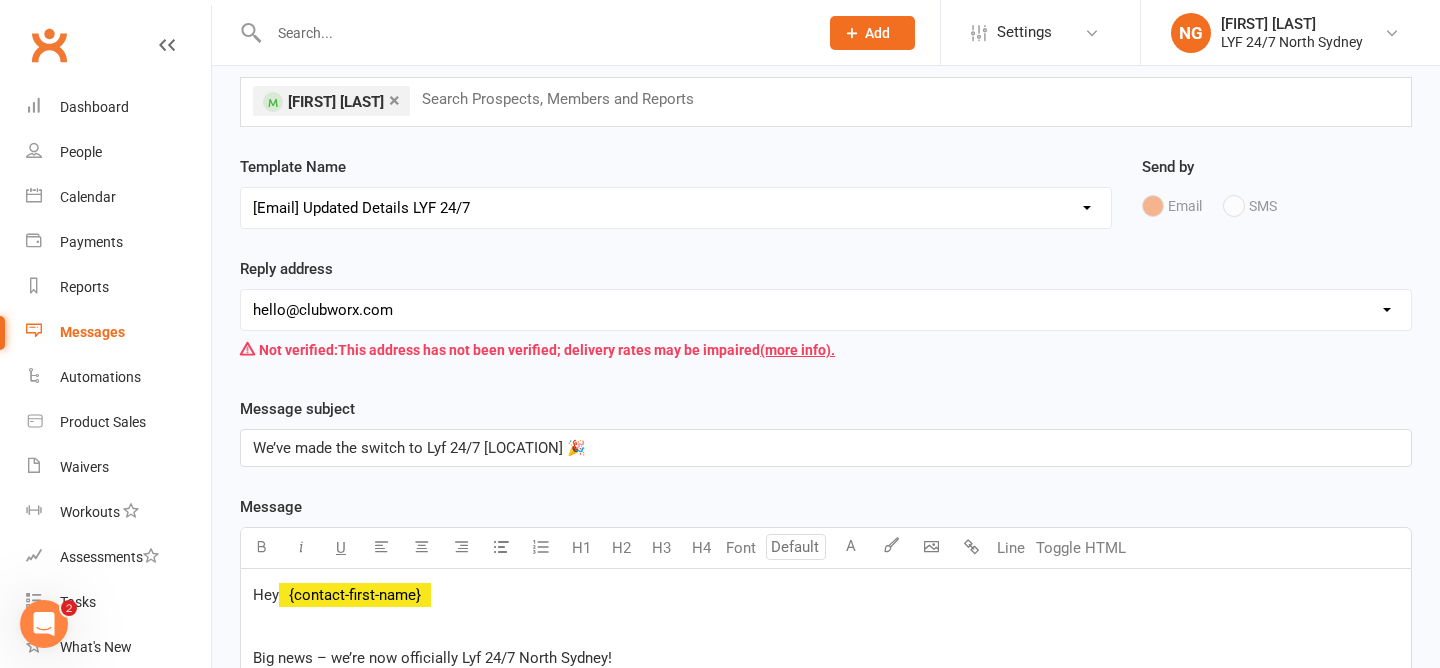 click on "Select Template [SMS] [Default template - review before using] Appointment reminder [SMS] [Default template - review before using] Missed class [SMS] [Default template - review before using] Initial response to enquiry [SMS] [Default template - review before using] Flash sale [Email] [Default template - review before using] Newsletter Email Template - Monthly Edition [SMS] [Default template - review before using] Sign up offer [SMS] [Default template - review before using] Inactive member [SMS] [Default template - review before using] Membership upgrade [SMS] [Default template - review before using] Suspension confirmation [SMS] [Default template - review before using] Follow up from free trial class [Email] [Default template - review before using] Message 1 - New Paid Trial: Welcome Email (Sent Immediately After Signup) [SMS] [Default template - review before using] Message 2 - New Paid Trial: SMS Reminder (Sent 1 Day After Signup) [SMS] [Default template - review before using] Failed payment" at bounding box center [676, 208] 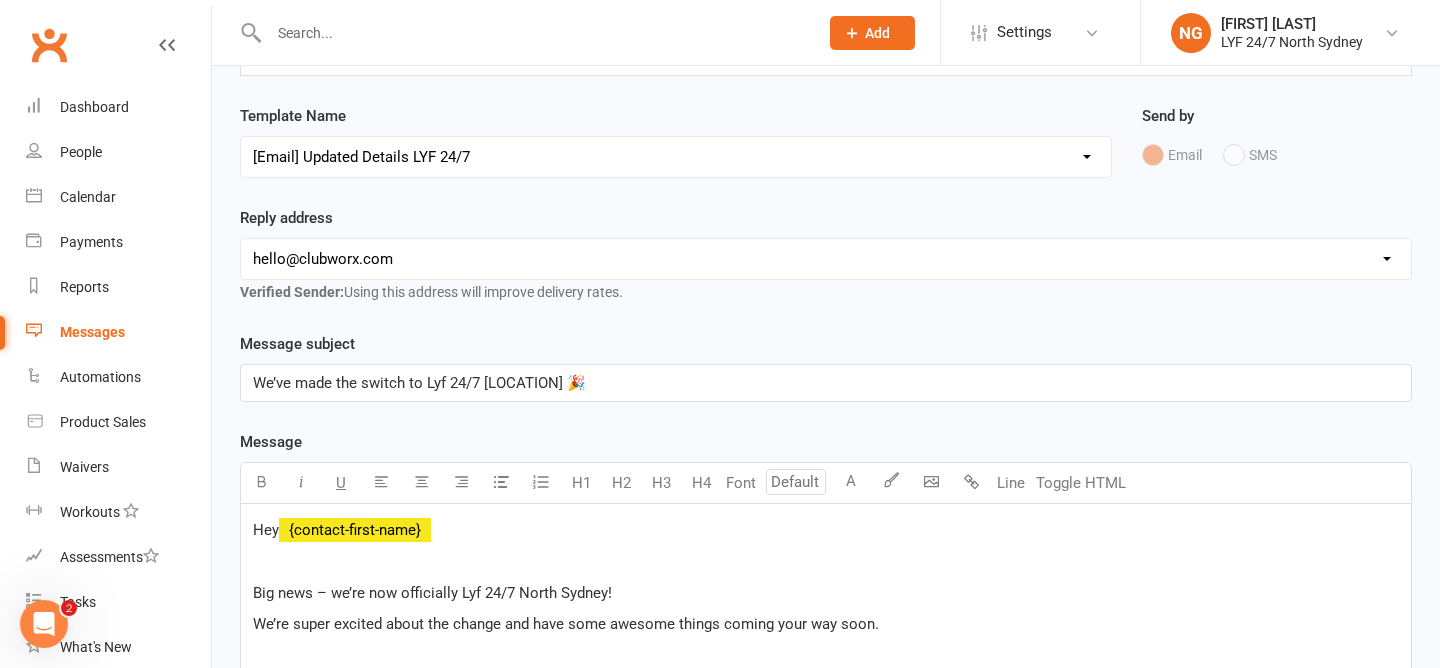 scroll, scrollTop: 184, scrollLeft: 0, axis: vertical 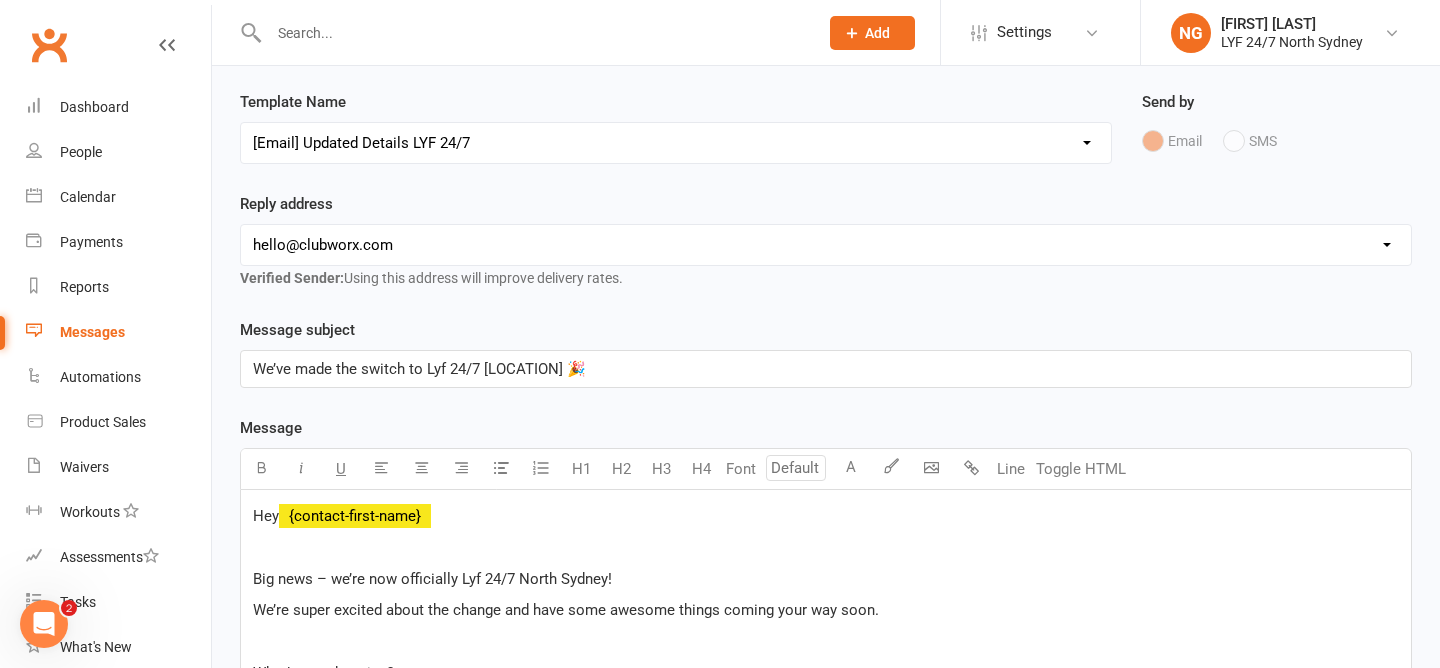 click on "Verified Sender:   Using this address will improve delivery rates." at bounding box center [431, 278] 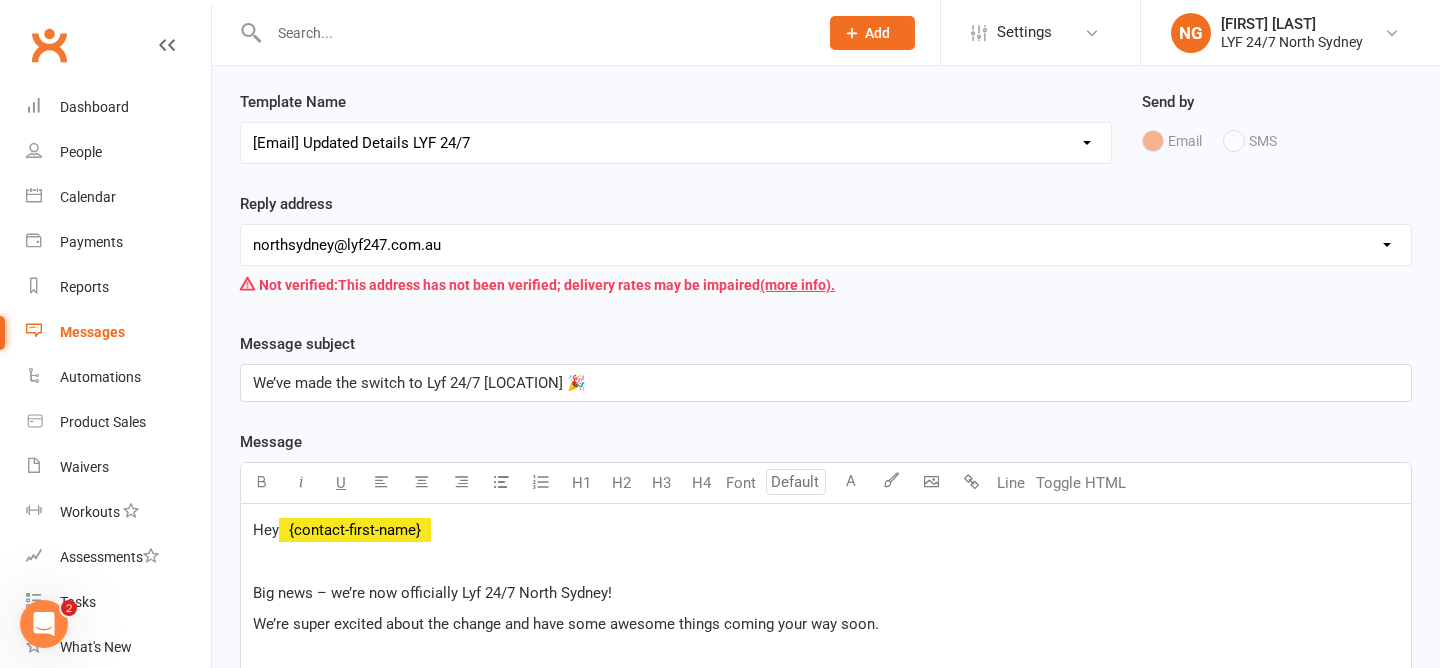 click on "[EMAIL] [EMAIL]" at bounding box center (826, 245) 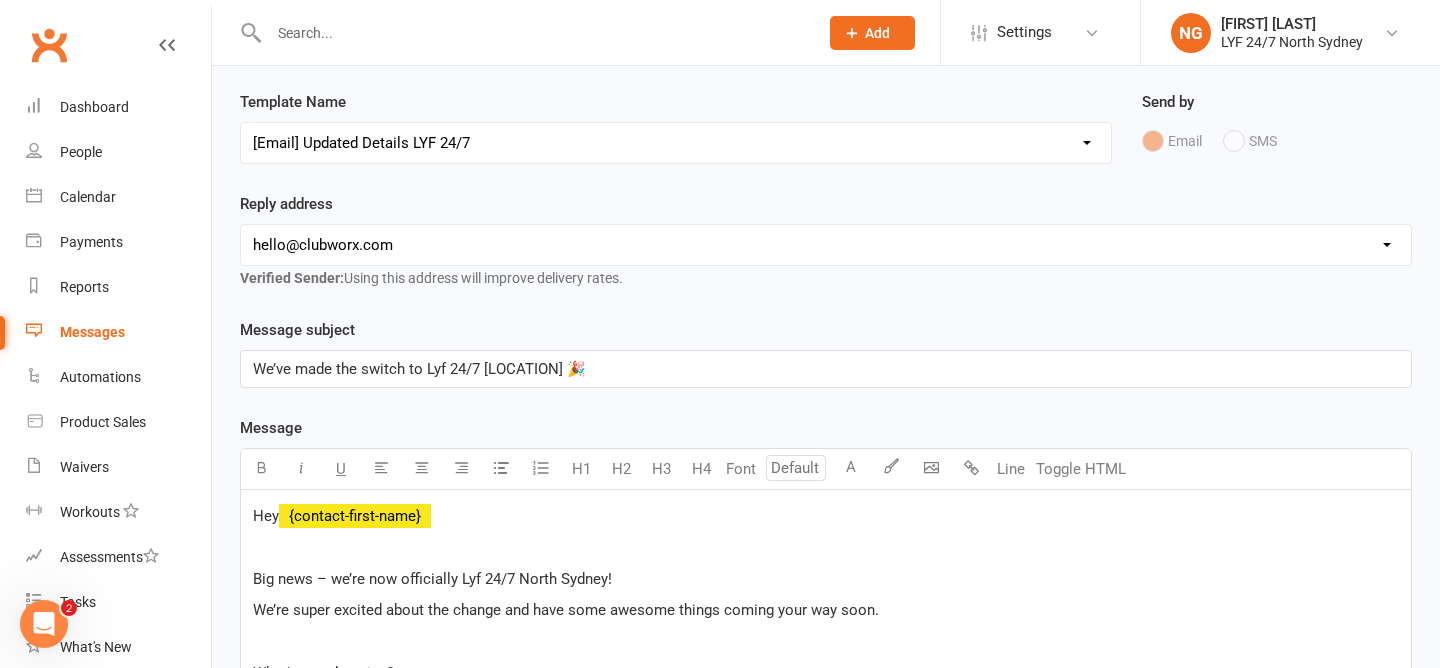 click on "Reply address [EMAIL] [EMAIL] Verified Sender:   Using this address will improve delivery rates." at bounding box center [826, 241] 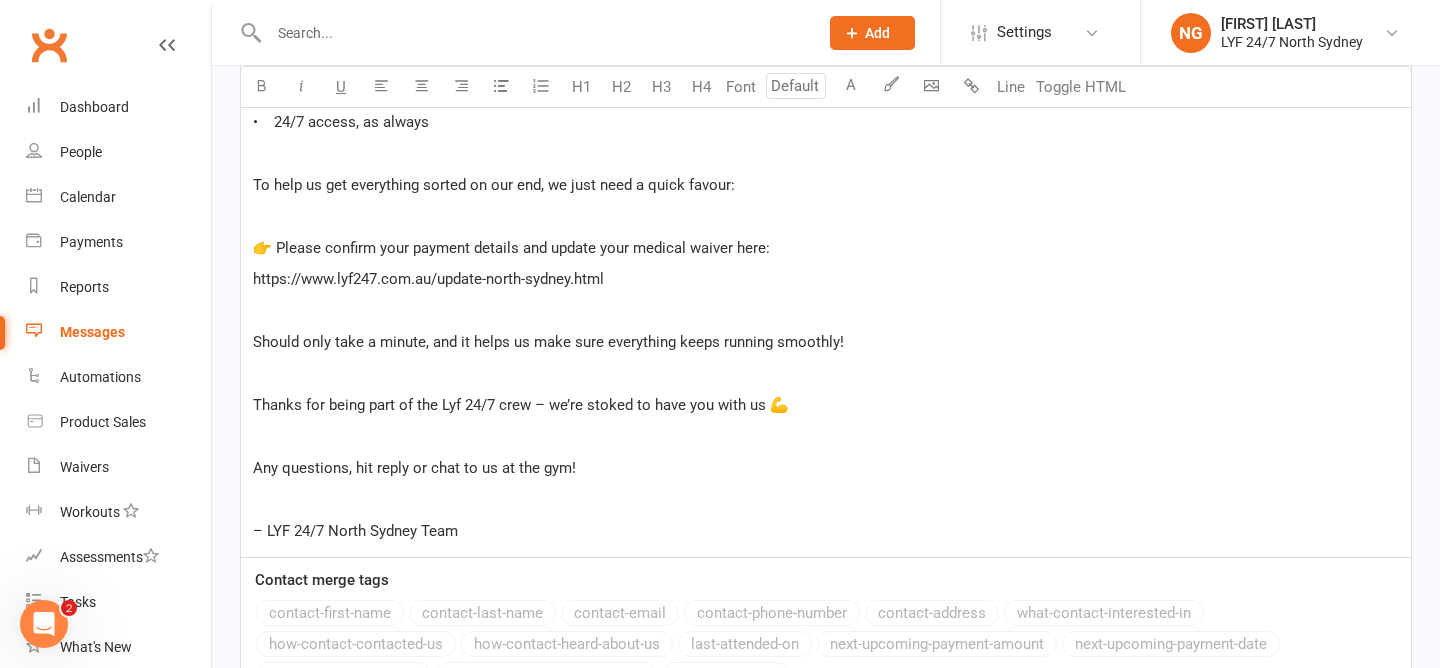scroll, scrollTop: 1049, scrollLeft: 0, axis: vertical 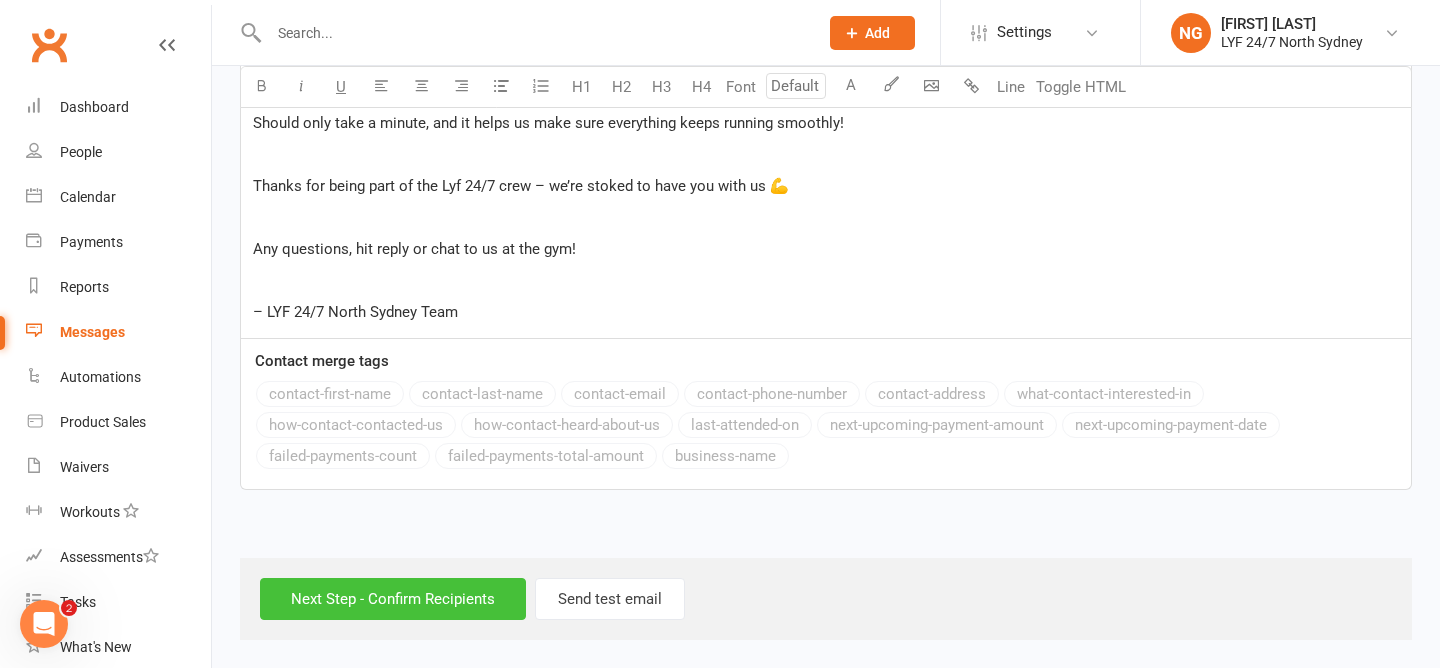click on "Next Step - Confirm Recipients" at bounding box center (393, 599) 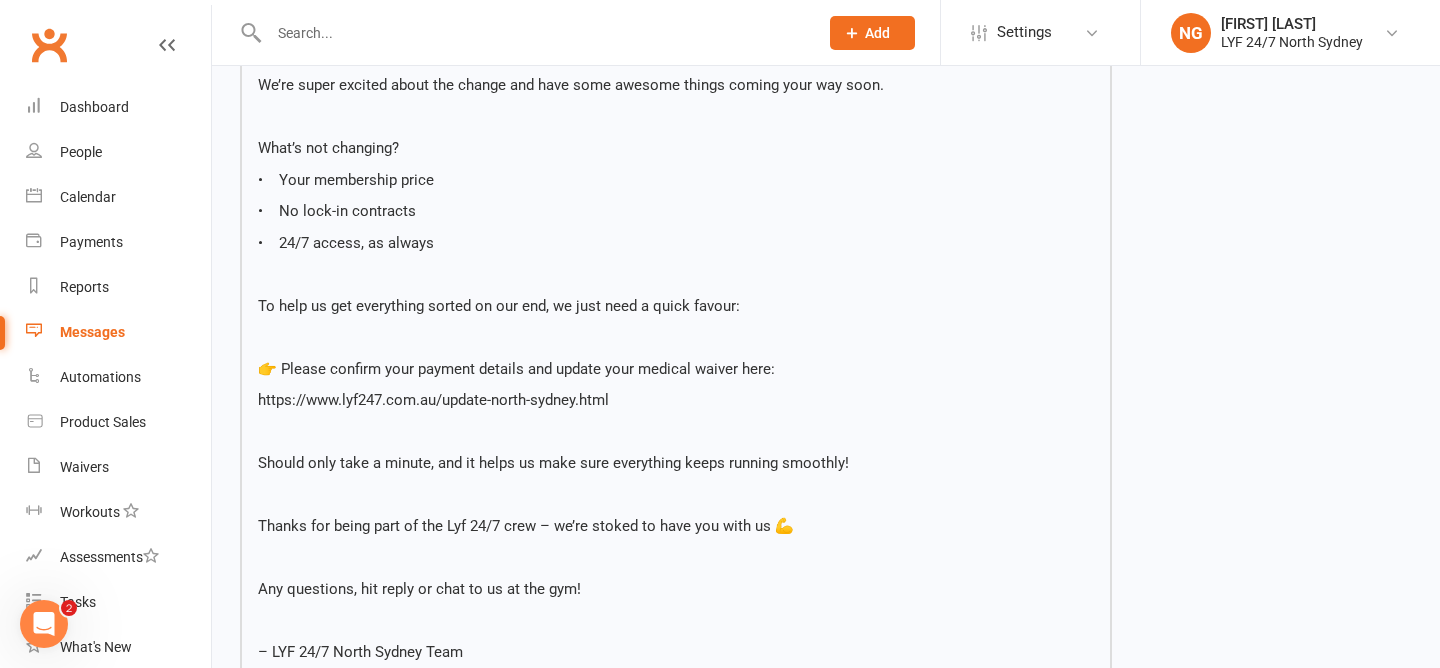scroll, scrollTop: 793, scrollLeft: 0, axis: vertical 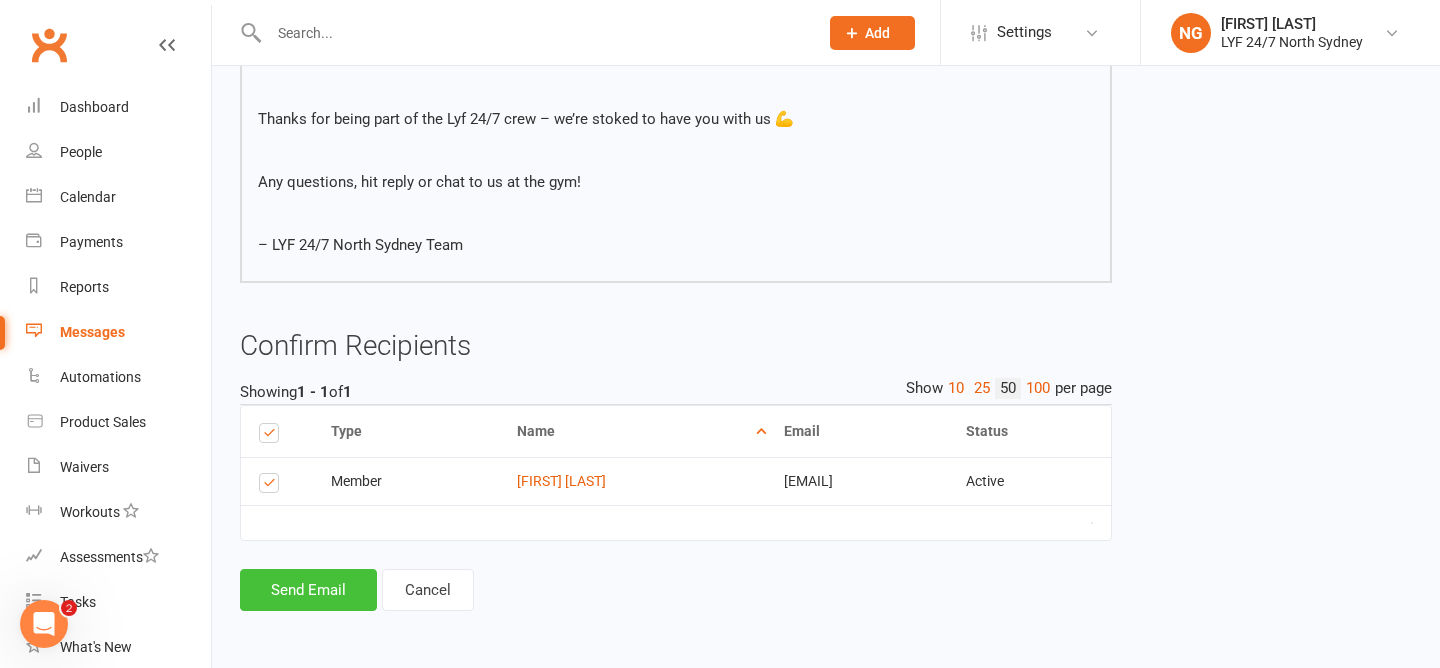 click on "Send Email" at bounding box center (308, 590) 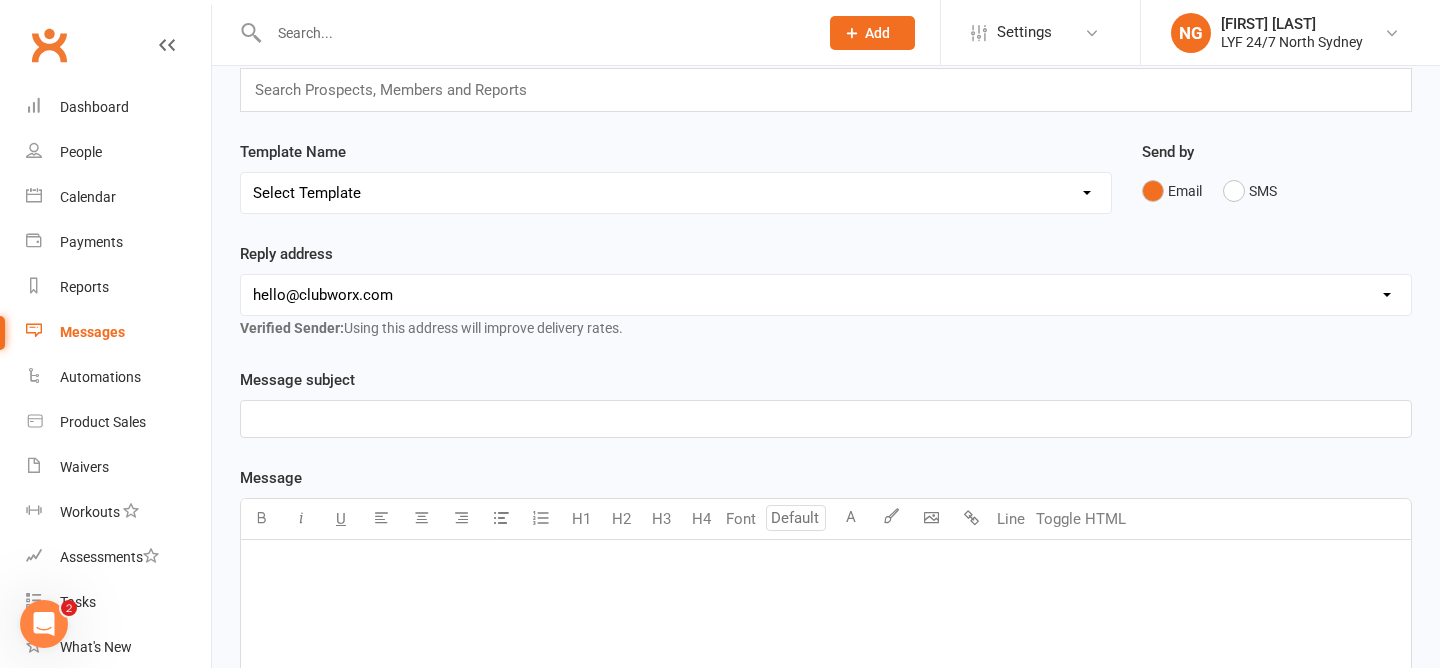 scroll, scrollTop: 0, scrollLeft: 0, axis: both 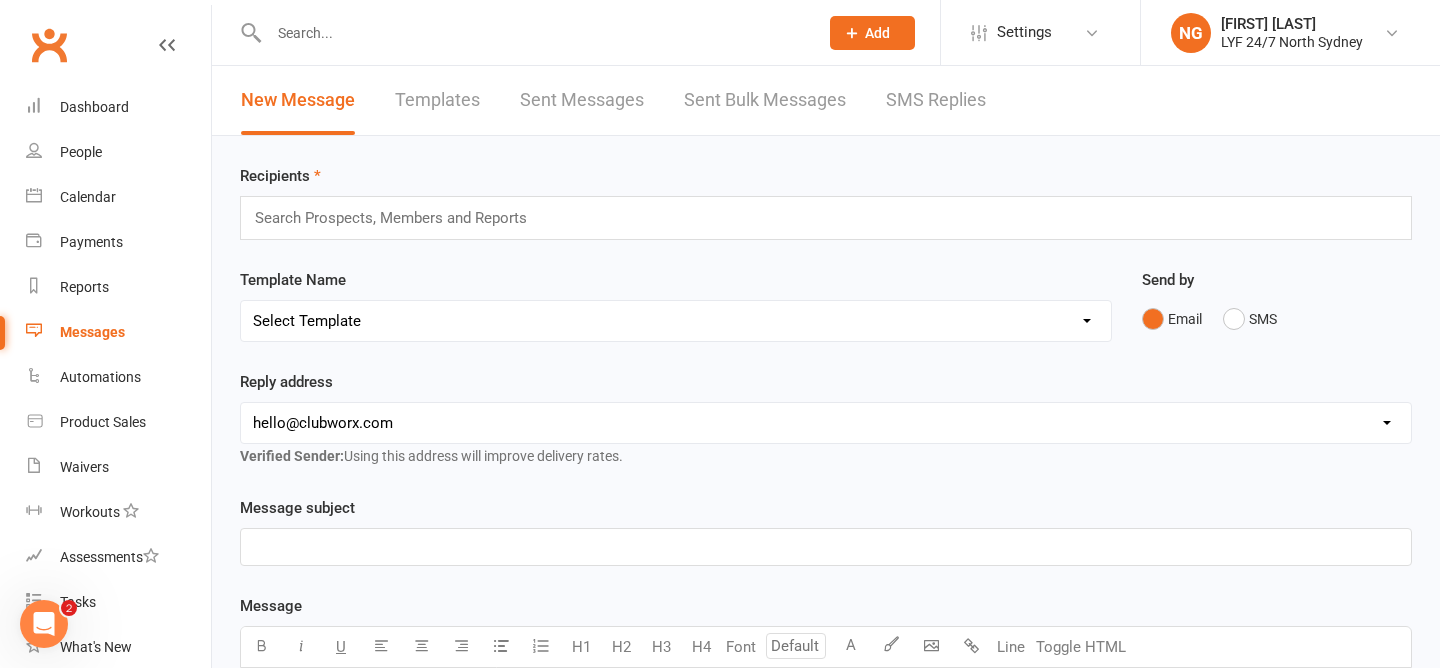 click on "Templates" at bounding box center [437, 100] 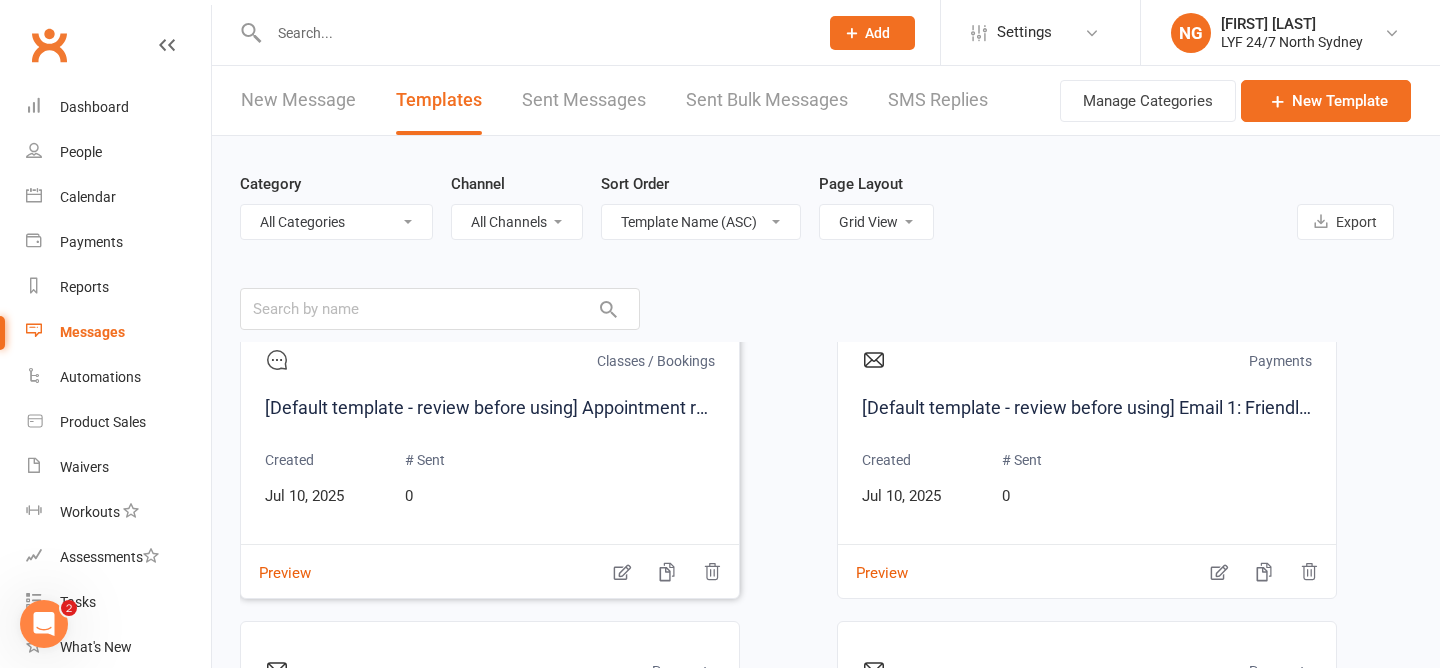 scroll, scrollTop: 52, scrollLeft: 0, axis: vertical 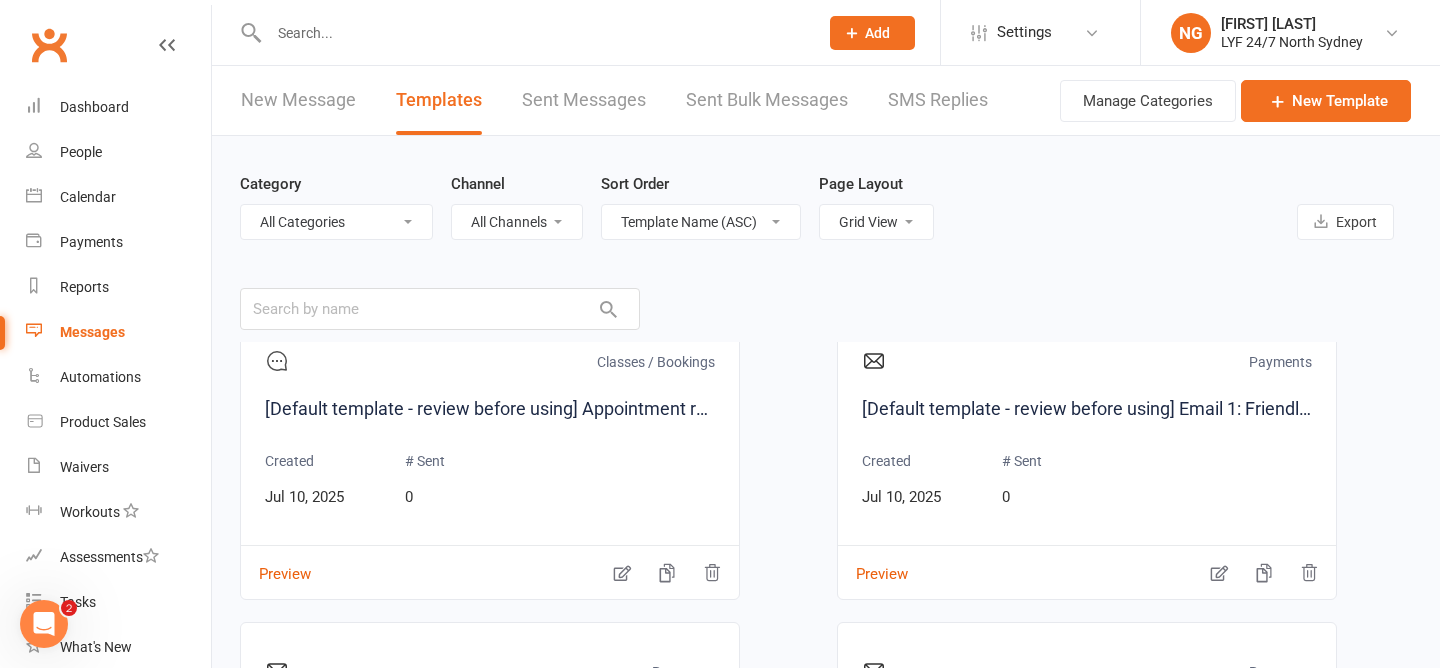 click on "All Categories (No category) Classes / Bookings Enquiries General Marketing Memberships Paid Trials Payments Referrals and Reviews" at bounding box center (336, 222) 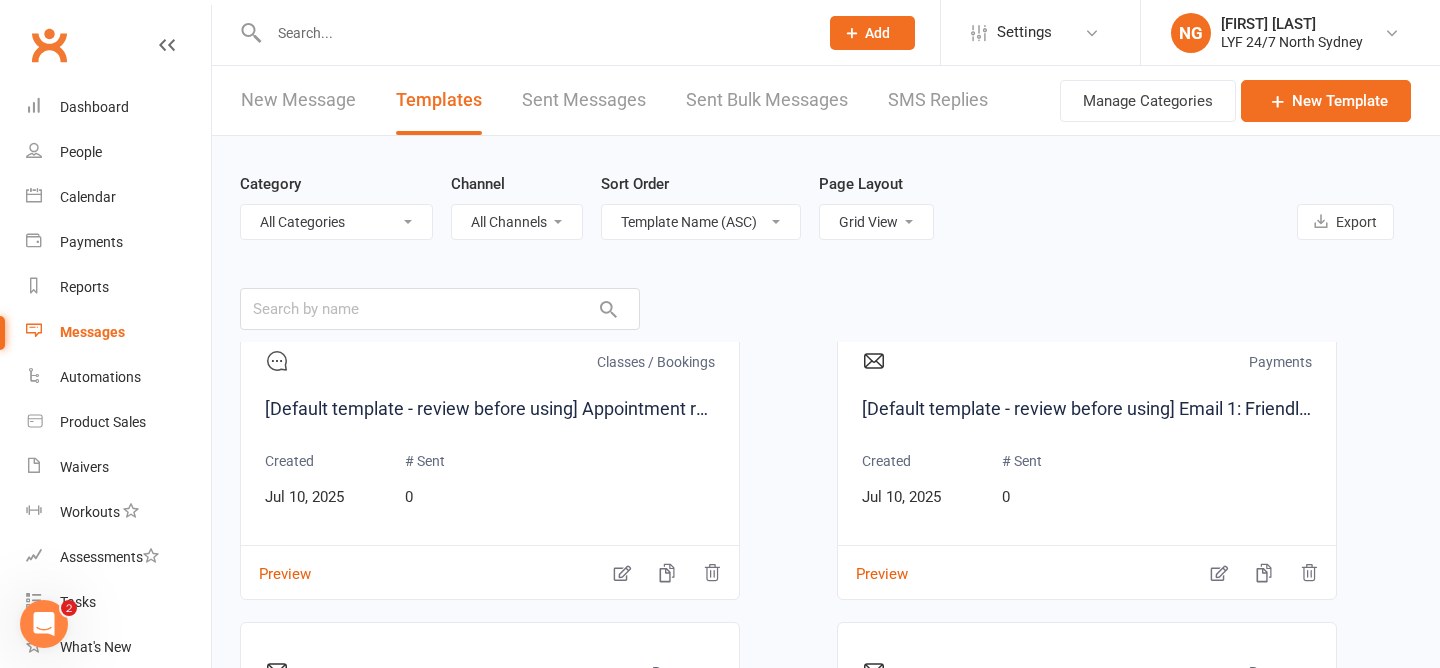 select on "-1" 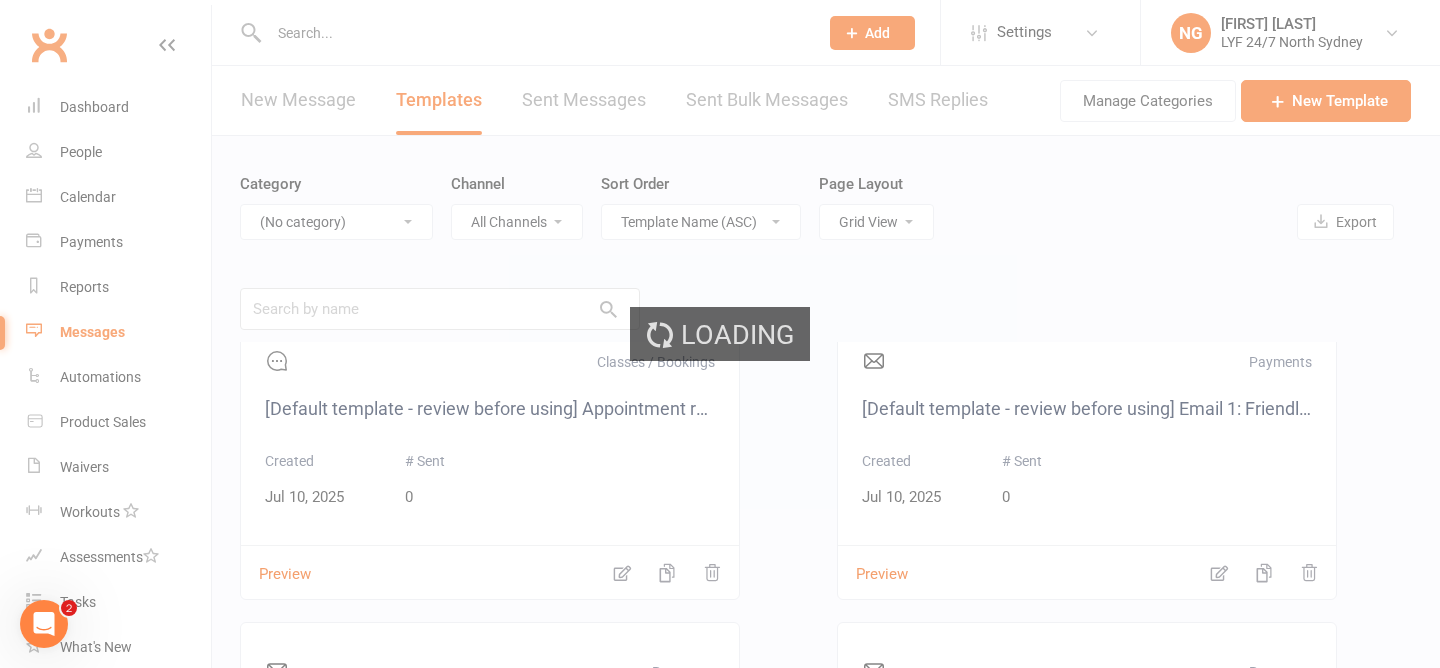 click on "Prospect
Member
Non-attending contact
Class / event
Appointment
Task
Membership plan
Bulk message
Add
Settings Membership Plans Event Templates Appointment Types Website Image Library Customize Contacts Bulk Imports Users Account Profile Clubworx API NG [LAST] [LAST] My profile Help Terms & conditions  Privacy policy  Sign out Clubworx Dashboard People Calendar Payments Reports Messages   Automations   Product Sales Waivers   Workouts   Assessments  Tasks   What's New Signed in successfully. × × Messages were sent successfully × × New Message Templates Sent Messages Sent Bulk Messages SMS Replies Manage Categories New Template Category All Categories (No category) Classes / Bookings Enquiries General Marketing Memberships Paid Trials Payments" at bounding box center [720, 454] 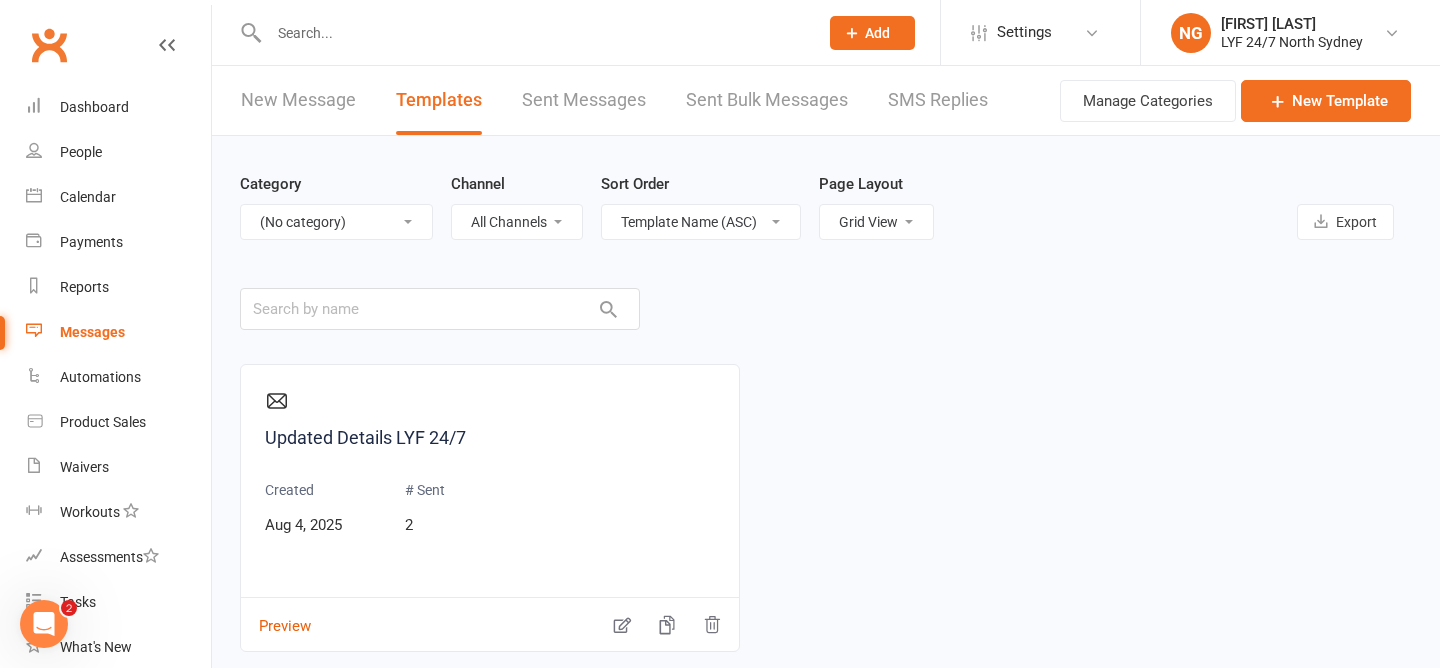 scroll, scrollTop: 0, scrollLeft: 0, axis: both 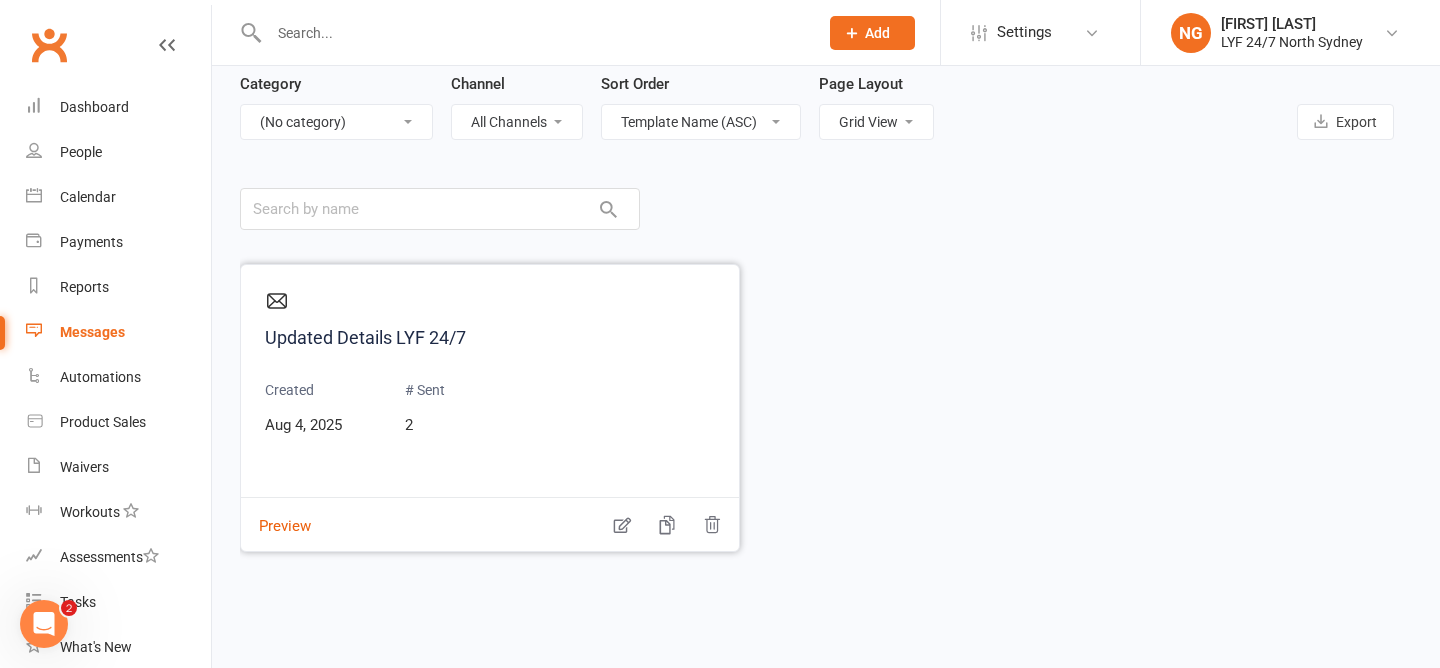 click on "Updated Details LYF 24/7 Created [MONTH] [DAY], [YEAR] # Sent 2" at bounding box center [490, 384] 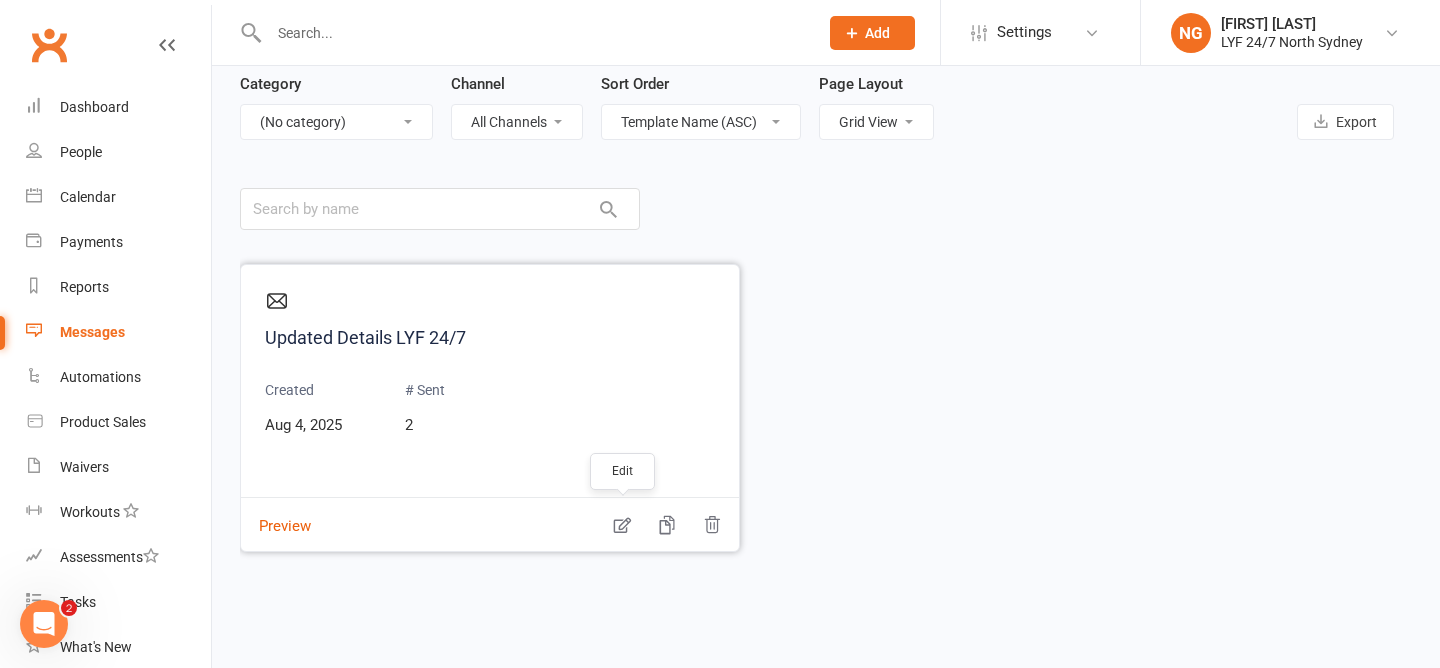 click 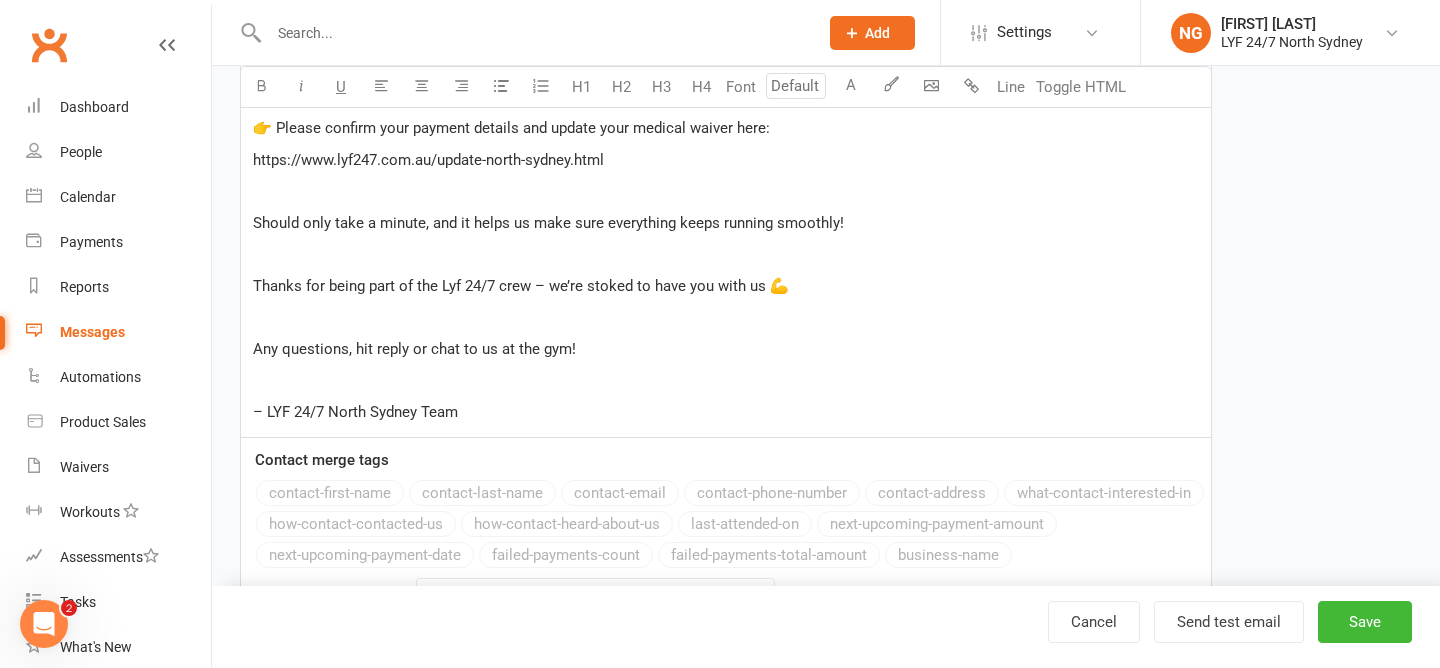 scroll, scrollTop: 881, scrollLeft: 0, axis: vertical 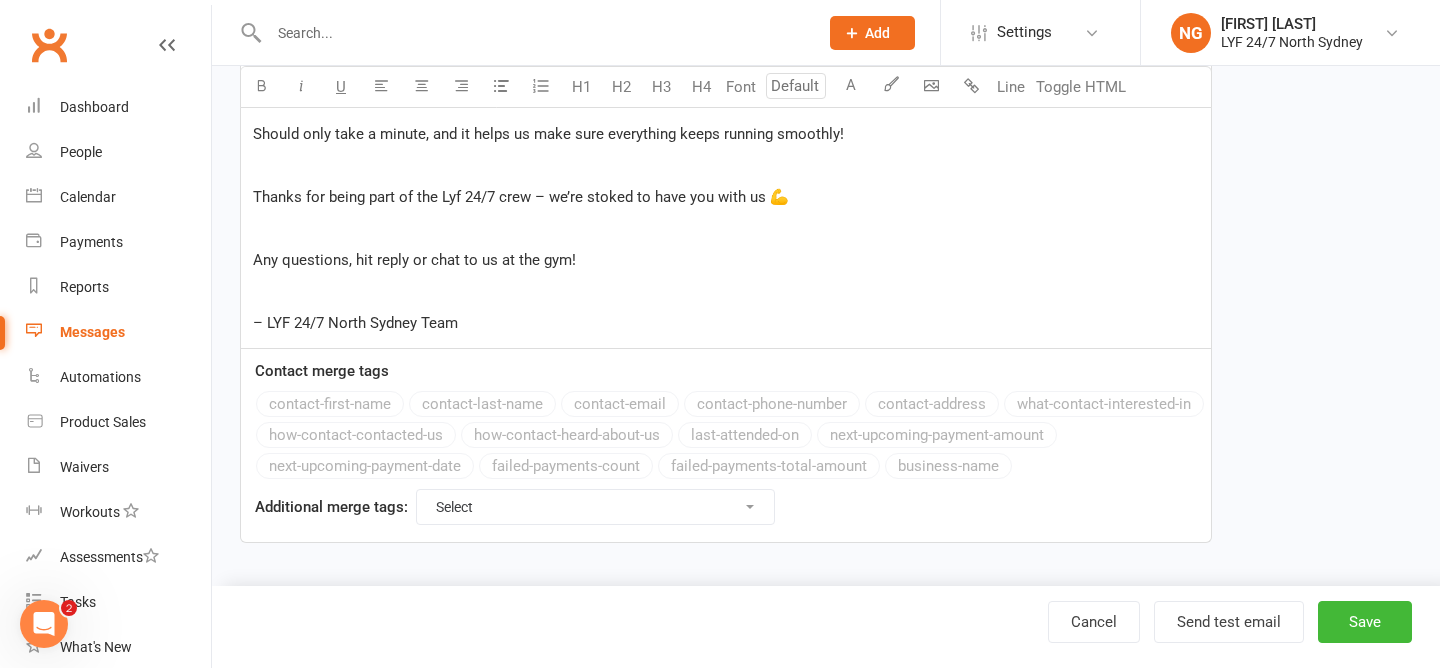 click on "– LYF 24/7 North Sydney Team" at bounding box center (726, 323) 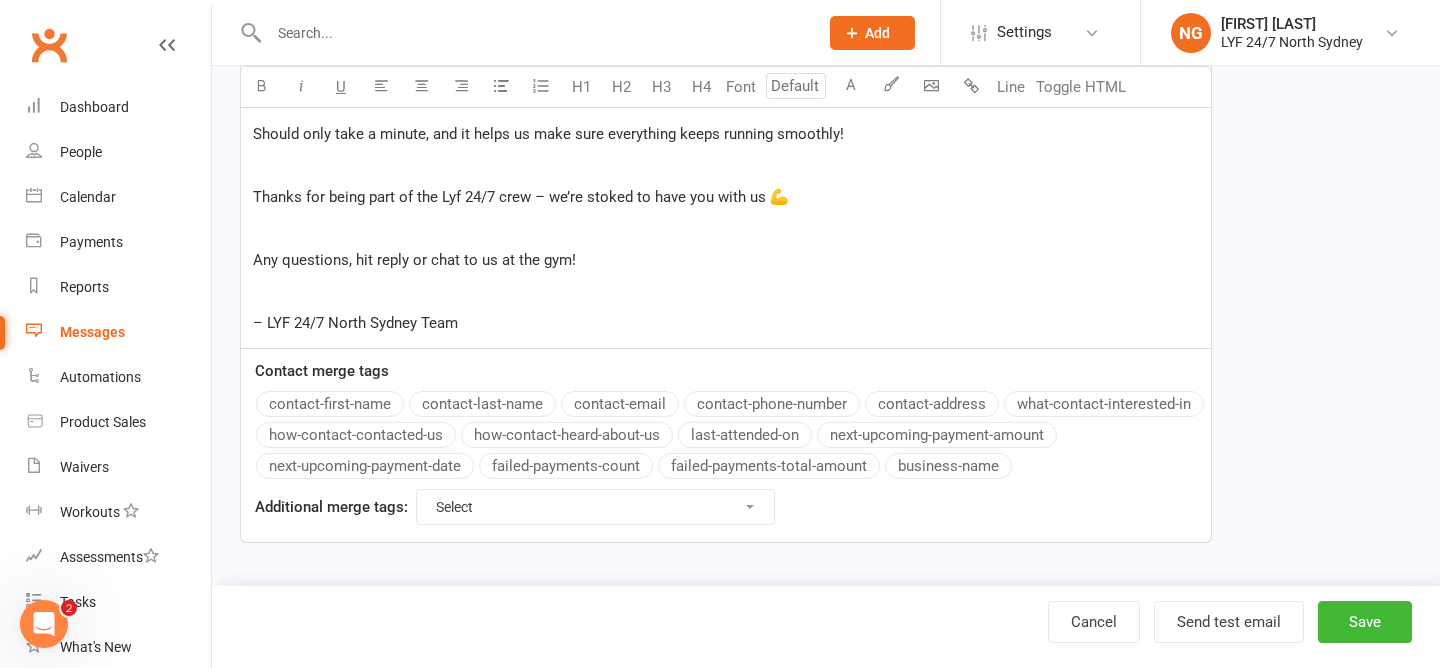 click on "Hey  ﻿ {contact-first-name}     Big news – we’re now officially Lyf 24/7 [LOCATION]! We’re super excited about the change and have some awesome things coming your way soon.   What’s not changing?     •    Your membership price     •    No lock-in contracts     •    24/7 access, as always   To help us get everything sorted on our end, we just need a quick favour:   👉 Please confirm your payment details and update your medical waiver here: https://www.lyf247.com.au/update-north-sydney.html   Should only take a minute, and it helps us make sure everything keeps running smoothly!   Thanks for being part of the Lyf 24/7 crew – we’re stoked to have you with us 💪   Any questions, hit reply or chat to us at the gym.   – LYF 24/7 [LOCATION] Team" at bounding box center (726, -8) 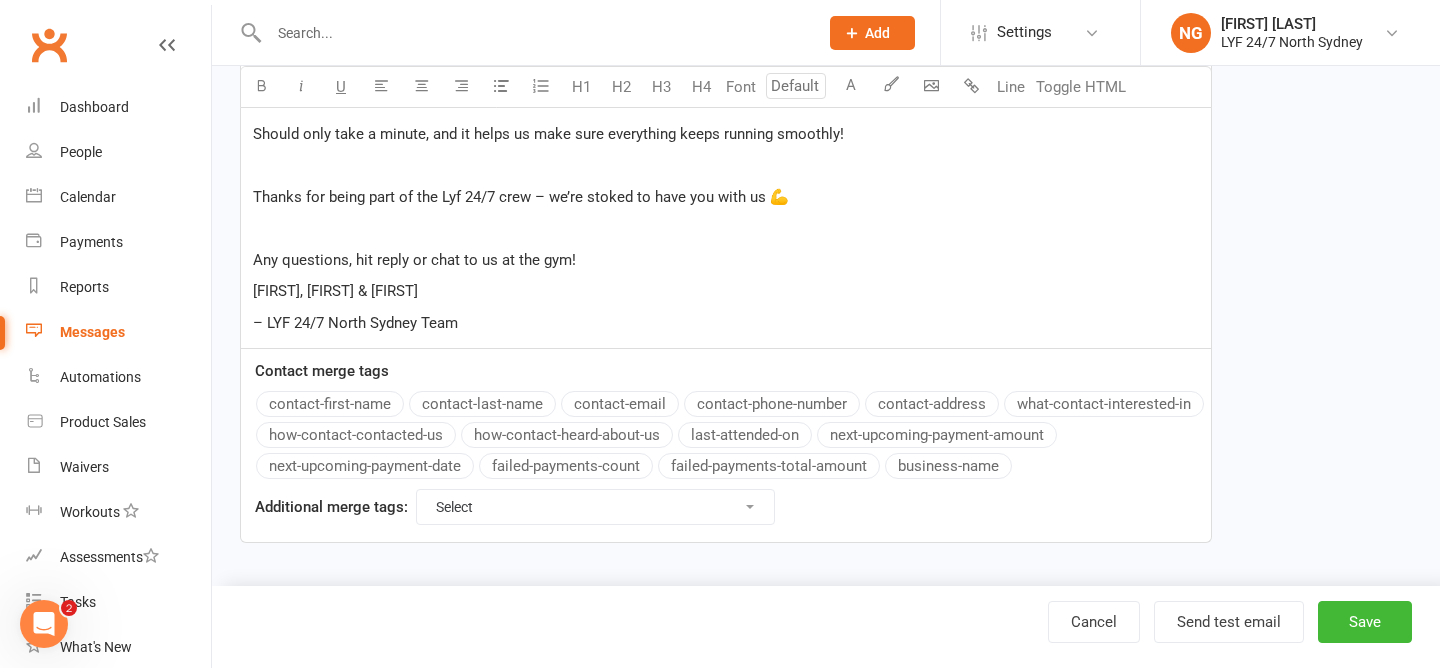 click on "Contact merge tags contact-first-name contact-last-name contact-email contact-phone-number contact-address what-contact-interested-in how-contact-contacted-us how-contact-heard-about-us last-attended-on next-upcoming-payment-amount next-upcoming-payment-date failed-payments-count failed-payments-total-amount business-name Additional merge tags: Select For Payment automations For Booking automations For Membership automations For Suspension automations For Recurring Booking automations For Booking cancelled automations For Booking late-cancelled automations For Contact Added to Event Waitlist automations For Workout Performed automations" at bounding box center [726, 446] 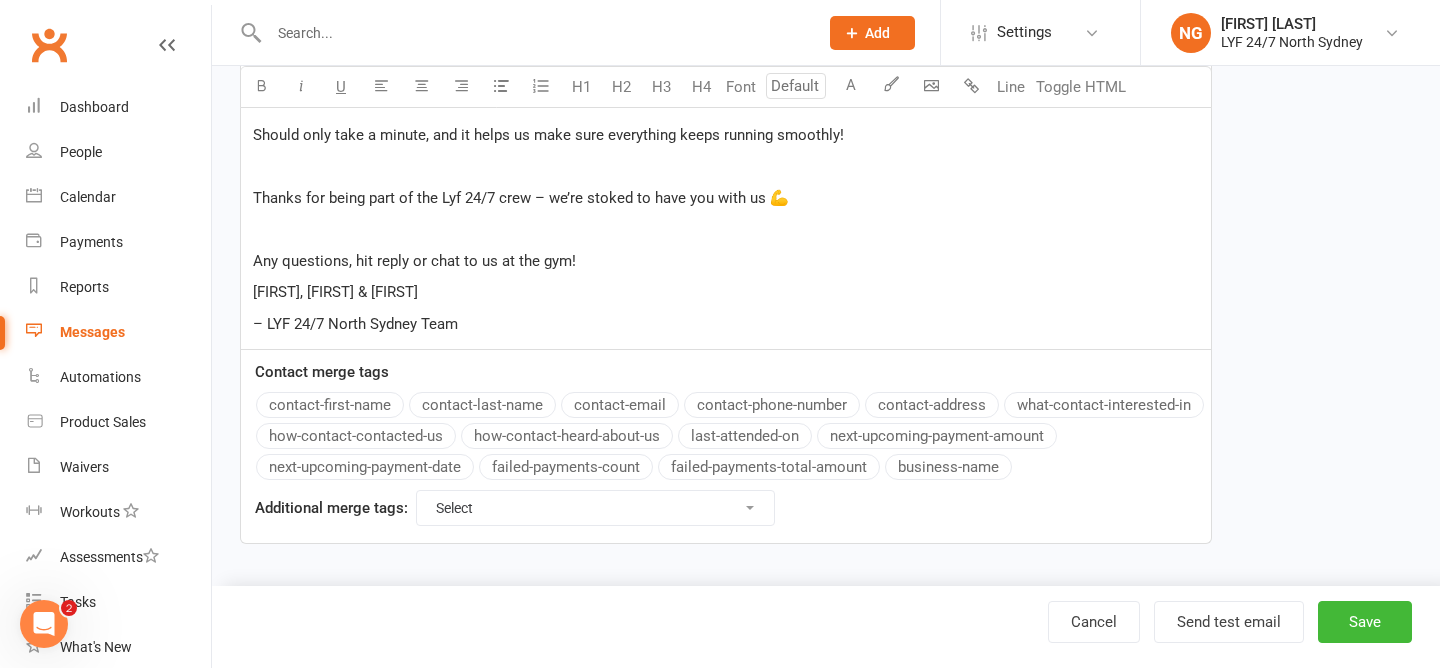 scroll, scrollTop: 881, scrollLeft: 0, axis: vertical 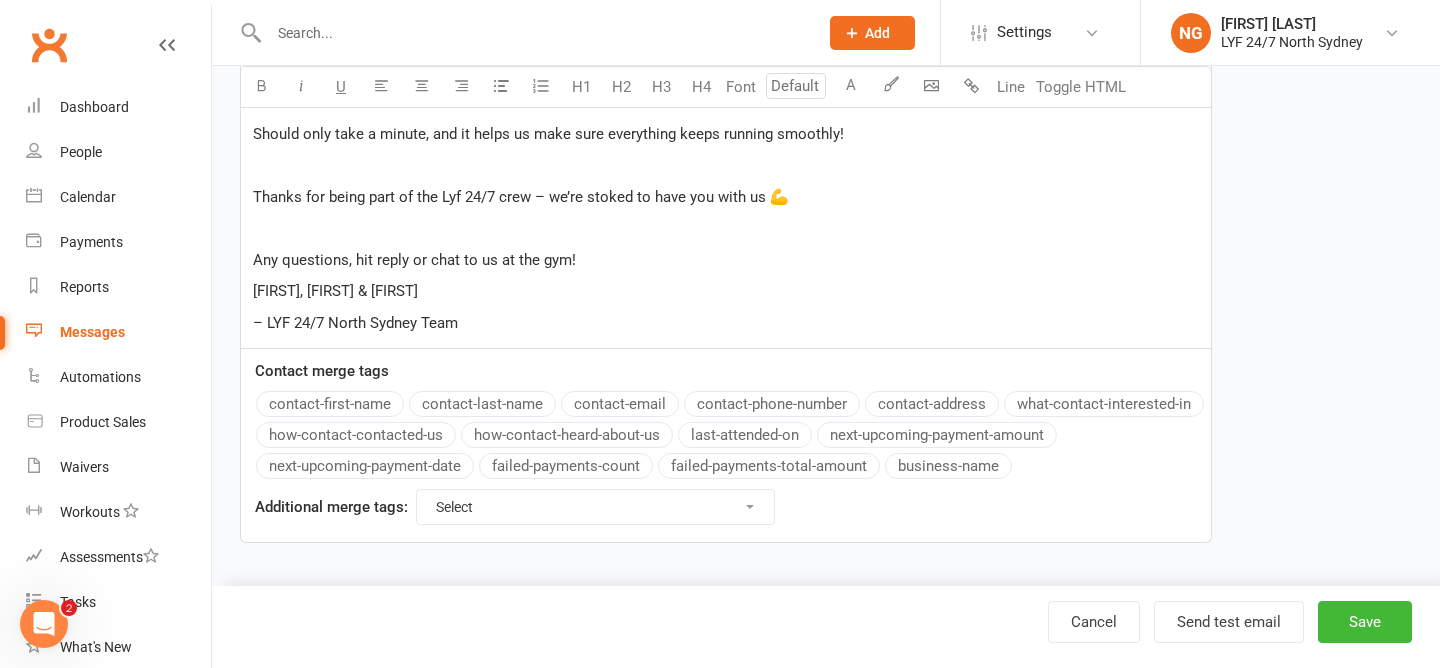 click on "[FIRST], [FIRST] & [FIRST]" at bounding box center [726, 291] 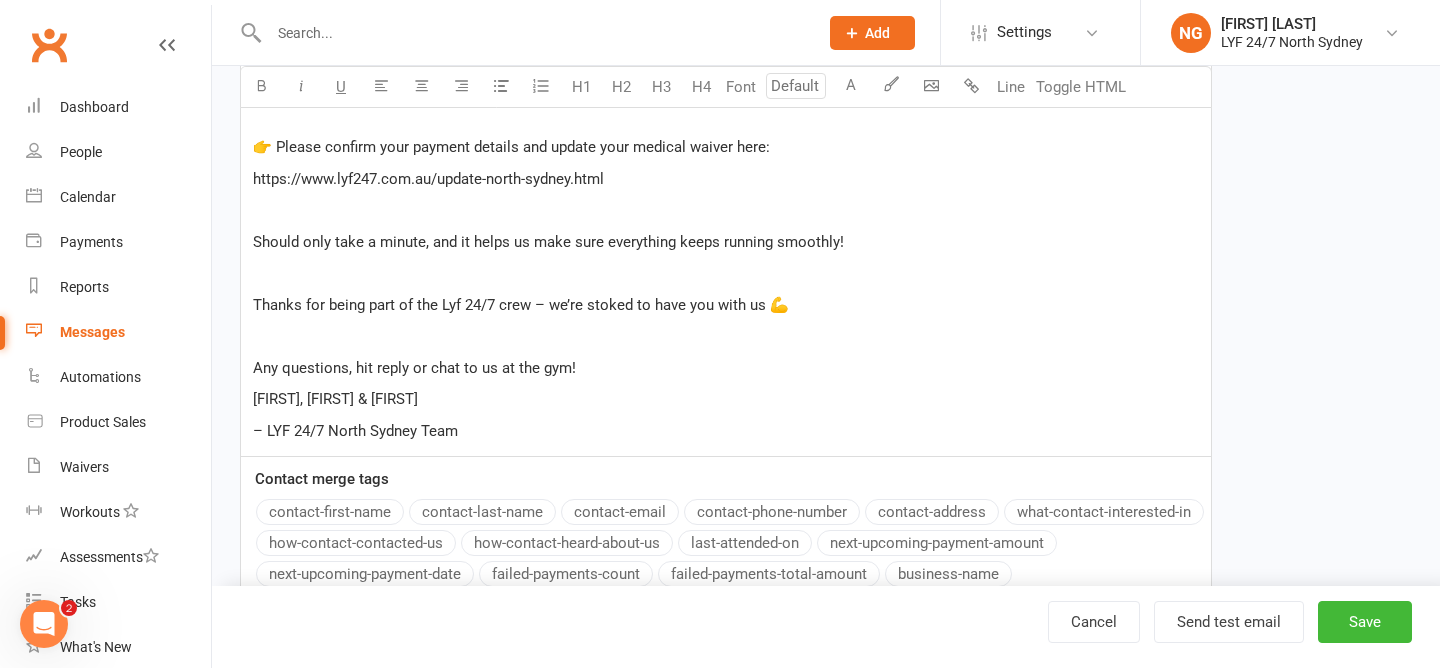 scroll, scrollTop: 775, scrollLeft: 0, axis: vertical 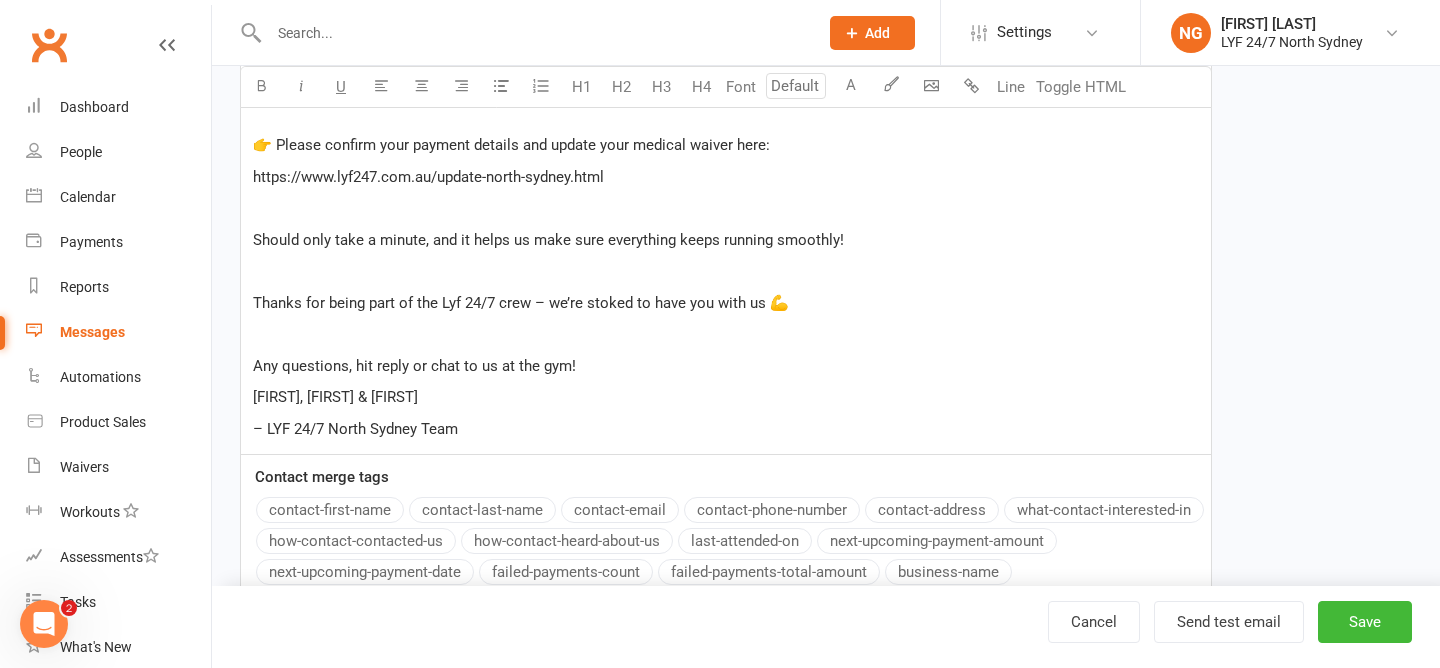 click on "Hey  ﻿ {contact-first-name}     Big news – we’re now officially Lyf 24/7 [LOCATION]! We’re super excited about the change and have some awesome things coming your way soon.   What’s not changing?     •    Your membership price     •    No lock-in contracts     •    24/7 access, as always   To help us get everything sorted on our end, we just need a quick favour:   👉 Please confirm your payment details and update your medical waiver here: https://www.lyf247.com.au/update-north-sydney.html   Should only take a minute, and it helps us make sure everything keeps running smoothly!   Thanks for being part of the Lyf 24/7 crew – we’re stoked to have you with us 💪   Any questions, hit reply or chat to us at the gym.  Noah, Hazel & Tahlia – LYF 24/7 [LOCATION] Team" at bounding box center [726, 98] 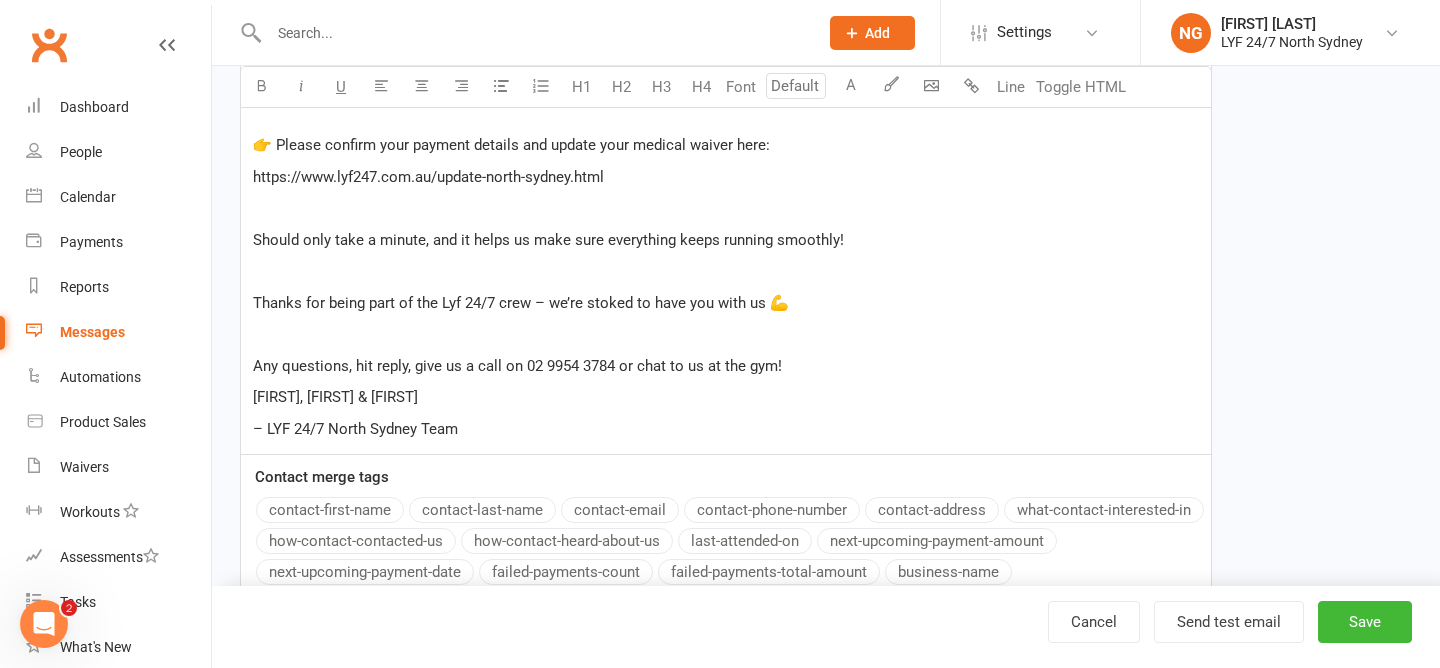 click on "Any questions, hit reply, give us a call on 02 9954 3784 or chat to us at the gym!" at bounding box center [517, 366] 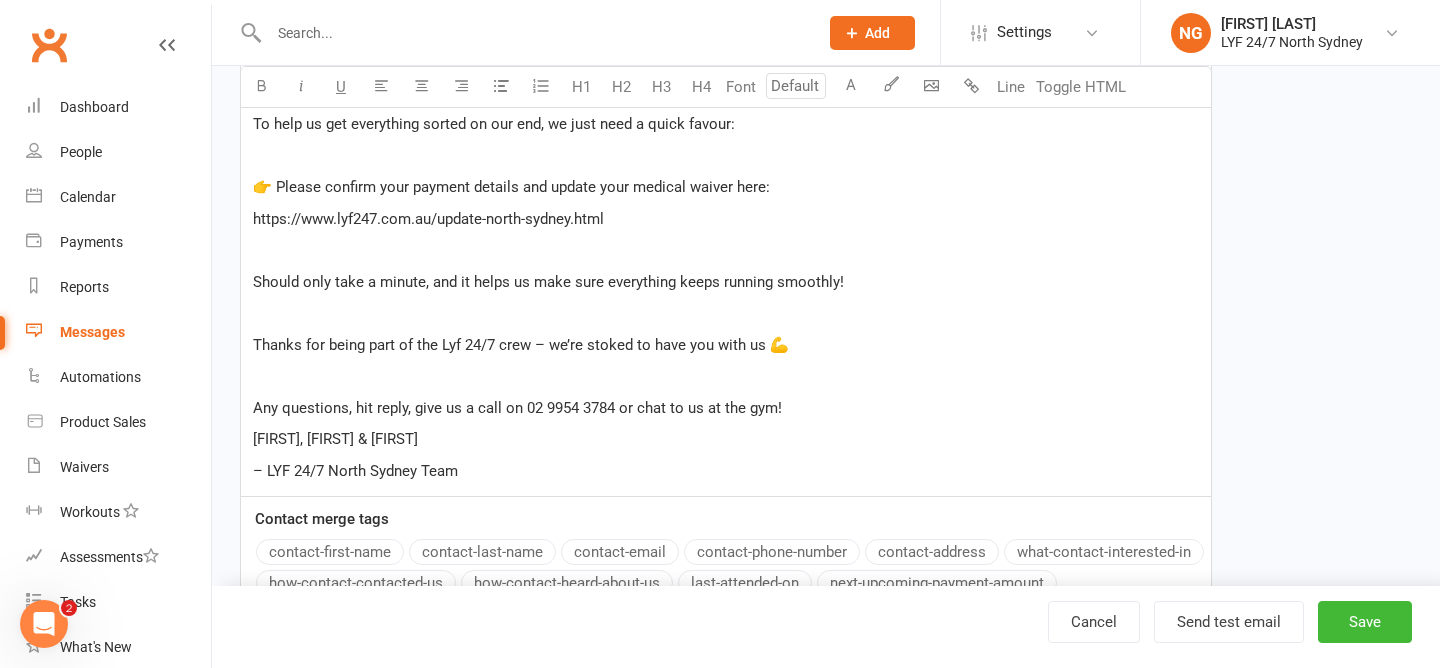 scroll, scrollTop: 724, scrollLeft: 0, axis: vertical 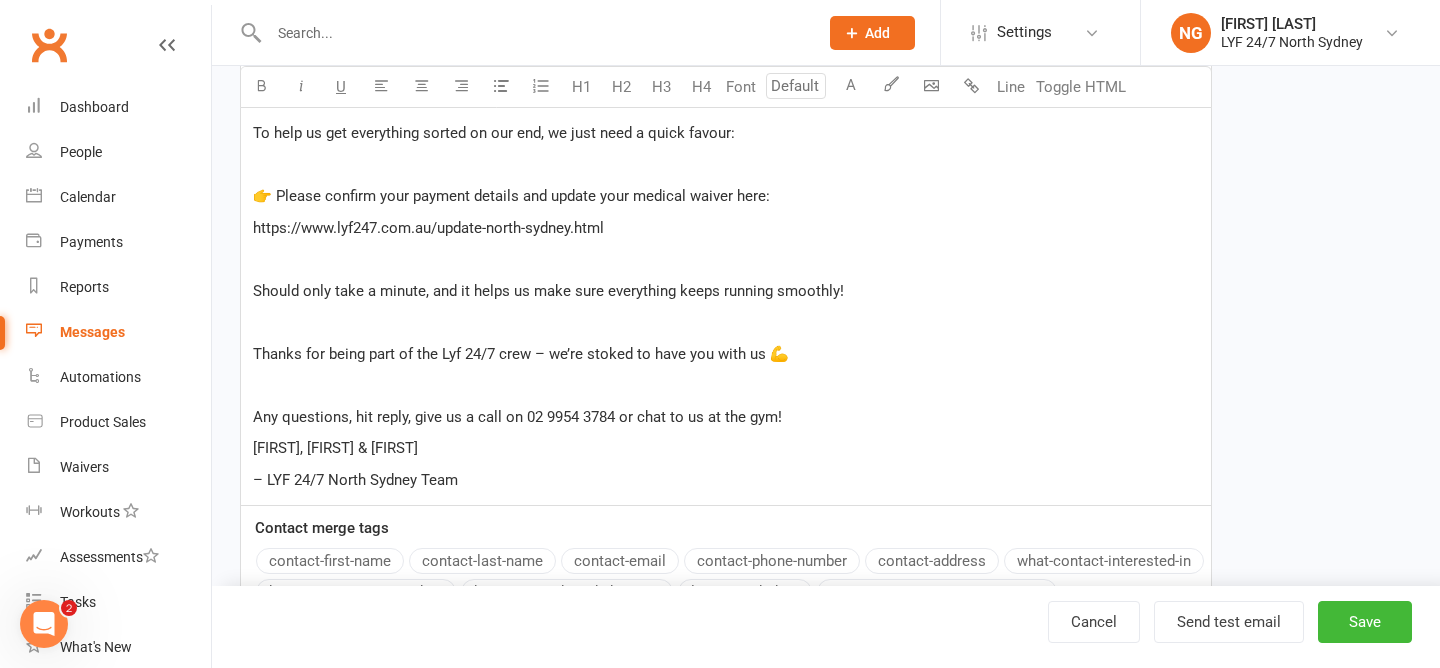 click on "Any questions, hit reply, give us a call on 02 9954 3784 or chat to us at the gym!" at bounding box center [726, 417] 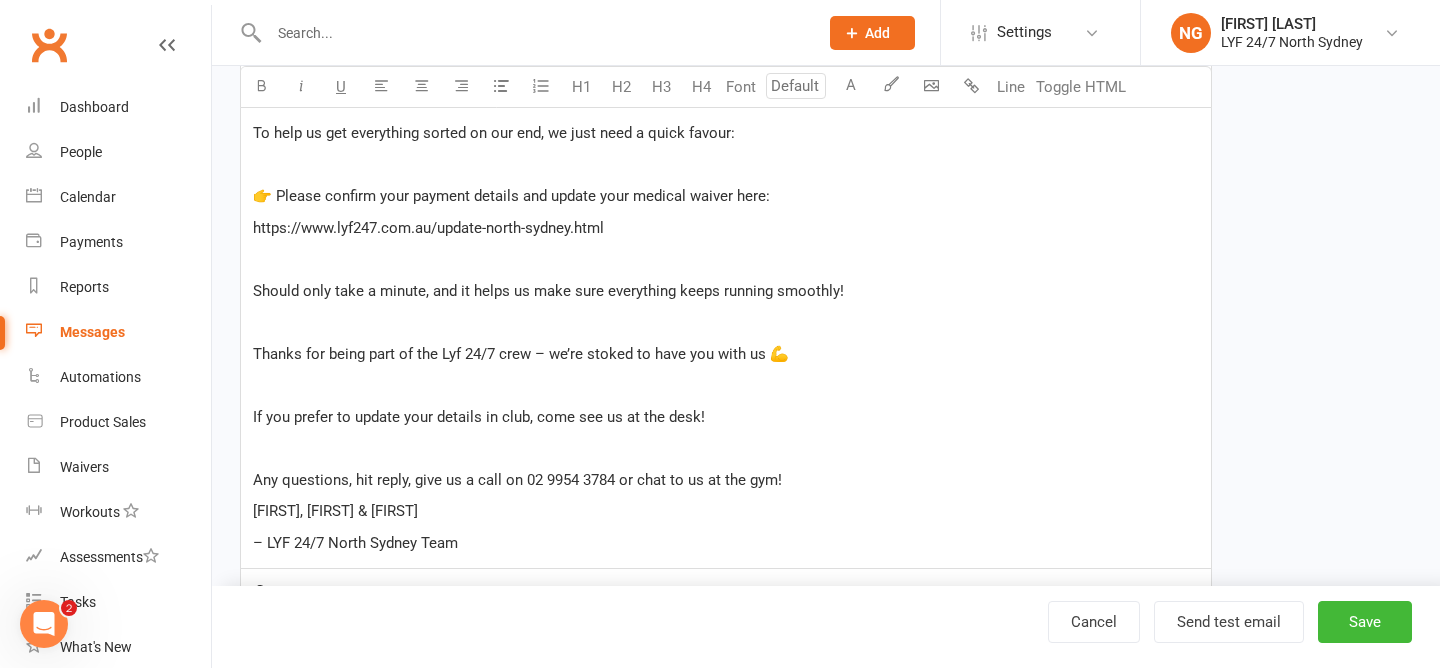click on "Template Name Updated Details LYF 24/7 Send by Email SMS Category   Manage categories No category Classes / Bookings Enquiries General Marketing Memberships Paid Trials Payments Referrals and Reviews Message subject We’ve made the switch to Lyf 24/7 North Sydney 🎉 Message U H1 H2 H3 H4 Font A Line Toggle HTML Hey  ﻿ {contact-first-name}     Big news – we’re now officially Lyf 24/7 North Sydney! We’re super excited about the change and have some awesome things coming your way soon.   What’s not changing?     •    Your membership price     •    No lock-in contracts     •    24/7 access, as always   To help us get everything sorted on our end, we just need a quick favour:   👉 Please confirm your payment details and update your medical waiver here: https://www.lyf247.com.au/update-north-sydney.html   Should only take a minute, and it helps us make sure everything keeps running smoothly!      [FIRST], [FIRST] – LYF 24/7 North Sydney Team Select" at bounding box center (826, 104) 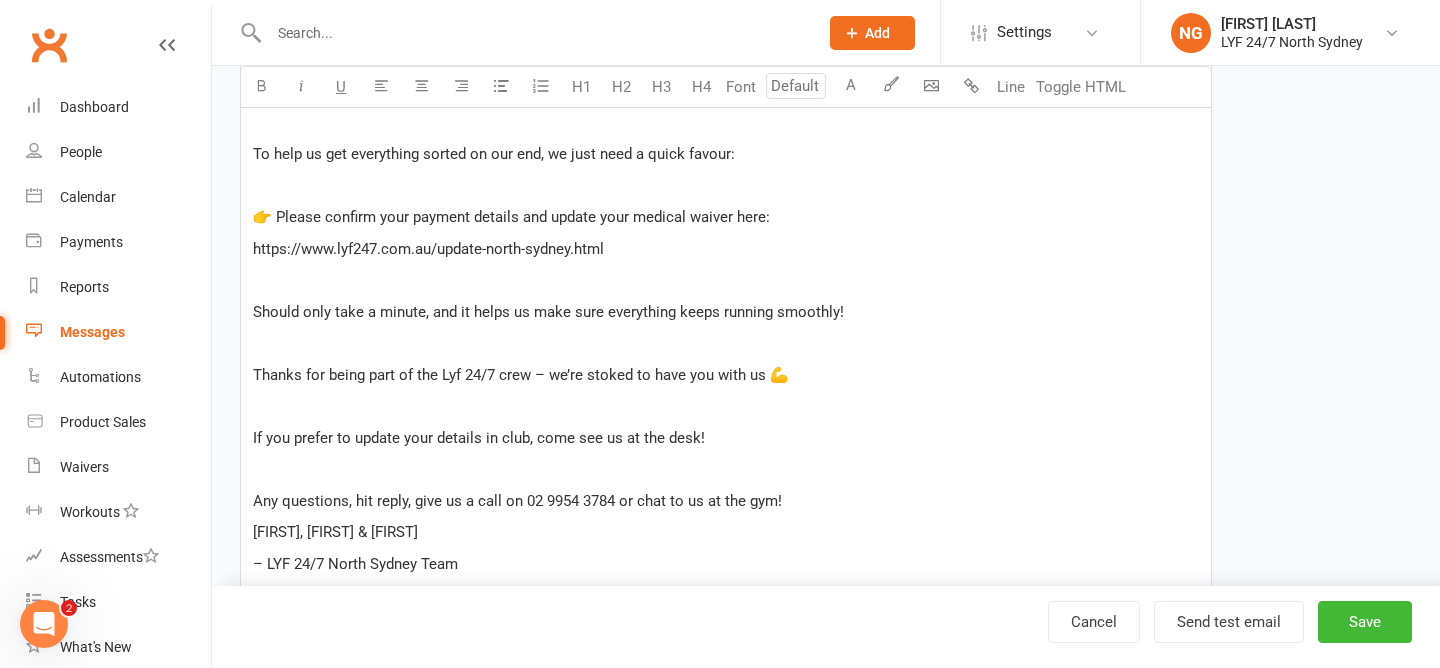 scroll, scrollTop: 700, scrollLeft: 0, axis: vertical 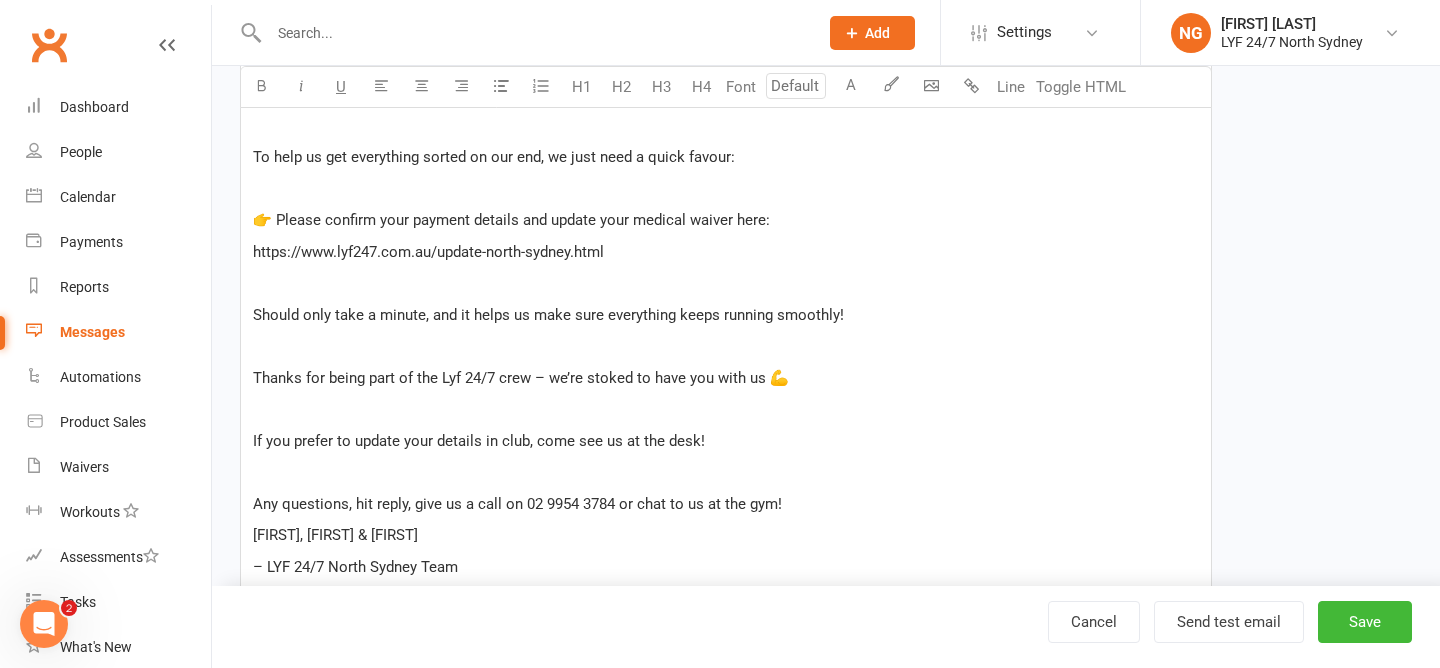 click on "If you prefer to update your details in club, come see us at the desk!" at bounding box center (479, 441) 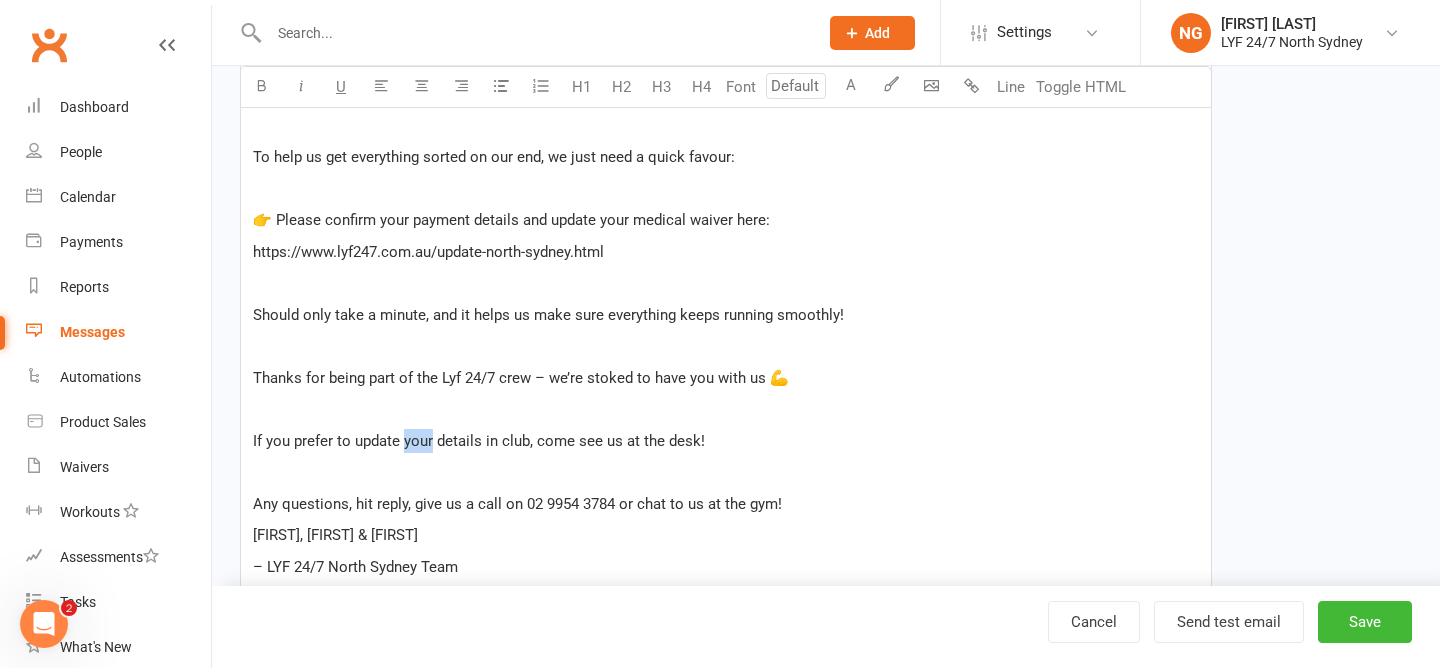 click on "If you prefer to update your details in club, come see us at the desk!" at bounding box center (479, 441) 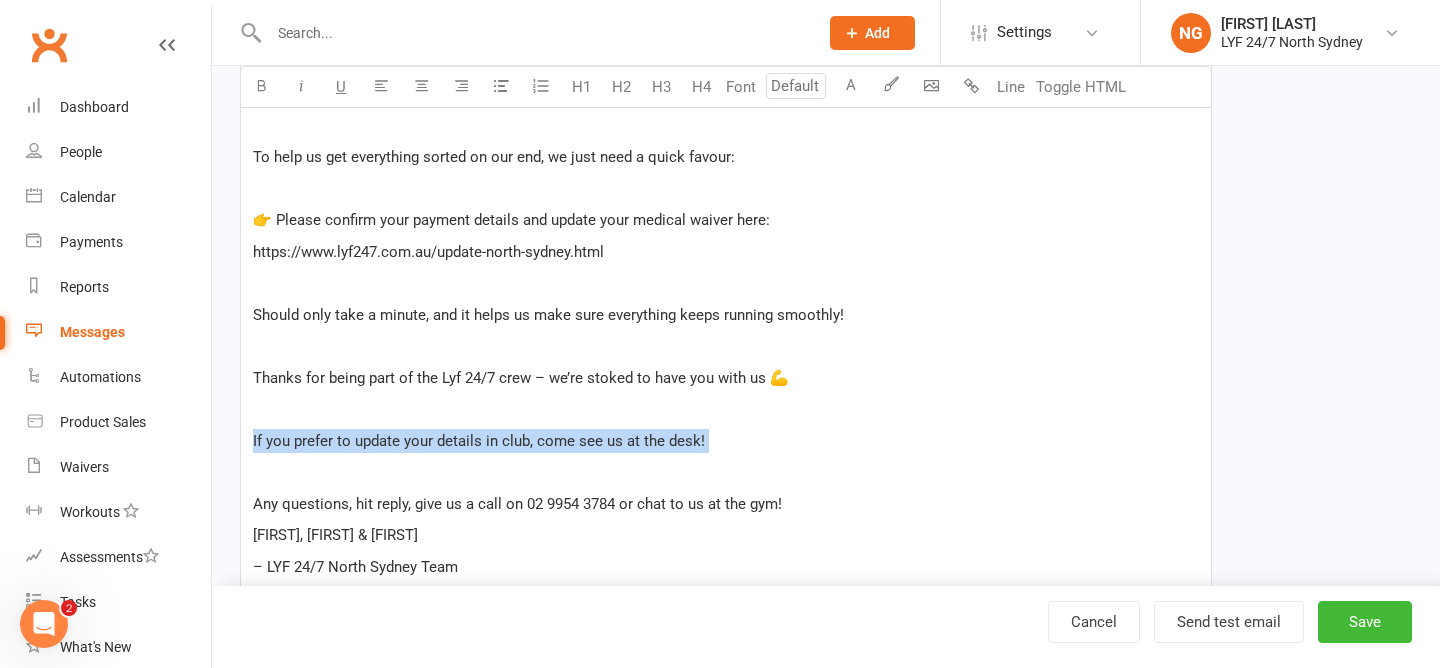 click on "If you prefer to update your details in club, come see us at the desk!" at bounding box center (479, 441) 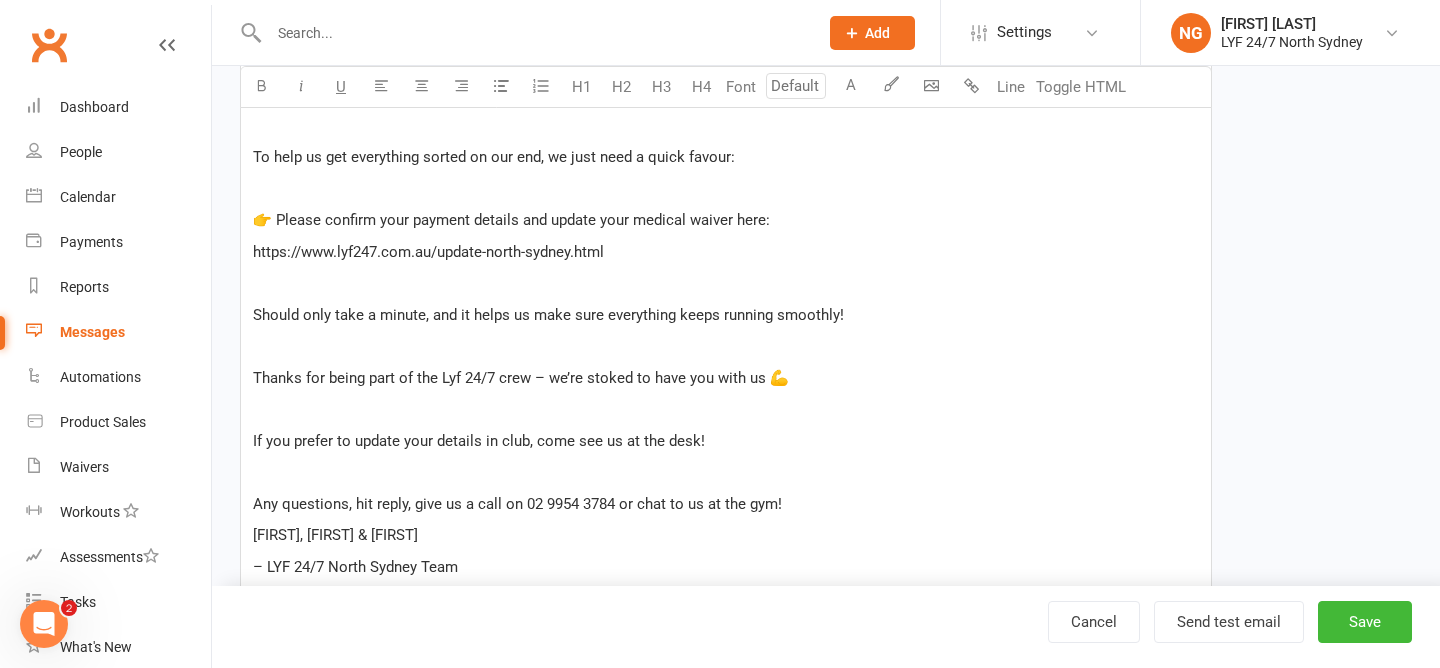 click on "If you prefer to update your details in club, come see us at the desk!" at bounding box center [726, 441] 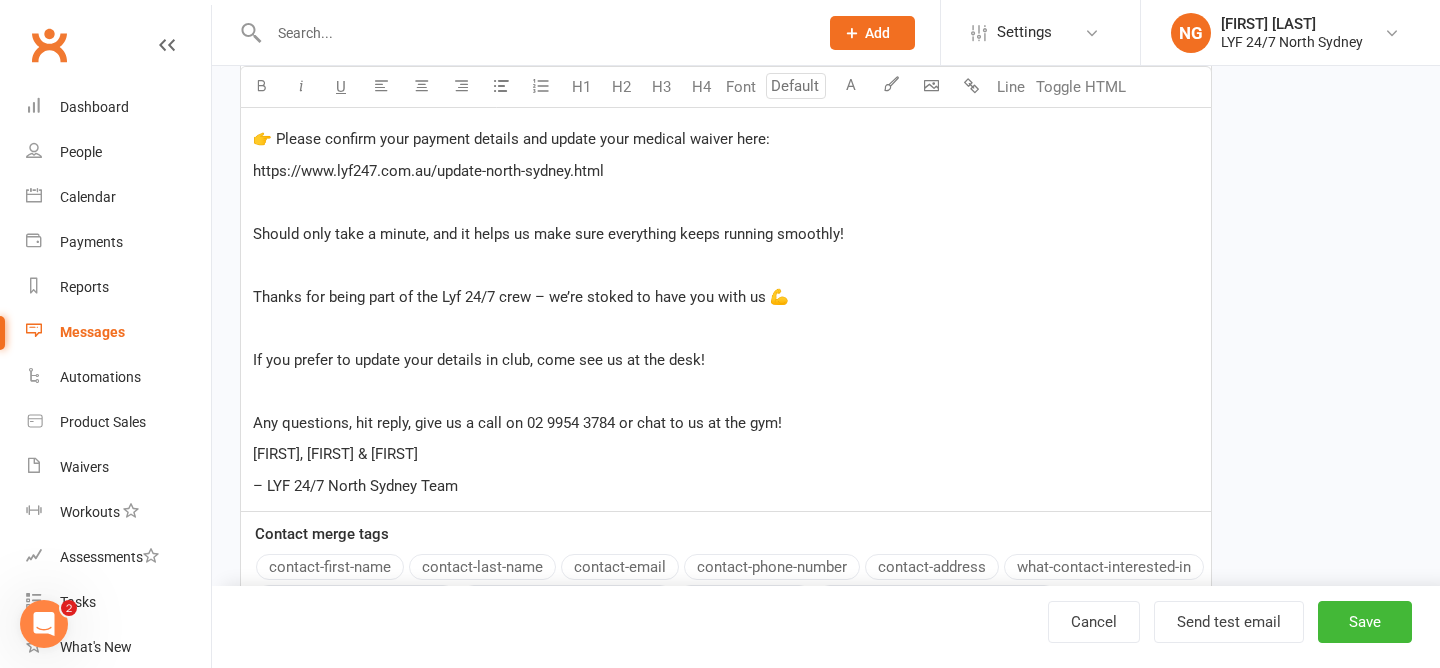 scroll, scrollTop: 782, scrollLeft: 0, axis: vertical 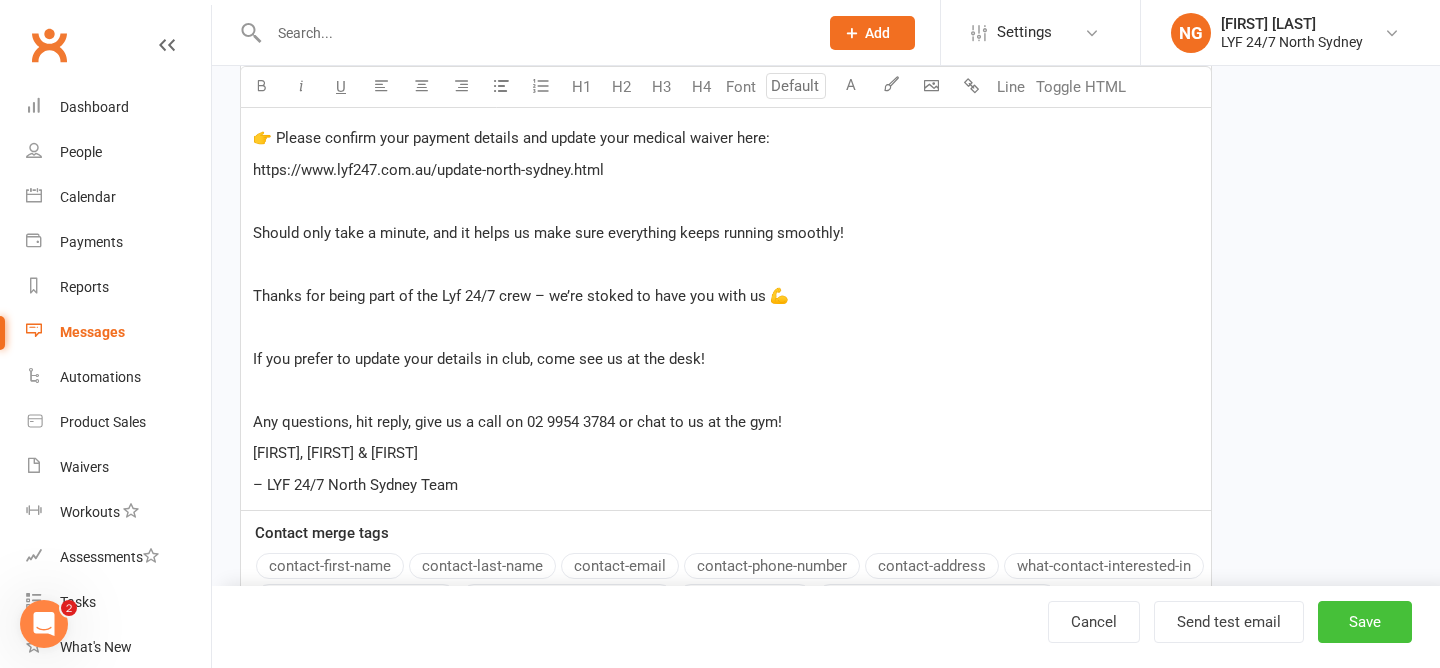 click on "Save" at bounding box center (1365, 622) 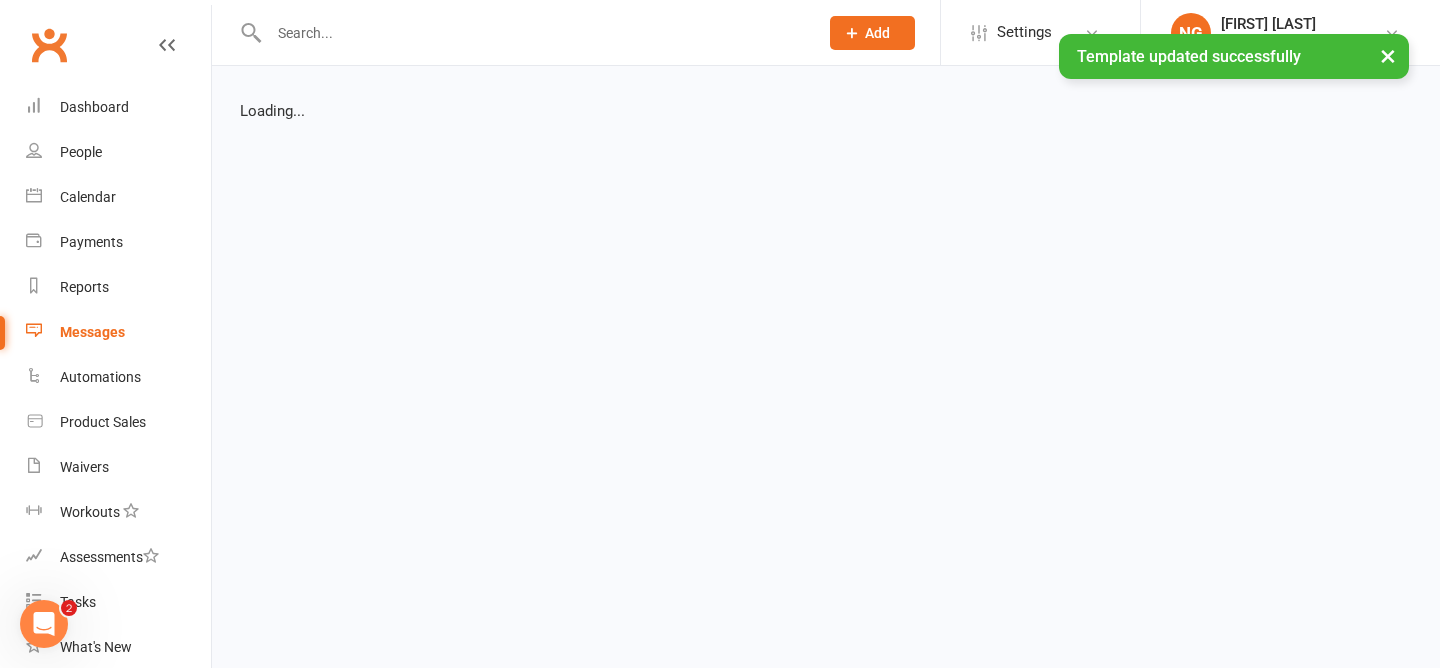 select on "grid" 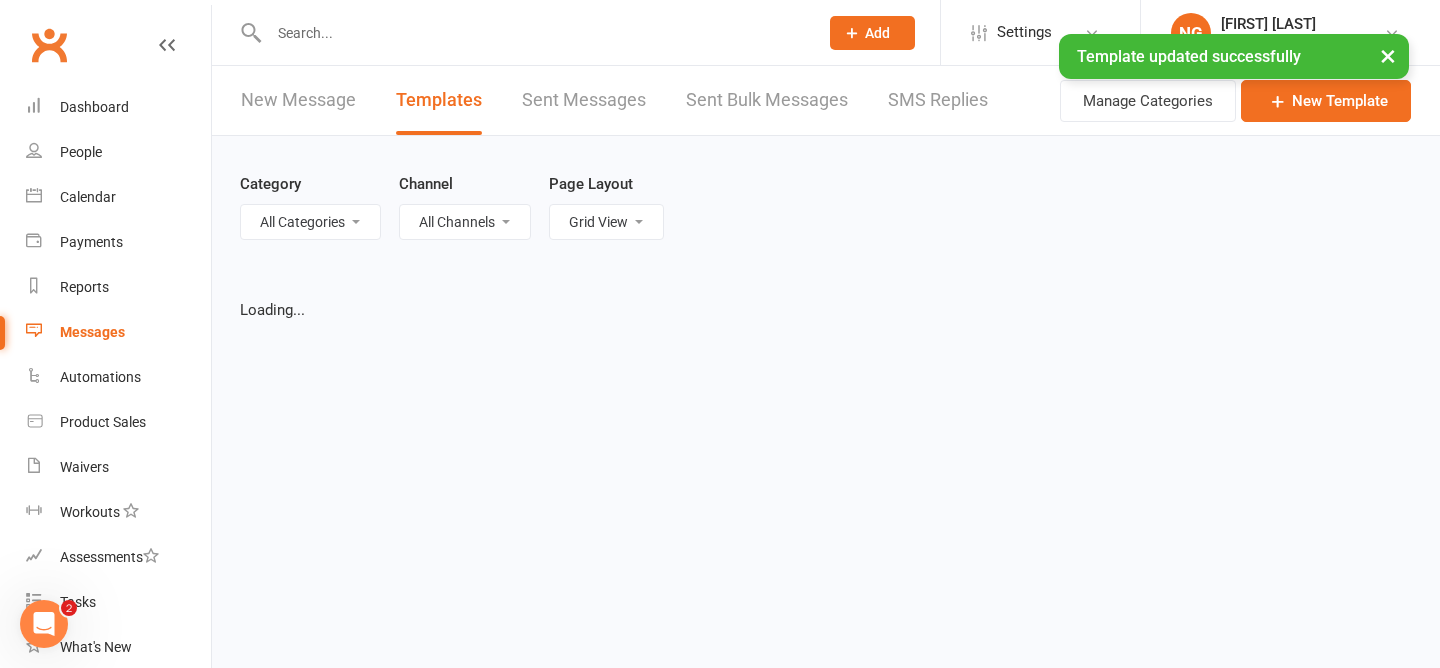 select on "-1" 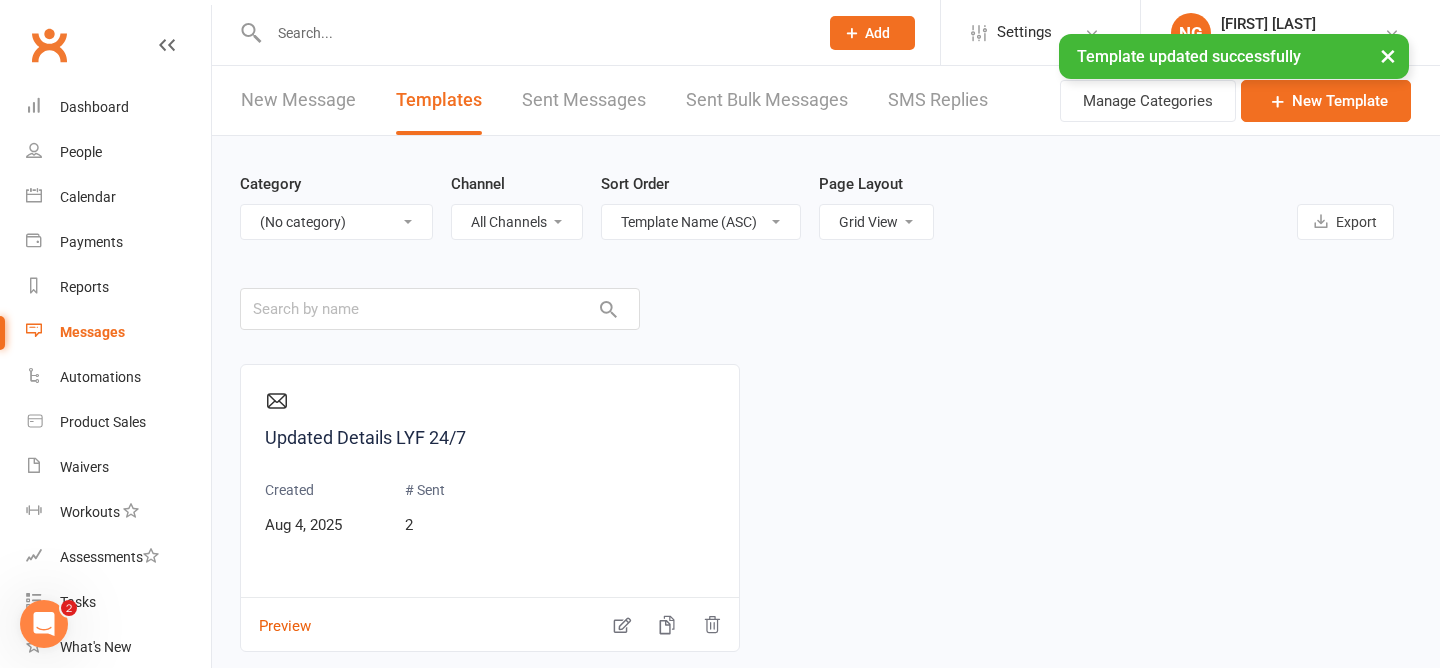 click on "New Message Templates Sent Messages Sent Bulk Messages SMS Replies" at bounding box center (614, 100) 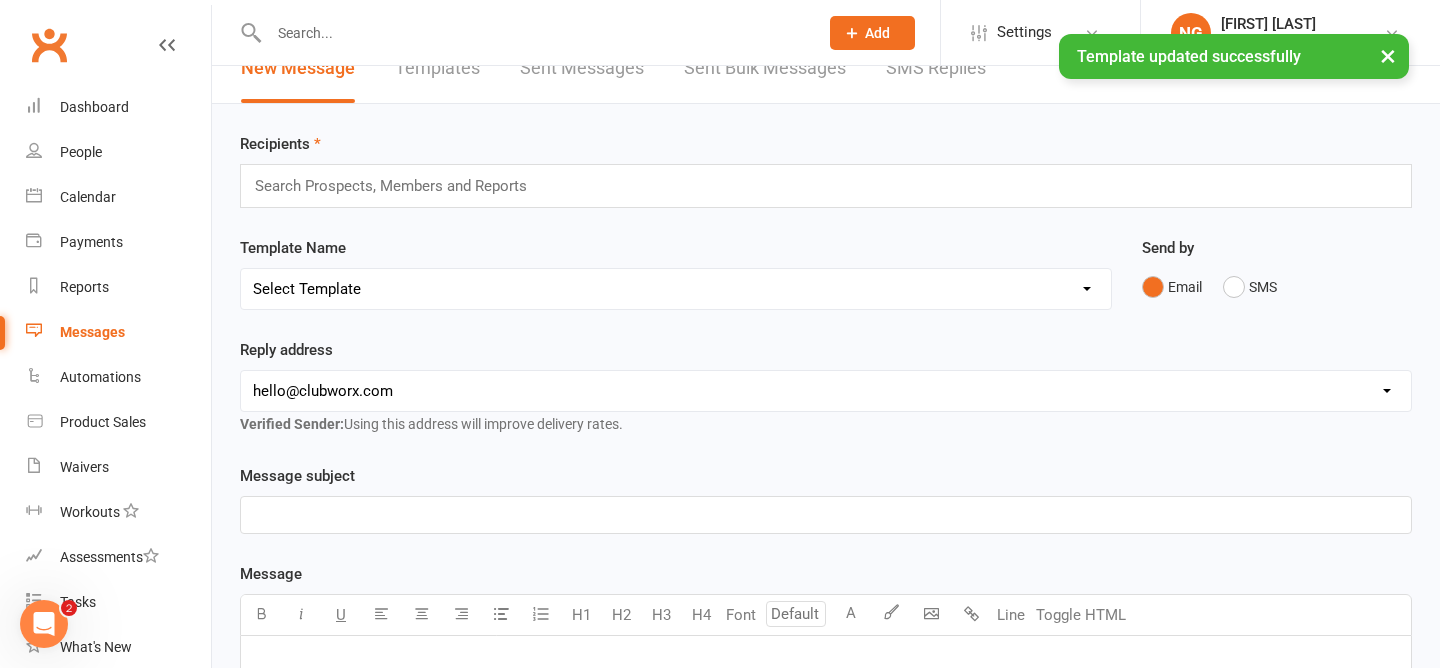 scroll, scrollTop: 24, scrollLeft: 0, axis: vertical 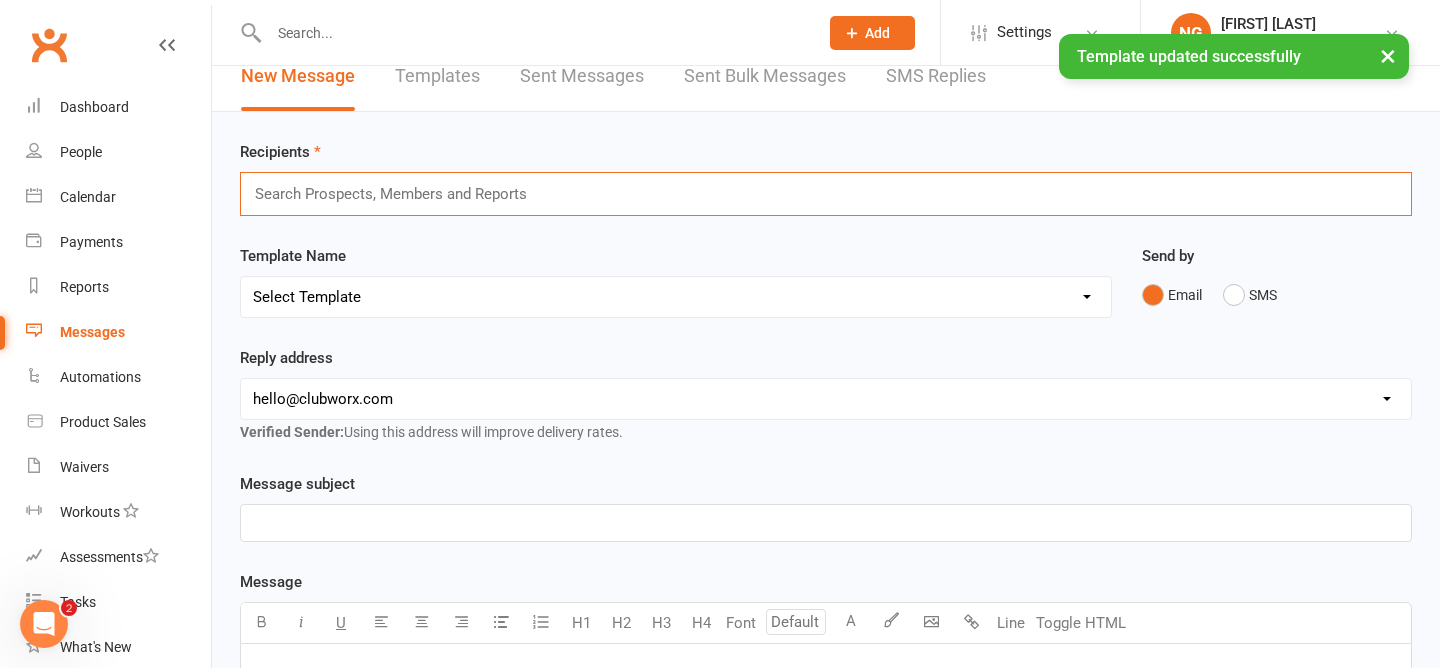 click at bounding box center (399, 194) 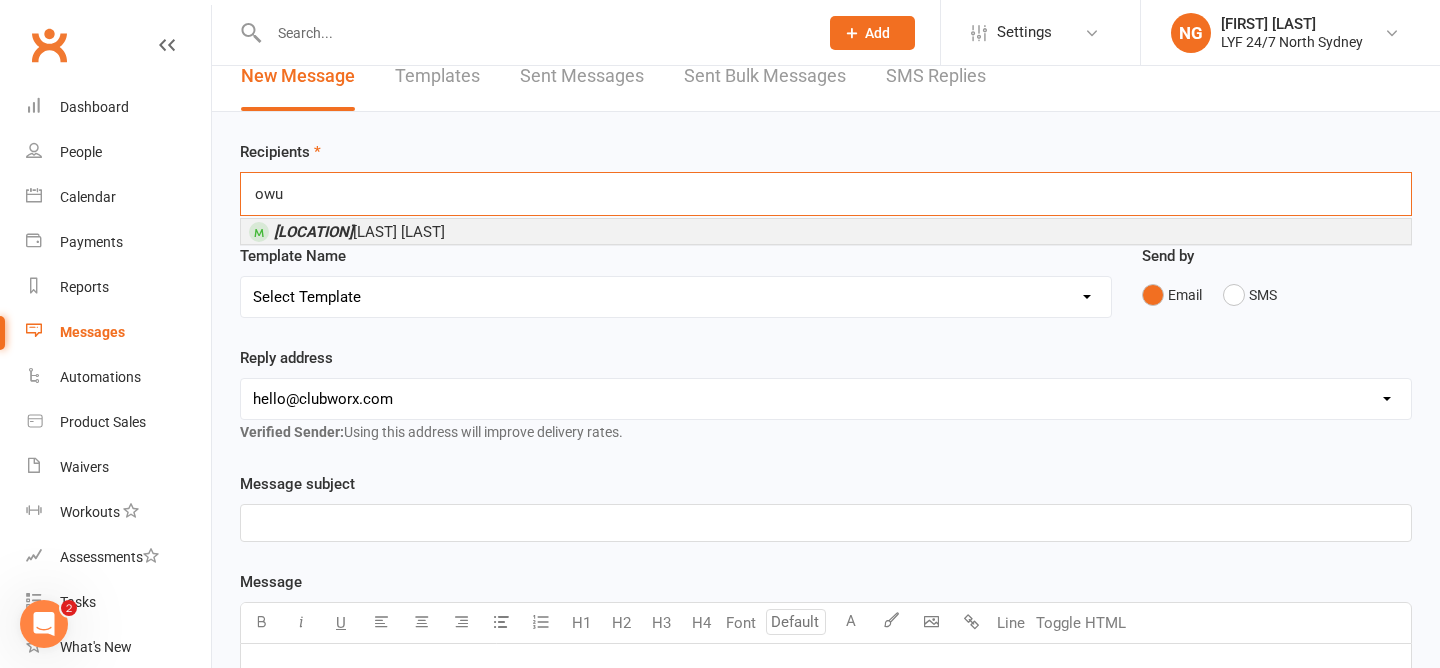 type on "owu" 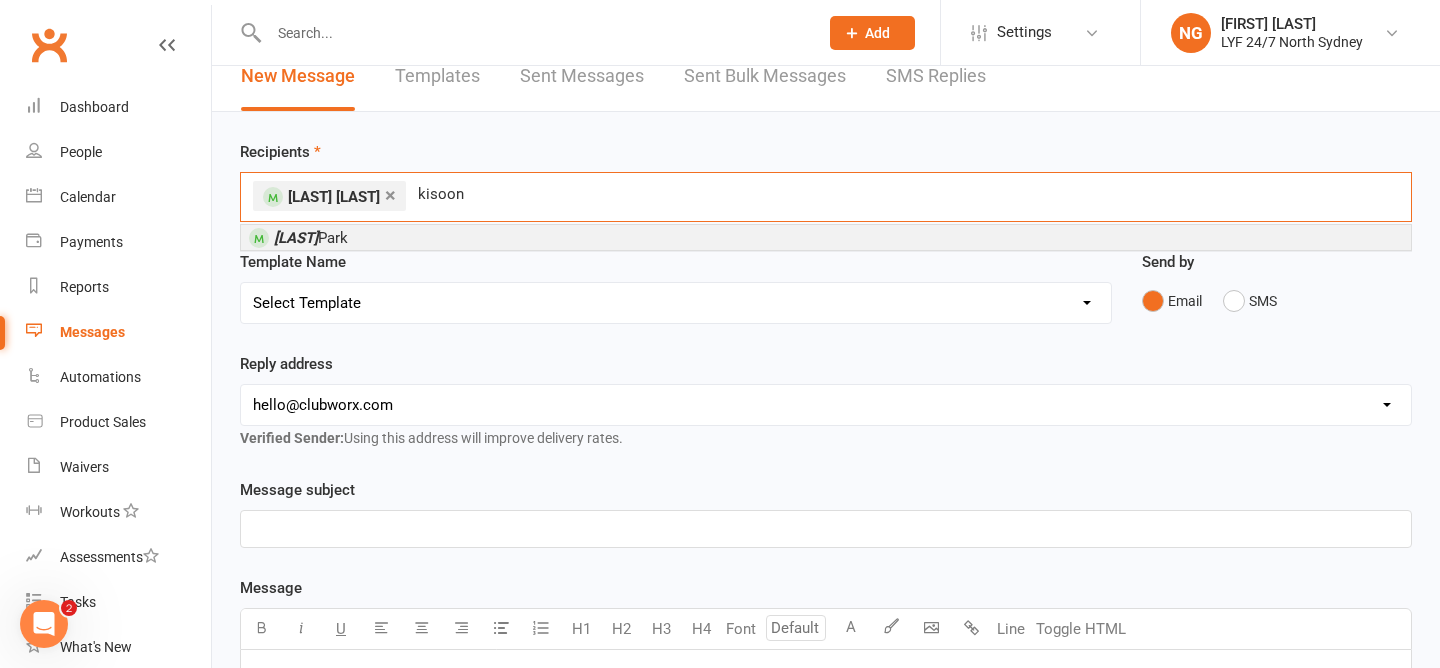 type on "kisoon" 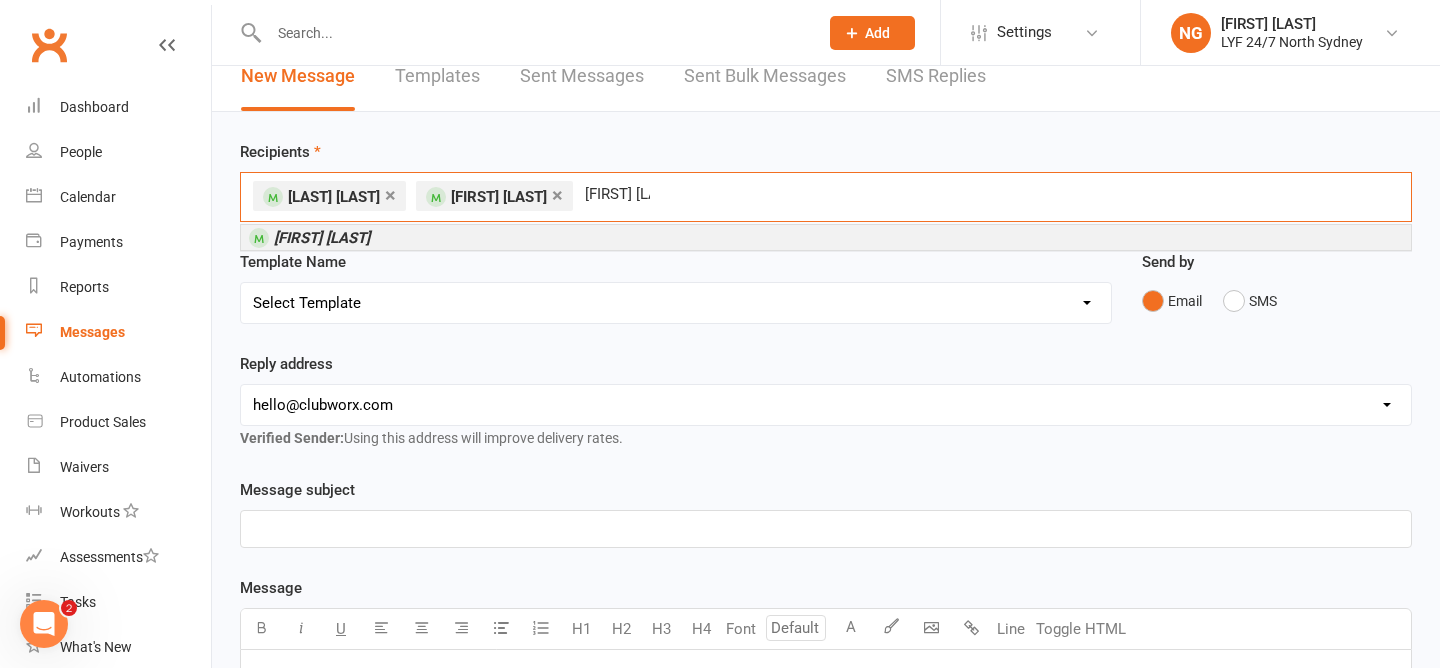 type on "[FIRST] [LAST]" 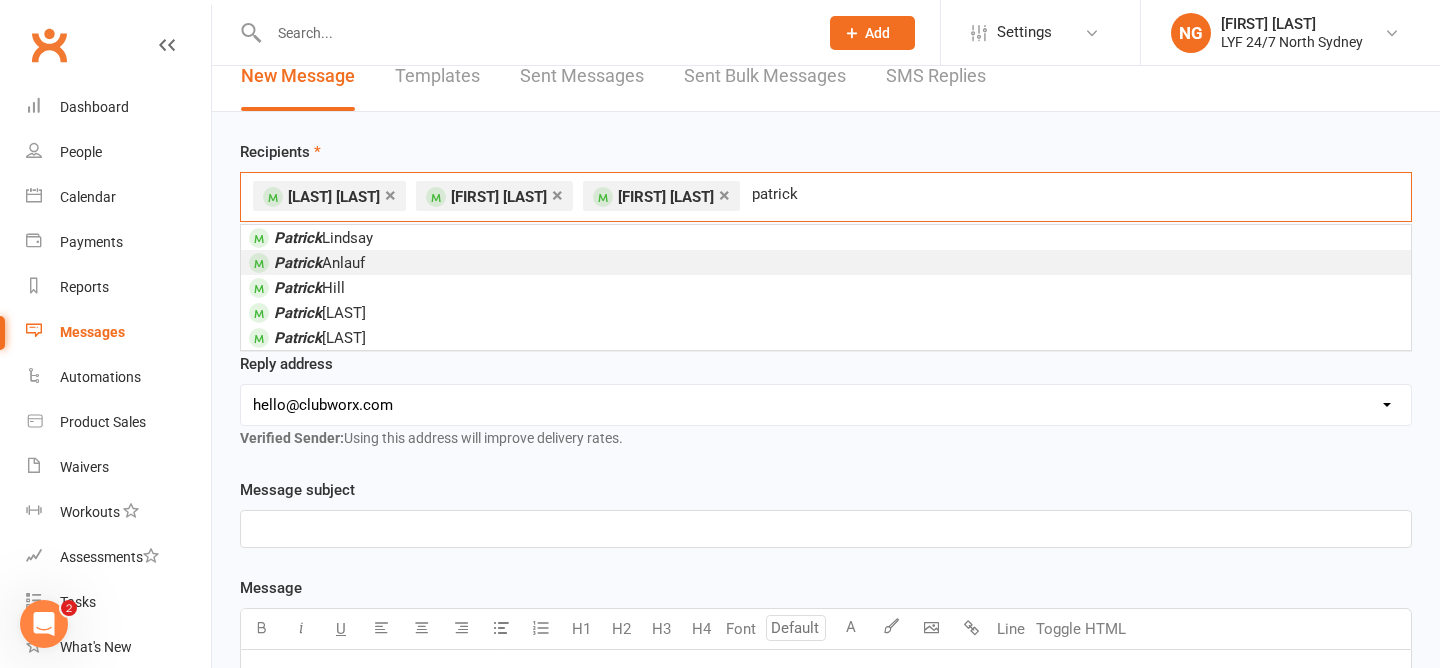type on "patrick" 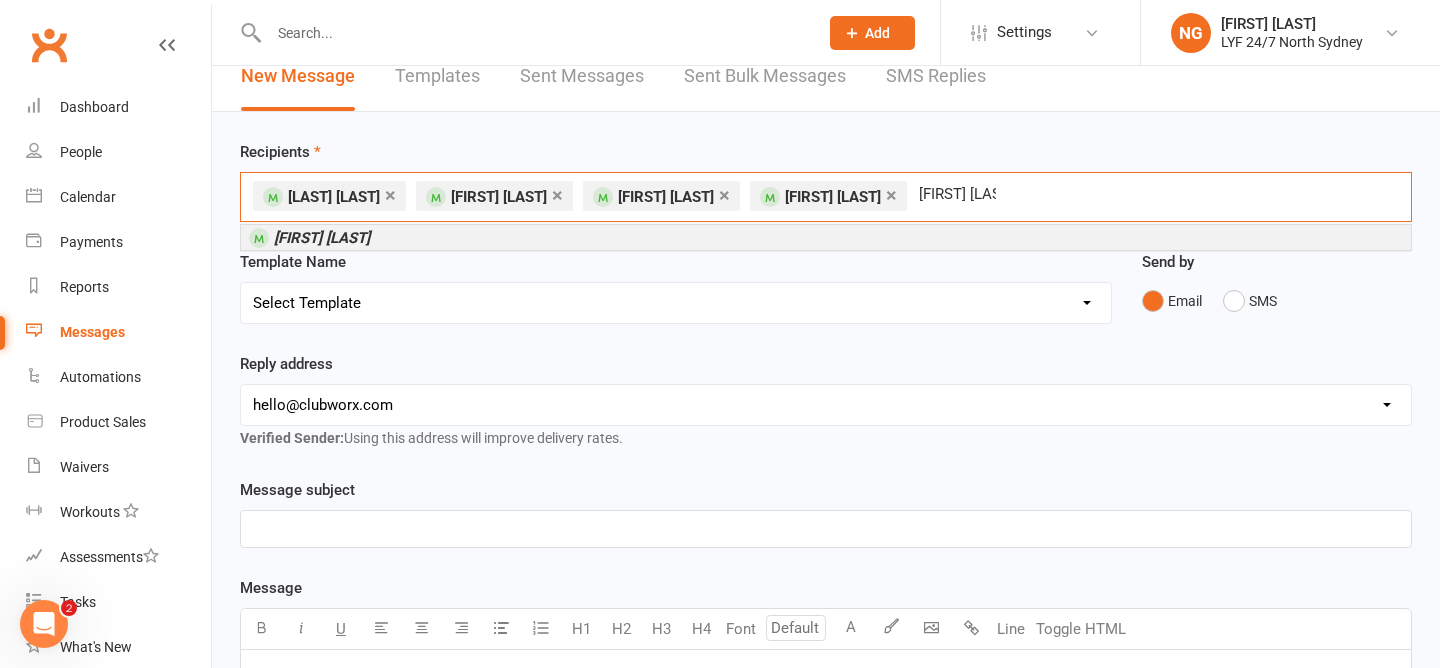 type on "[FIRST] [LAST]" 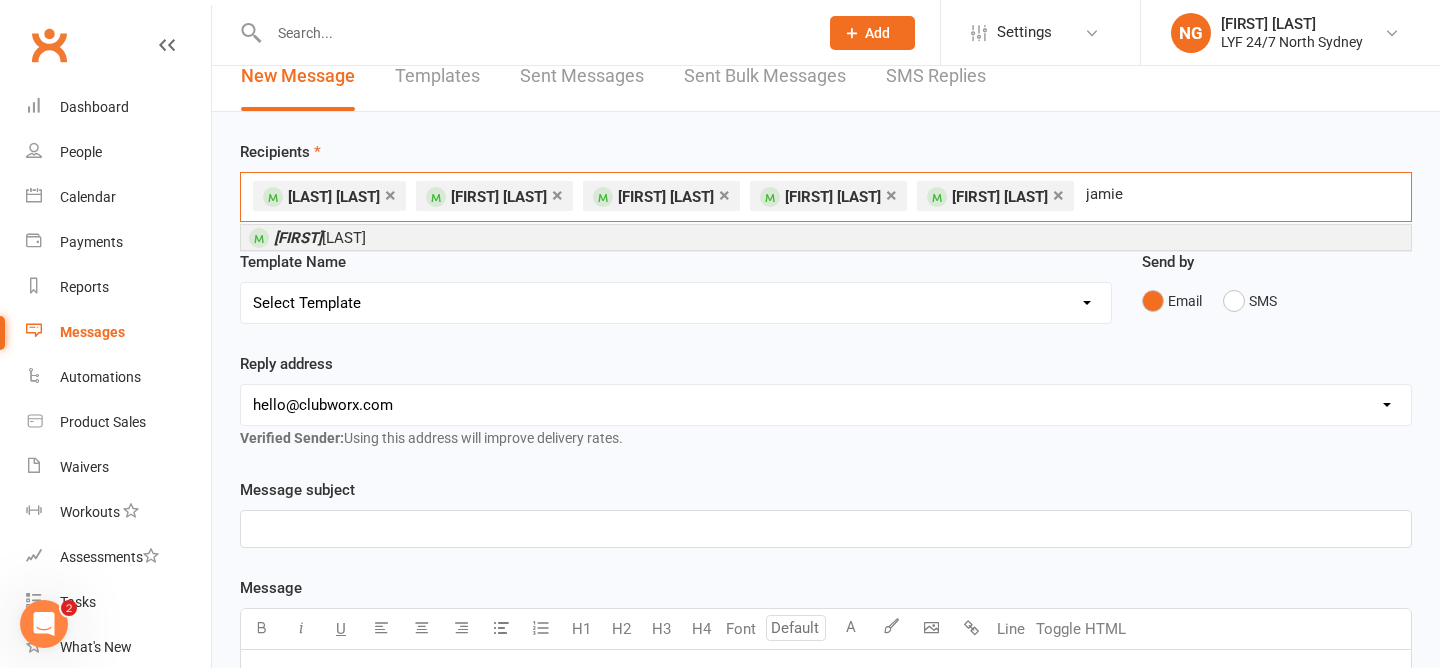 type on "jamie" 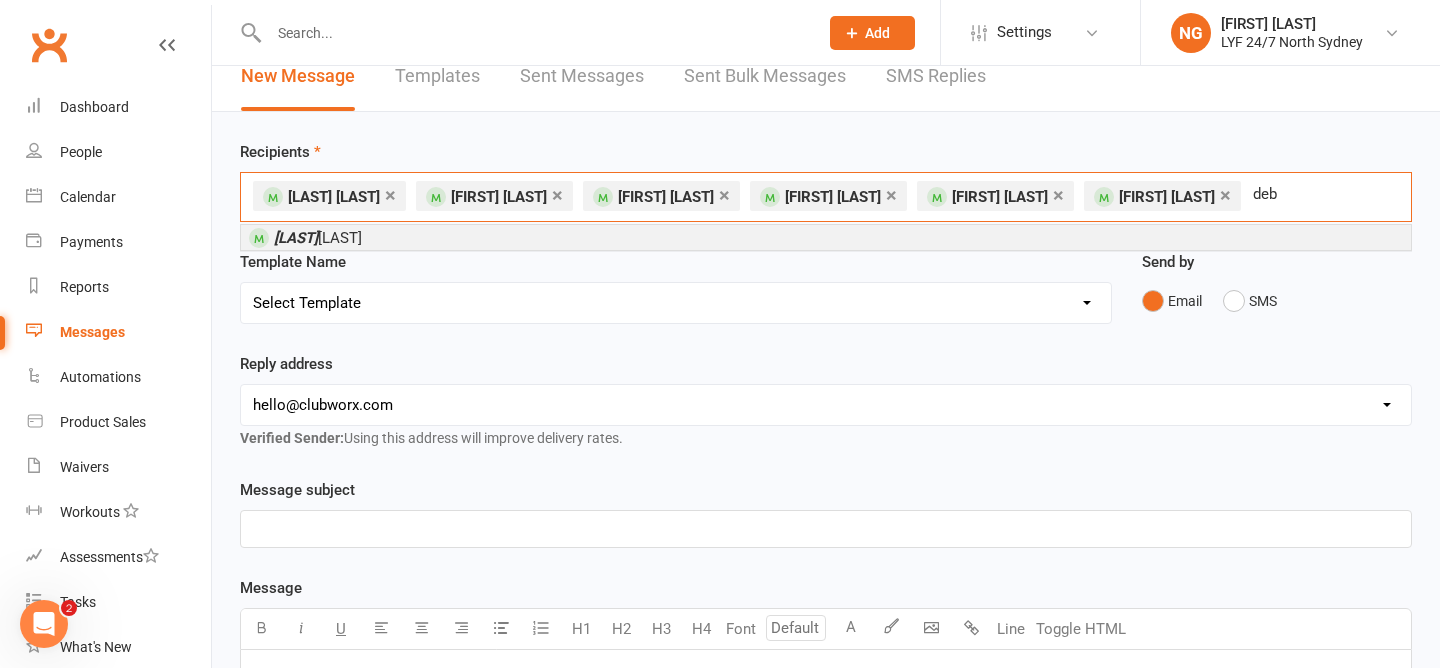 type on "deb" 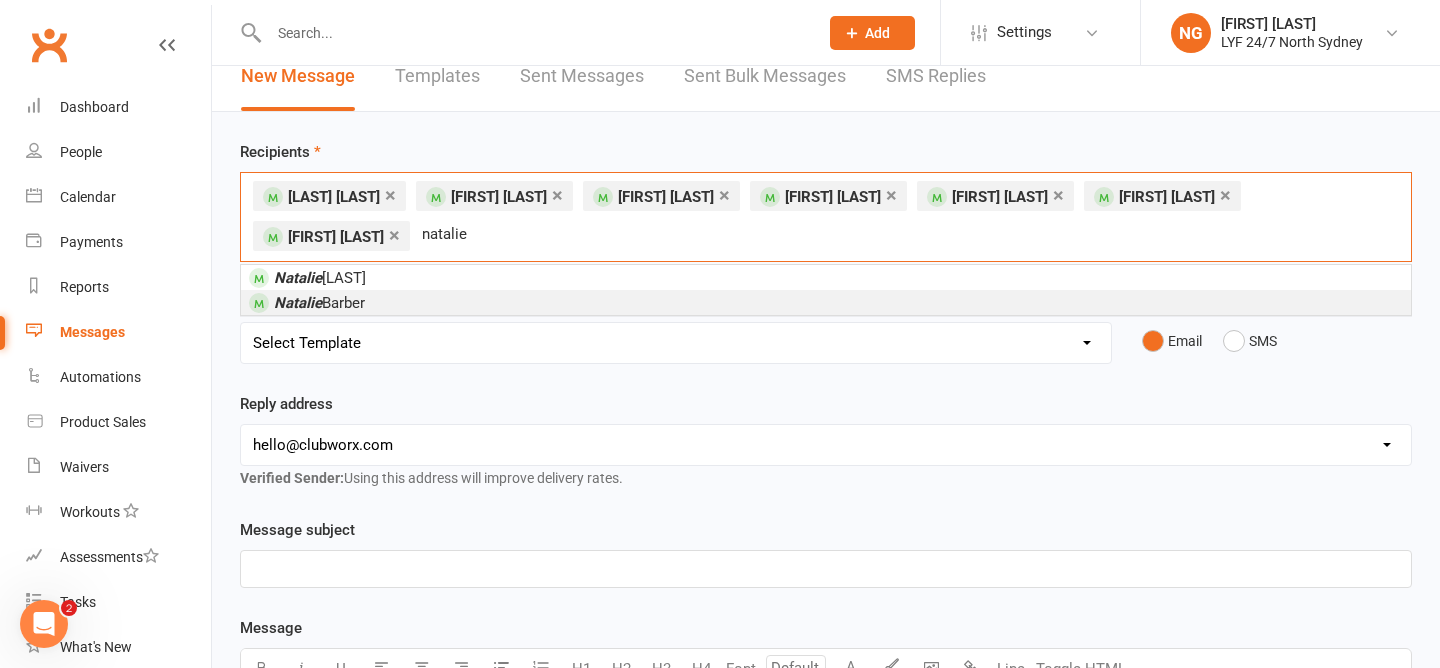 type on "natalie" 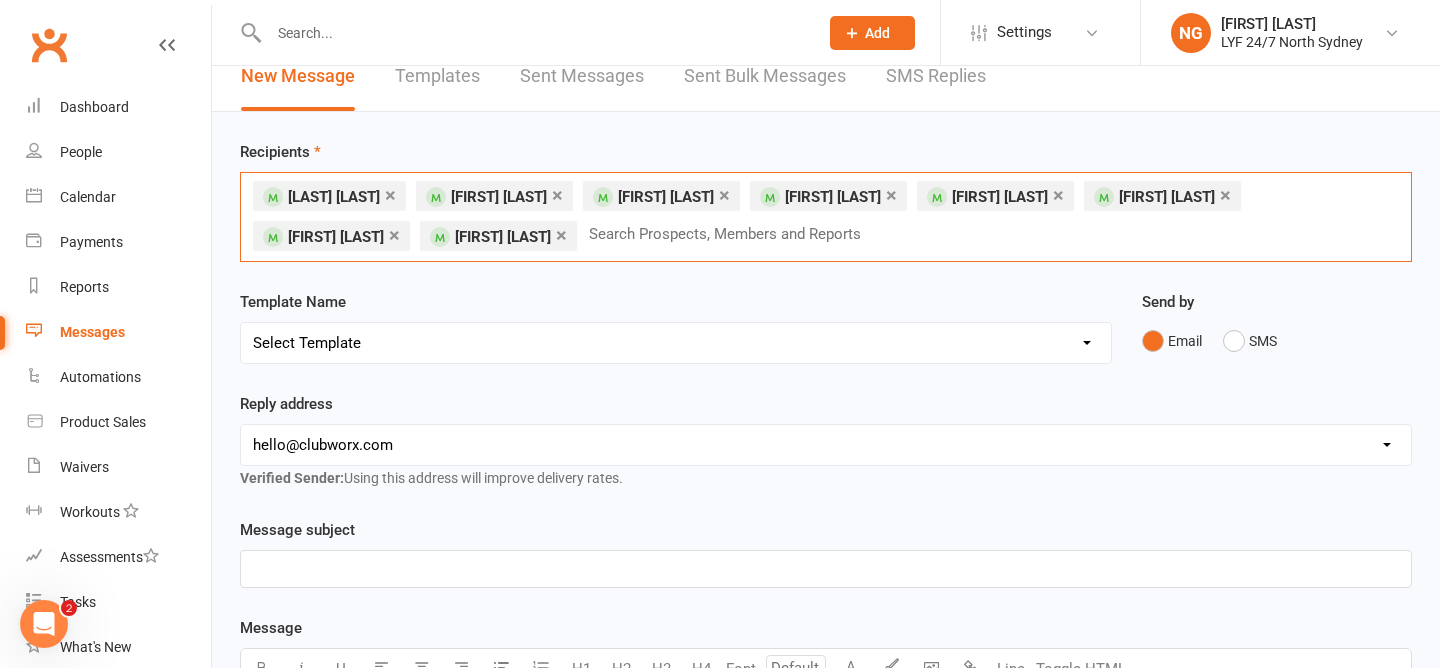 click on "Template Name Select Template [SMS] [Default template - review before using] Appointment reminder [SMS] [Default template - review before using] Missed class [SMS] [Default template - review before using] Initial response to enquiry [SMS] [Default template - review before using] Flash sale [Email] [Default template - review before using] Newsletter Email Template - Monthly Edition [SMS] [Default template - review before using] Sign up offer [SMS] [Default template - review before using] Inactive member [SMS] [Default template - review before using] Membership upgrade [SMS] [Default template - review before using] Suspension confirmation [SMS] [Default template - review before using] Follow up from free trial class [Email] [Default template - review before using] Message 1 - New Paid Trial: Welcome Email (Sent Immediately After Signup) [SMS] [Default template - review before using] Message 2 - New Paid Trial: SMS Reminder (Sent 1 Day After Signup) [SMS] [Default template - review before using] Failed payment" at bounding box center (676, 327) 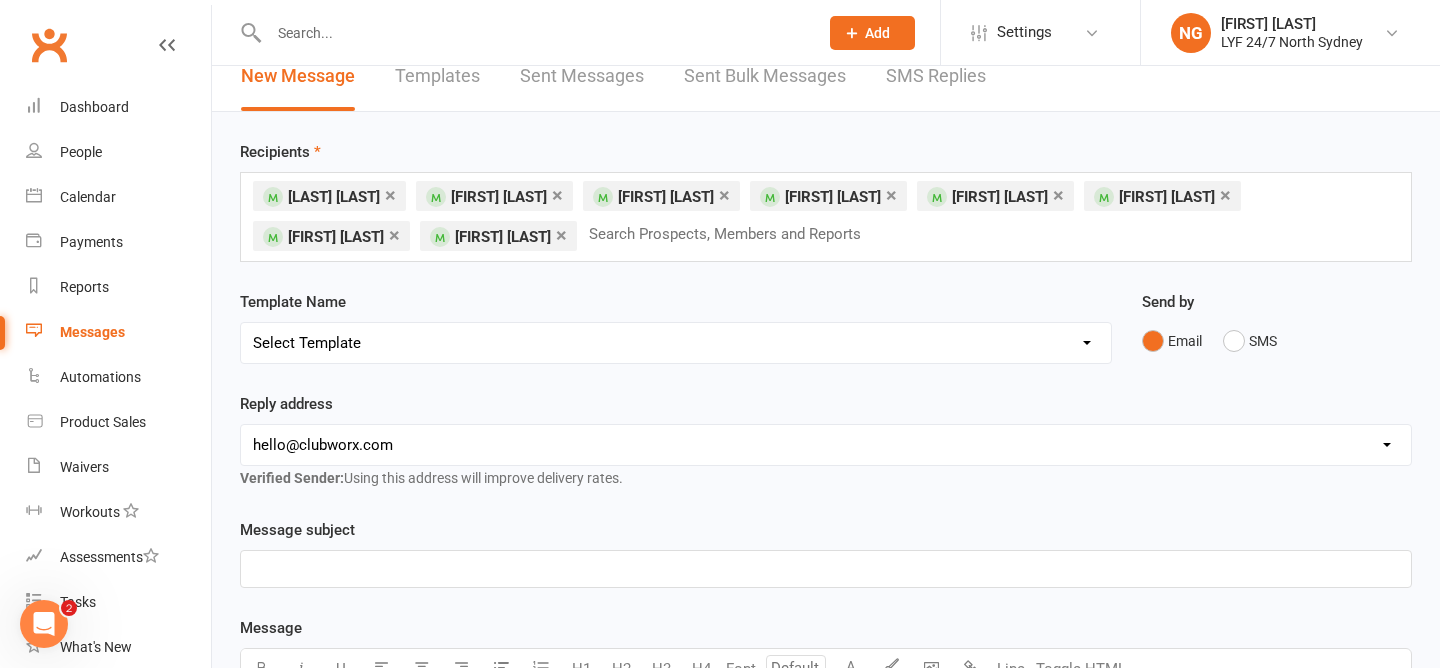 click on "× [FIRST] [LAST] × [FIRST] [LAST] × [FIRST] [LAST] × [FIRST] [LAST] × [FIRST] [LAST] × [FIRST] [LAST] × [FIRST] [LAST] × [FIRST] [LAST] Search Prospects, Members and Reports" at bounding box center (826, 217) 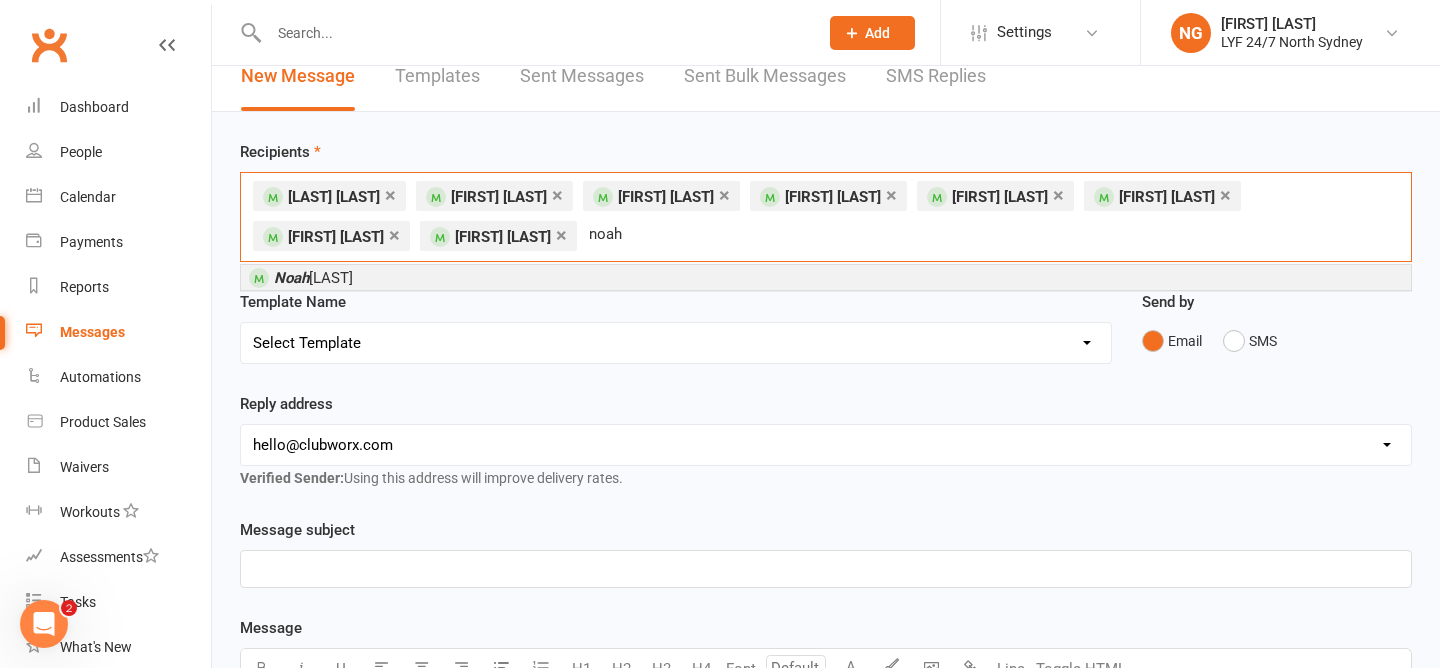 type on "noah" 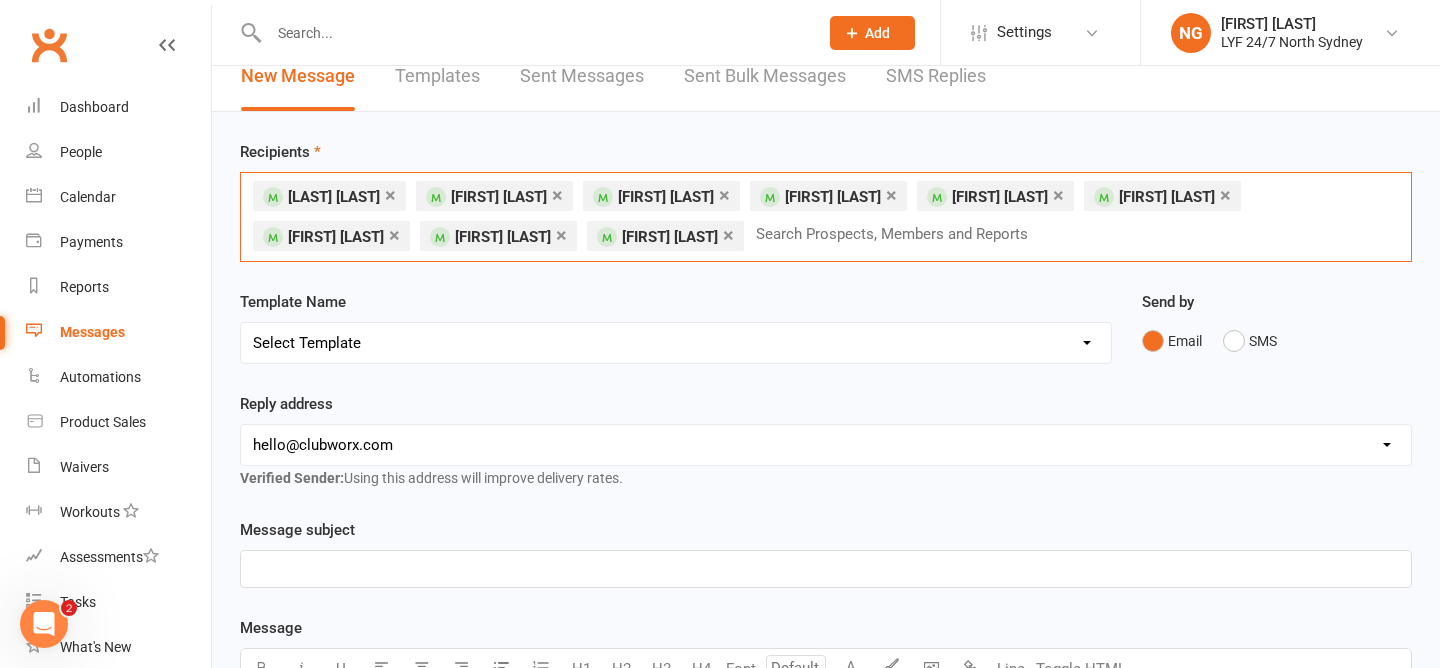 click on "Recipients × [LAST] [LAST] × [LAST] [LAST] × [LAST] [LAST] × [LAST] [LAST] × [LAST] [LAST] × [LAST] [LAST] × [LAST] [LAST] × [LAST] [LAST] × [LAST] [LAST] Search Prospects, Members and Reports Template Name Select Template [SMS] [Default template - review before using] Appointment reminder [SMS] [Default template - review before using] Missed class [SMS] [Default template - review before using] Initial response to enquiry [SMS] [Default template - review before using] Flash sale [Email] [Default template - review before using] Newsletter Email Template - Monthly Edition [SMS] [Default template - review before using] Sign up offer [SMS] [Default template - review before using] Inactive member [SMS] [Default template - review before using] Membership upgrade [SMS] [Default template - review before using] Suspension confirmation [SMS] [Default template - review before using] Follow up from free trial class [Email] [Default template - review before using] Message 3: Motivation + Social Proof (Day 3) Send by" at bounding box center (826, 702) 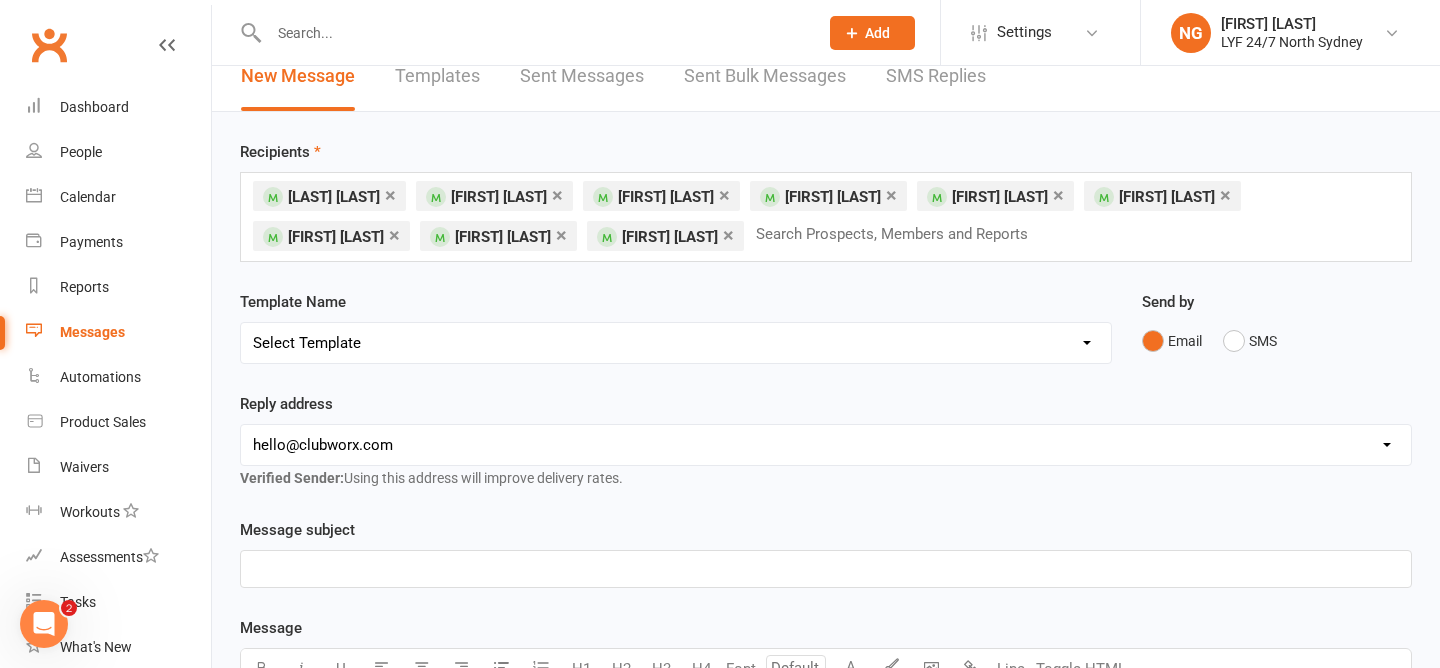 click on "Select Template [SMS] [Default template - review before using] Appointment reminder [SMS] [Default template - review before using] Missed class [SMS] [Default template - review before using] Initial response to enquiry [SMS] [Default template - review before using] Flash sale [Email] [Default template - review before using] Newsletter Email Template - Monthly Edition [SMS] [Default template - review before using] Sign up offer [SMS] [Default template - review before using] Inactive member [SMS] [Default template - review before using] Membership upgrade [SMS] [Default template - review before using] Suspension confirmation [SMS] [Default template - review before using] Follow up from free trial class [Email] [Default template - review before using] Message 1 - New Paid Trial: Welcome Email (Sent Immediately After Signup) [SMS] [Default template - review before using] Message 2 - New Paid Trial: SMS Reminder (Sent 1 Day After Signup) [SMS] [Default template - review before using] Failed payment" at bounding box center [676, 343] 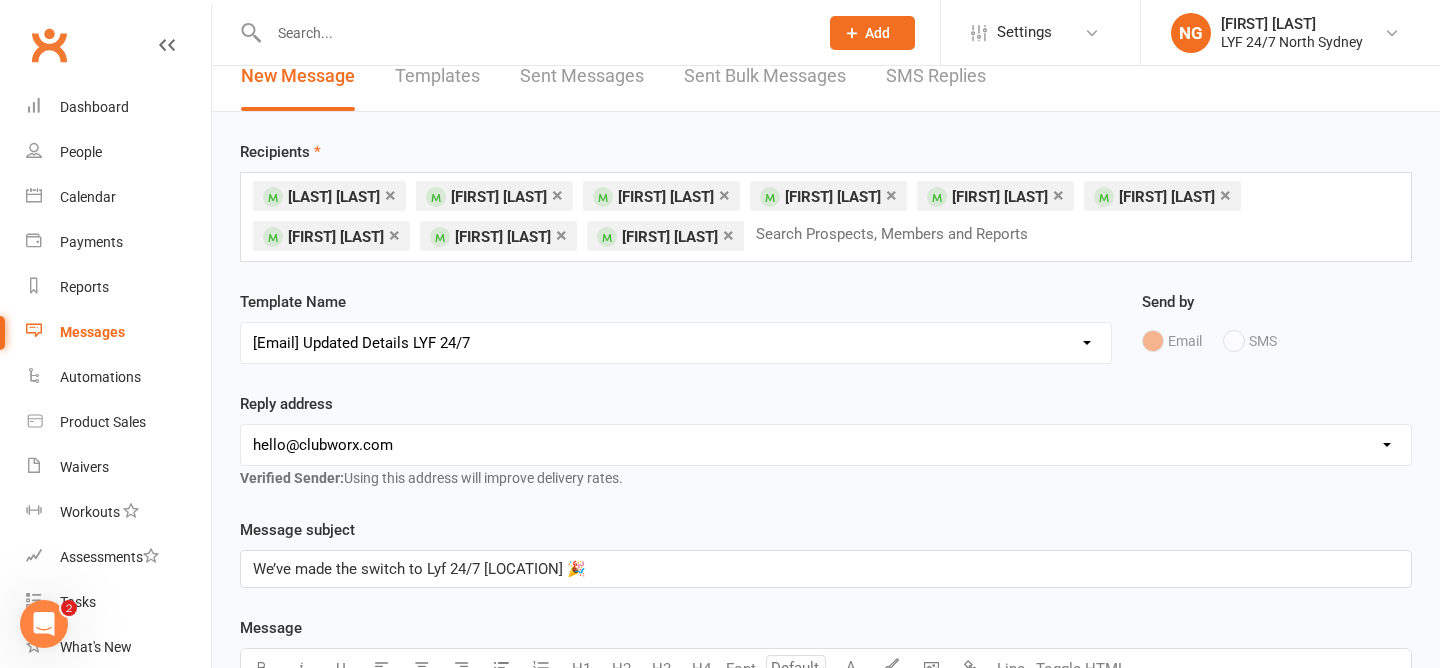 click on "Template Name Select Template [SMS] [Default template - review before using] Appointment reminder [SMS] [Default template - review before using] Missed class [SMS] [Default template - review before using] Initial response to enquiry [SMS] [Default template - review before using] Flash sale [Email] [Default template - review before using] Newsletter Email Template - Monthly Edition [SMS] [Default template - review before using] Sign up offer [SMS] [Default template - review before using] Inactive member [SMS] [Default template - review before using] Membership upgrade [SMS] [Default template - review before using] Suspension confirmation [SMS] [Default template - review before using] Follow up from free trial class [Email] [Default template - review before using] Message 1 - New Paid Trial: Welcome Email (Sent Immediately After Signup) [SMS] [Default template - review before using] Message 2 - New Paid Trial: SMS Reminder (Sent 1 Day After Signup) [SMS] [Default template - review before using] Failed payment" at bounding box center [676, 341] 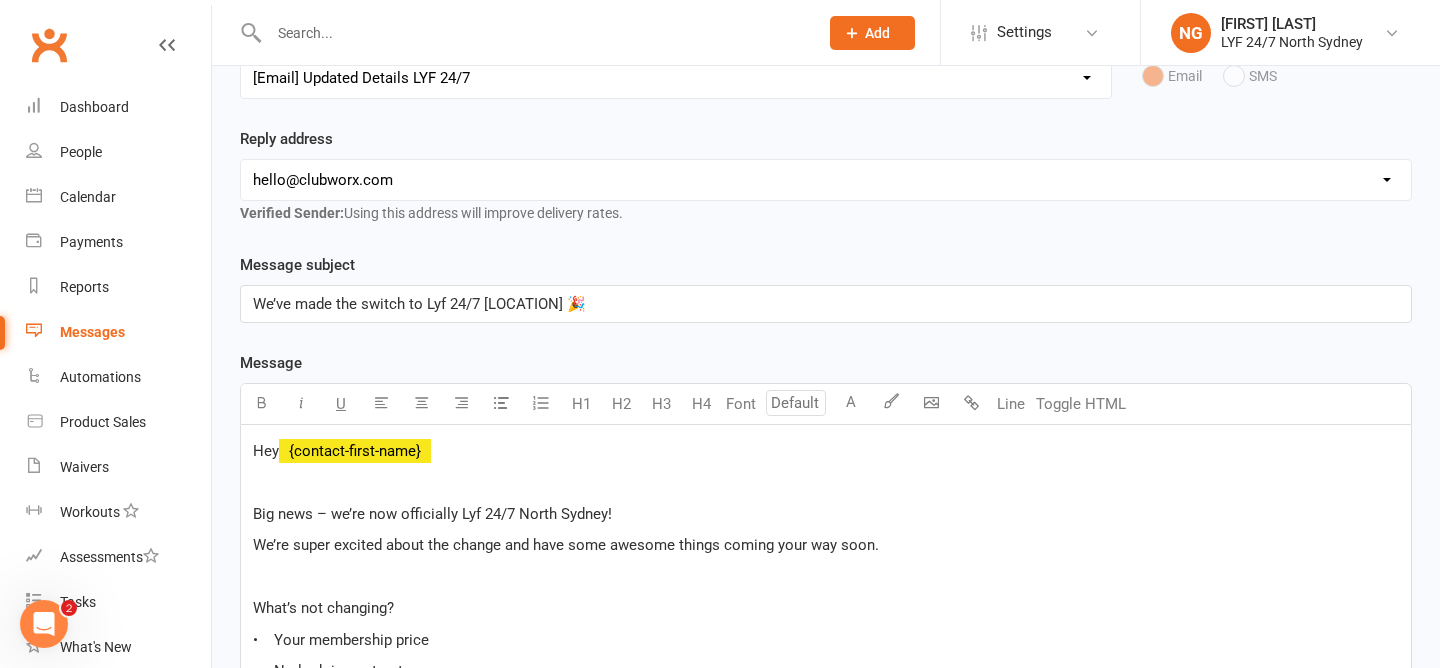 scroll, scrollTop: 0, scrollLeft: 0, axis: both 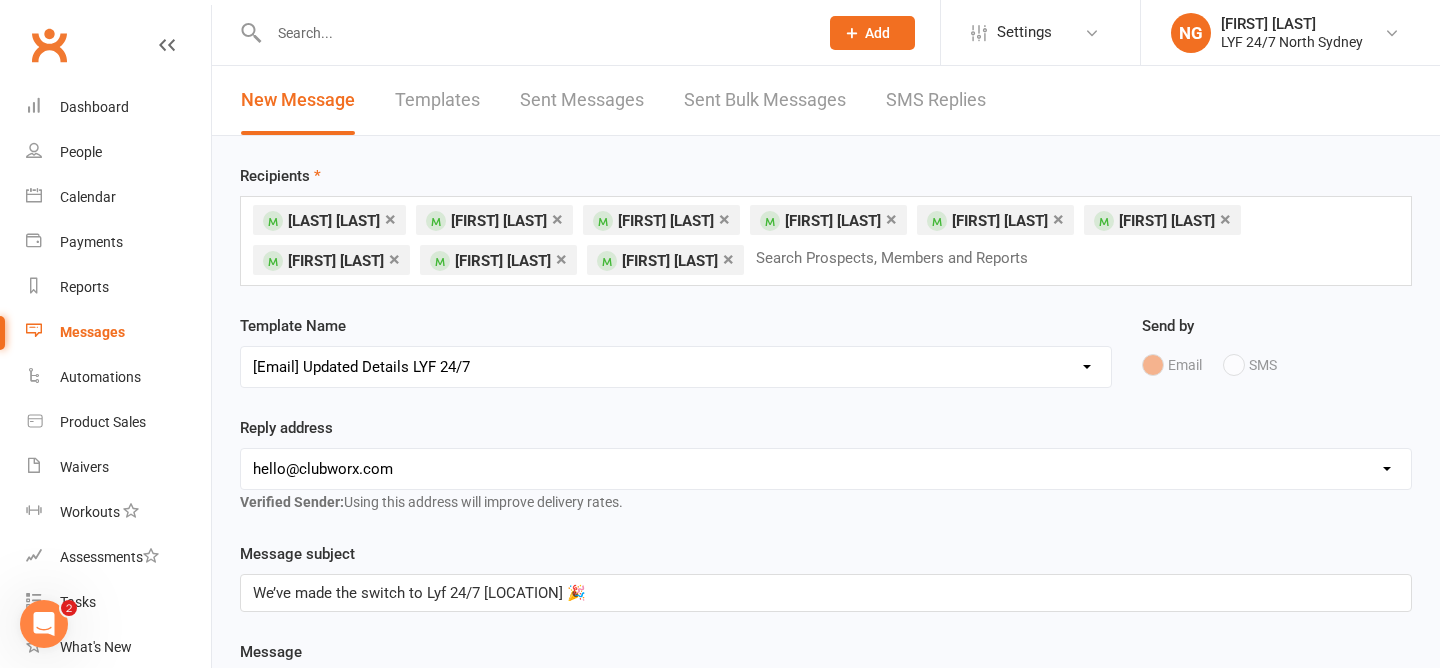 click on "Recipients × [LAST] [LAST] × [LAST] [LAST] × [LAST] [LAST] × [LAST] [LAST] × [LAST] [LAST] × [LAST] [LAST] × [LAST] [LAST] × [LAST] [LAST] × [LAST] [LAST] Search Prospects, Members and Reports Template Name Select Template [SMS] [Default template - review before using] Appointment reminder [SMS] [Default template - review before using] Missed class [SMS] [Default template - review before using] Initial response to enquiry [SMS] [Default template - review before using] Flash sale [Email] [Default template - review before using] Newsletter Email Template - Monthly Edition [SMS] [Default template - review before using] Sign up offer [SMS] [Default template - review before using] Inactive member [SMS] [Default template - review before using] Membership upgrade [SMS] [Default template - review before using] Suspension confirmation [SMS] [Default template - review before using] Follow up from free trial class [Email] [Default template - review before using] Message 3: Motivation + Social Proof (Day 3) Send by" at bounding box center (826, 964) 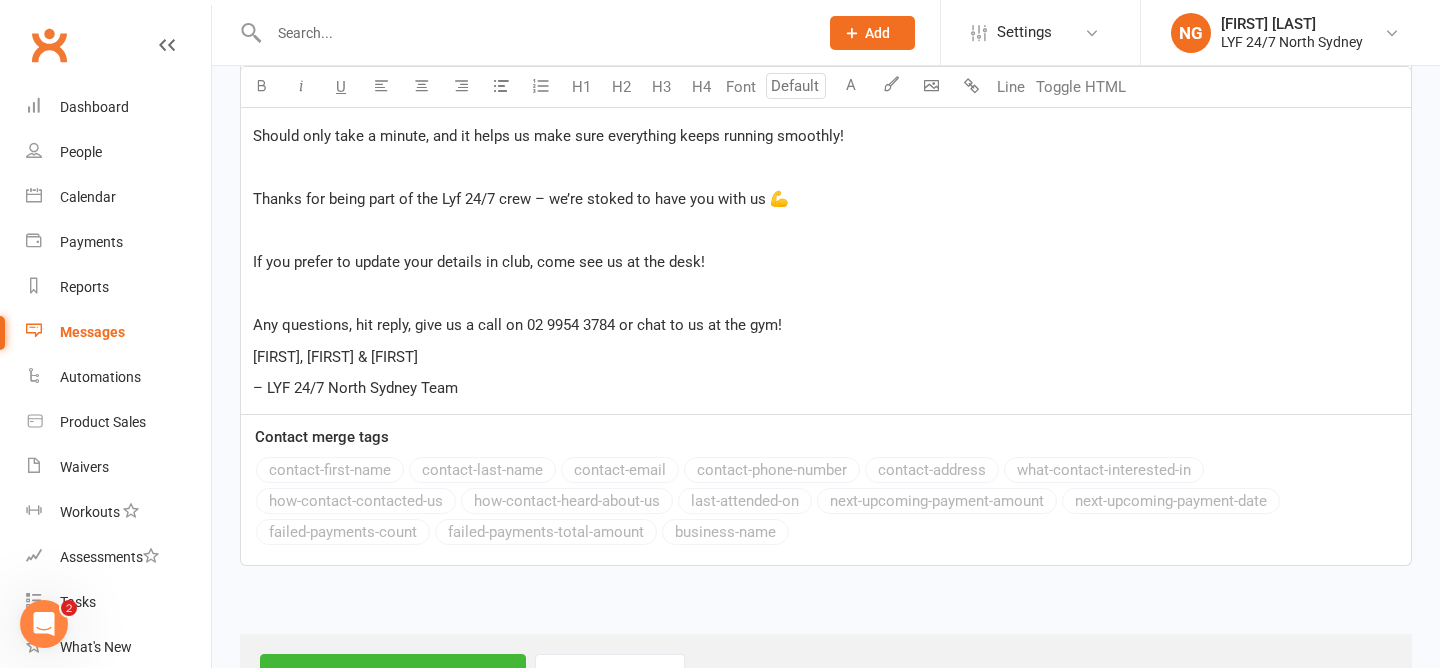 scroll, scrollTop: 1152, scrollLeft: 0, axis: vertical 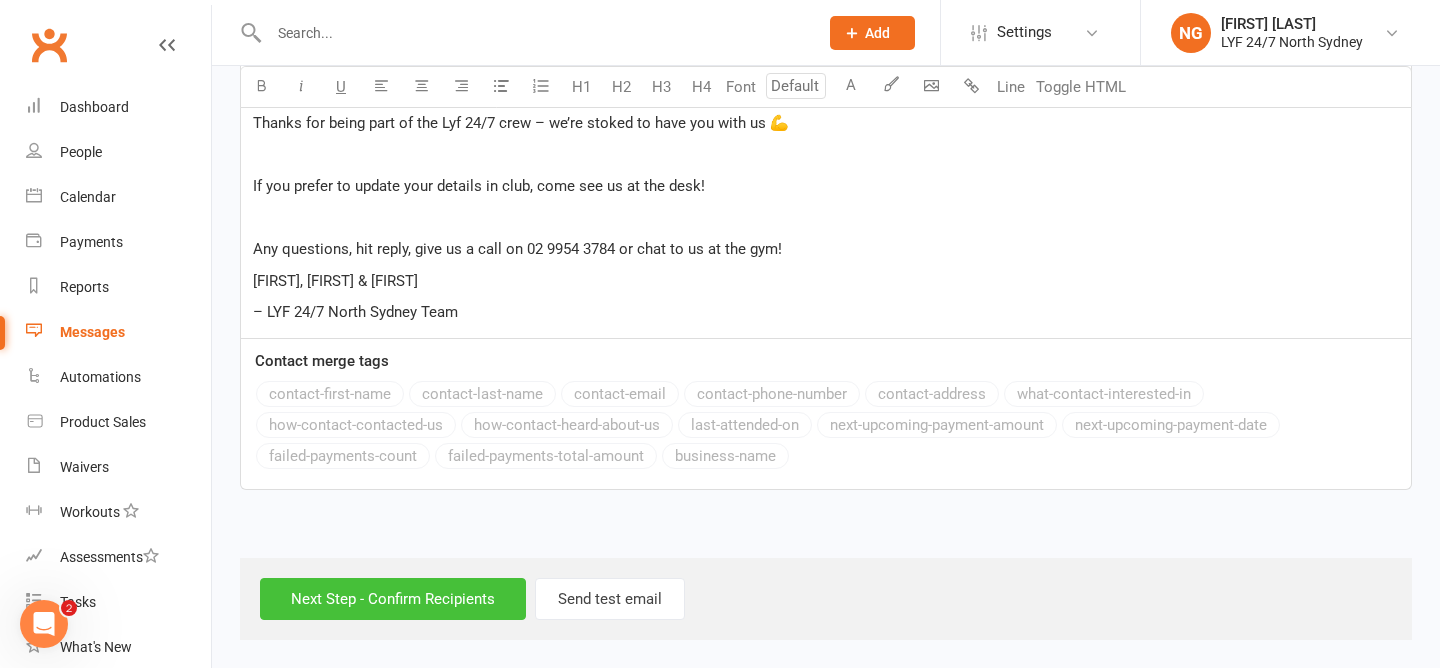 click on "Next Step - Confirm Recipients" at bounding box center [393, 599] 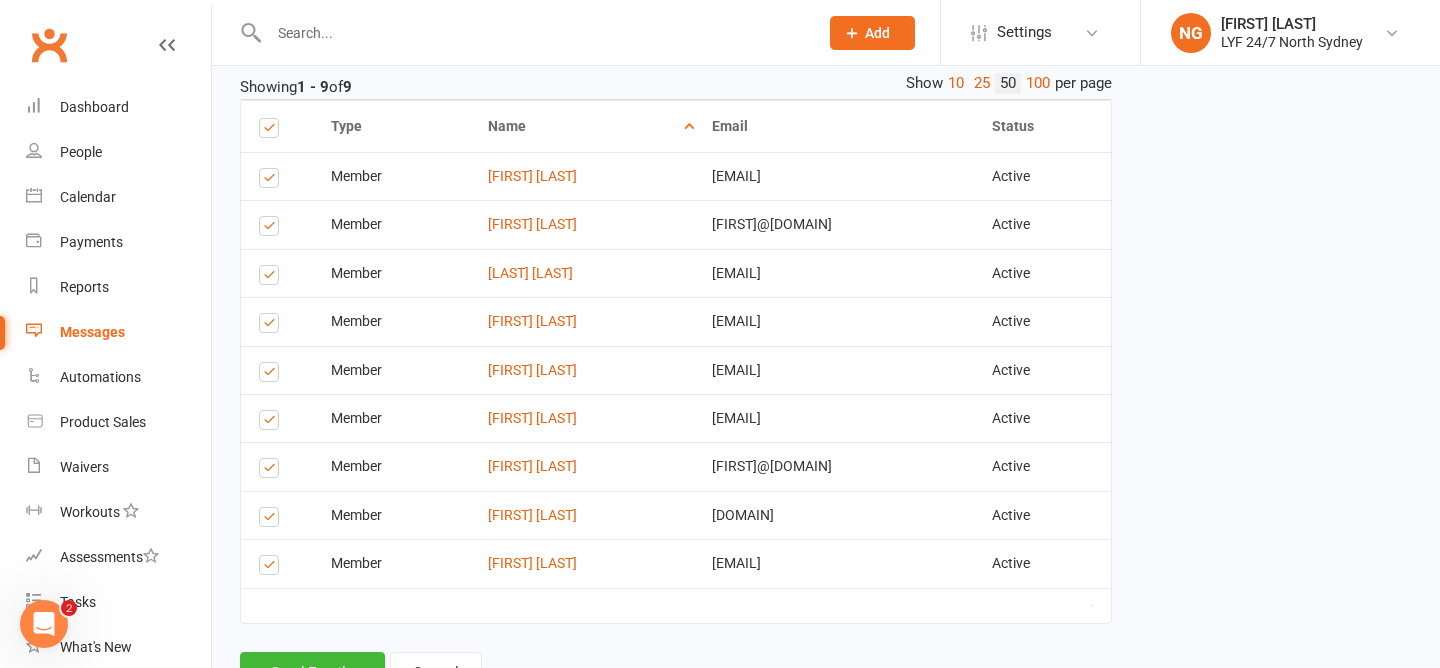 scroll, scrollTop: 1243, scrollLeft: 0, axis: vertical 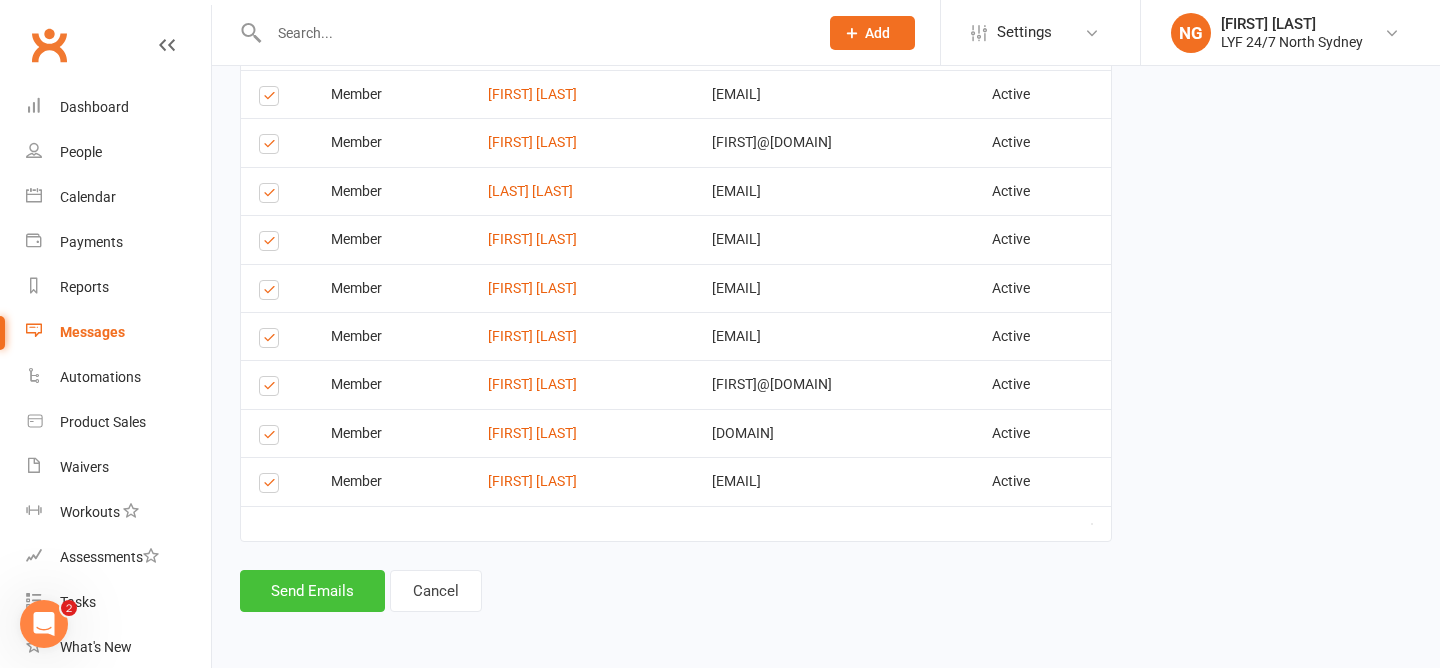 click on "Send Emails" at bounding box center [312, 591] 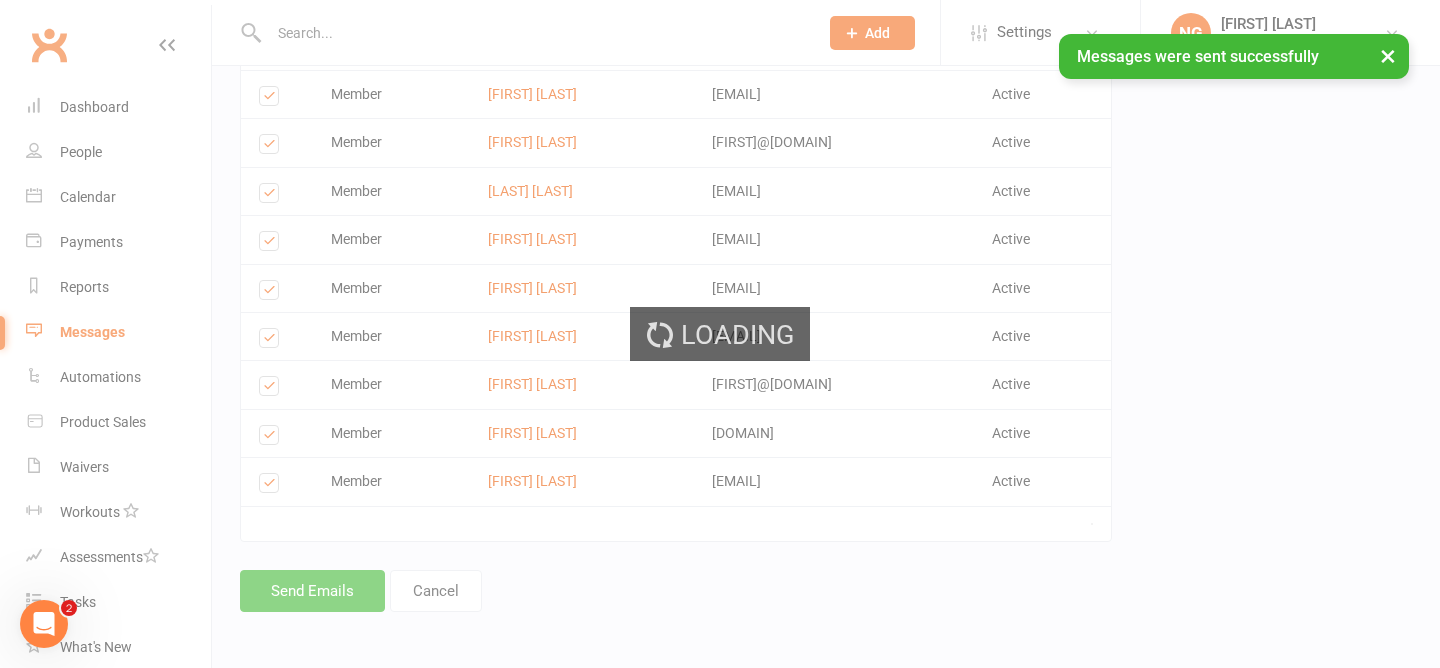 scroll, scrollTop: 0, scrollLeft: 0, axis: both 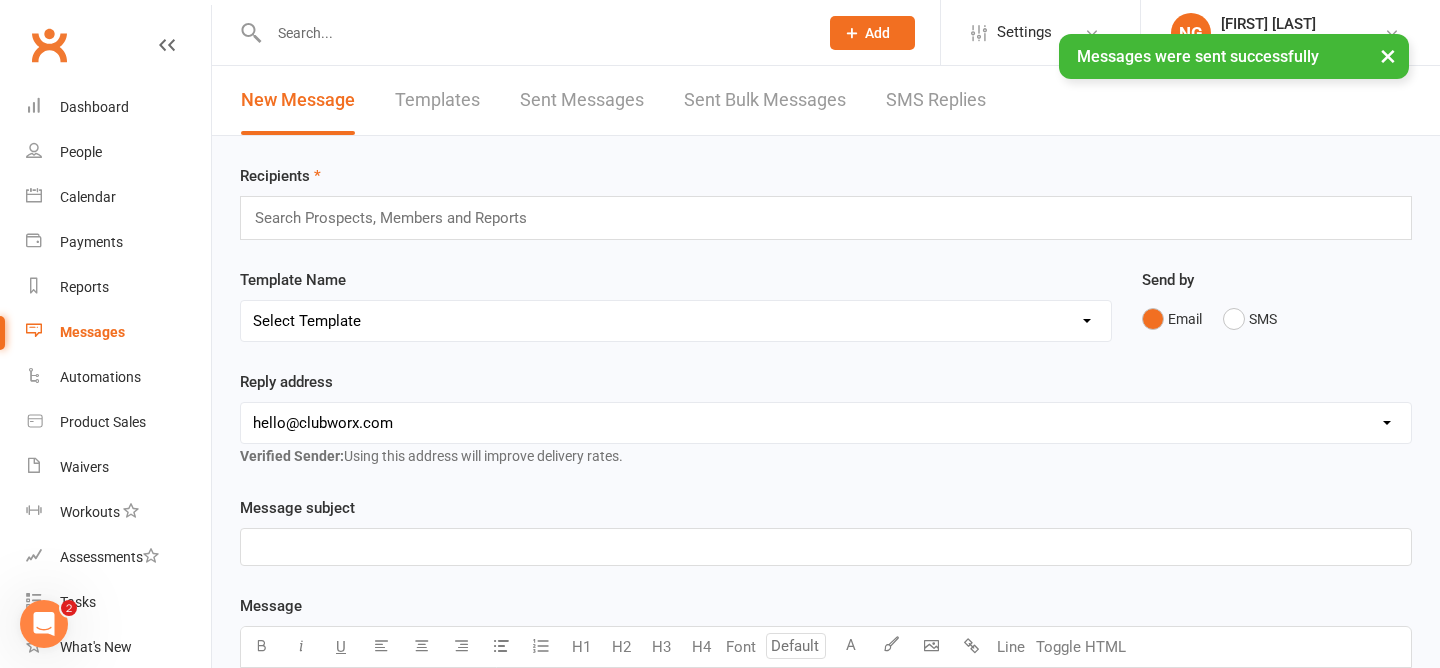 click on "Template Name Select Template [SMS] [Default template - review before using] Appointment reminder [SMS] [Default template - review before using] Missed class [SMS] [Default template - review before using] Initial response to enquiry [SMS] [Default template - review before using] Flash sale [Email] [Default template - review before using] Newsletter Email Template - Monthly Edition [SMS] [Default template - review before using] Sign up offer [SMS] [Default template - review before using] Inactive member [SMS] [Default template - review before using] Membership upgrade [SMS] [Default template - review before using] Suspension confirmation [SMS] [Default template - review before using] Follow up from free trial class [Email] [Default template - review before using] Message 1 - New Paid Trial: Welcome Email (Sent Immediately After Signup) [SMS] [Default template - review before using] Message 2 - New Paid Trial: SMS Reminder (Sent 1 Day After Signup) [SMS] [Default template - review before using] Failed payment" at bounding box center [676, 305] 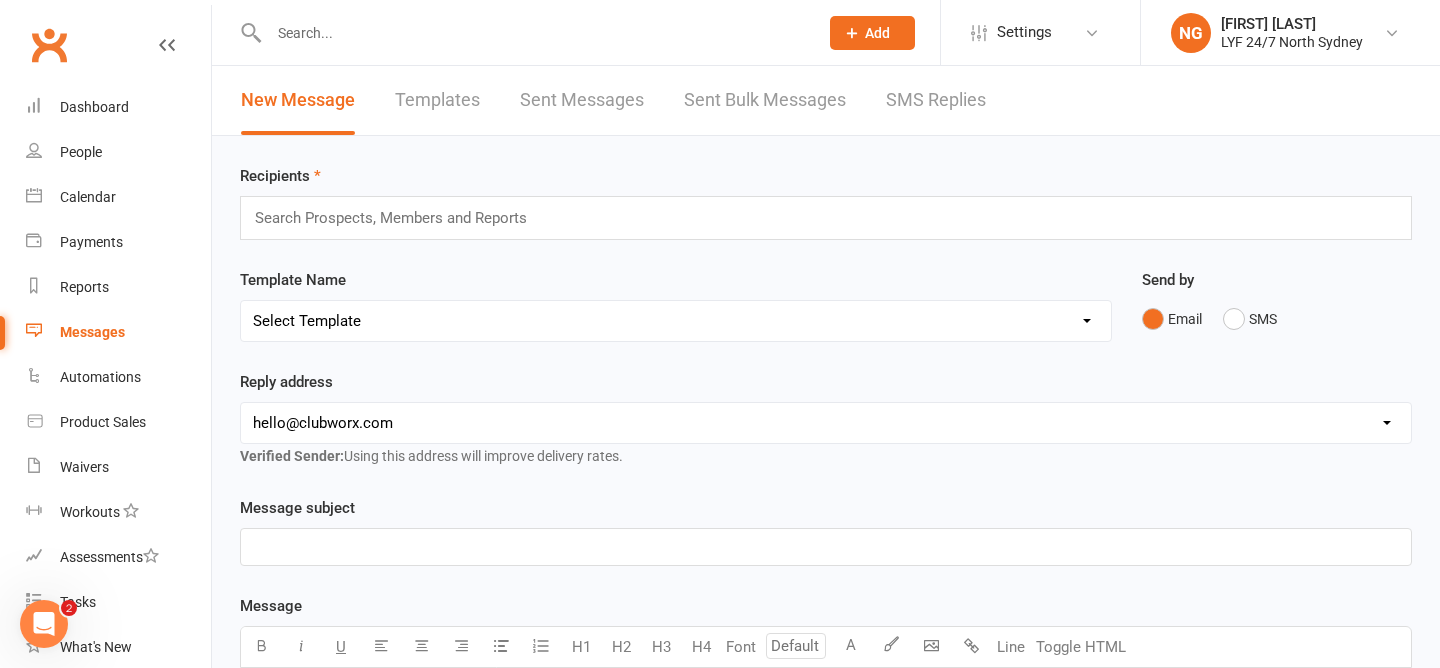 click on "Add" 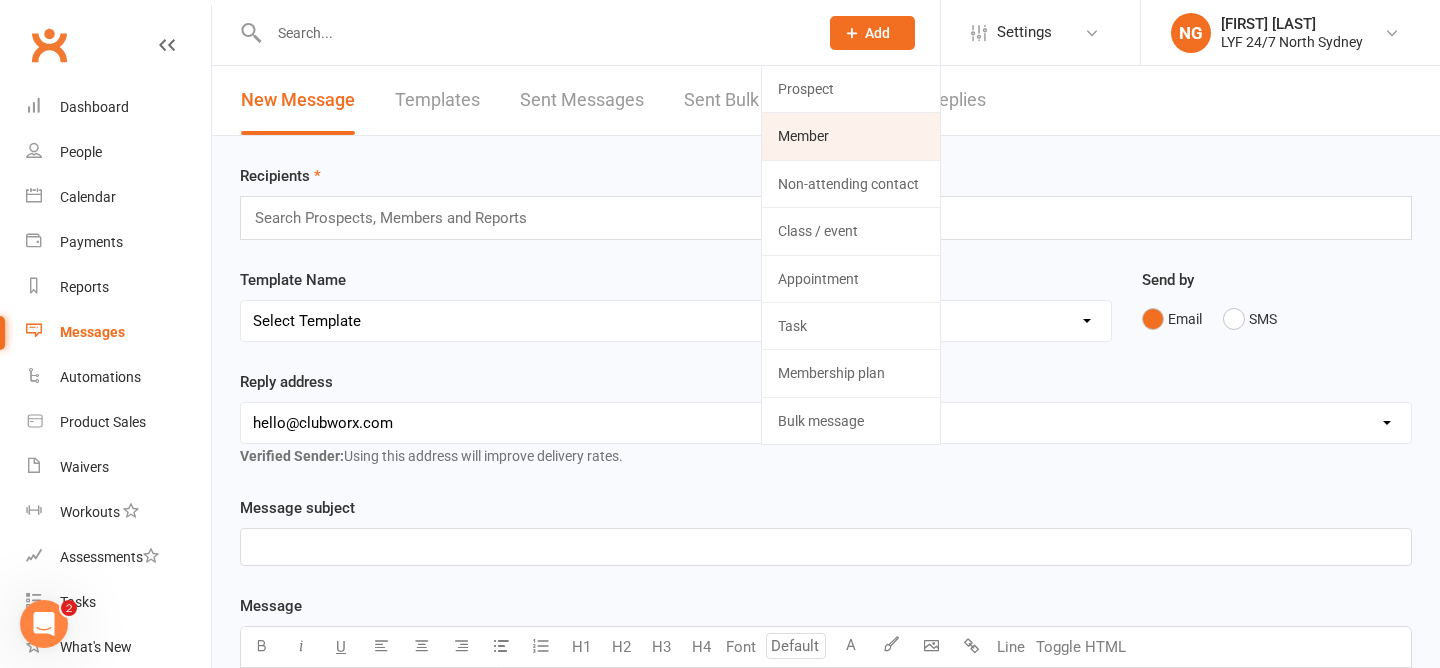 click on "Member" 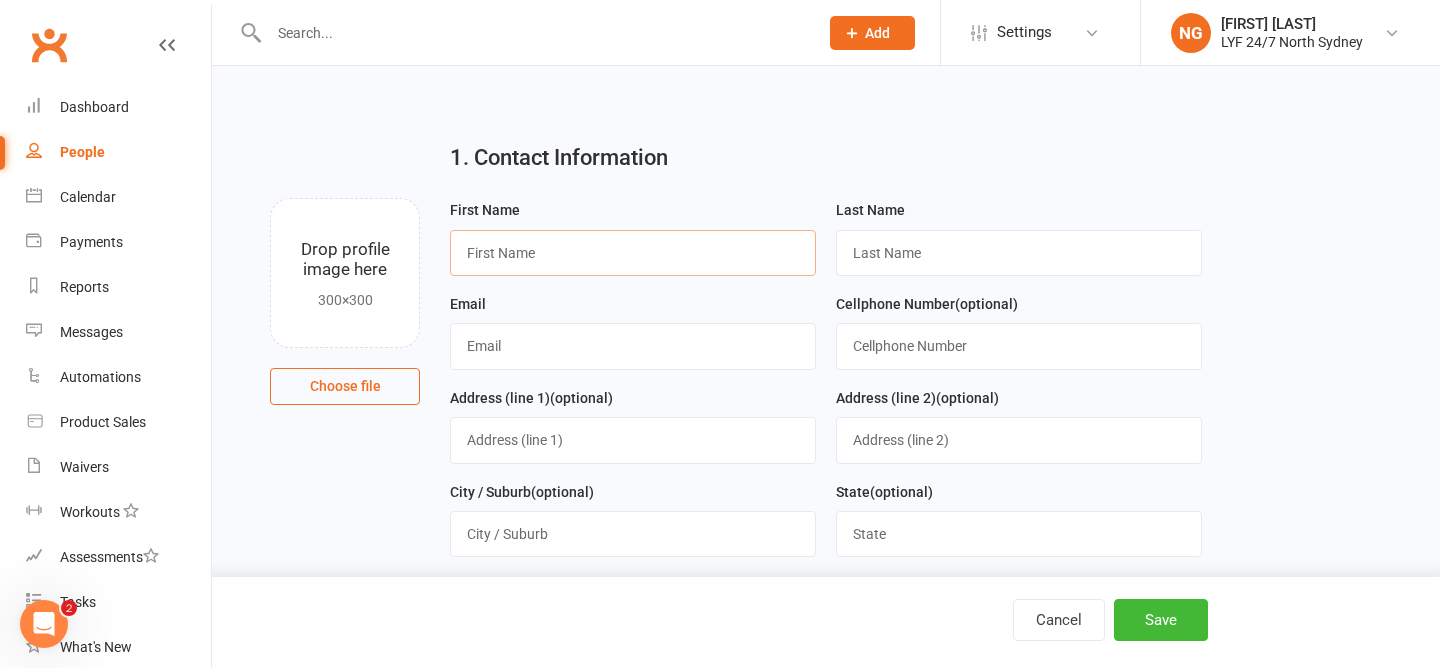 click at bounding box center [633, 253] 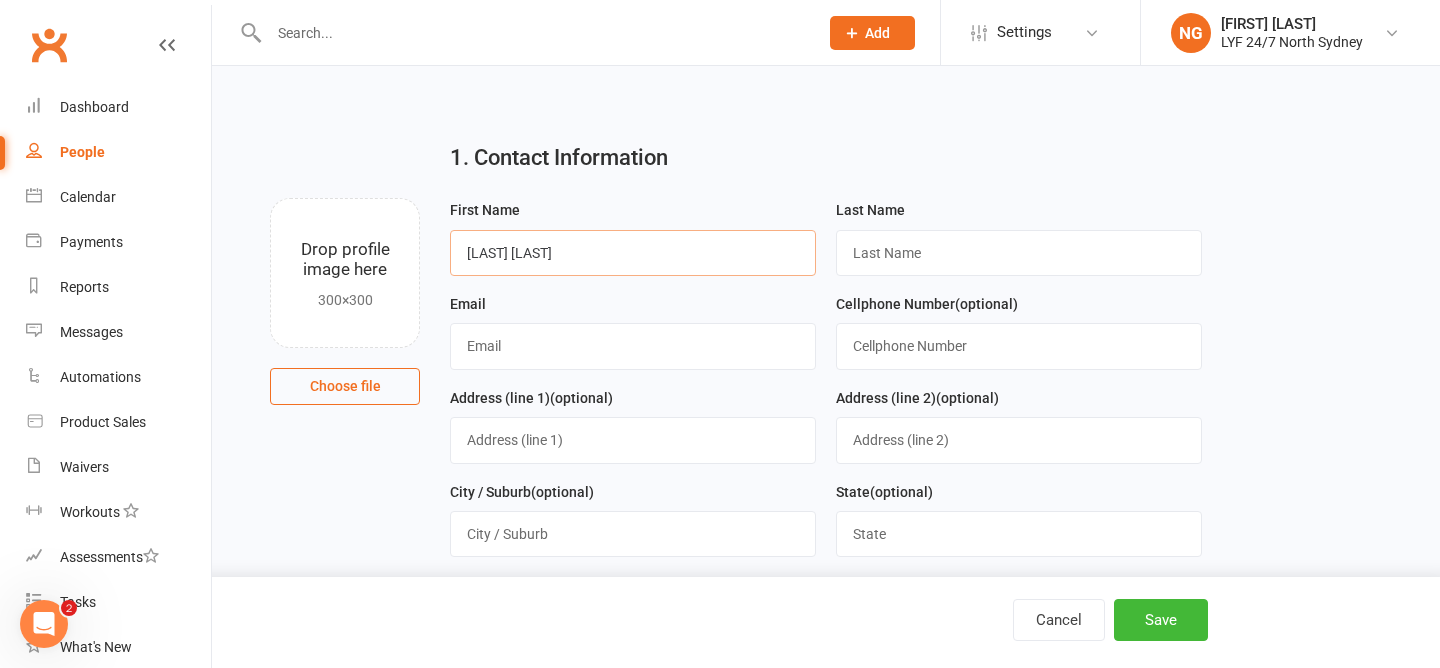 drag, startPoint x: 632, startPoint y: 242, endPoint x: 511, endPoint y: 254, distance: 121.59358 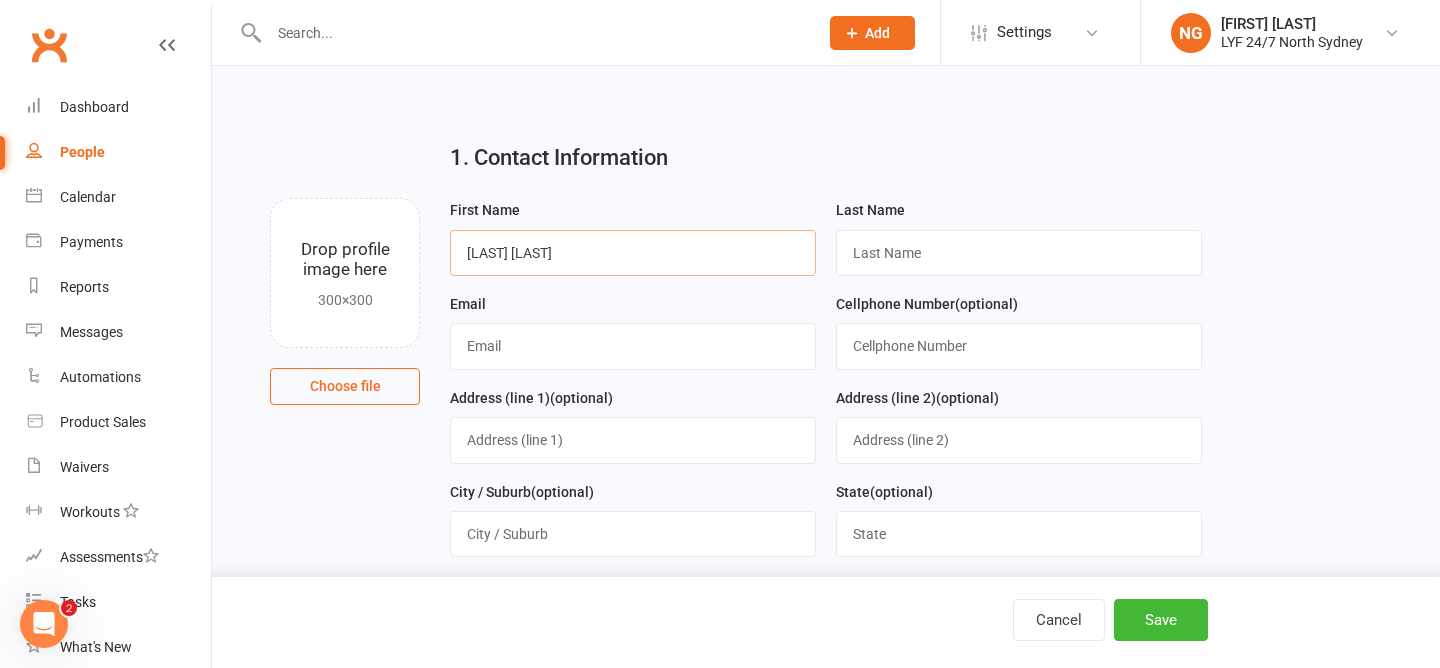 drag, startPoint x: 577, startPoint y: 260, endPoint x: 501, endPoint y: 259, distance: 76.00658 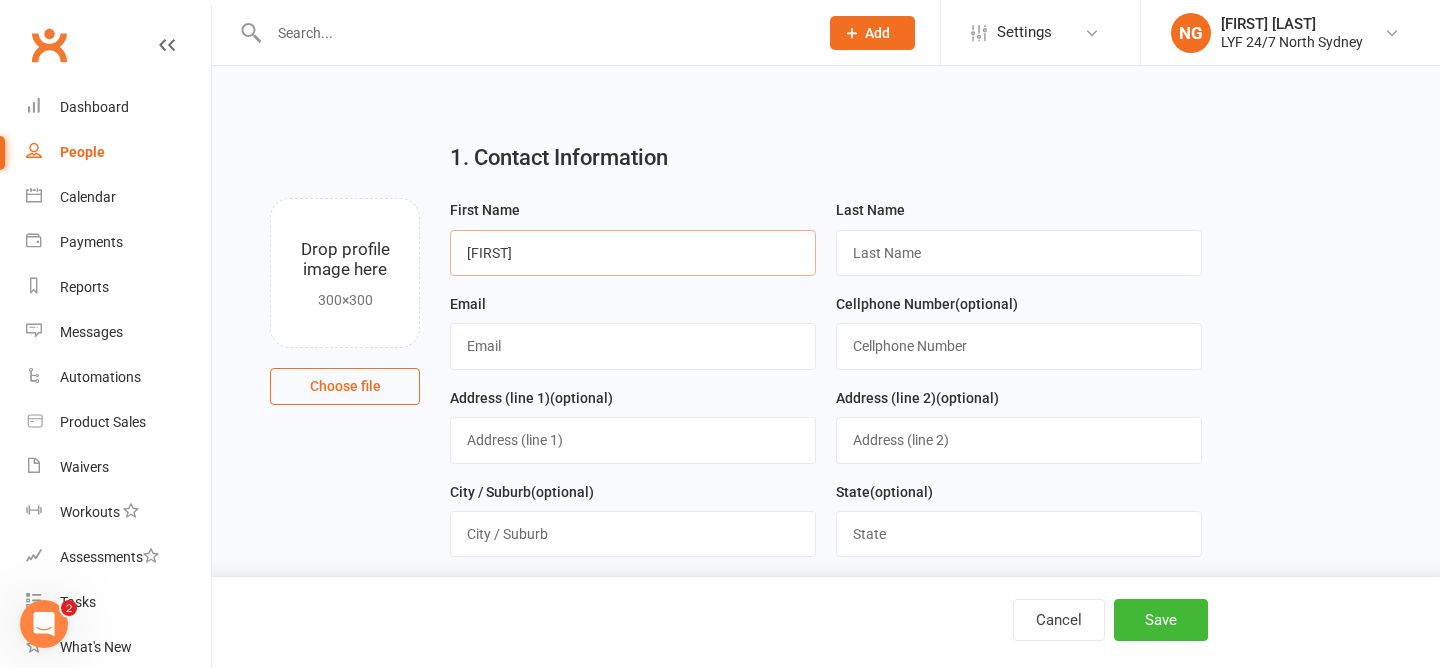 type on "[FIRST]" 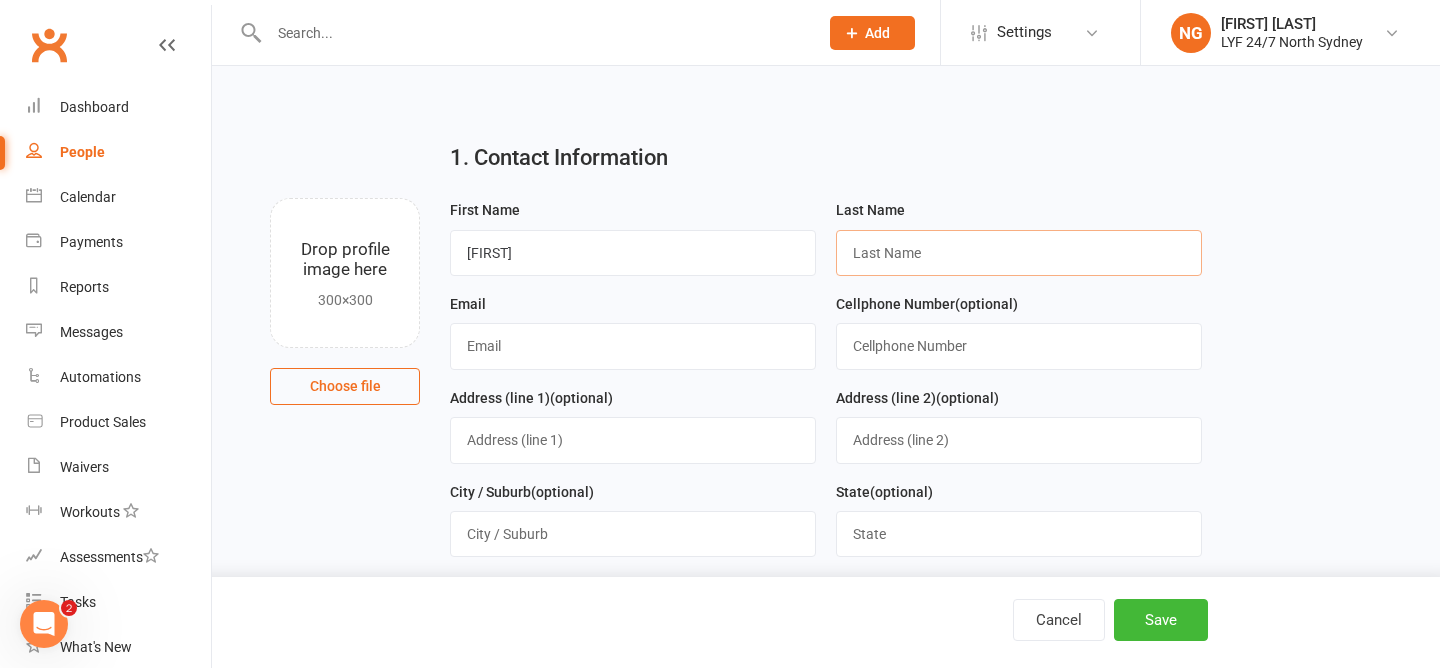 click at bounding box center (1019, 253) 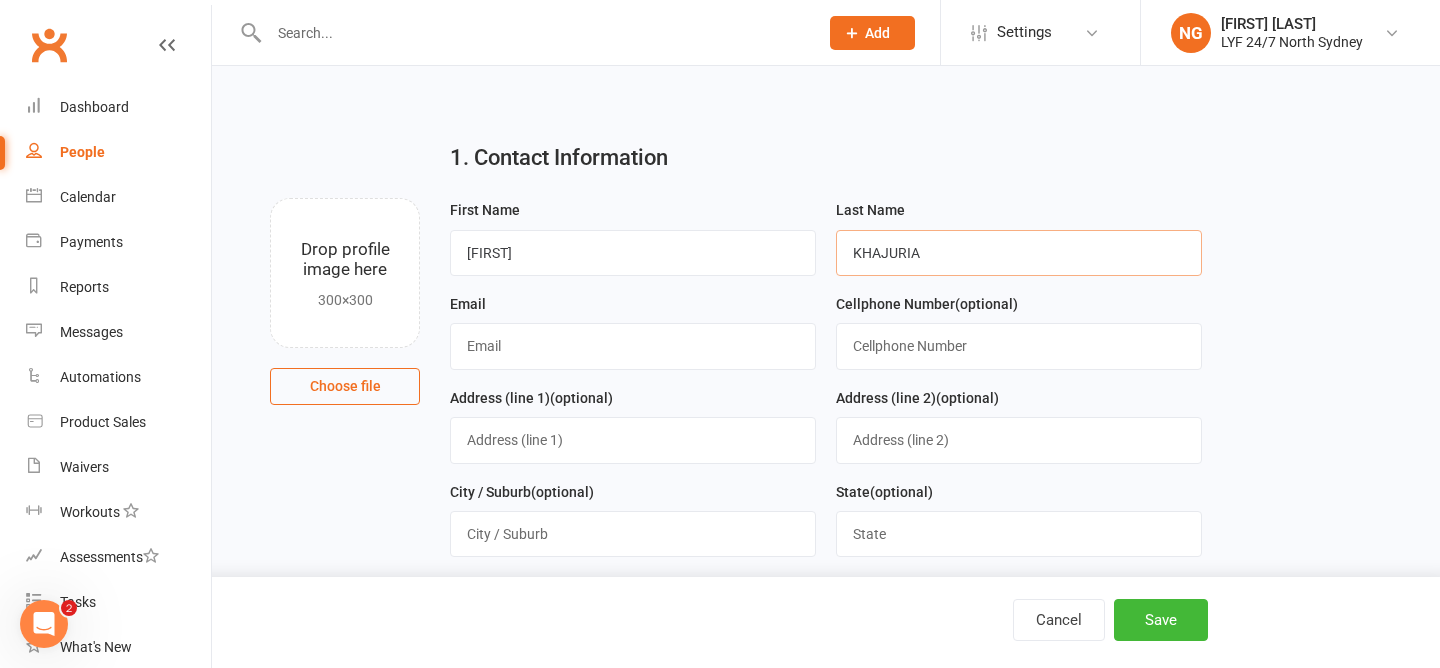 click on "KHAJURIA" at bounding box center [1019, 253] 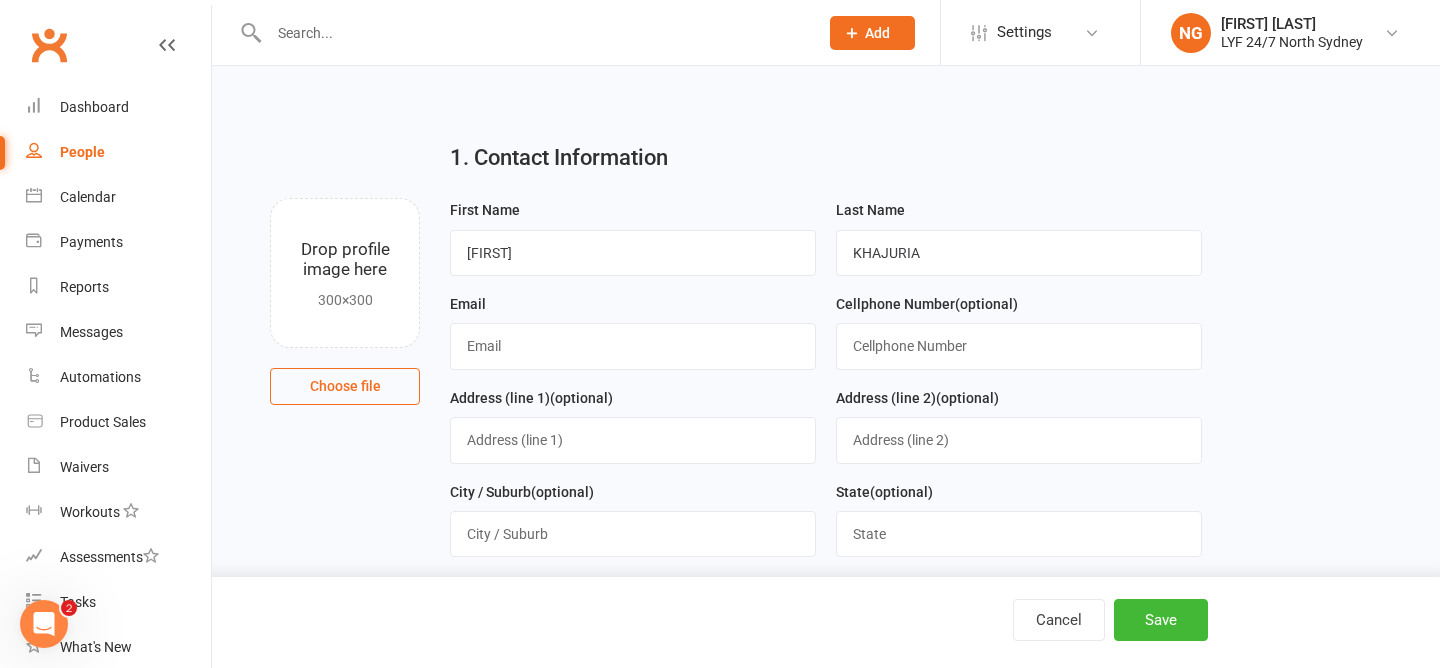 click on "1. Contact Information" at bounding box center (825, 158) 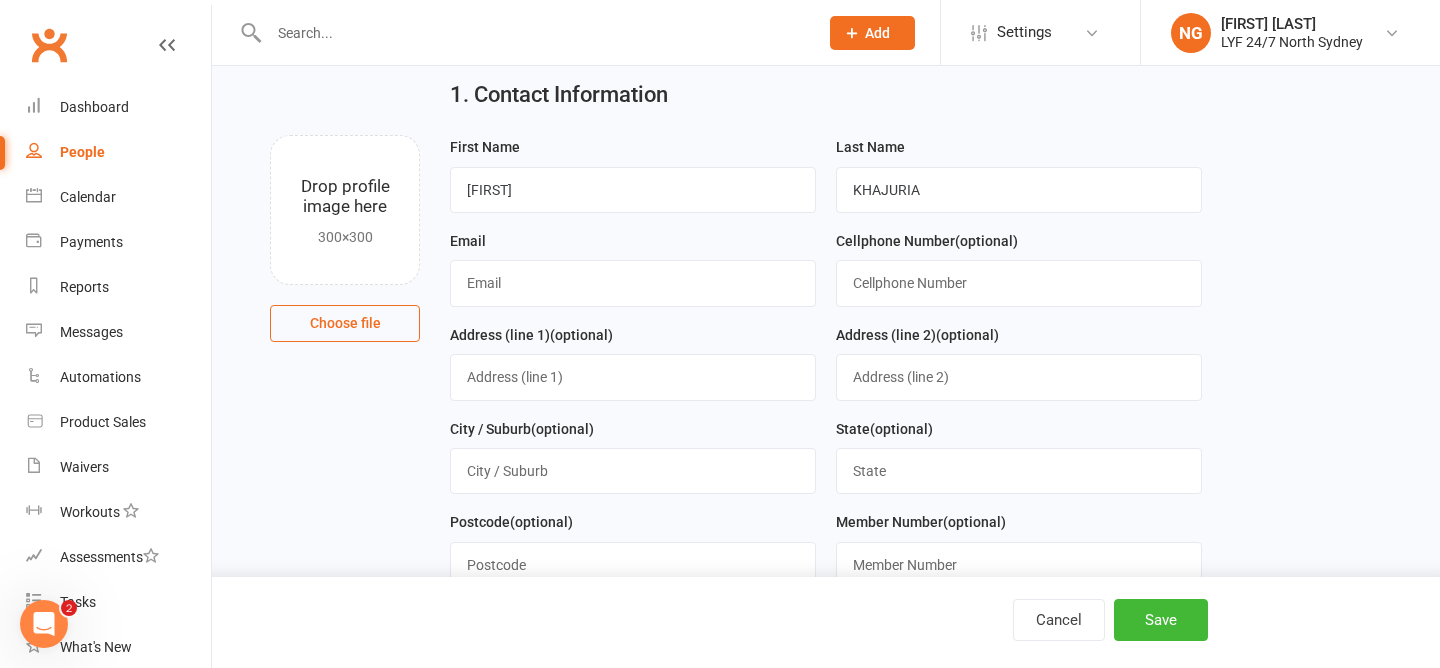 scroll, scrollTop: 69, scrollLeft: 0, axis: vertical 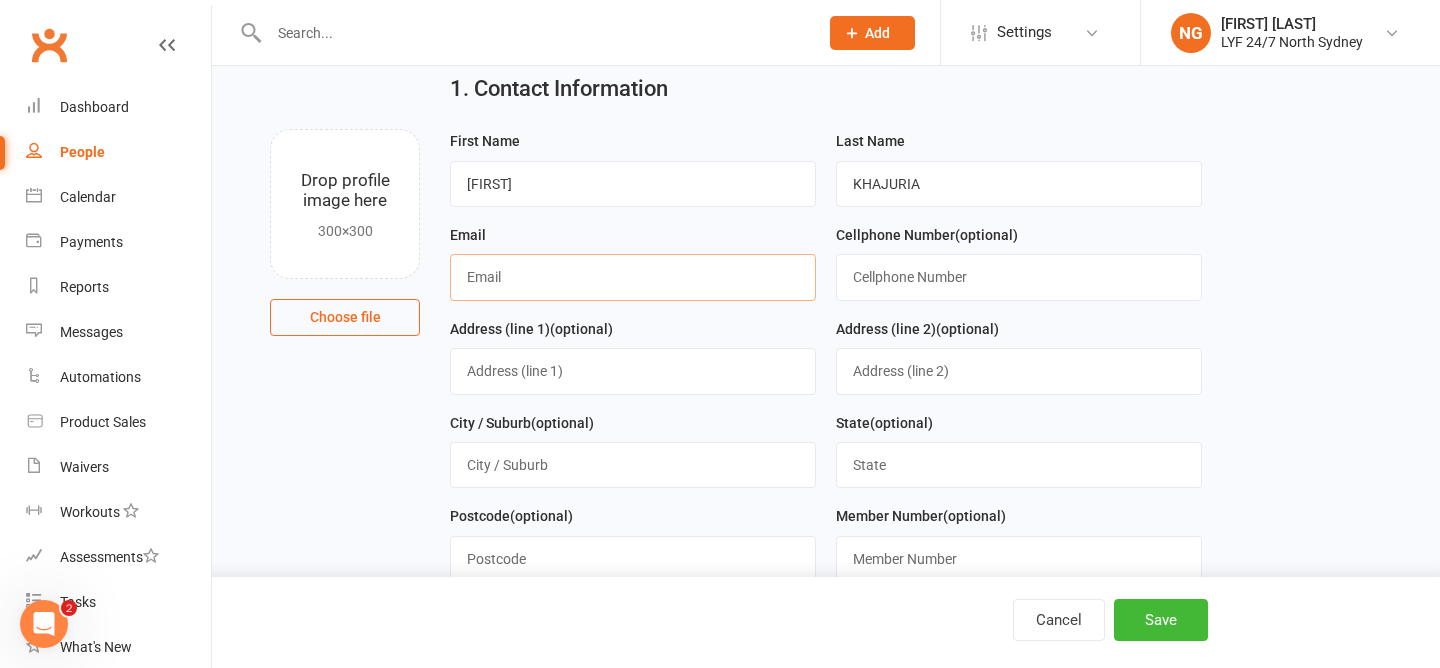click at bounding box center (633, 277) 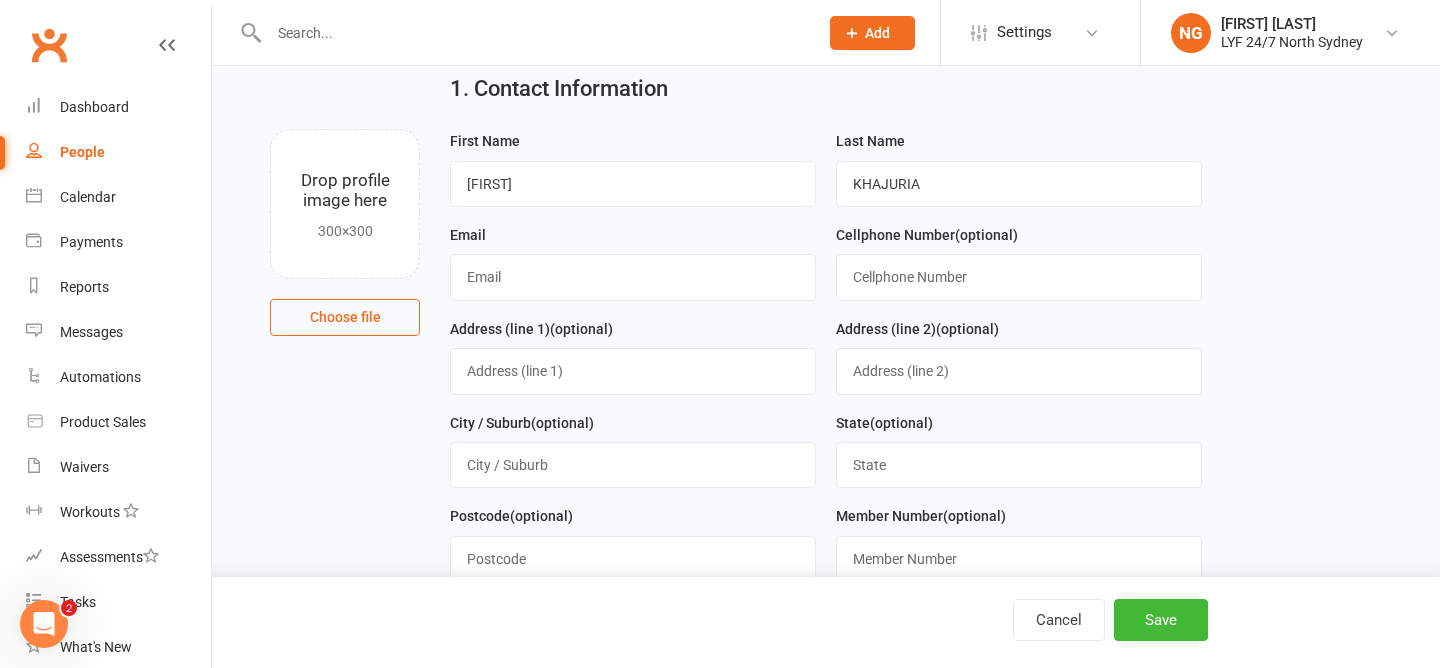 click on "First Name  [FIRST]" at bounding box center [633, 176] 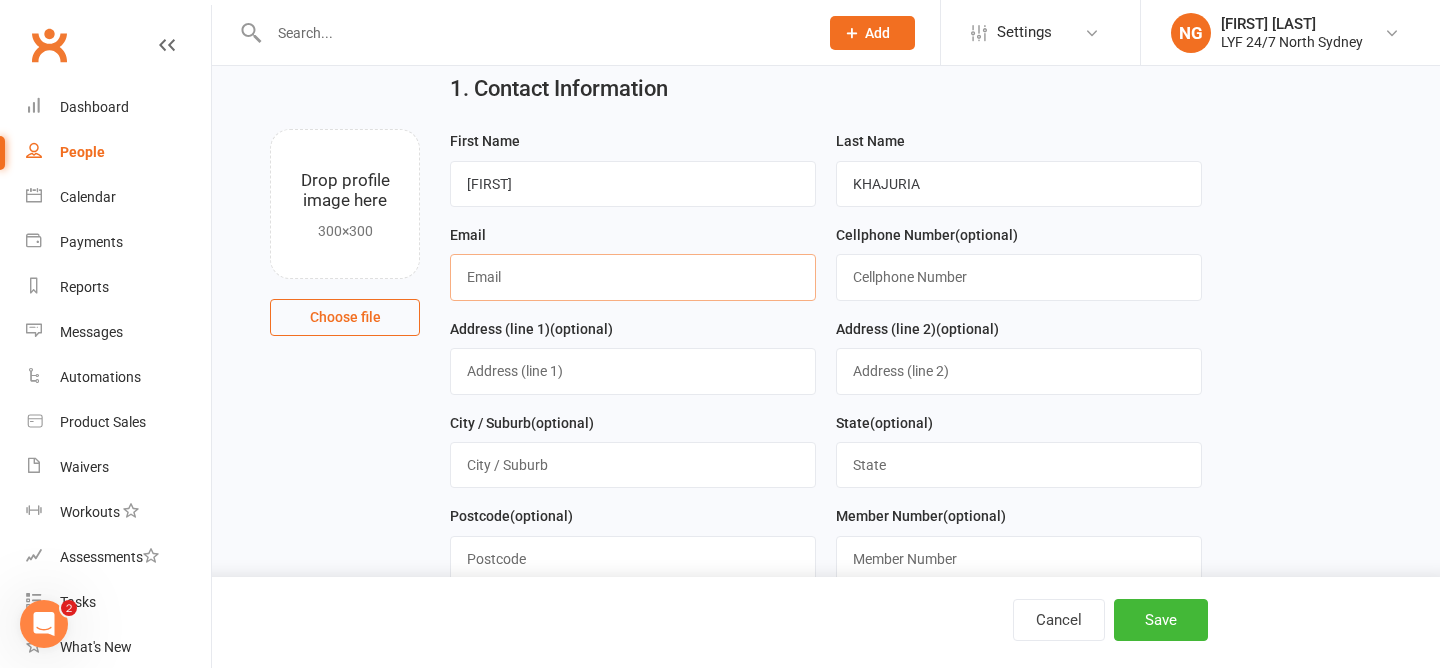click at bounding box center (633, 277) 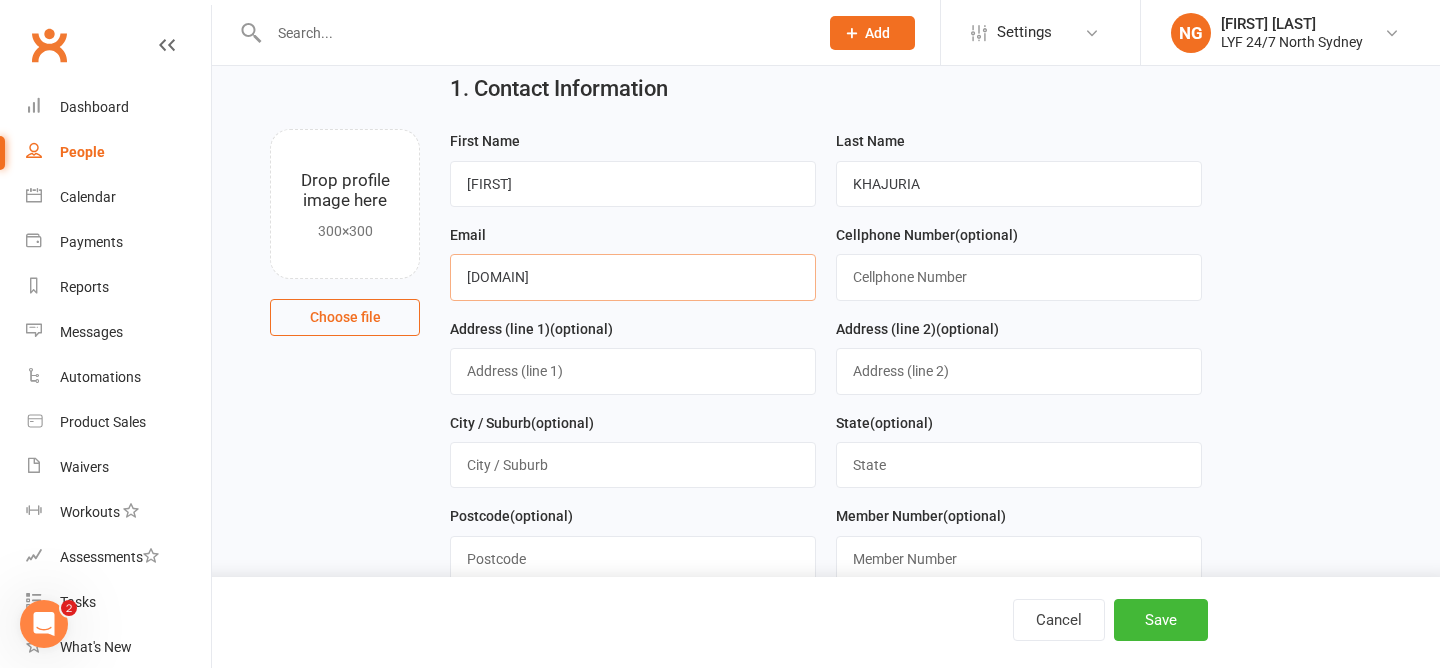 type on "[DOMAIN]" 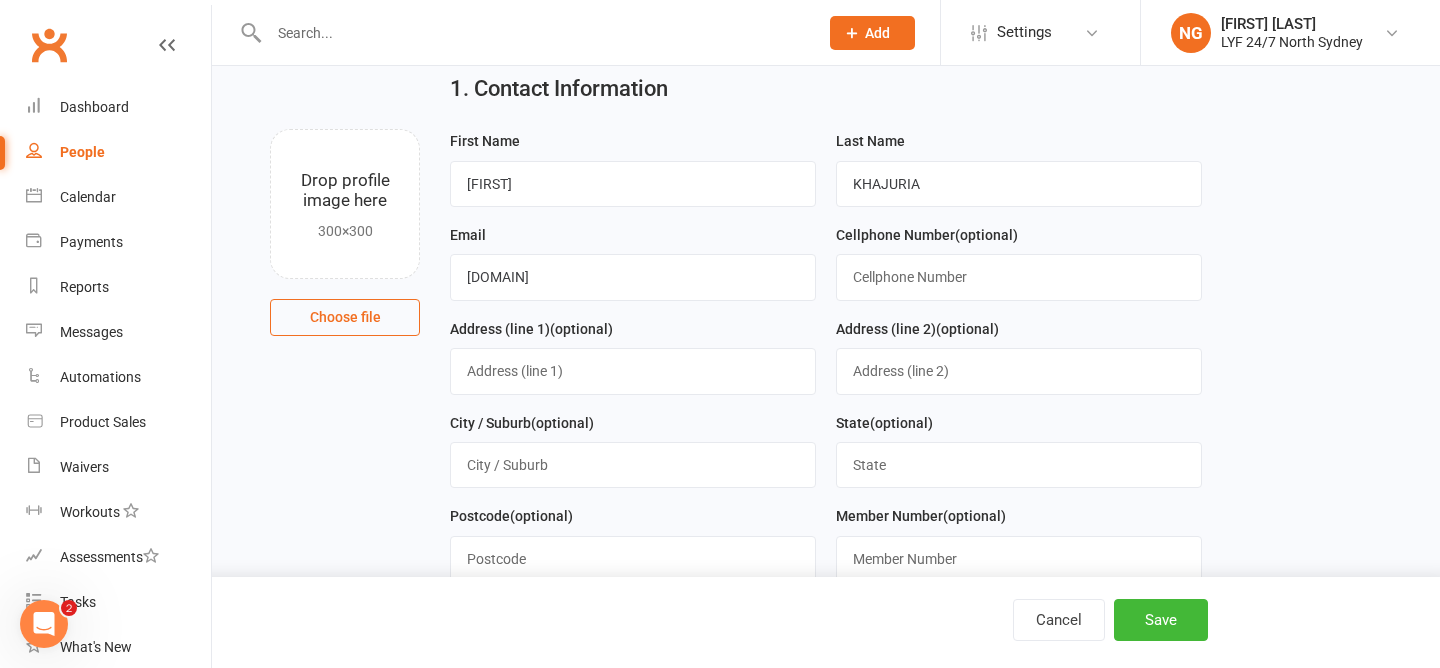 click on "Email  [EMAIL]" at bounding box center (633, 262) 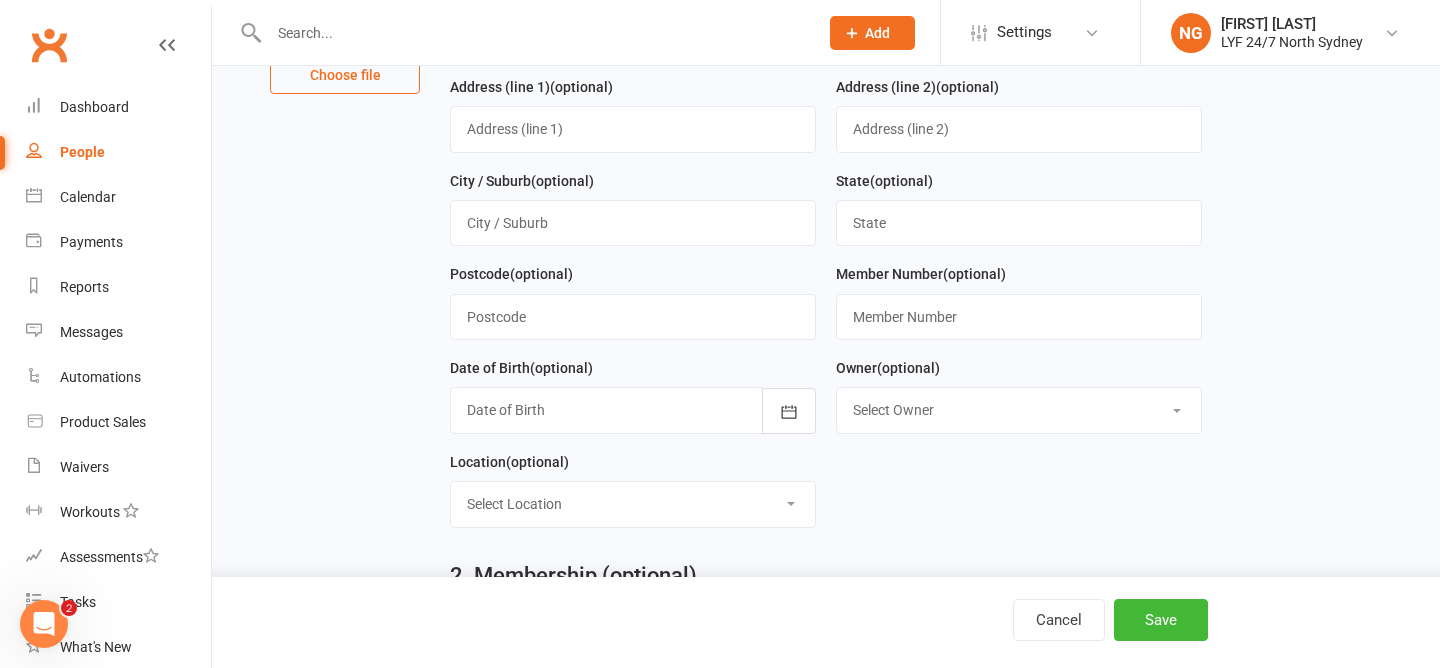 scroll, scrollTop: 314, scrollLeft: 0, axis: vertical 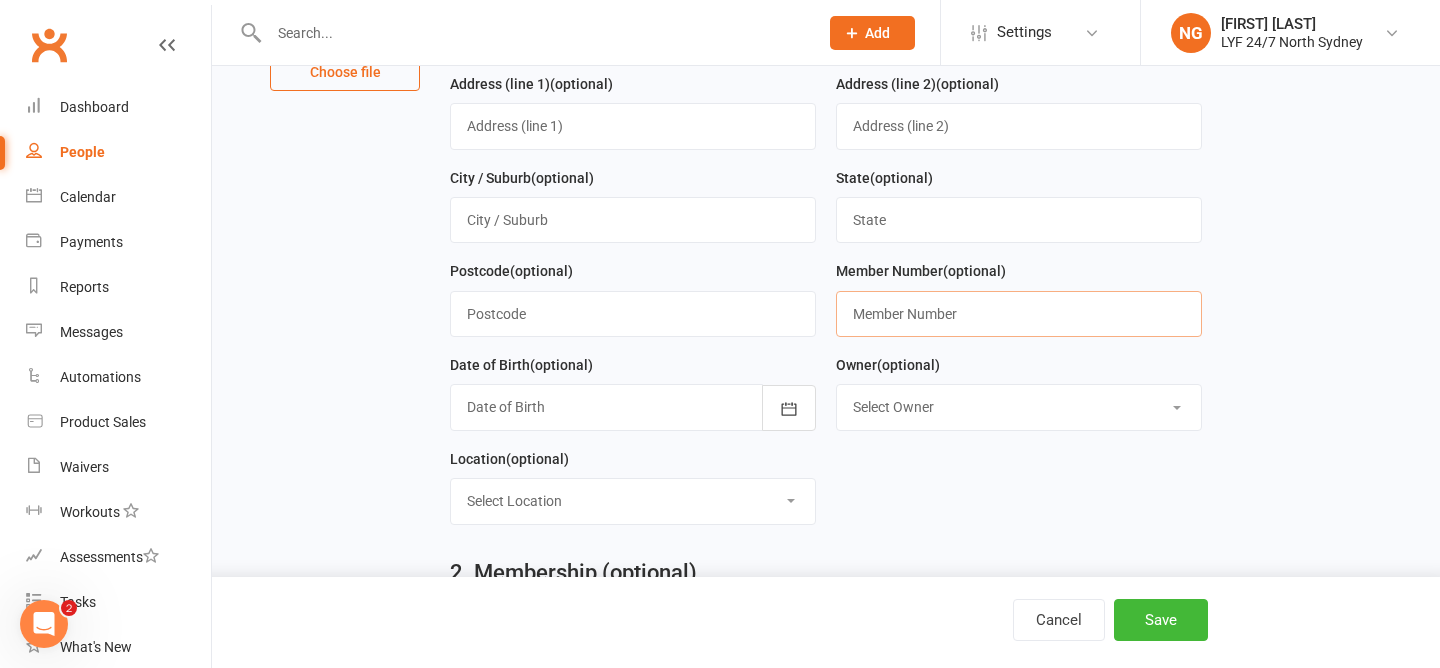 click at bounding box center [1019, 314] 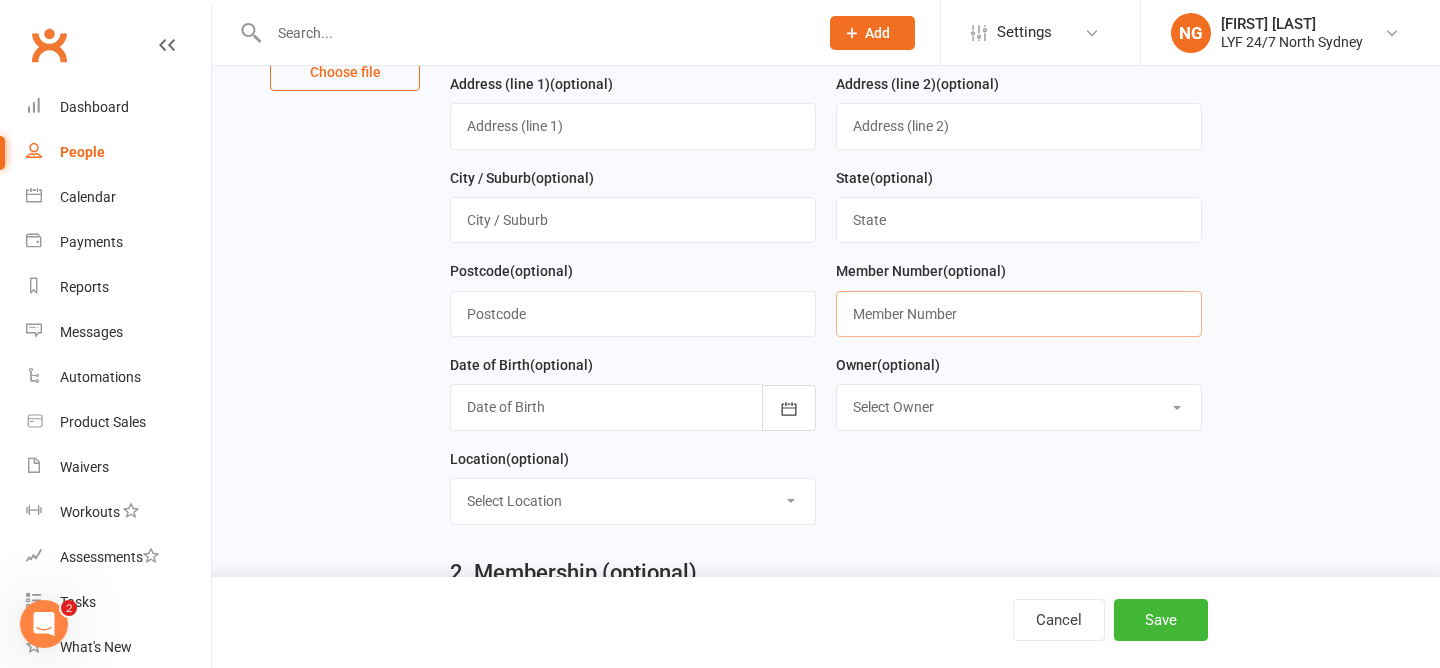 click at bounding box center [1019, 314] 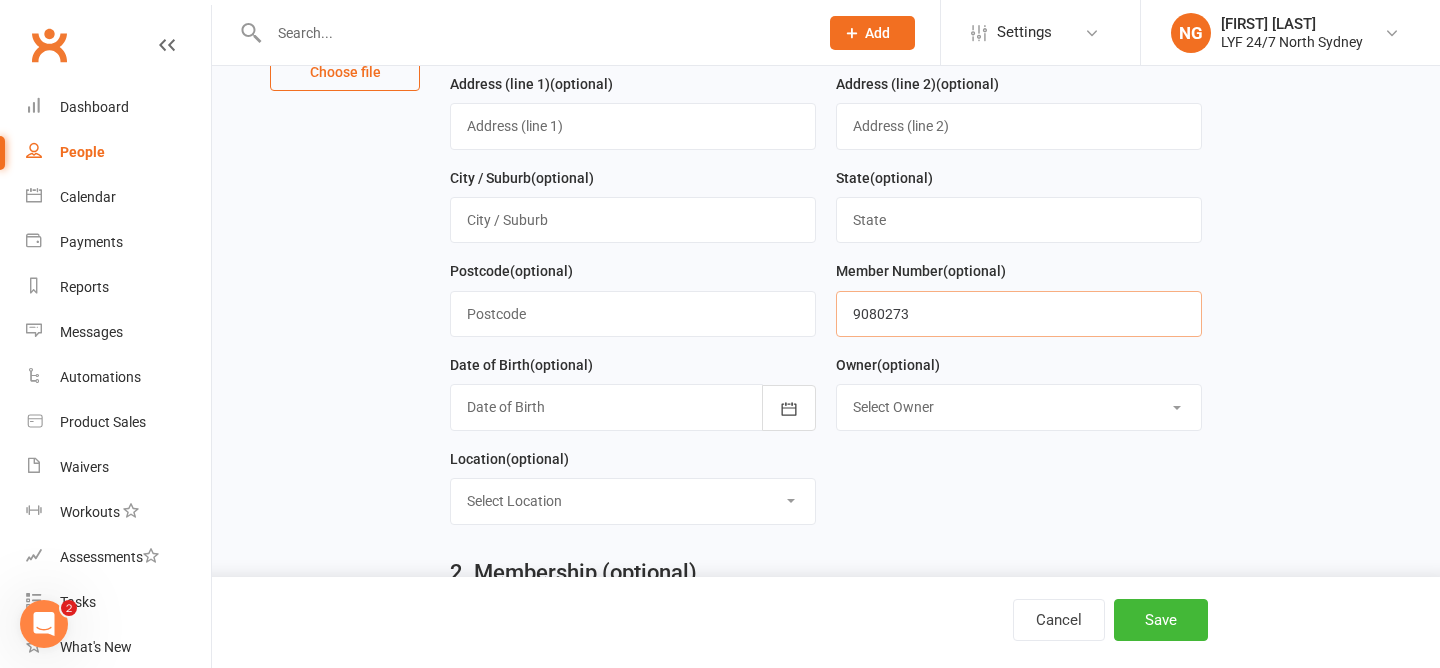 type on "9080273" 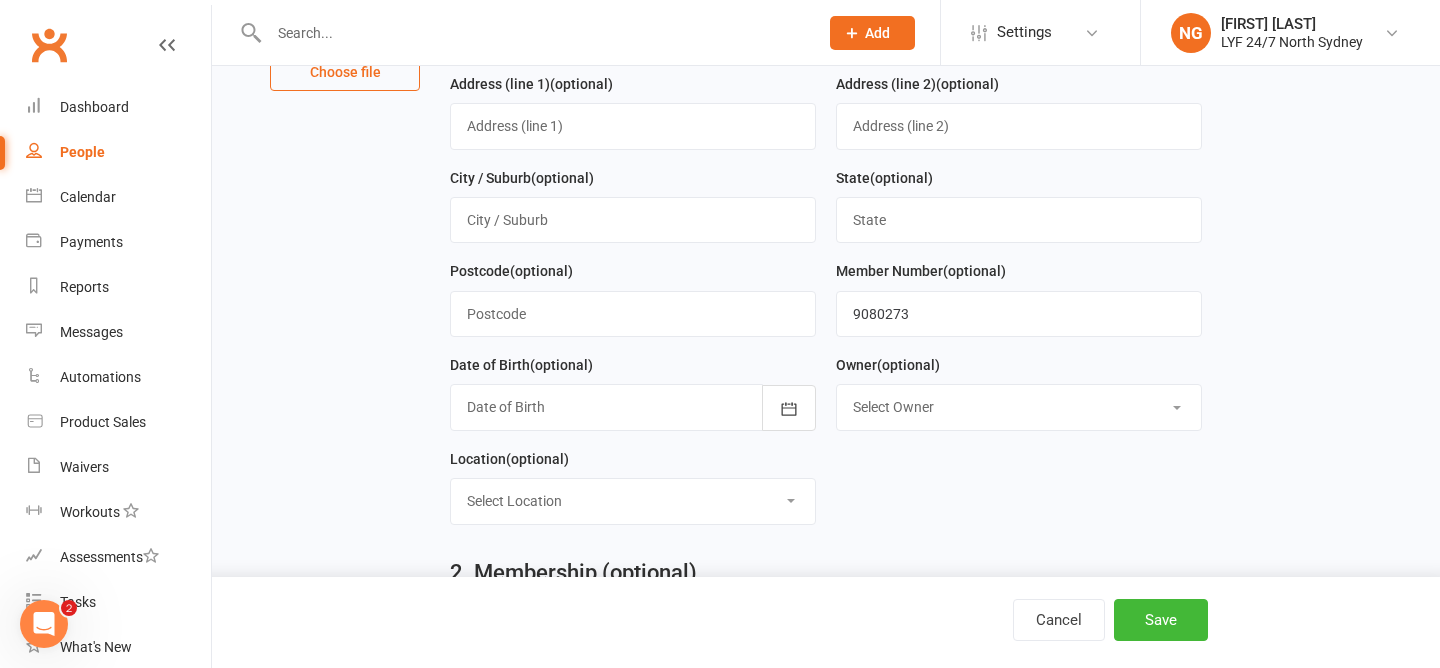 click on "1. Contact Information  Drop profile image here 300×300 Choose file
First Name  [FIRST]
Last Name  [LAST]
Email  [EMAIL]
Cellphone Number  (optional)
Address (line 1)  (optional)
Address (line 2)  (optional)
City / Suburb  (optional)
State  (optional)
Postcode  (optional)
Member Number  (optional) [NUMBER]
Date of Birth  (optional)
2021 - 2040
2021
2022
2023
2024
2025
2026
2027
2028
2029
2030
2031
2032
2033
2034
2035
2036
2037
2038
2039
2040
Owner  (optional) Select Owner
kg" at bounding box center (826, 980) 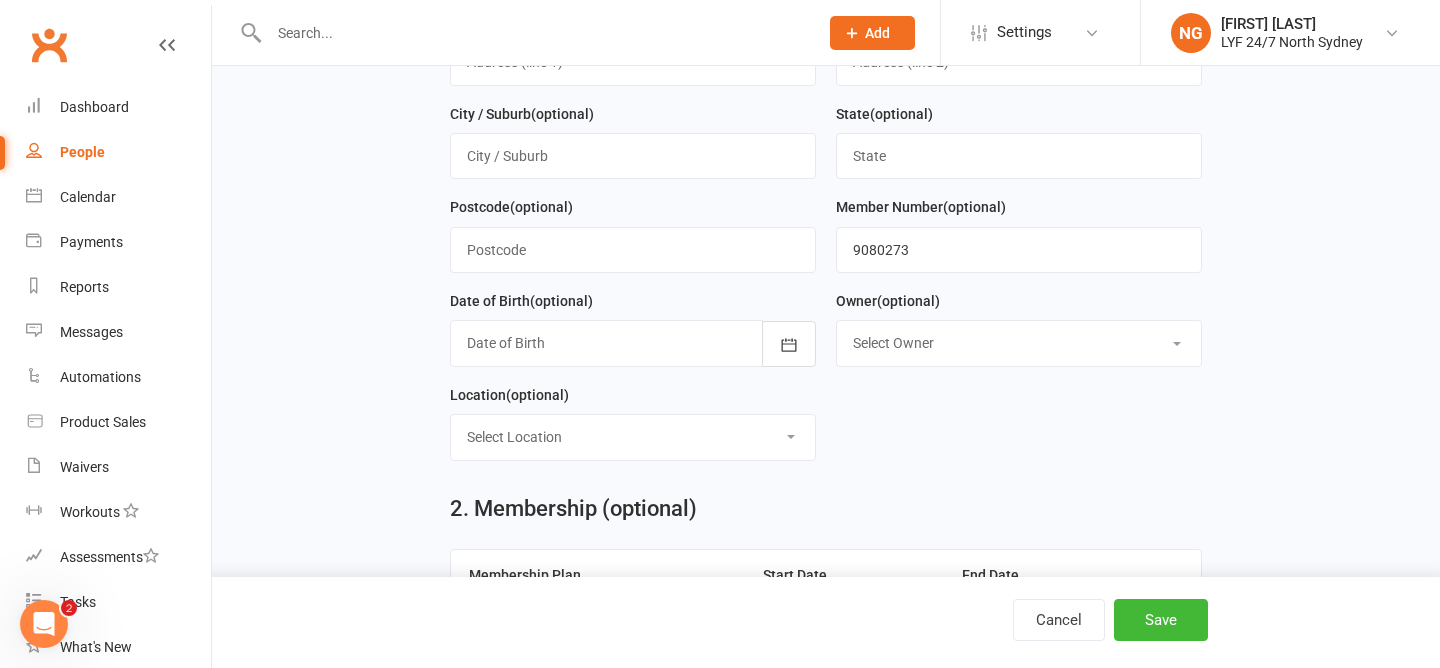 scroll, scrollTop: 424, scrollLeft: 0, axis: vertical 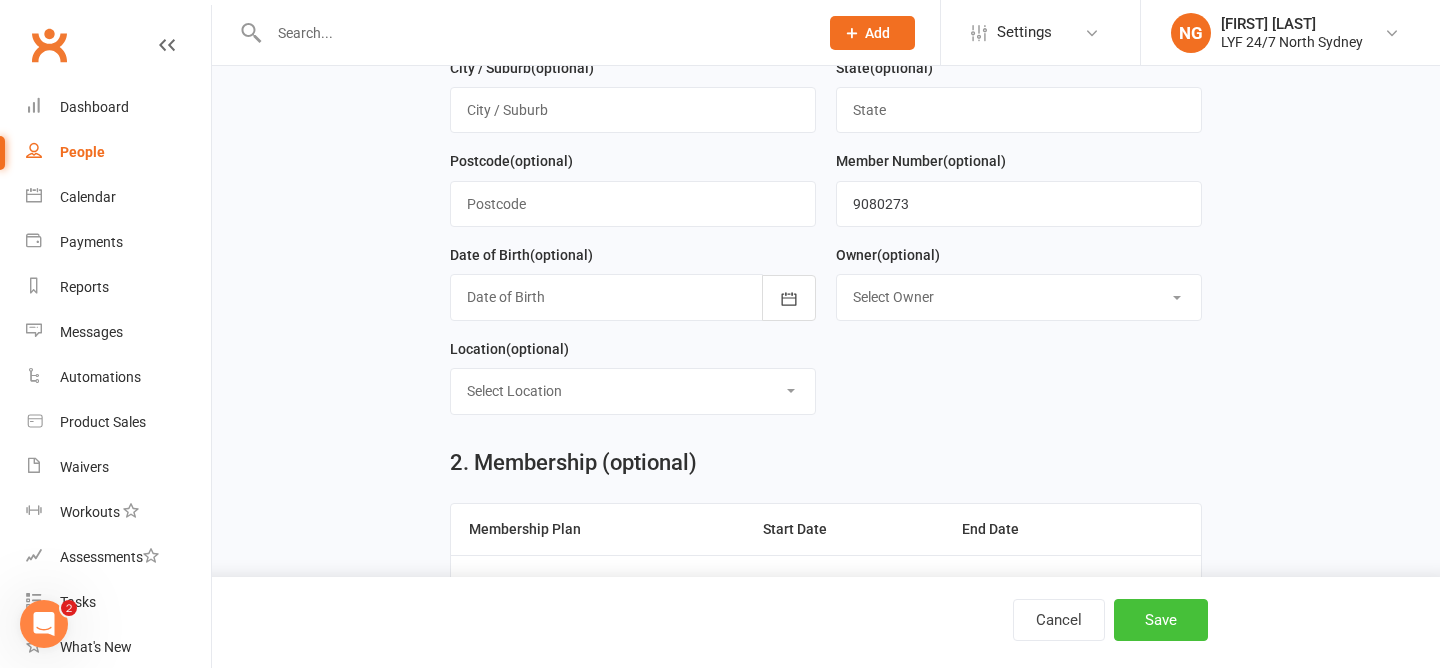 click on "Save" at bounding box center [1161, 620] 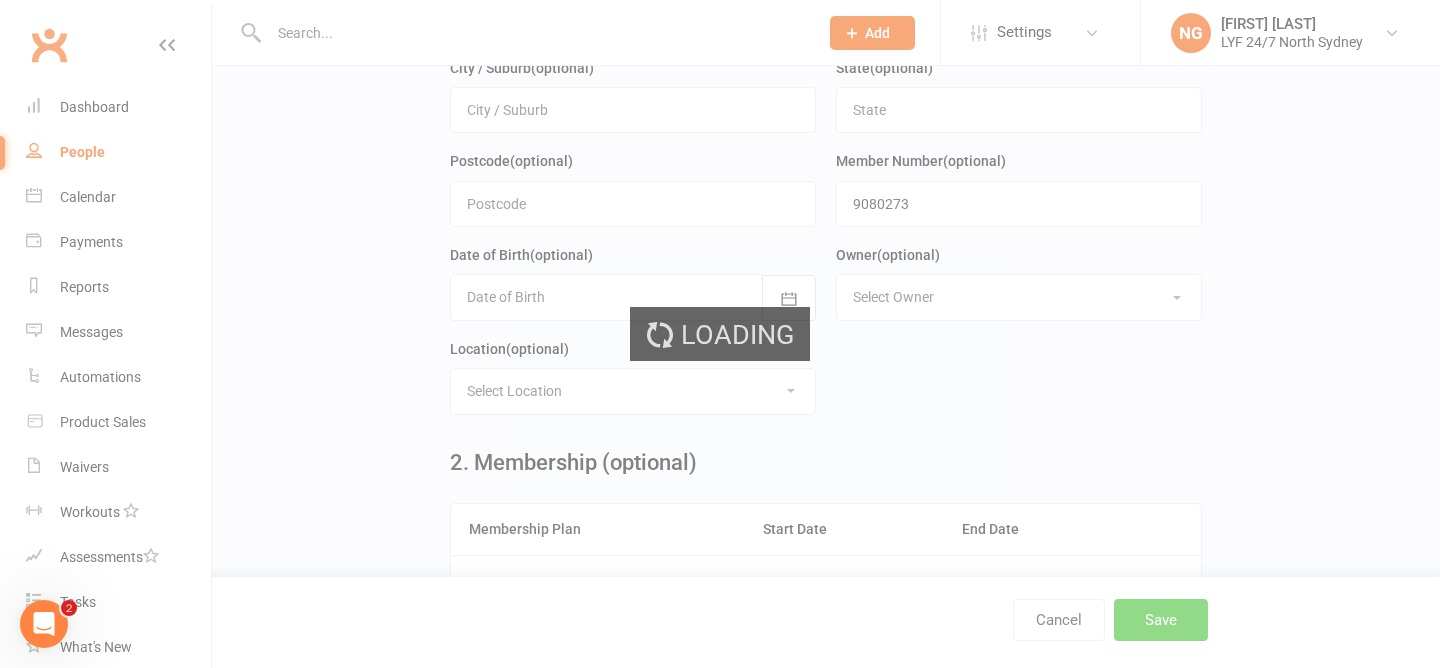 scroll, scrollTop: 0, scrollLeft: 0, axis: both 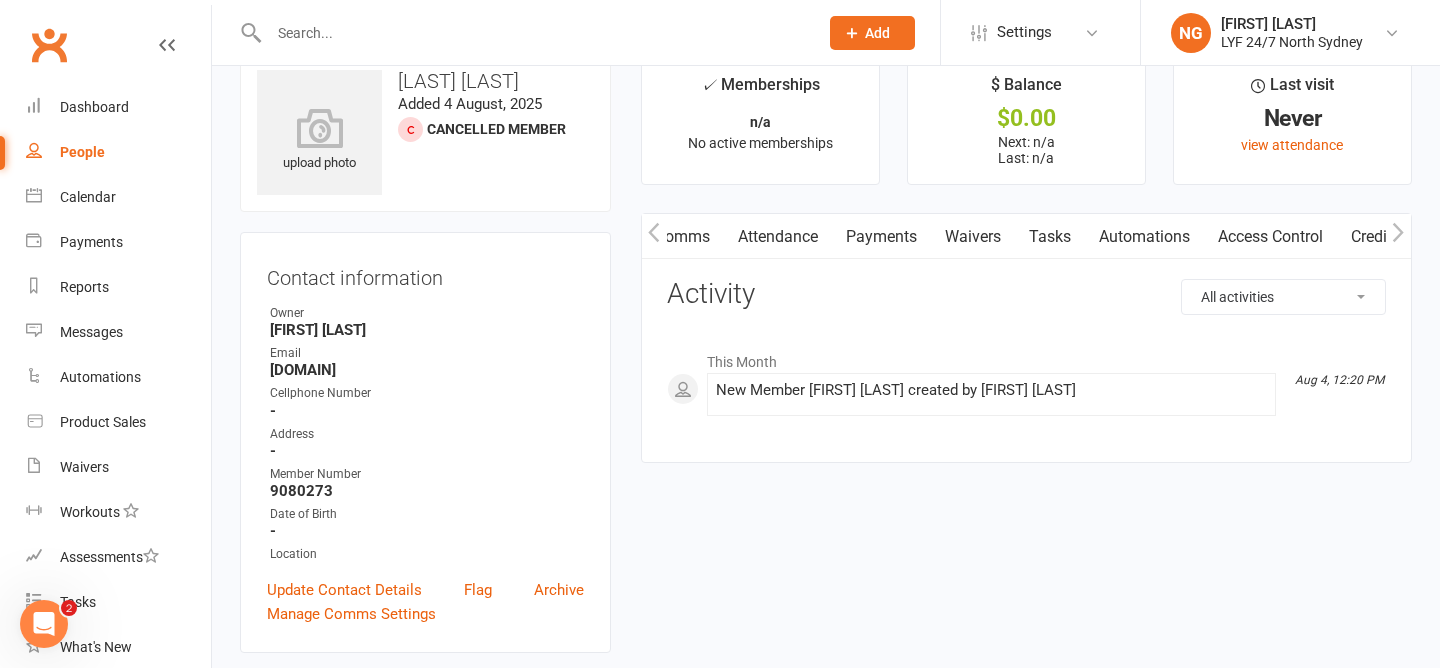 click on "Access Control" at bounding box center [1270, 237] 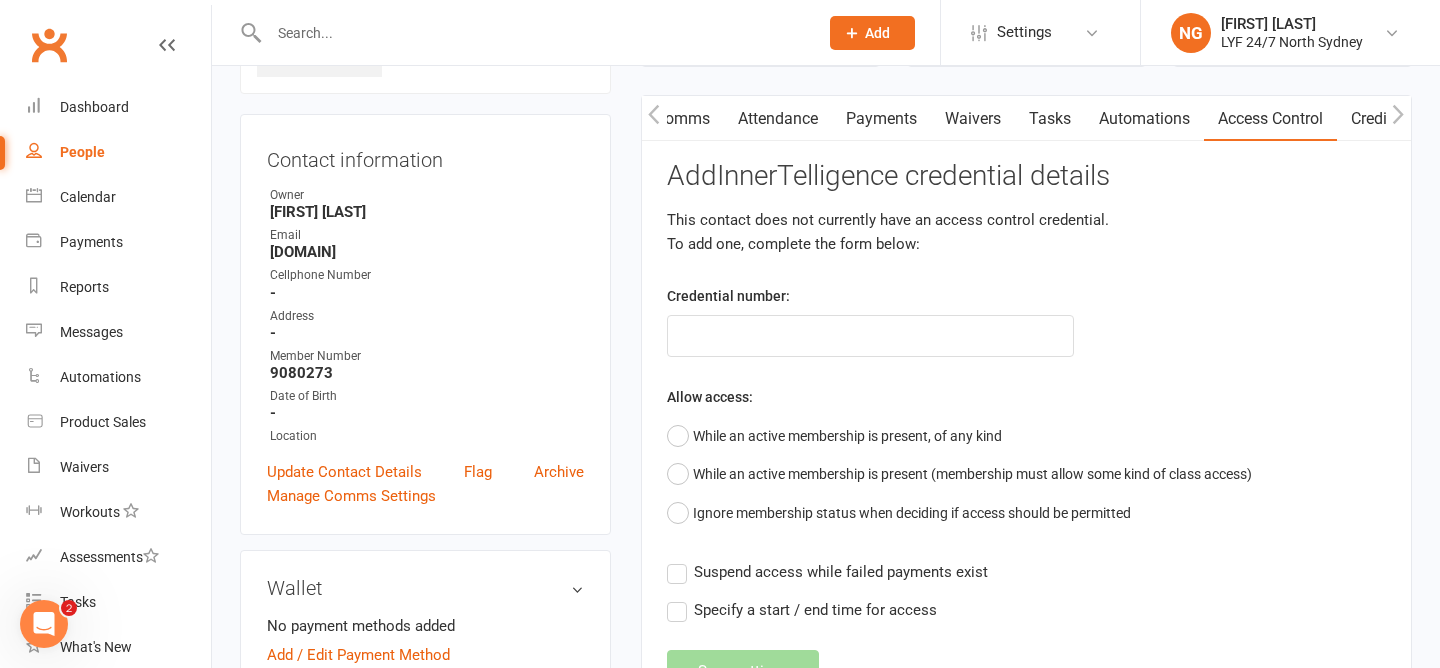 scroll, scrollTop: 160, scrollLeft: 0, axis: vertical 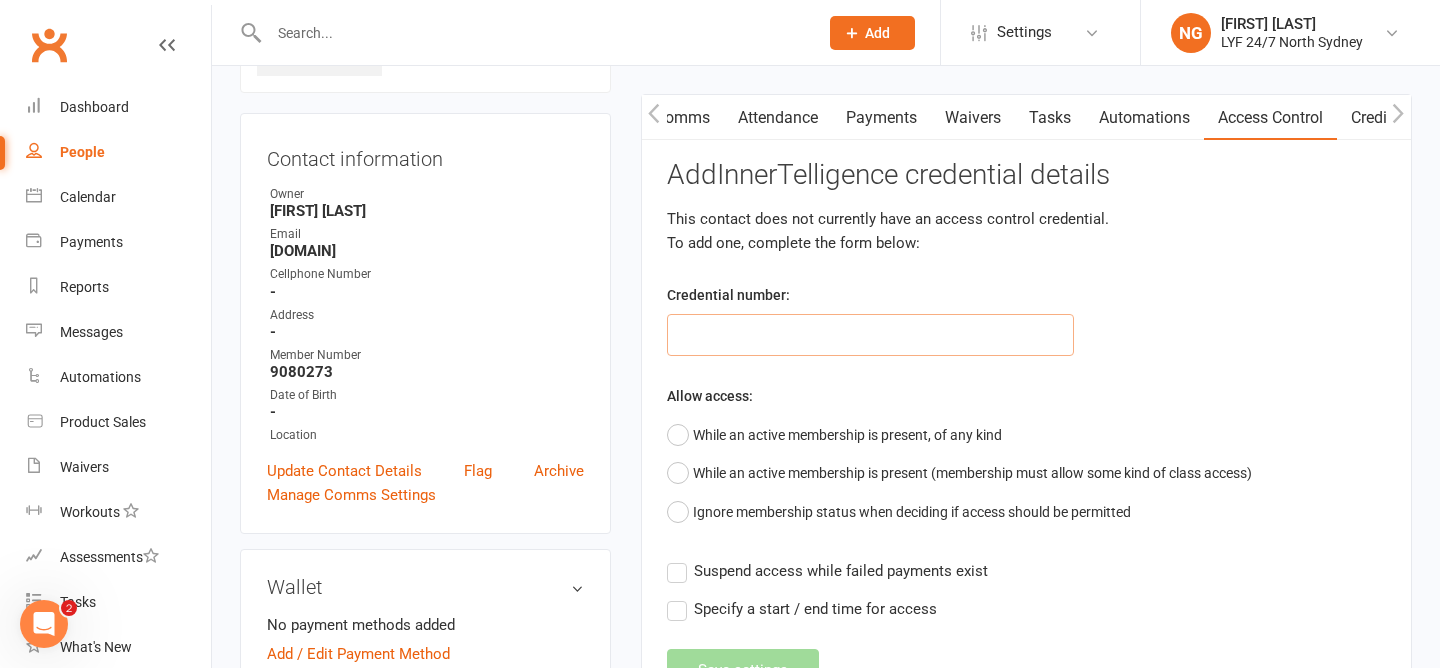 click at bounding box center (870, 335) 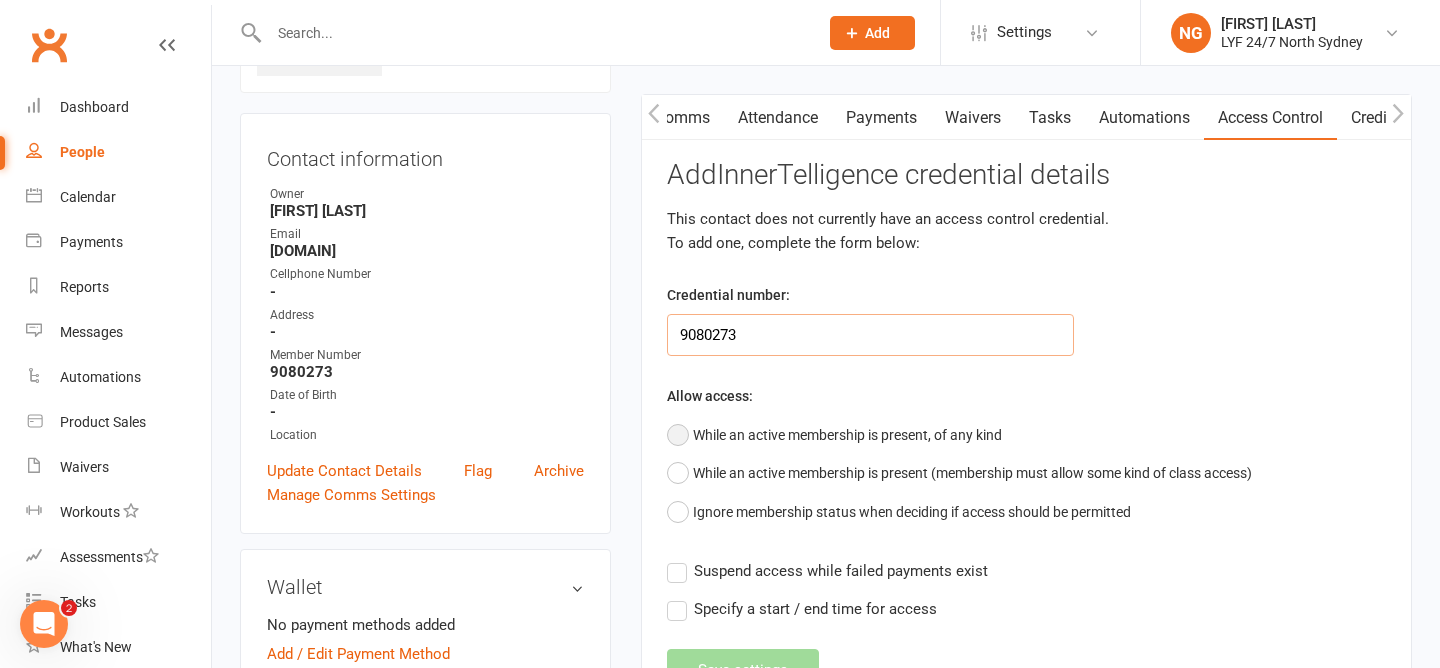 type on "9080273" 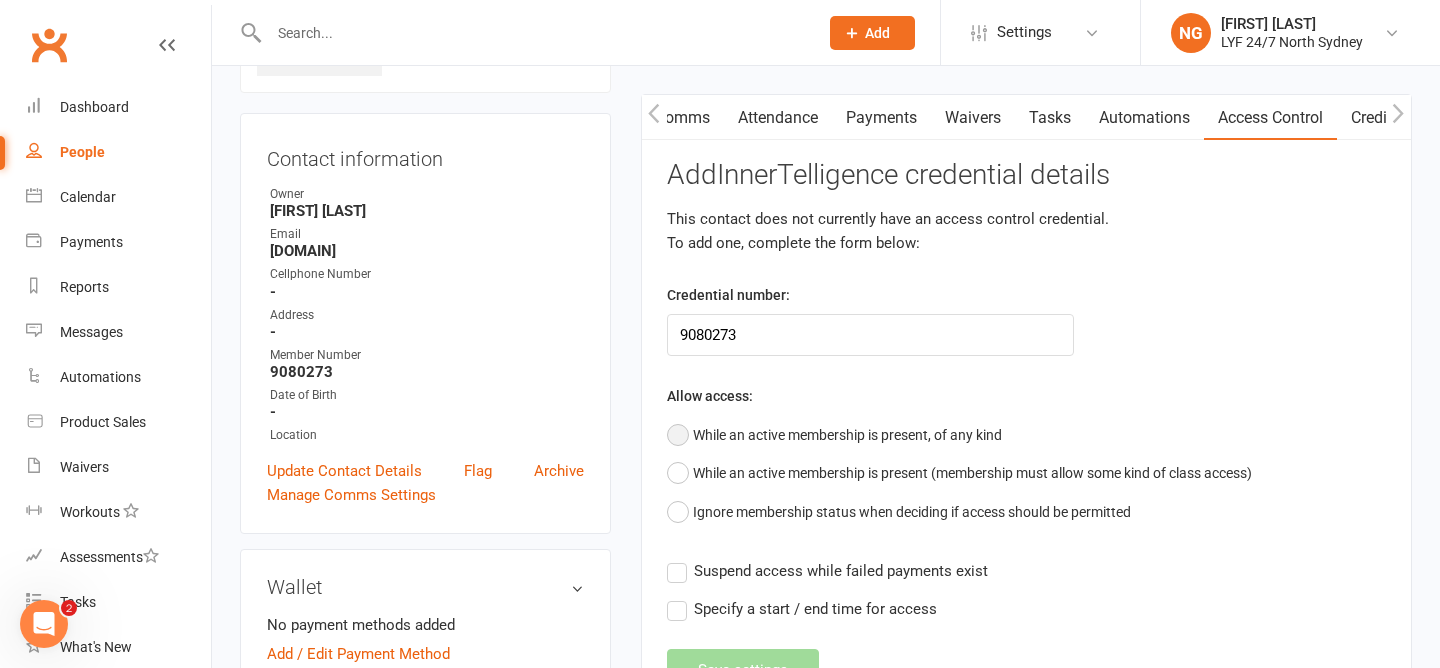 click on "While an active membership is present, of any kind" at bounding box center (834, 435) 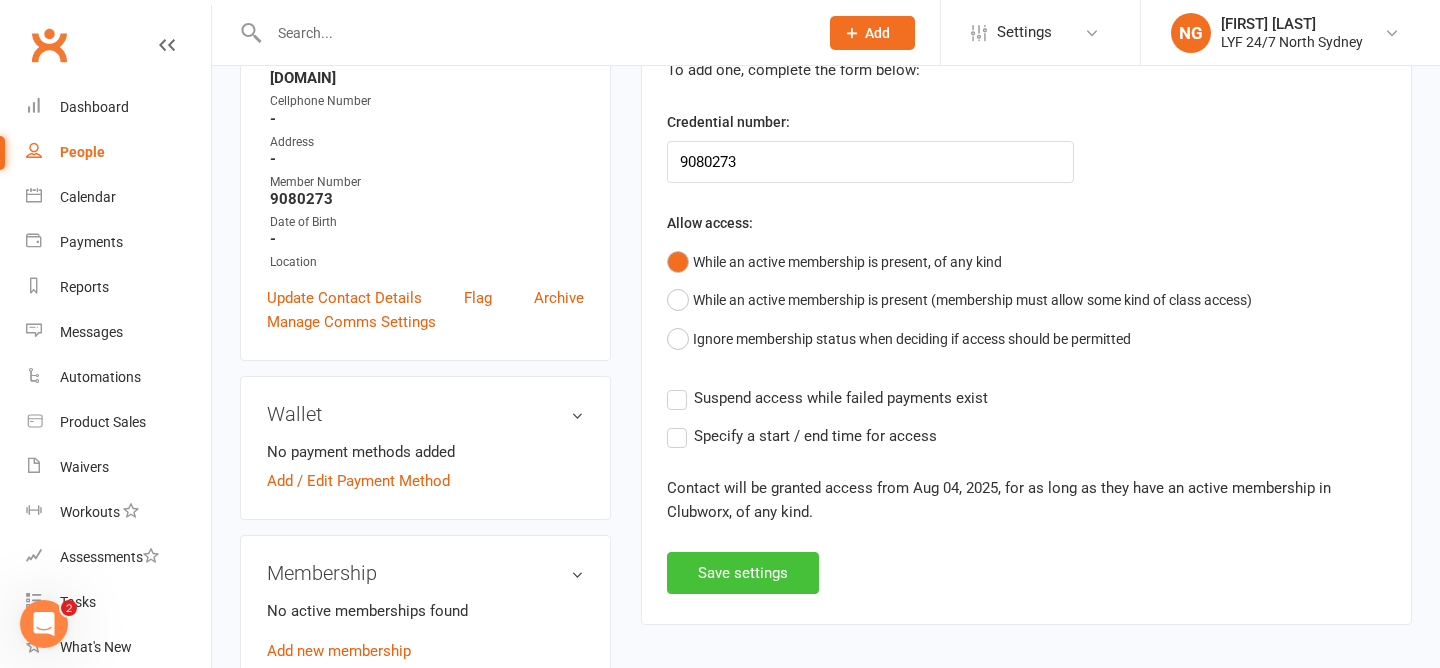 scroll, scrollTop: 353, scrollLeft: 0, axis: vertical 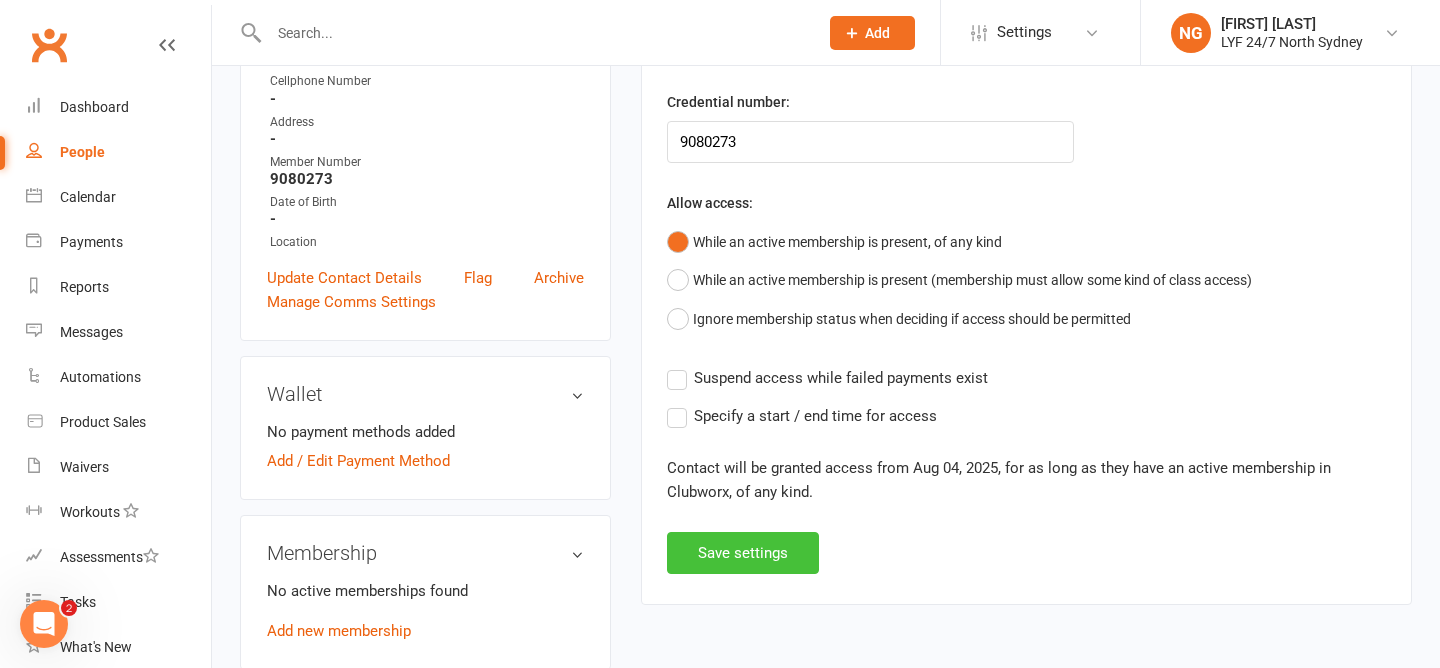 click on "Save settings" at bounding box center (743, 553) 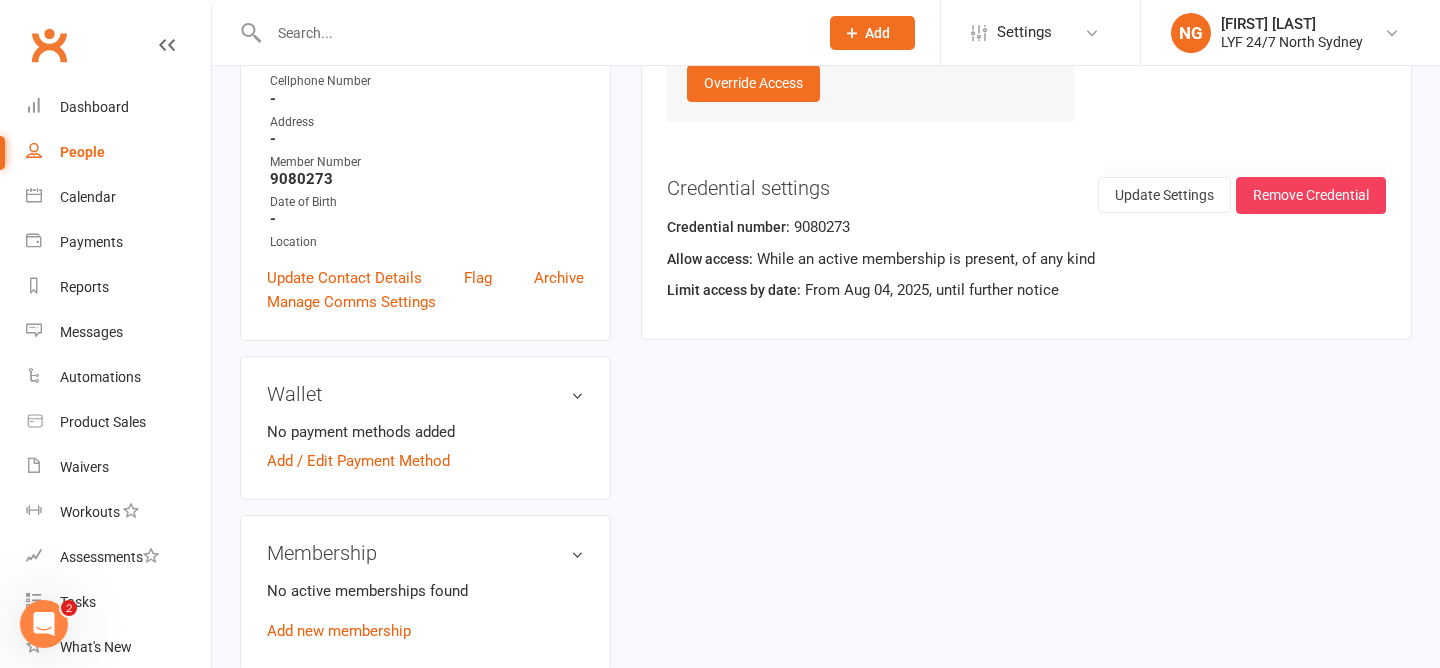 scroll, scrollTop: 0, scrollLeft: 0, axis: both 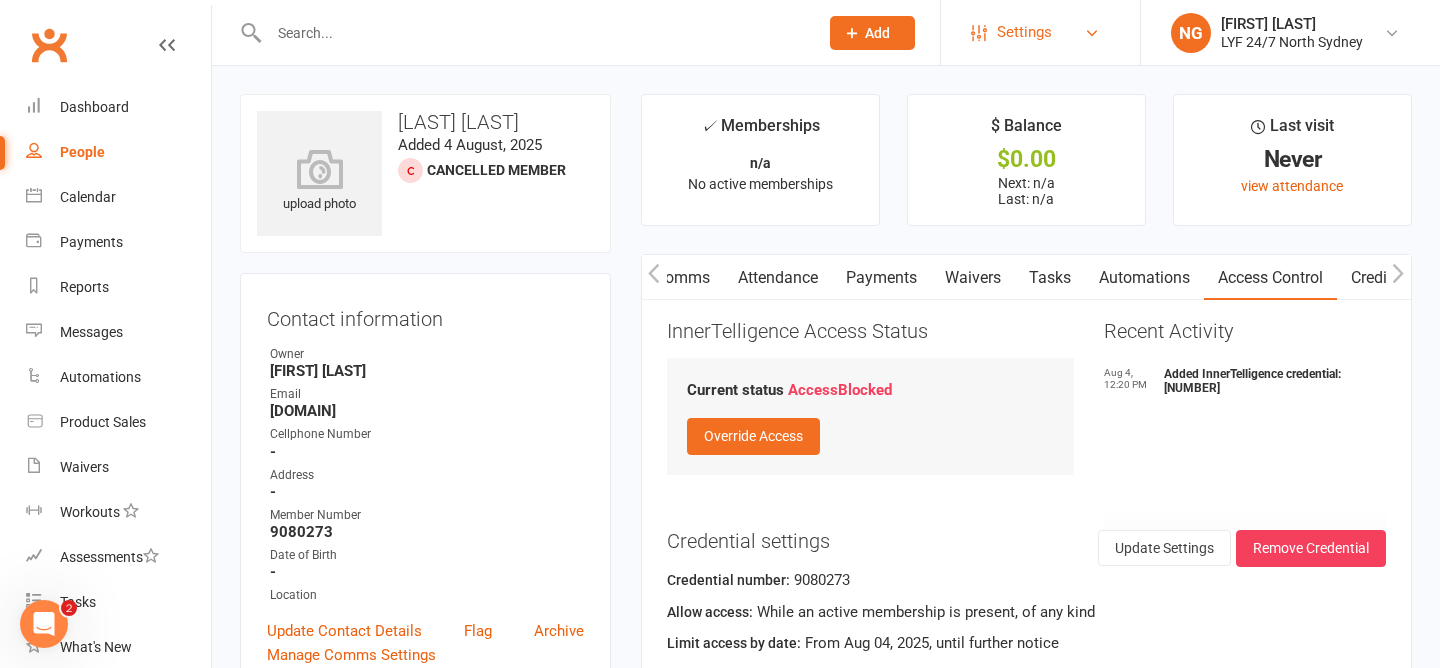 click on "Settings" at bounding box center [1024, 32] 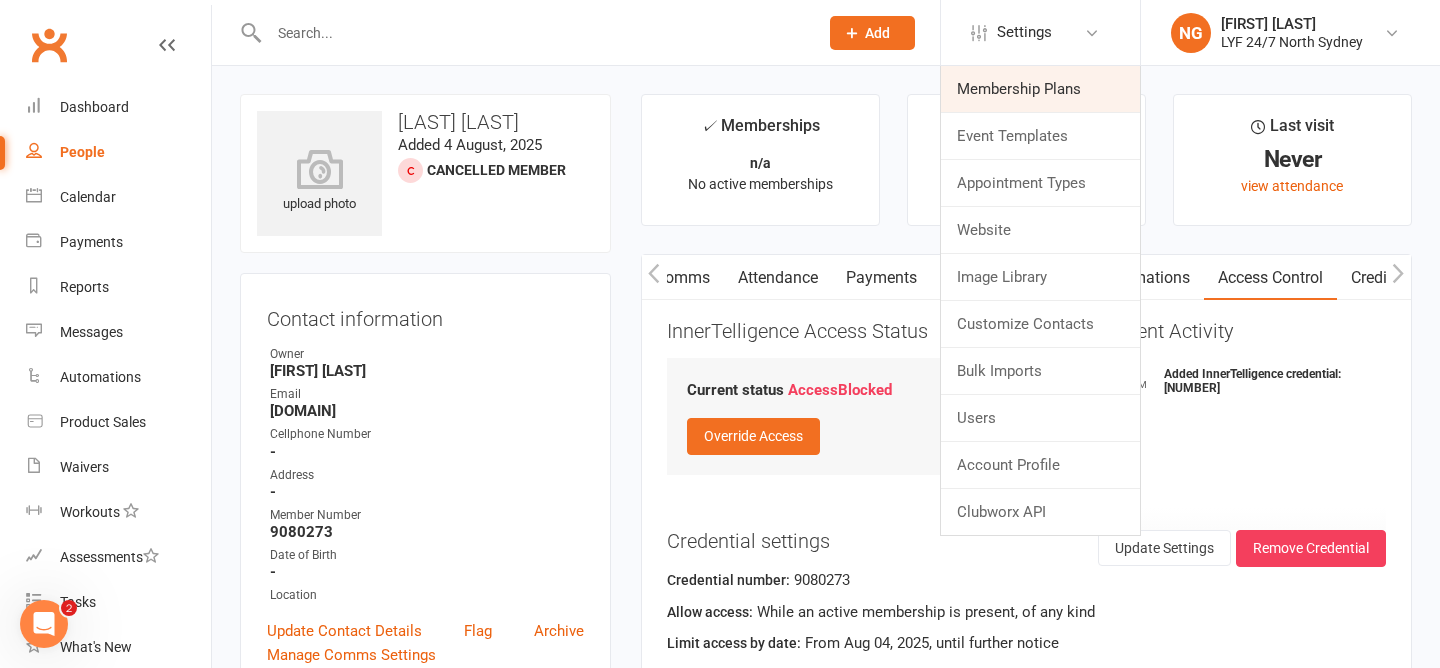 click on "Membership Plans" at bounding box center [1040, 89] 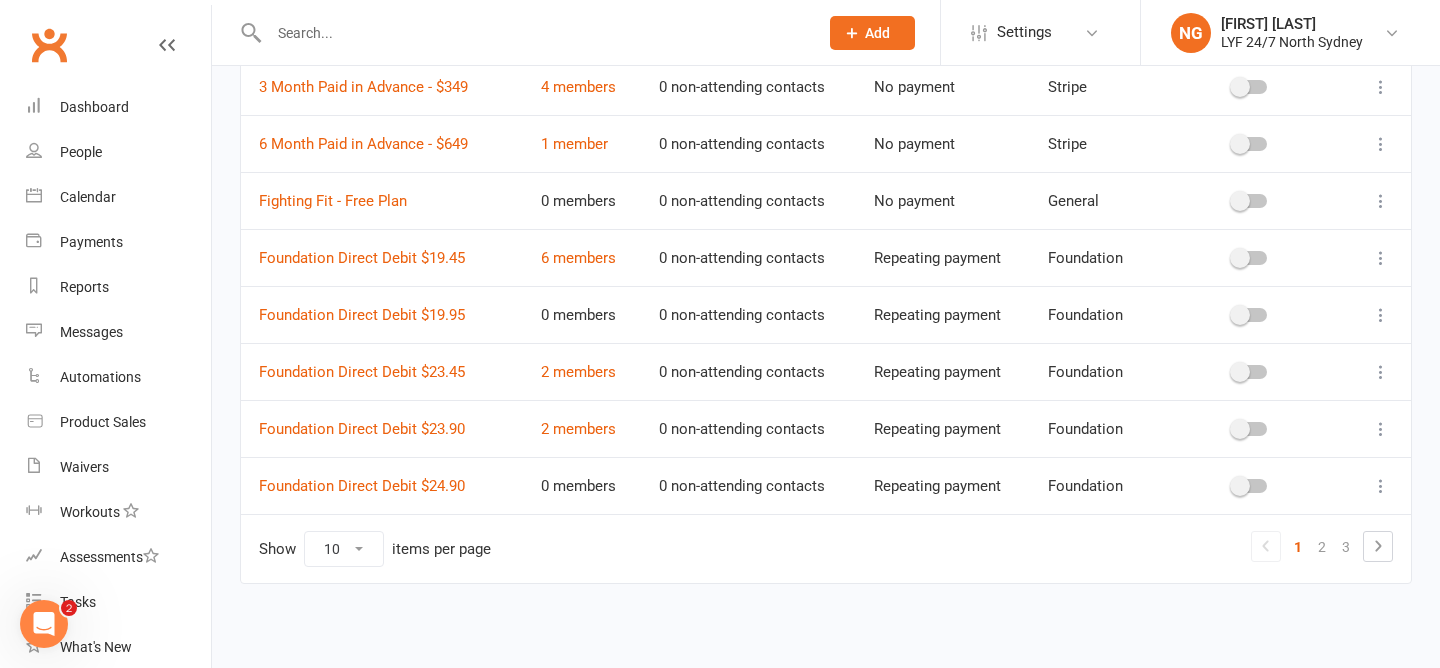scroll, scrollTop: 0, scrollLeft: 0, axis: both 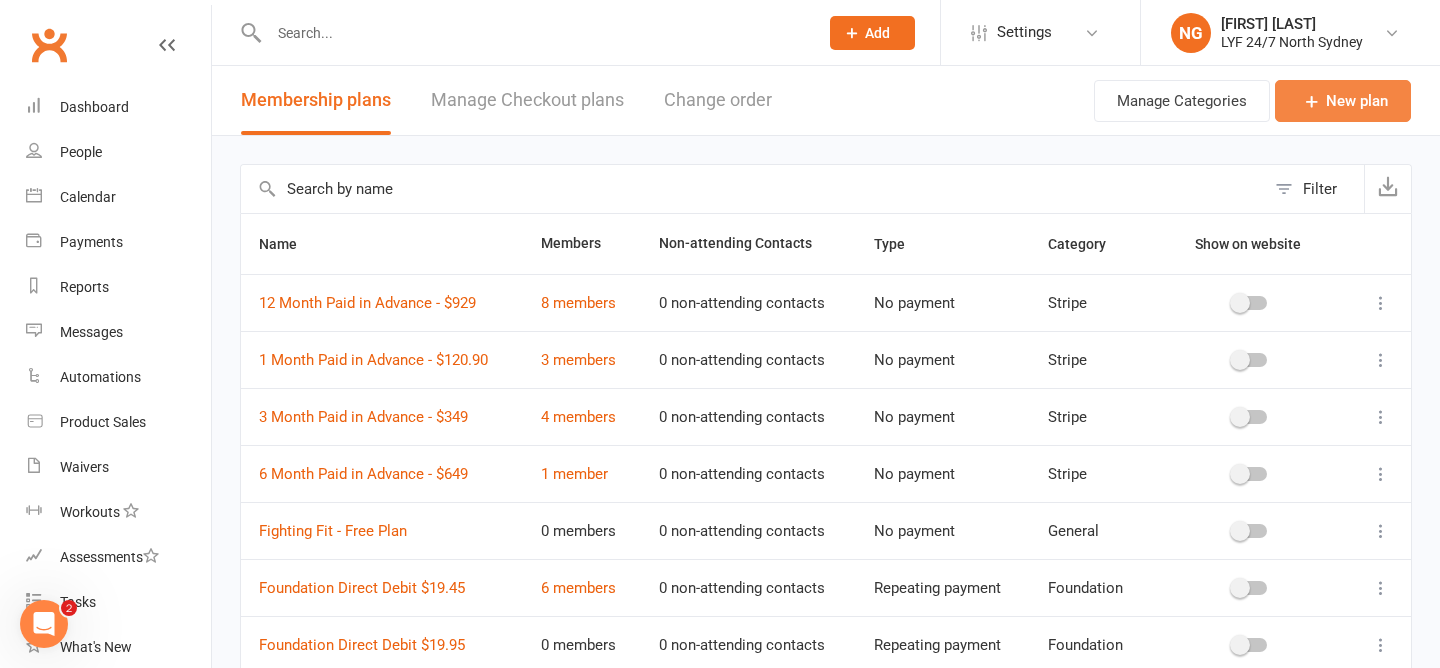 click at bounding box center (1312, 101) 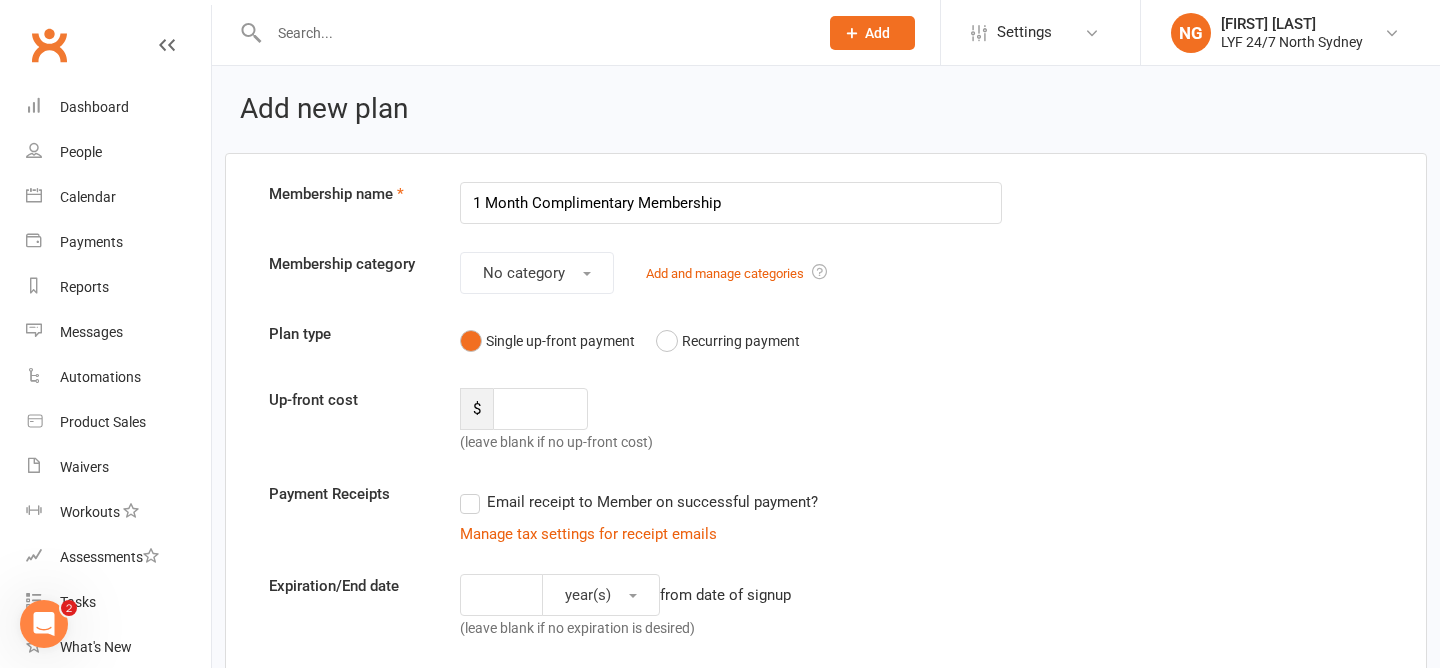 type on "1 Month Complimentary Membership" 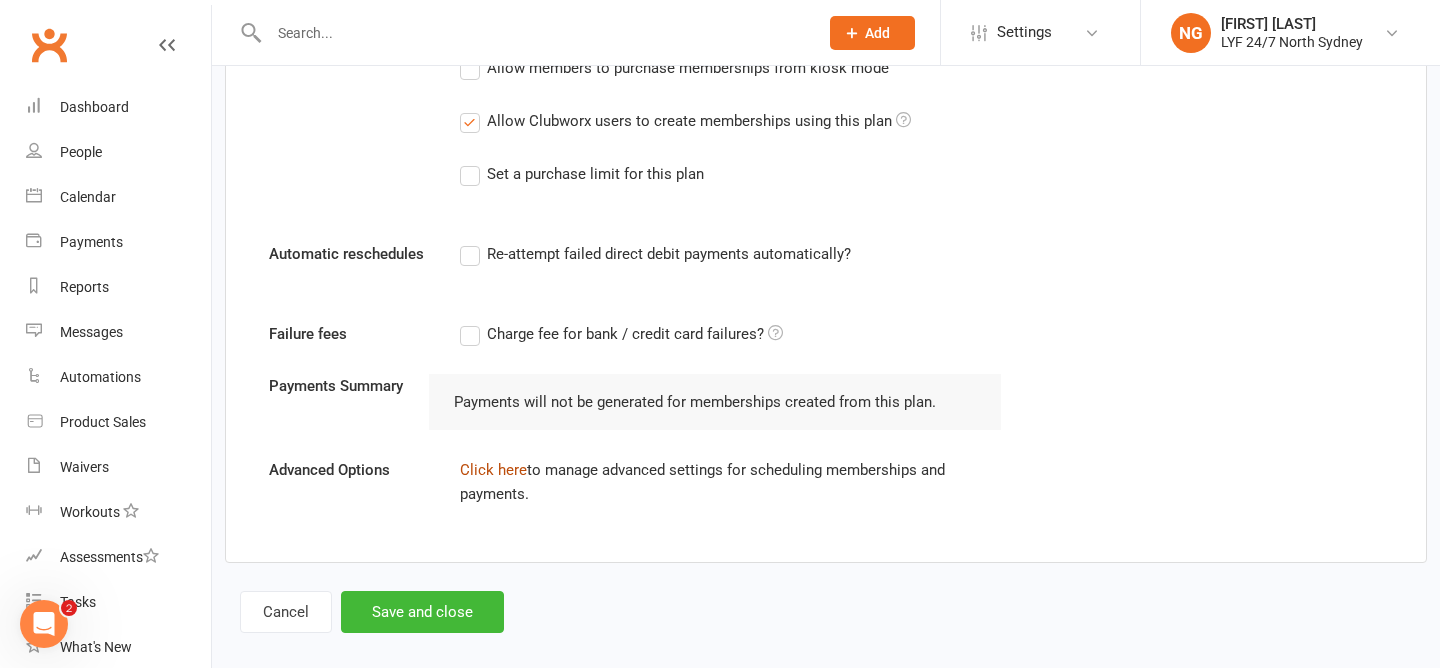 scroll, scrollTop: 1088, scrollLeft: 0, axis: vertical 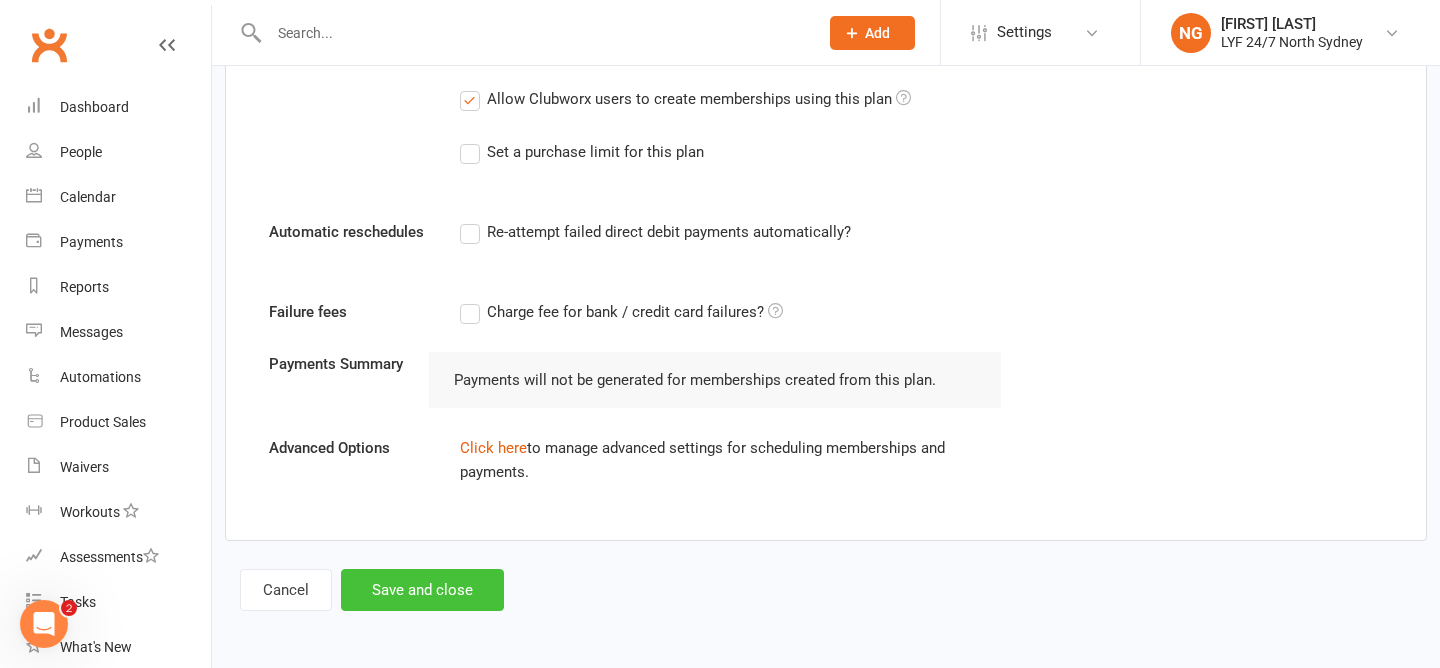click on "Save and close" at bounding box center [422, 590] 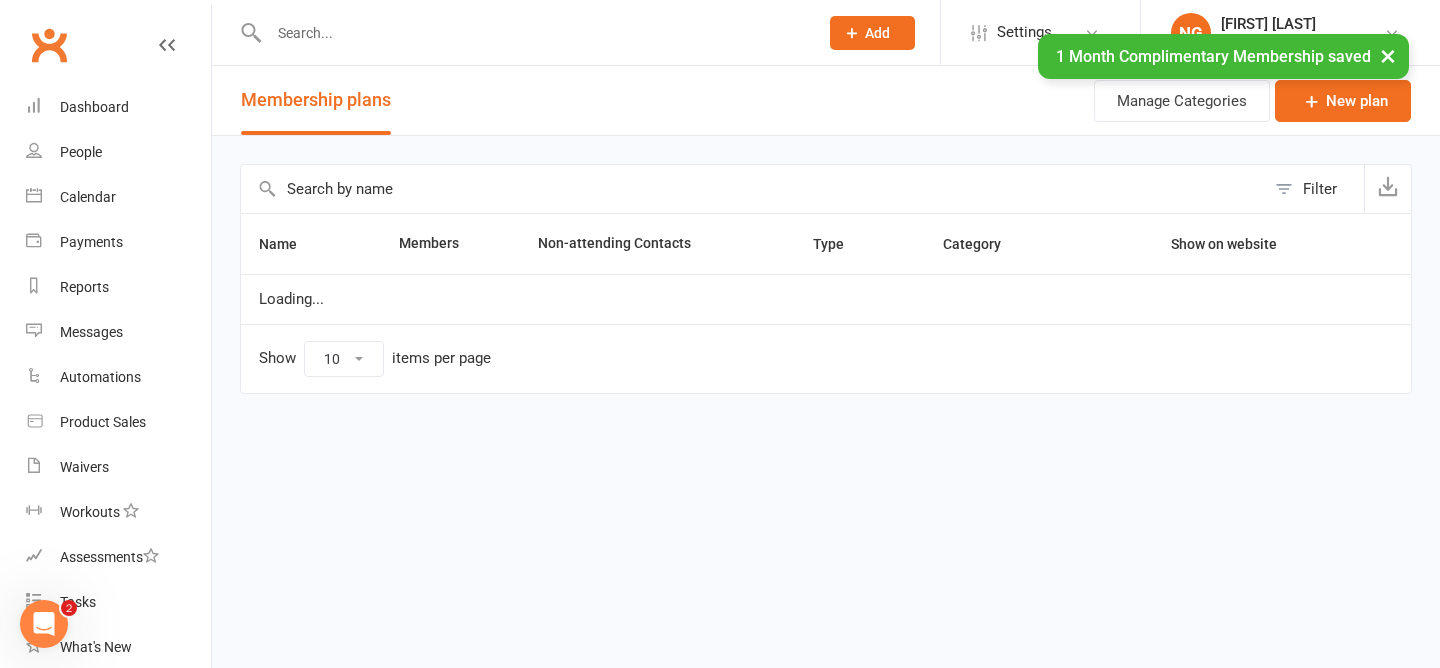 scroll, scrollTop: 0, scrollLeft: 0, axis: both 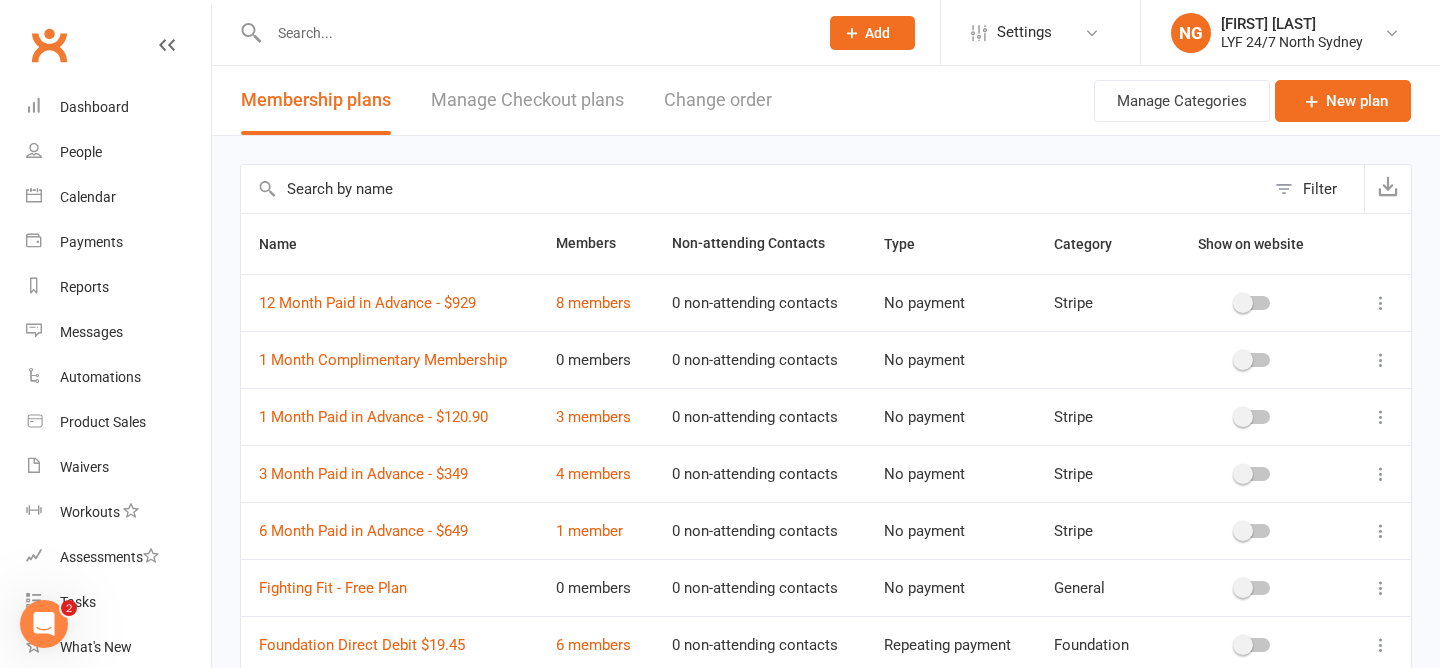 click at bounding box center [533, 33] 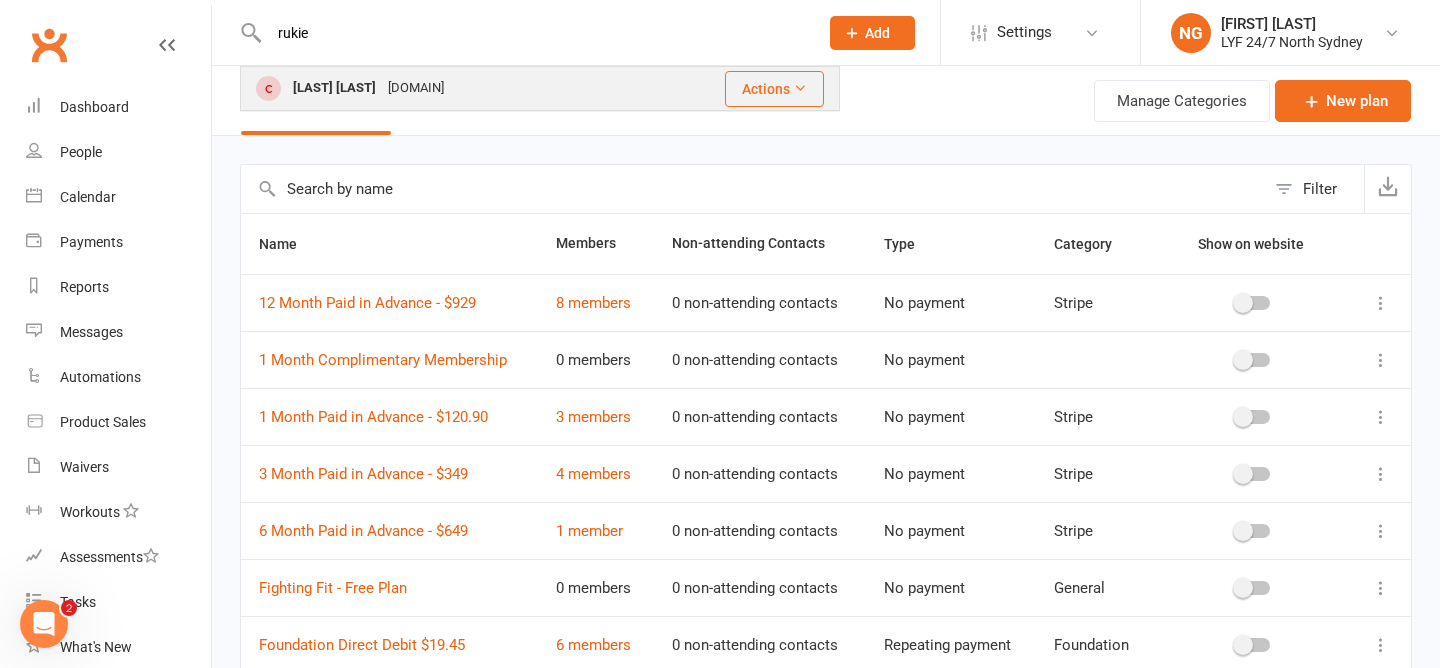 type on "rukie" 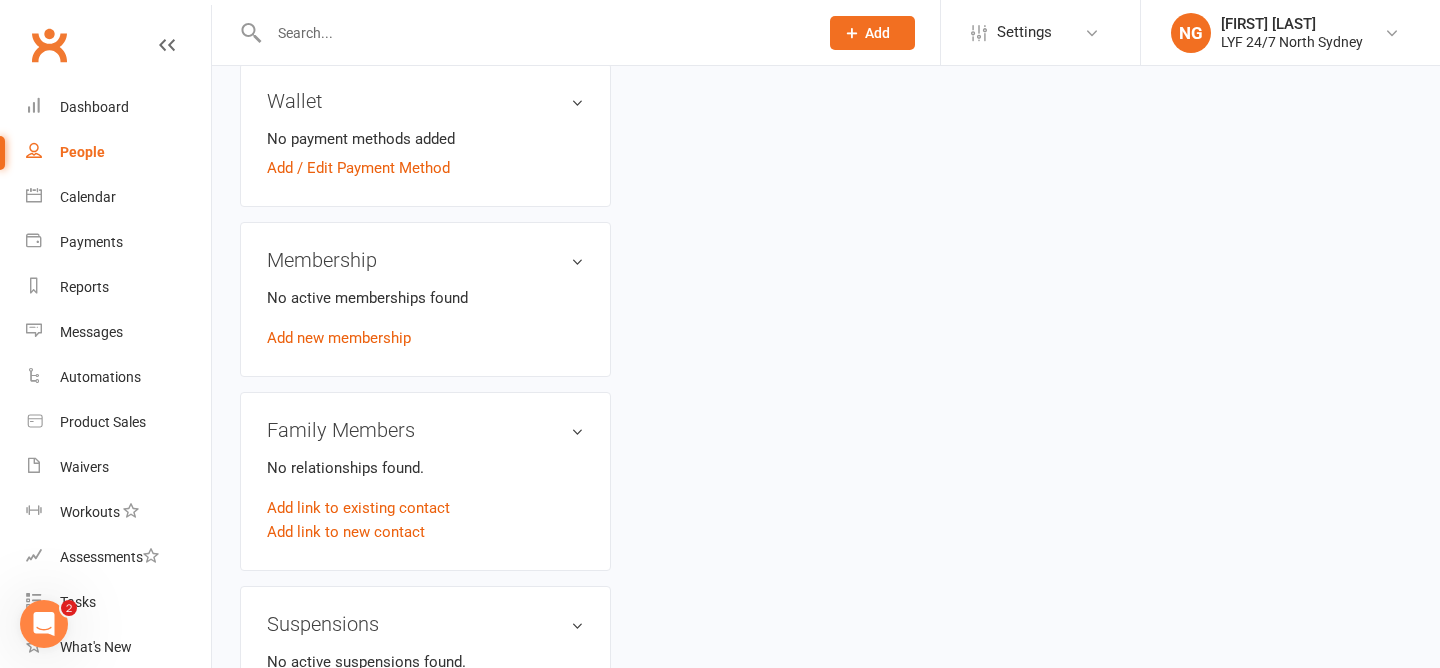 scroll, scrollTop: 660, scrollLeft: 0, axis: vertical 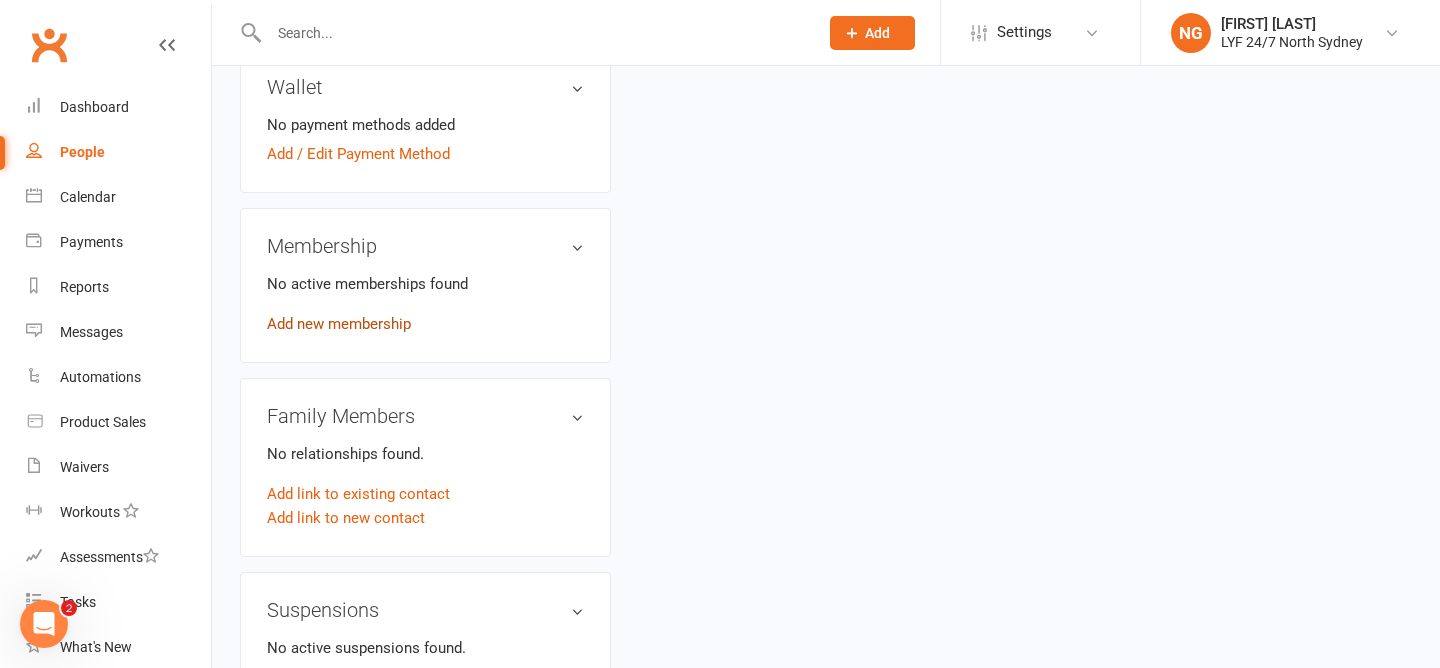 click on "Add new membership" at bounding box center [339, 324] 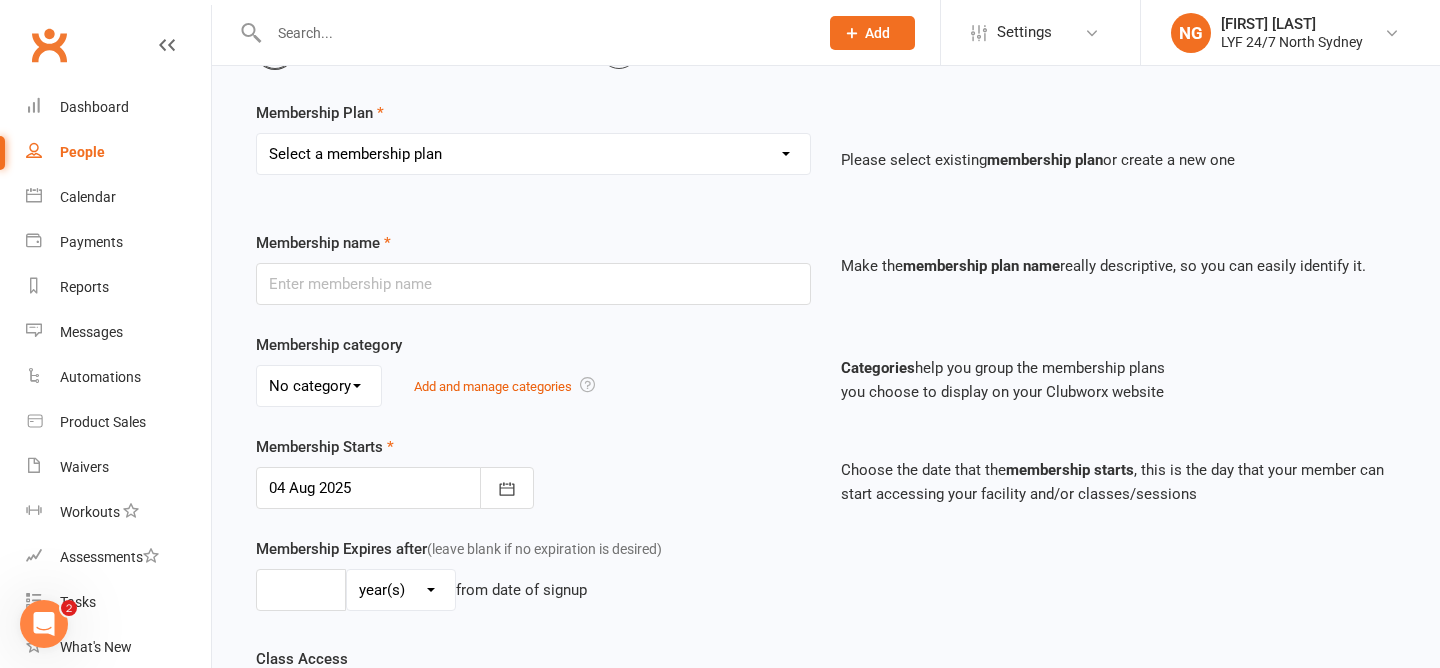 scroll, scrollTop: 147, scrollLeft: 0, axis: vertical 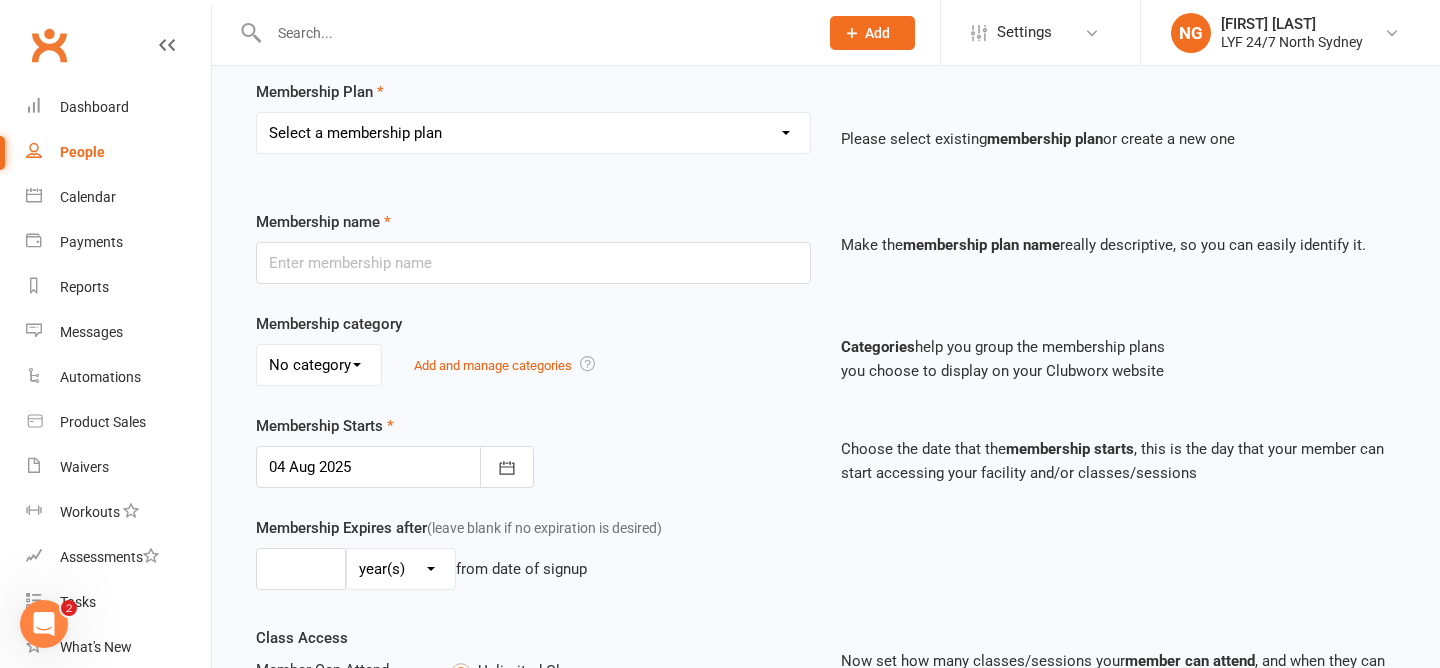 click on "Membership Plan Select a membership plan Create new Membership Plan Foundation Direct Debit $41.90 Foundation Direct Debit $37.90 Foundation Direct Debit $33.90 Foundation Direct Debit $29.90 Foundation Direct Debit $27.90 Foundation Direct Debit $23.45 Foundation Direct Debit $19.45 Foundation Youth Direct Debit $33.90 Foundation Direct Debit $23.90 Foundation Direct Debit $25.90 Foundation Direct Debit $19.95 Foundation Direct Debit $24.90 Freedom Direct Debit $21.00 Loyalty Direct Debit $19.00 12 Month Paid in Advance - $929 3 Month Paid in Advance - $349 6 Month Paid in Advance - $649 1 Month Paid in Advance - $120.90 Team Membership NS Foundation Direct Debit $33.90 NS Foundation Direct Debit $37.90 1 Month Complimentary Membership Please select existing  membership plan  or create a new one" at bounding box center (826, 131) 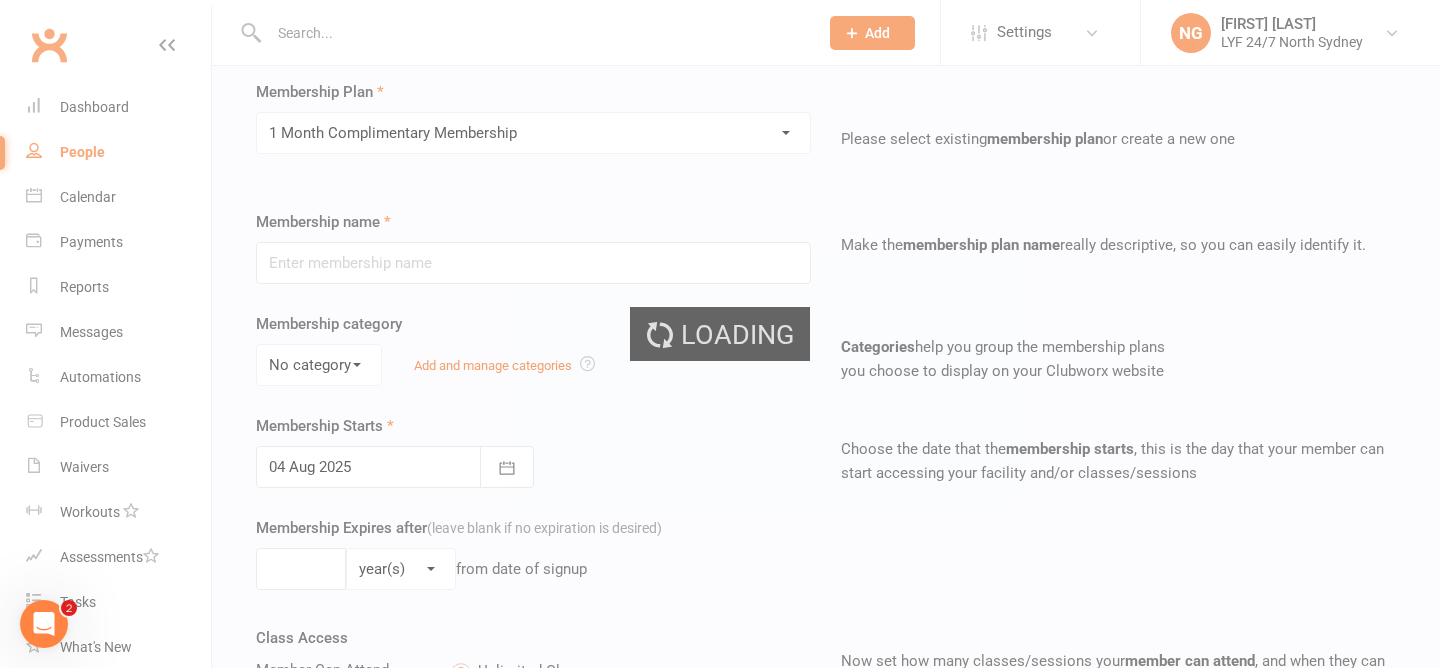 type on "1 Month Complimentary Membership" 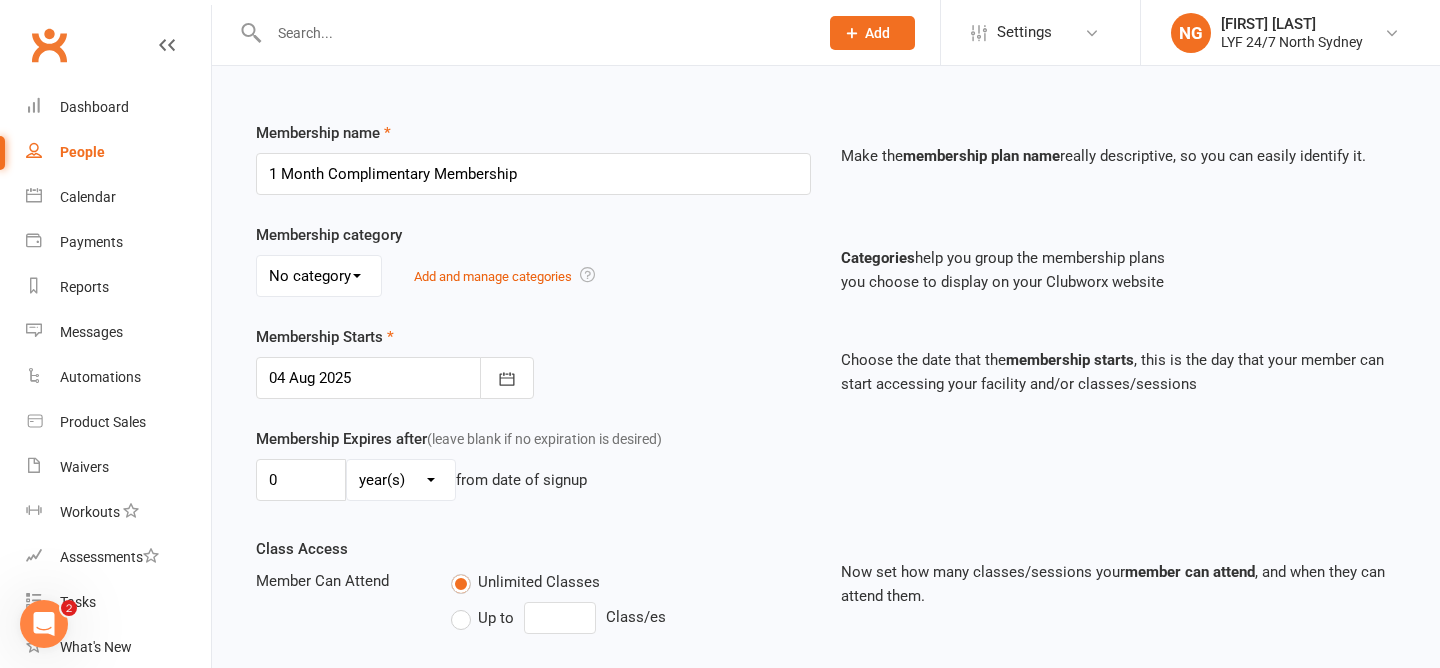 scroll, scrollTop: 266, scrollLeft: 0, axis: vertical 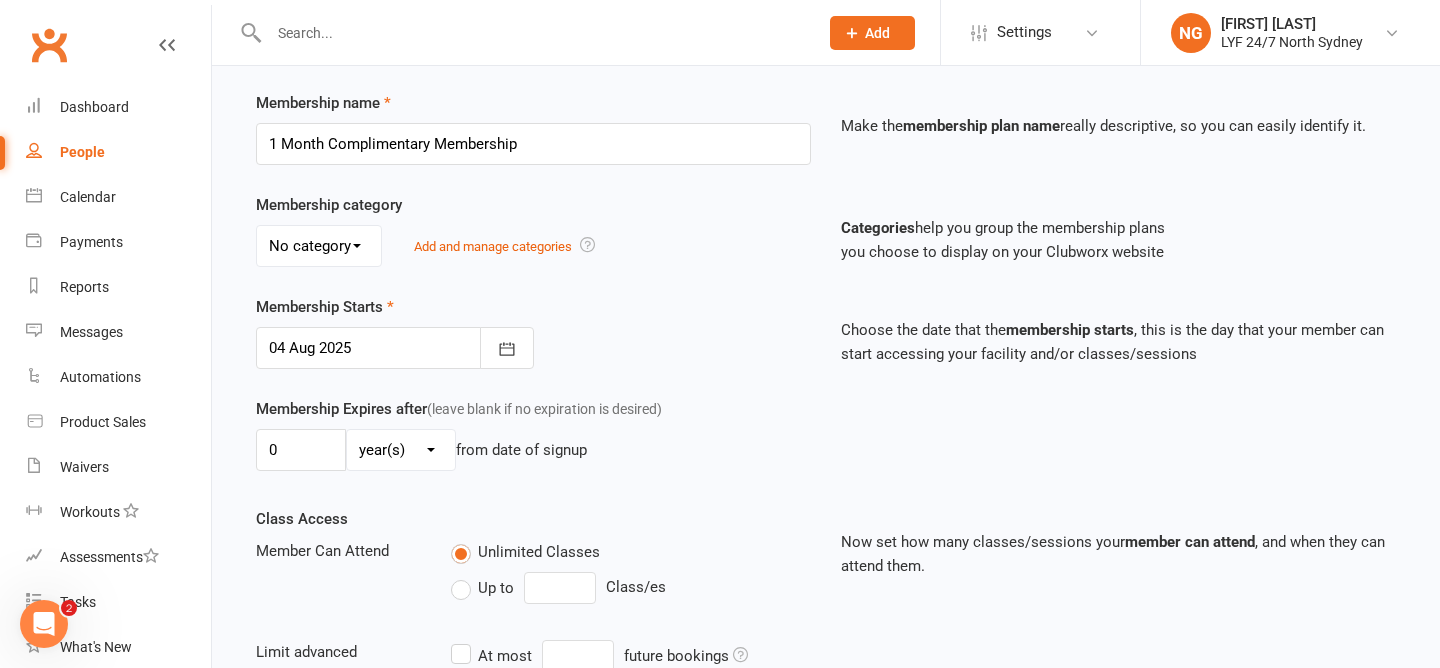 click on "day(s) week(s) month(s) year(s)" at bounding box center [401, 450] 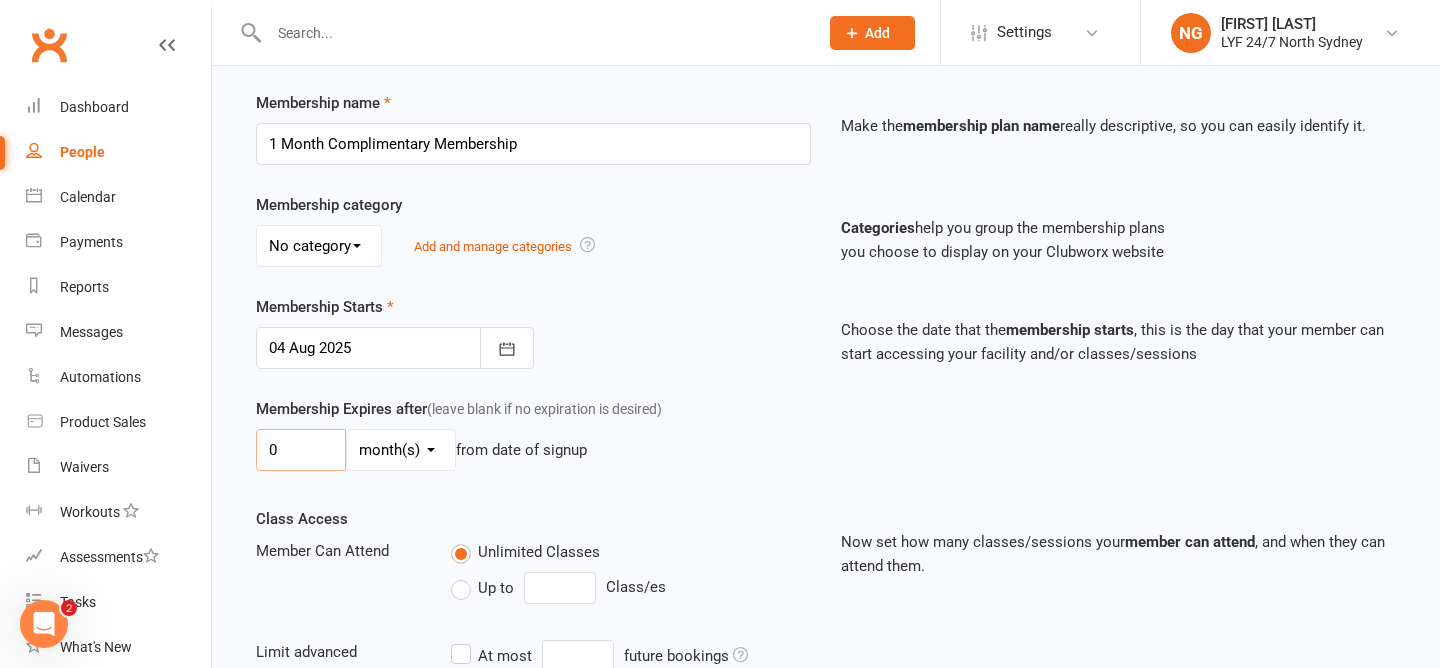 click on "0" at bounding box center (301, 450) 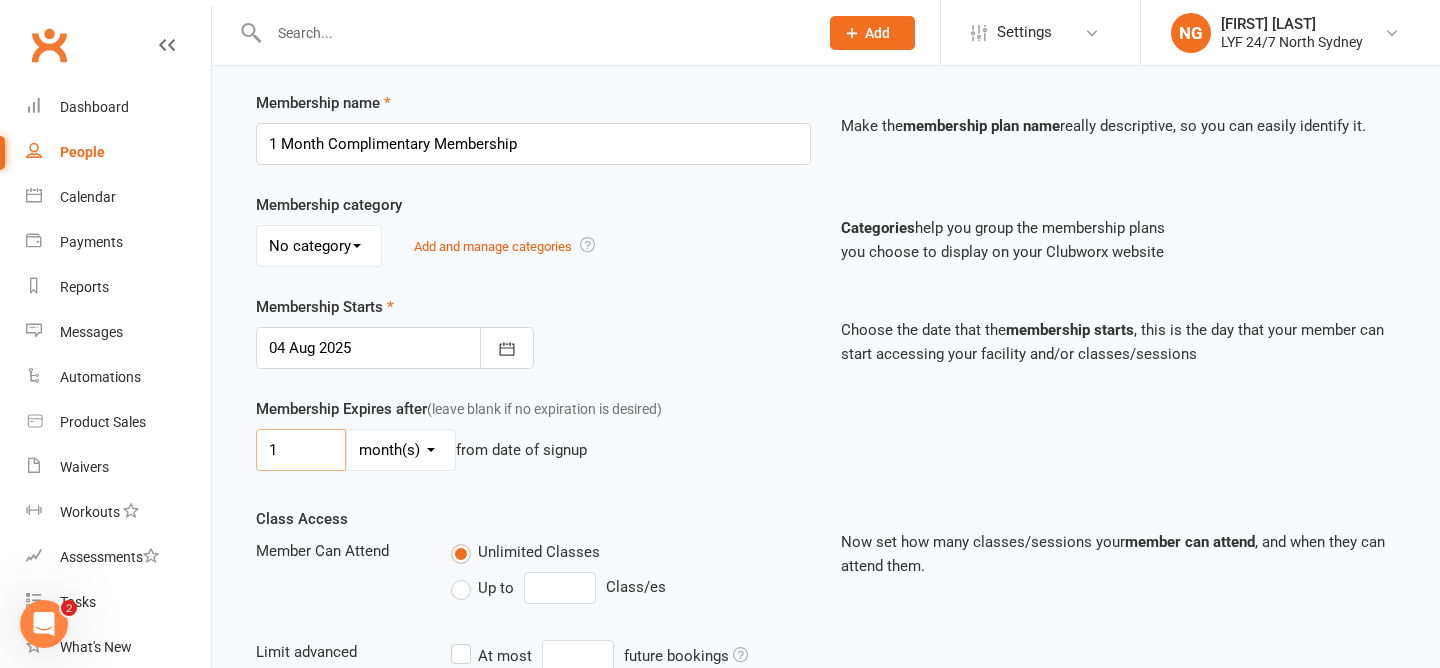 type on "1" 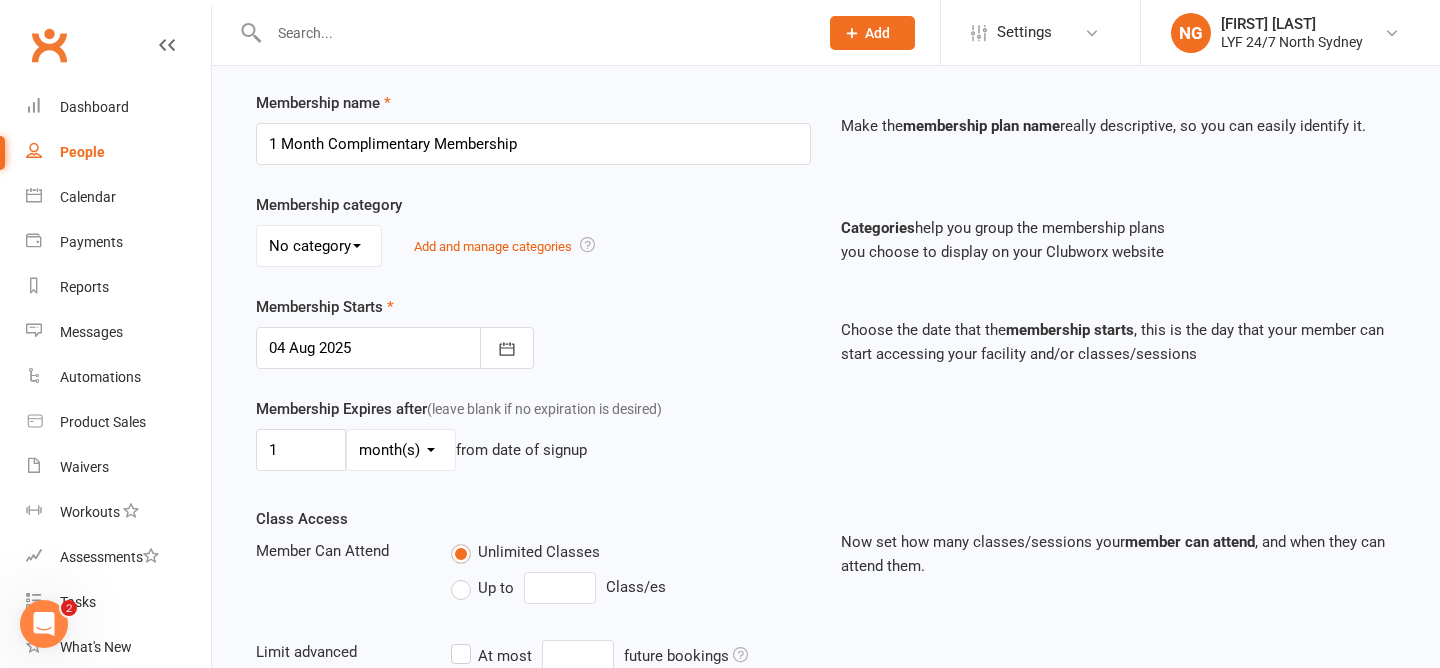 click on "Membership Expires after   (leave blank if no expiration is desired) 1 day(s) week(s) month(s) year(s)   from date of signup" at bounding box center (826, 452) 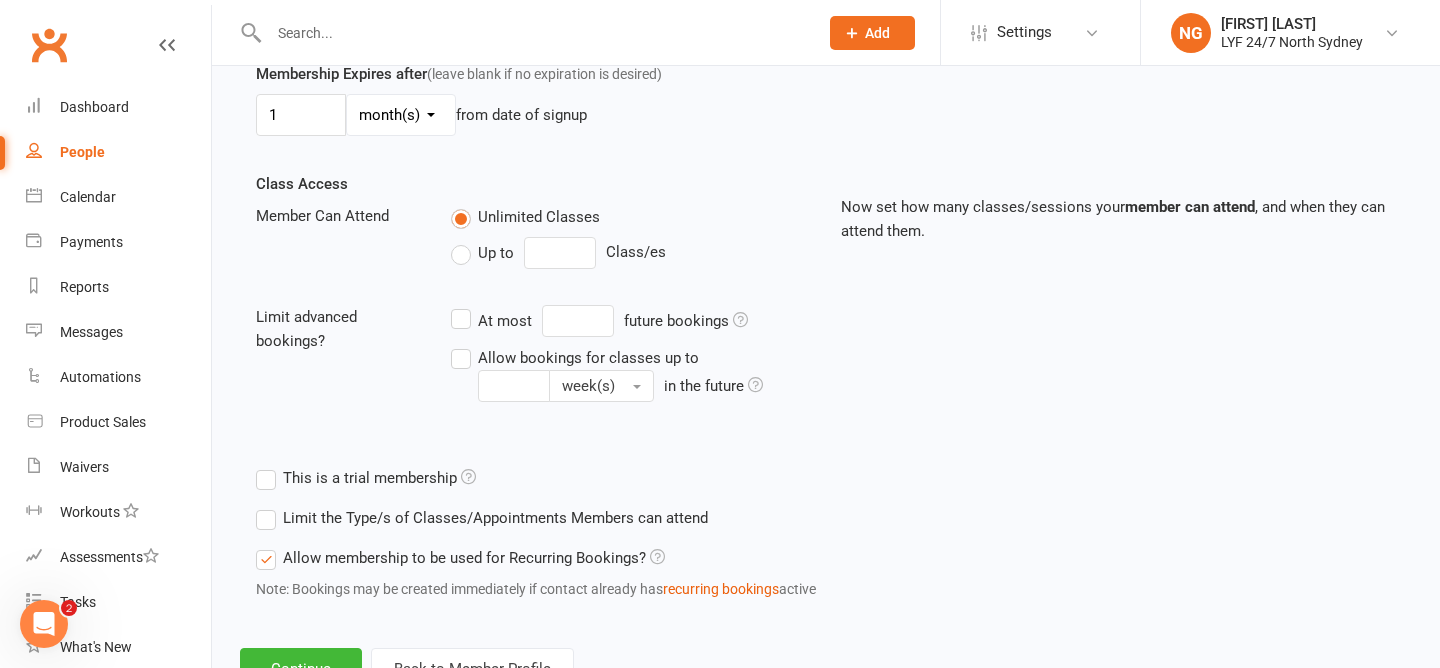 scroll, scrollTop: 680, scrollLeft: 0, axis: vertical 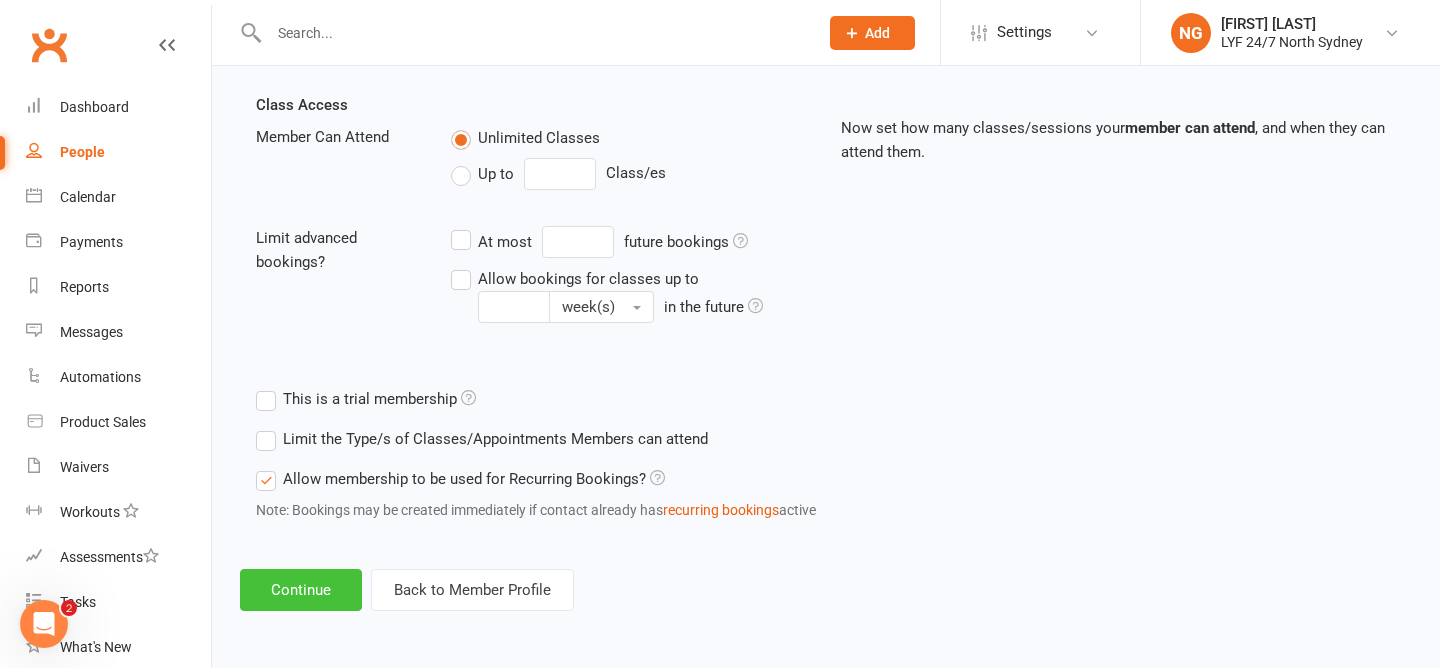 click on "Continue" at bounding box center [301, 590] 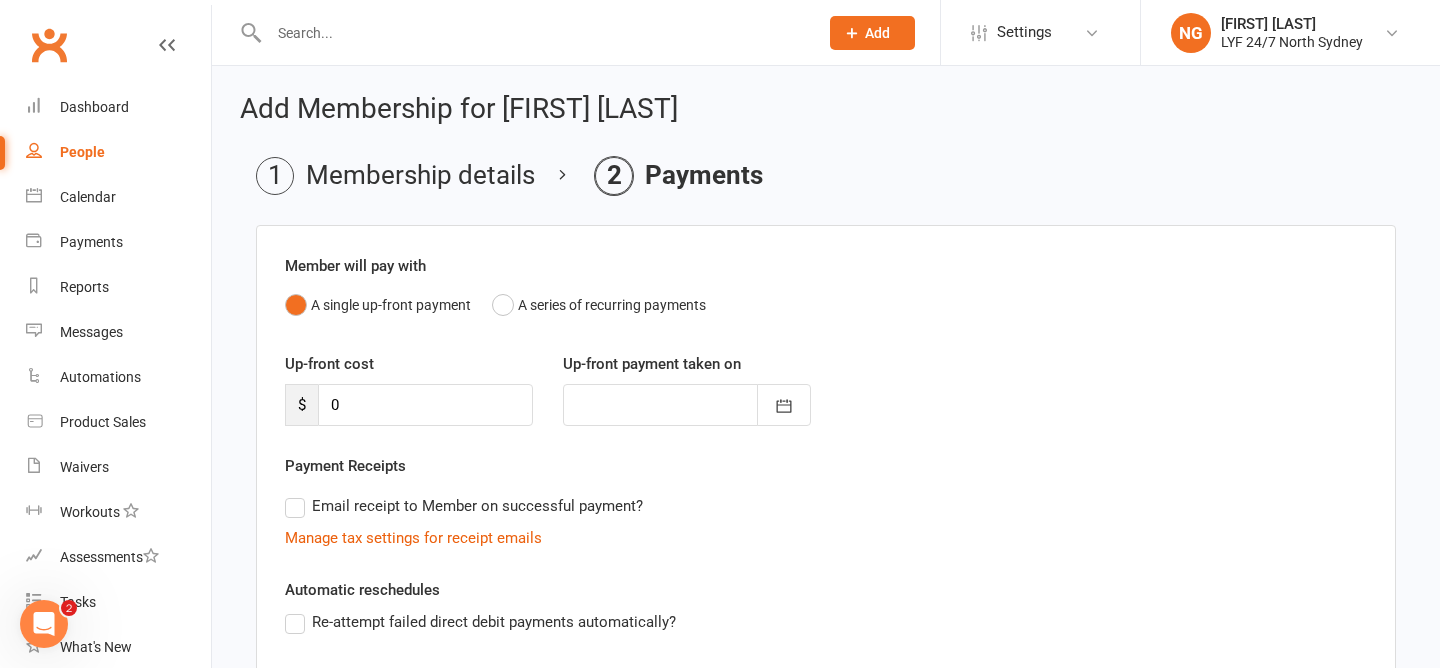 scroll, scrollTop: 341, scrollLeft: 0, axis: vertical 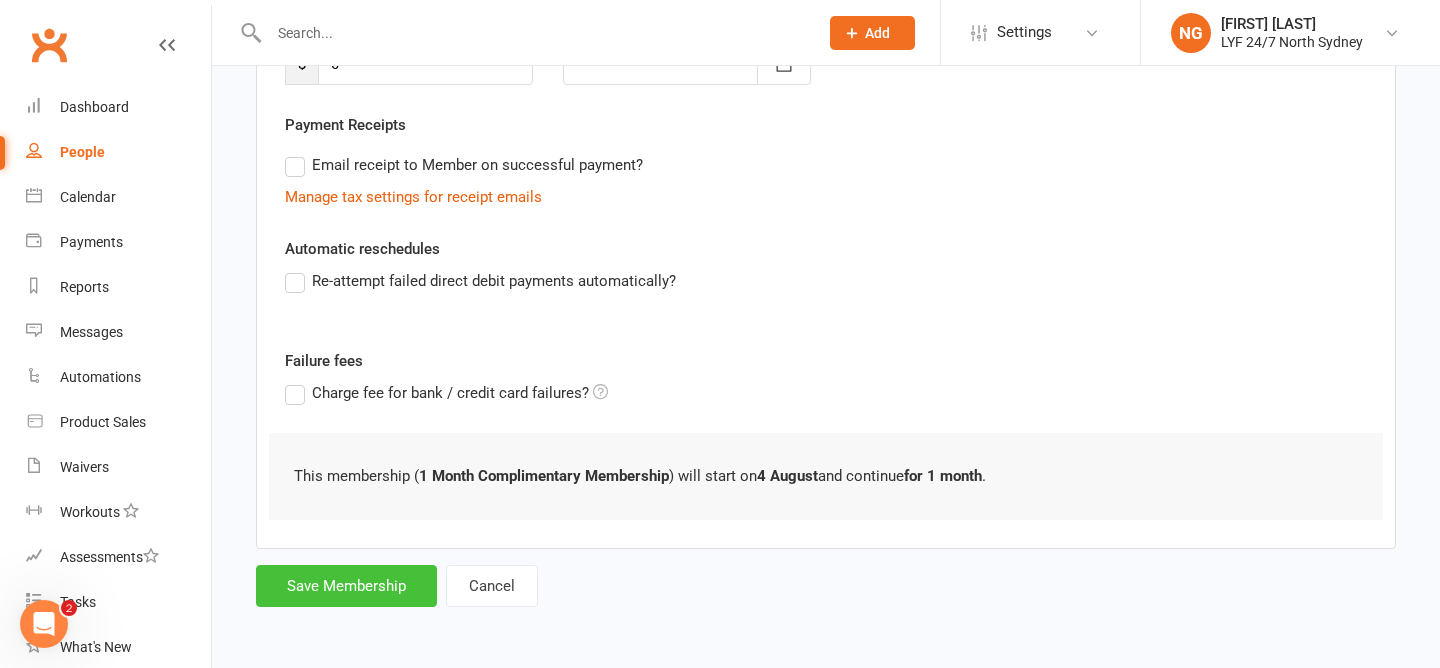 click on "Save Membership" at bounding box center [346, 586] 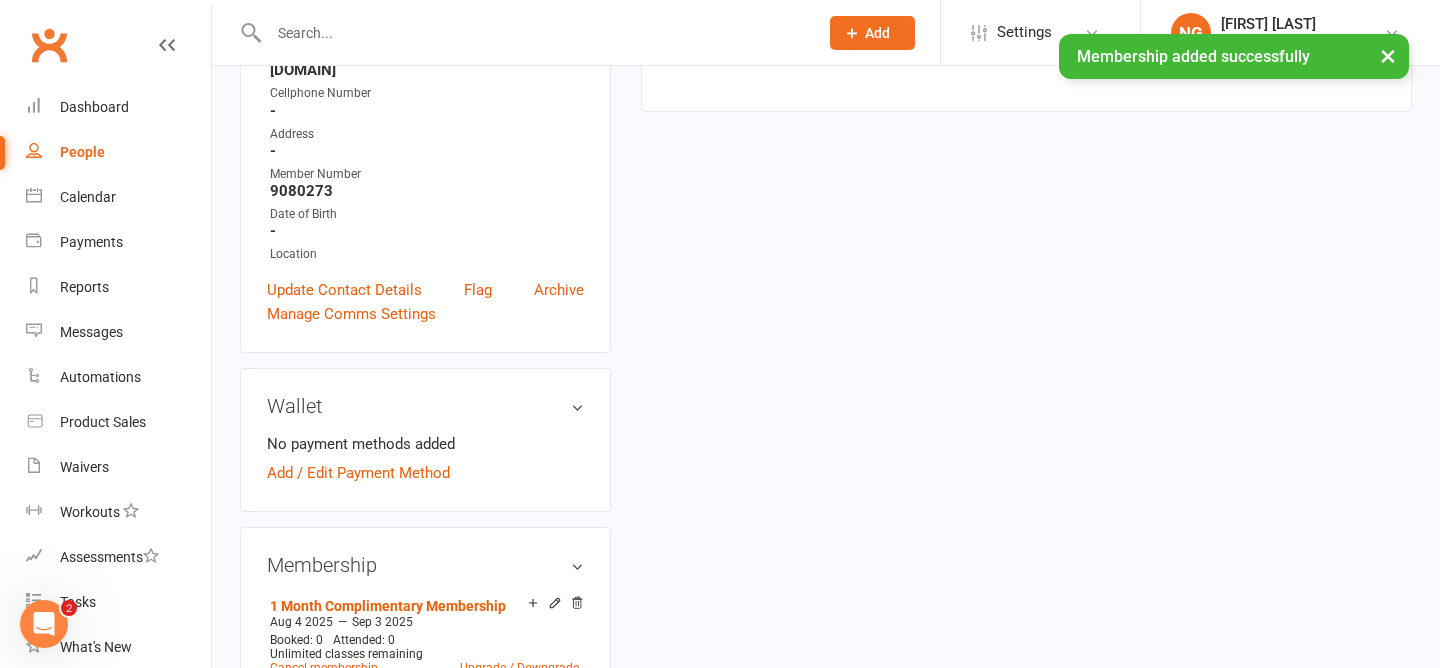 scroll, scrollTop: 0, scrollLeft: 0, axis: both 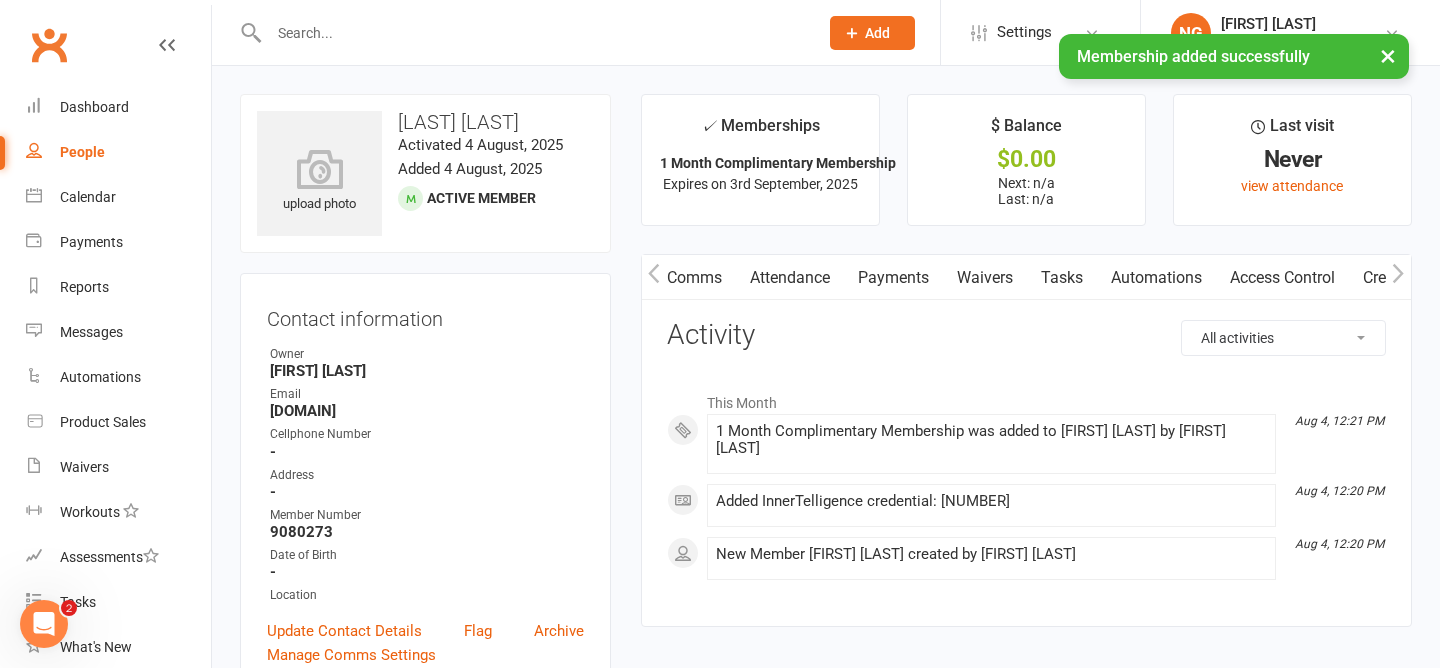 click on "Access Control" at bounding box center (1282, 278) 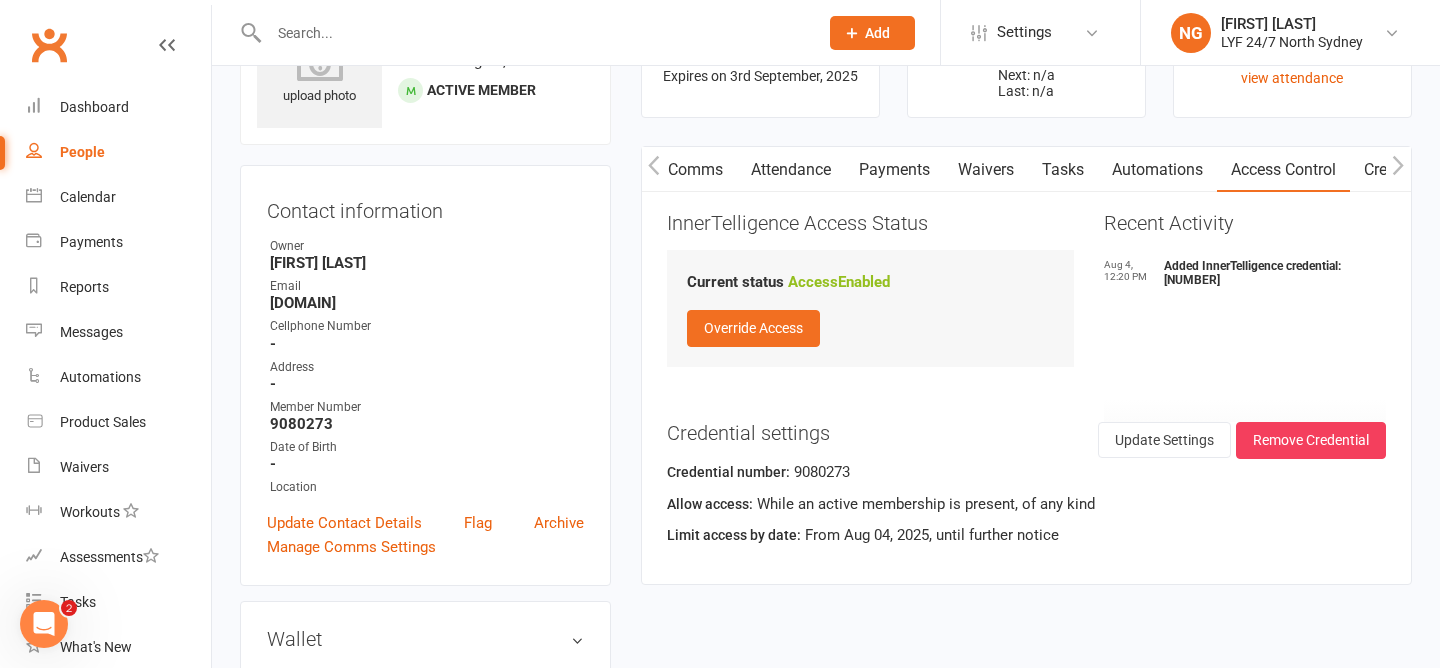 scroll, scrollTop: 0, scrollLeft: 0, axis: both 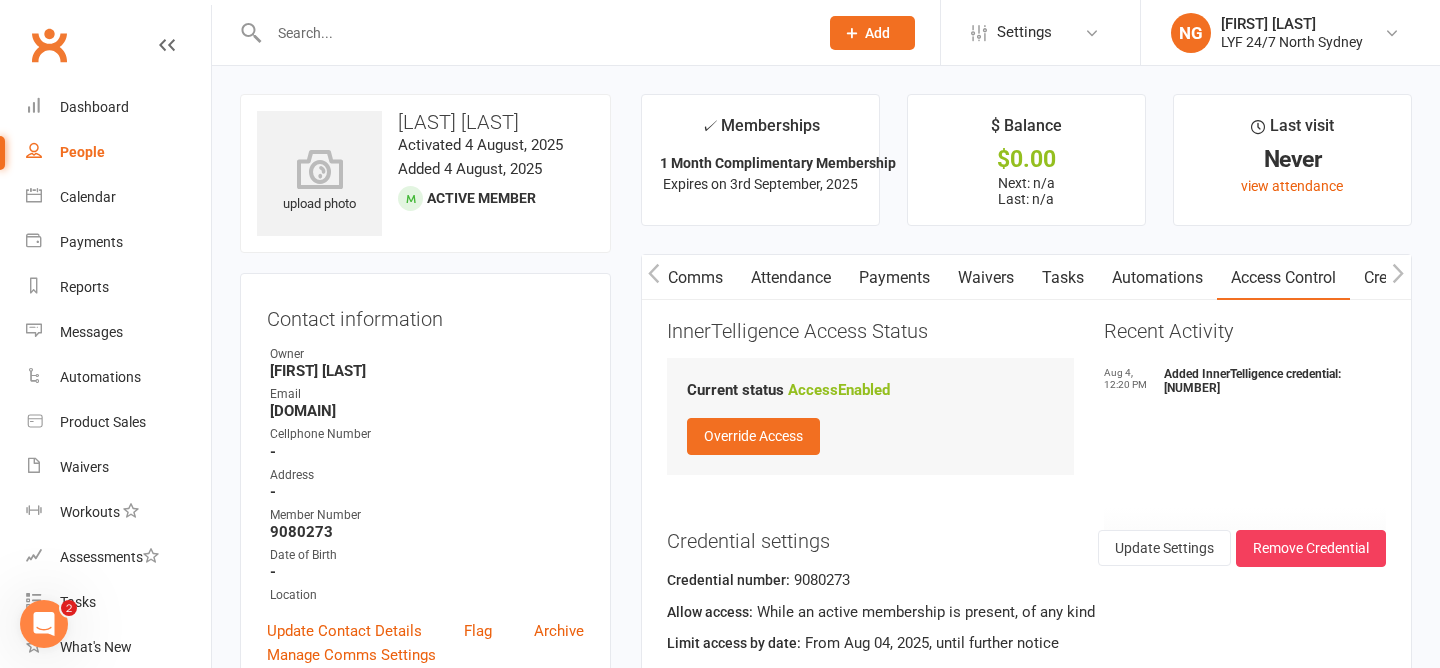click at bounding box center [522, 32] 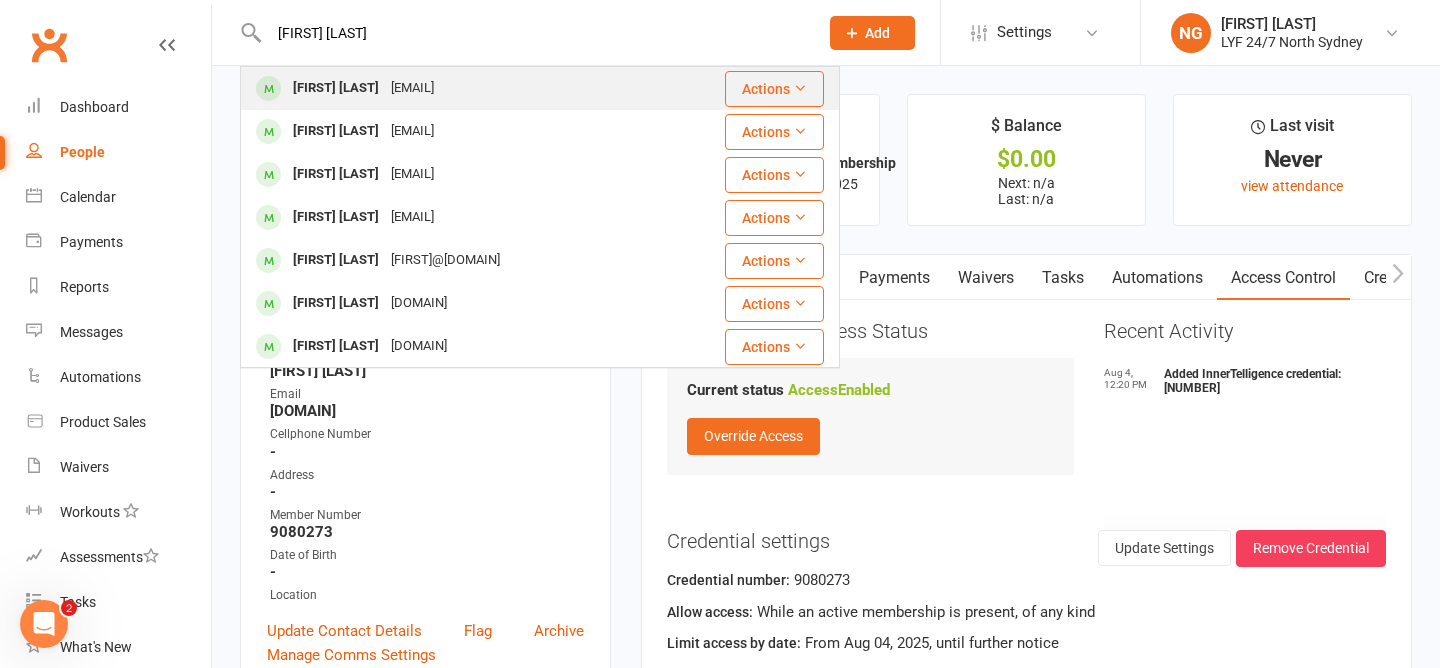 type on "[FIRST] [LAST]" 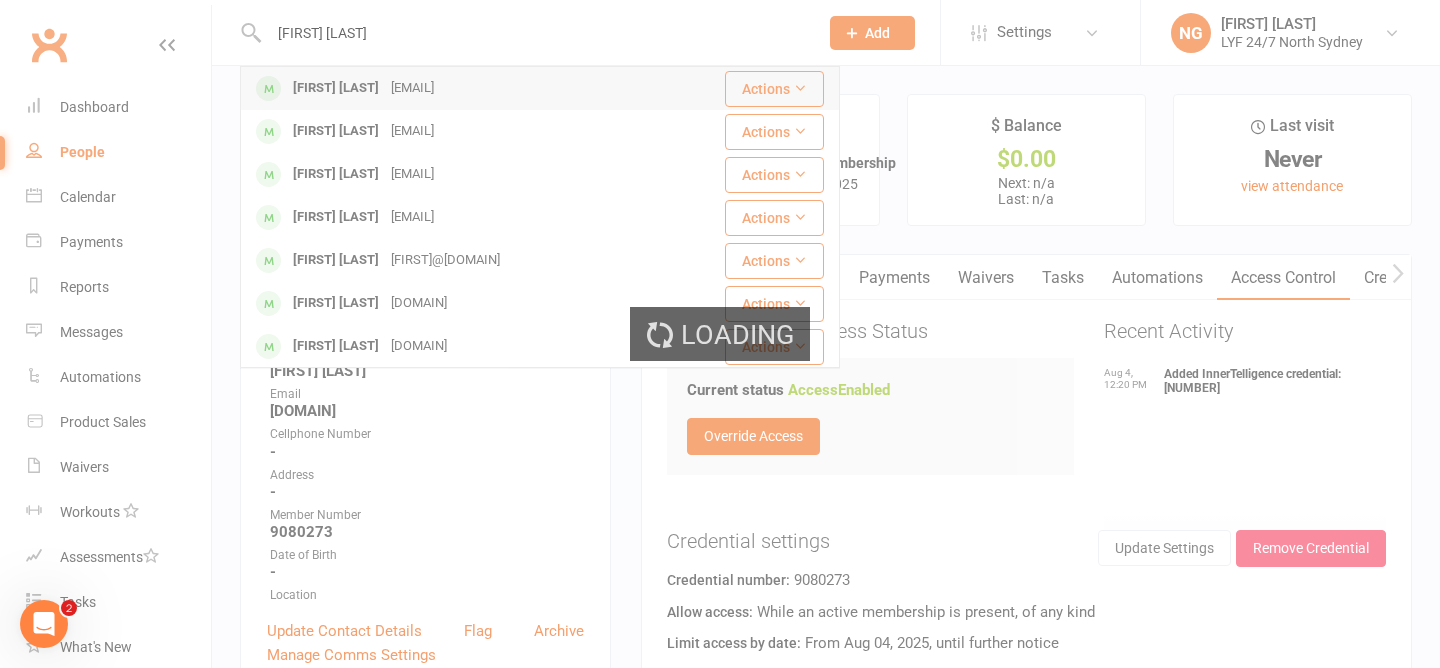 type 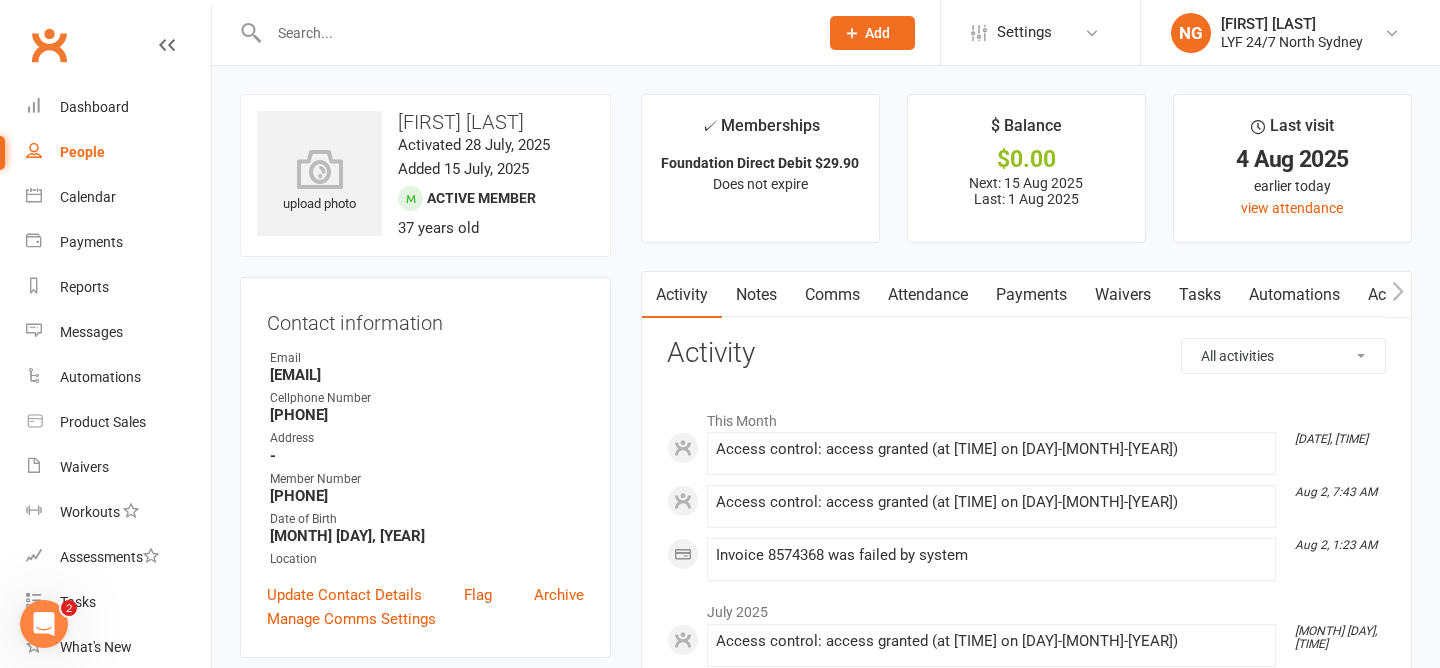 click on "Attendance" at bounding box center (928, 295) 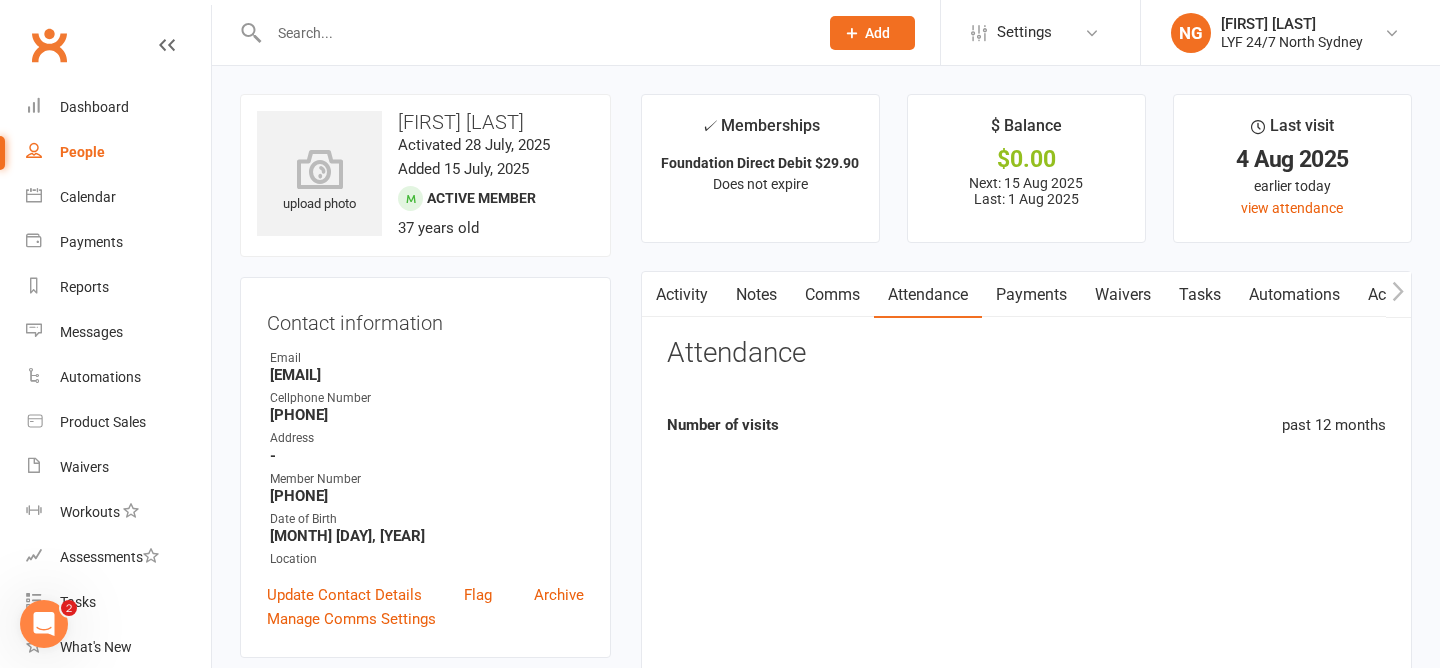 click on "Payments" at bounding box center [1031, 295] 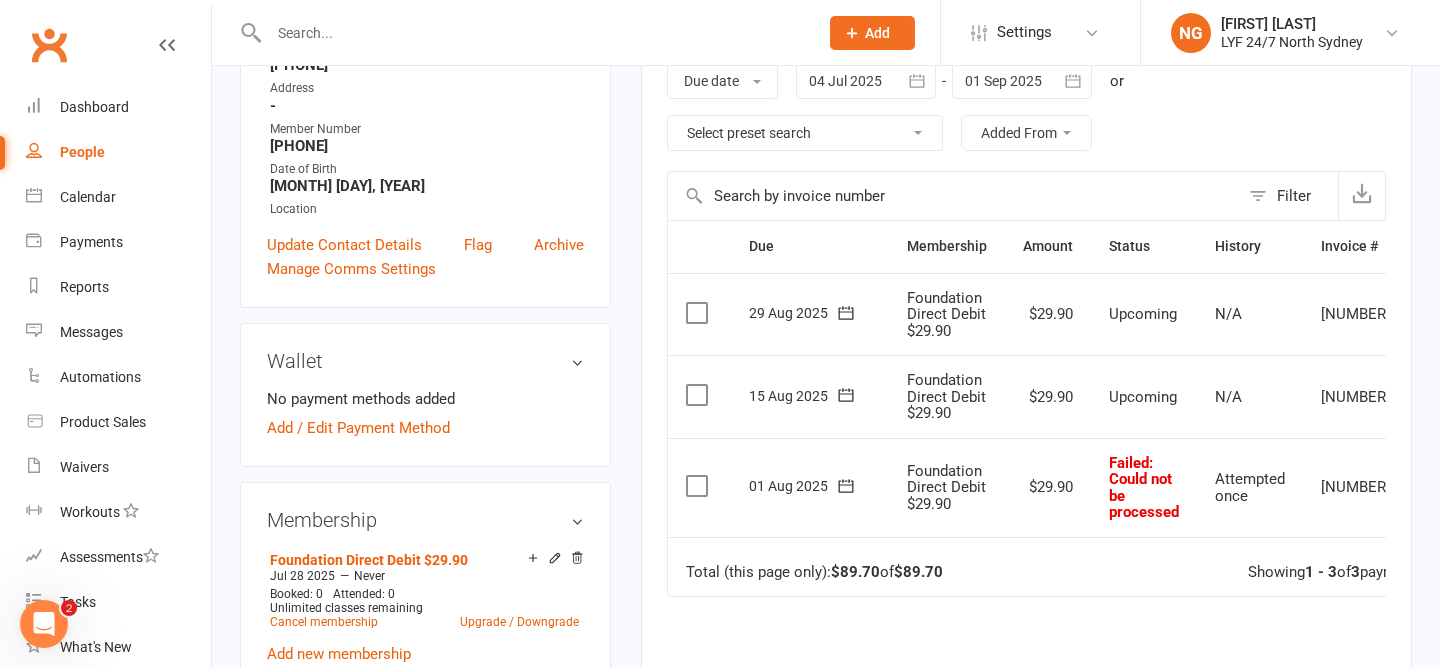 scroll, scrollTop: 0, scrollLeft: 0, axis: both 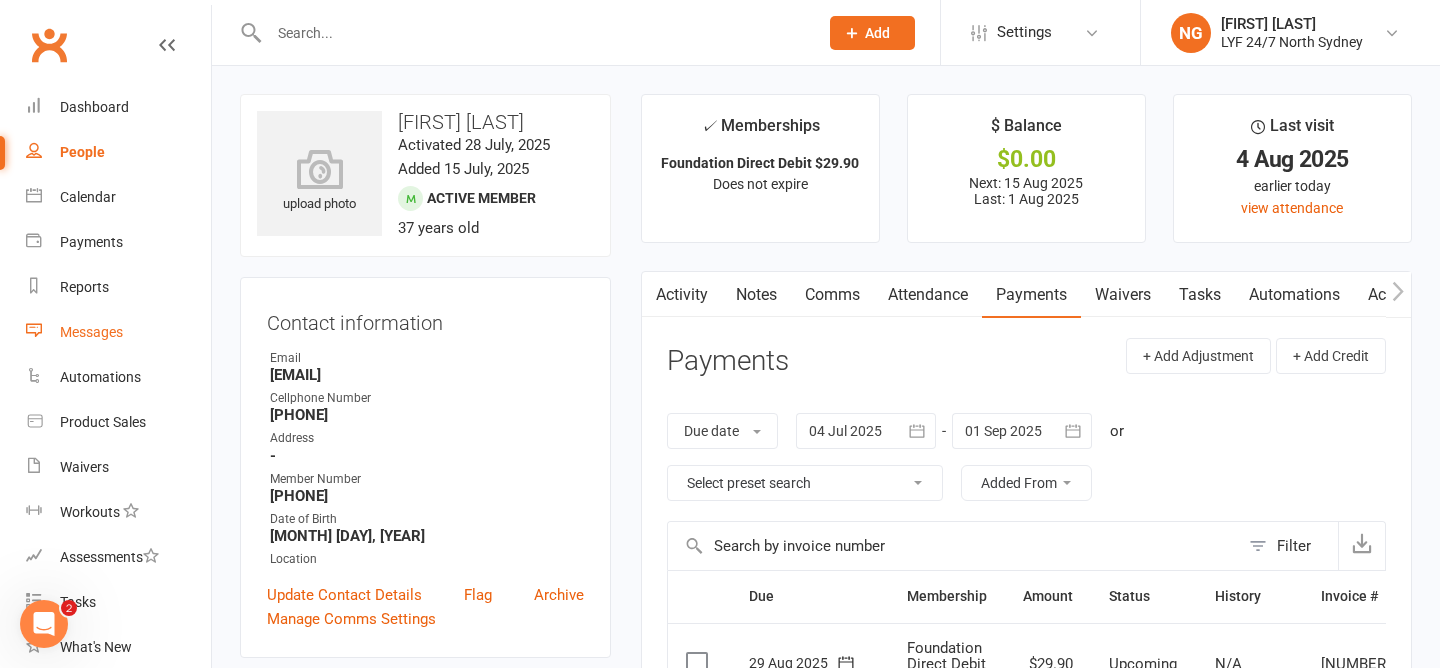 click on "Messages" at bounding box center [91, 332] 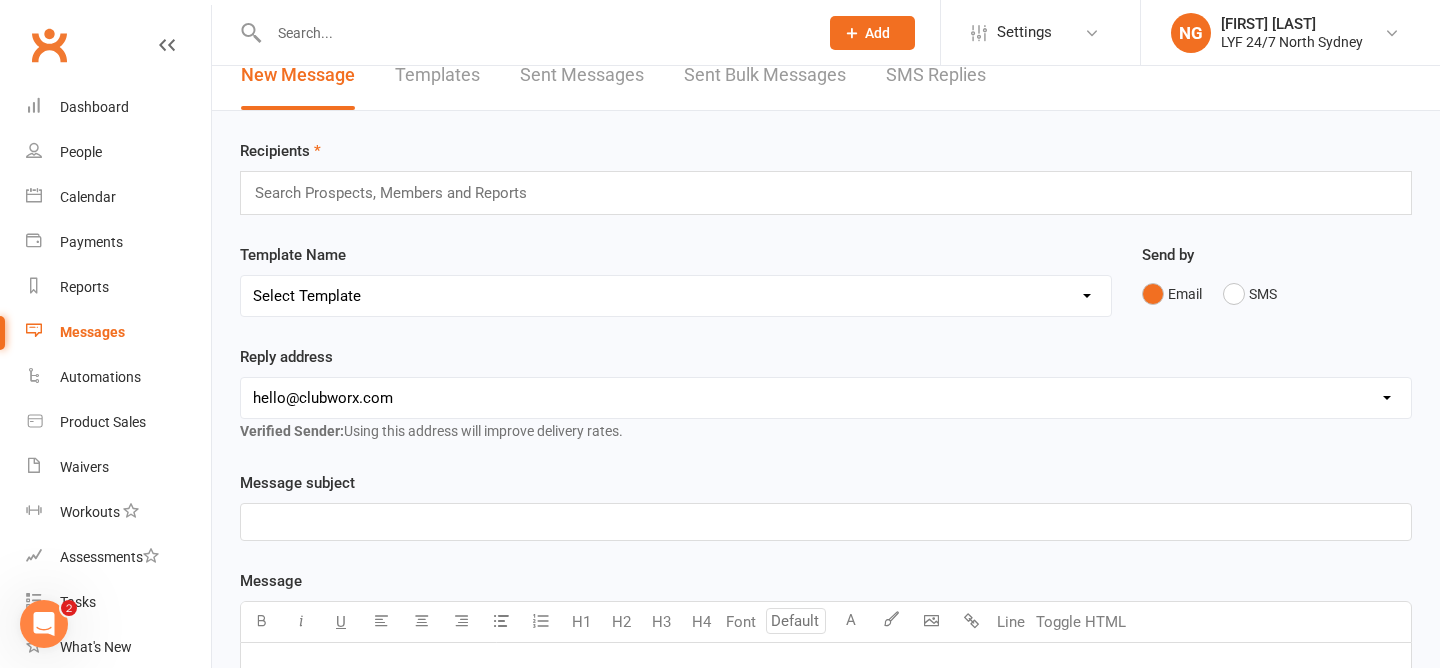 scroll, scrollTop: 0, scrollLeft: 0, axis: both 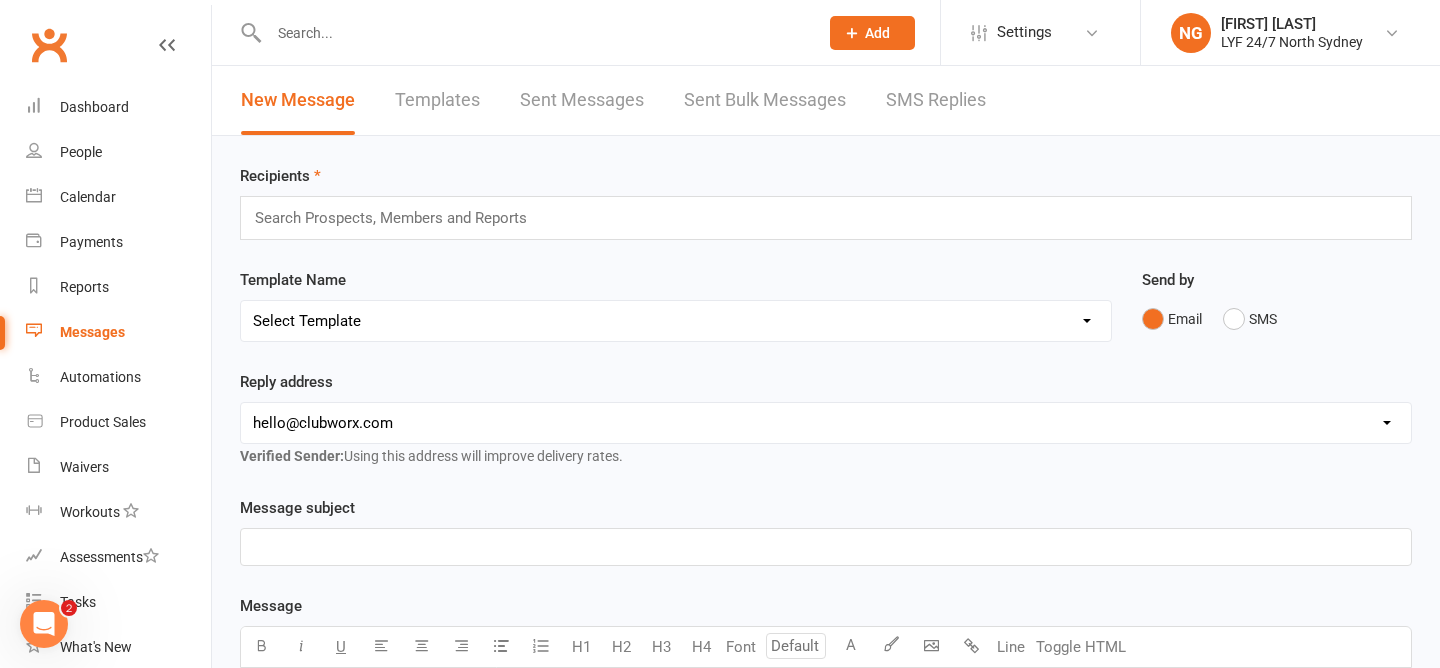 click on "Sent Messages" at bounding box center [582, 100] 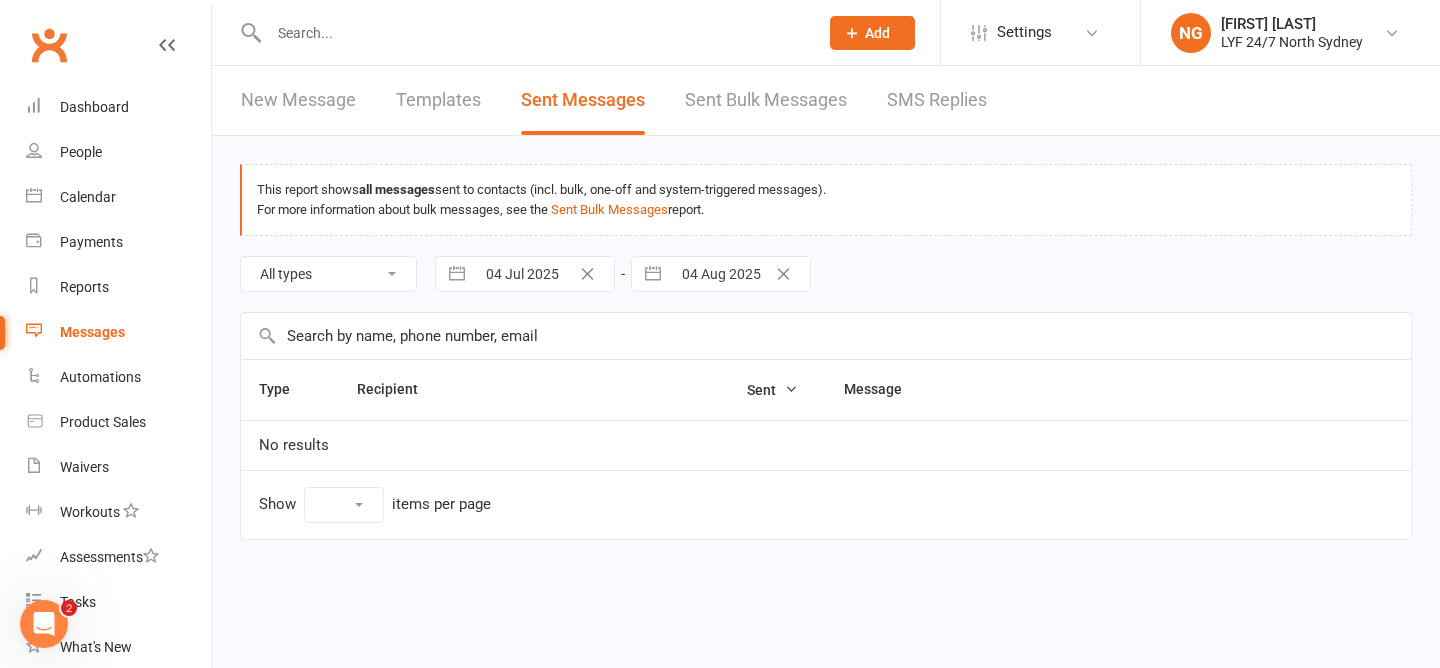 select on "10" 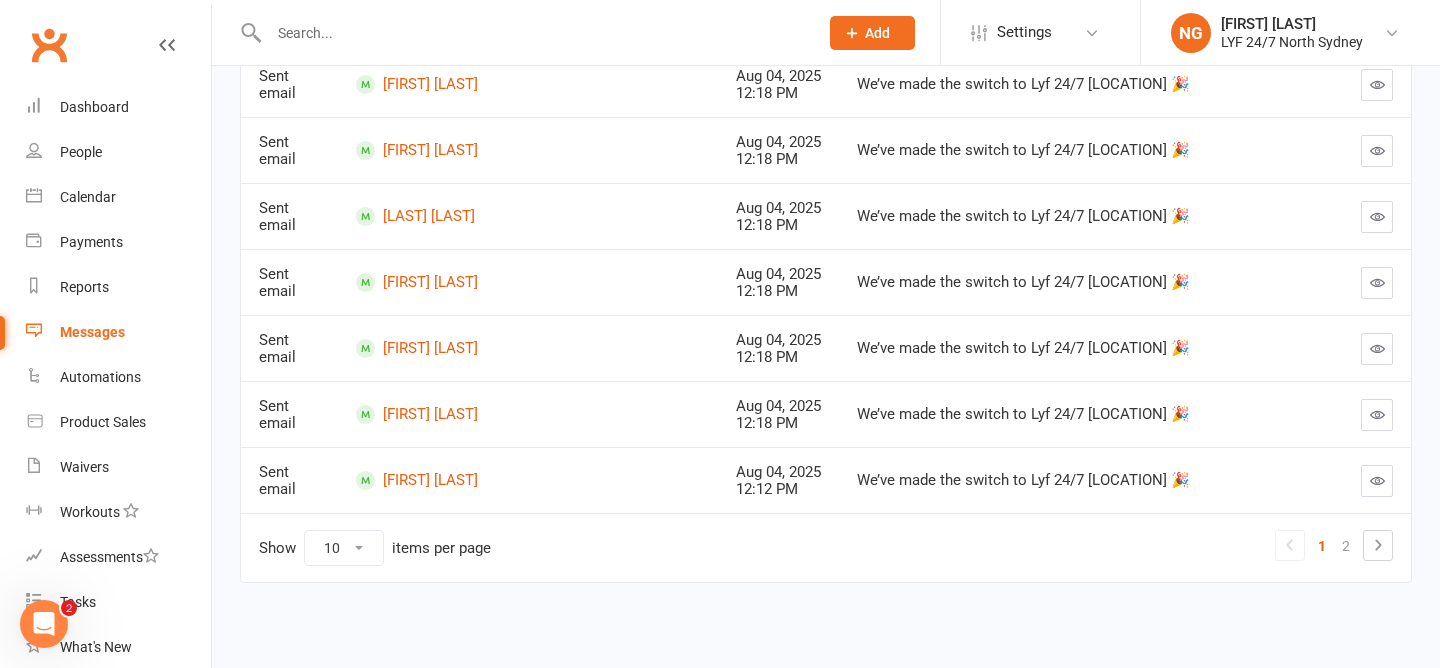 scroll, scrollTop: 535, scrollLeft: 0, axis: vertical 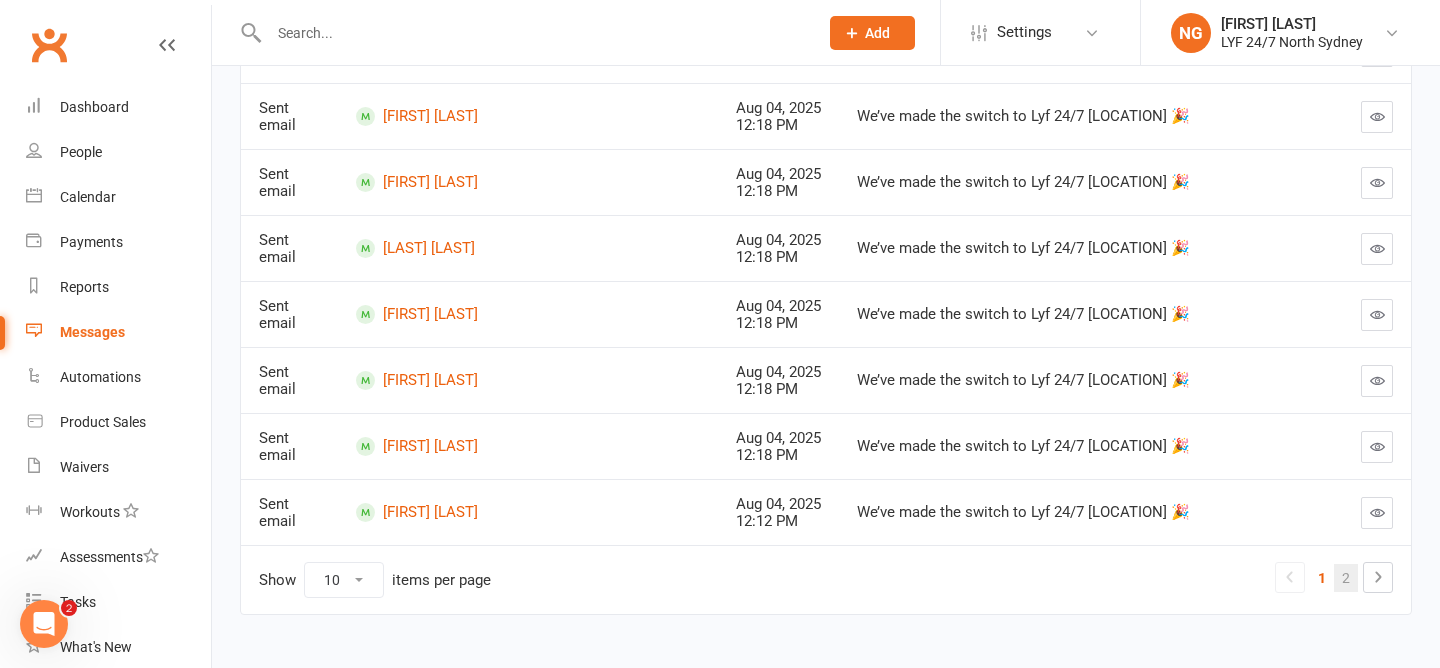 click on "2" at bounding box center (1346, 578) 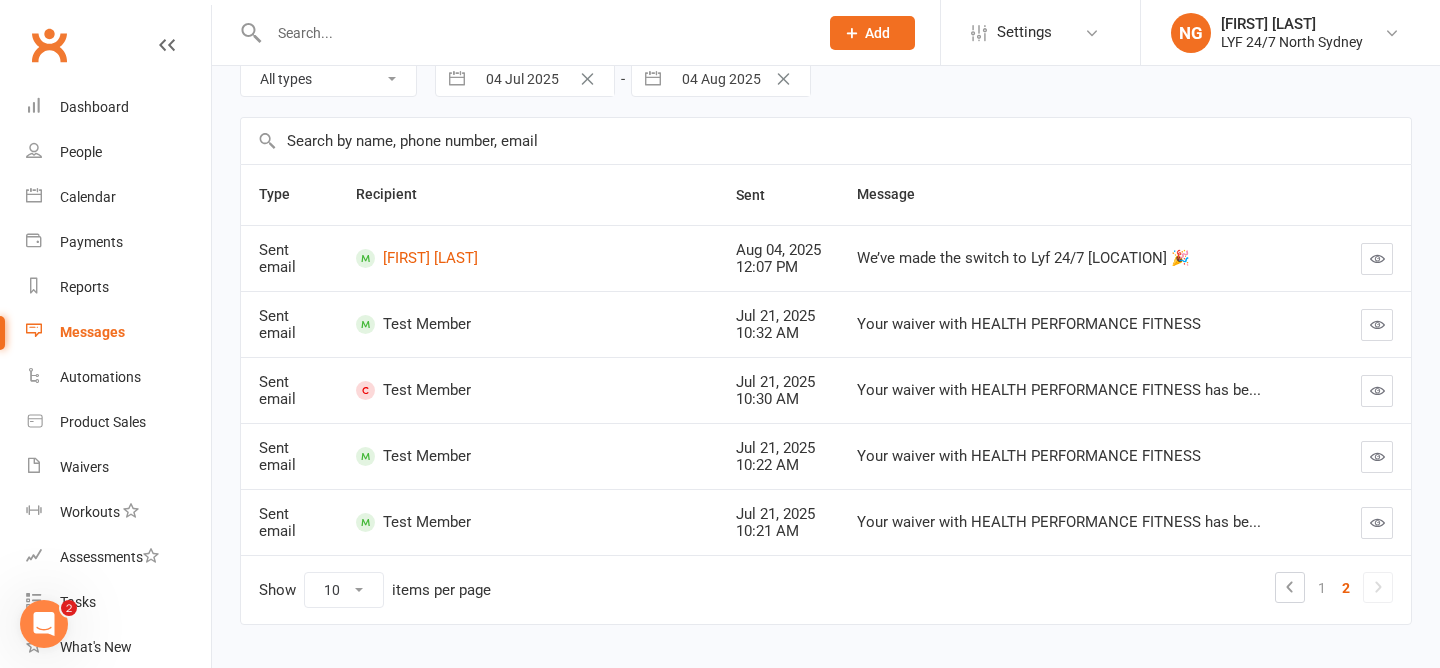 scroll, scrollTop: 193, scrollLeft: 0, axis: vertical 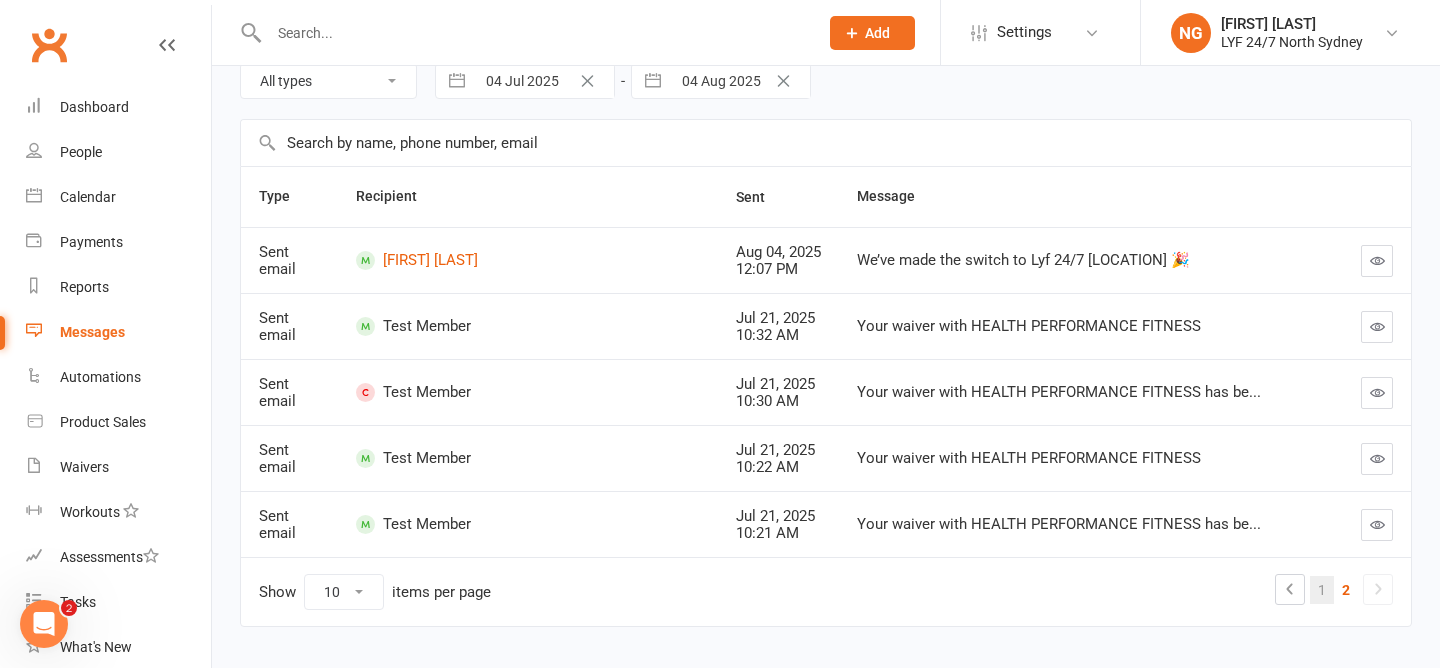 click on "1" at bounding box center (1322, 590) 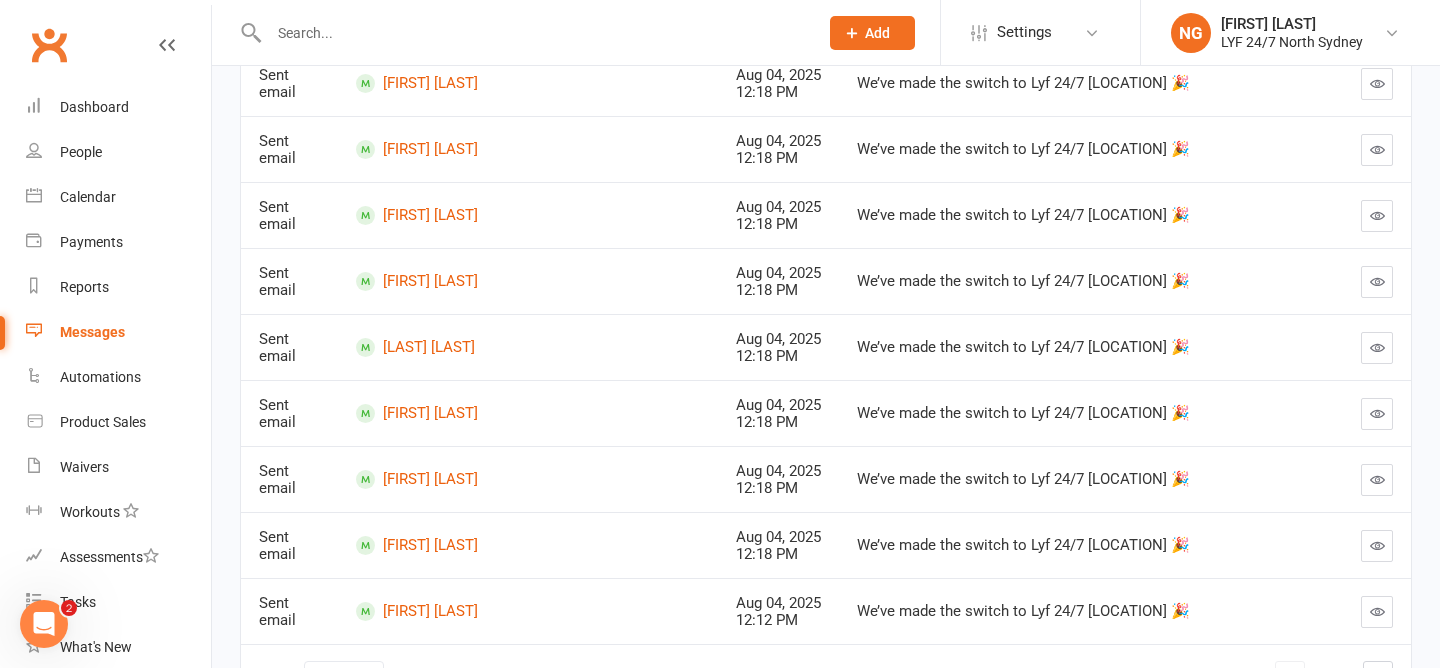 scroll, scrollTop: 449, scrollLeft: 0, axis: vertical 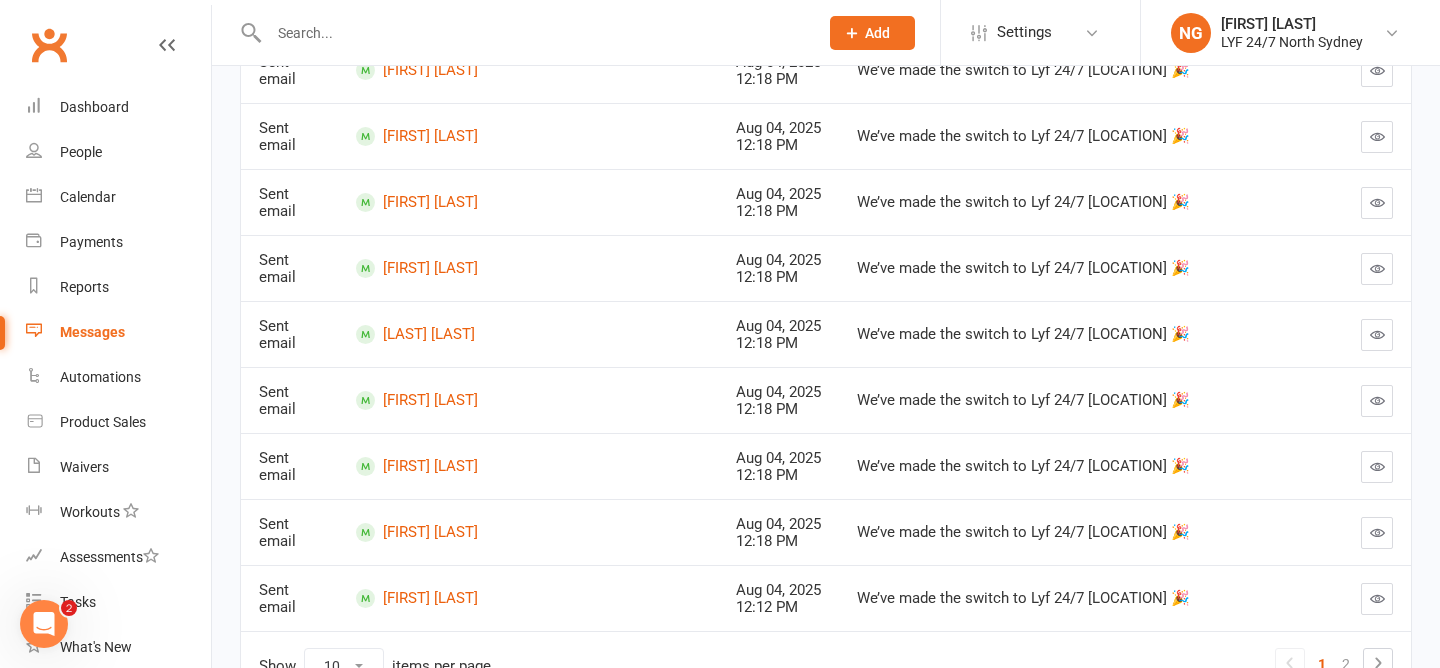 click on "We’ve made the switch to Lyf 24/7 [LOCATION] 🎉" at bounding box center (1076, 532) 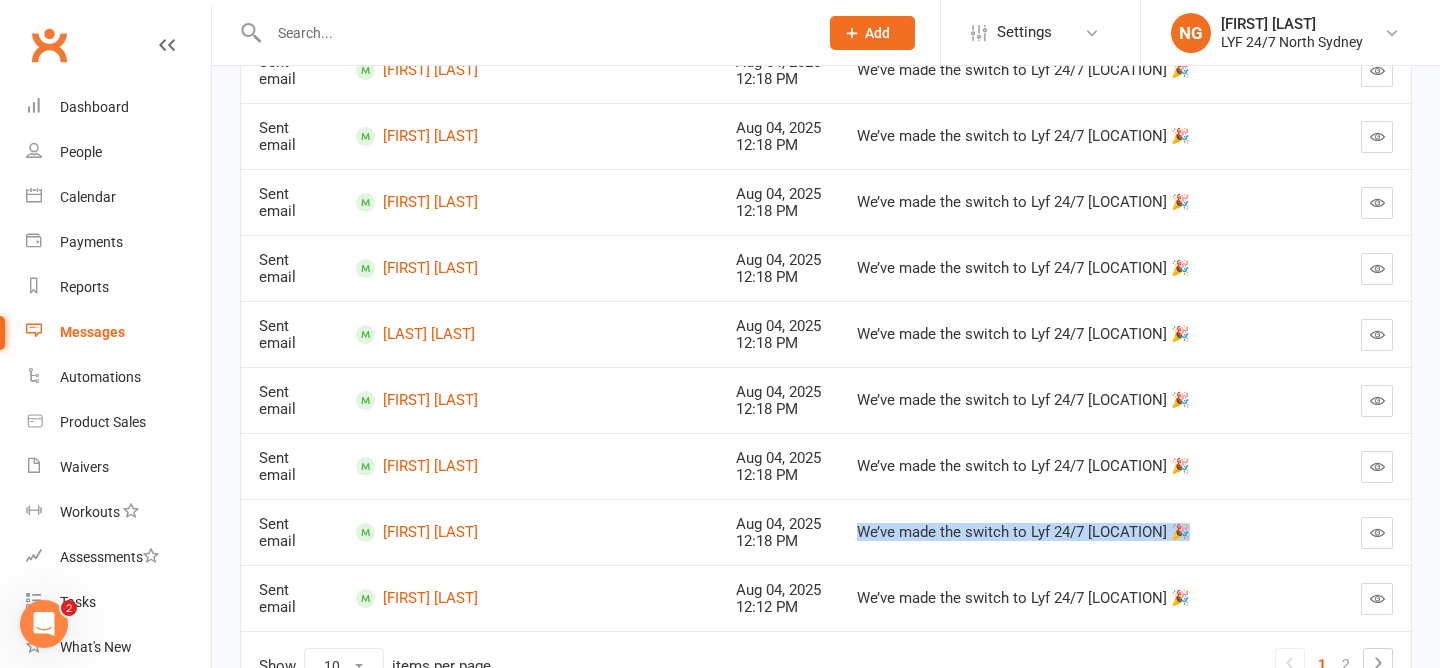 click on "We’ve made the switch to Lyf 24/7 [LOCATION] 🎉" at bounding box center [1076, 532] 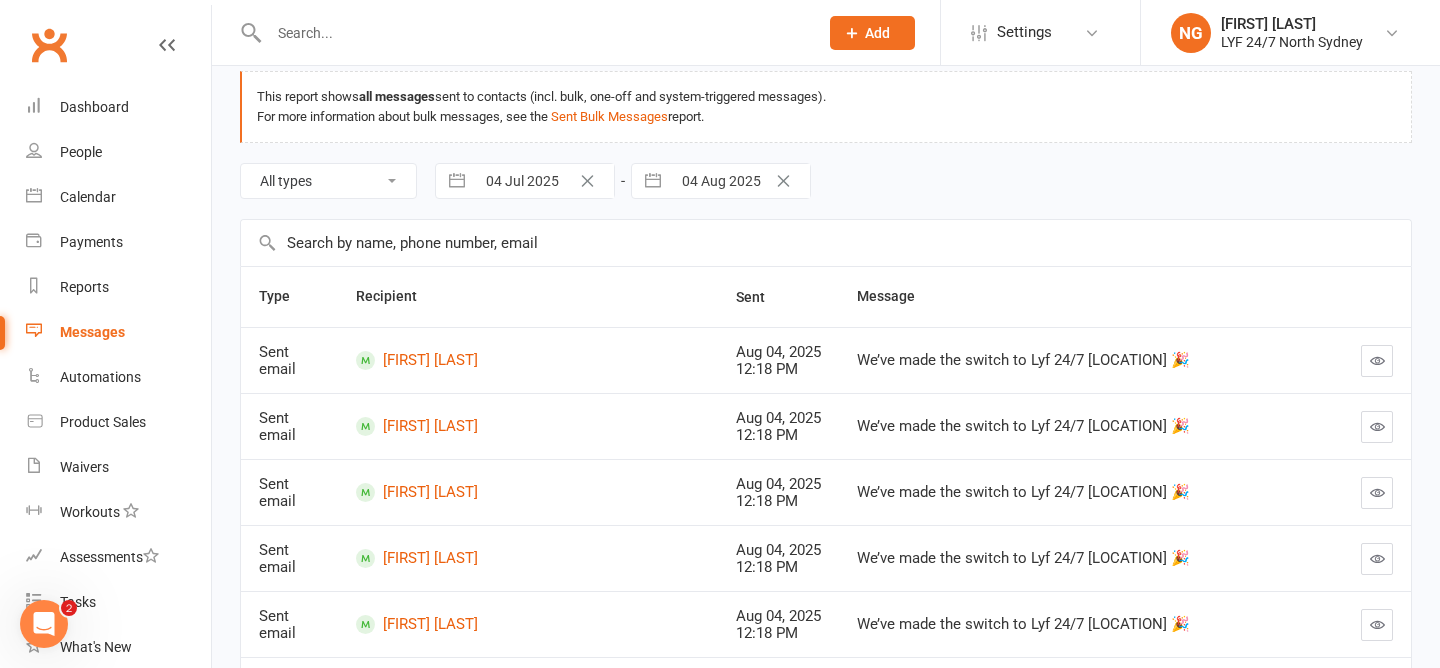 scroll, scrollTop: 86, scrollLeft: 0, axis: vertical 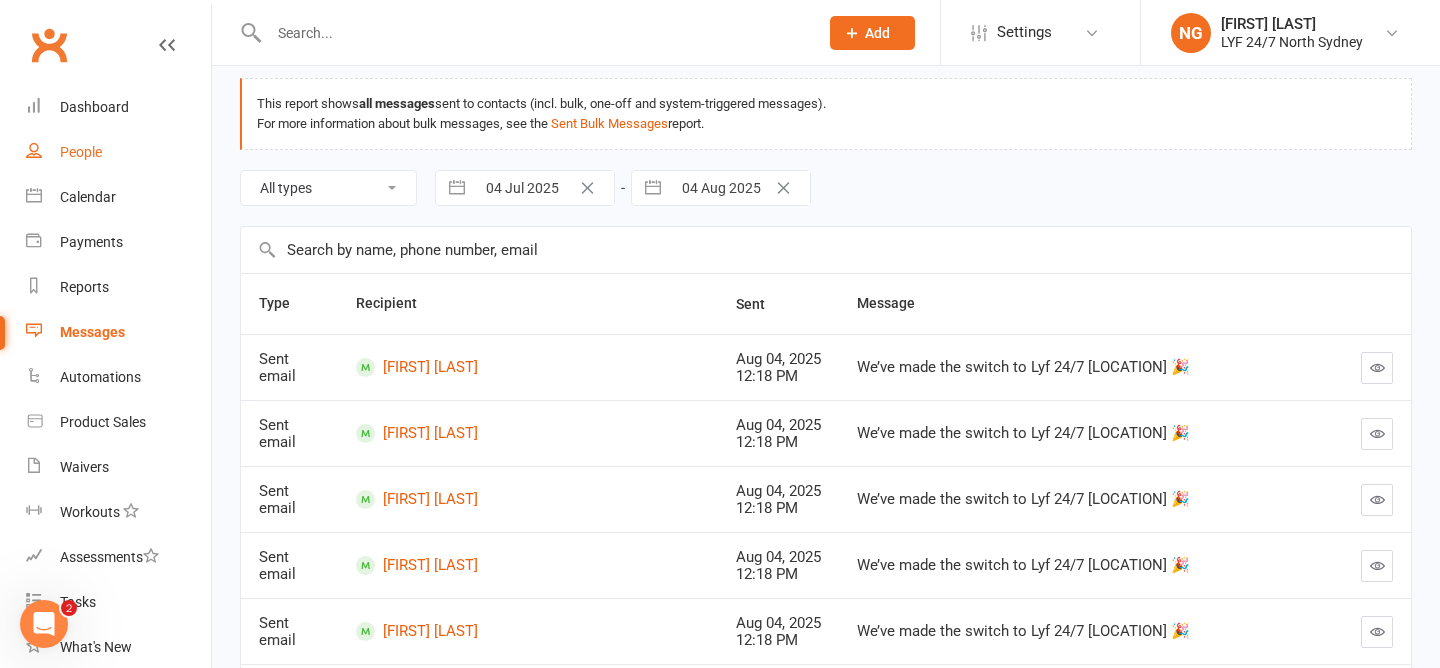 click on "People" at bounding box center (81, 152) 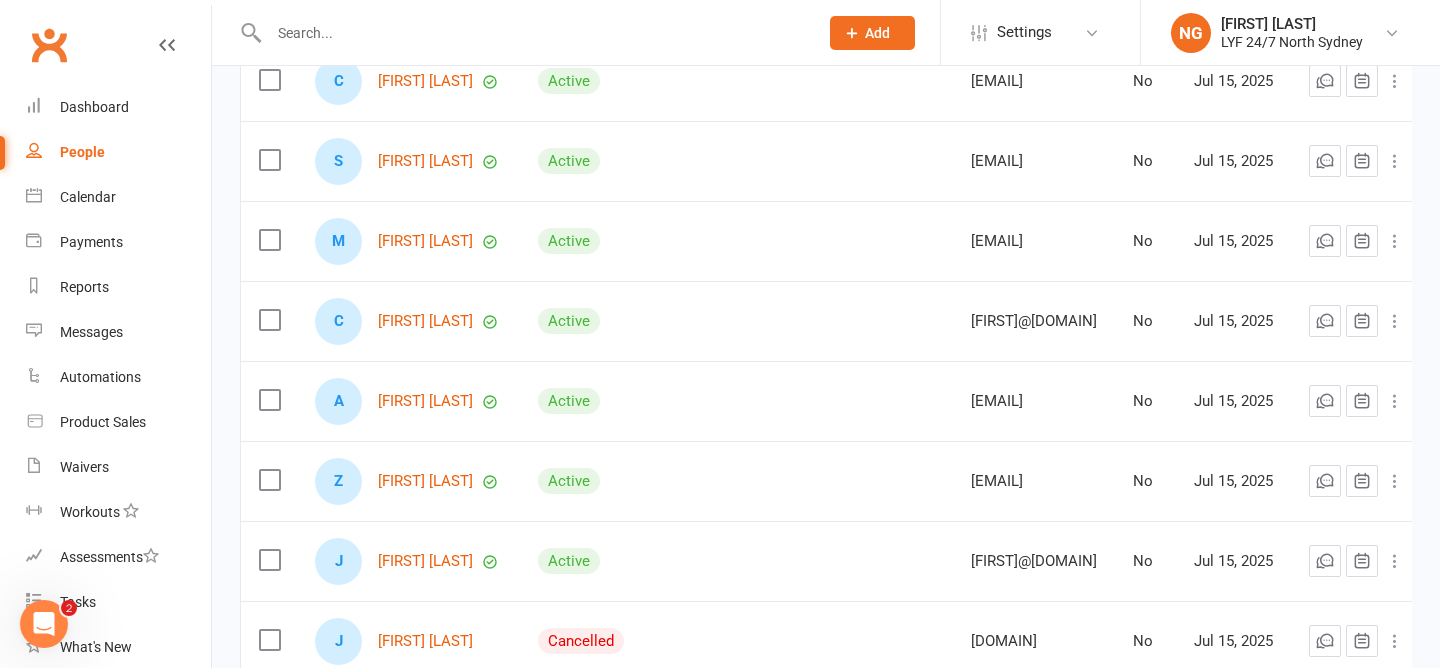 scroll, scrollTop: 0, scrollLeft: 0, axis: both 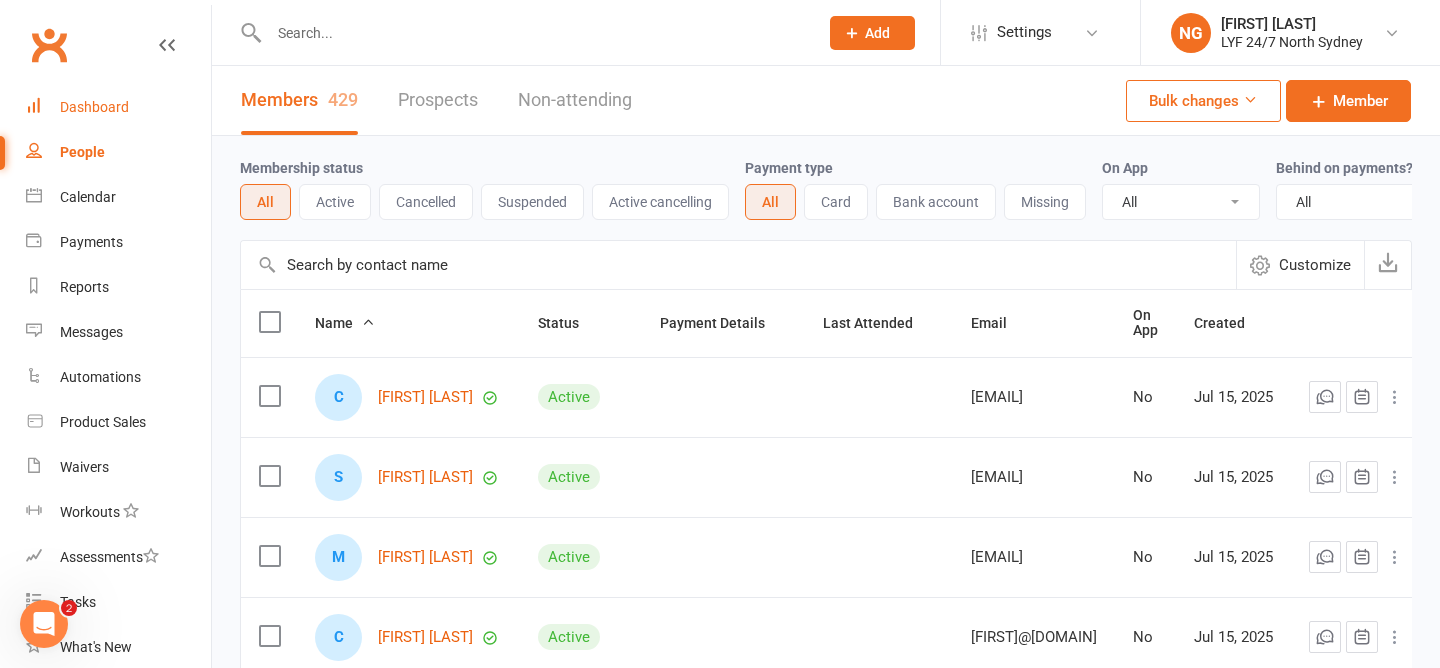 click on "Dashboard" at bounding box center [118, 107] 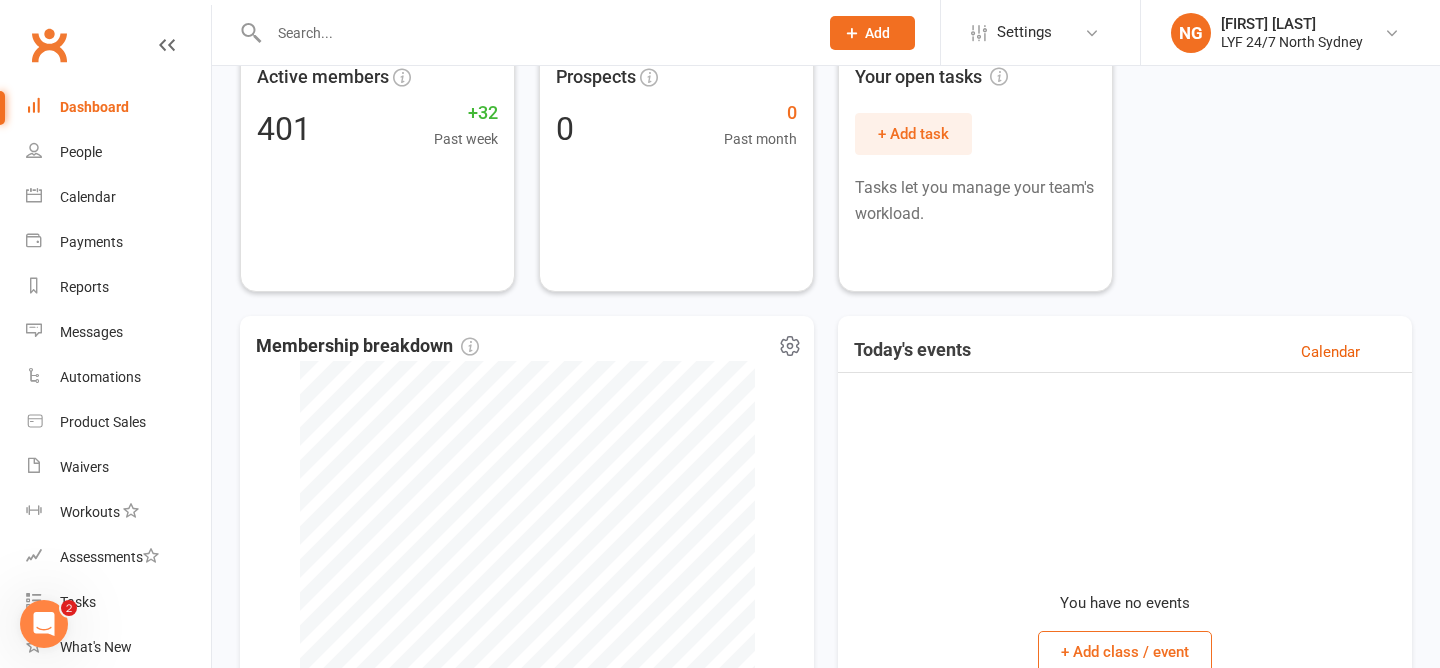 scroll, scrollTop: 0, scrollLeft: 0, axis: both 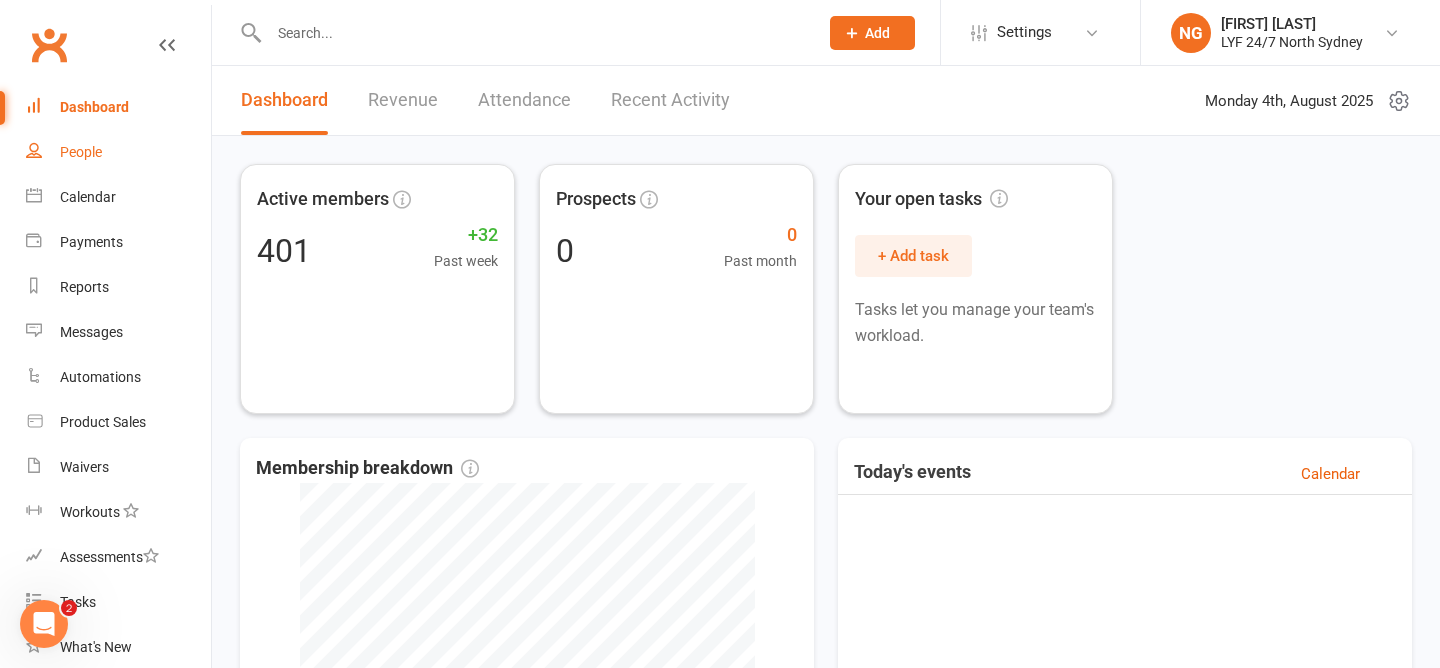 click on "People" at bounding box center (118, 152) 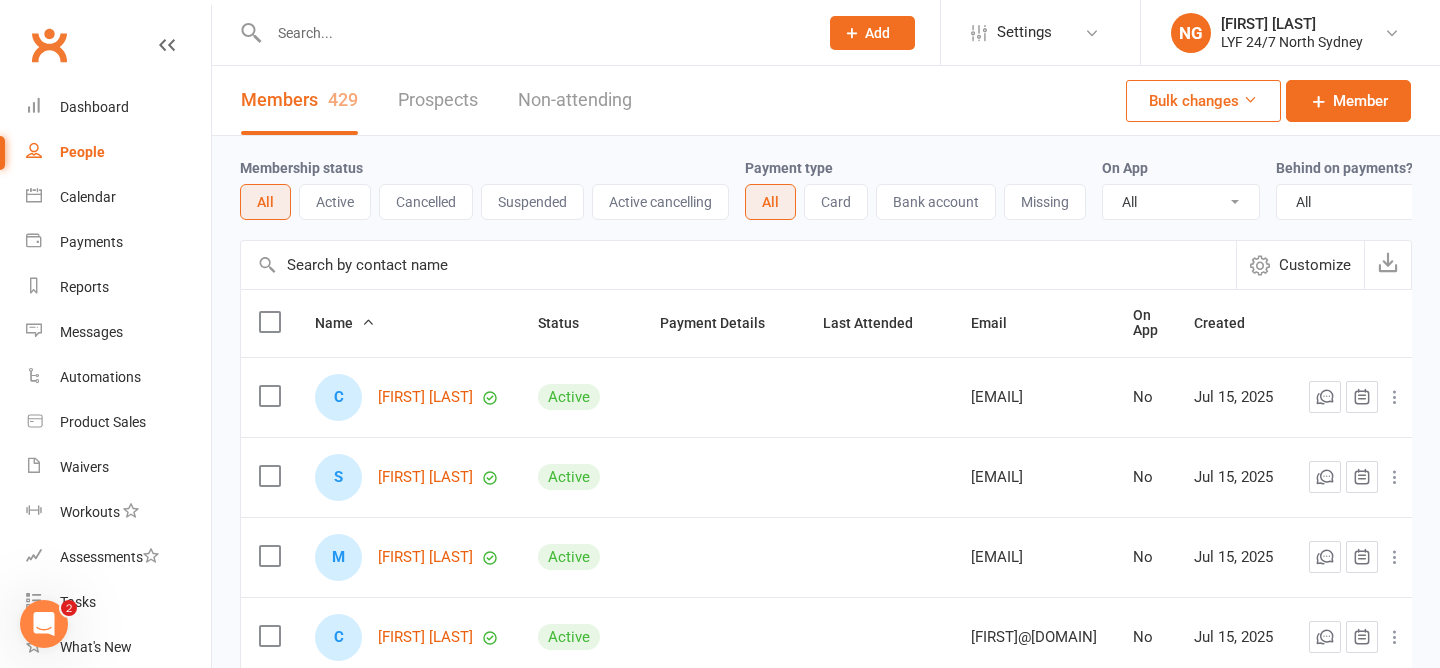 click at bounding box center (522, 32) 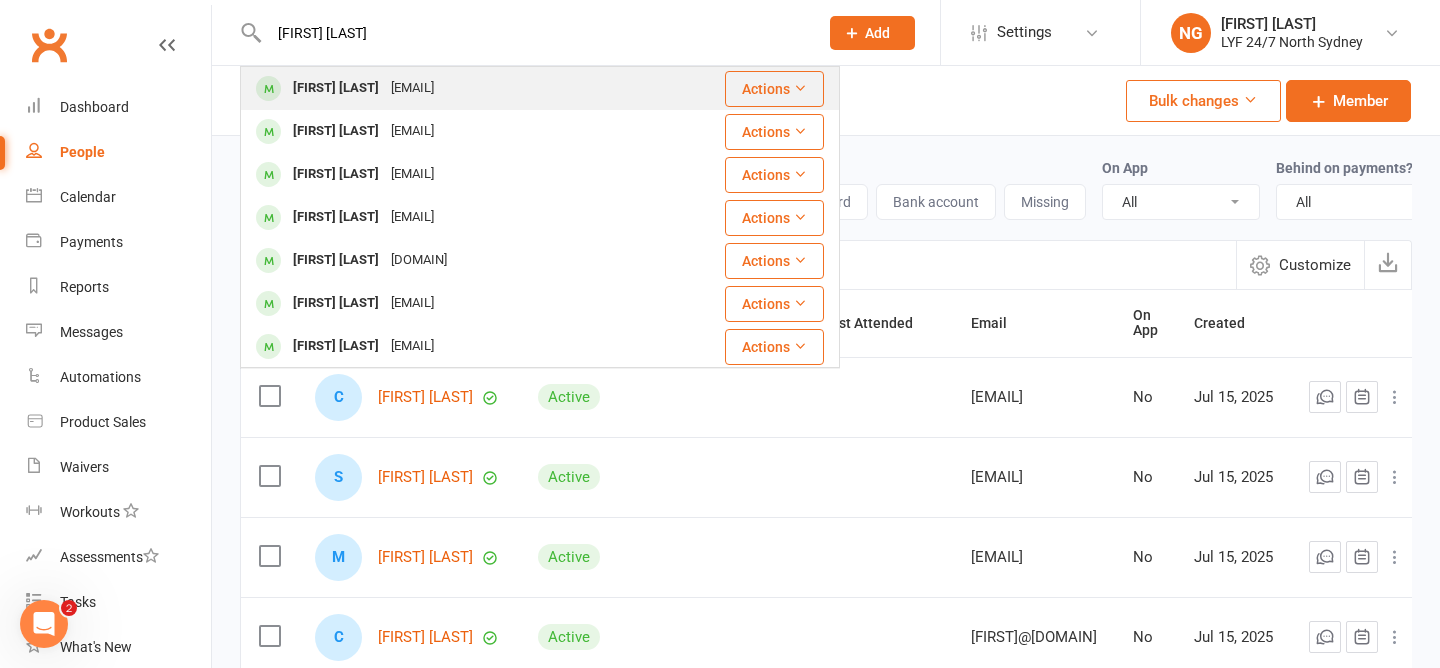 type on "[FIRST] [LAST]" 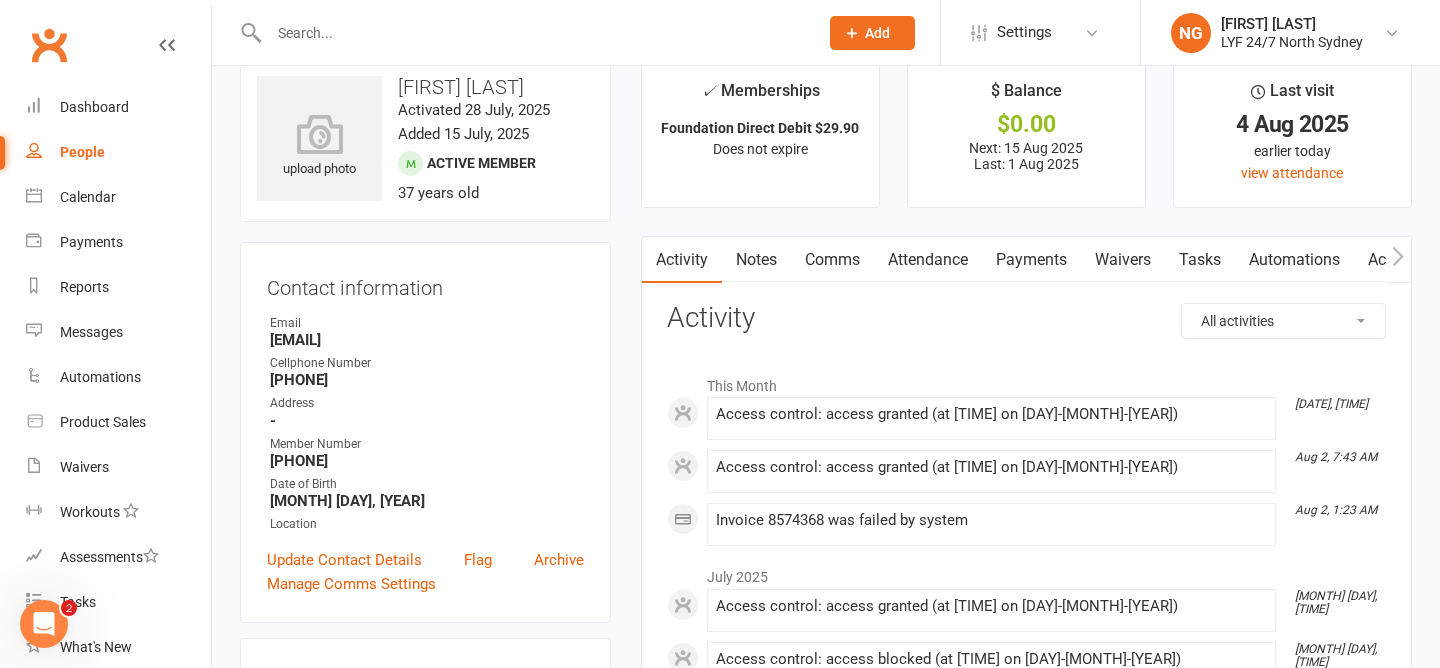scroll, scrollTop: 55, scrollLeft: 0, axis: vertical 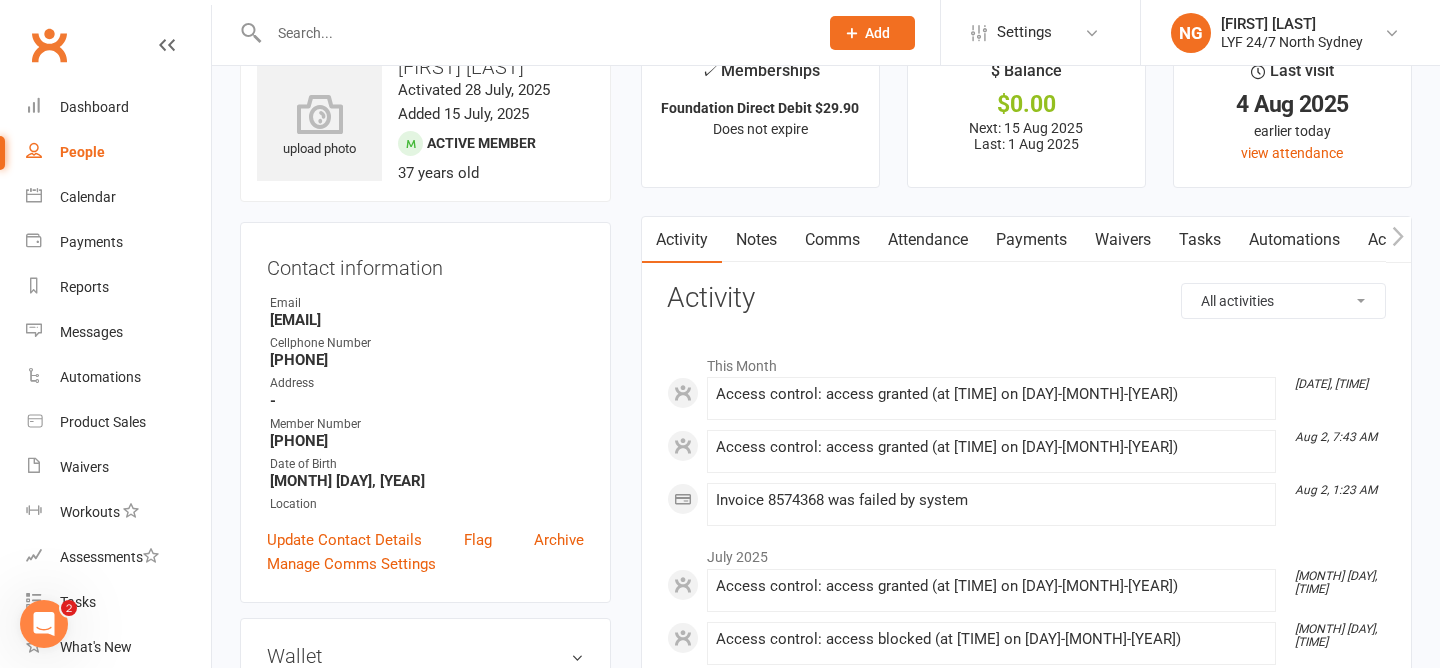 click on "Payments" at bounding box center (1031, 240) 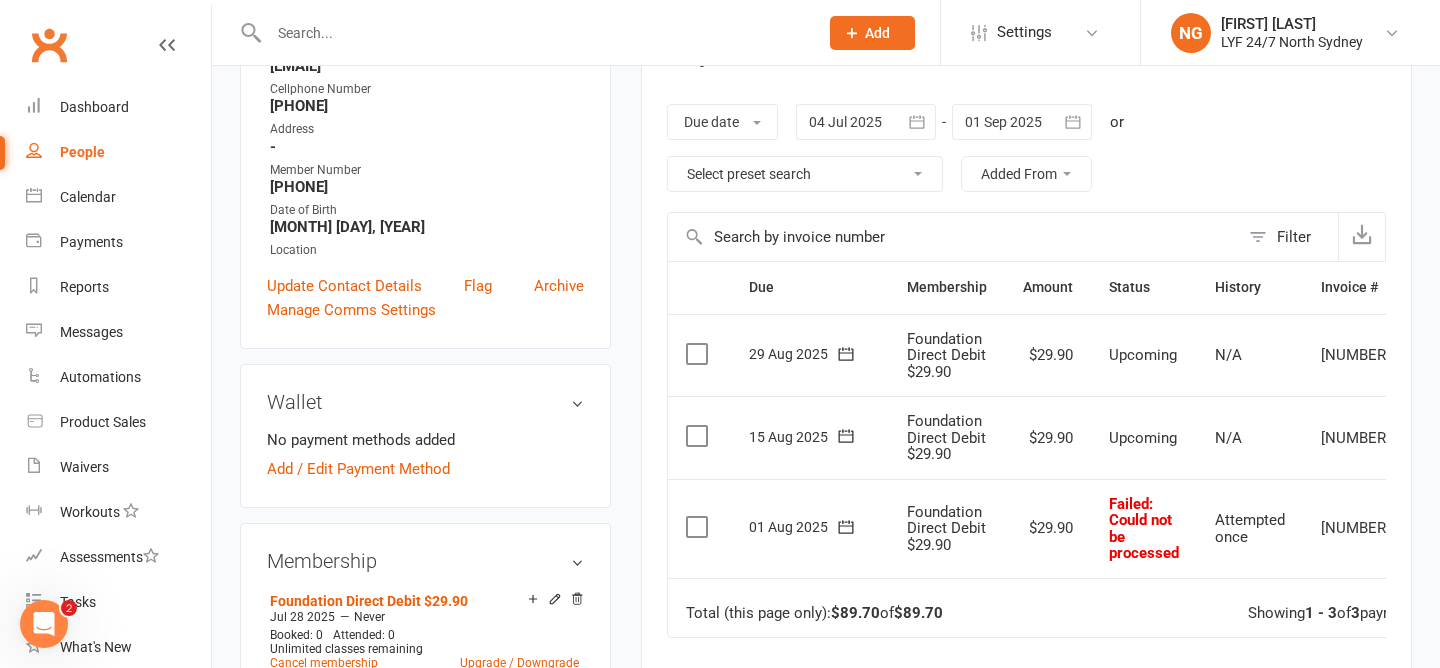 scroll, scrollTop: 308, scrollLeft: 0, axis: vertical 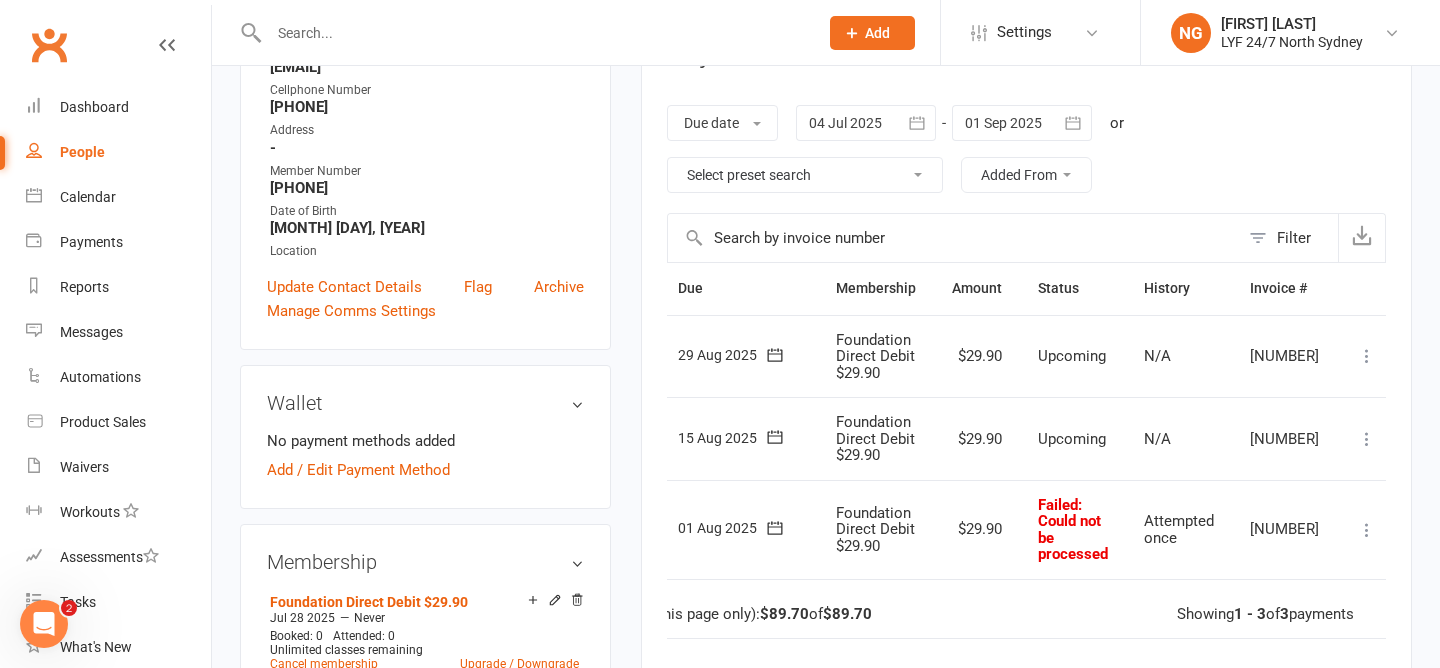 click at bounding box center [1367, 530] 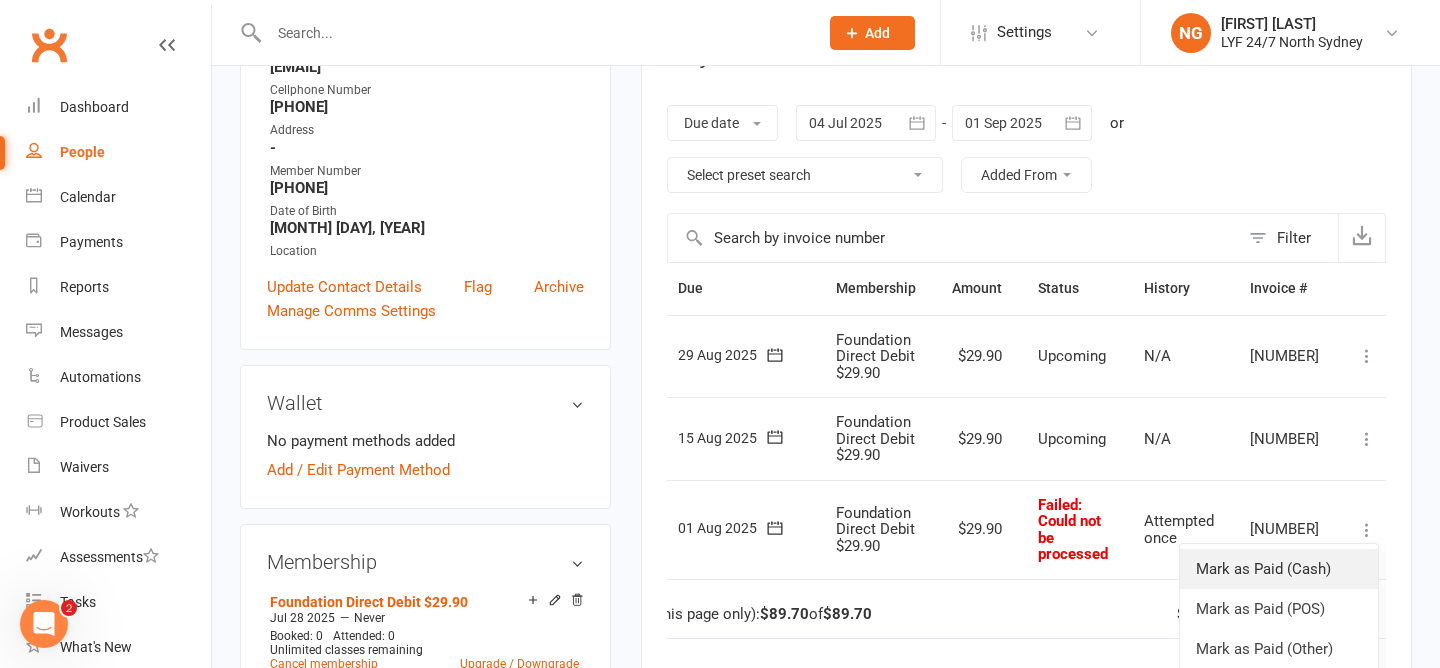 click on "Mark as Paid (Cash)" at bounding box center [1279, 569] 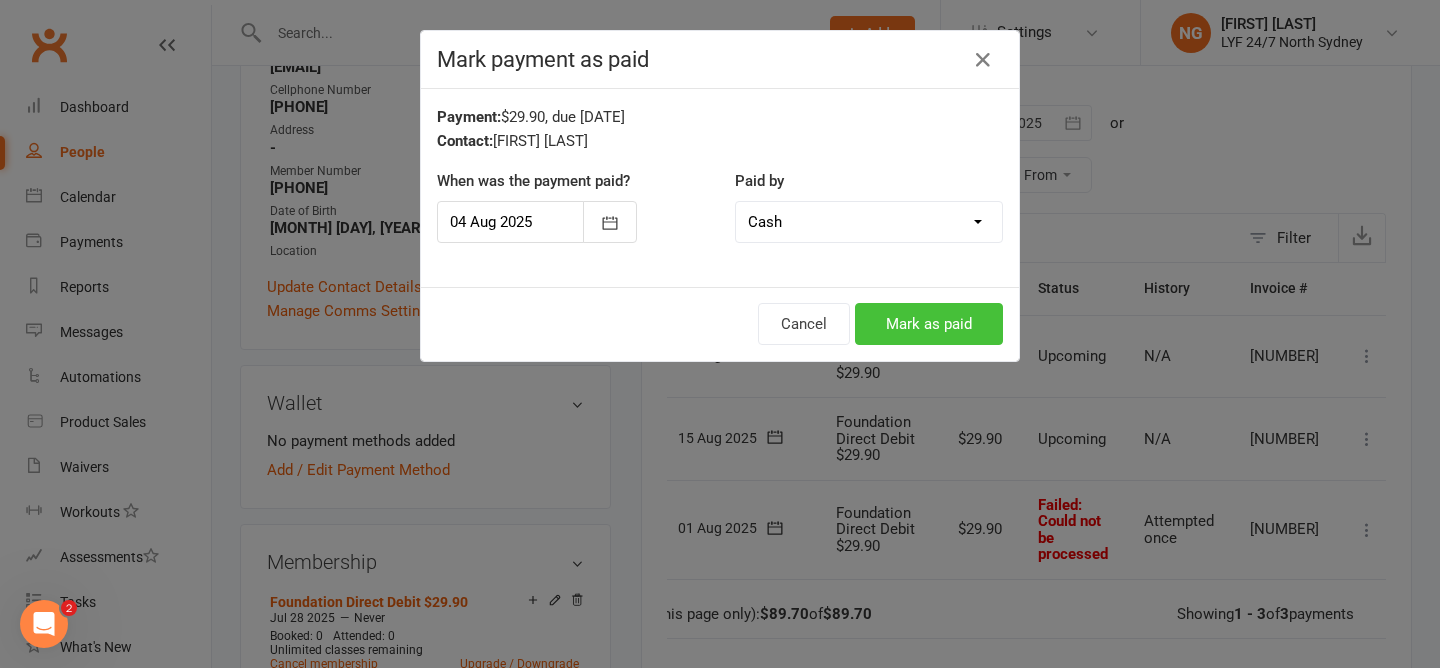 click on "Mark as paid" at bounding box center [929, 324] 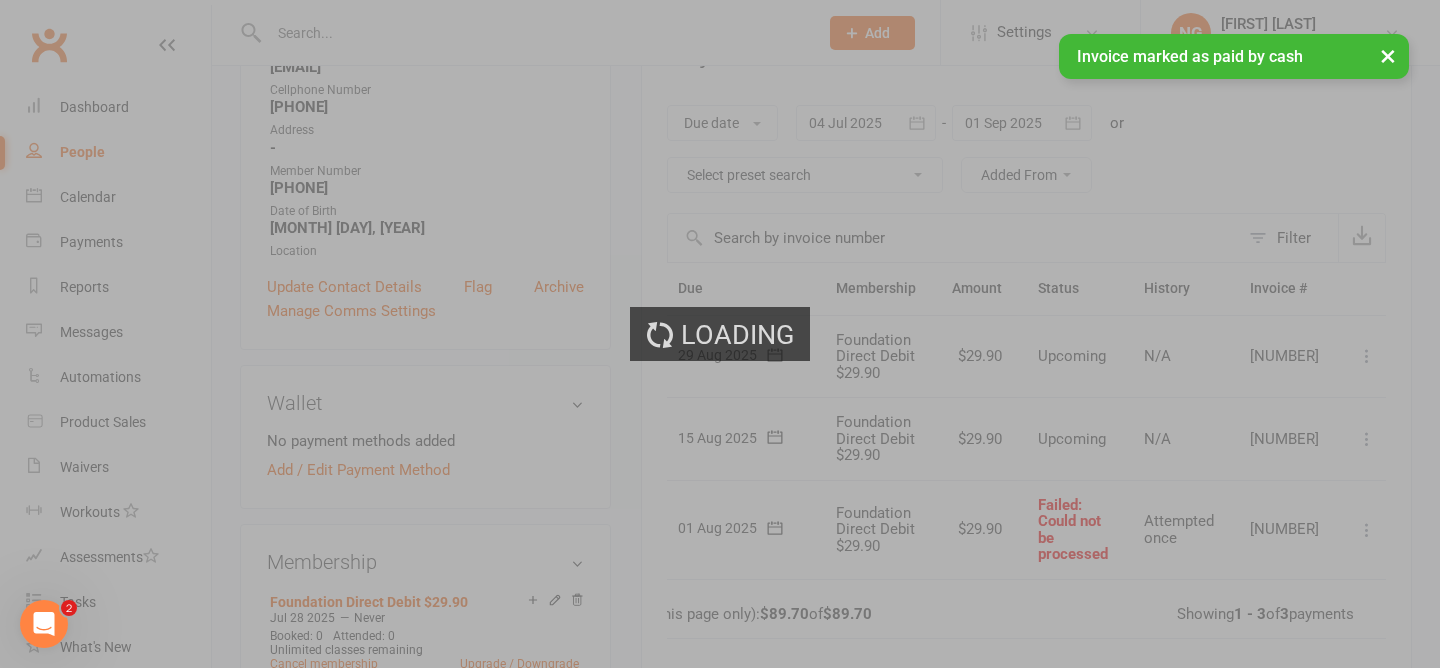 scroll, scrollTop: 328, scrollLeft: 0, axis: vertical 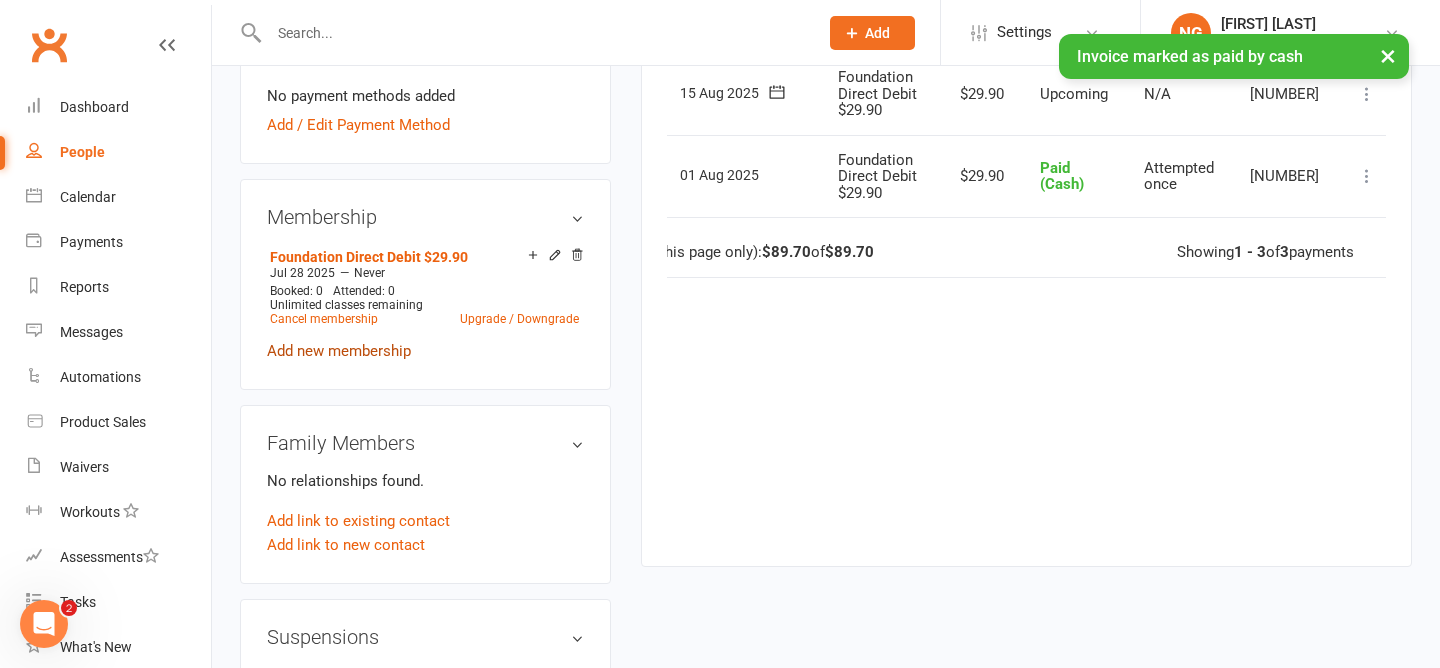 click on "Add new membership" at bounding box center [339, 351] 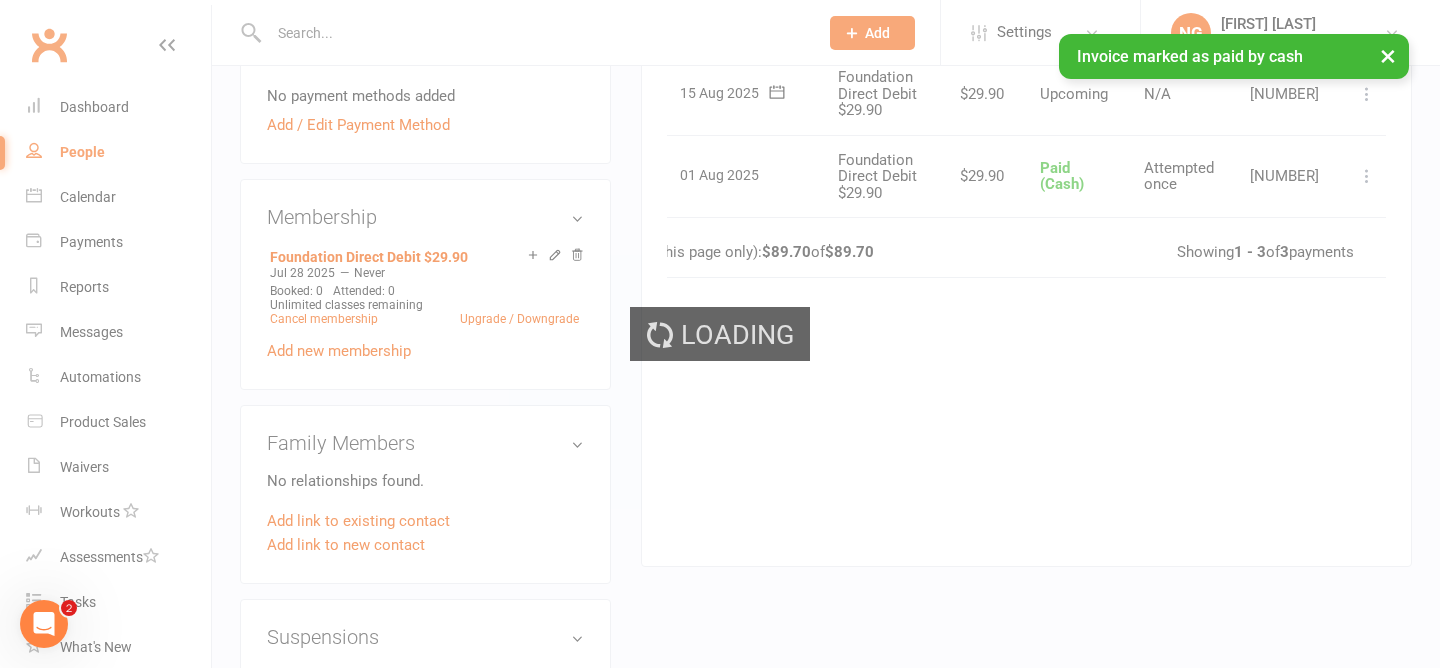 scroll, scrollTop: 0, scrollLeft: 0, axis: both 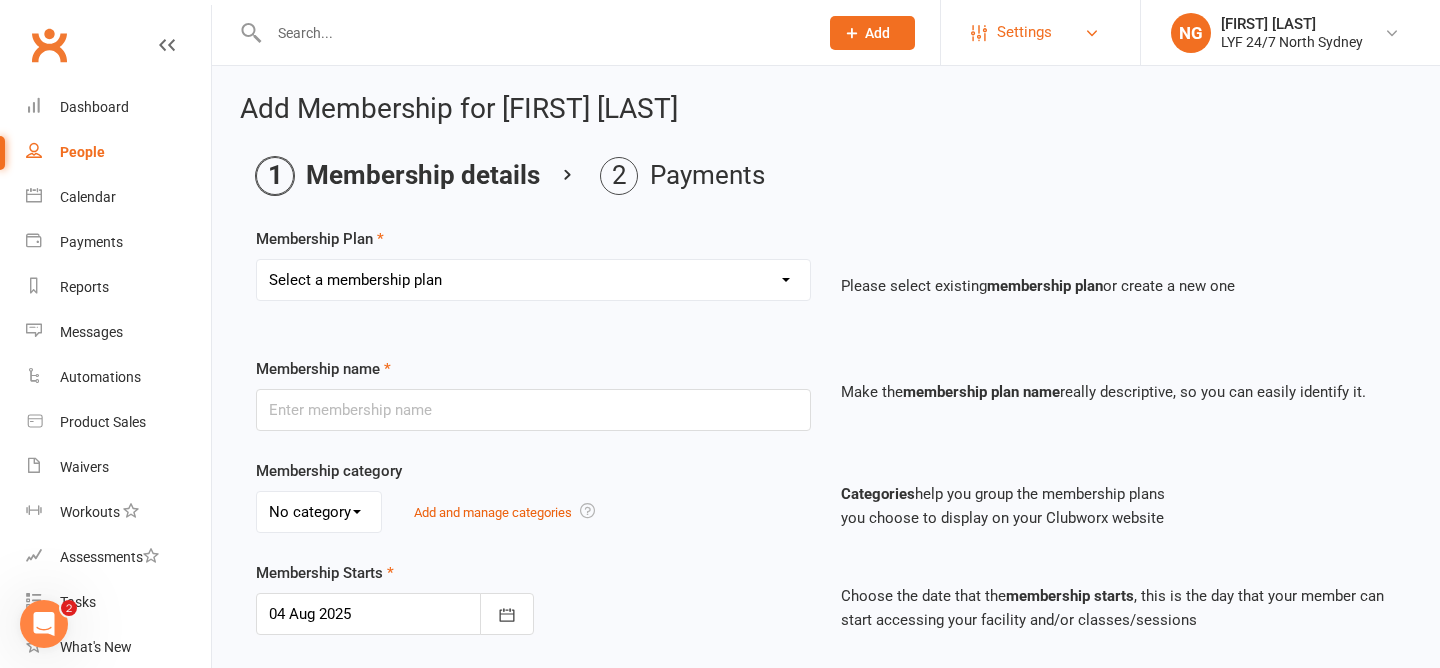click on "Settings" at bounding box center (1024, 32) 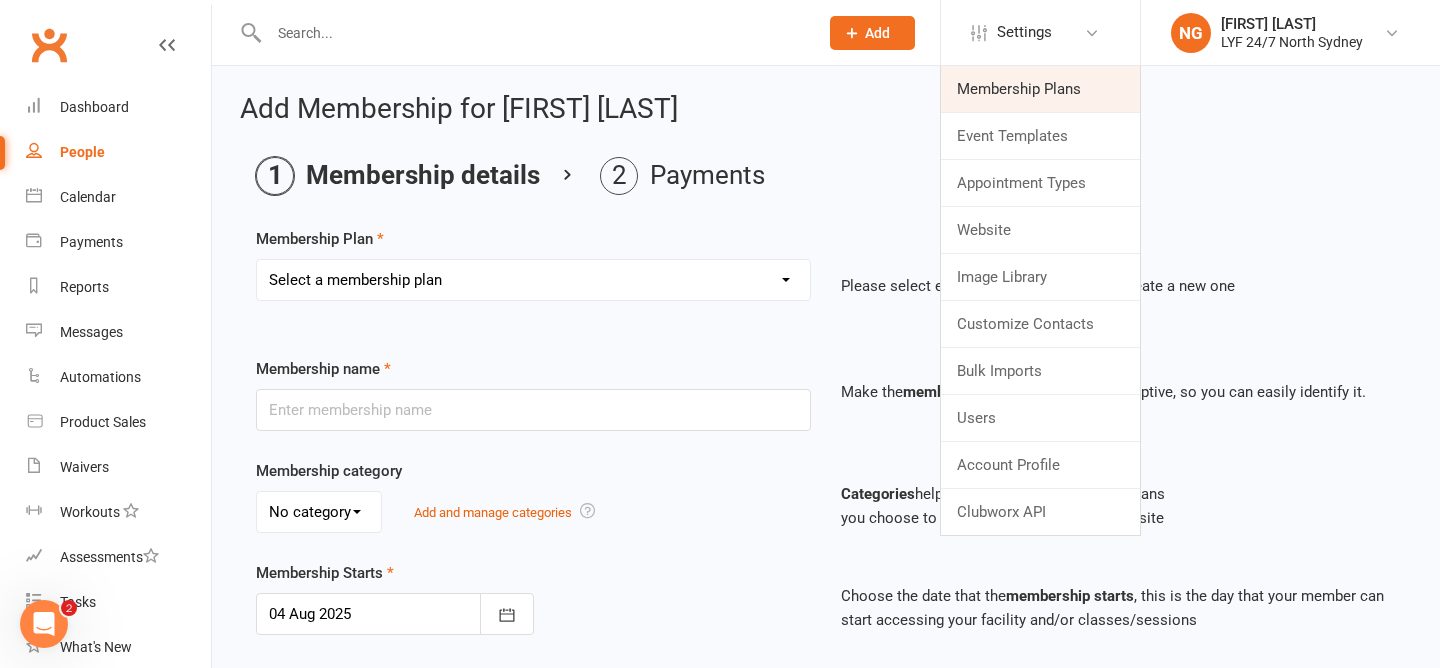 click on "Membership Plans" at bounding box center (1040, 89) 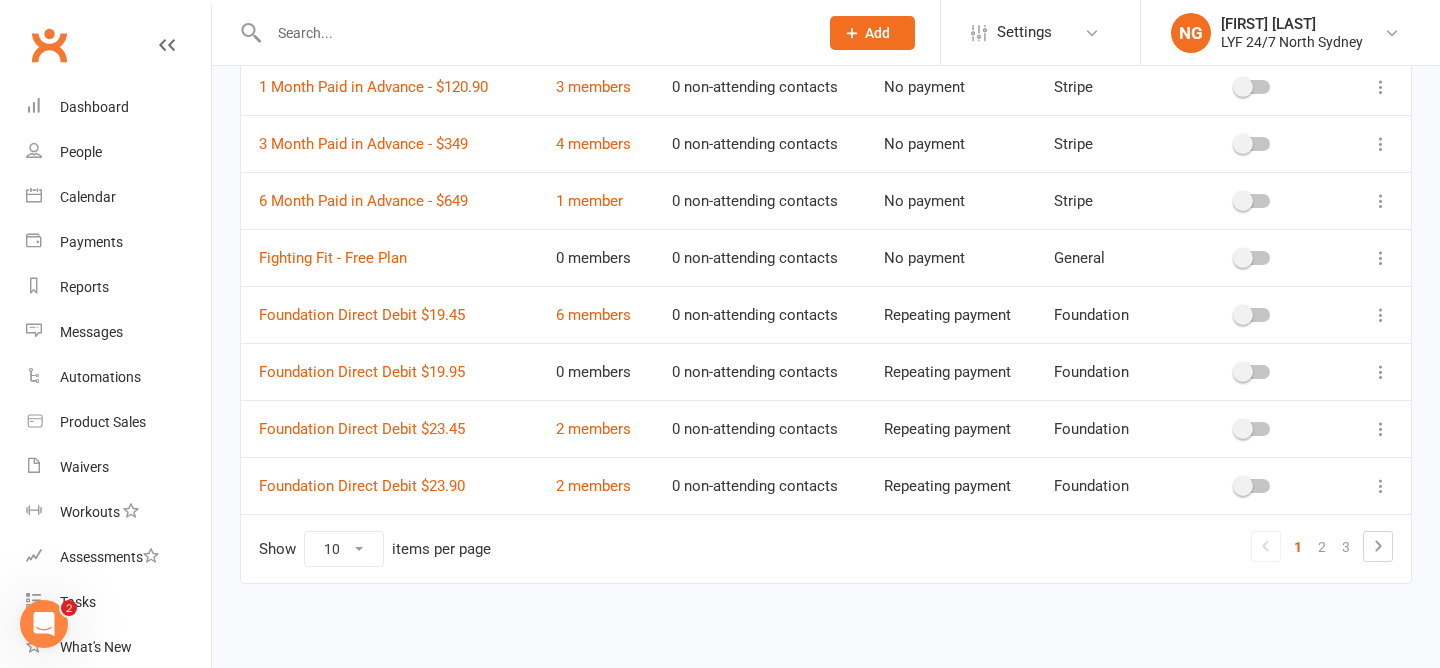 scroll, scrollTop: 0, scrollLeft: 0, axis: both 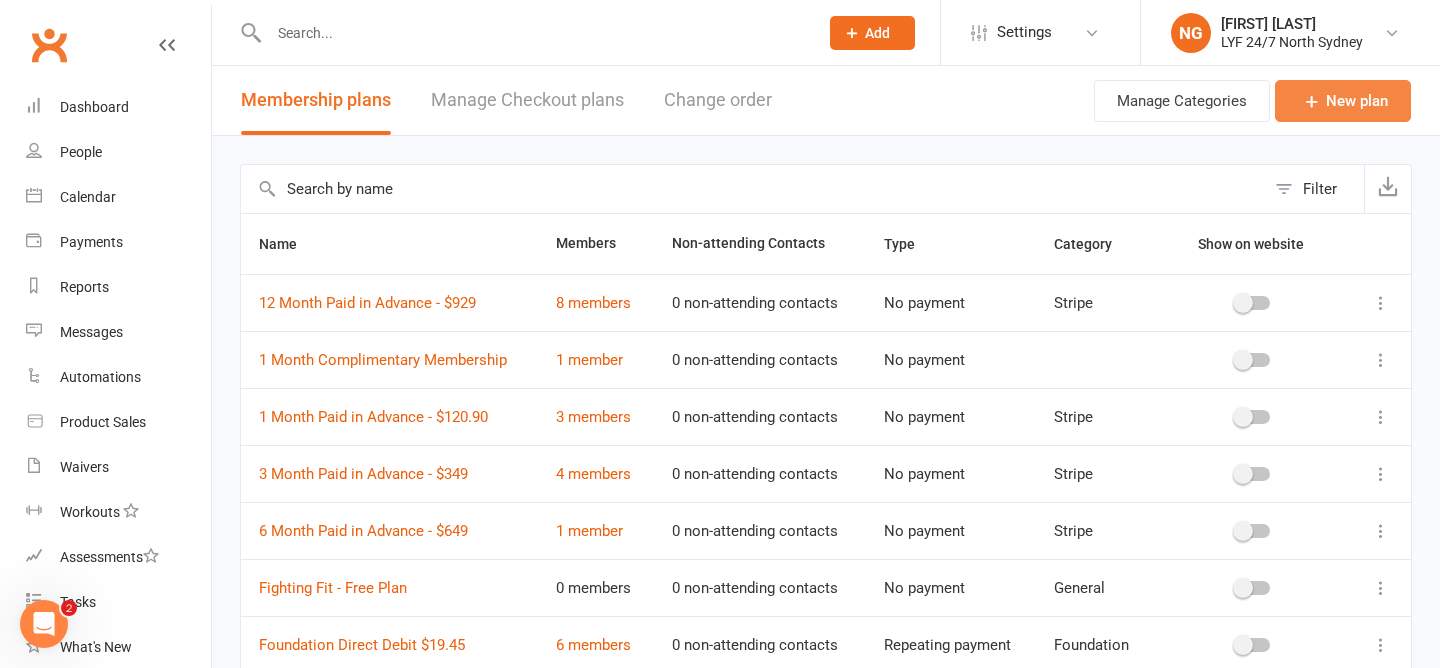 click on "New plan" at bounding box center (1343, 101) 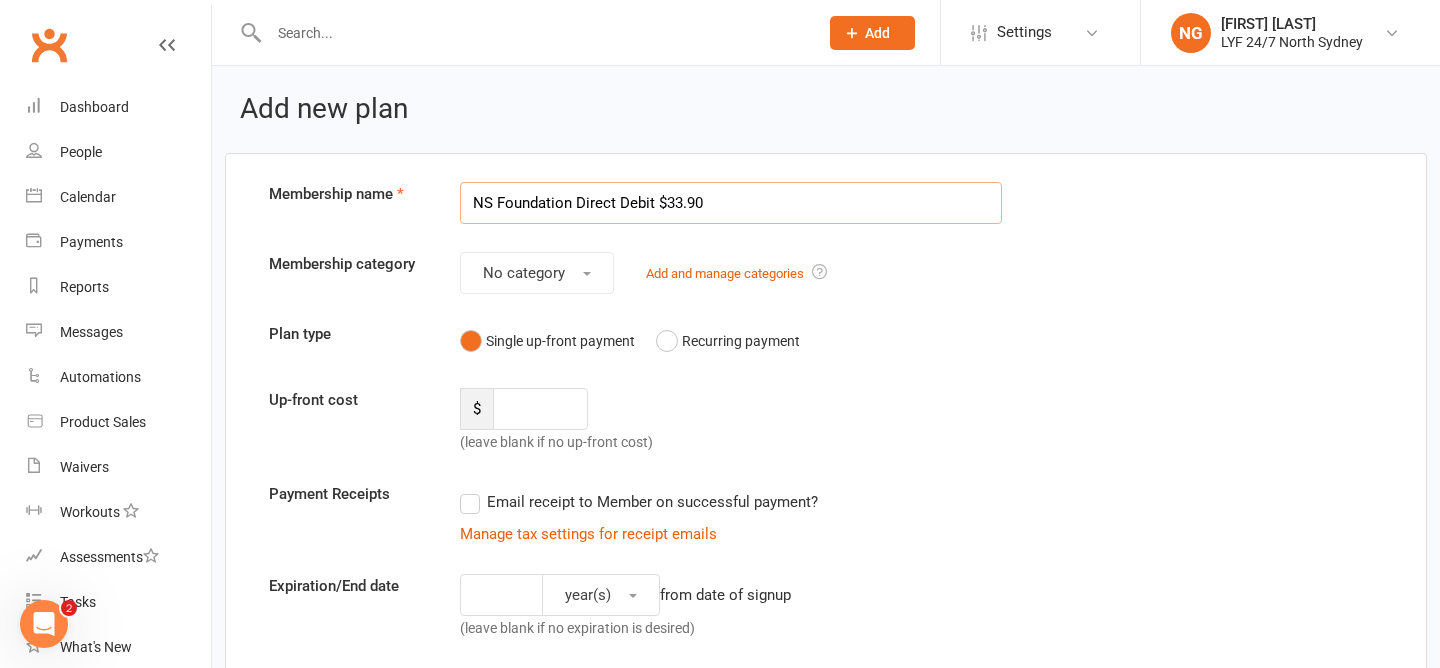 click on "NS Foundation Direct Debit $33.90" at bounding box center (731, 203) 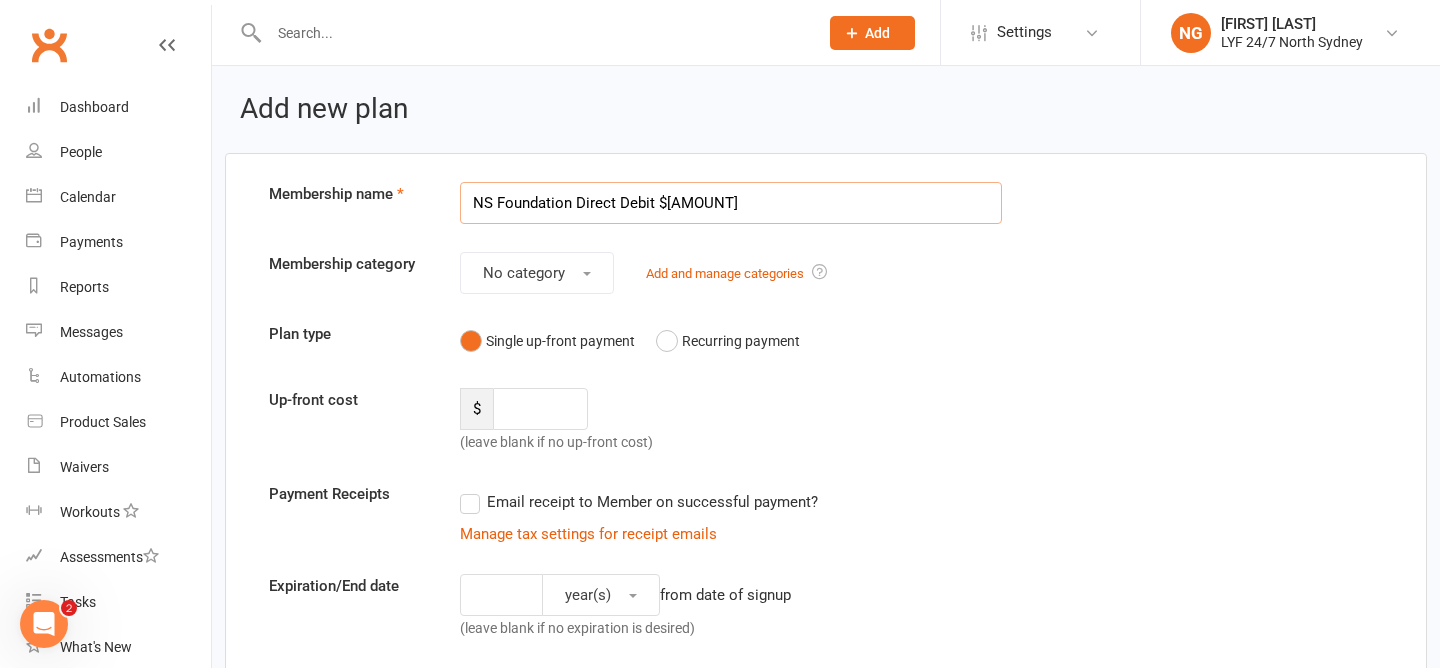 type on "NS Foundation Direct Debit $[AMOUNT]" 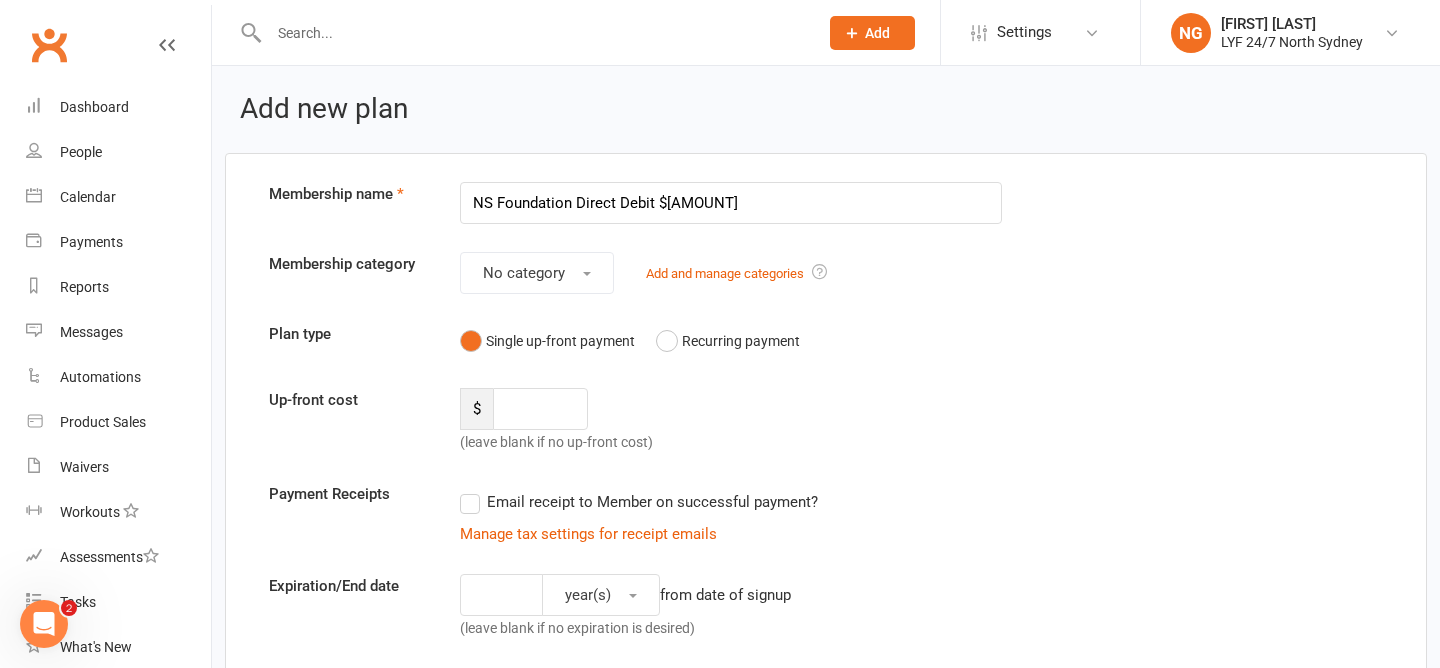 click on "No category
Add and manage categories" at bounding box center (731, 273) 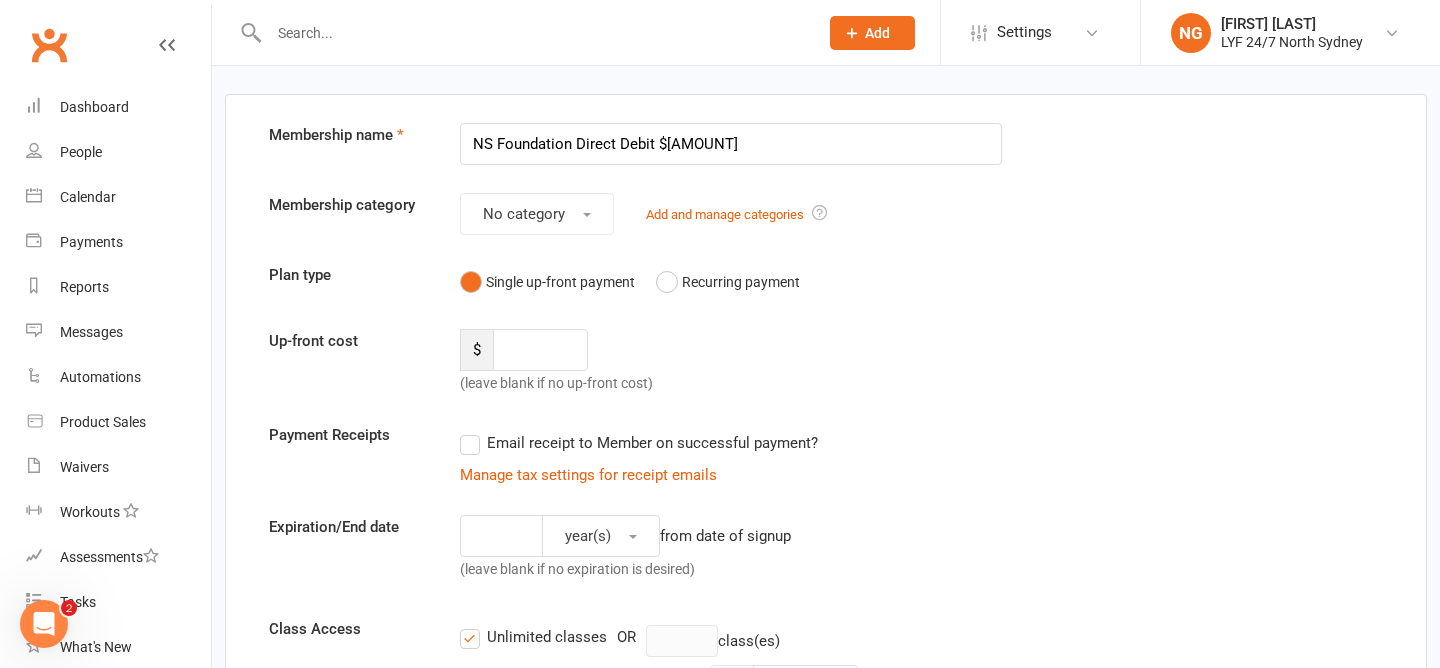 scroll, scrollTop: 89, scrollLeft: 0, axis: vertical 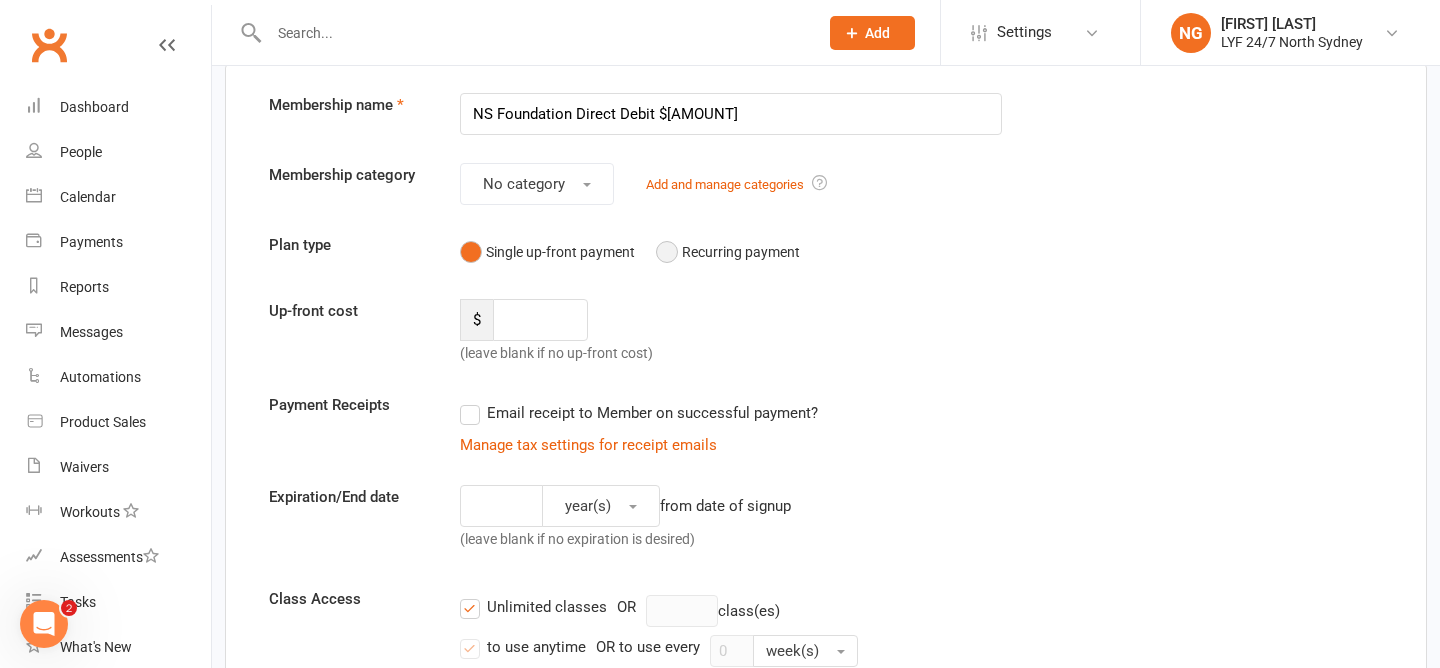 click on "Recurring payment" at bounding box center [728, 252] 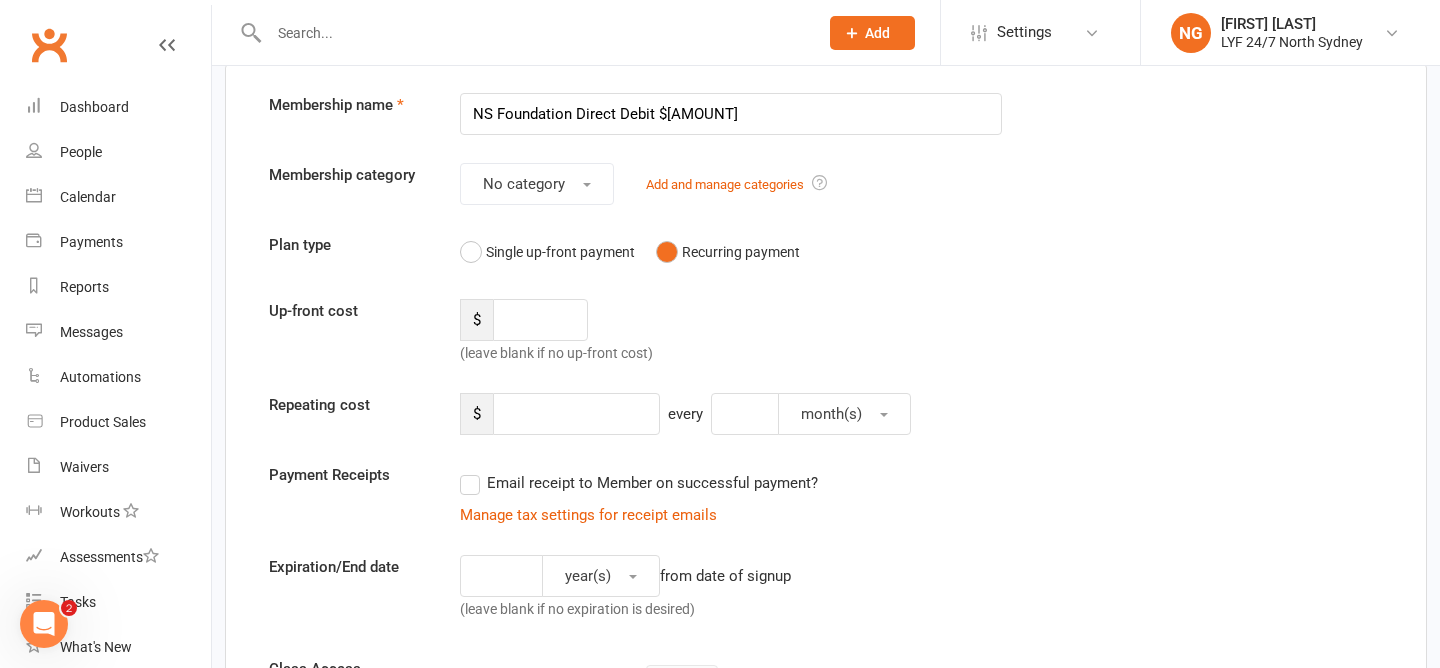 scroll, scrollTop: 152, scrollLeft: 0, axis: vertical 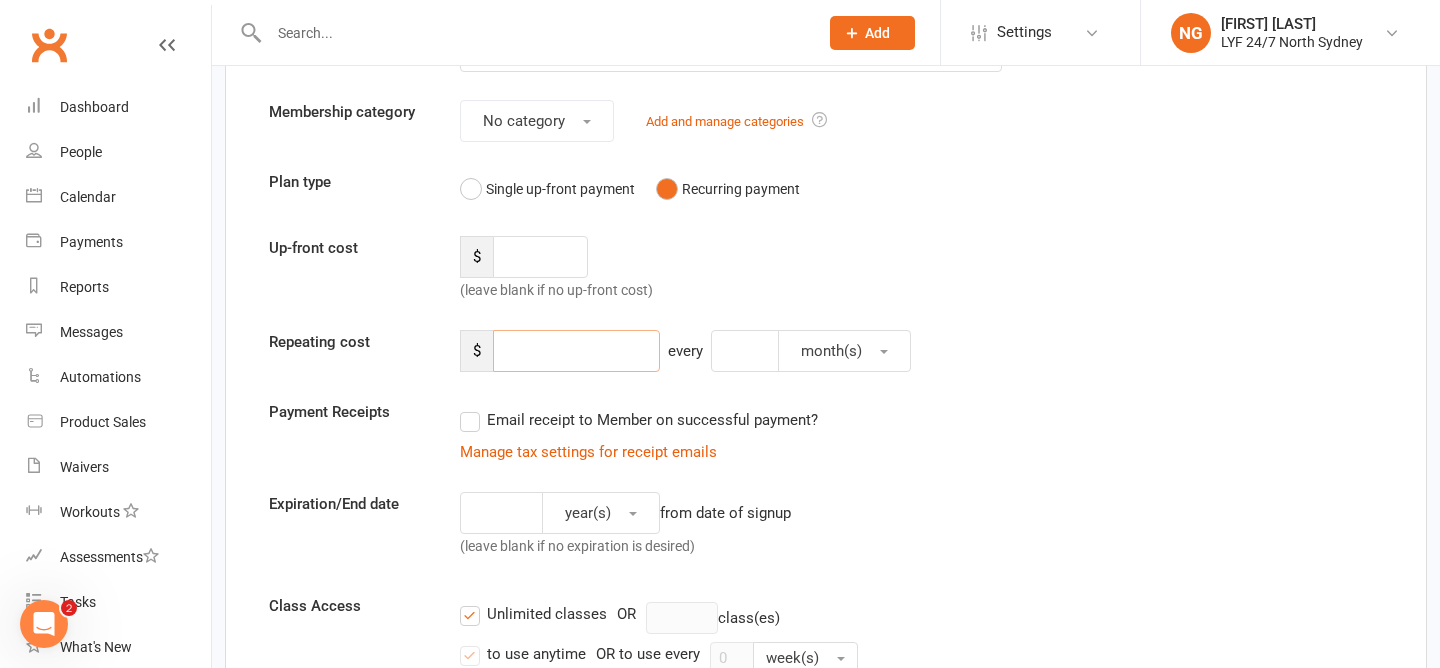 click at bounding box center (576, 351) 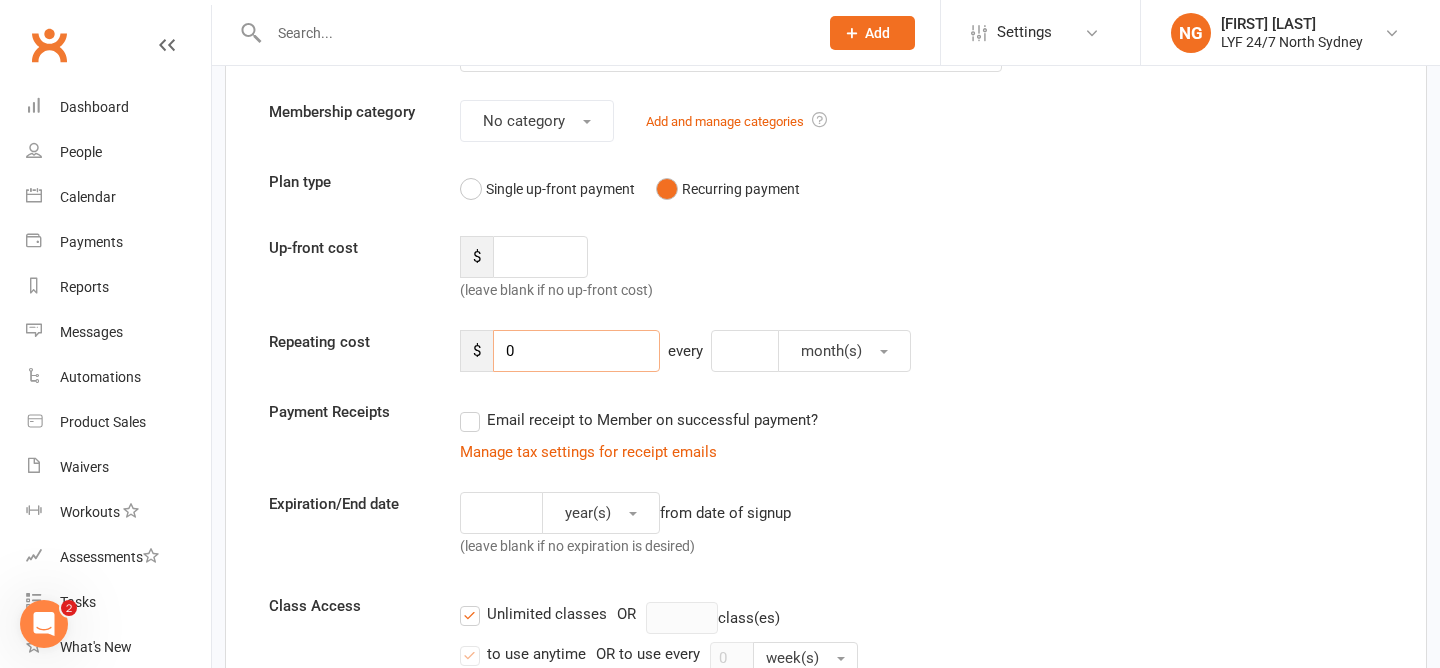 type on "0" 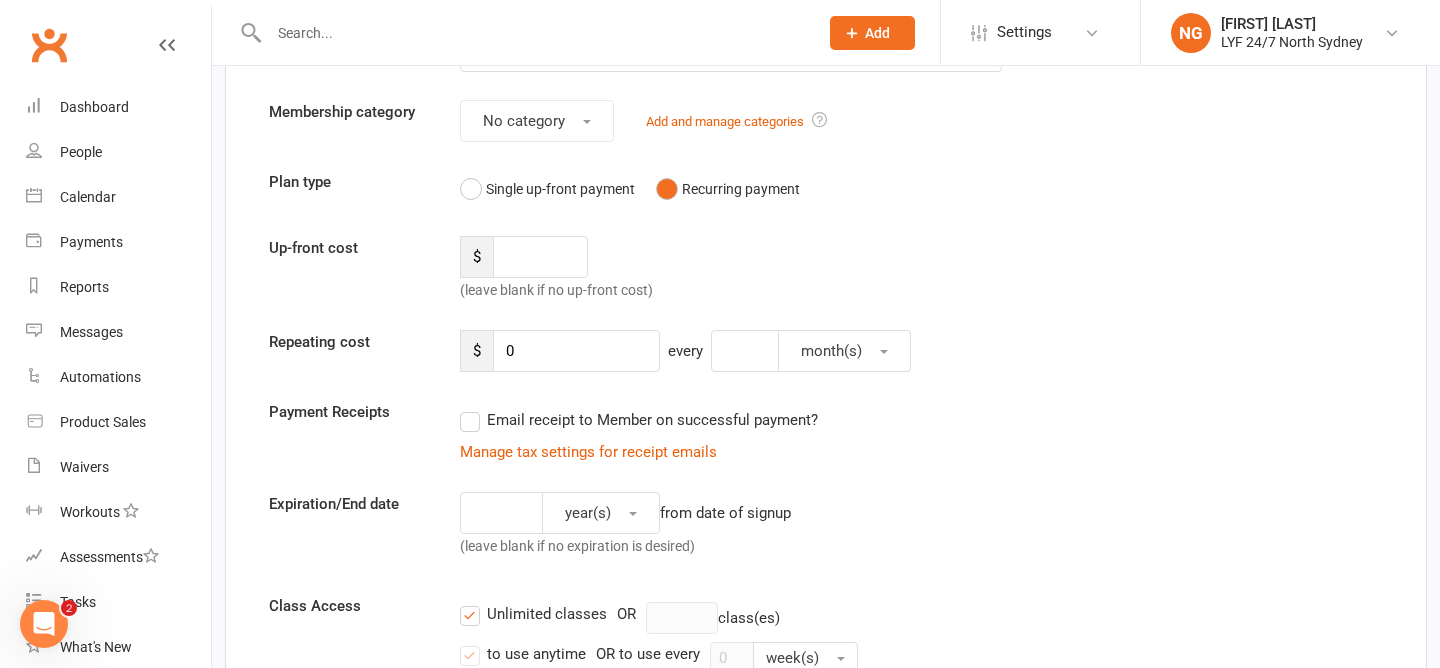 click on "Membership name NS Foundation Direct Debit $29.90 Membership category
No category
Add and manage categories   Plan type Single up-front payment Recurring payment Up-front cost $ (leave blank if no up-front cost) Repeating cost $ 0 every
month(s)
Payment Receipts Email receipt to Member on successful payment? Manage tax settings for receipt emails Expiration/End date
year(s)
from date of signup (leave blank if no expiration is desired) Class Access Unlimited classes  OR   class(es) to use anytime  OR to use every   0
week(s)
Limit how many future bookings a membership can have at one time  Limit how far into the future bookings can be made  Limit the Type/s of Classes/Appointments Members can attend Select Types Class Training Session Classes with no Type set" at bounding box center (826, 760) 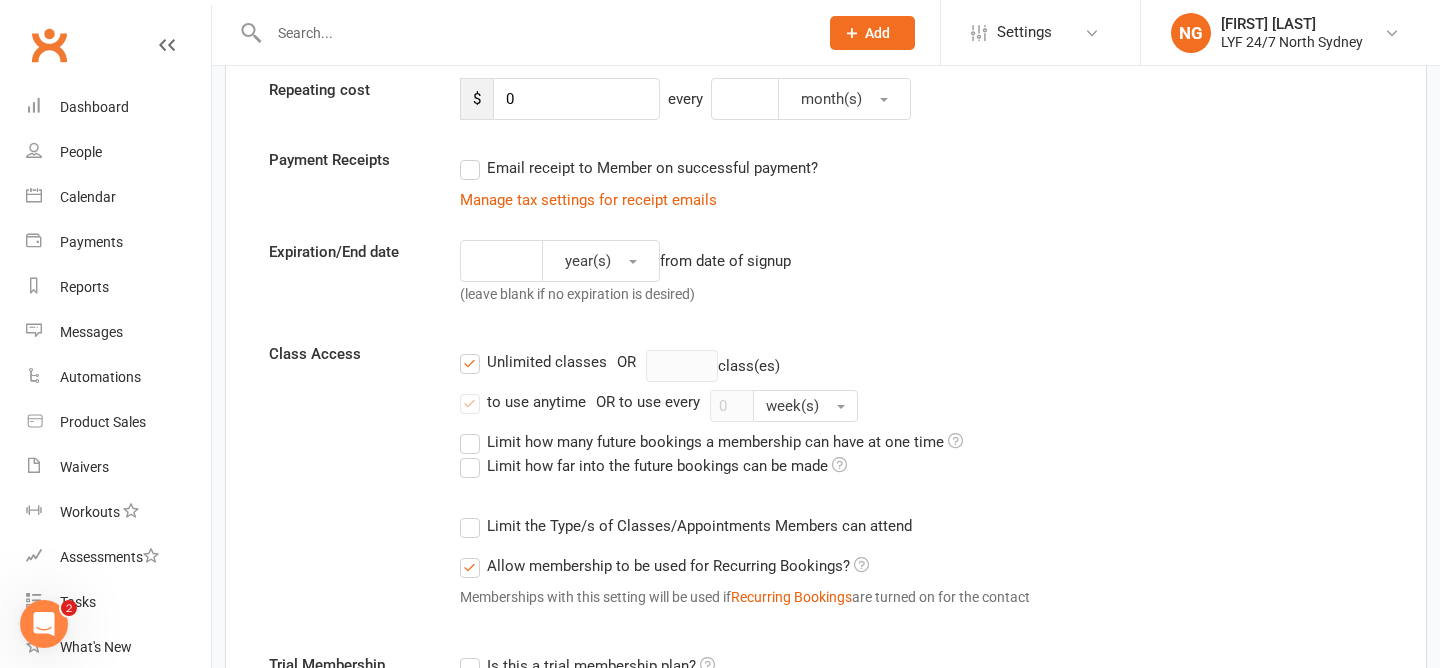 scroll, scrollTop: 367, scrollLeft: 0, axis: vertical 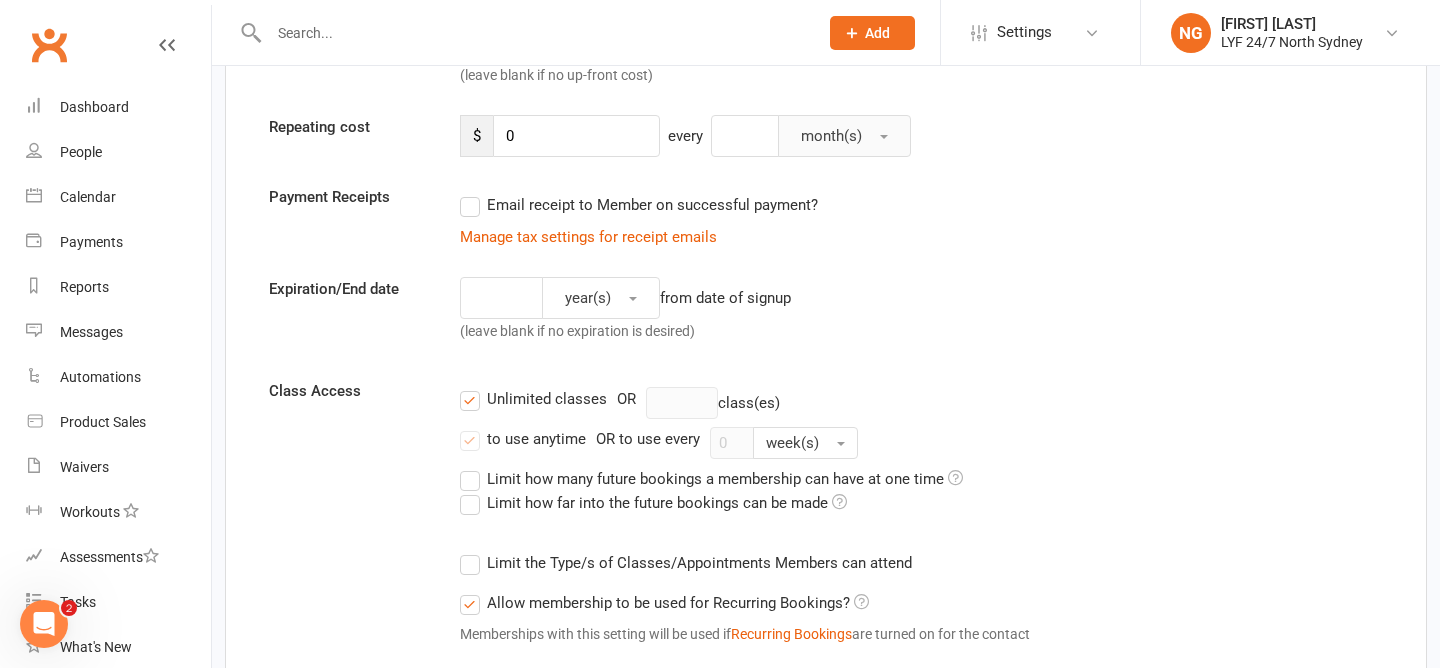 click on "month(s)" at bounding box center [844, 136] 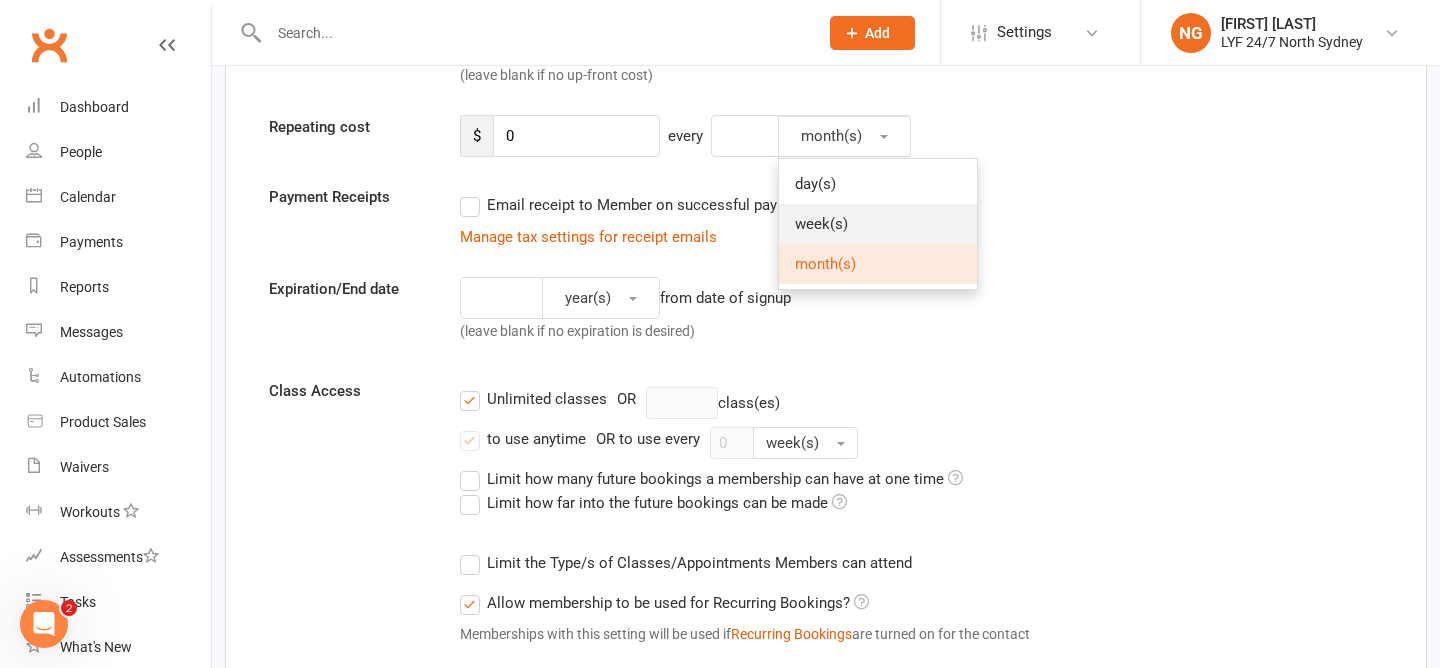 click on "week(s)" at bounding box center [878, 224] 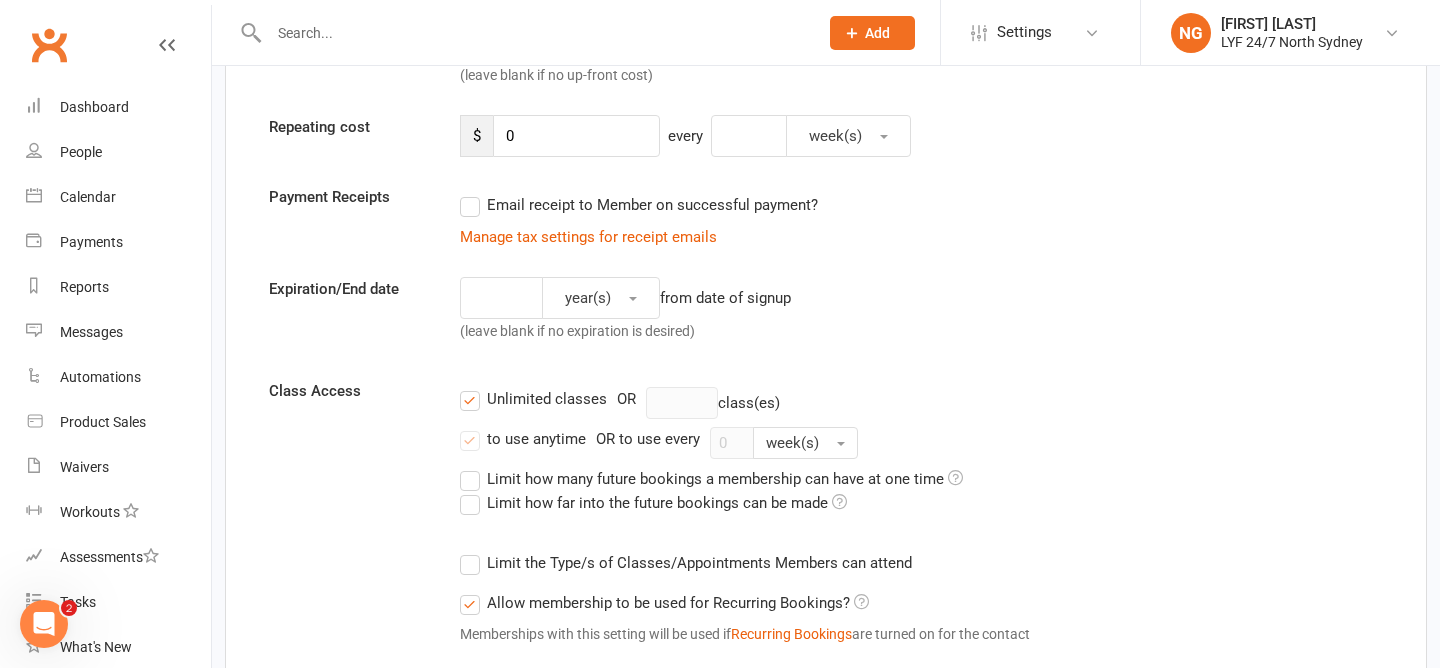 click on "Email receipt to Member on successful payment?" at bounding box center (723, 205) 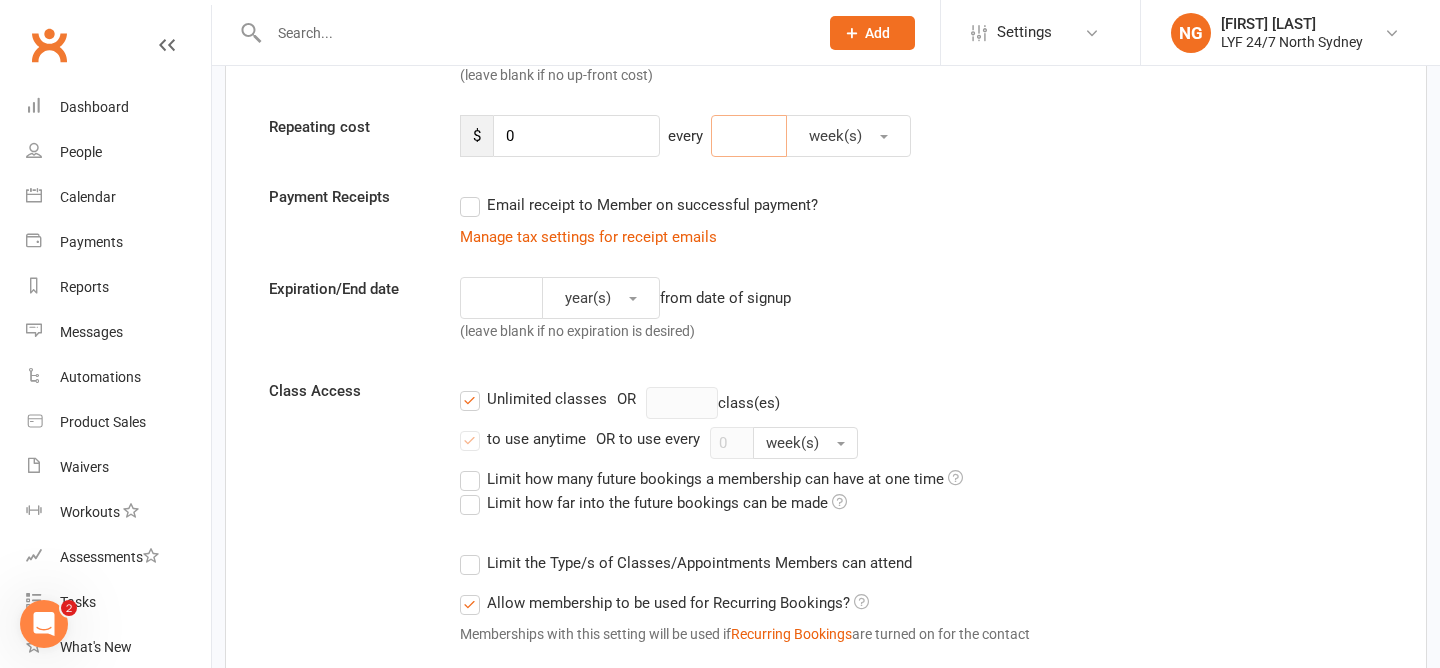 click at bounding box center (749, 136) 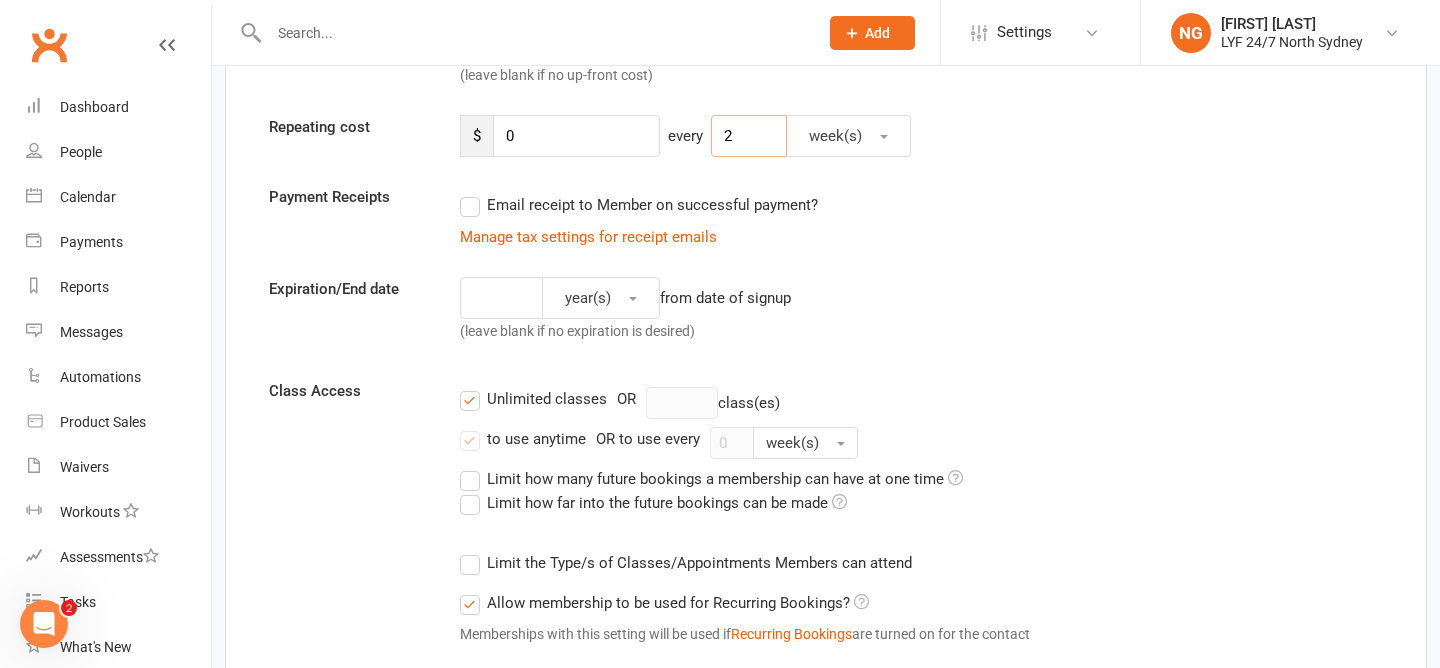 type on "2" 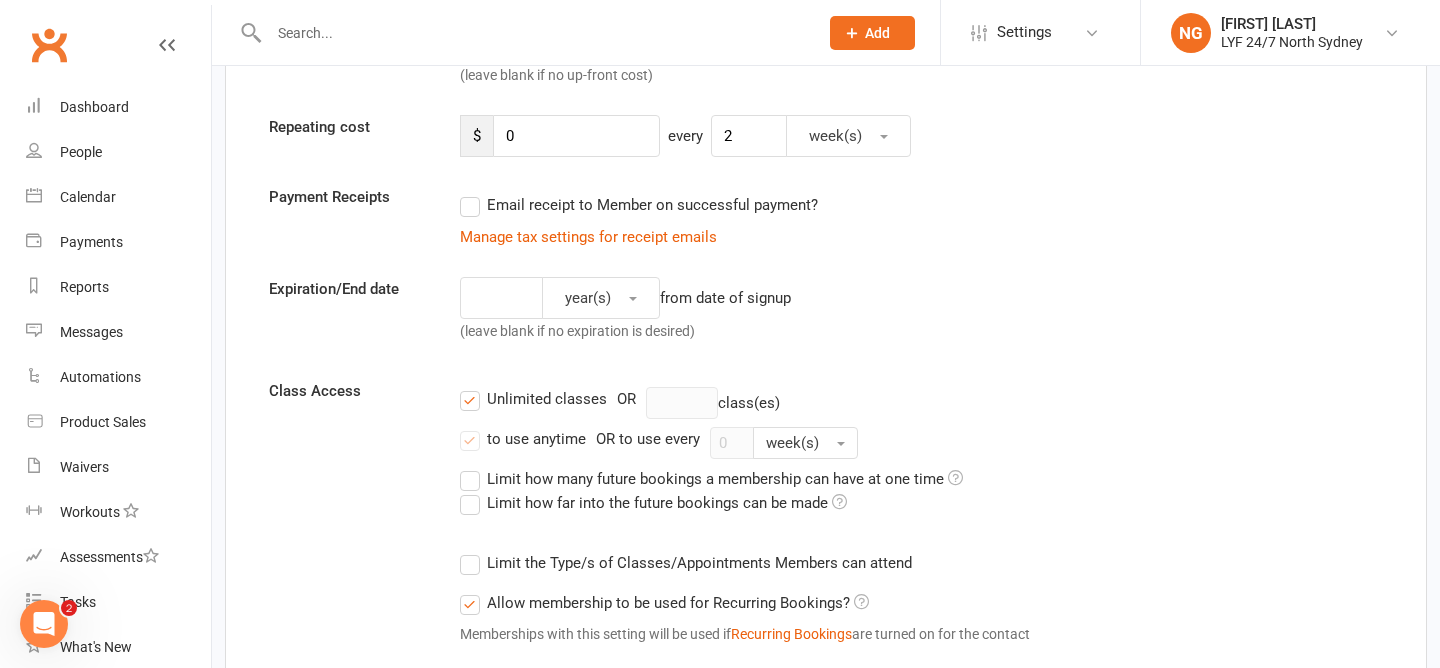 click on "Membership name NS Foundation Direct Debit $29.90 Membership category
No category
Add and manage categories   Plan type Single up-front payment Recurring payment Up-front cost $ (leave blank if no up-front cost) Repeating cost $ 0 every 2
week(s)
Payment Receipts Email receipt to Member on successful payment? Manage tax settings for receipt emails Expiration/End date
year(s)
from date of signup (leave blank if no expiration is desired) Class Access Unlimited classes  OR   class(es) to use anytime  OR to use every   0
week(s)
Limit how many future bookings a membership can have at one time  Limit how far into the future bookings can be made  Limit the Type/s of Classes/Appointments Members can attend Select Types Class Training Session Classes with no Type set" at bounding box center [826, 545] 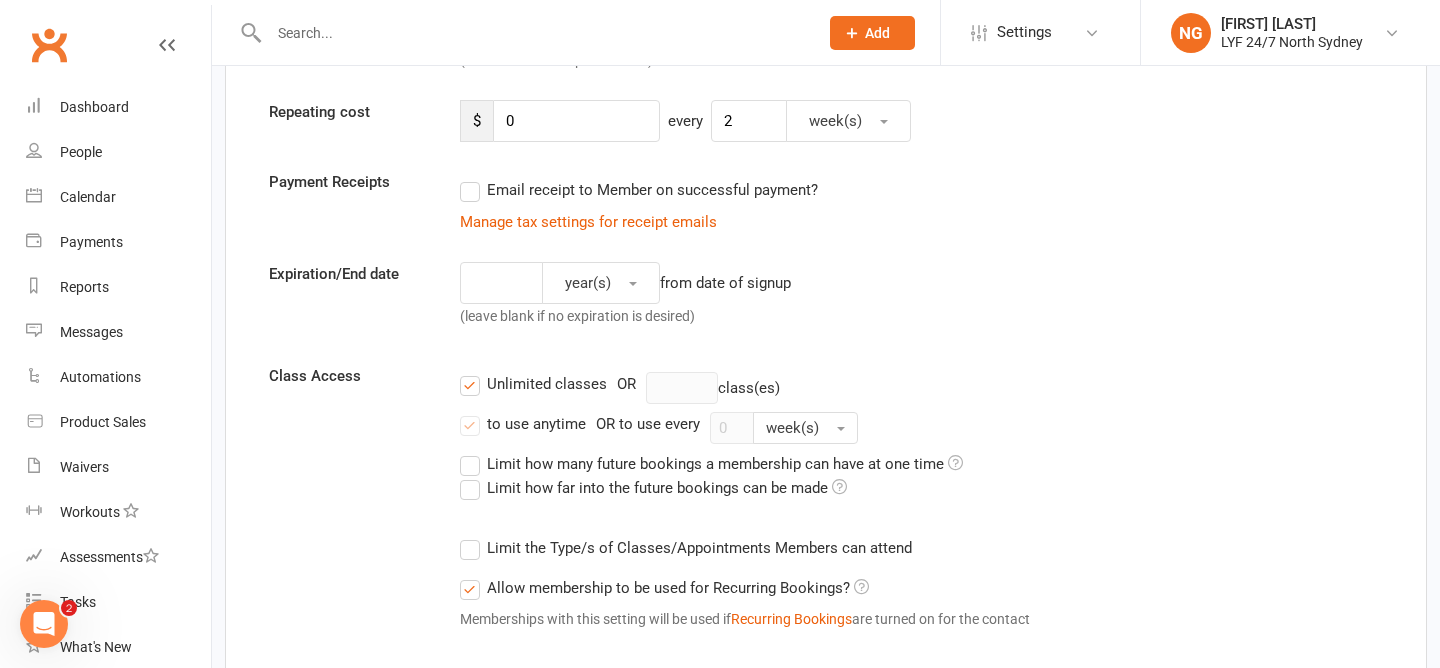 scroll, scrollTop: 381, scrollLeft: 0, axis: vertical 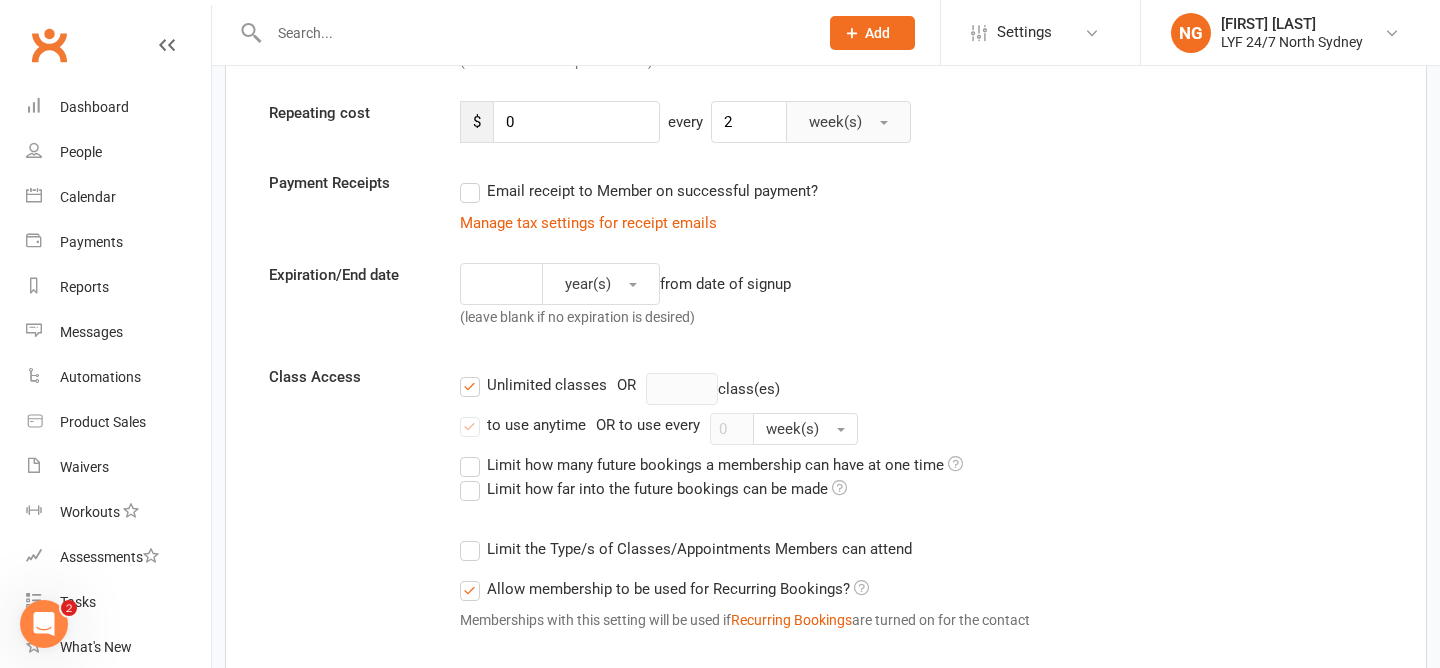 click on "week(s)" at bounding box center (848, 122) 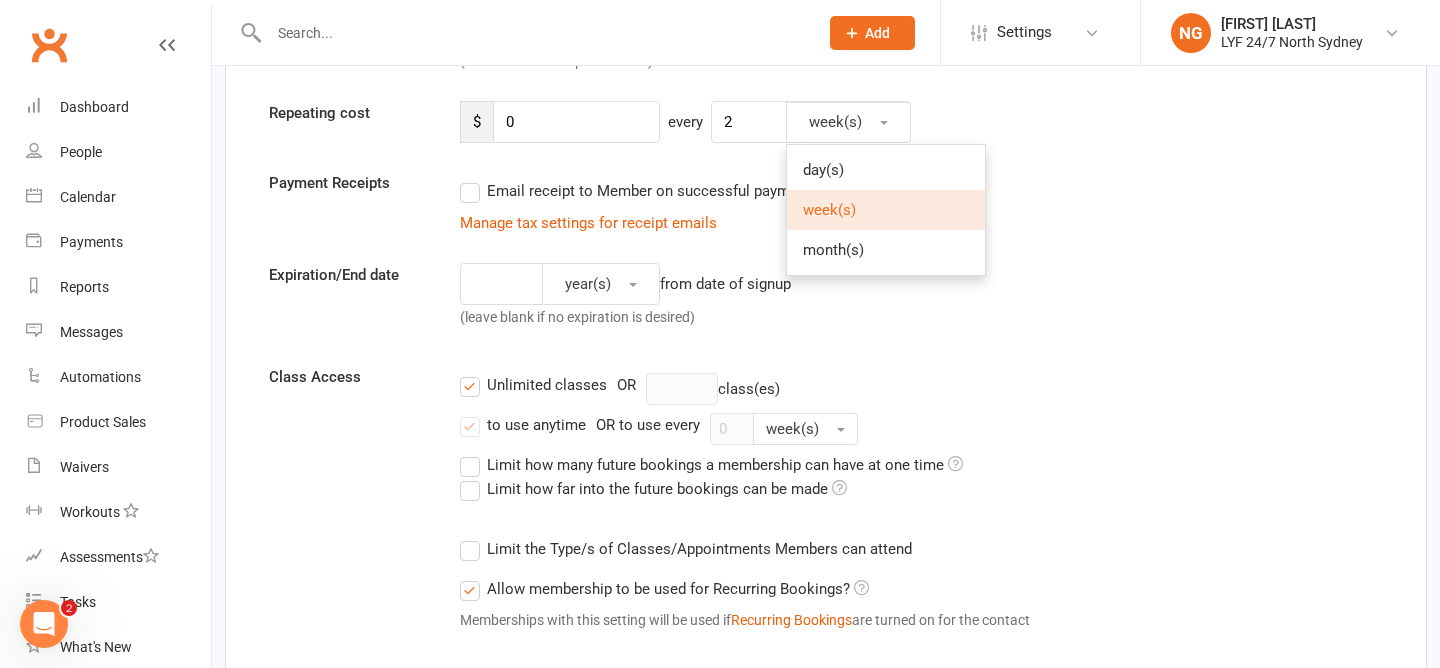 click on "week(s)" at bounding box center [886, 210] 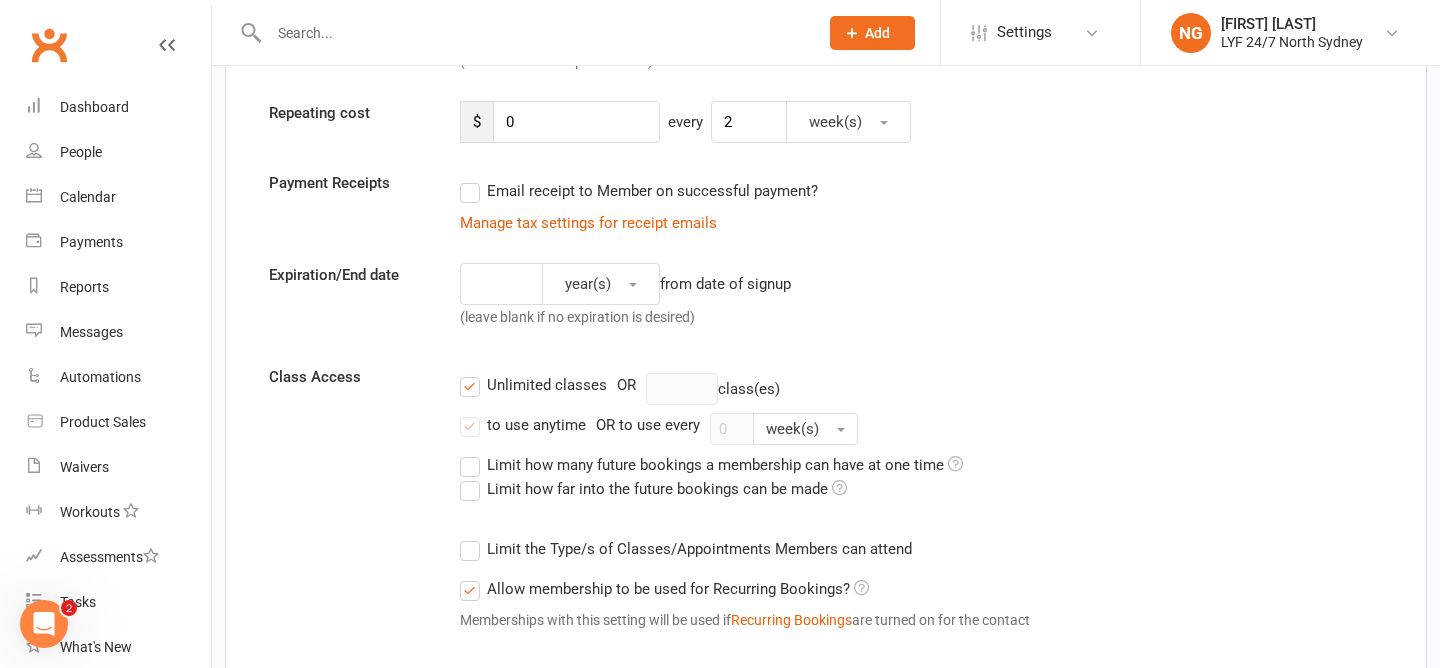 click on "Manage tax settings for receipt emails" at bounding box center (731, 223) 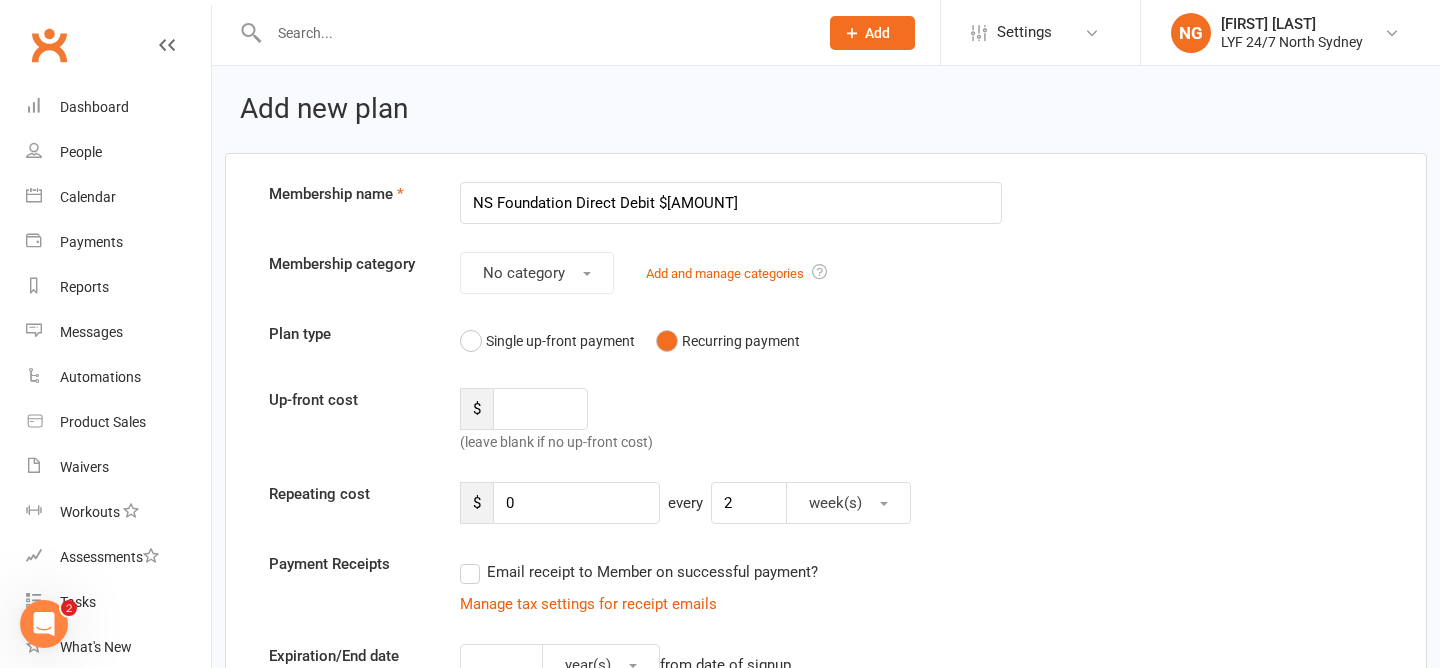 scroll, scrollTop: 1158, scrollLeft: 0, axis: vertical 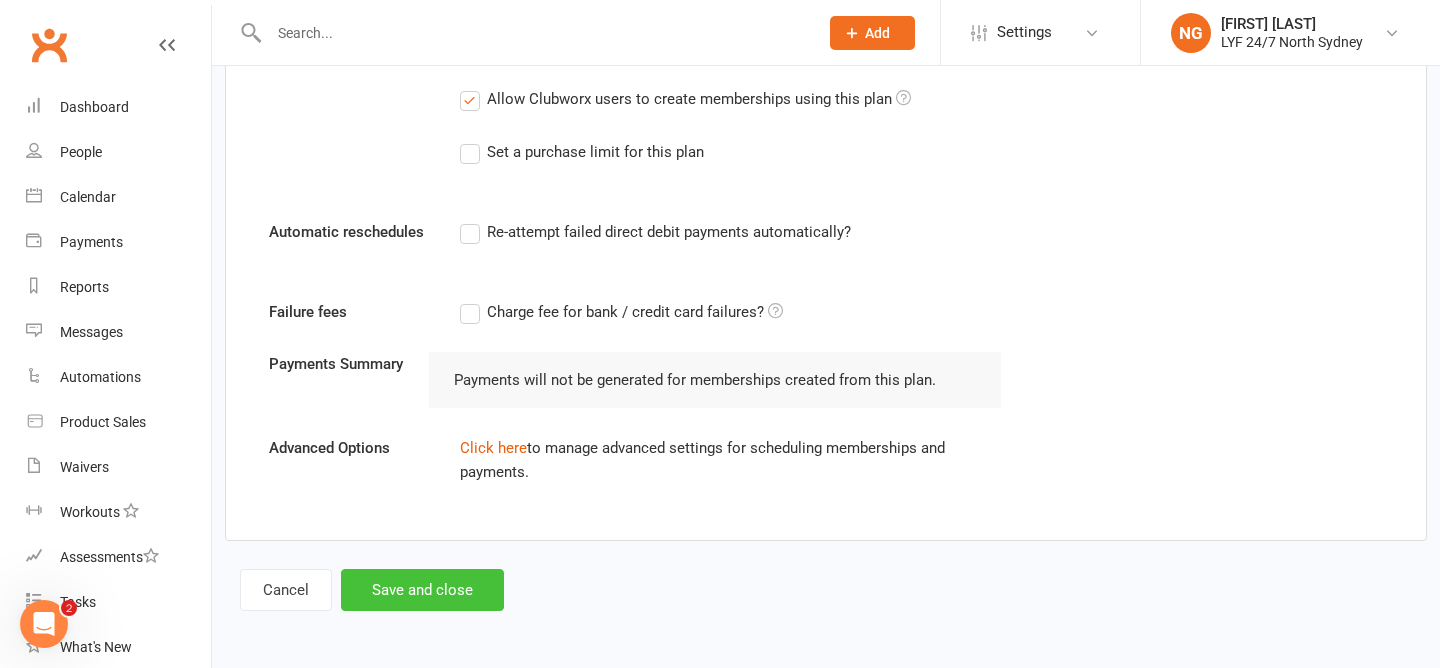 click on "Save and close" at bounding box center [422, 590] 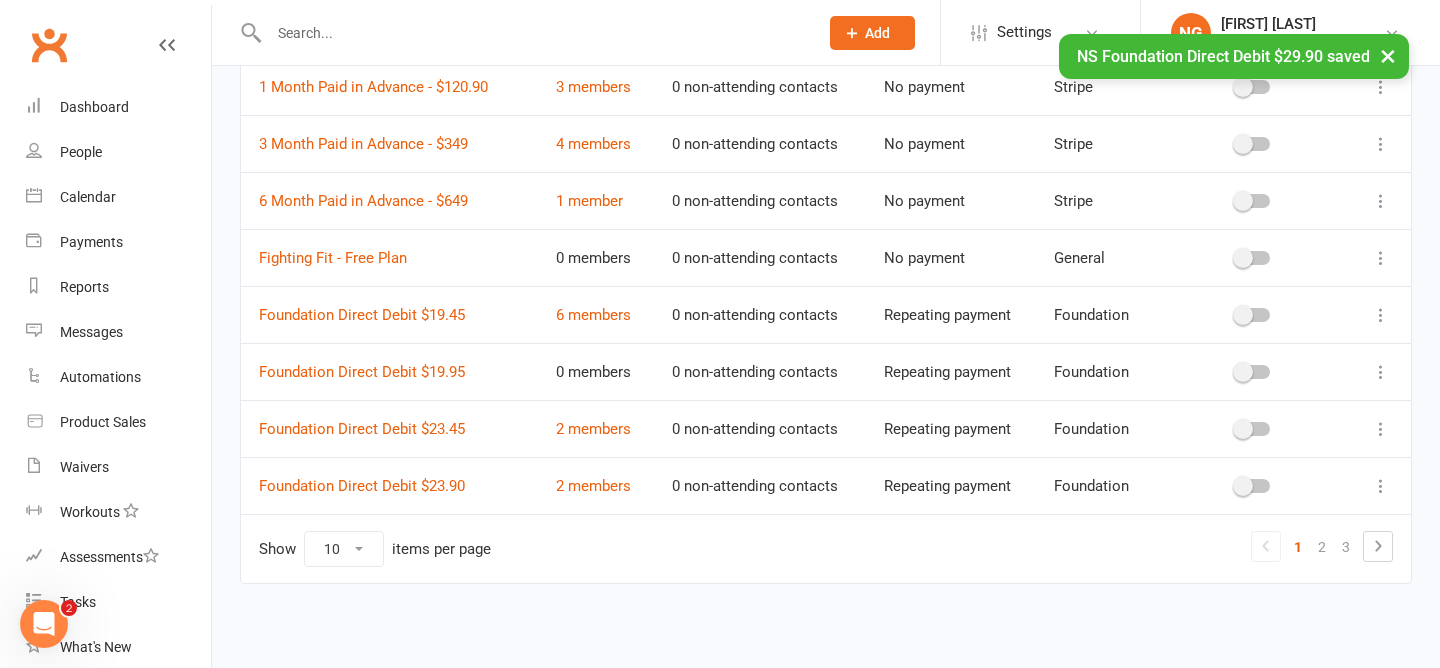 scroll, scrollTop: 0, scrollLeft: 0, axis: both 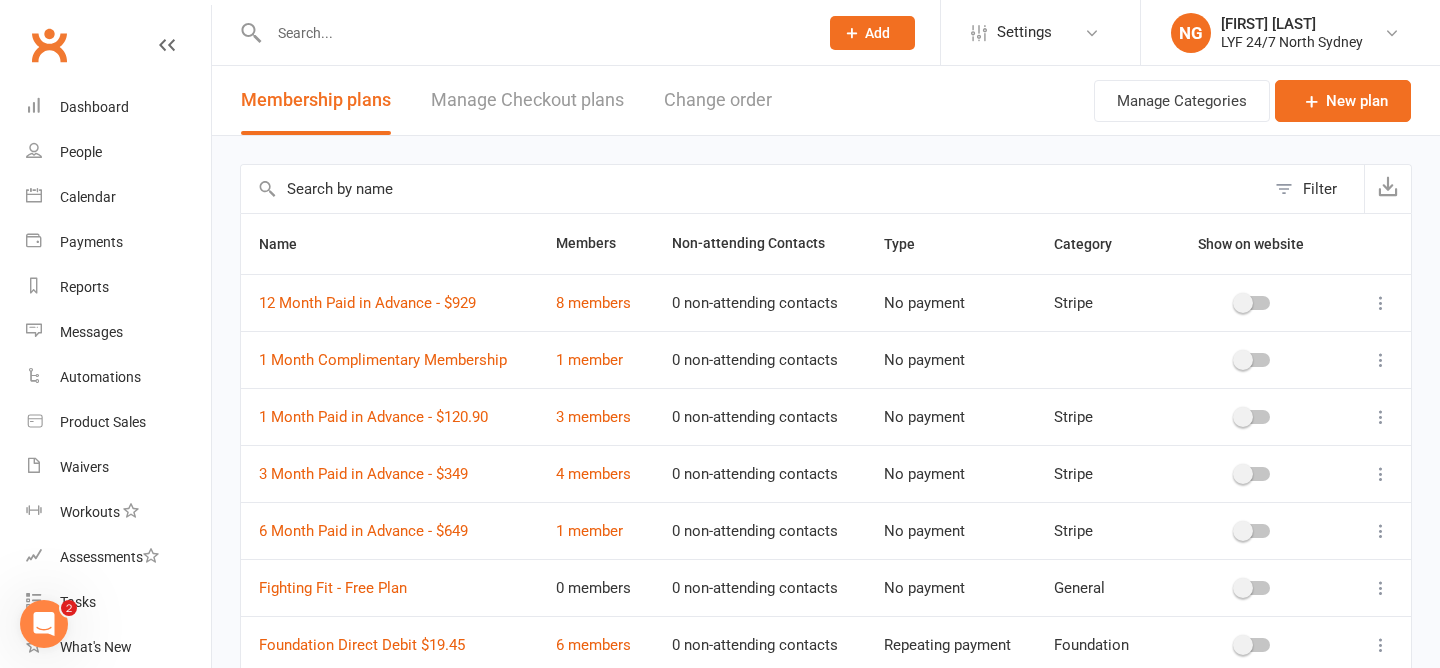 click at bounding box center (533, 33) 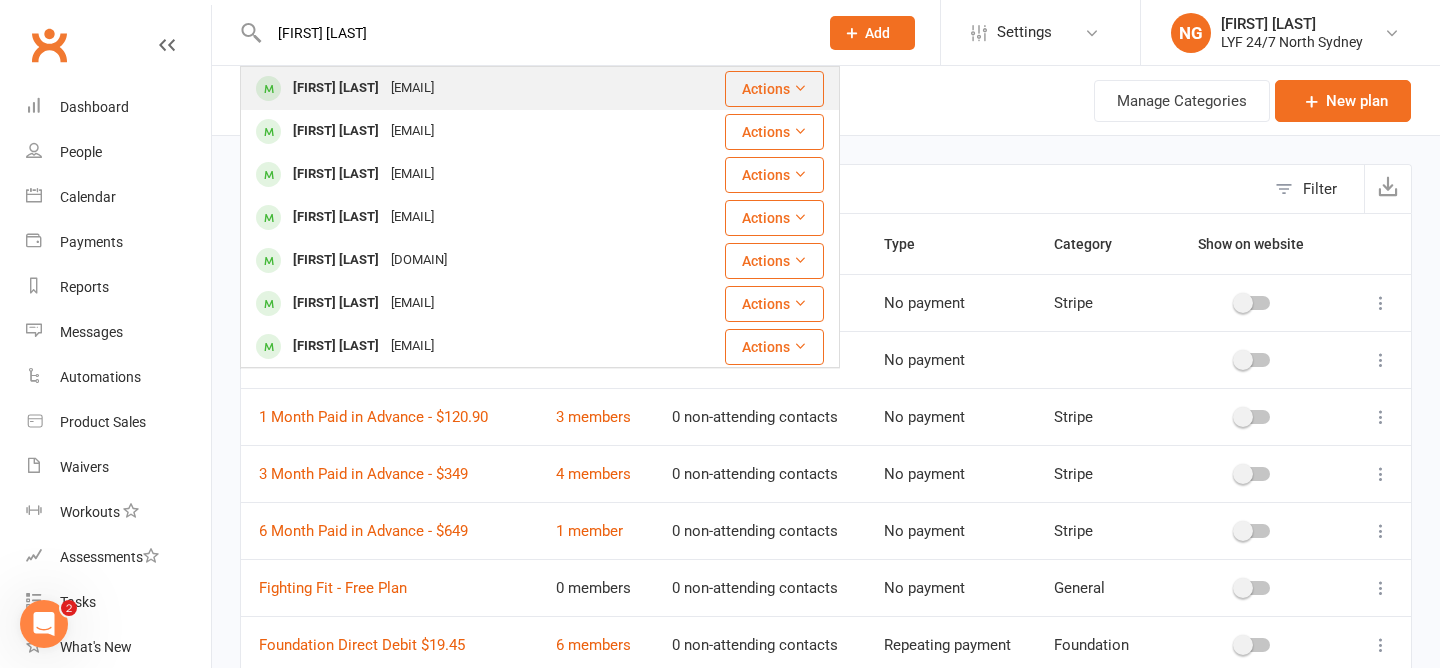type on "[FIRST] [LAST]" 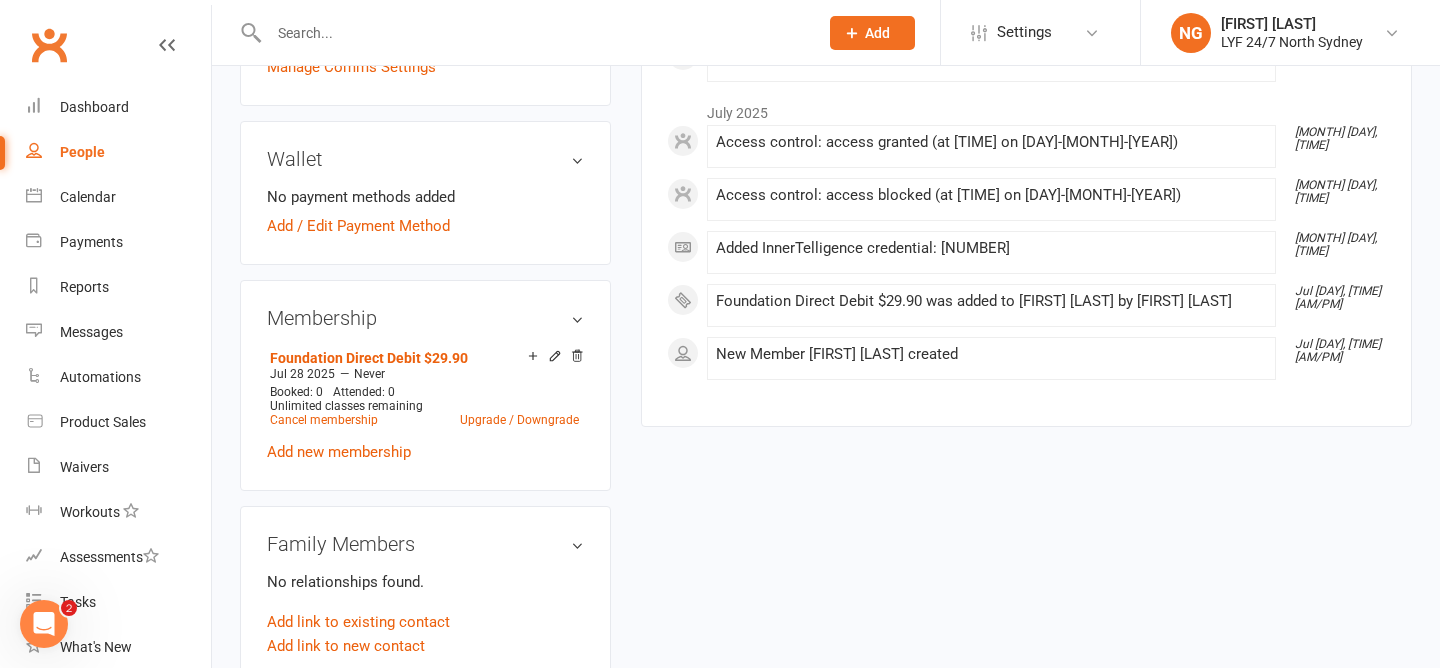 scroll, scrollTop: 555, scrollLeft: 0, axis: vertical 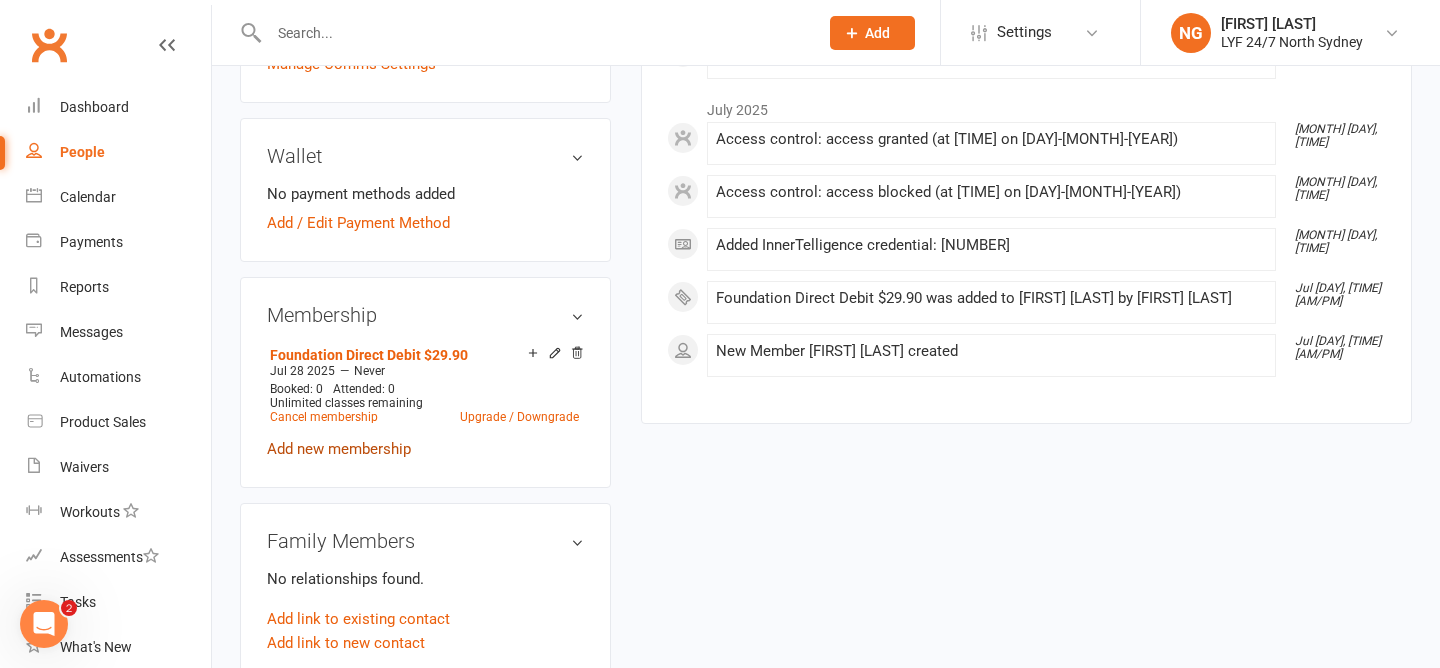 click on "Add new membership" at bounding box center [339, 449] 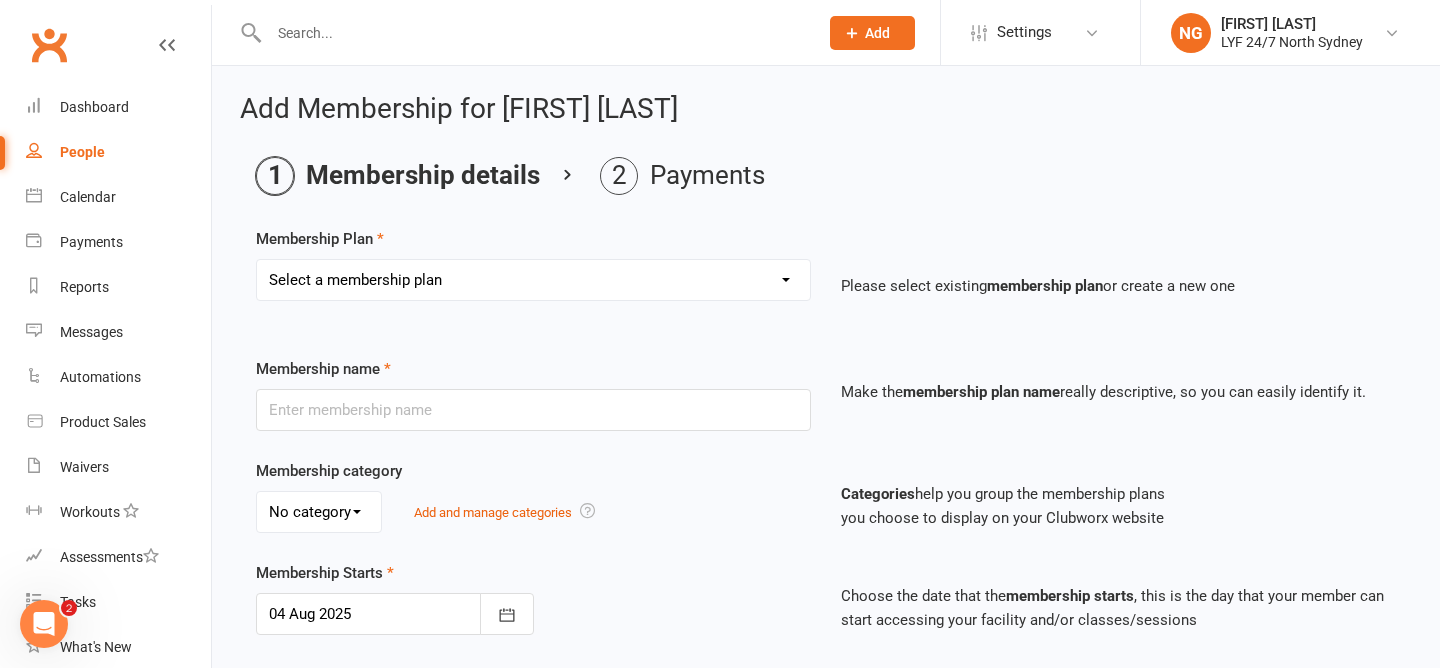 scroll, scrollTop: 2, scrollLeft: 0, axis: vertical 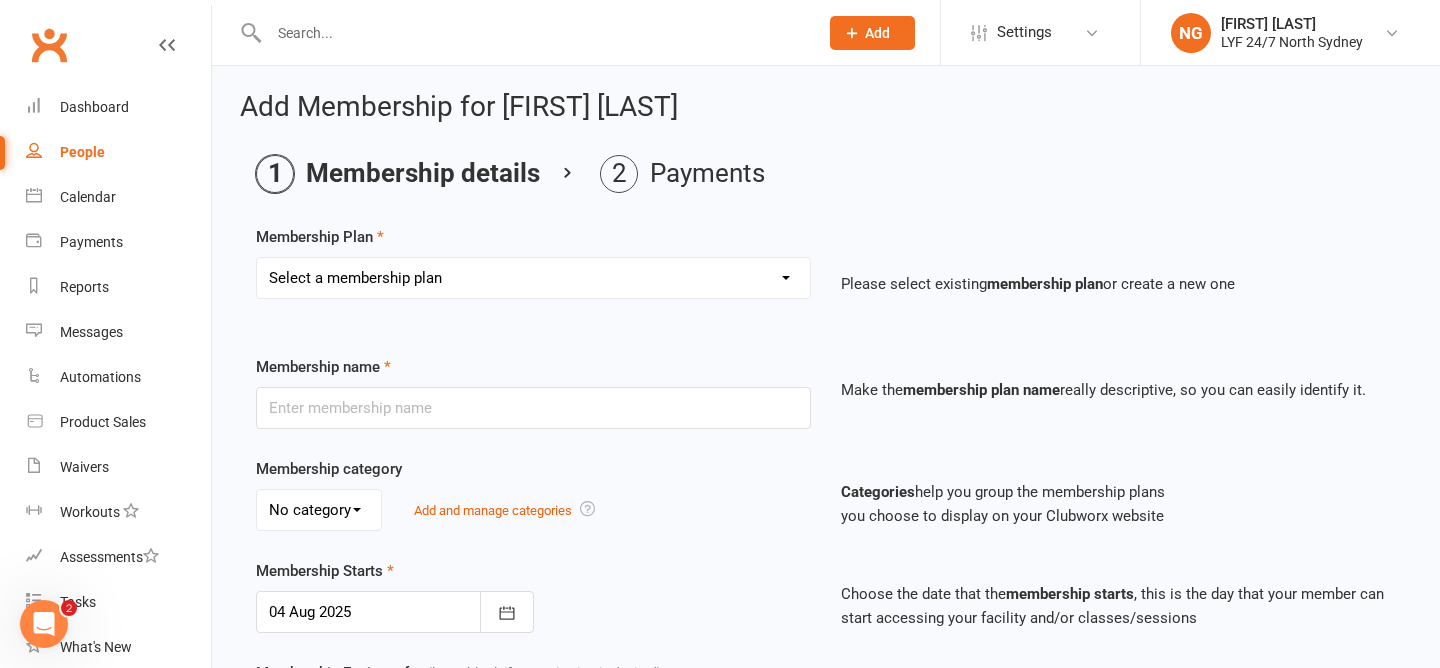 click on "Select a membership plan Create new Membership Plan Foundation Direct Debit $41.90 Foundation Direct Debit $37.90 Foundation Direct Debit $33.90 Foundation Direct Debit $29.90 Foundation Direct Debit $27.90 Foundation Direct Debit $23.45 Foundation Direct Debit $19.45 Foundation Youth Direct Debit $33.90 Foundation Direct Debit $23.90 Foundation Direct Debit $25.90 Foundation Direct Debit $19.95 Foundation Direct Debit $24.90 Freedom Direct Debit $21.00 Loyalty Direct Debit $19.00 12 Month Paid in Advance - $929 3 Month Paid in Advance - $349 6 Month Paid in Advance - $649 1 Month Paid in Advance - $120.90 Team Membership NS Foundation Direct Debit $33.90 NS Foundation Direct Debit $37.90 1 Month Complimentary Membership NS Foundation Direct Debit $29.90" at bounding box center [533, 278] 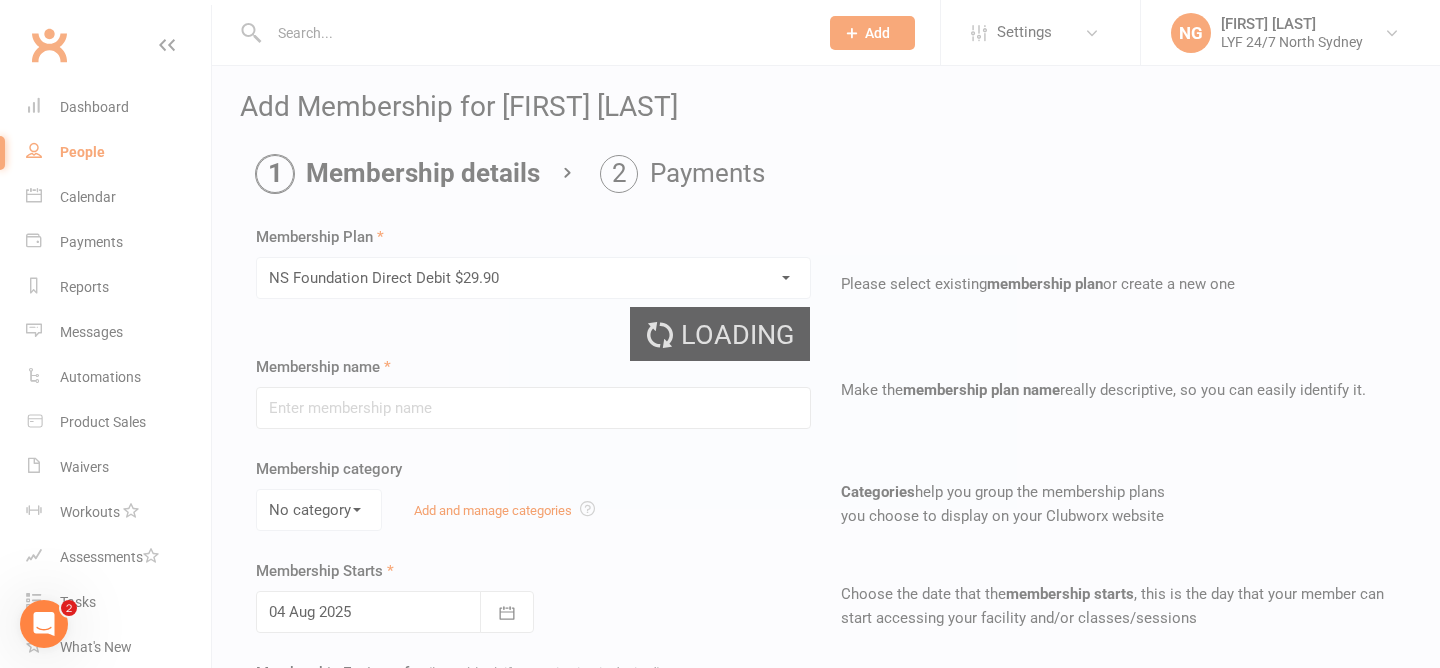 type on "NS Foundation Direct Debit $[AMOUNT]" 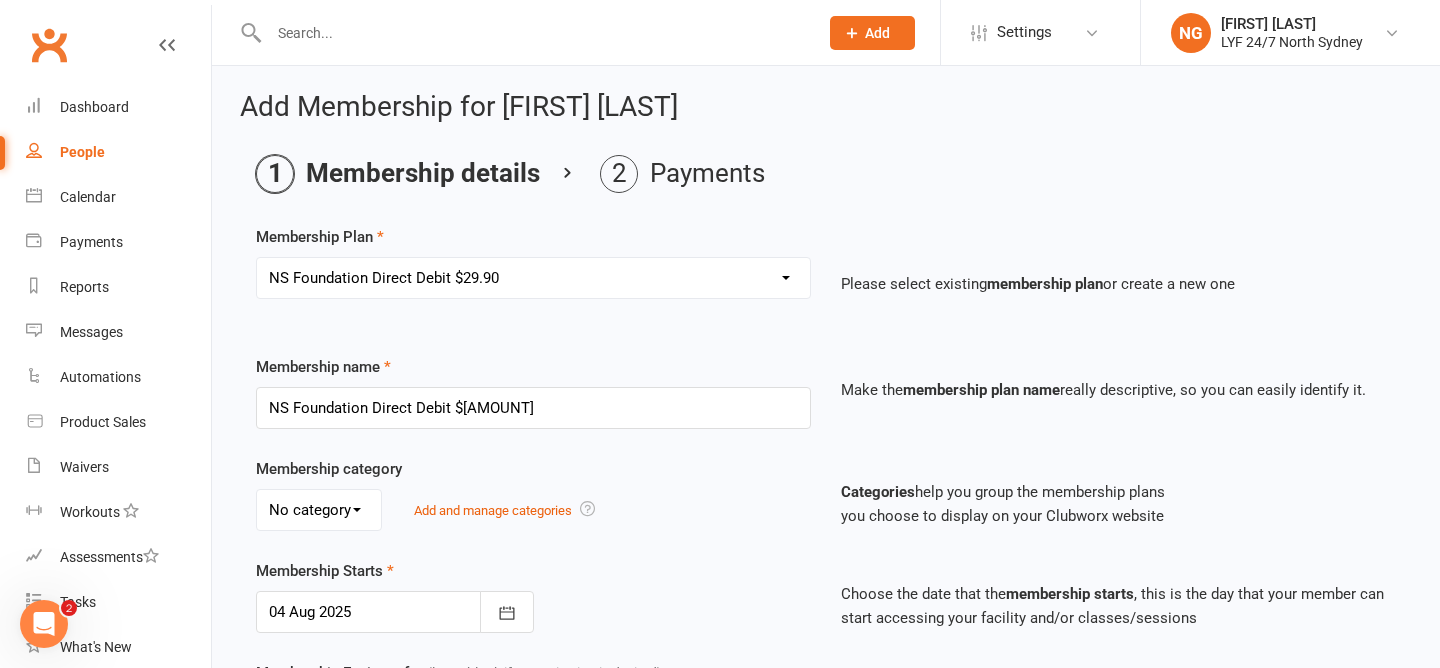 click on "Membership category No category Foundation General Stripe Team Add and manage categories" at bounding box center [533, 494] 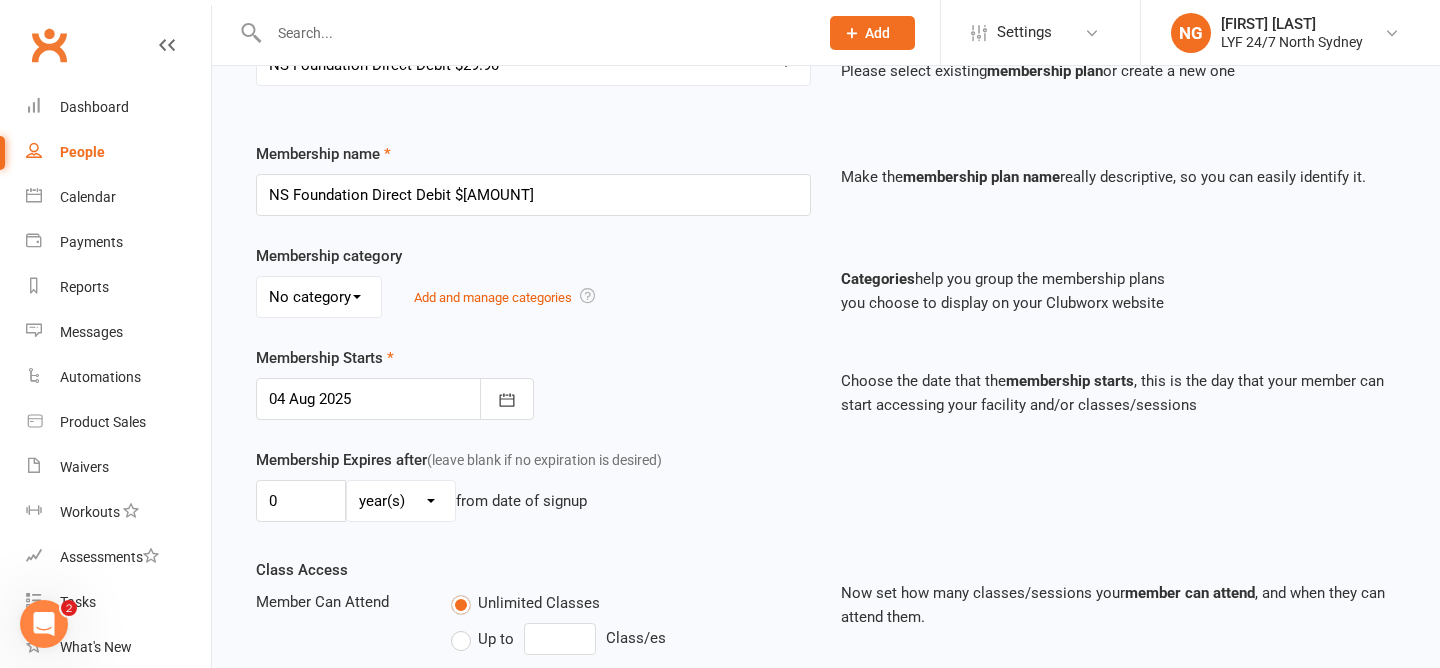 scroll, scrollTop: 229, scrollLeft: 0, axis: vertical 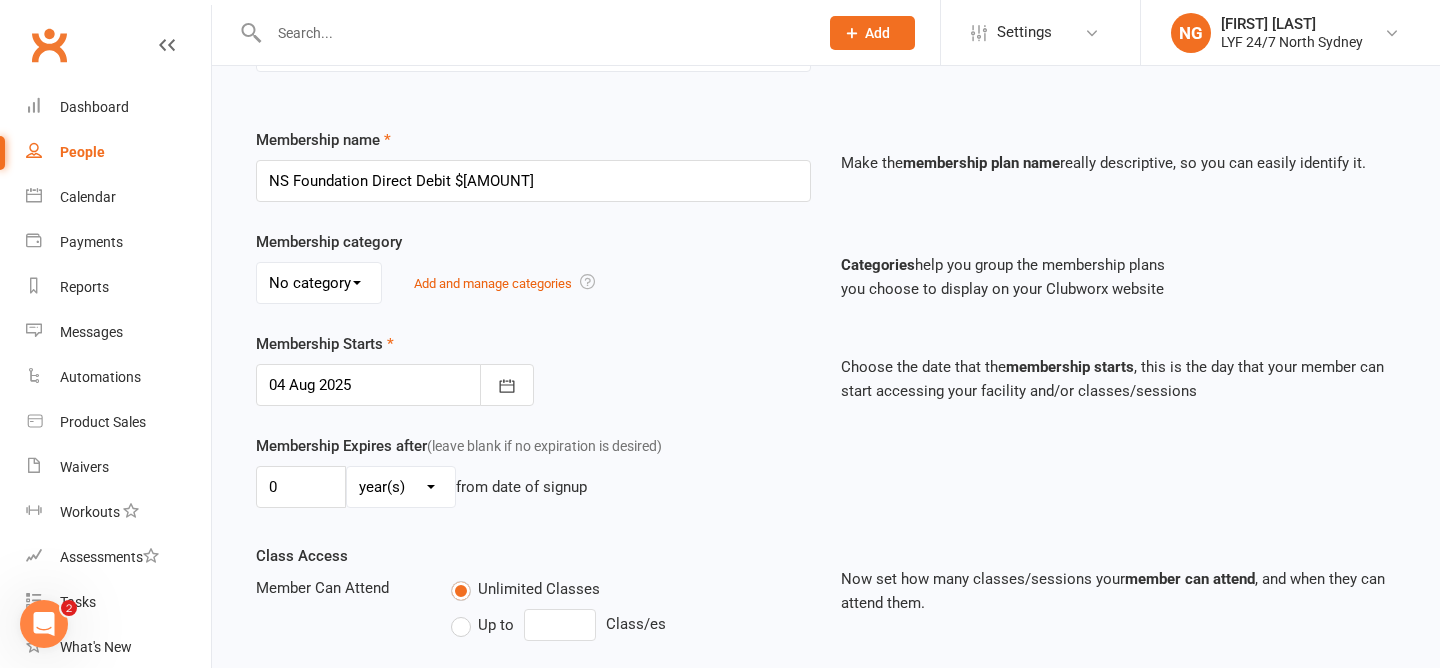 click on "No category Foundation General Stripe Team" at bounding box center [319, 283] 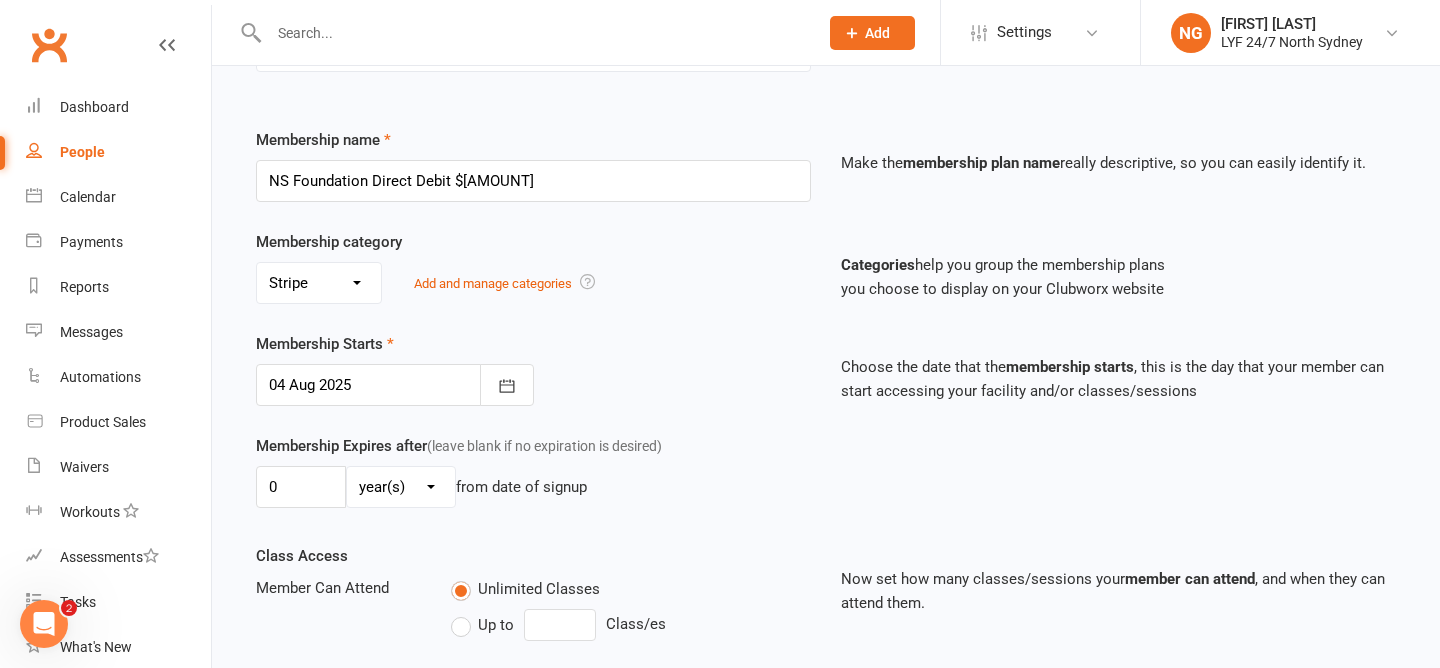 click on "Membership Starts [MONTH] [DAY], [YEAR]
[MONTH] [YEAR]
Sun Mon Tue Wed Thu Fri Sat
31
27
28
29
30
31
01
02
32
03
04
05
06
07
08
09
33
10
11
12
13
14
15
16
34
17
18
19
20
21
22
23
35
24
25
26
27
28
29
30
36 31" at bounding box center [533, 369] 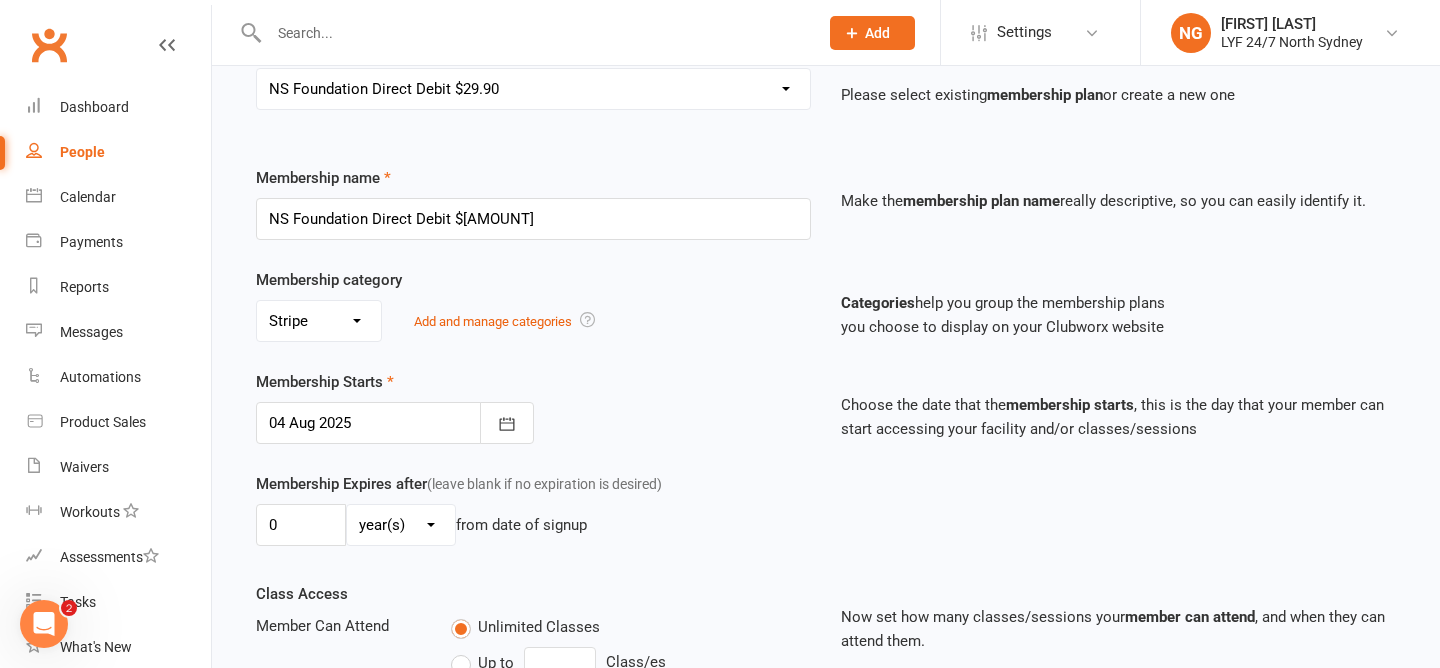 scroll, scrollTop: 680, scrollLeft: 0, axis: vertical 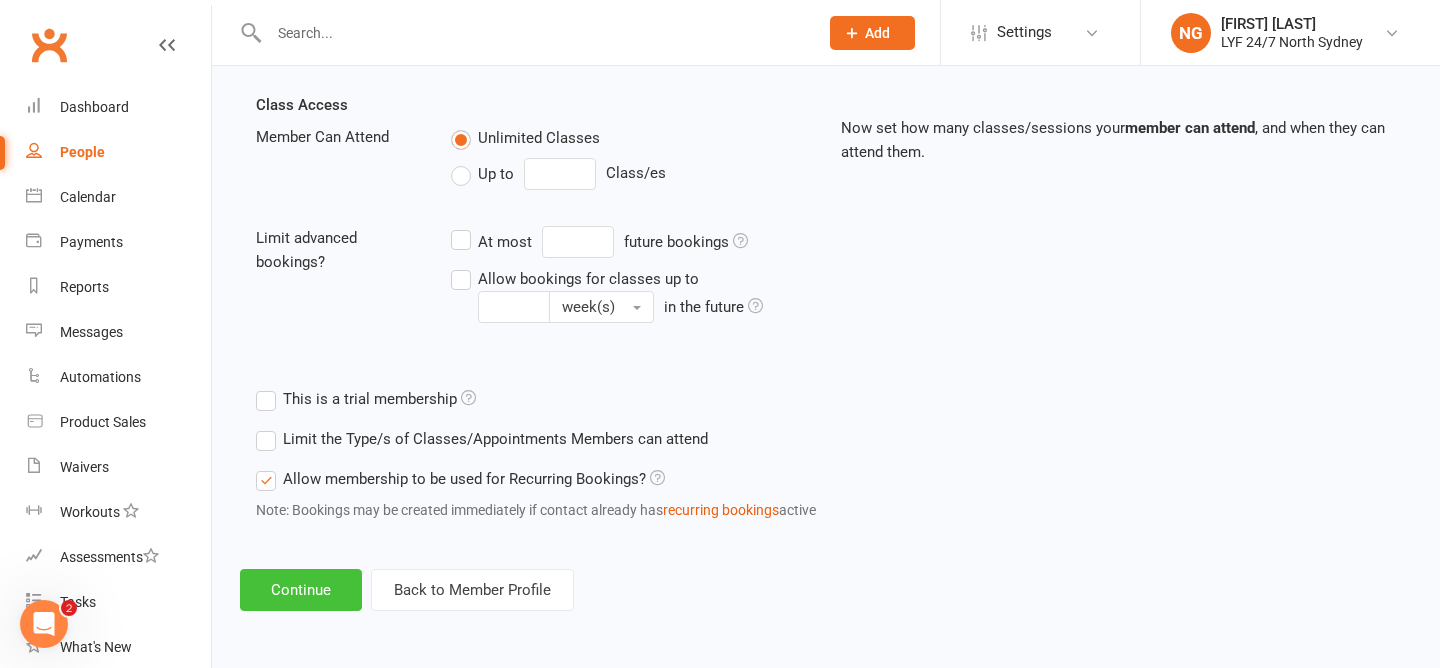 click on "Continue" at bounding box center [301, 590] 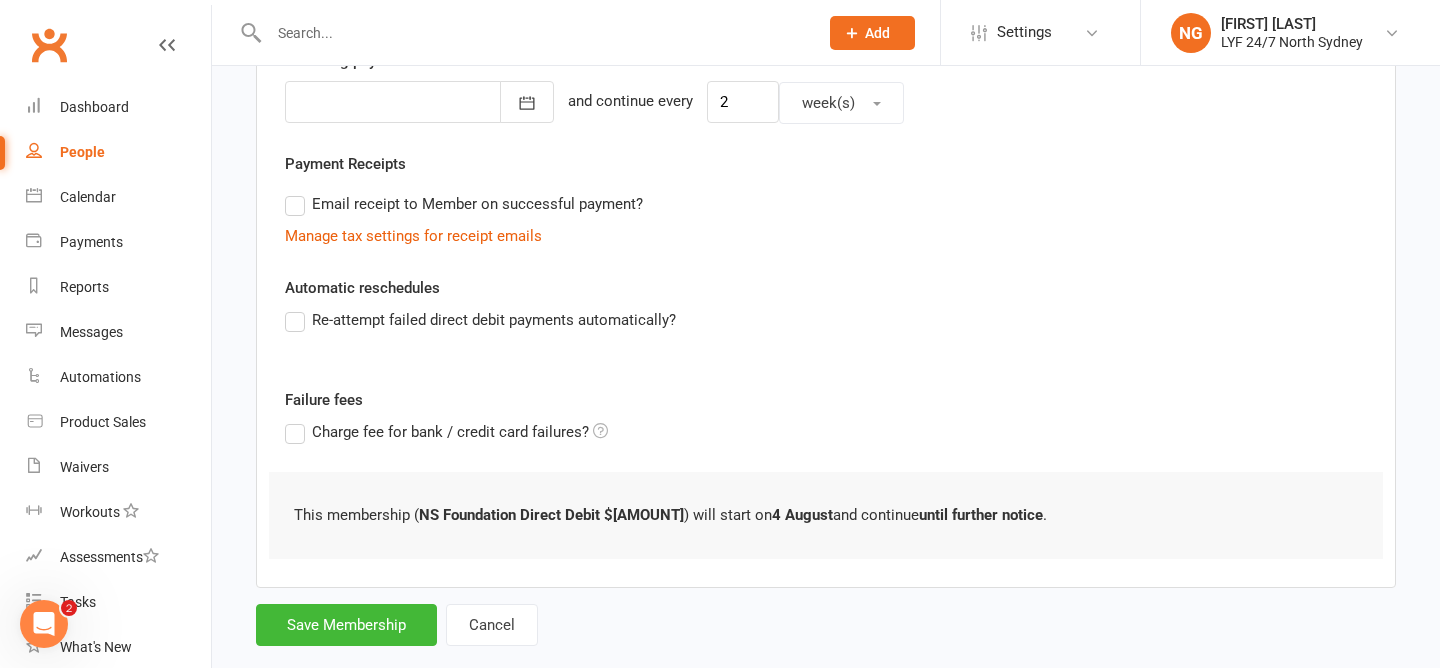 scroll, scrollTop: 546, scrollLeft: 0, axis: vertical 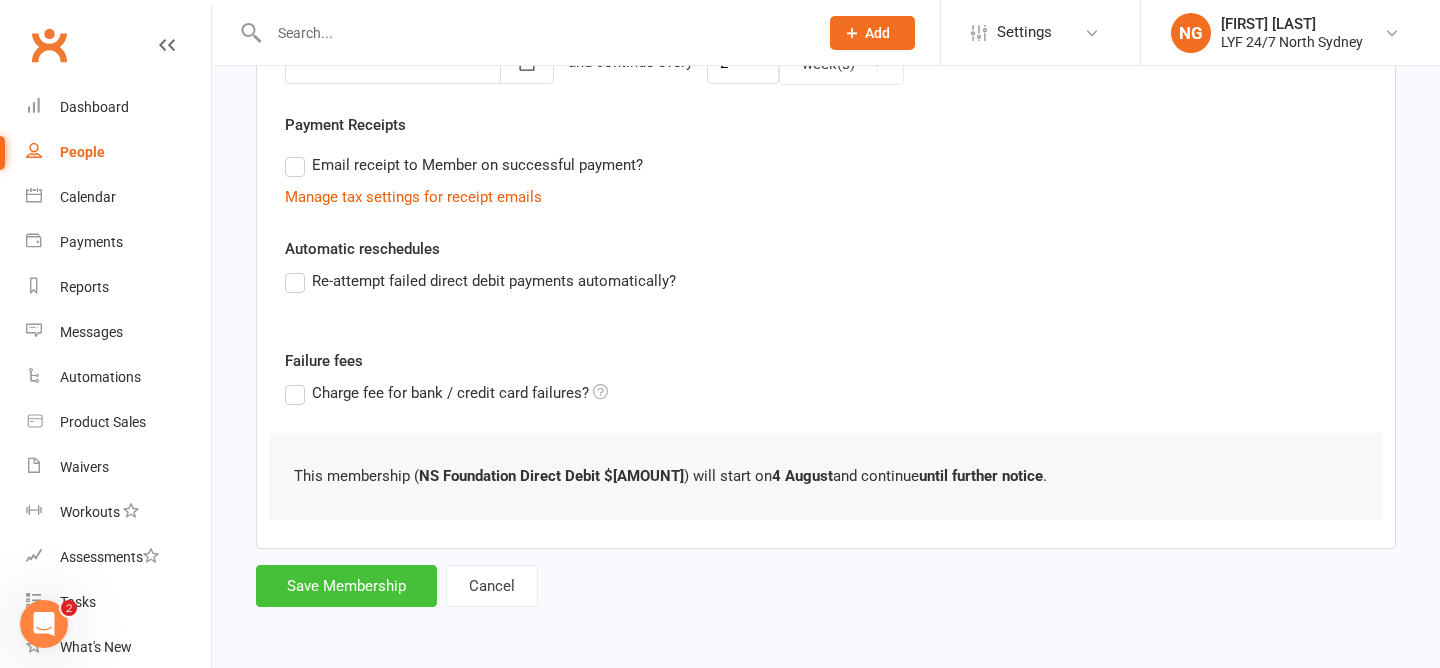 click on "Save Membership" at bounding box center (346, 586) 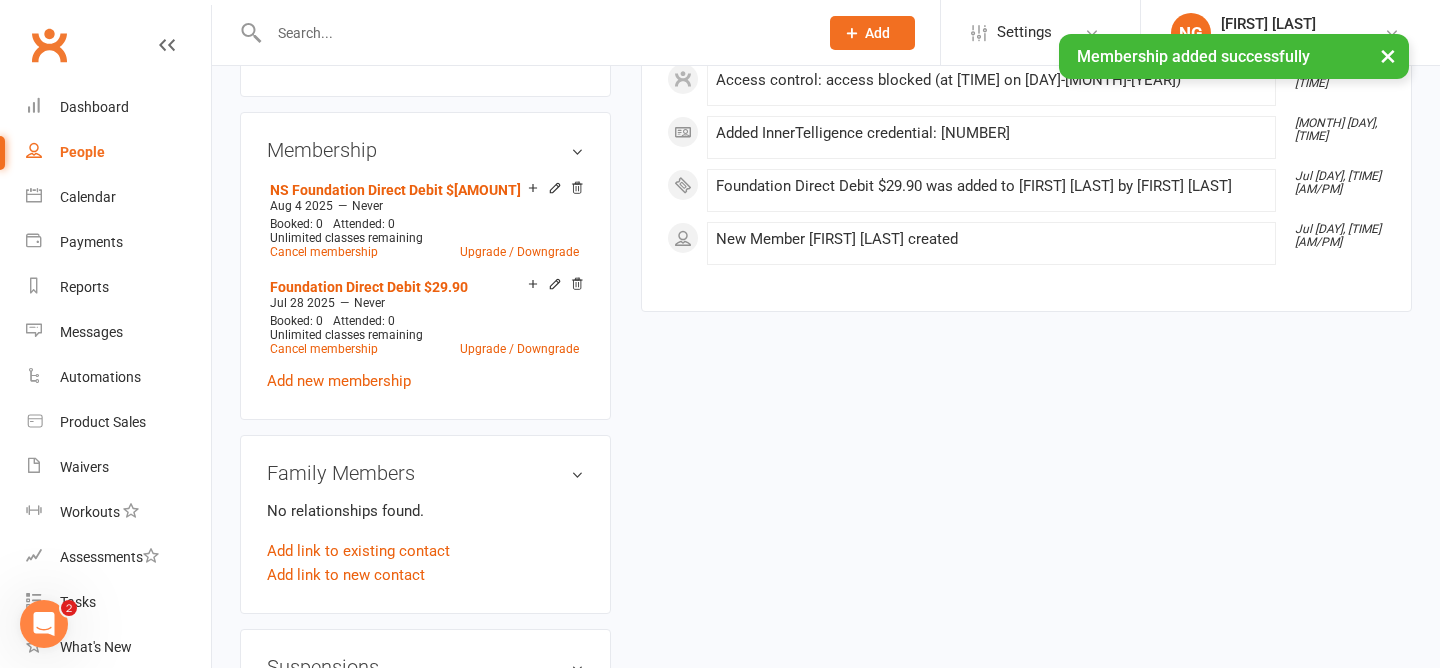 scroll, scrollTop: 719, scrollLeft: 0, axis: vertical 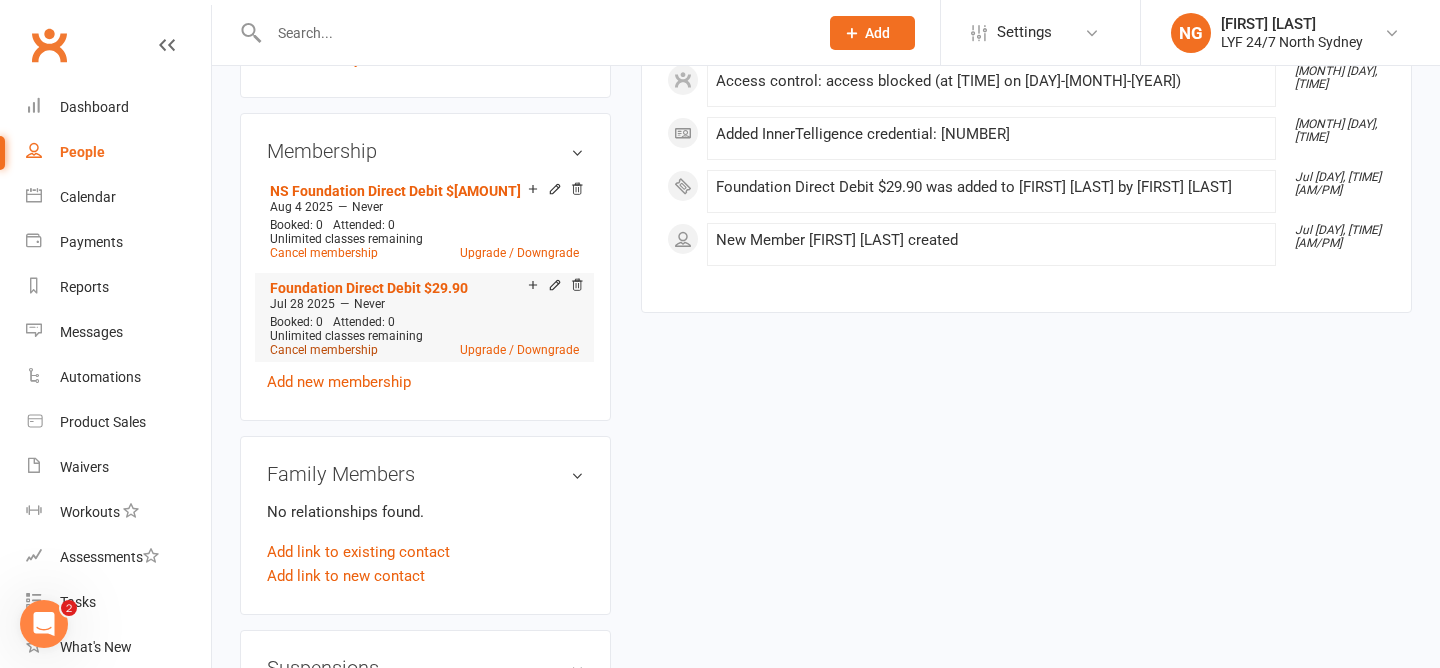 click on "Cancel membership" at bounding box center (324, 350) 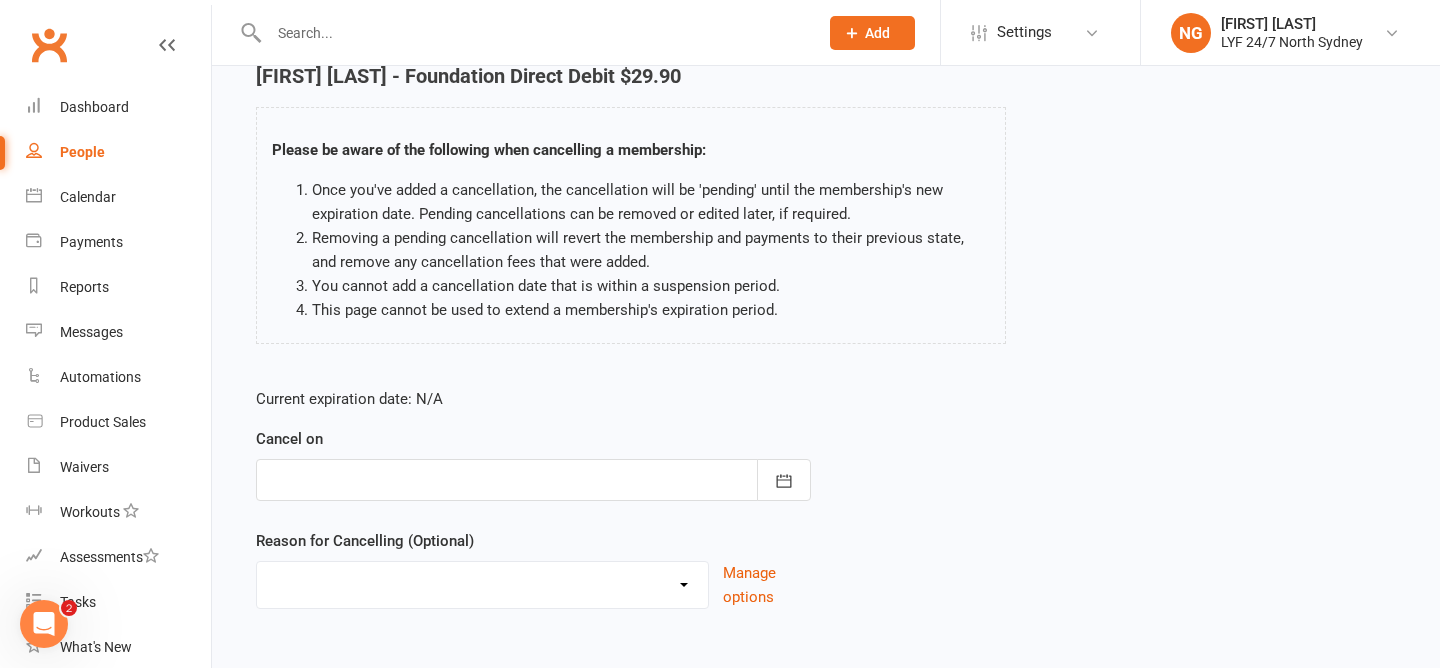 scroll, scrollTop: 196, scrollLeft: 0, axis: vertical 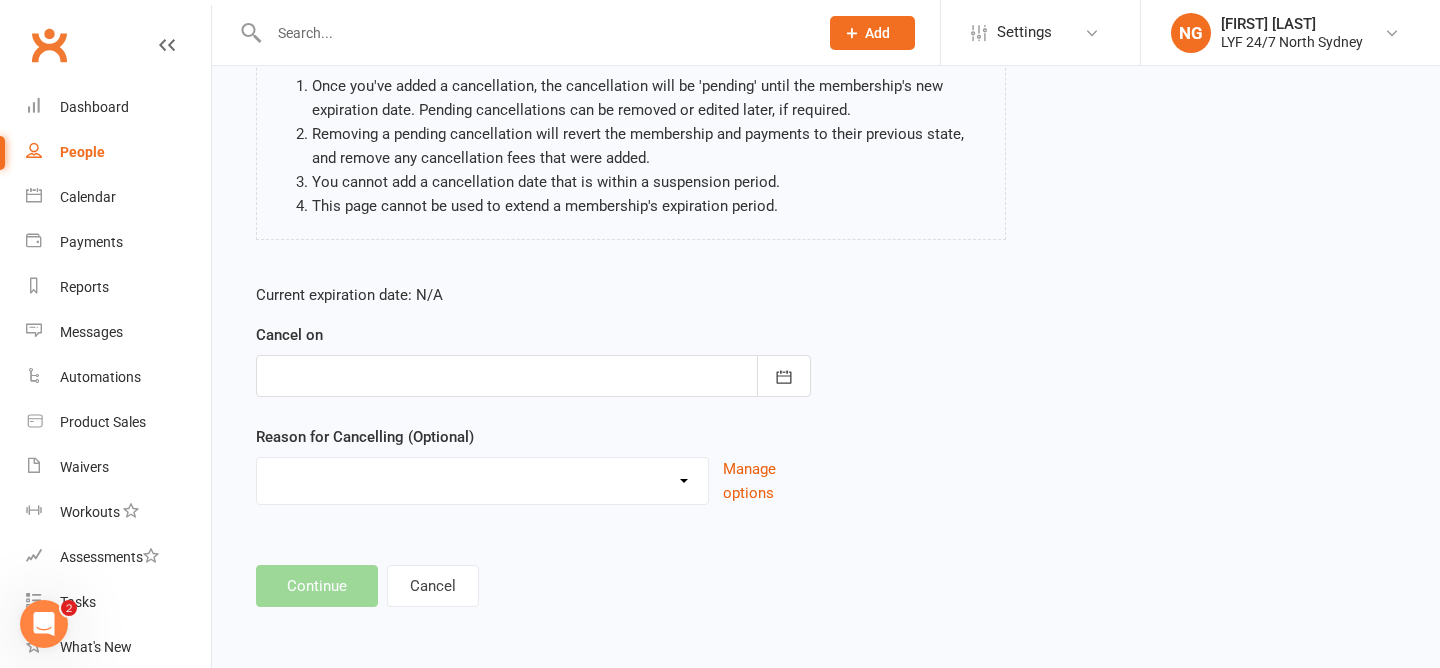 click at bounding box center [533, 376] 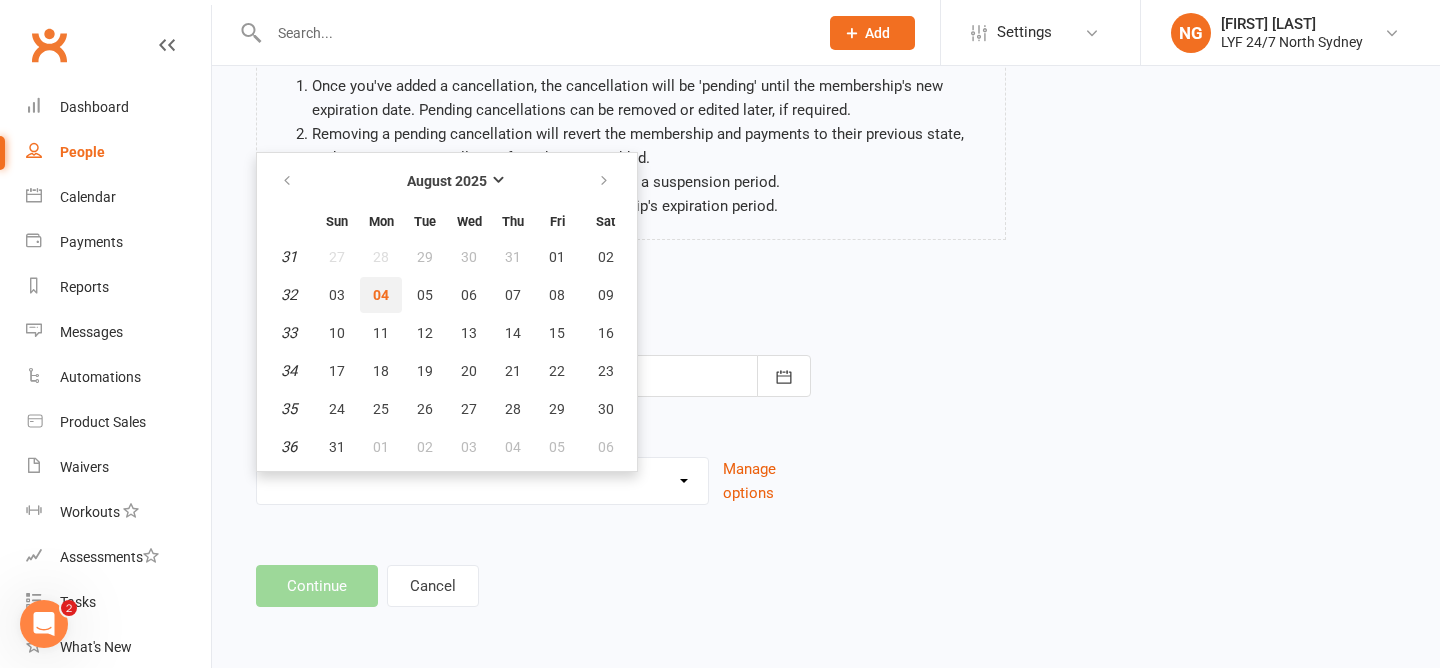 click on "04" at bounding box center (381, 295) 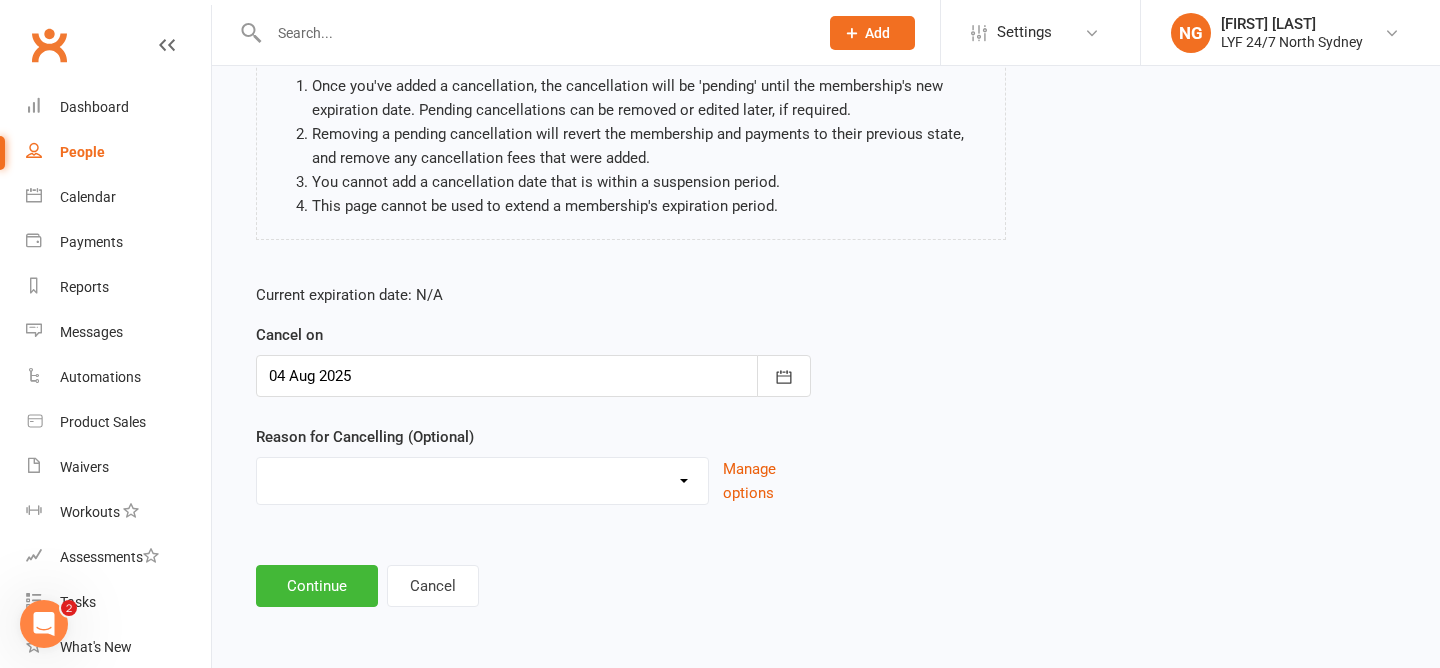 click on "Holiday Injury Stripe Migration Other reason" at bounding box center [482, 478] 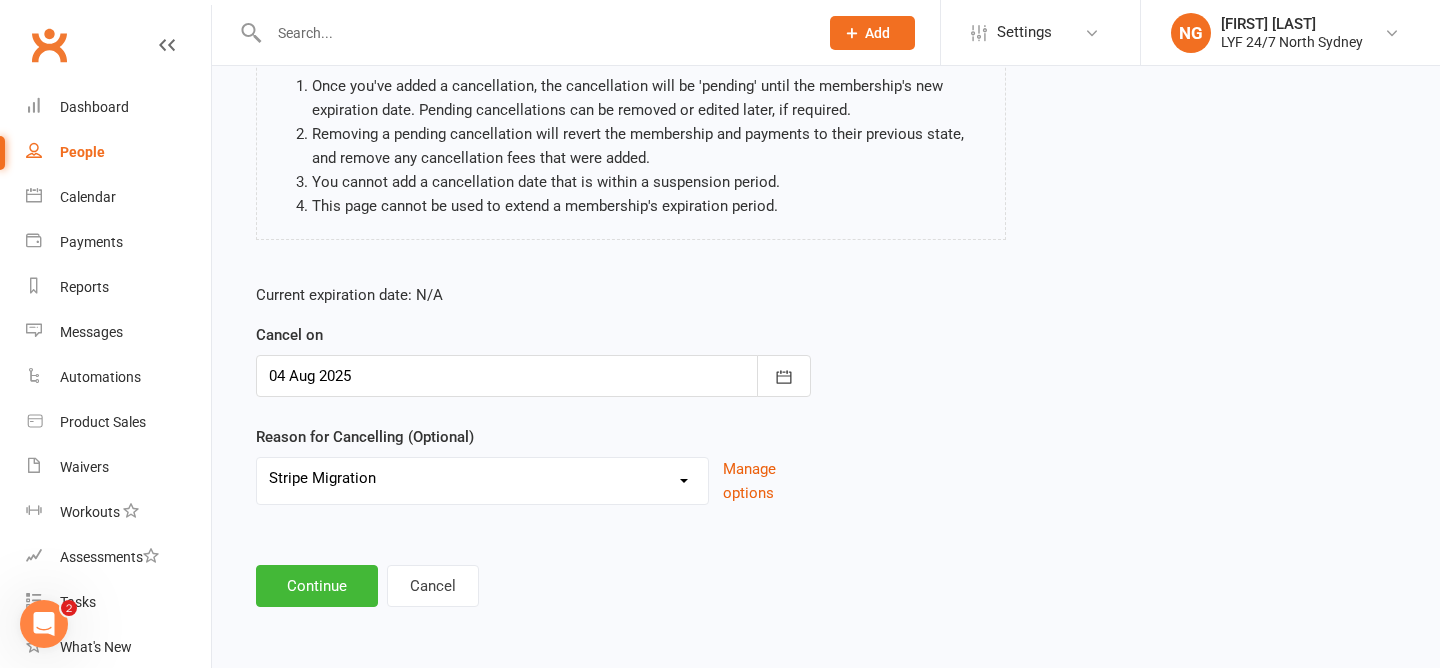 drag, startPoint x: 560, startPoint y: 473, endPoint x: 561, endPoint y: 560, distance: 87.005745 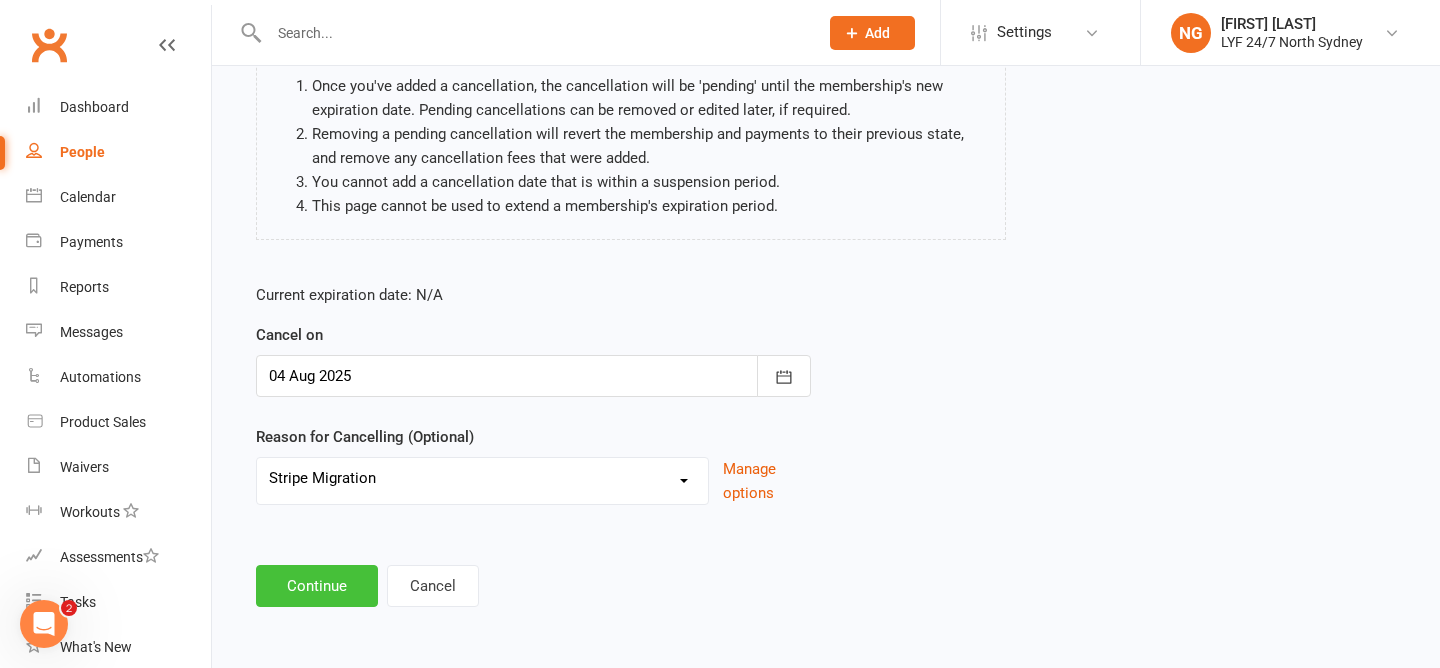 click on "Continue" at bounding box center [317, 586] 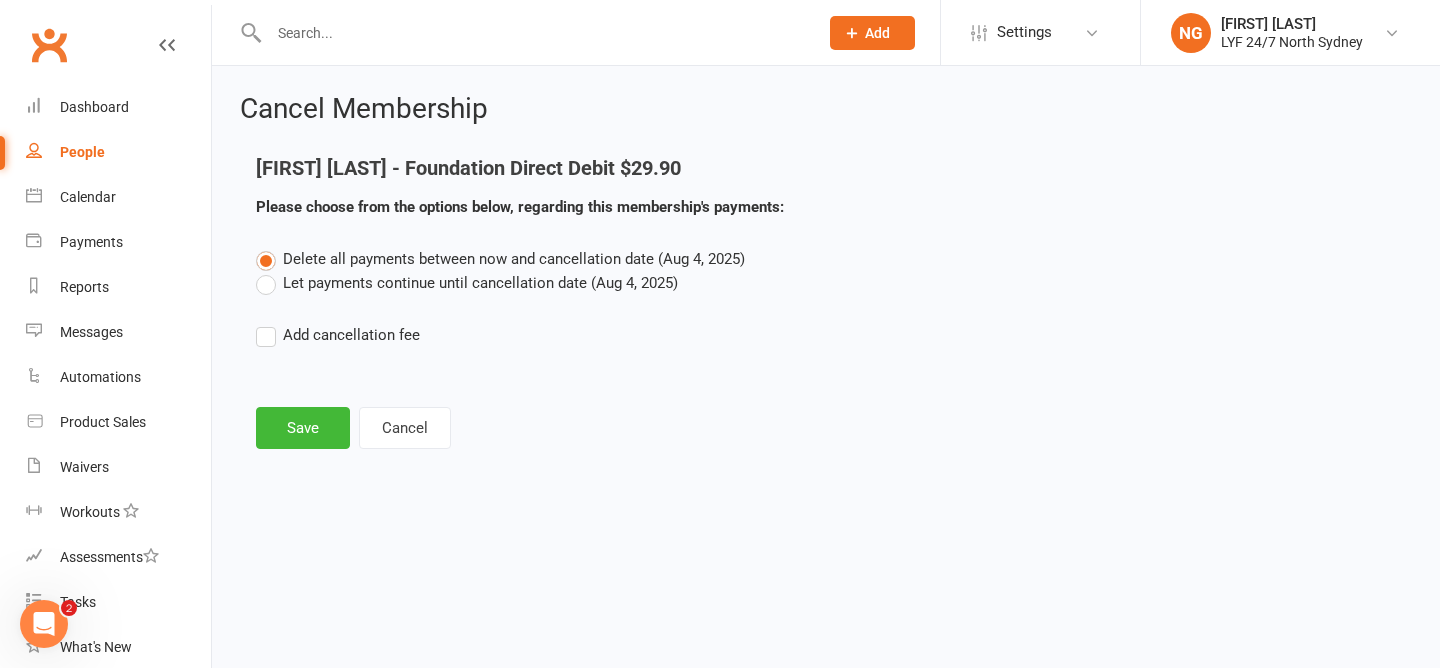 scroll, scrollTop: 0, scrollLeft: 0, axis: both 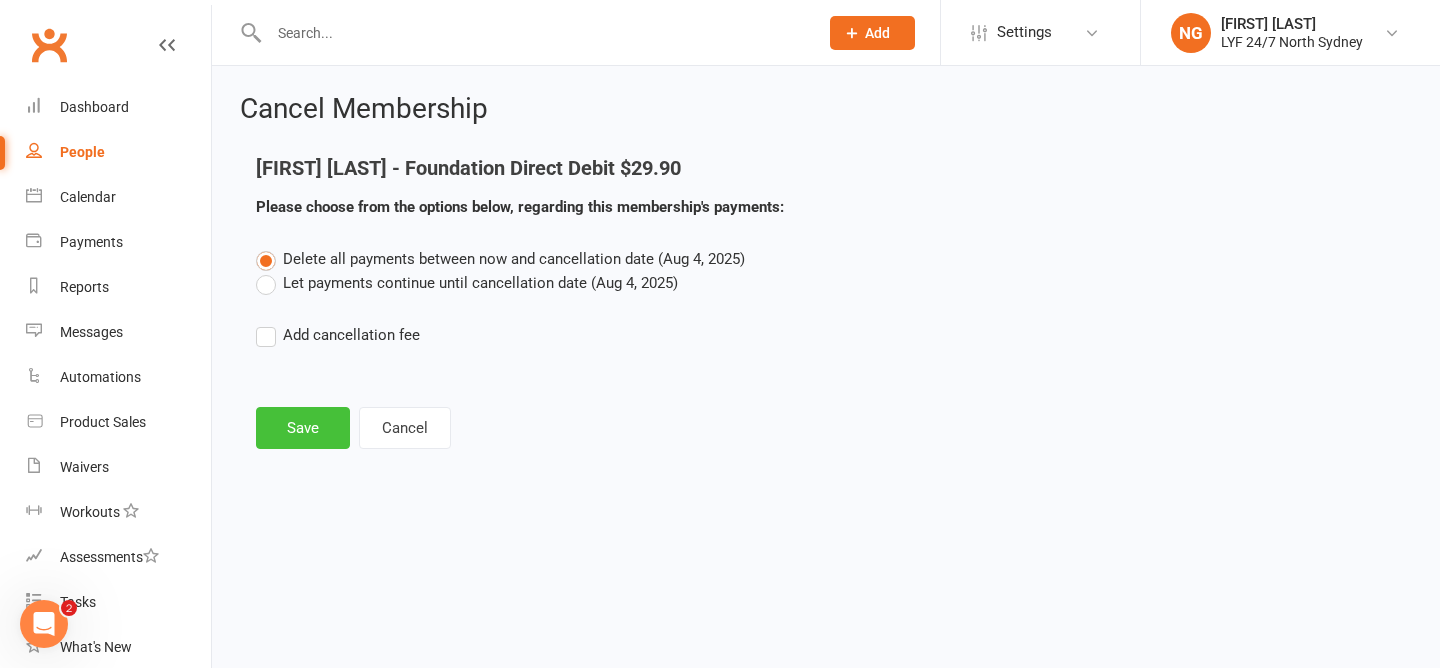 click on "Save" at bounding box center (303, 428) 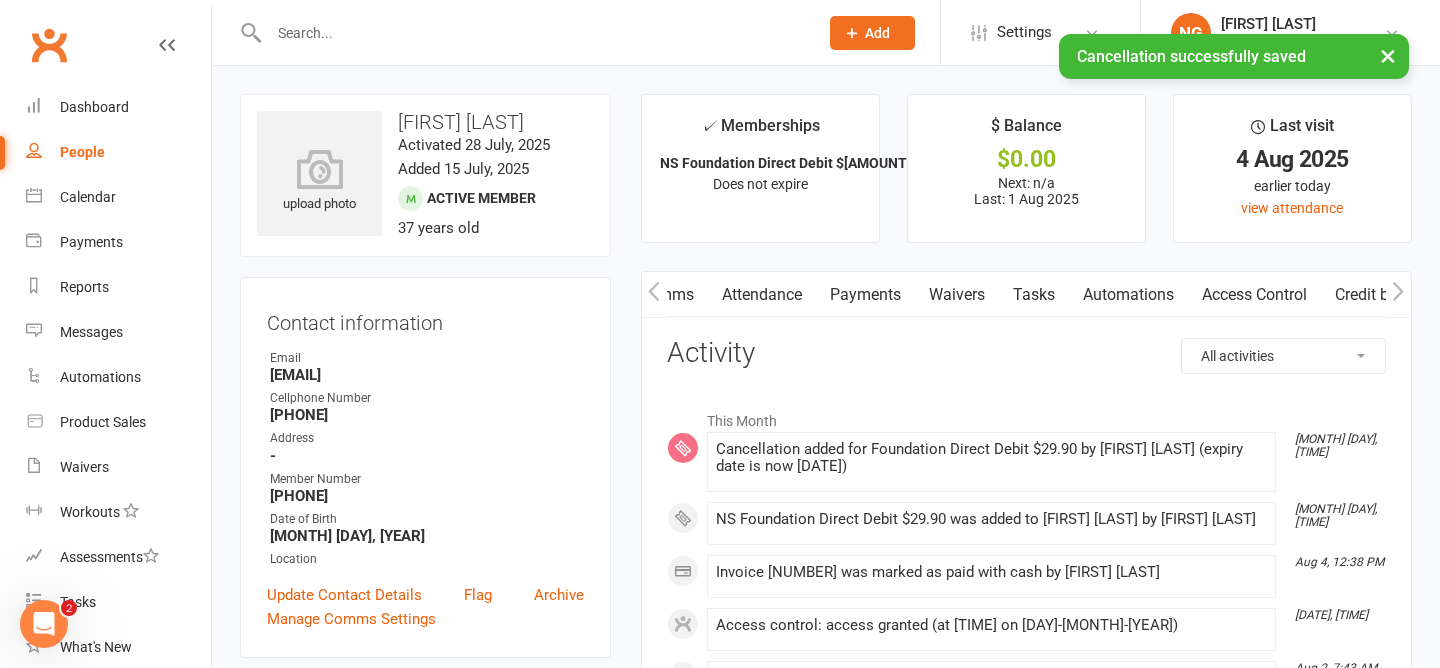 scroll, scrollTop: 0, scrollLeft: 0, axis: both 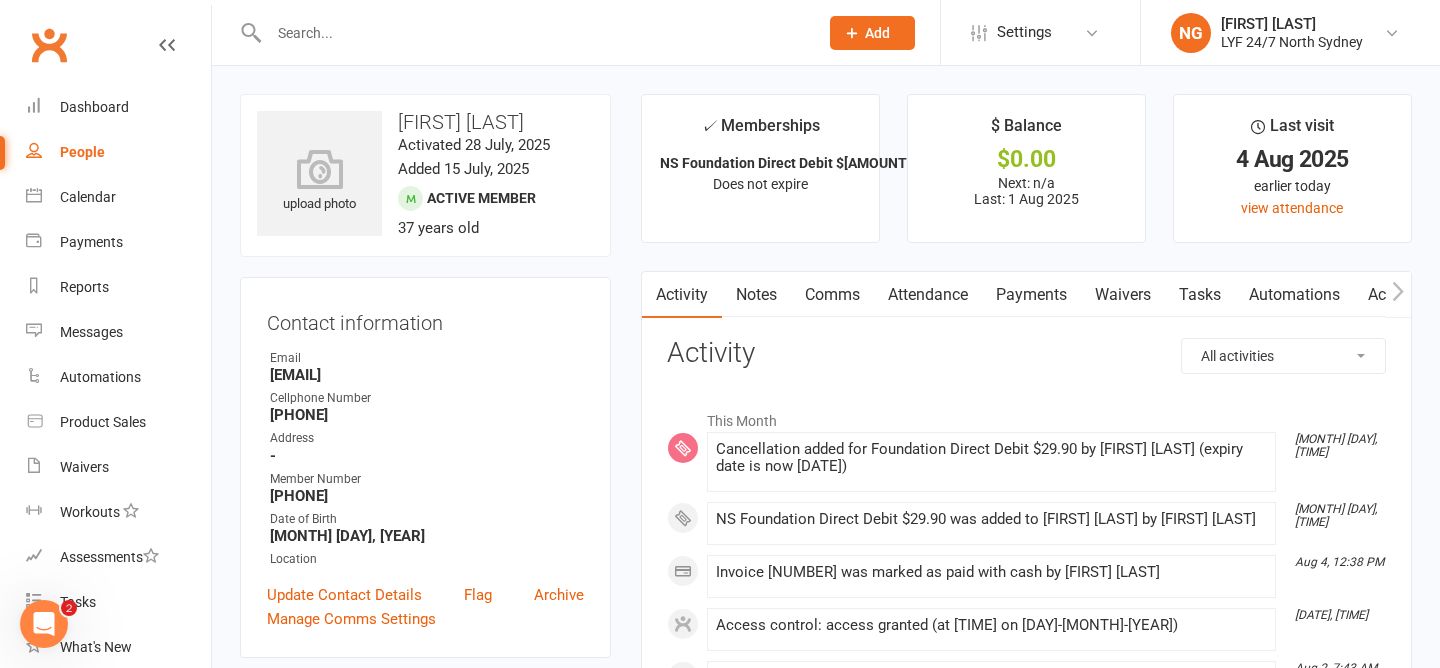 click at bounding box center (533, 33) 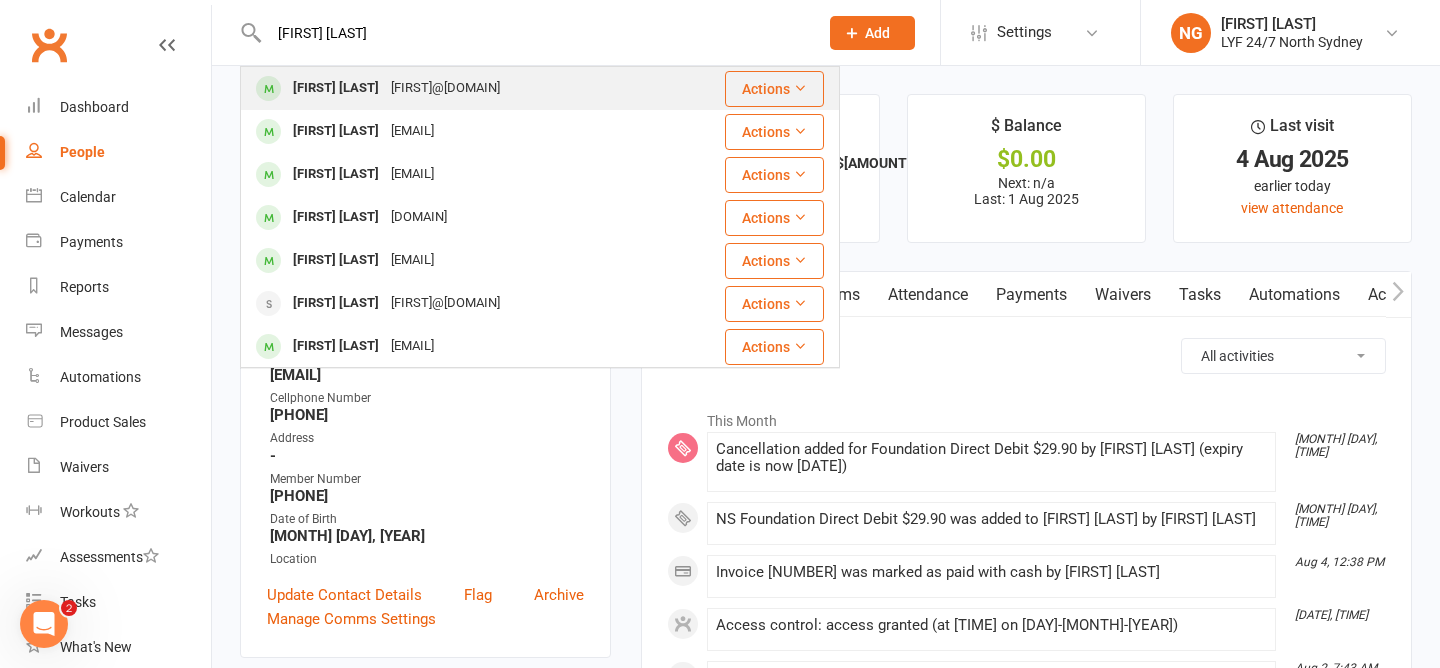 type on "[FIRST] [LAST]" 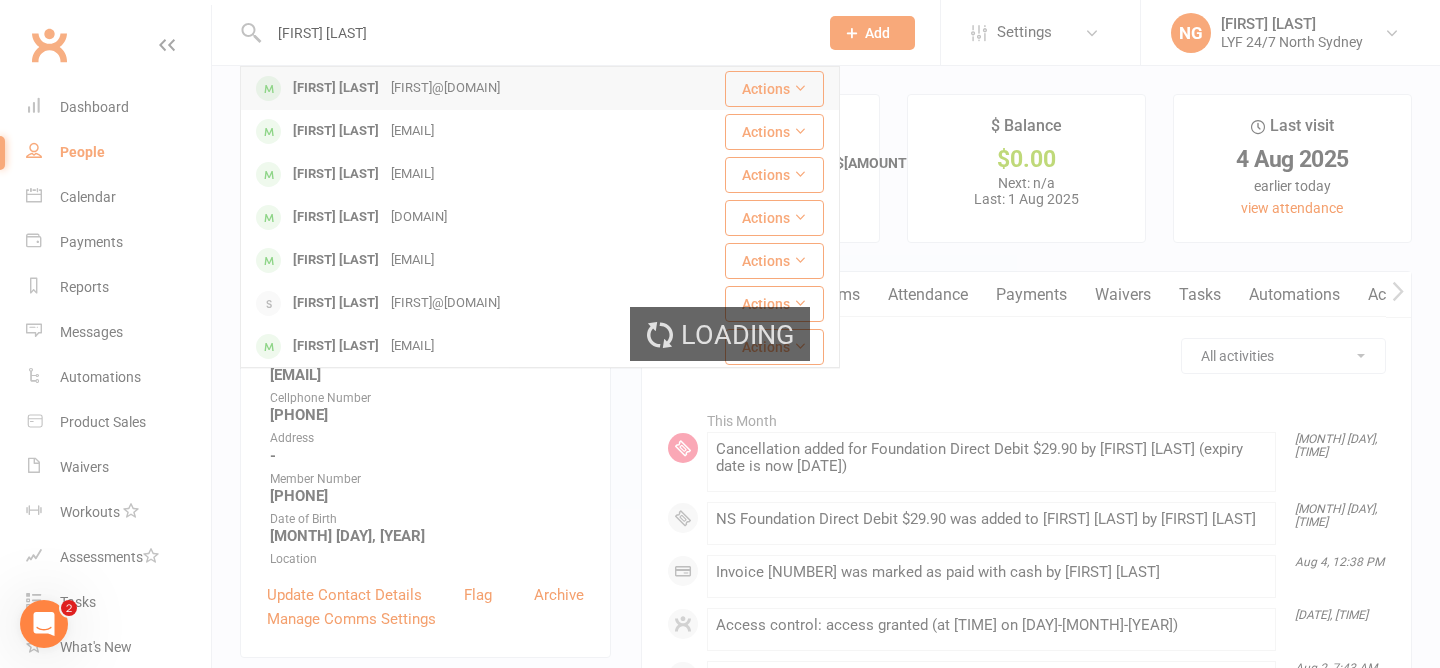 type 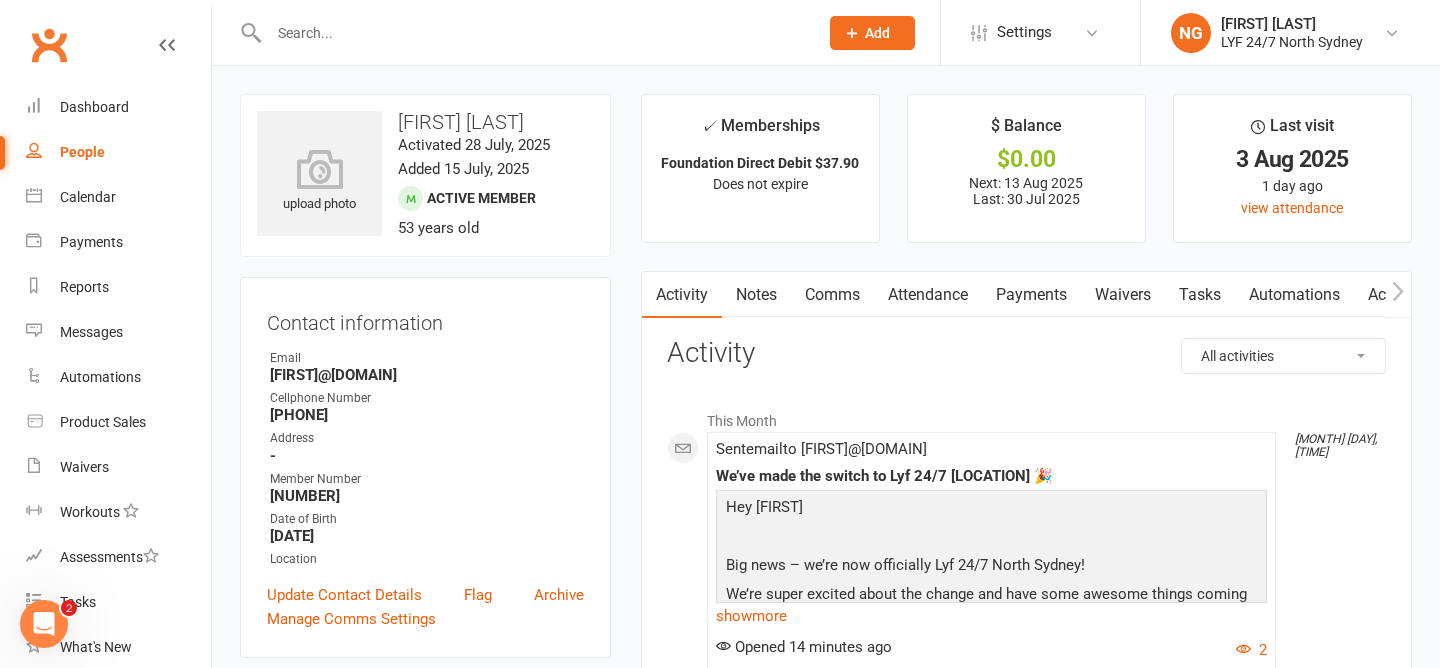click on "Payments" at bounding box center [1031, 295] 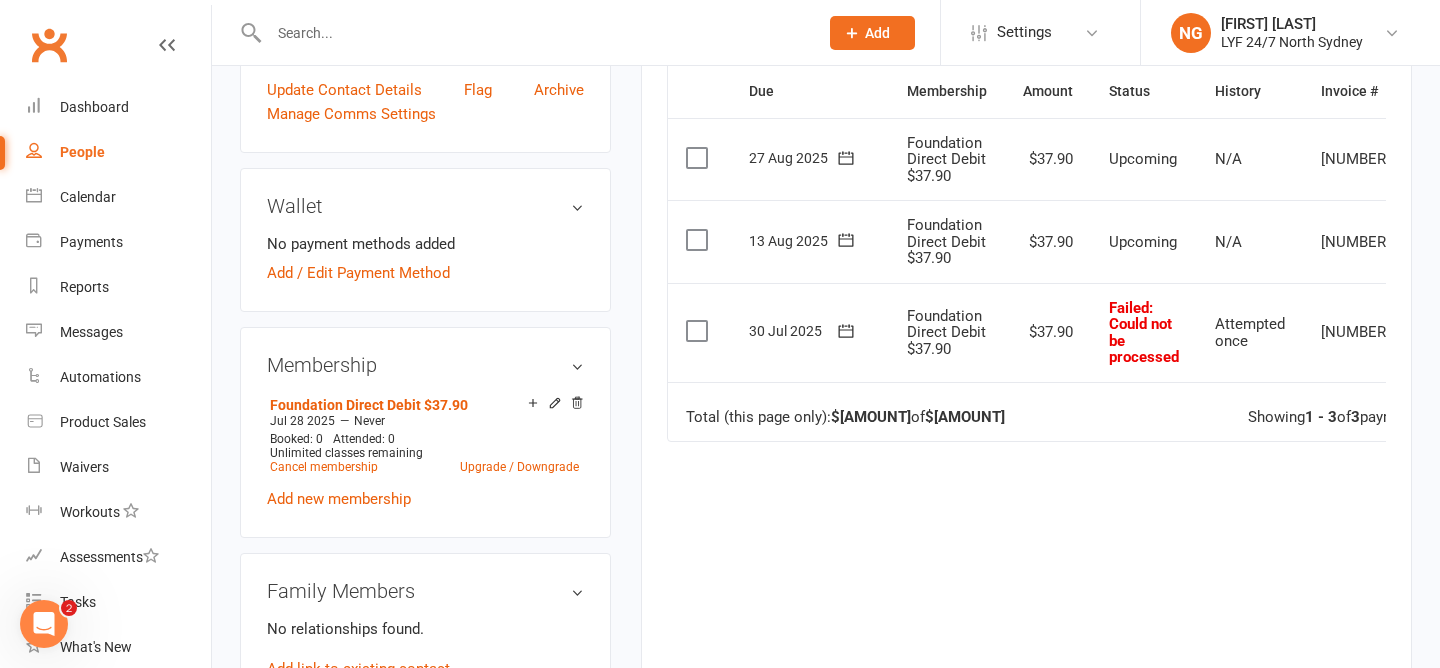 scroll, scrollTop: 0, scrollLeft: 0, axis: both 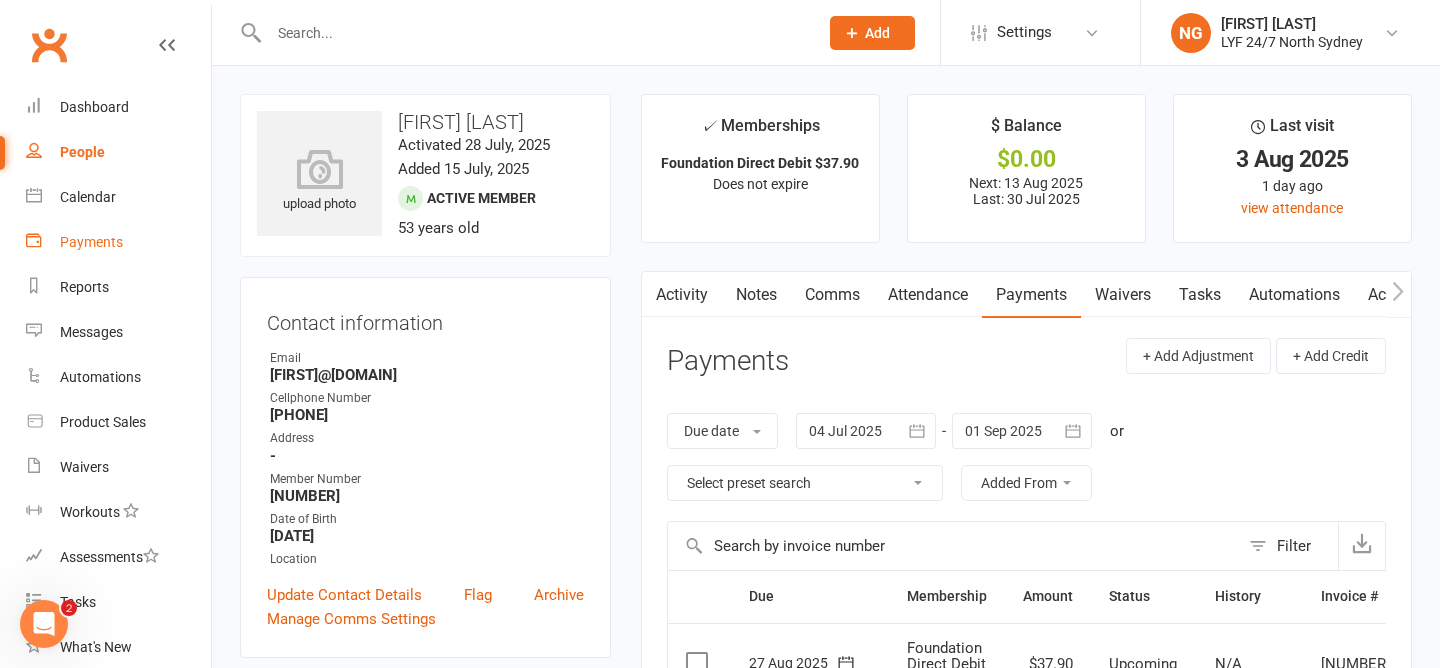 click on "Payments" at bounding box center [91, 242] 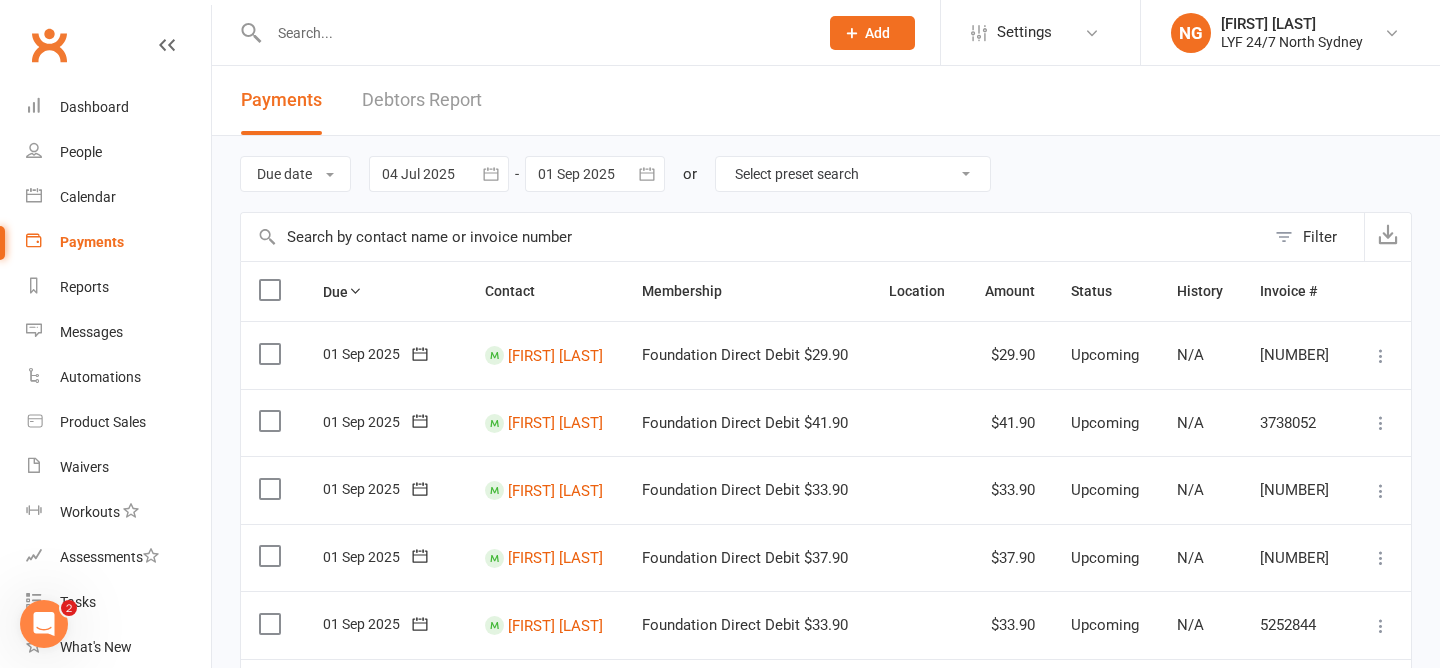click on "Select preset search All failures All skipped payments All pending payments Successful payments (last 14 days)  Successful payments (last 30 days) Successful payments (last 90 days)" at bounding box center (853, 174) 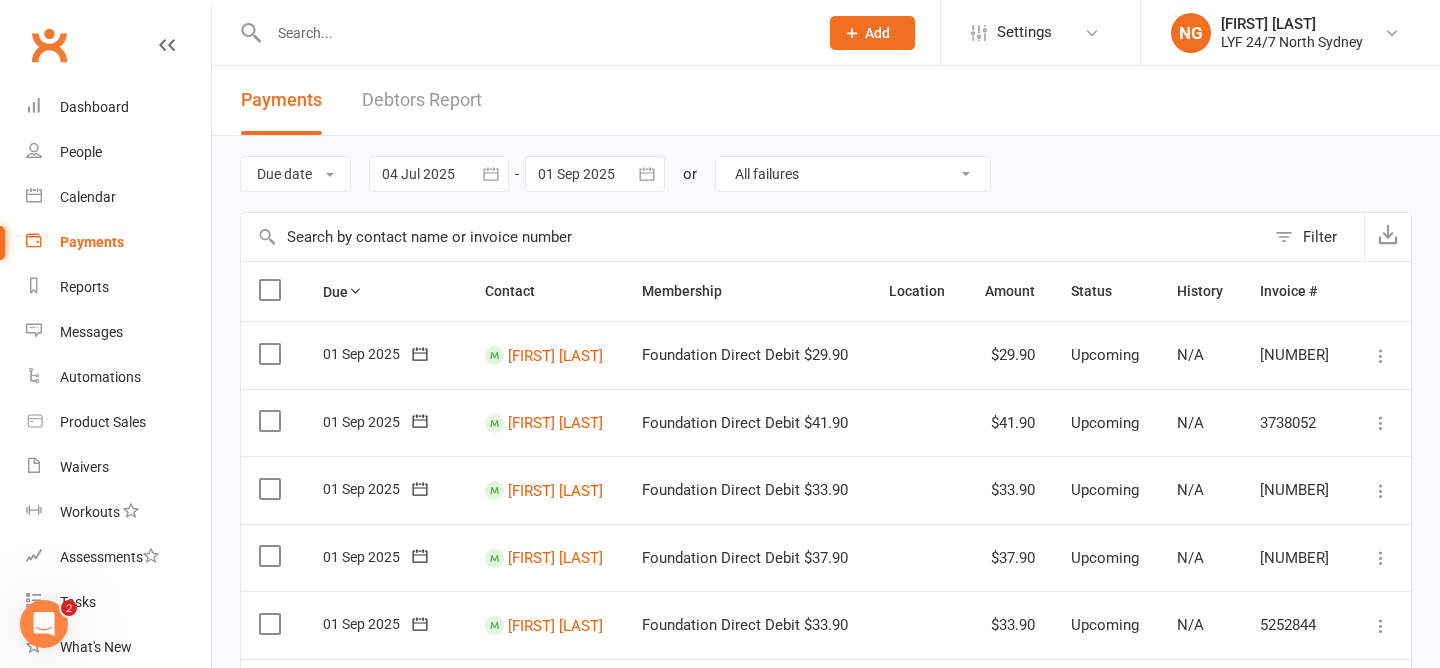 type 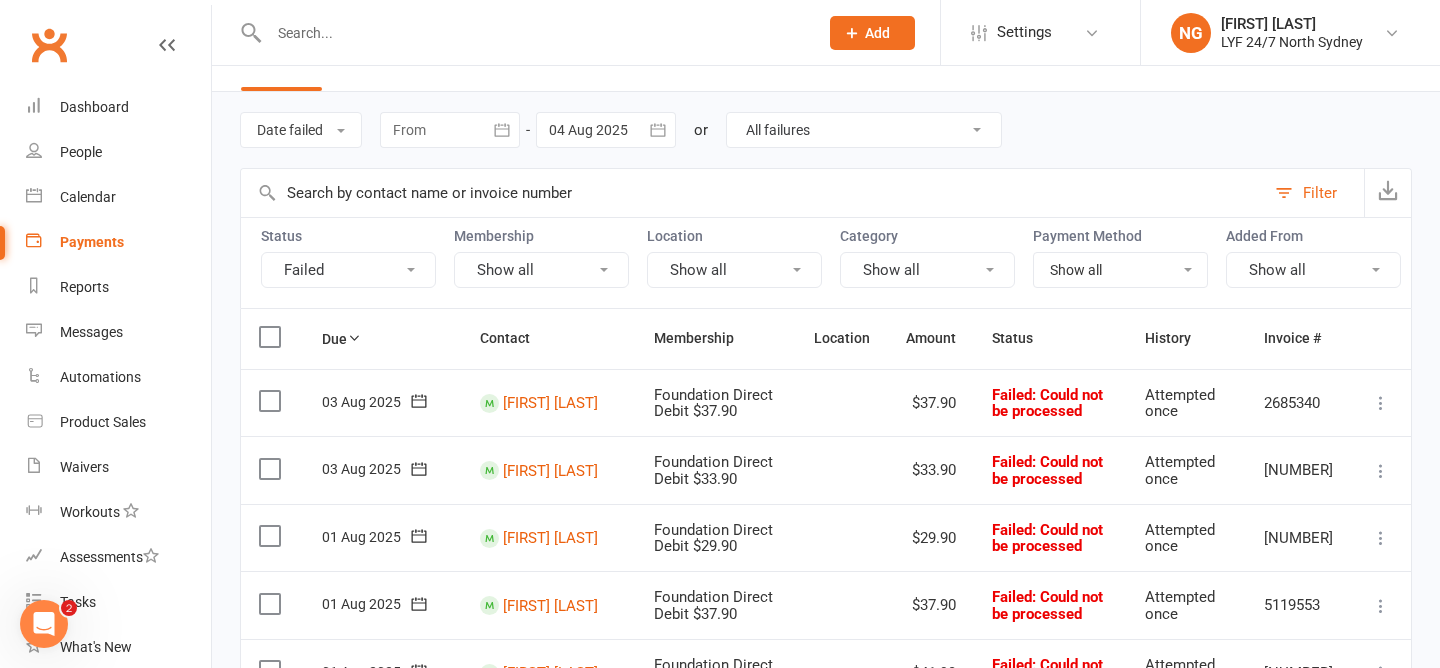 scroll, scrollTop: 0, scrollLeft: 0, axis: both 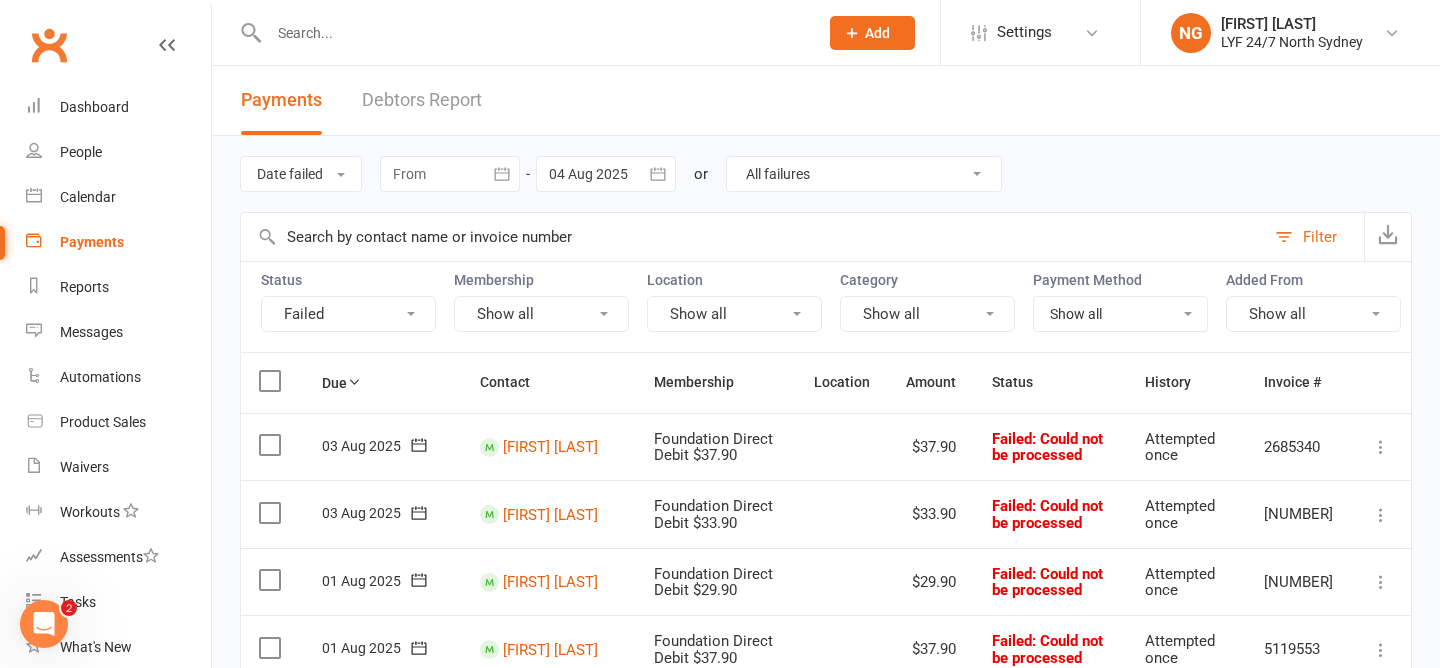 drag, startPoint x: 1102, startPoint y: 142, endPoint x: 1296, endPoint y: 146, distance: 194.04123 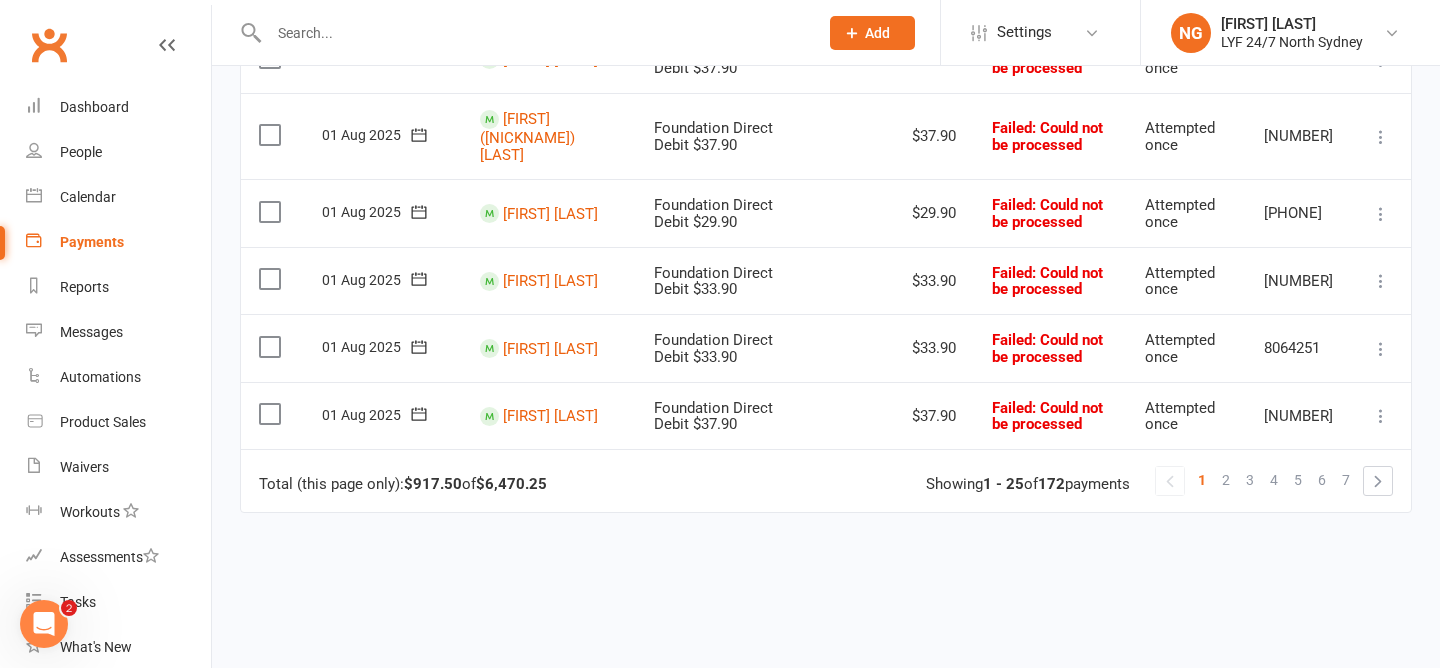 scroll, scrollTop: 1672, scrollLeft: 0, axis: vertical 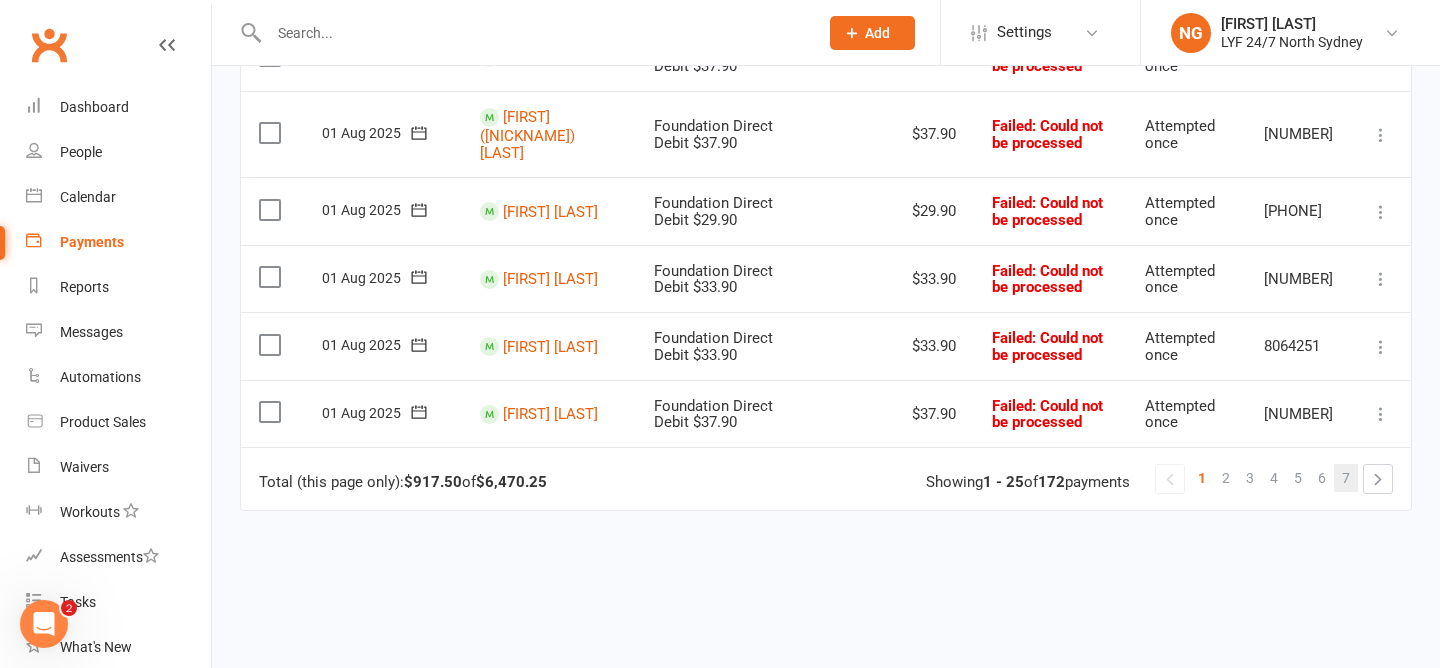 click on "7" at bounding box center [1346, 478] 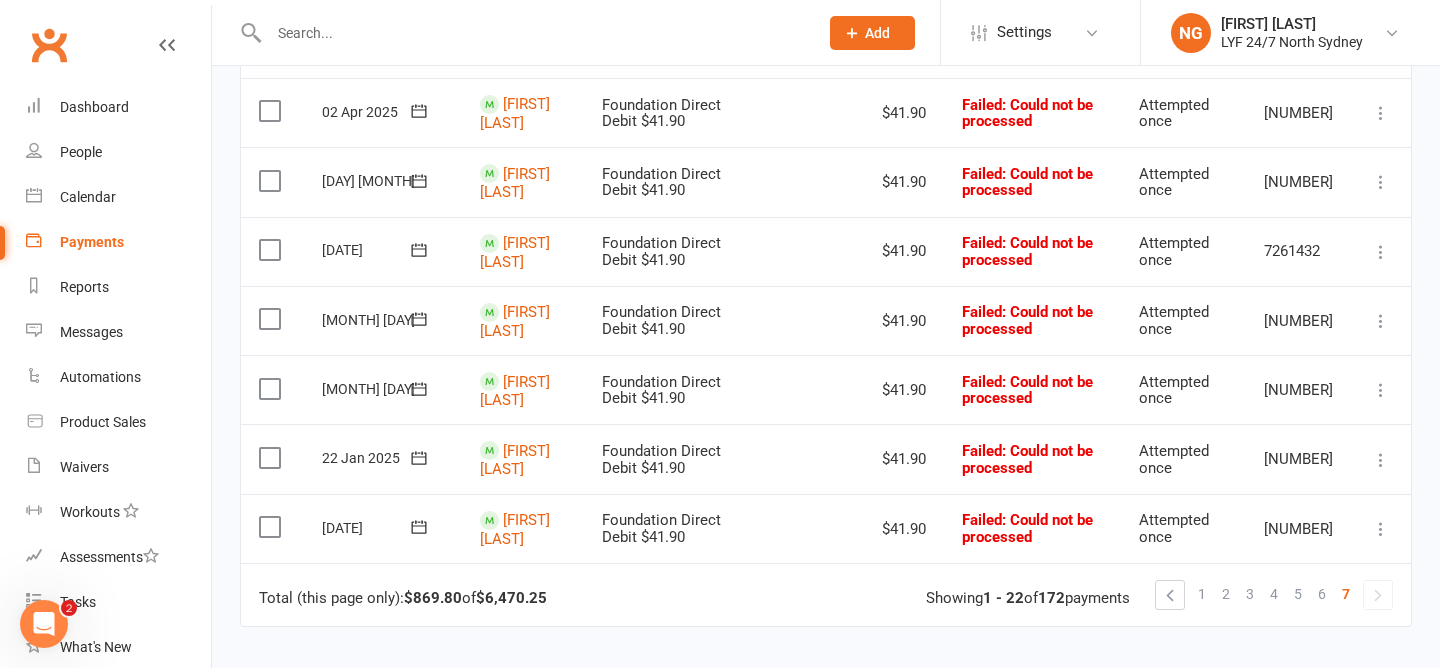 scroll, scrollTop: 1377, scrollLeft: 0, axis: vertical 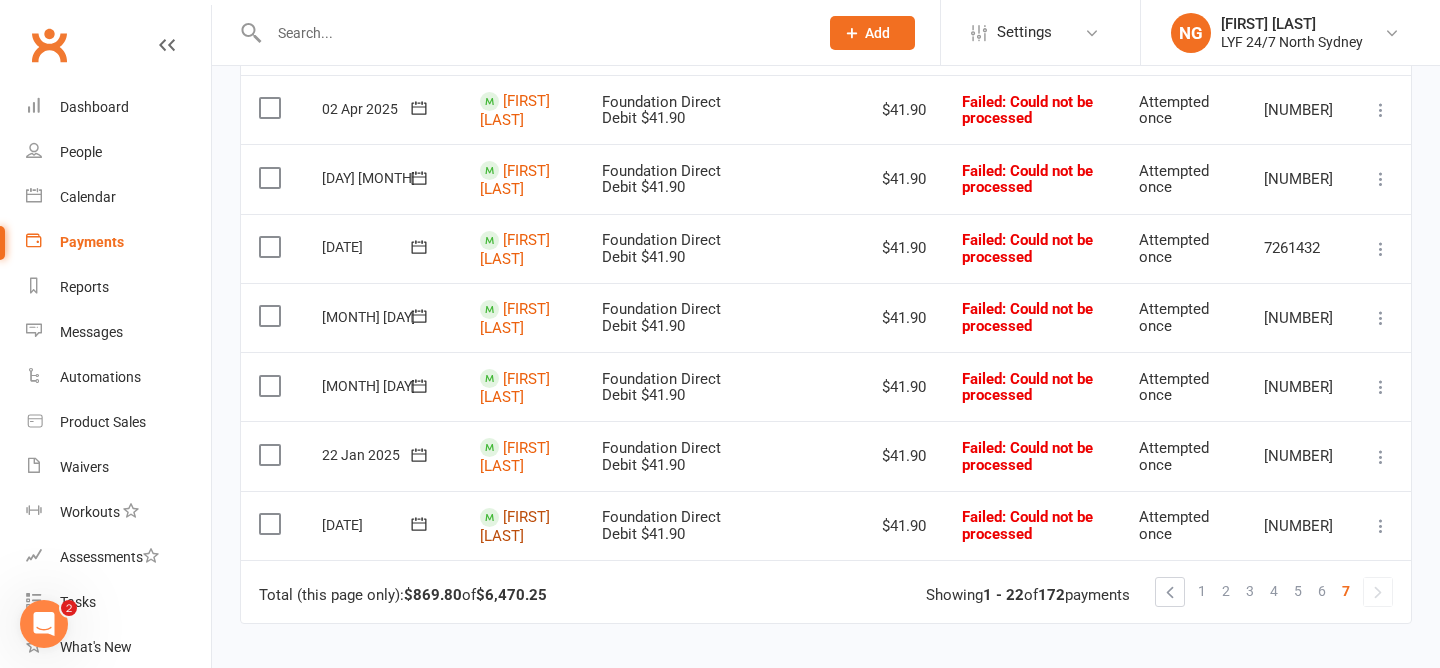 click on "[FIRST] [LAST]" at bounding box center (515, -444) 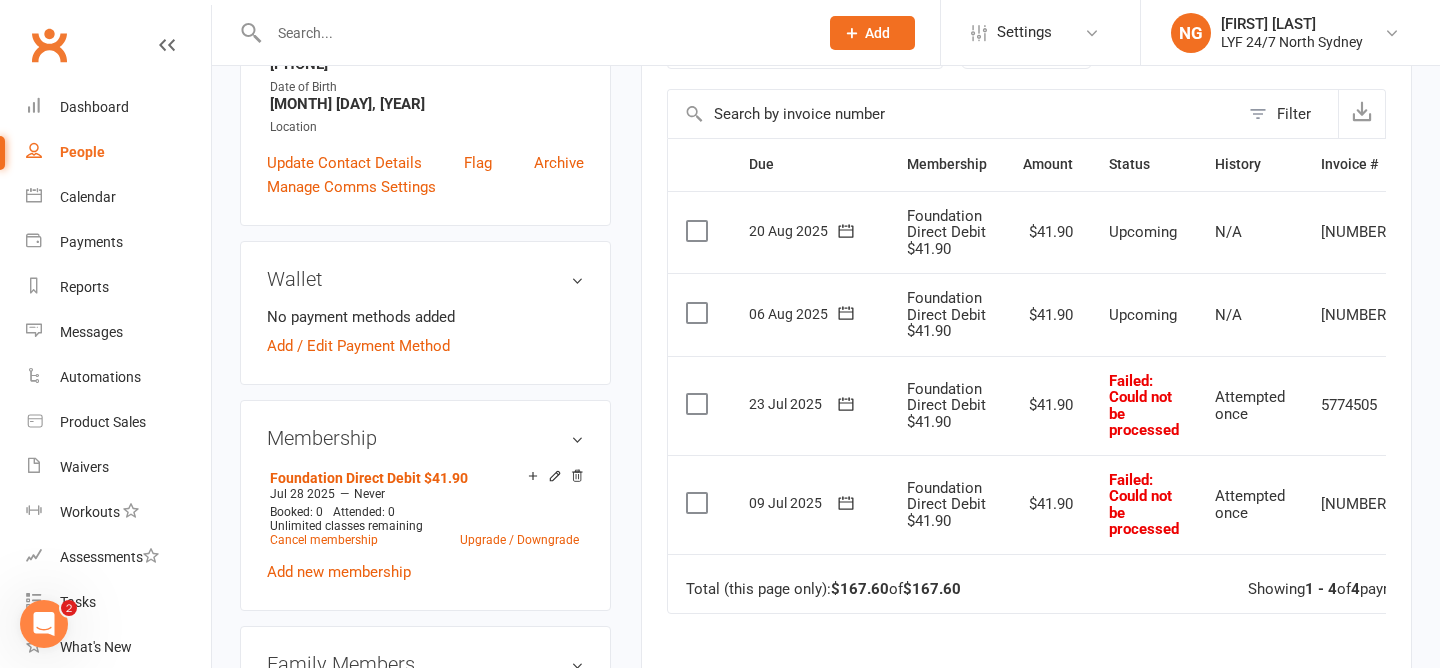 scroll, scrollTop: 431, scrollLeft: 0, axis: vertical 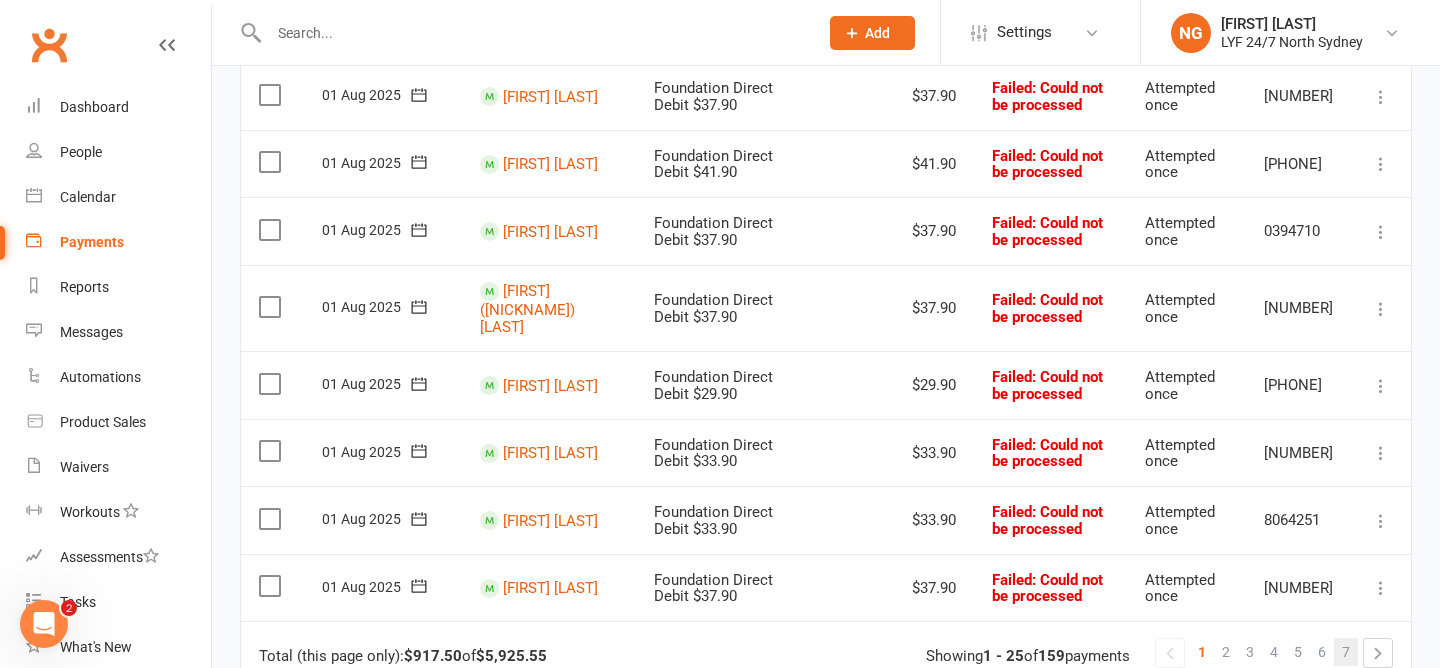 click on "7" at bounding box center [1346, 652] 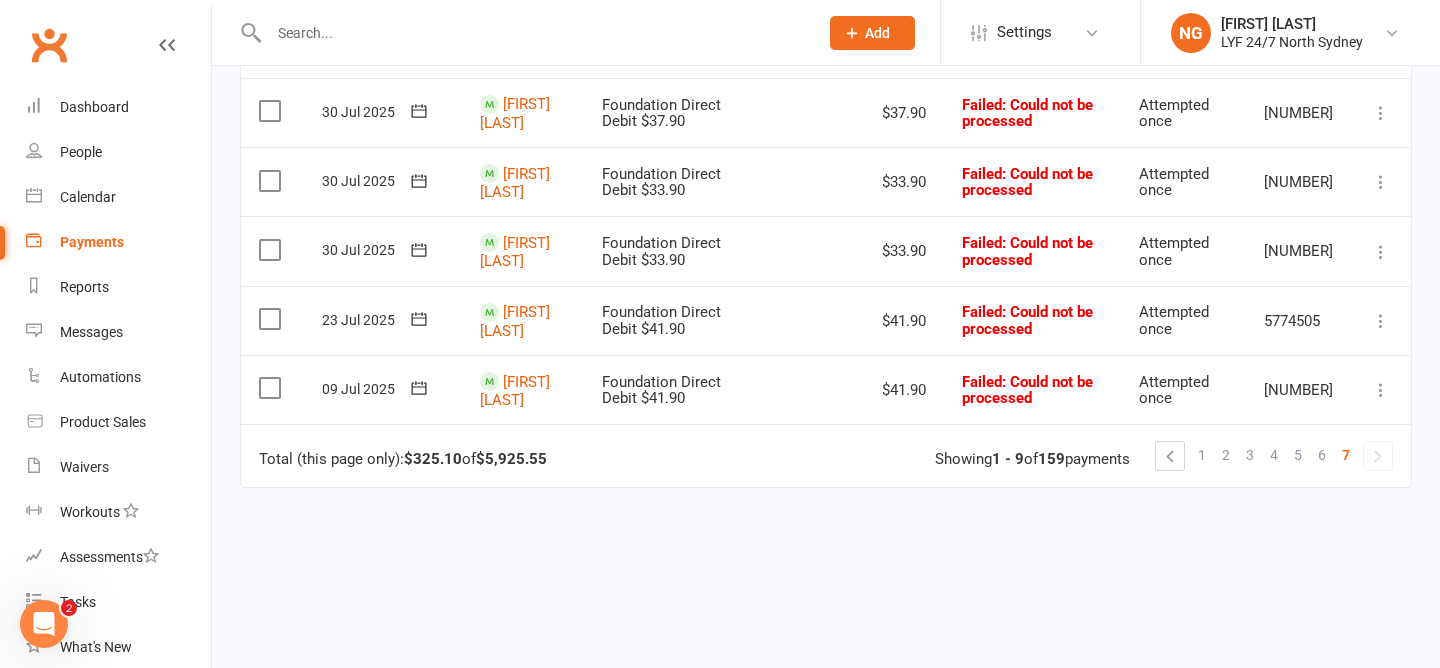scroll, scrollTop: 651, scrollLeft: 0, axis: vertical 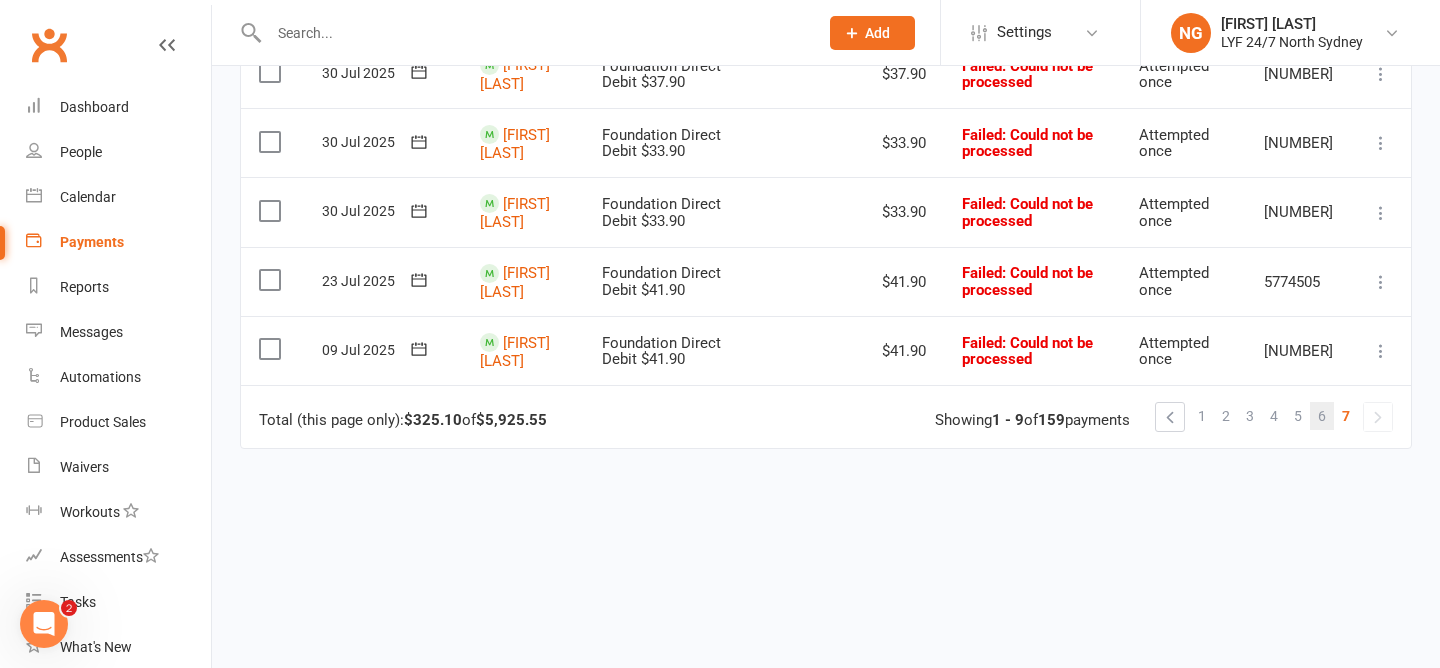 click on "6" at bounding box center [1322, 416] 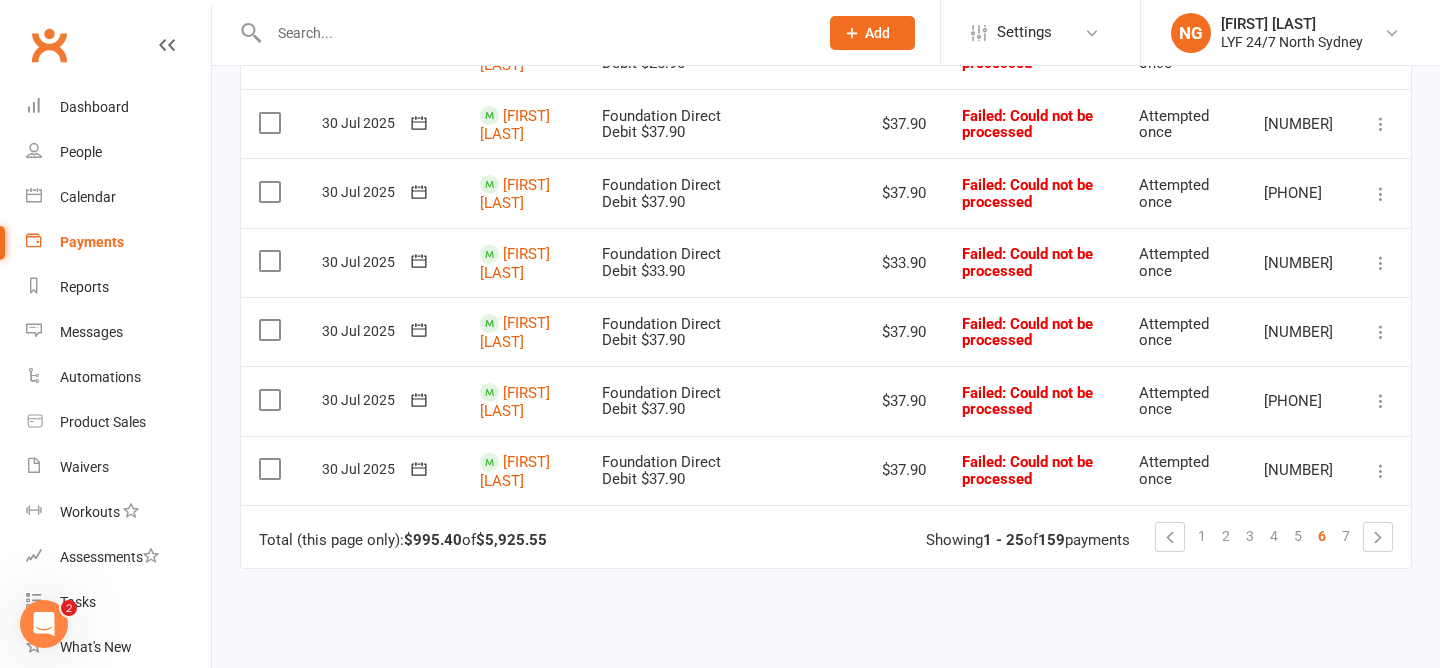 scroll, scrollTop: 1655, scrollLeft: 0, axis: vertical 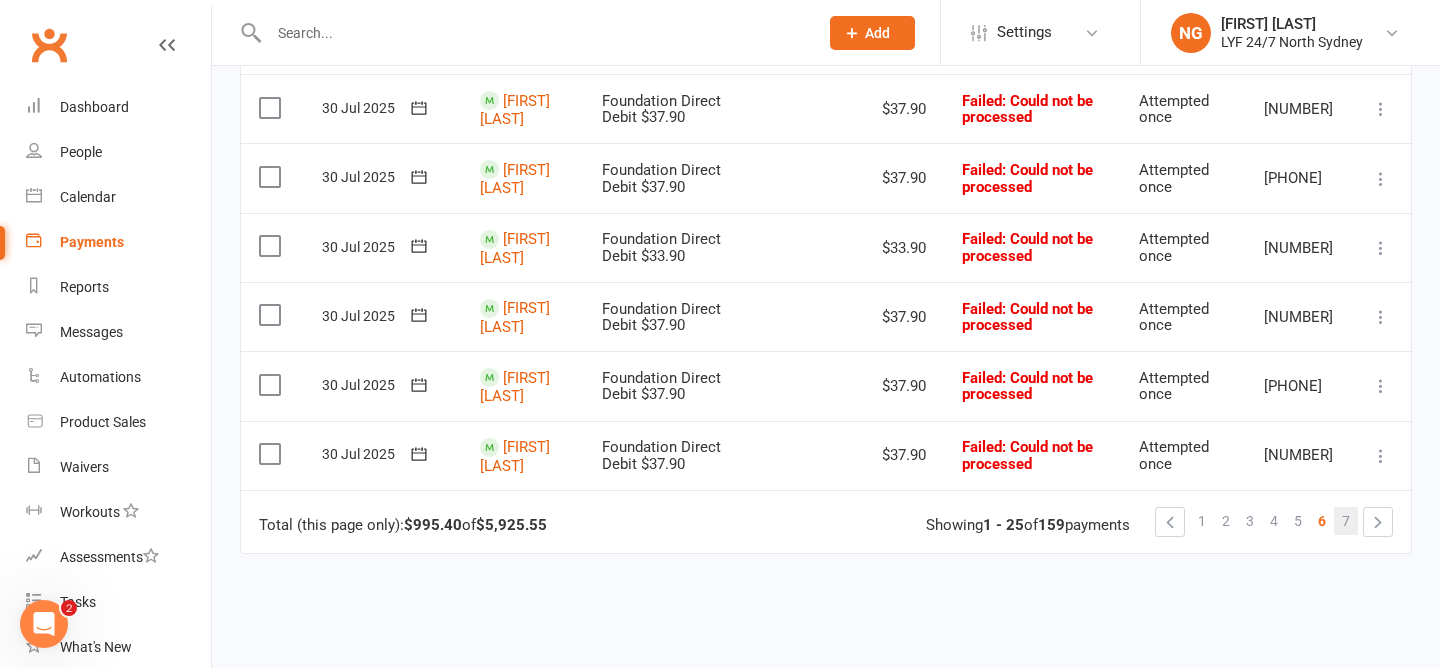 click on "7" at bounding box center (1346, 521) 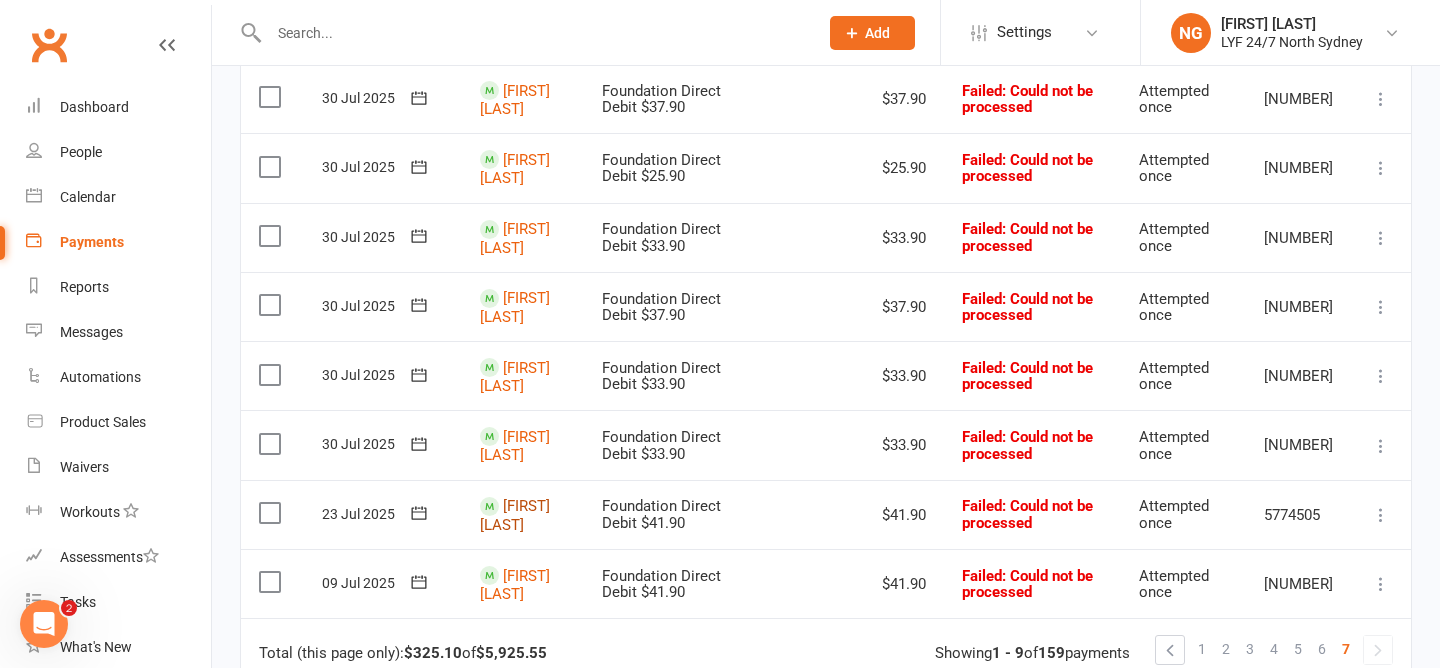 scroll, scrollTop: 430, scrollLeft: 0, axis: vertical 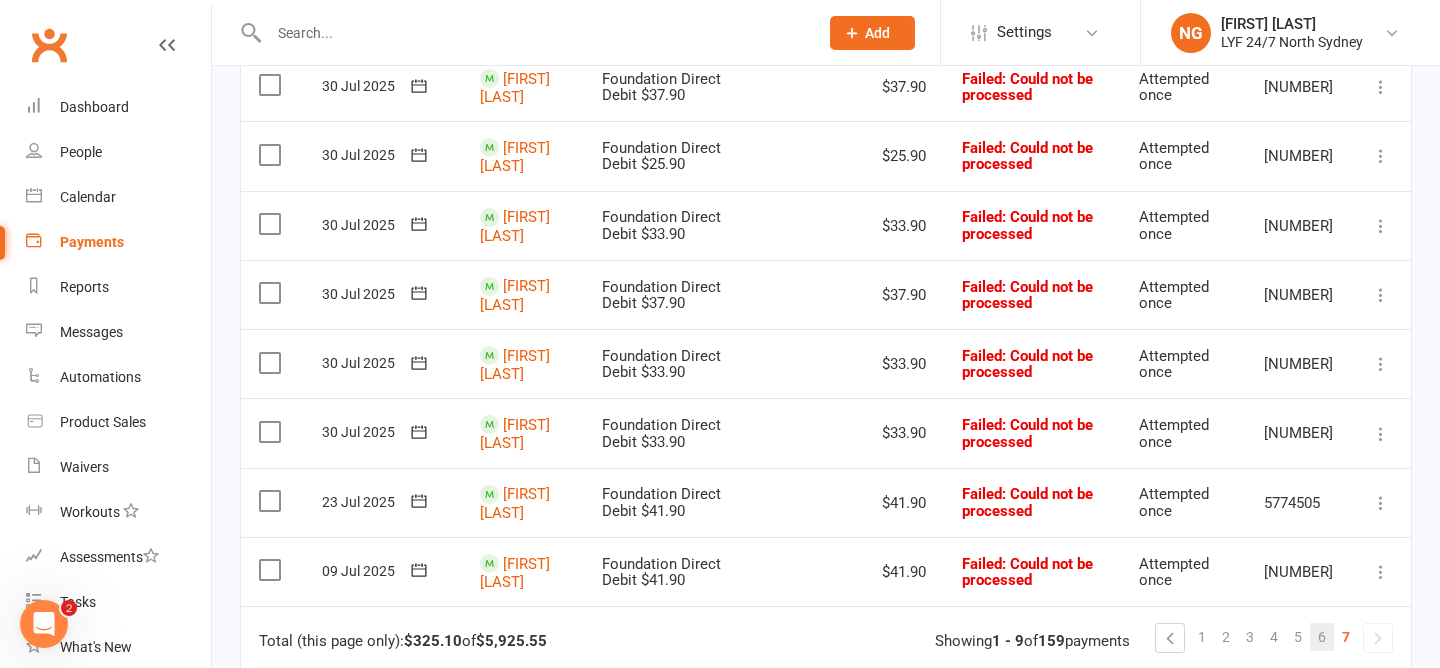 click on "6" at bounding box center (1322, 637) 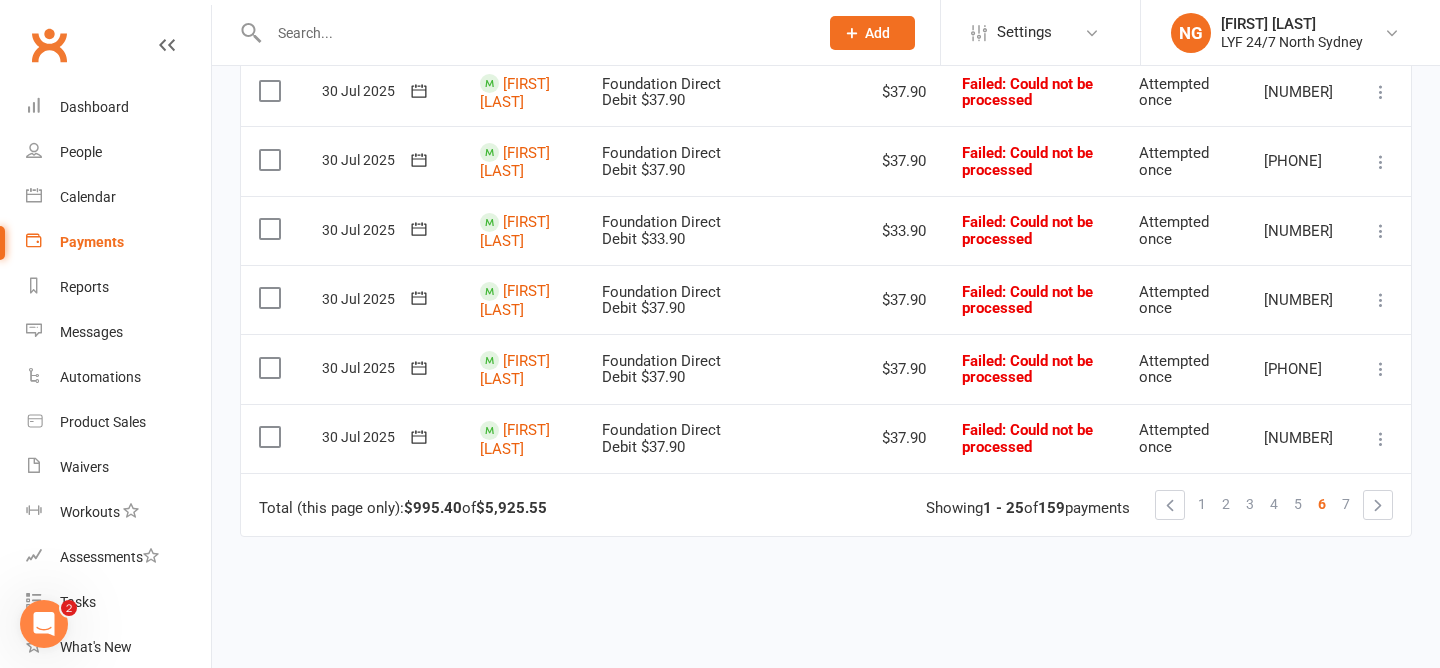 scroll, scrollTop: 1699, scrollLeft: 0, axis: vertical 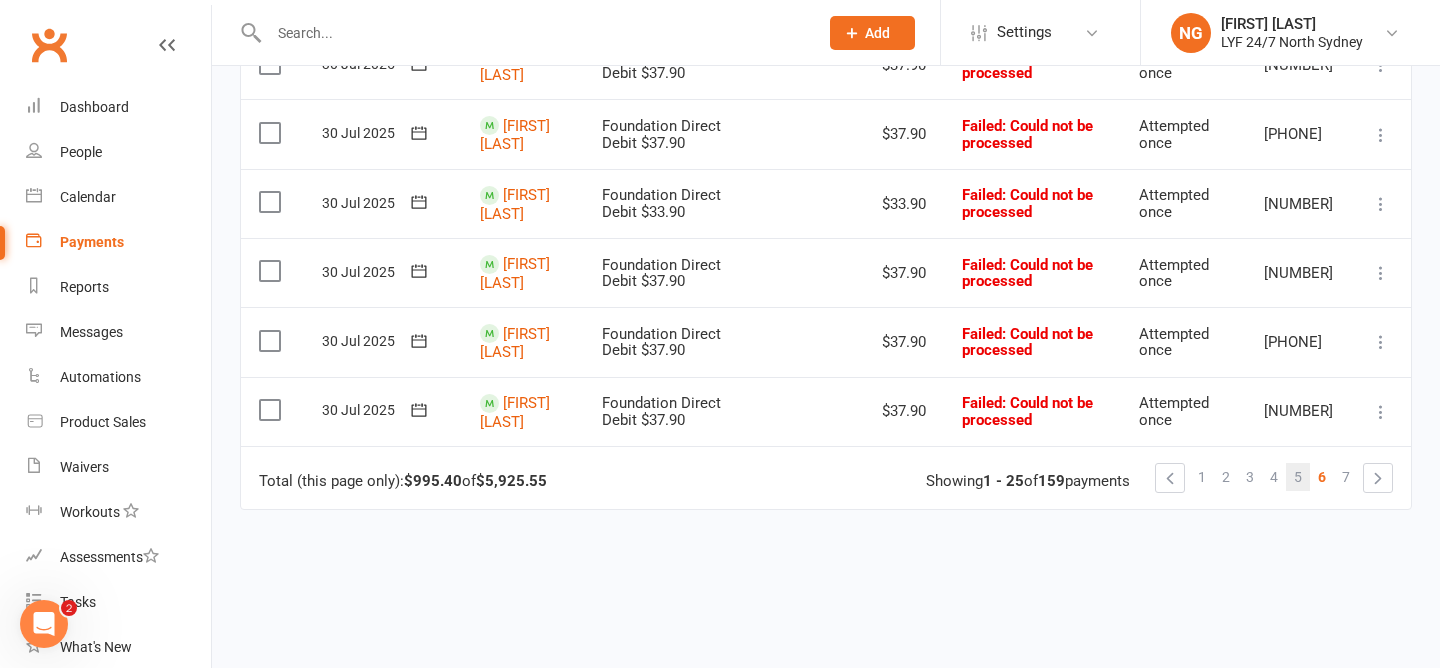 click on "5" at bounding box center [1298, 477] 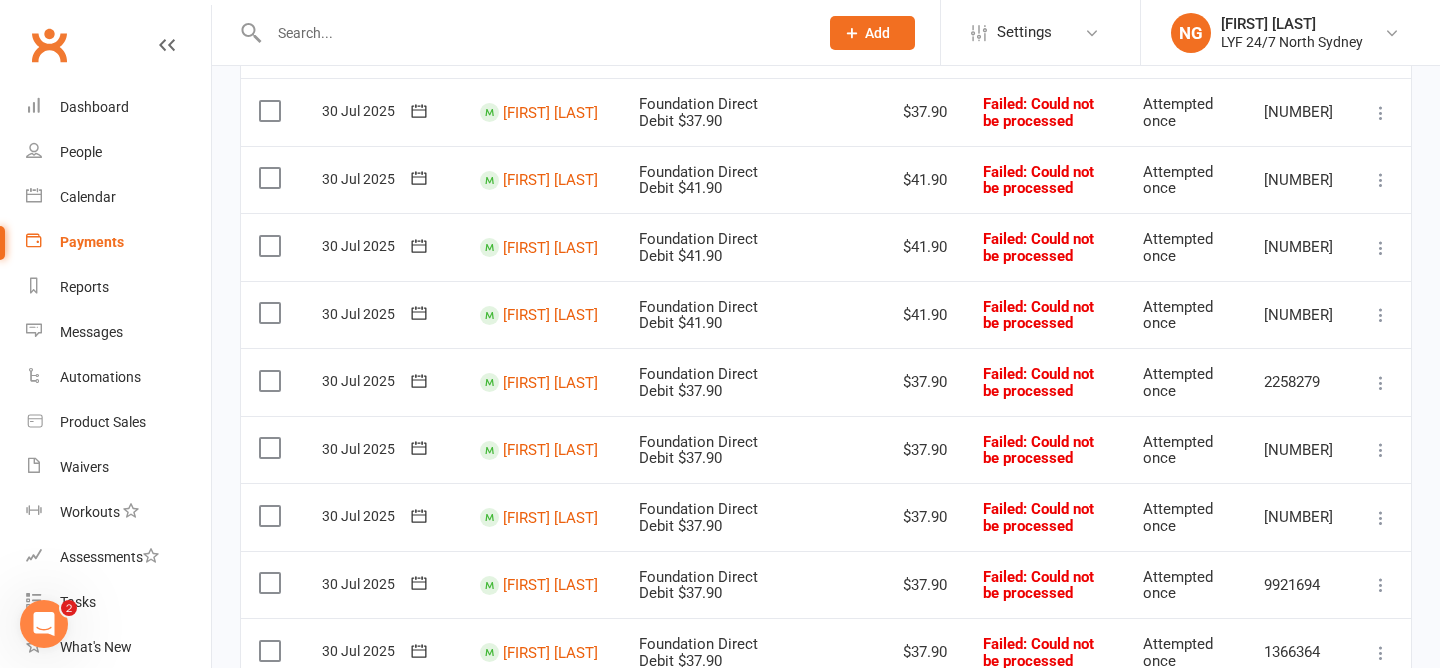 scroll, scrollTop: 1787, scrollLeft: 0, axis: vertical 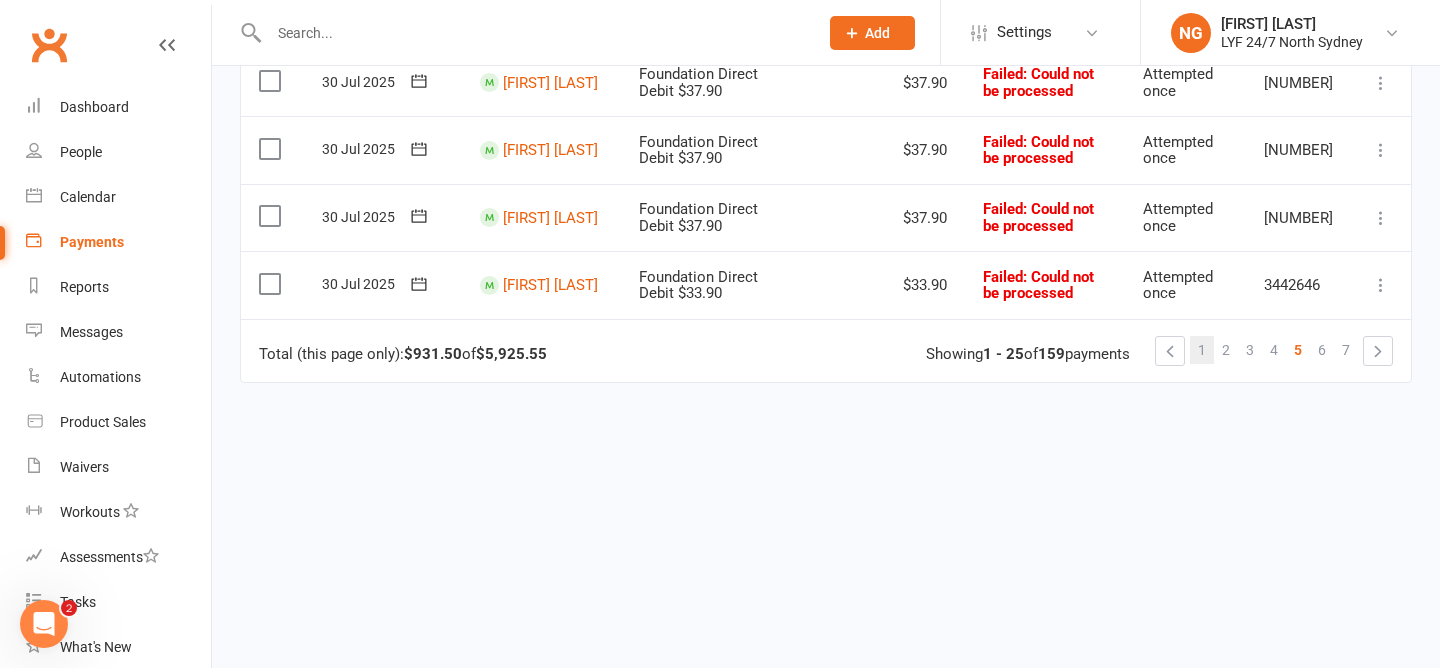 click on "1" at bounding box center [1202, 350] 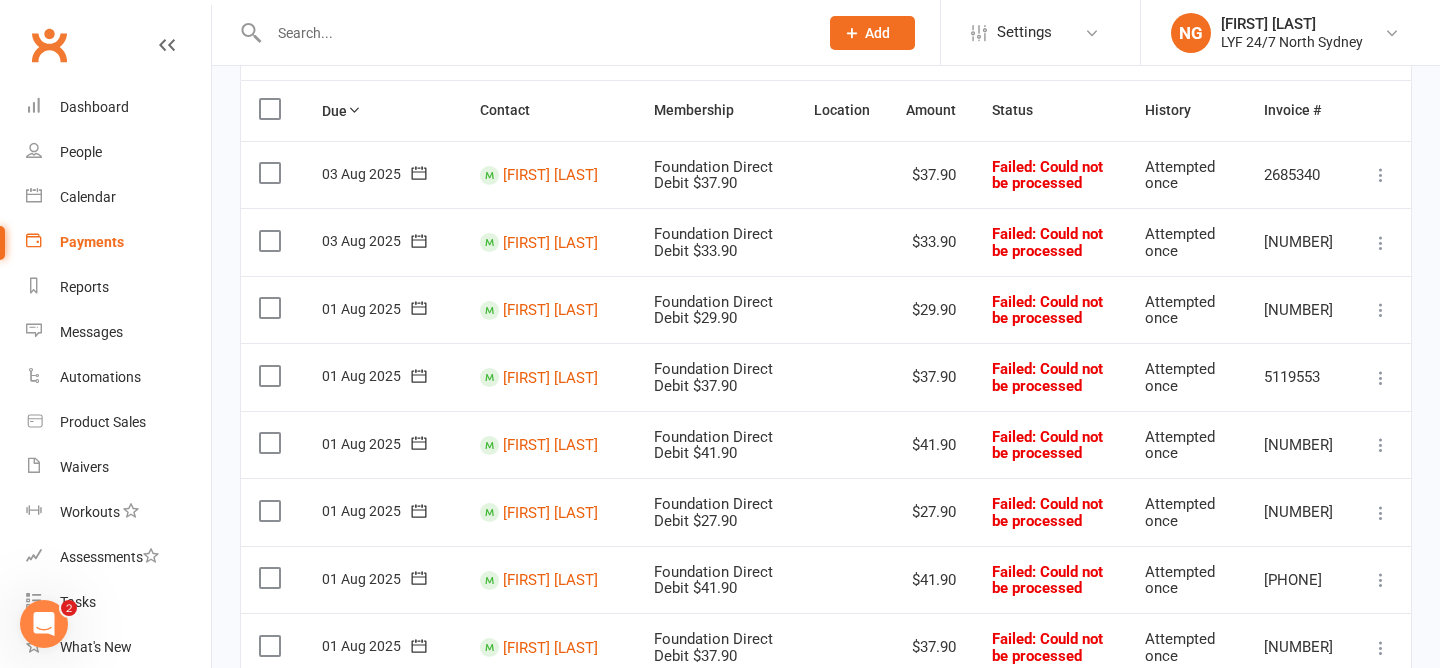 scroll, scrollTop: 0, scrollLeft: 0, axis: both 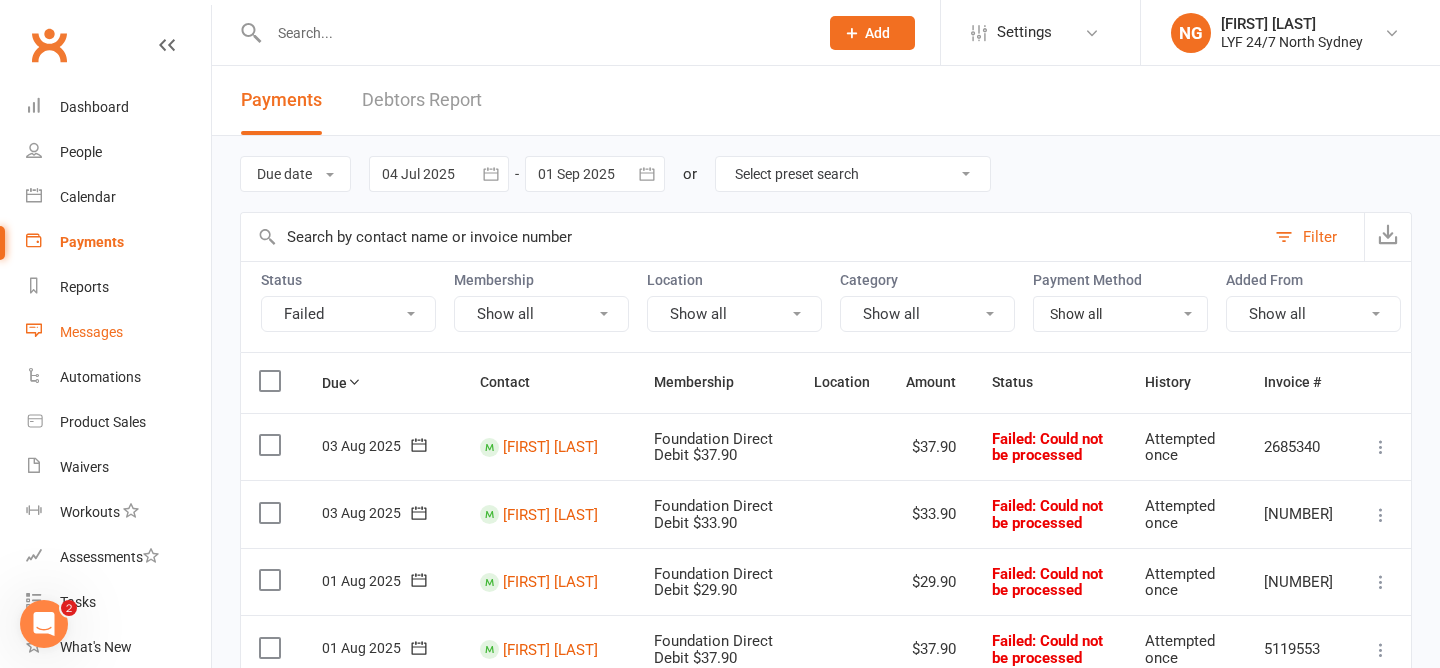 click on "Messages" at bounding box center (118, 332) 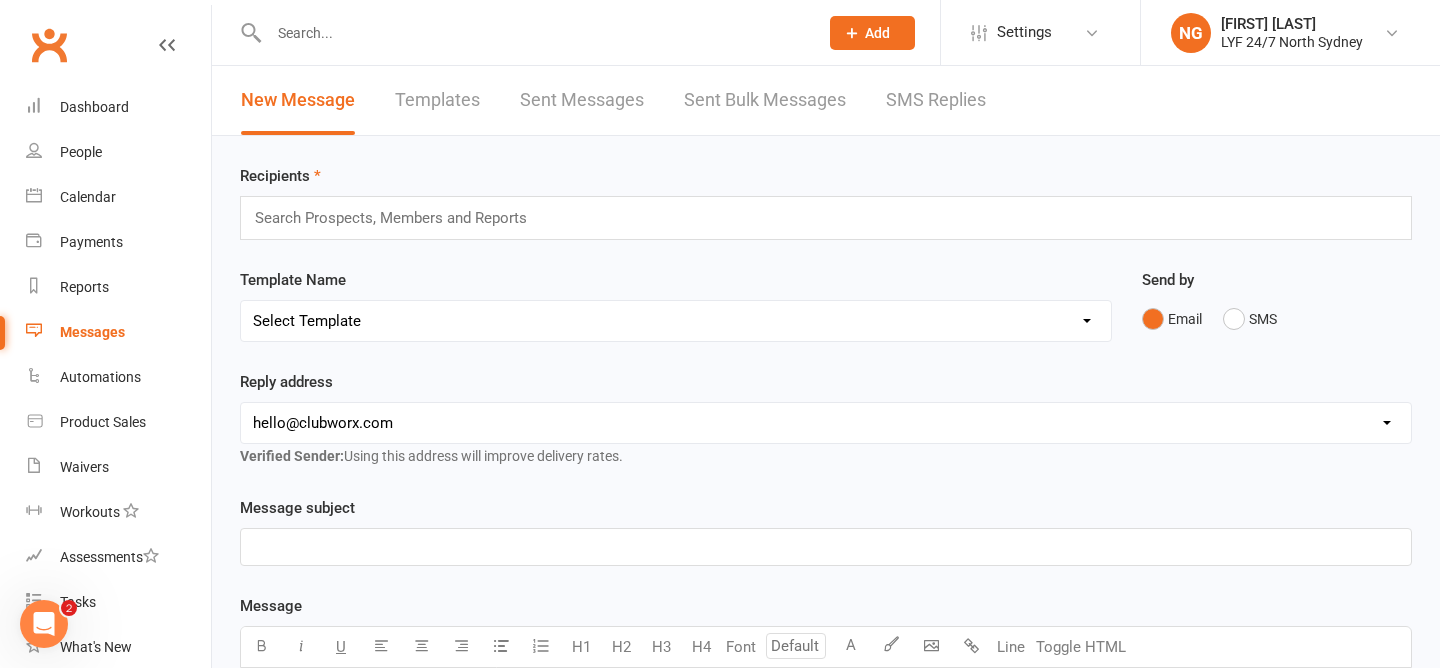 click on "Sent Messages" at bounding box center [582, 100] 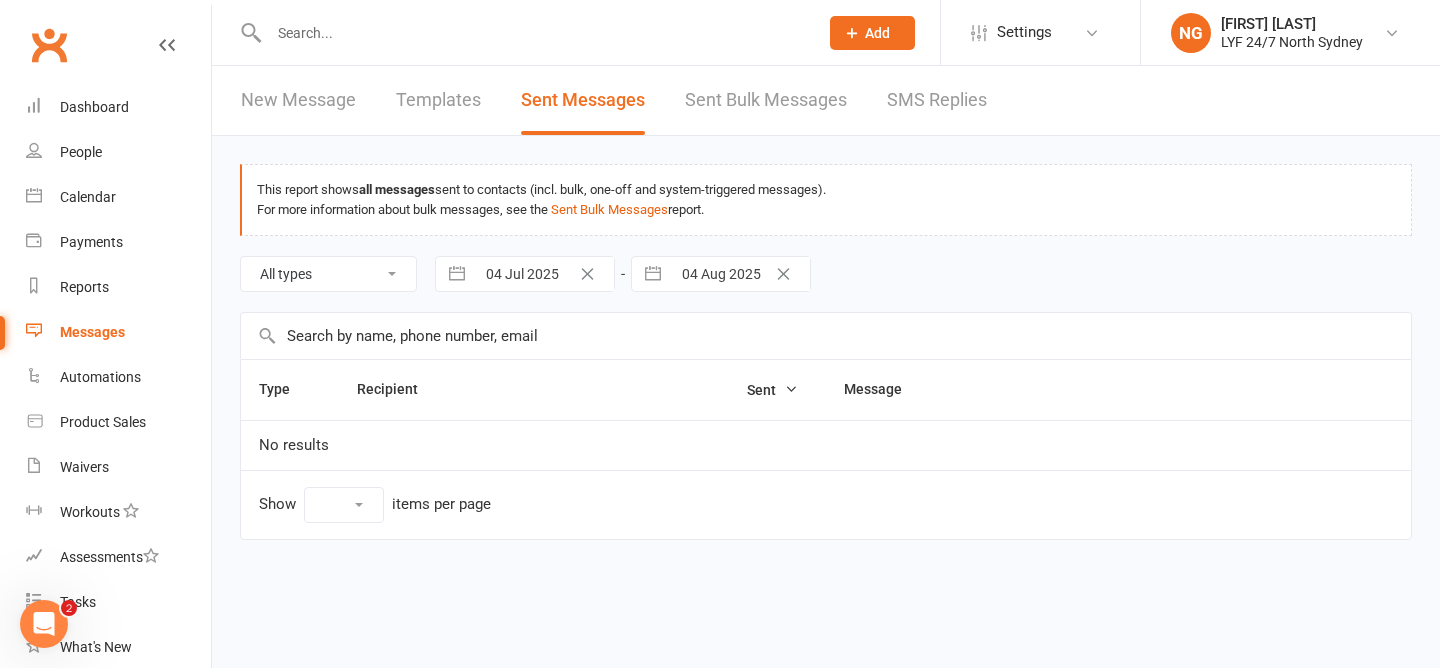 select on "10" 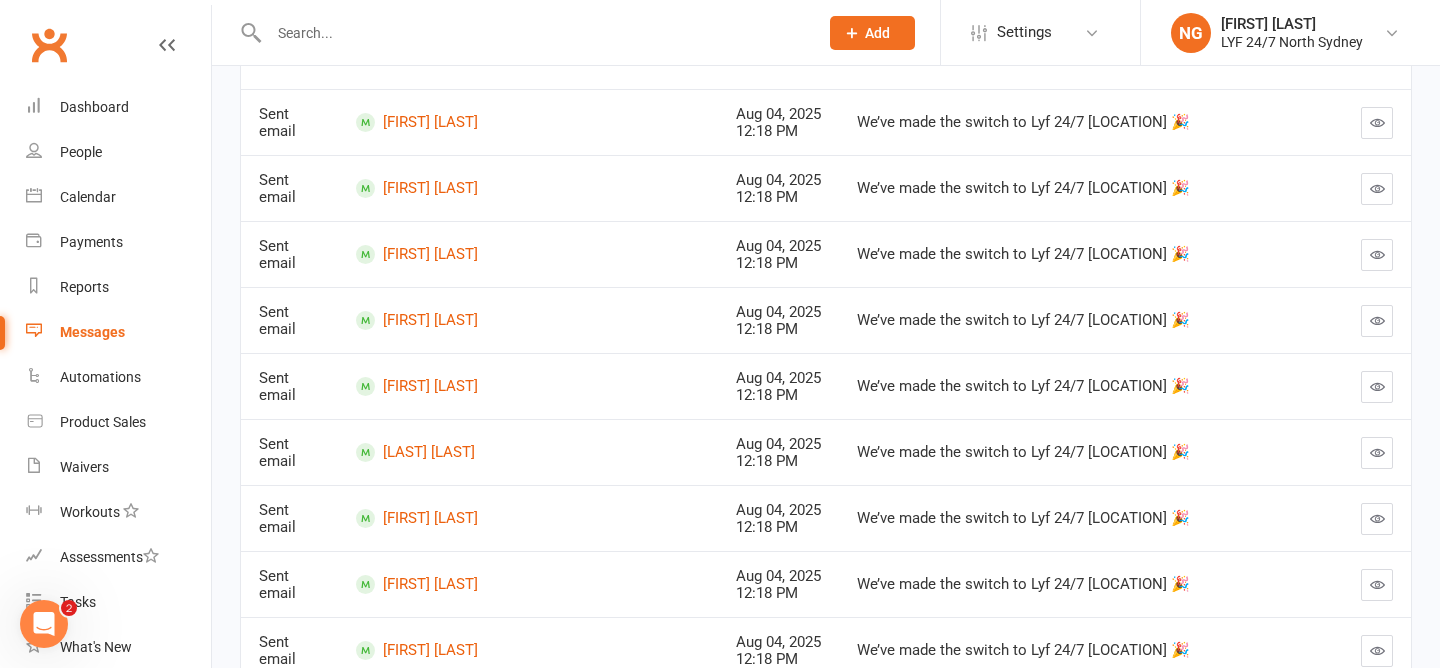 scroll, scrollTop: 335, scrollLeft: 0, axis: vertical 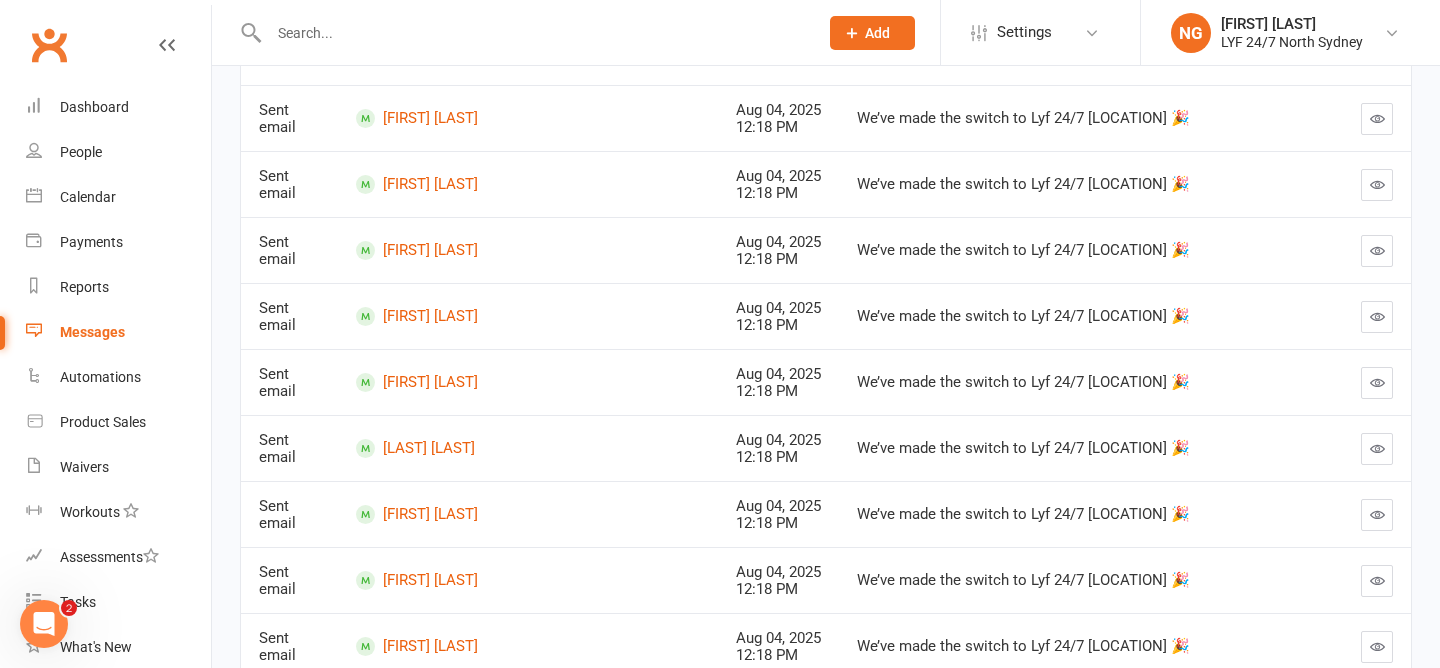 click at bounding box center (1377, 118) 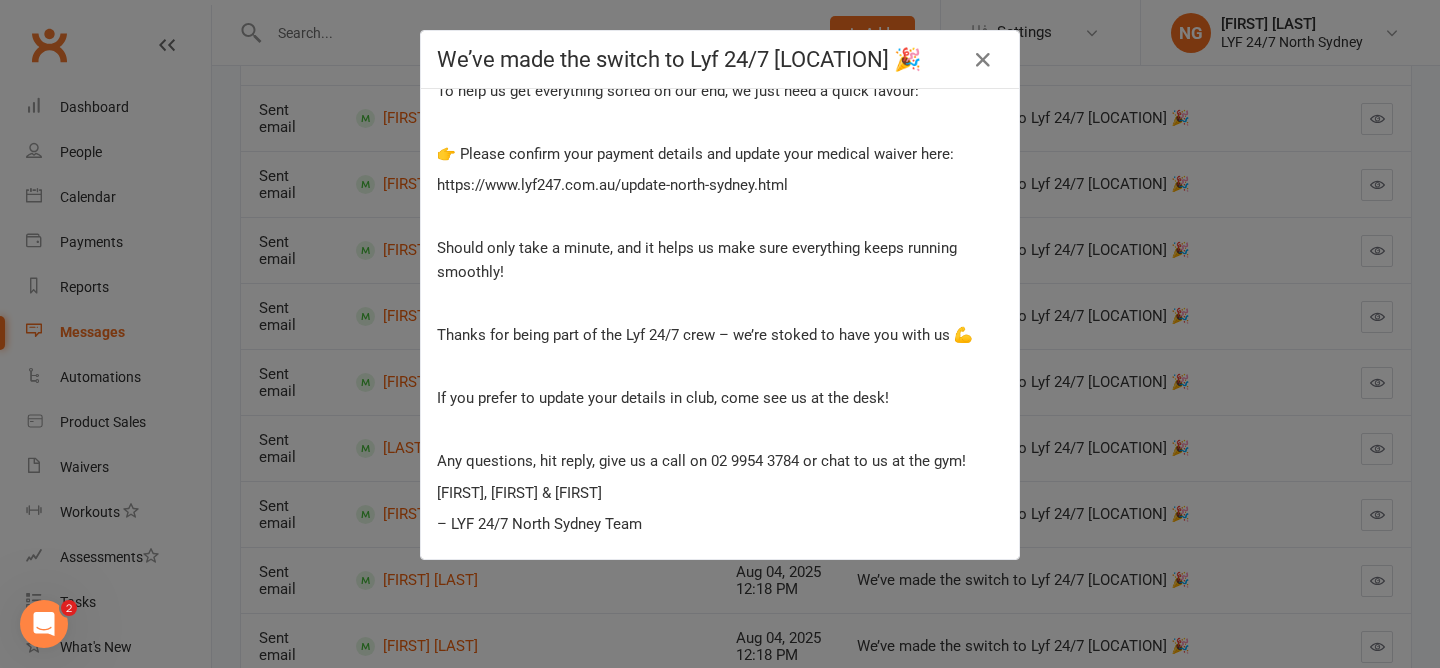 scroll, scrollTop: 0, scrollLeft: 0, axis: both 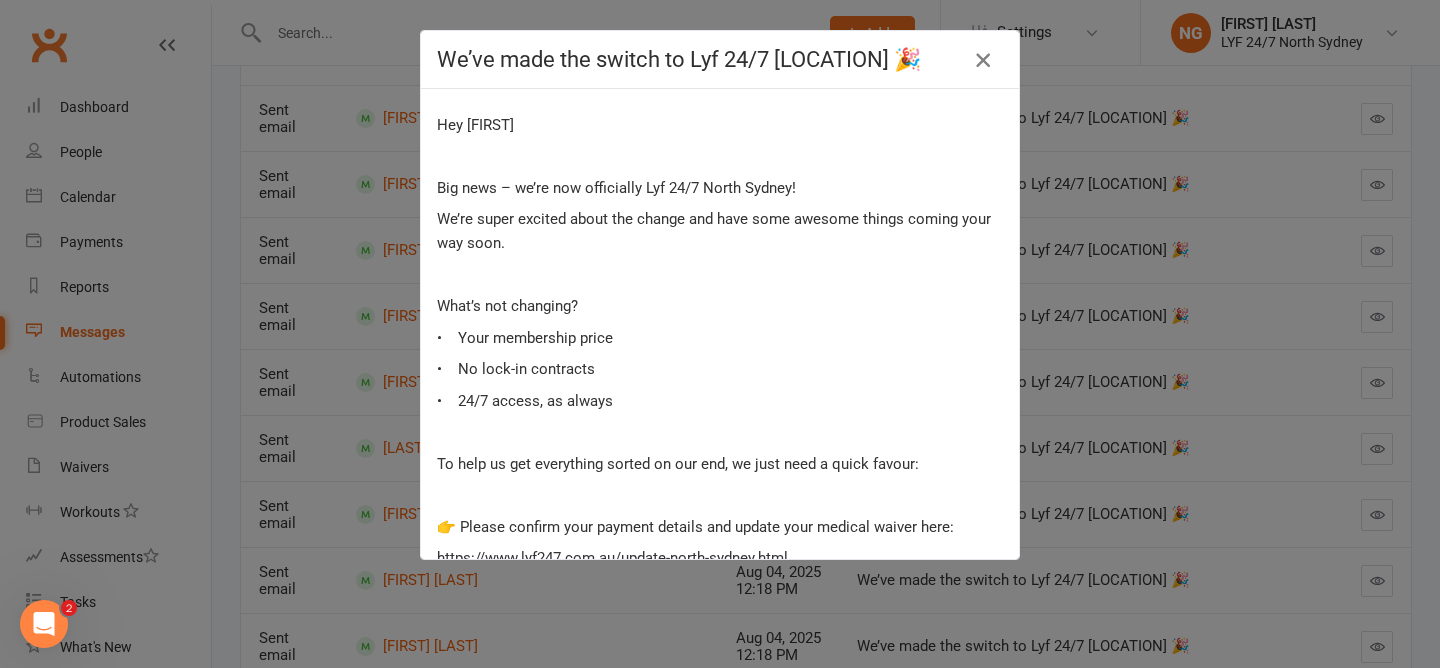 click at bounding box center [983, 60] 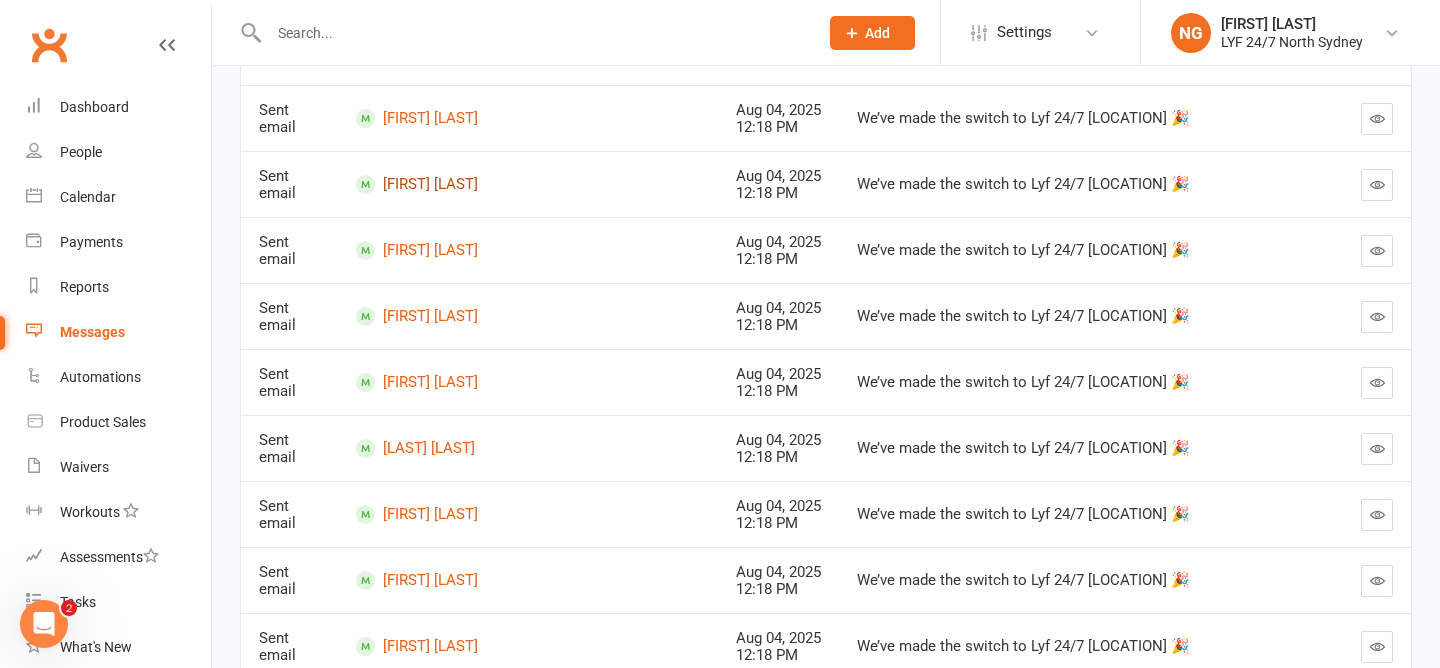 click on "[FIRST] [LAST]" at bounding box center (528, 184) 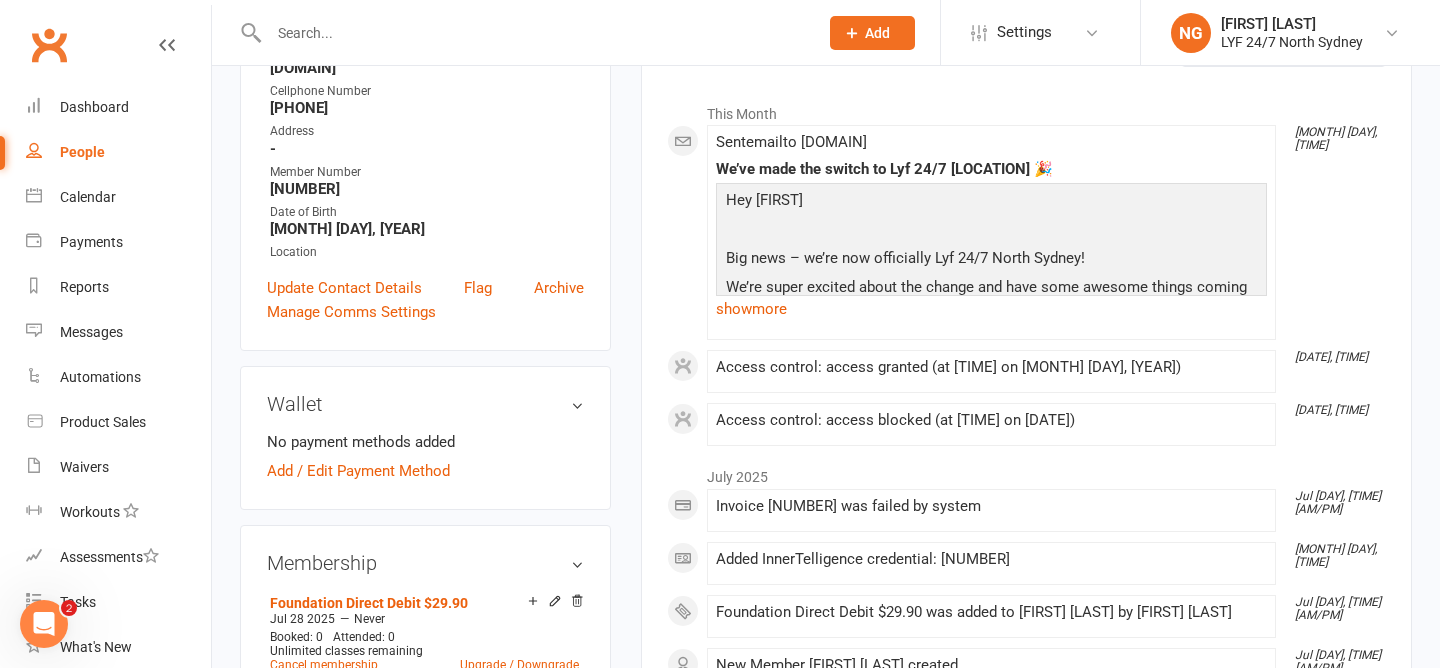 scroll, scrollTop: 283, scrollLeft: 0, axis: vertical 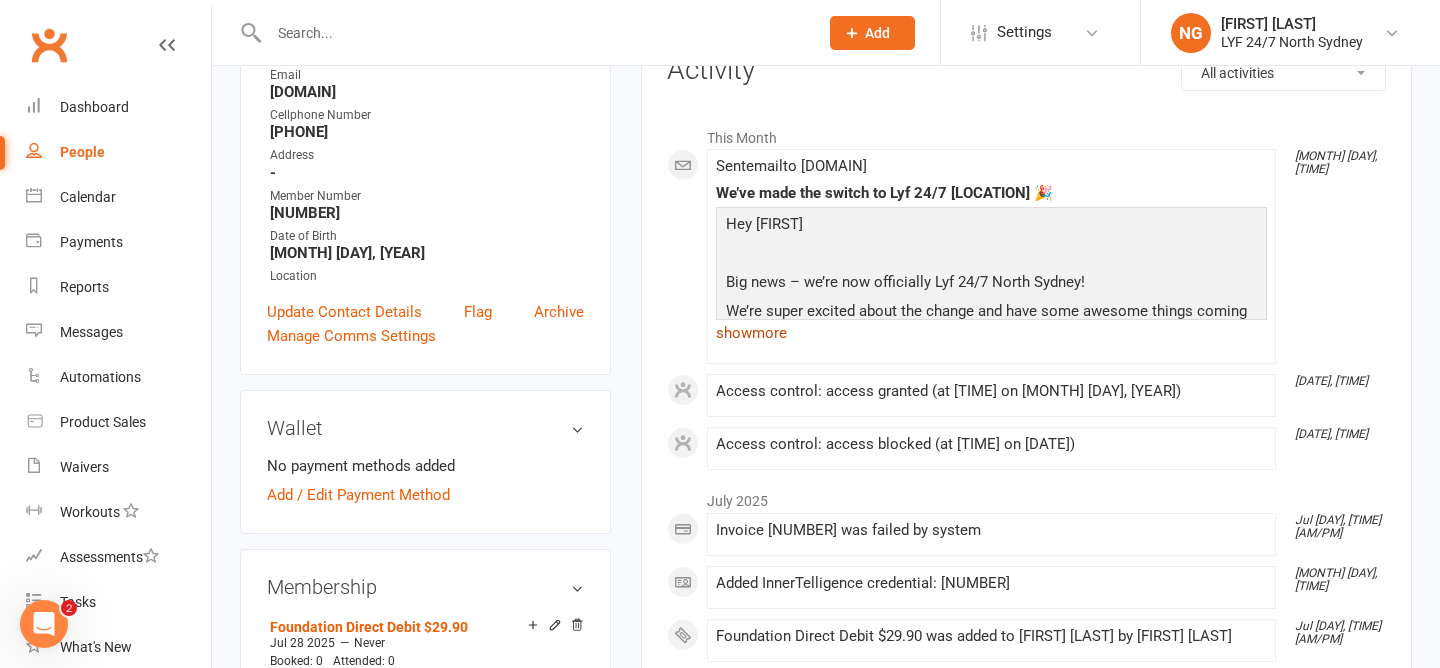 click on "show  more" at bounding box center (991, 333) 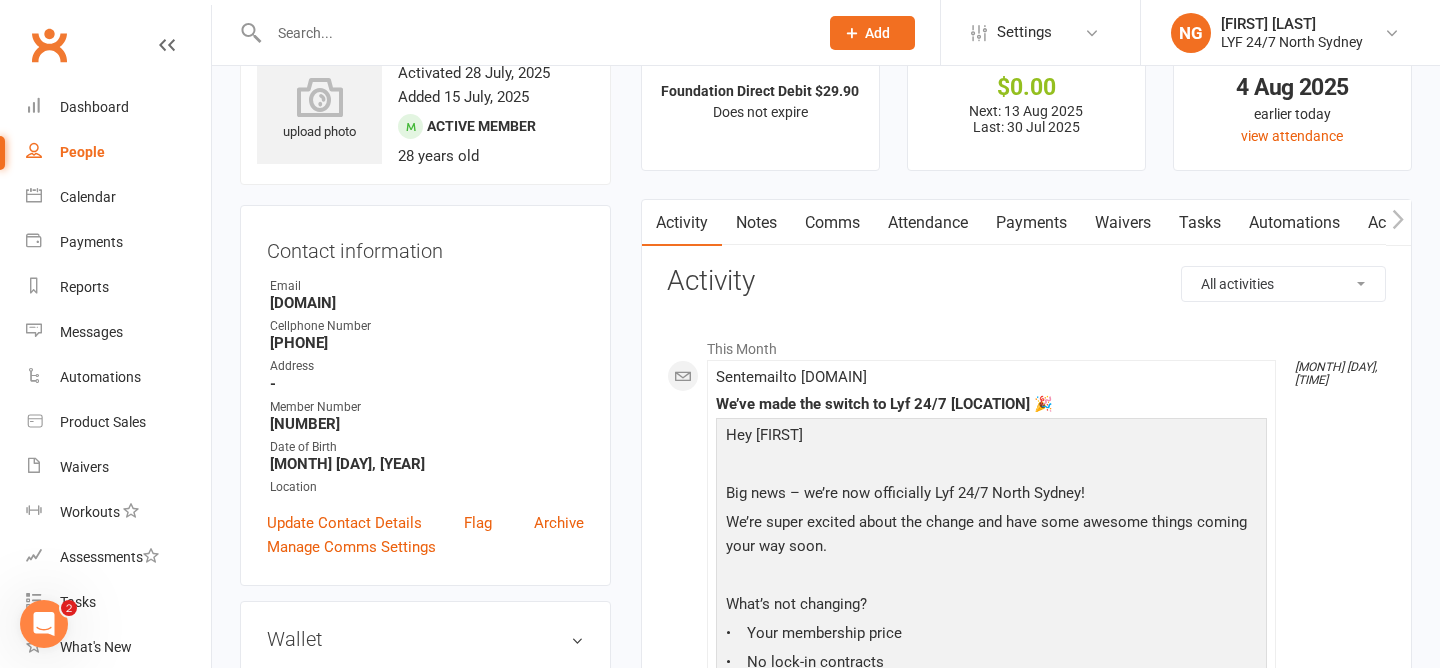 scroll, scrollTop: 0, scrollLeft: 0, axis: both 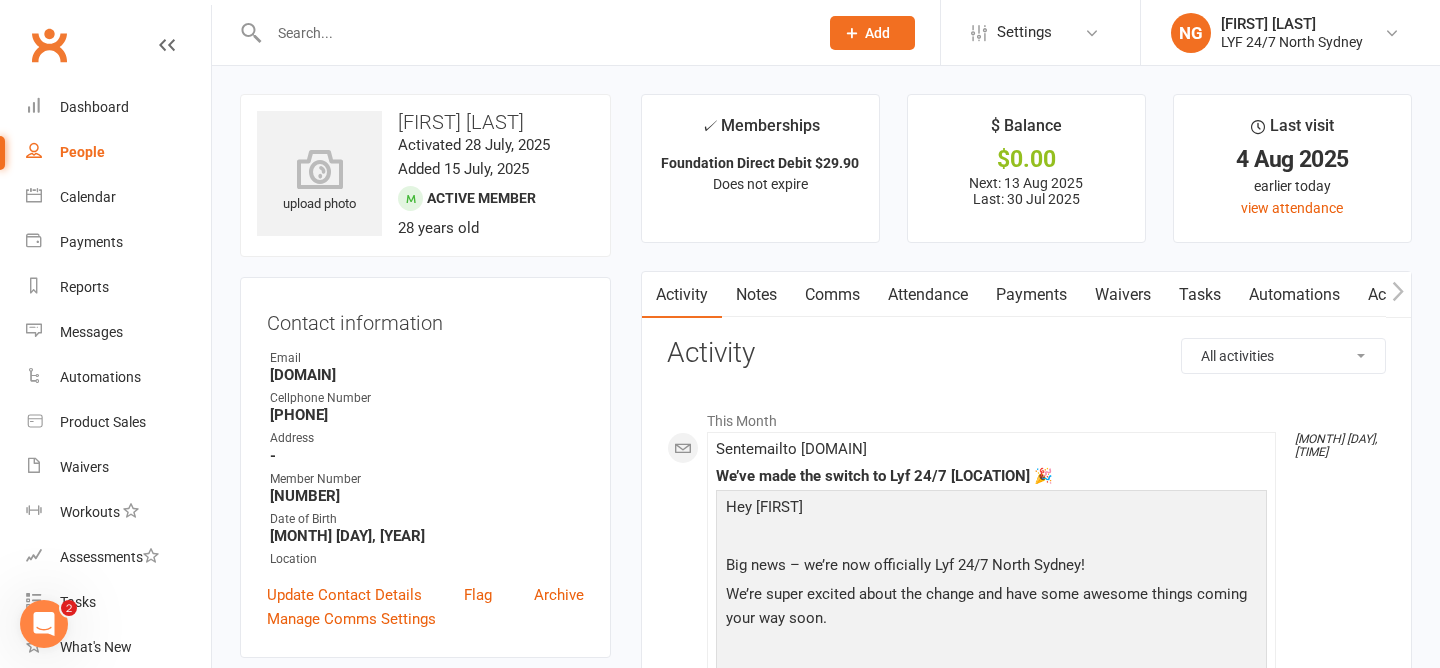 click on "Notes" at bounding box center [756, 295] 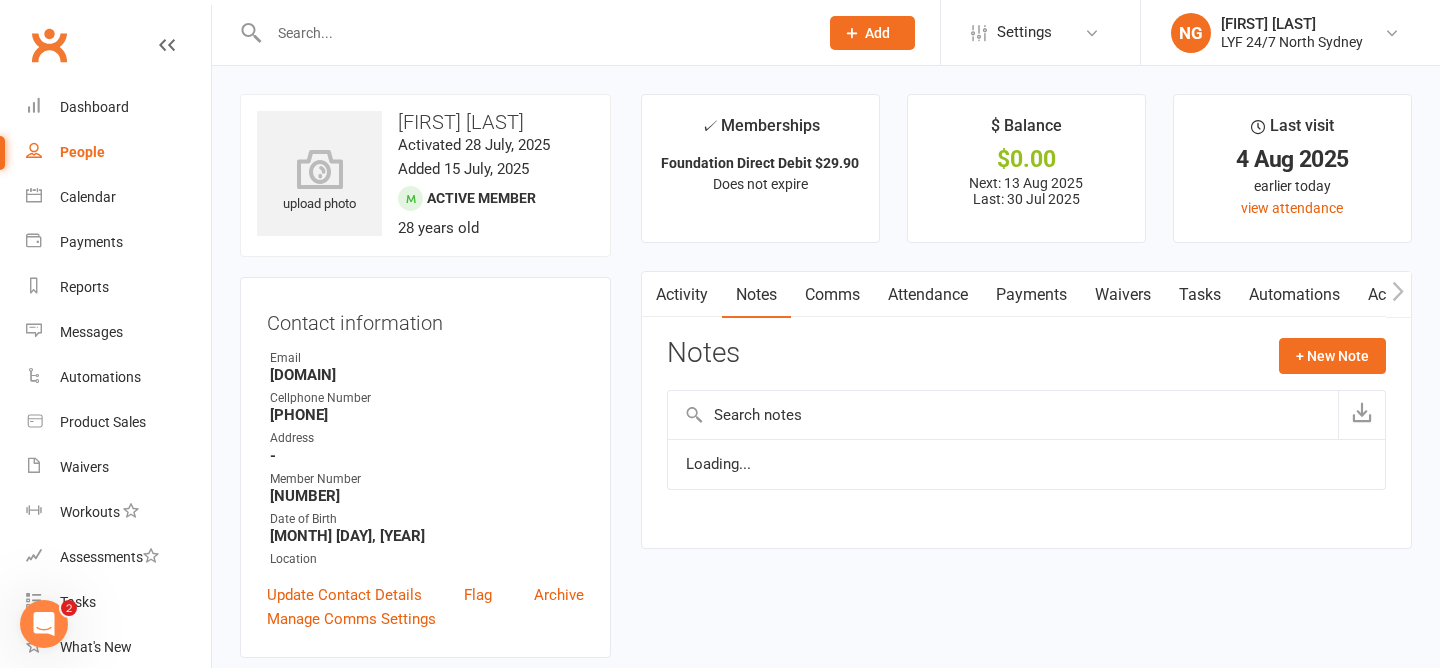 click on "Comms" at bounding box center (832, 295) 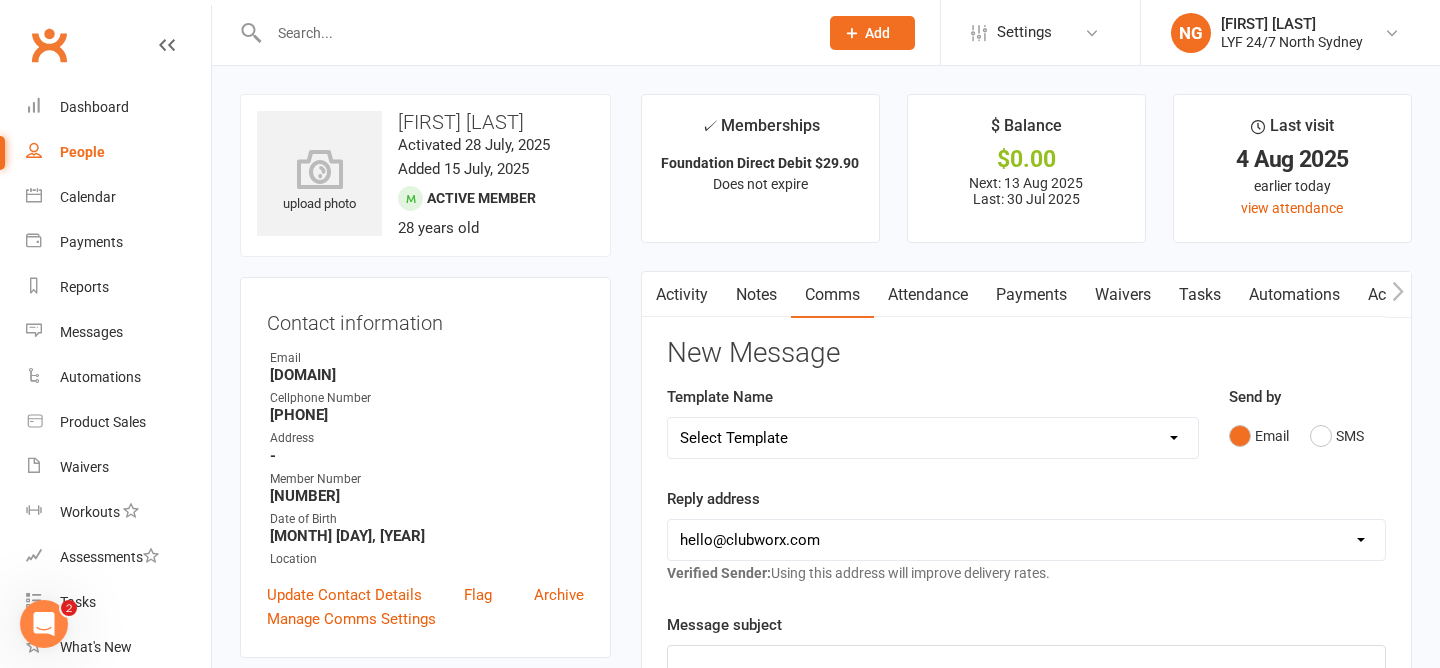 click on "Activity" at bounding box center (682, 295) 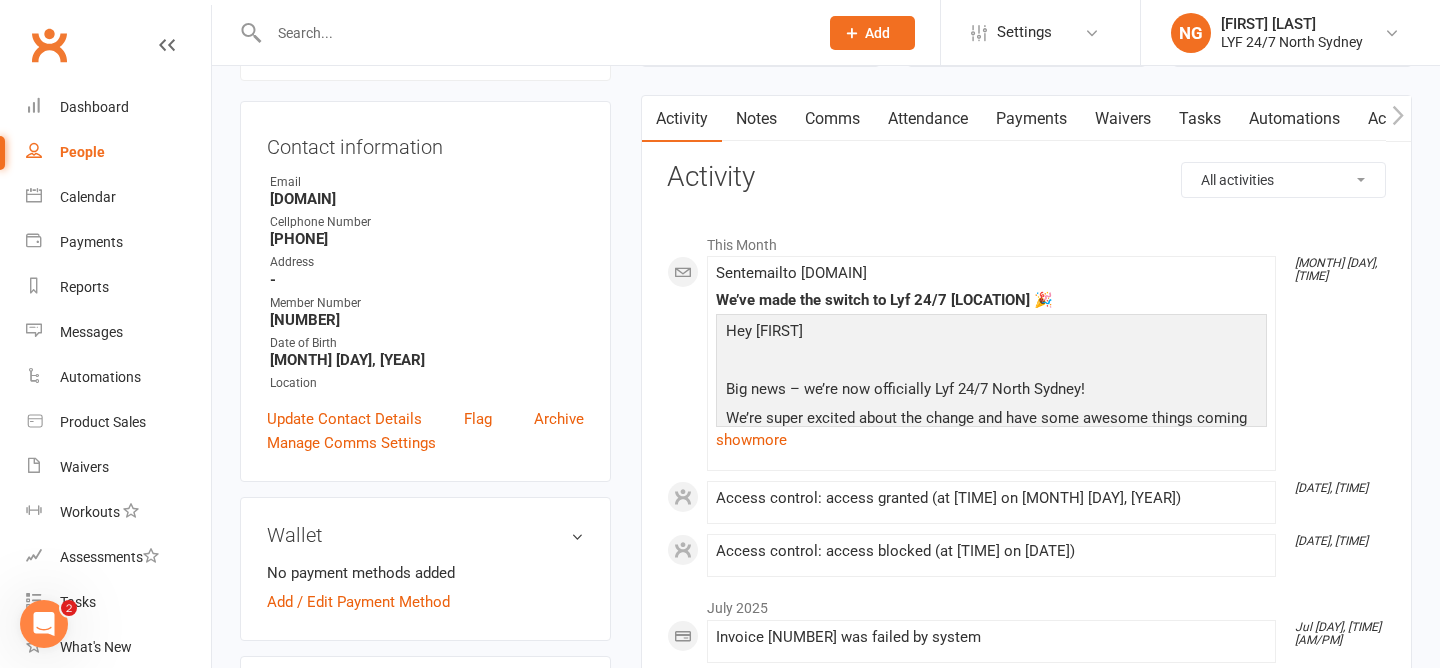 scroll, scrollTop: 0, scrollLeft: 0, axis: both 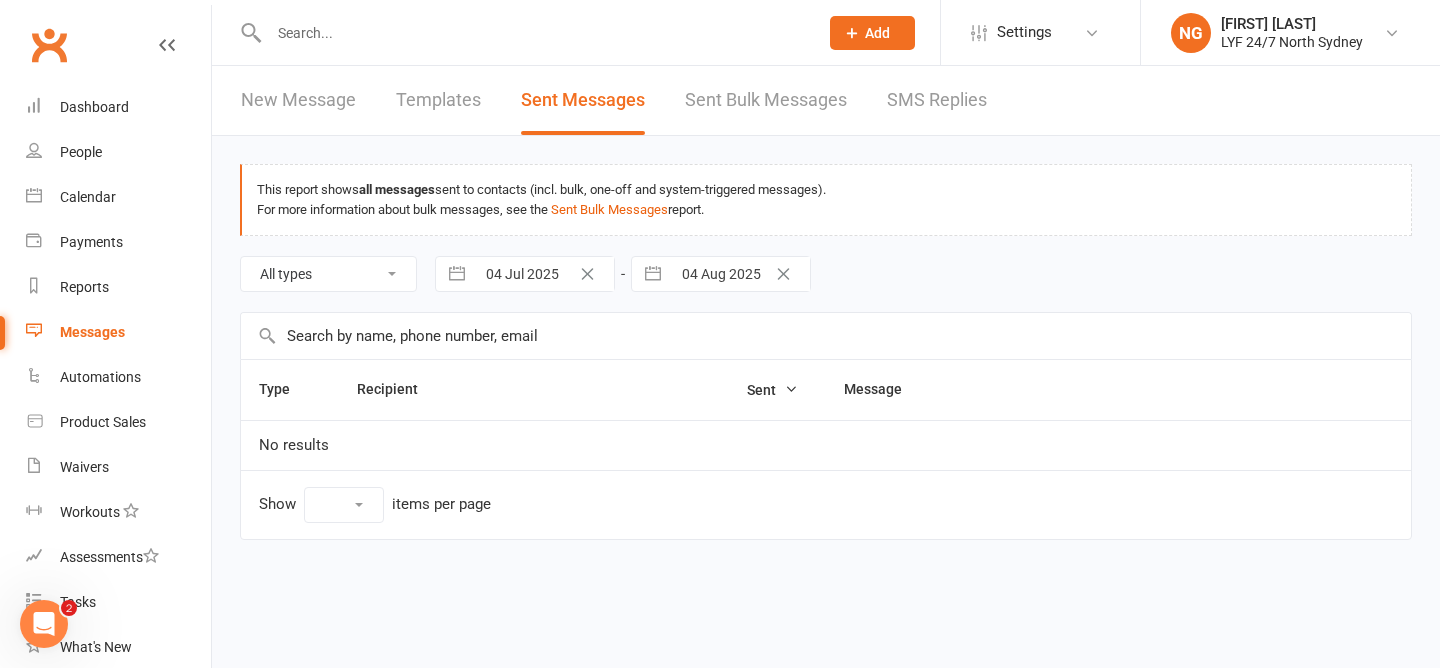 select on "10" 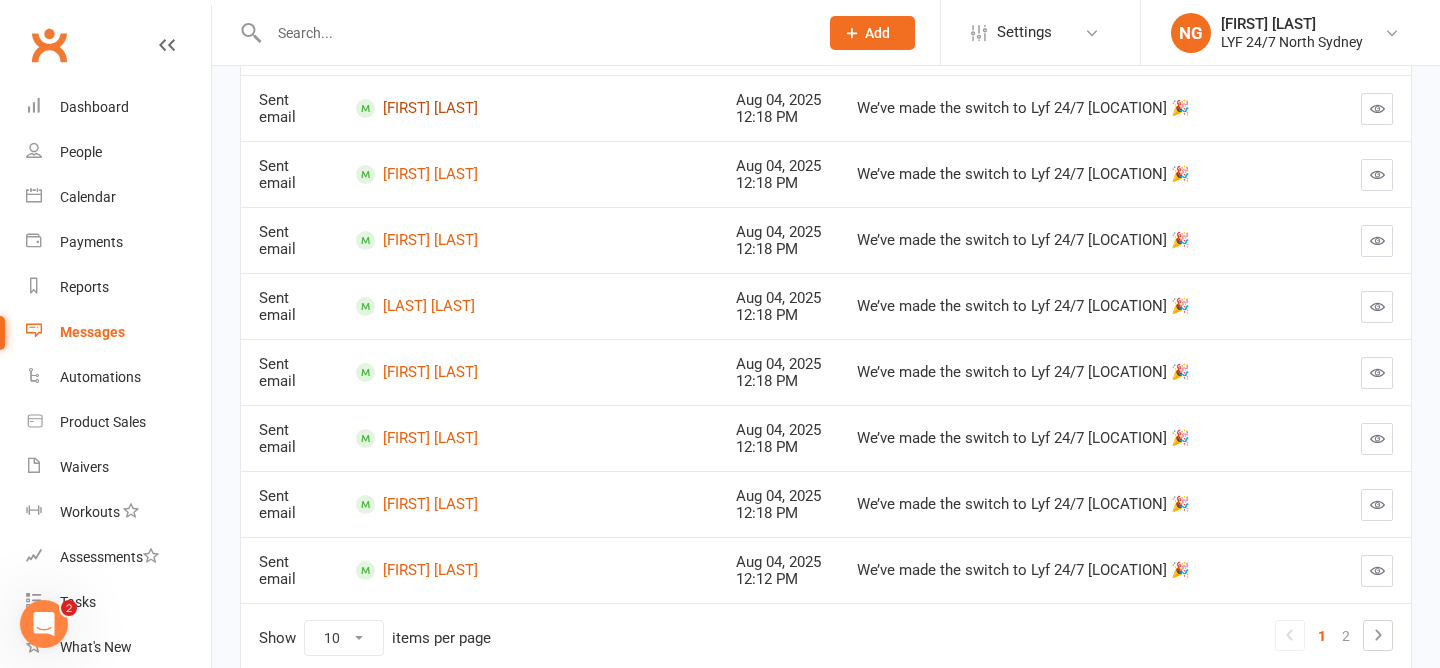 scroll, scrollTop: 497, scrollLeft: 0, axis: vertical 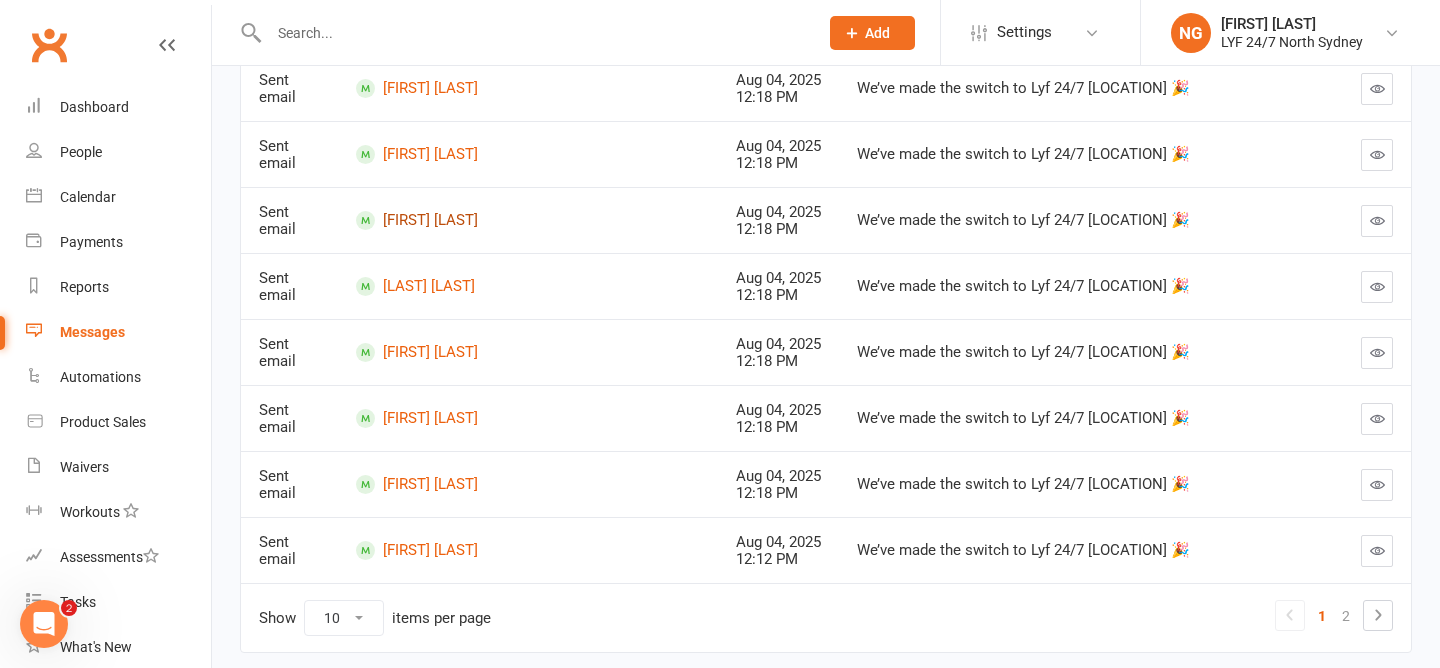 click on "[FIRST] [LAST]" at bounding box center (528, 220) 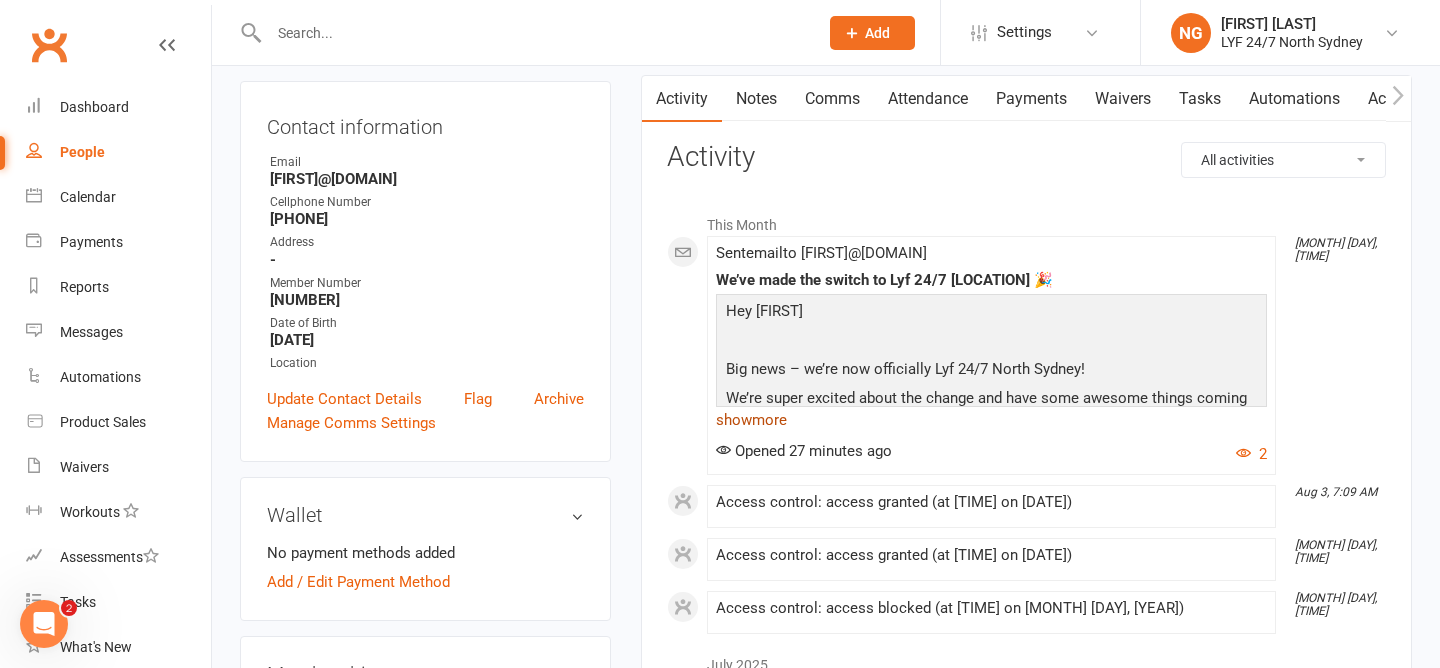 scroll, scrollTop: 0, scrollLeft: 0, axis: both 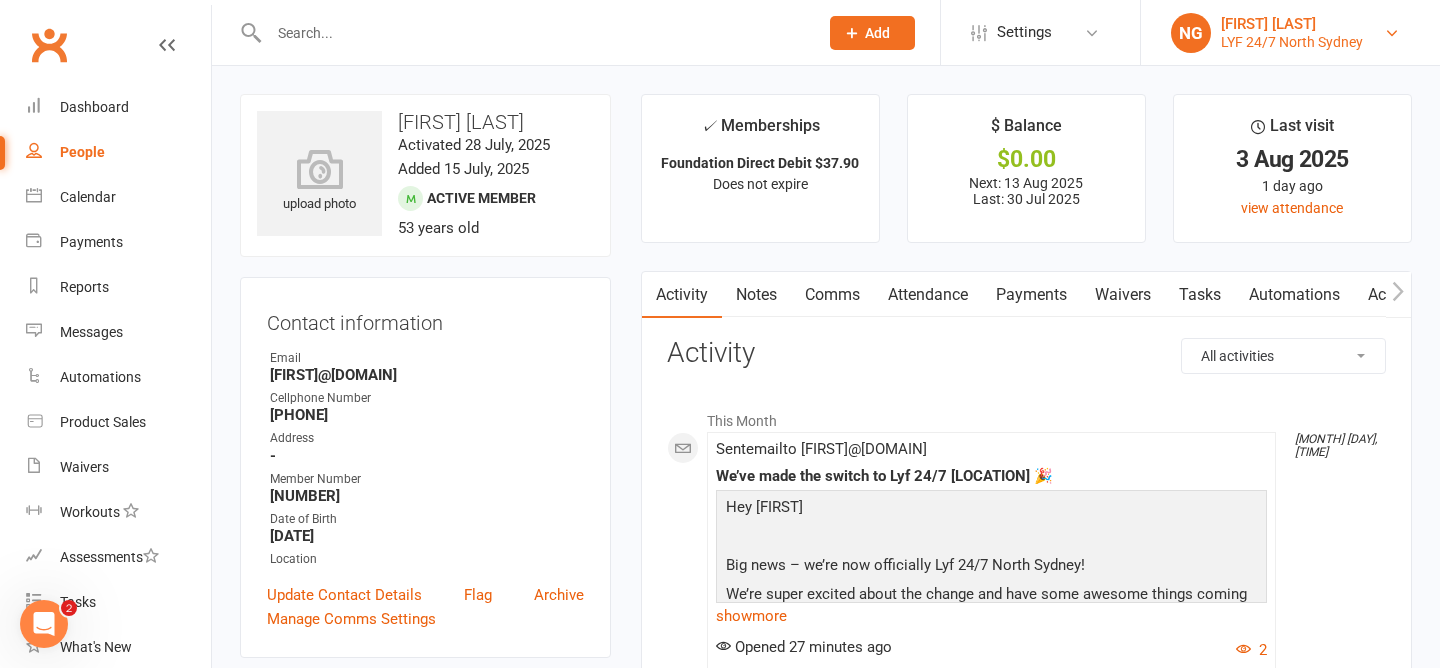 click on "NG" at bounding box center (1191, 33) 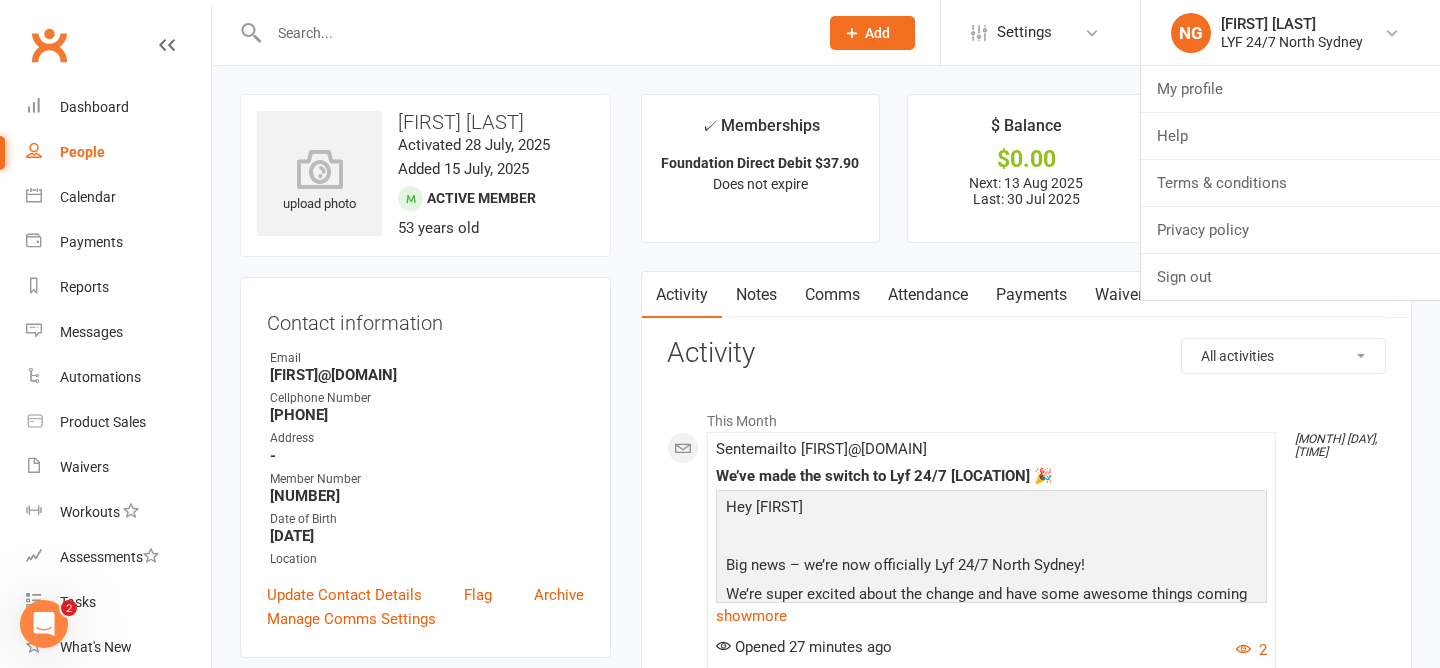 click on "Activity" at bounding box center (1026, 353) 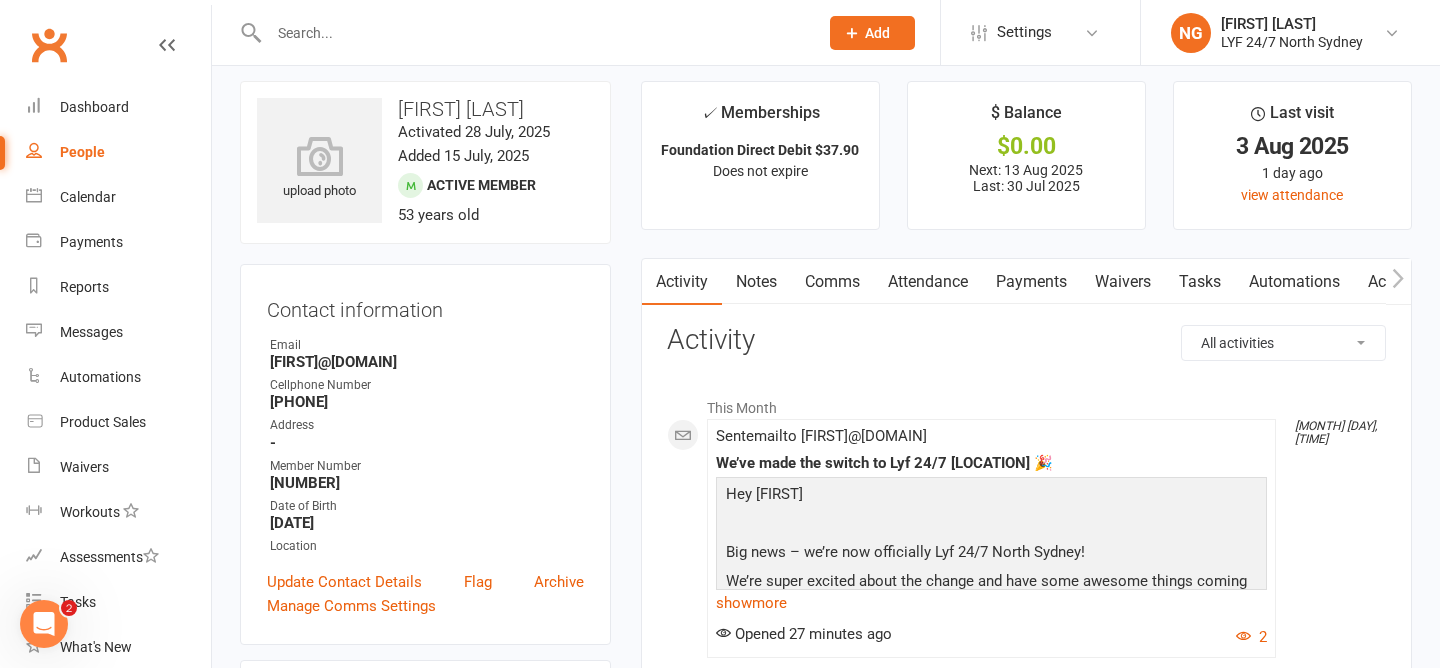scroll, scrollTop: 2, scrollLeft: 0, axis: vertical 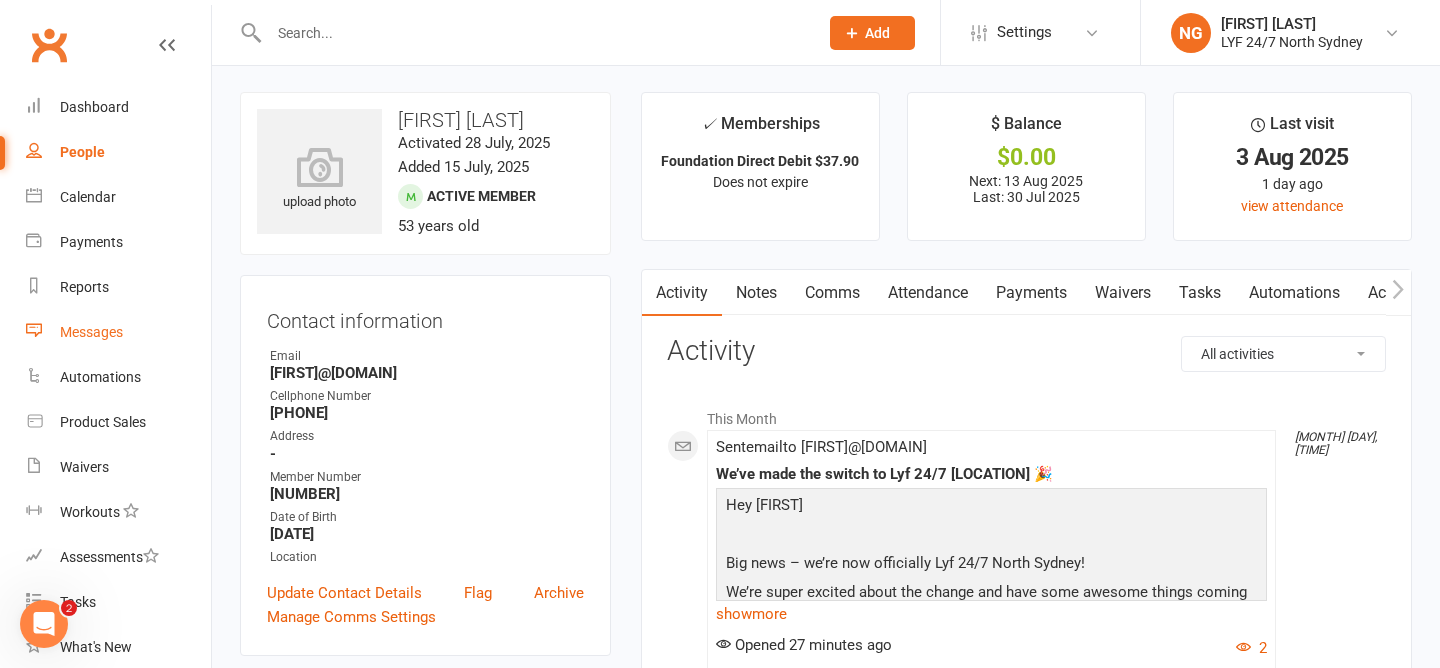 click on "Messages" at bounding box center [118, 332] 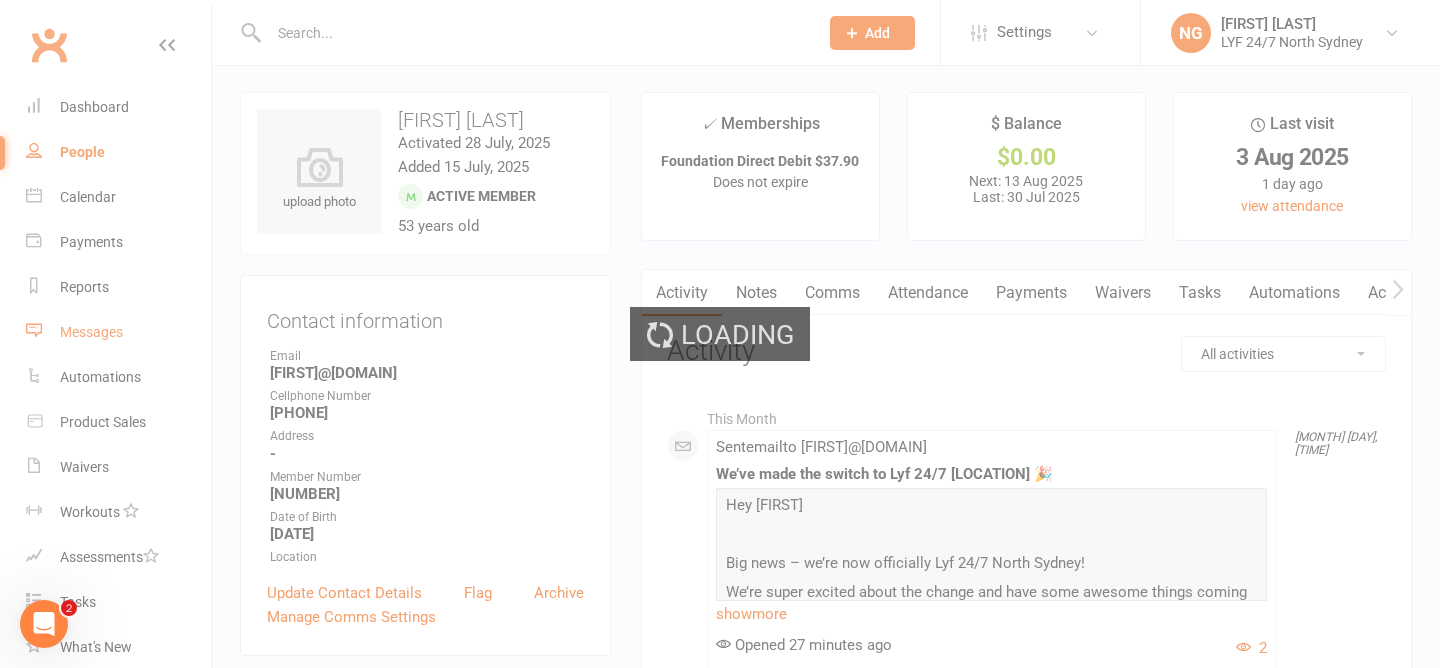 scroll, scrollTop: 0, scrollLeft: 0, axis: both 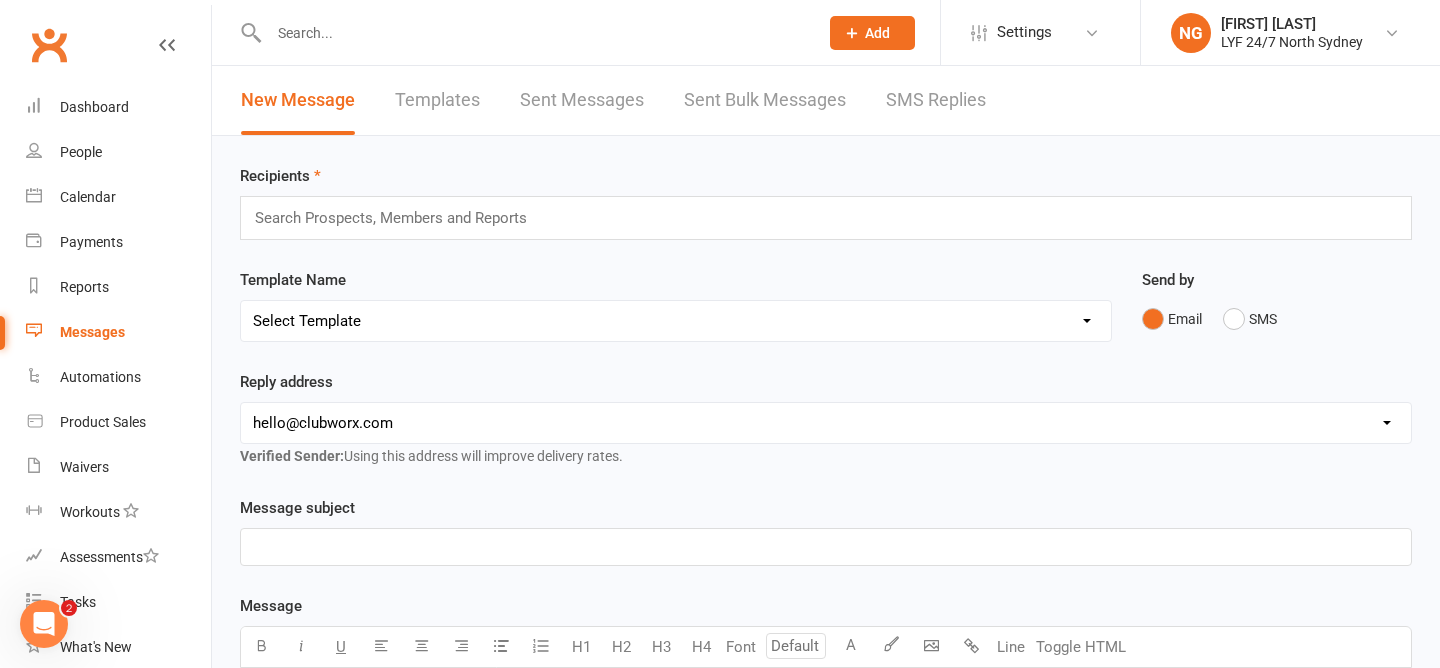 click on "Sent Messages" at bounding box center (582, 100) 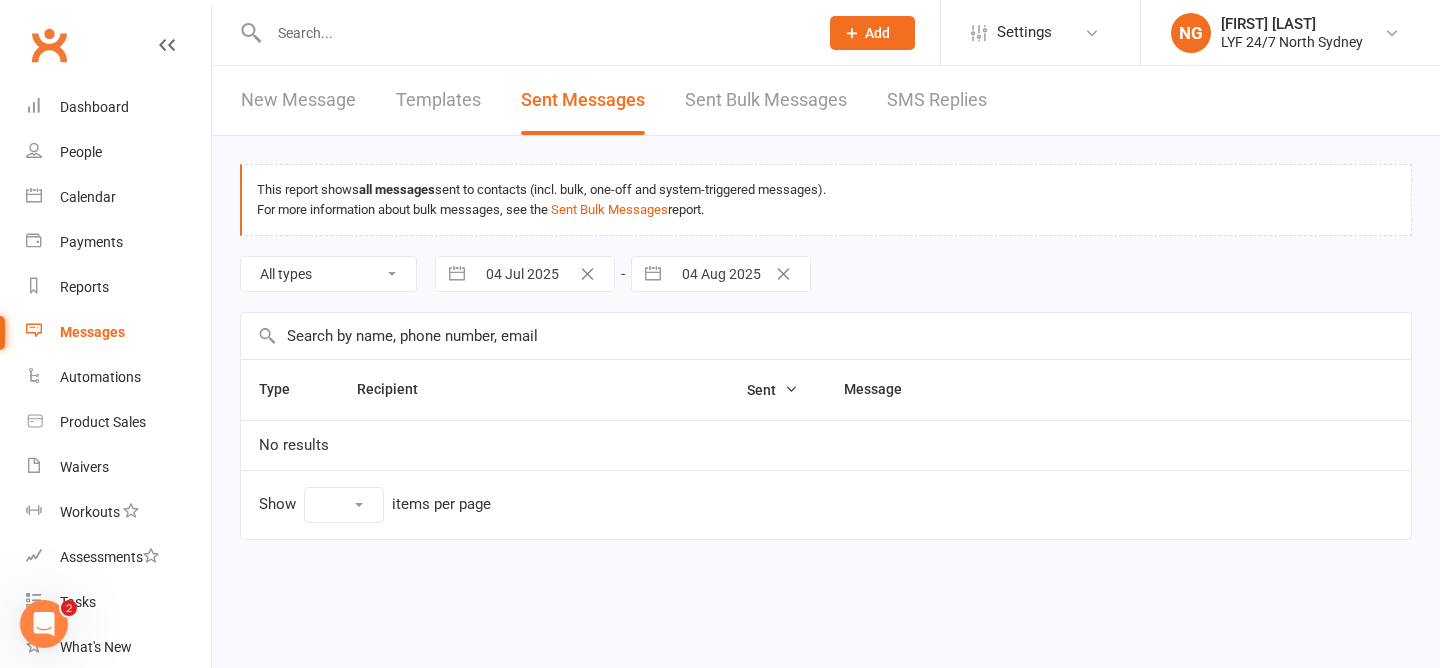select on "10" 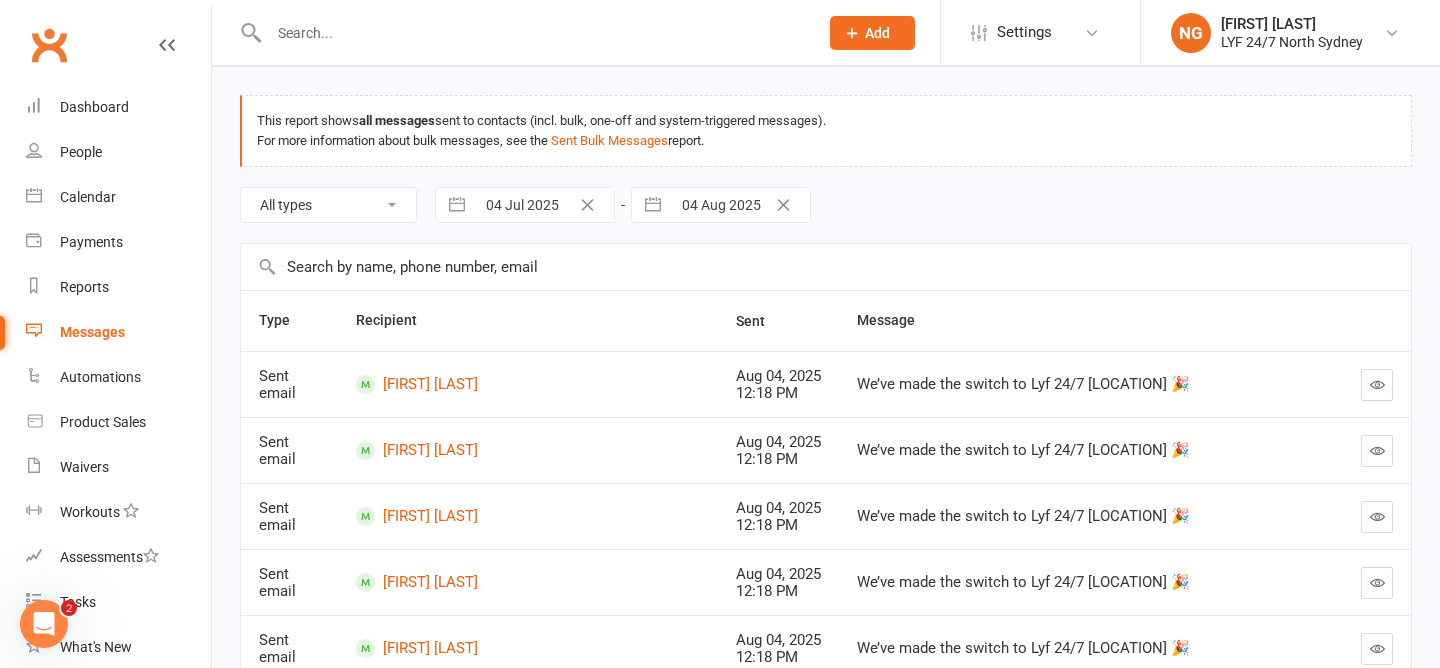 scroll, scrollTop: 51, scrollLeft: 0, axis: vertical 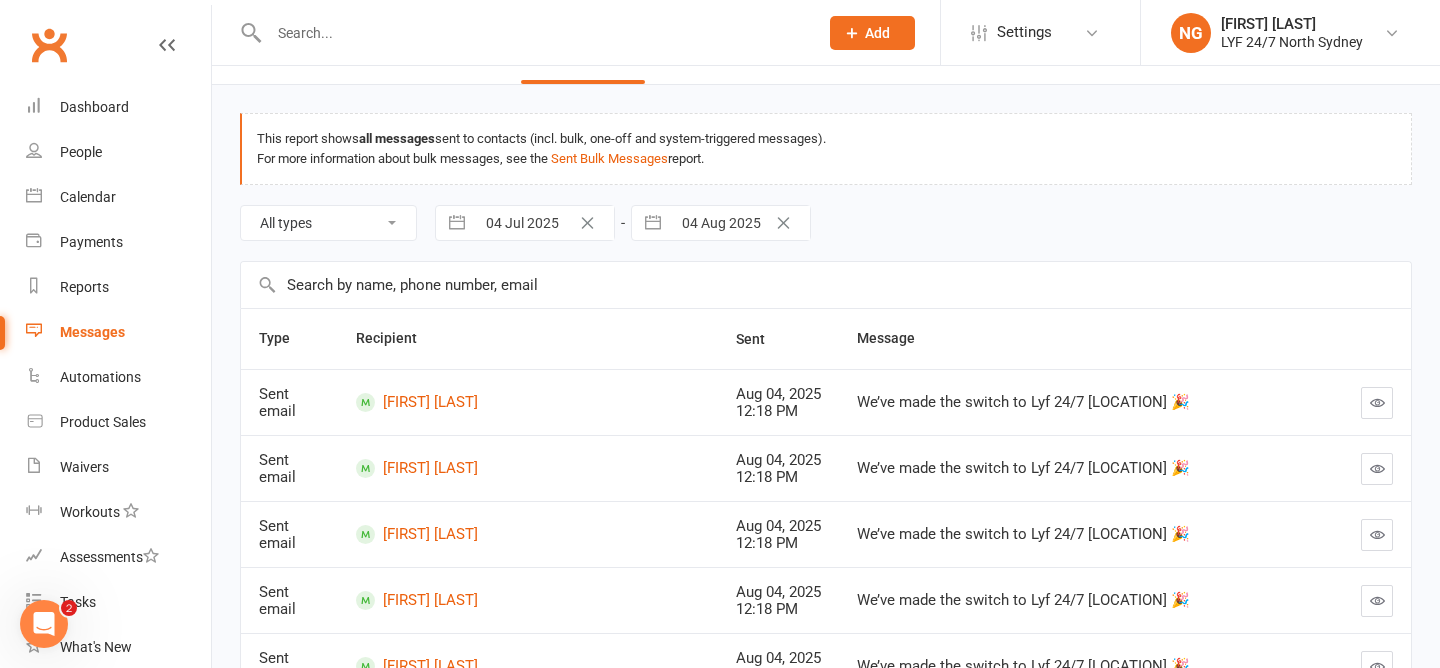 click on "All types Emails SMSes SMS Replies Failed SMSes Email Unsubscribes SMS Unsubscribes" at bounding box center (328, 223) 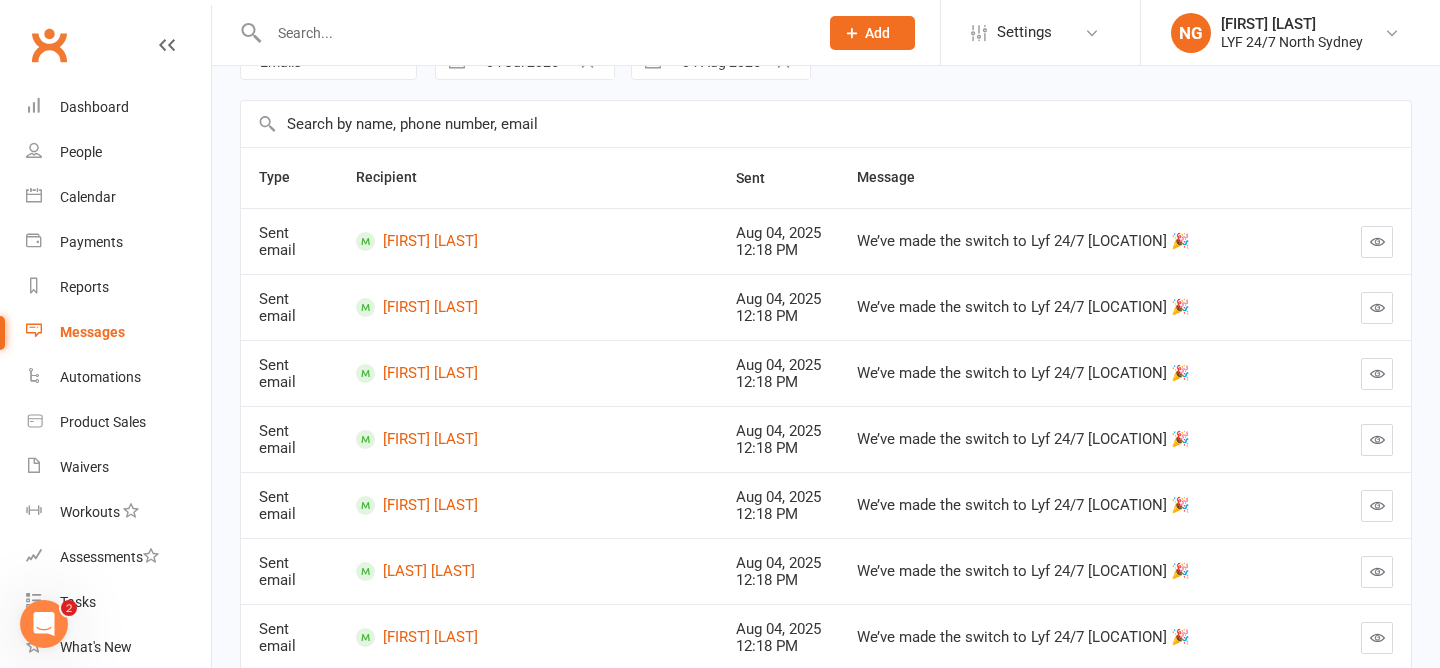 scroll, scrollTop: 0, scrollLeft: 0, axis: both 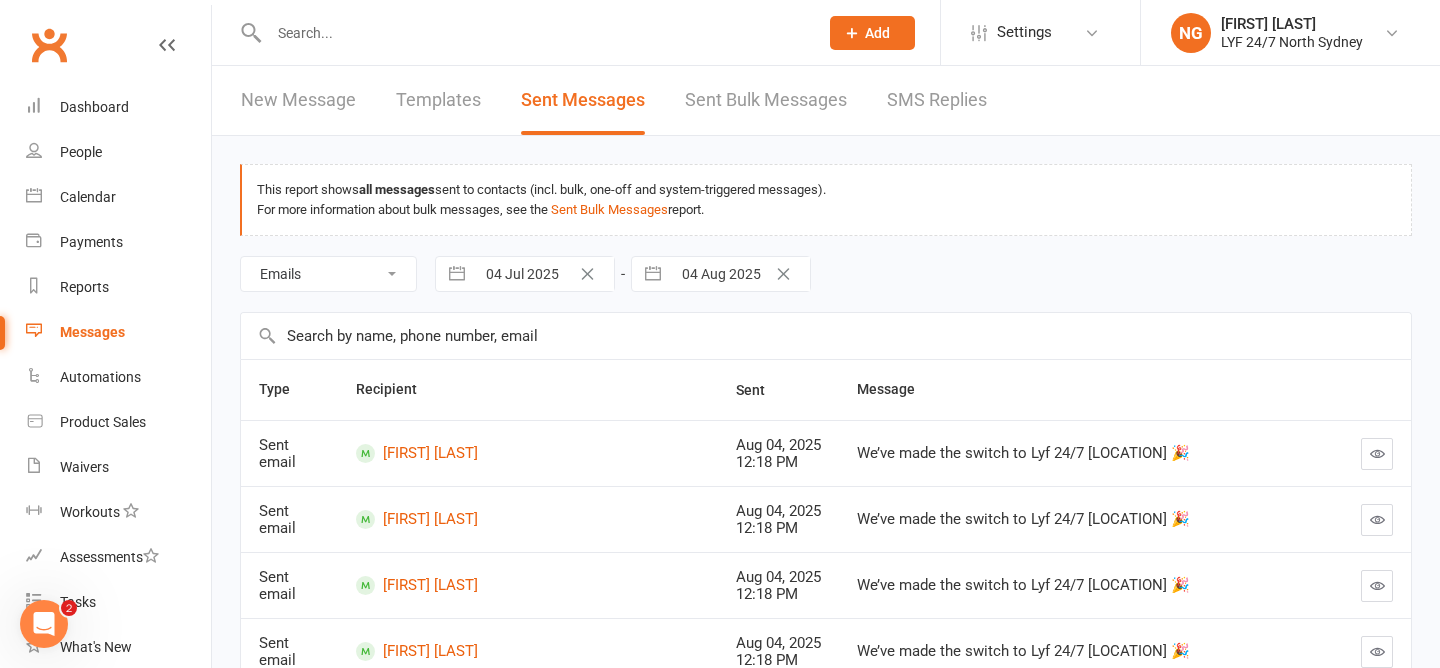 click on "Sent Bulk Messages" at bounding box center [766, 100] 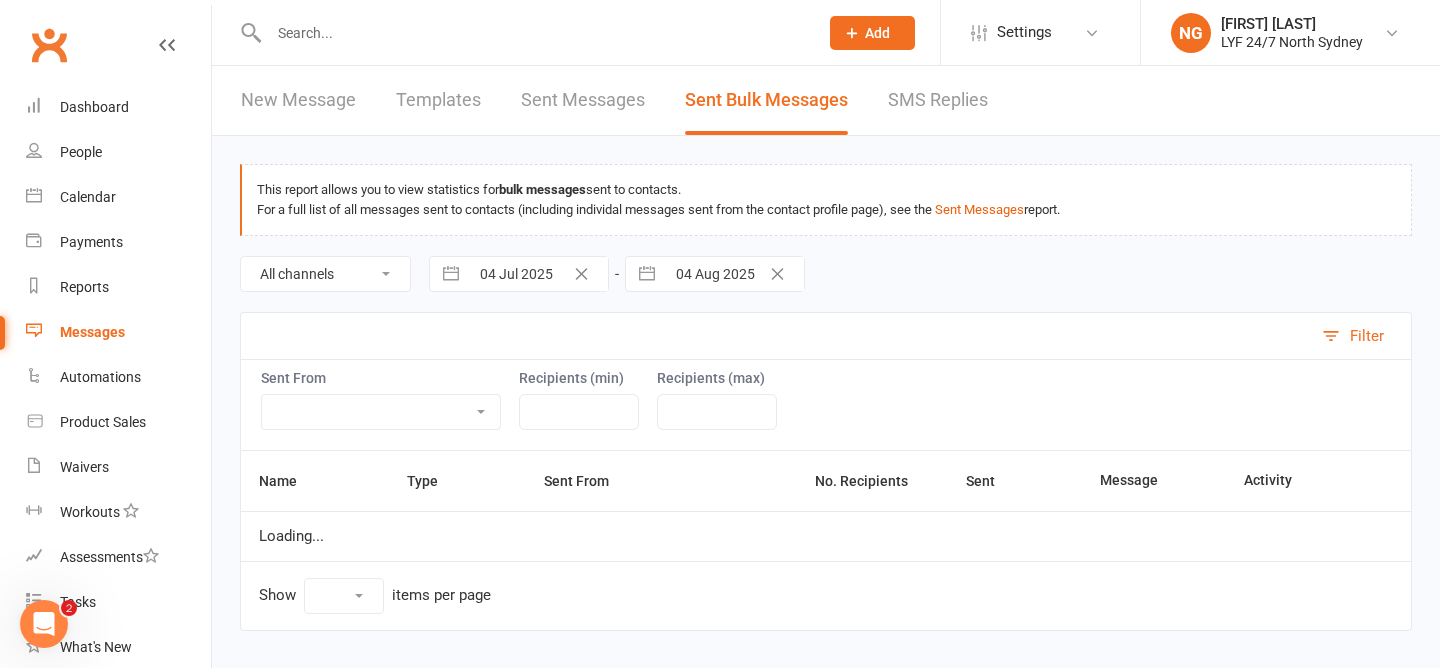 select on "10" 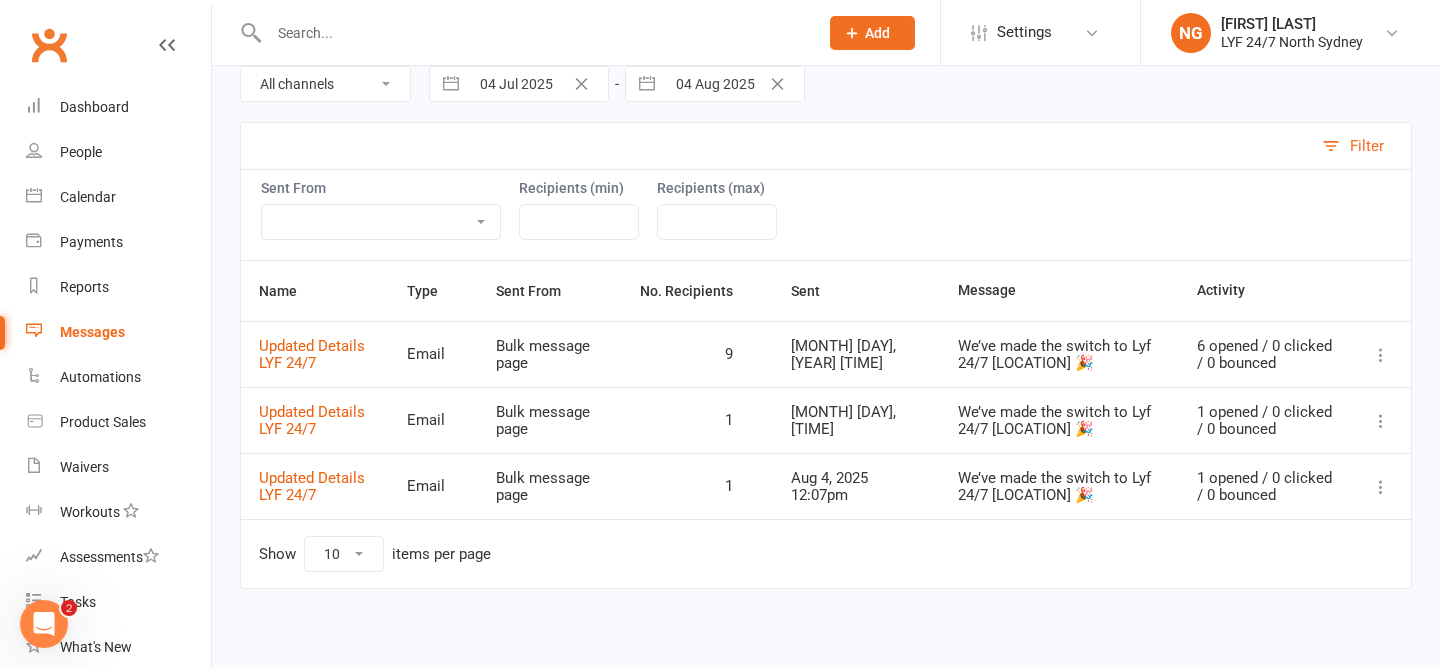 scroll, scrollTop: 196, scrollLeft: 0, axis: vertical 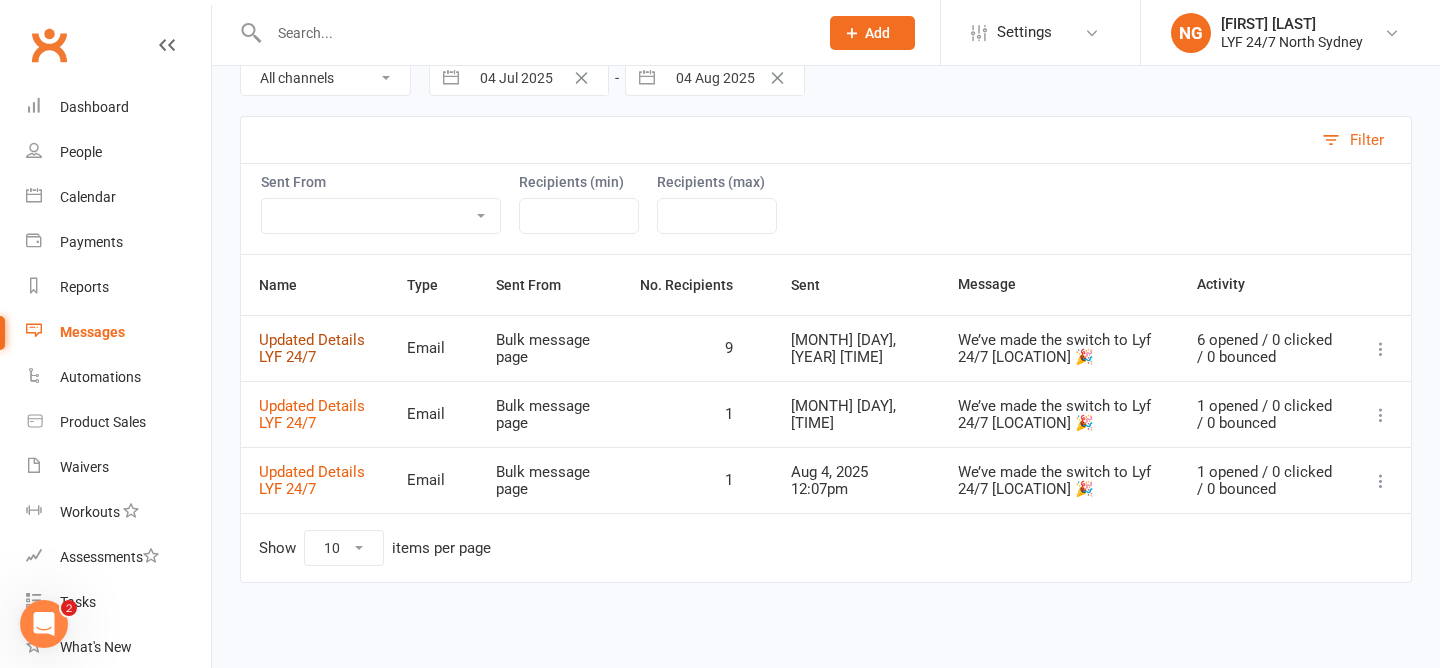 click on "Updated Details LYF 24/7" at bounding box center (315, 348) 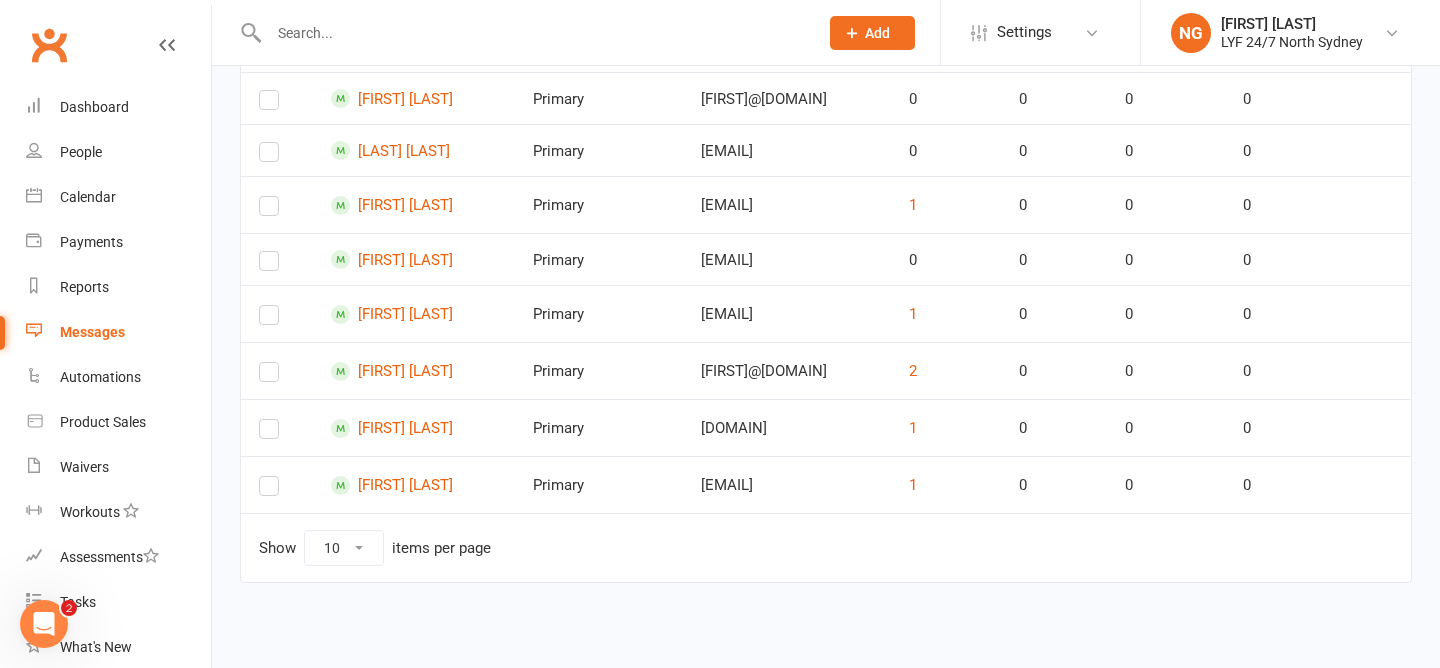 scroll, scrollTop: 0, scrollLeft: 0, axis: both 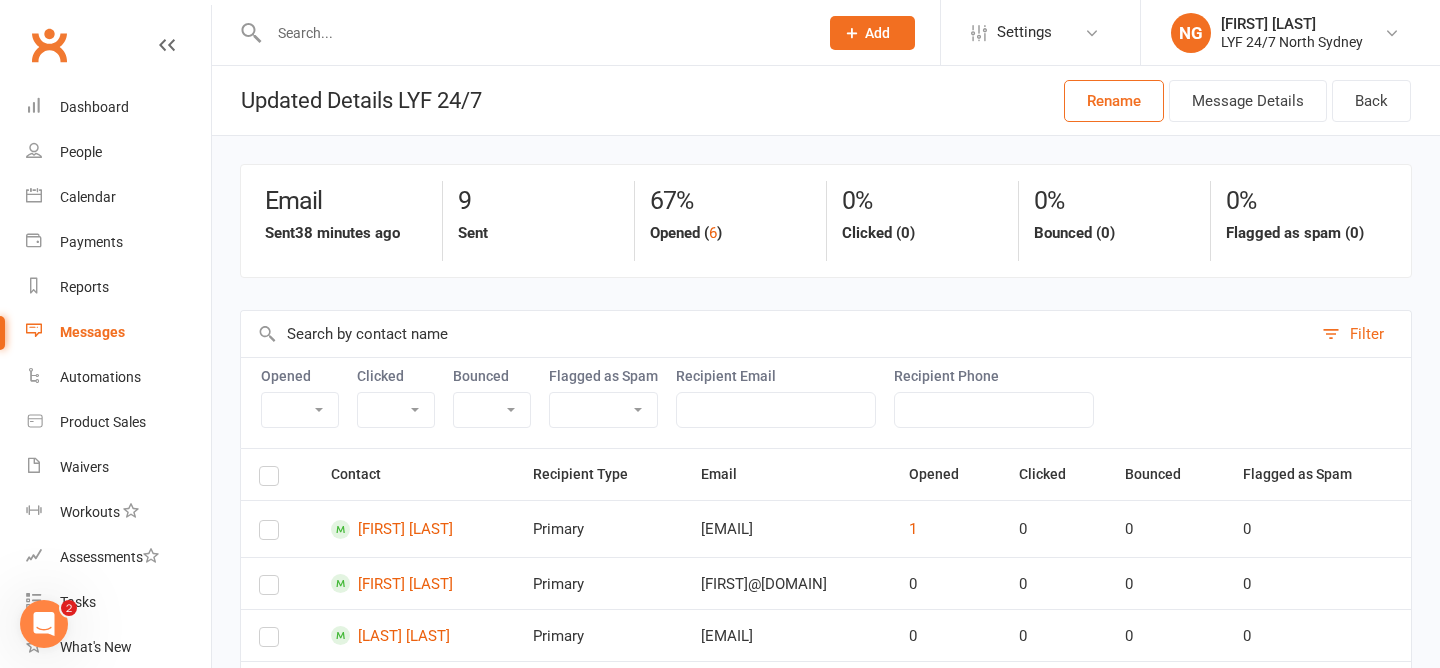 click at bounding box center (522, 32) 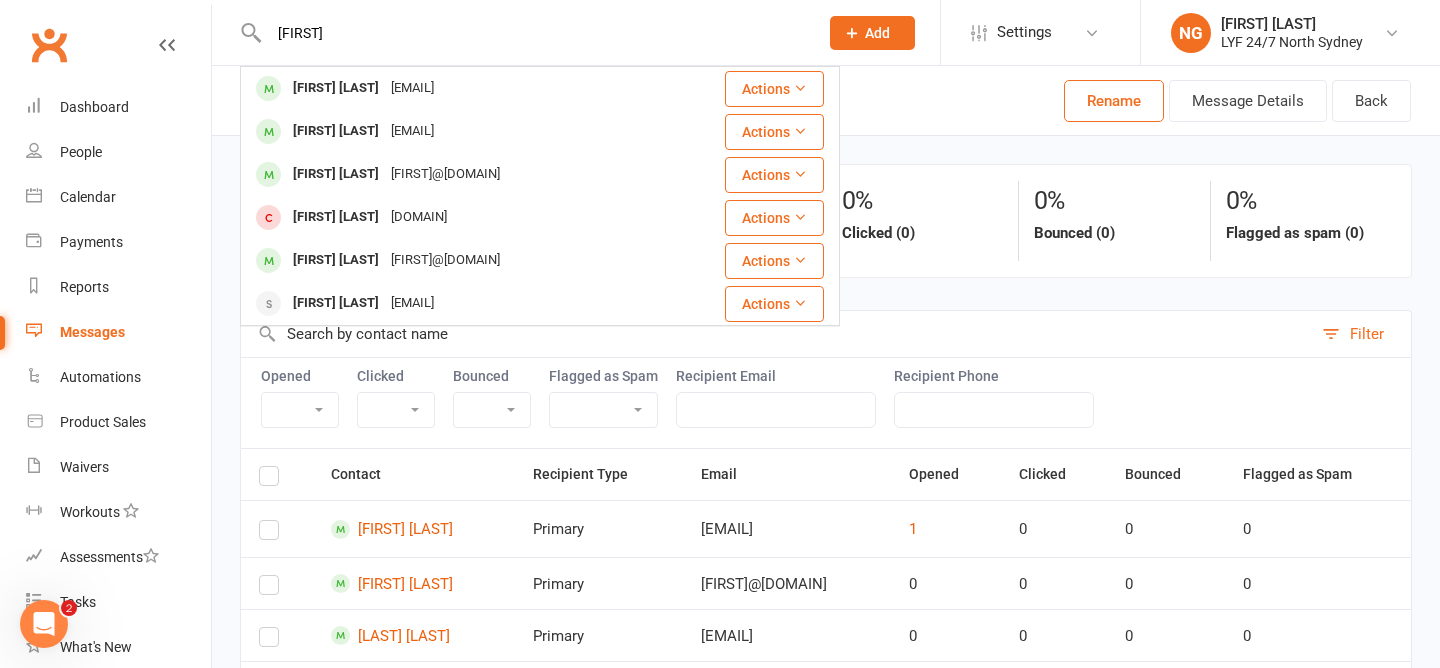 type on "[FIRST]" 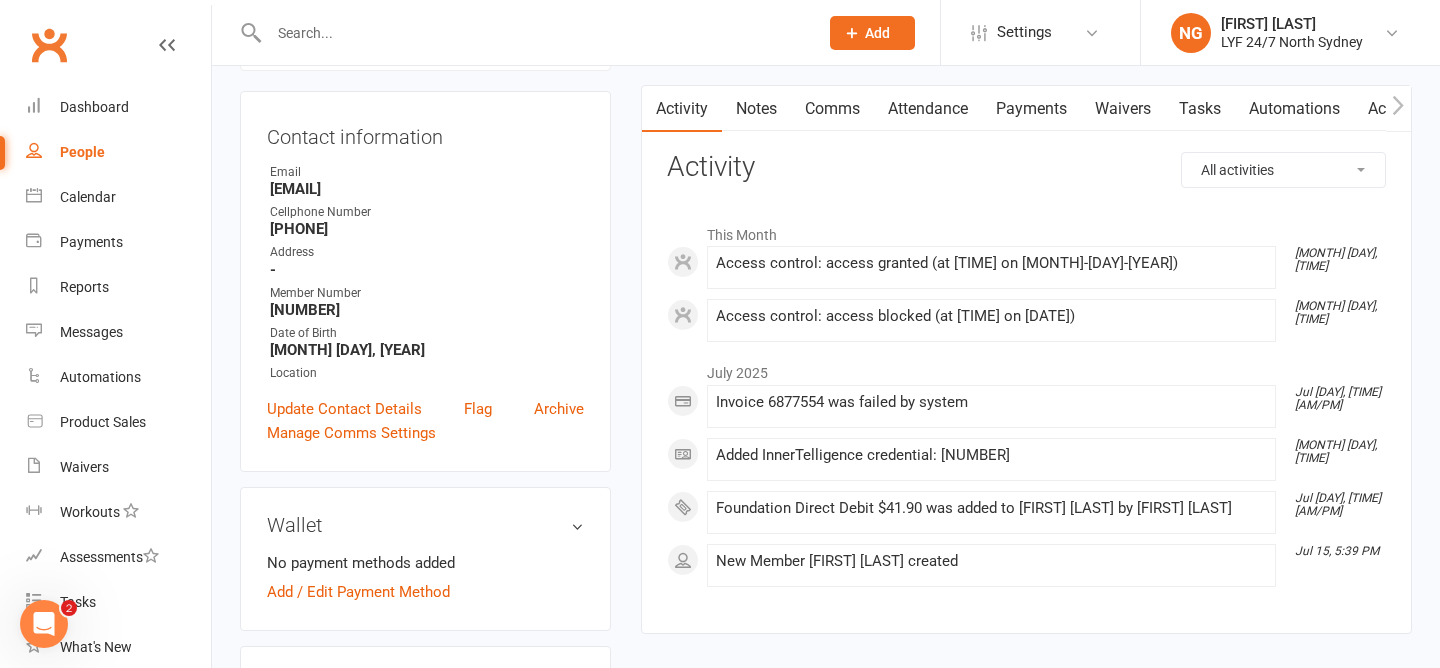scroll, scrollTop: 0, scrollLeft: 0, axis: both 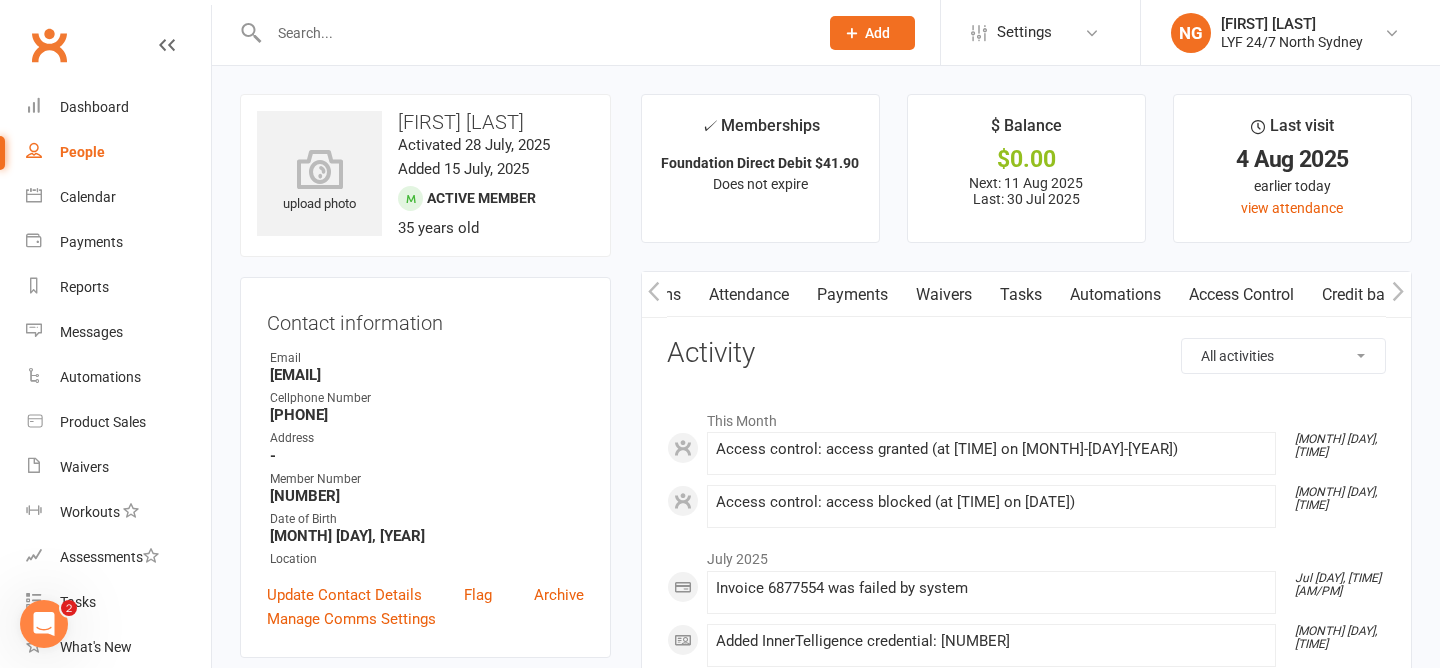 click on "Access Control" at bounding box center (1241, 295) 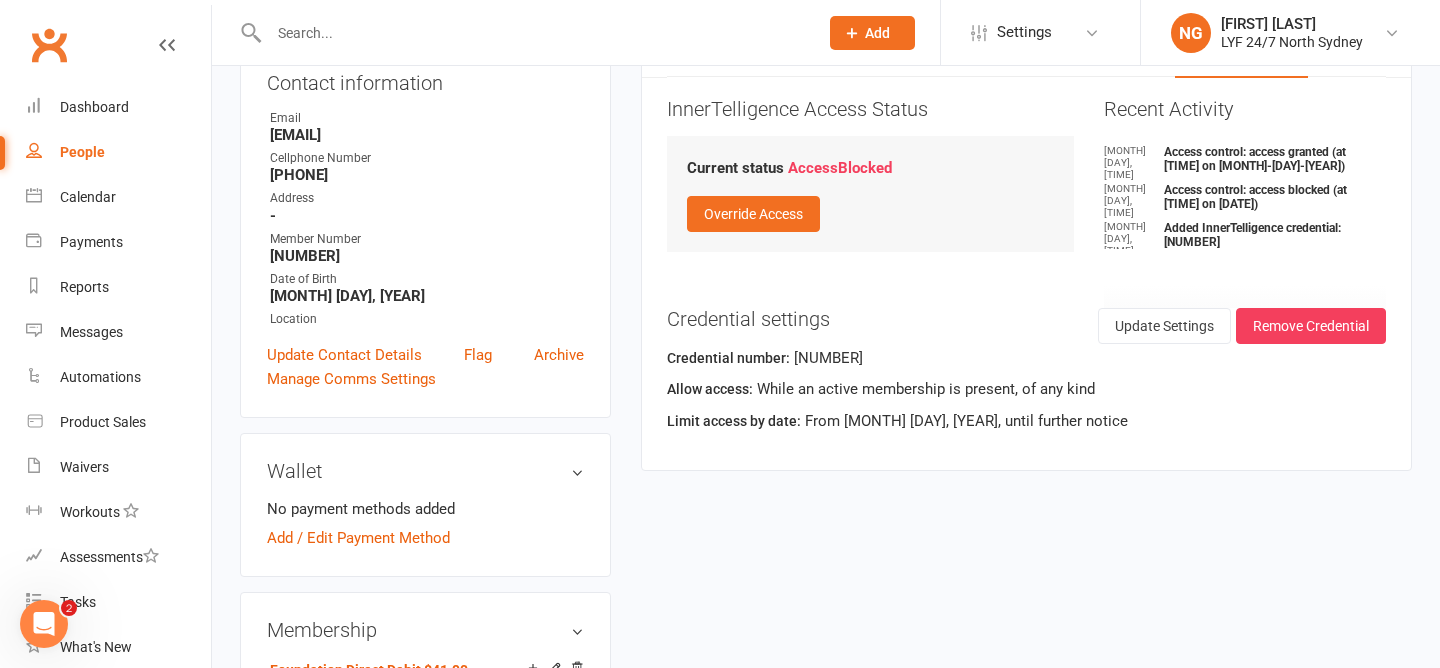 scroll, scrollTop: 0, scrollLeft: 0, axis: both 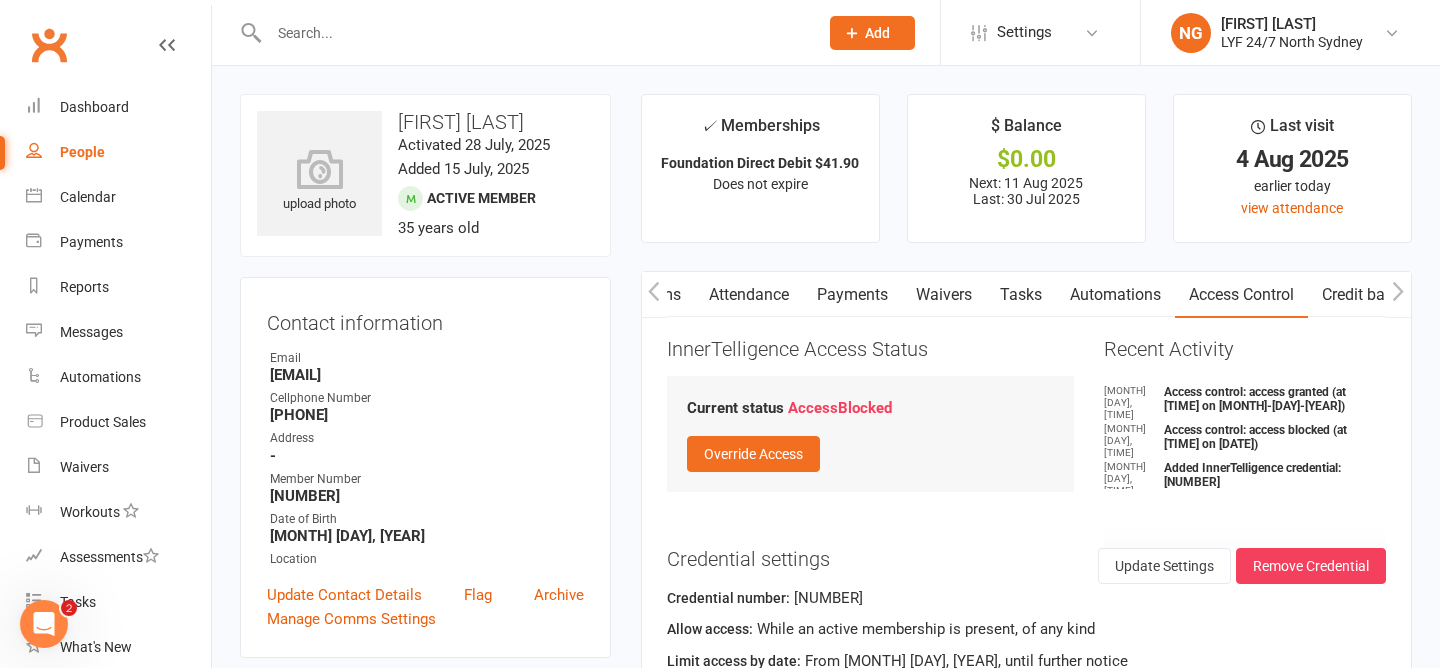 click on "Payments" at bounding box center (852, 295) 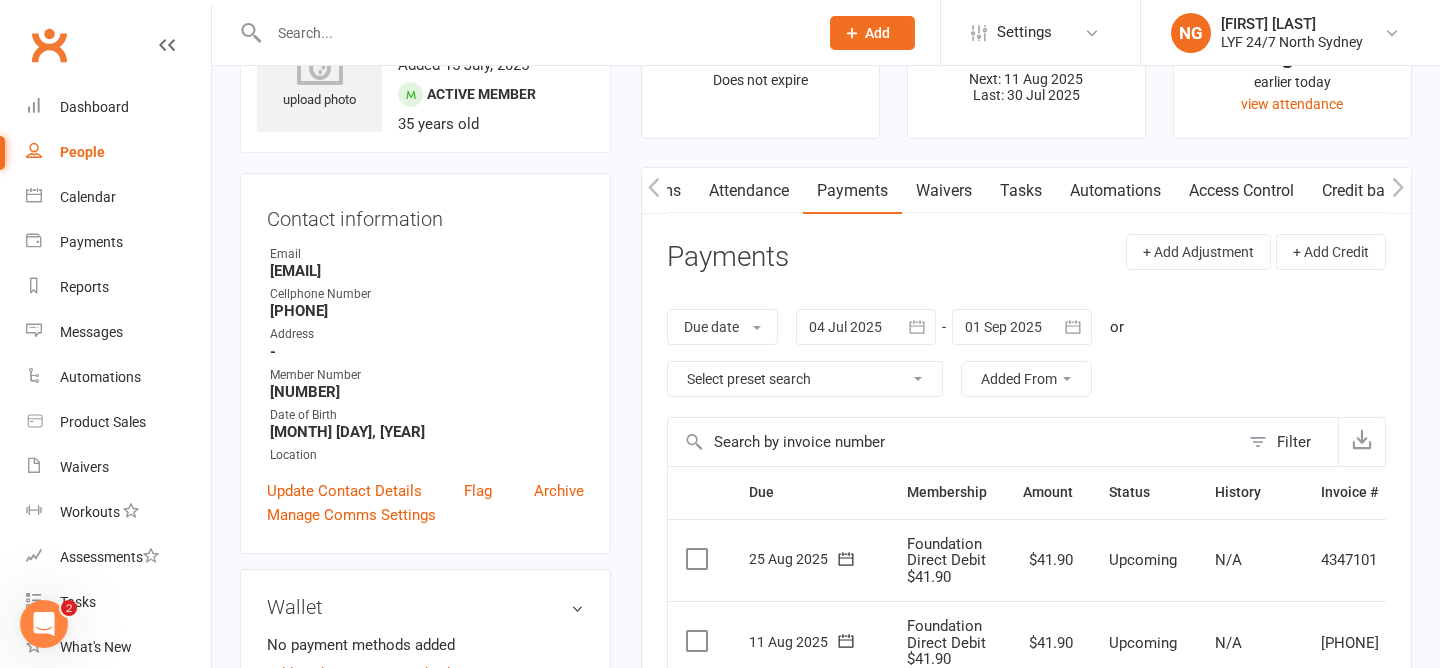 scroll, scrollTop: 0, scrollLeft: 0, axis: both 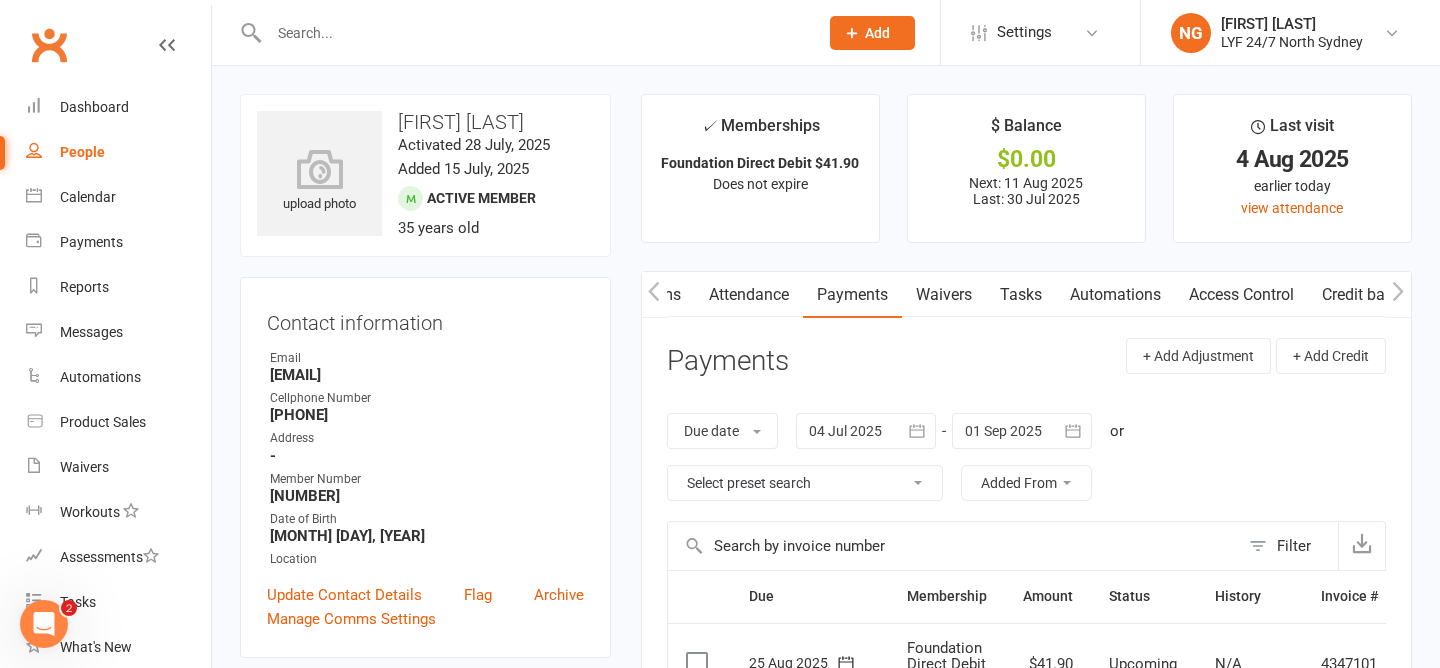 click on "Access Control" at bounding box center [1241, 295] 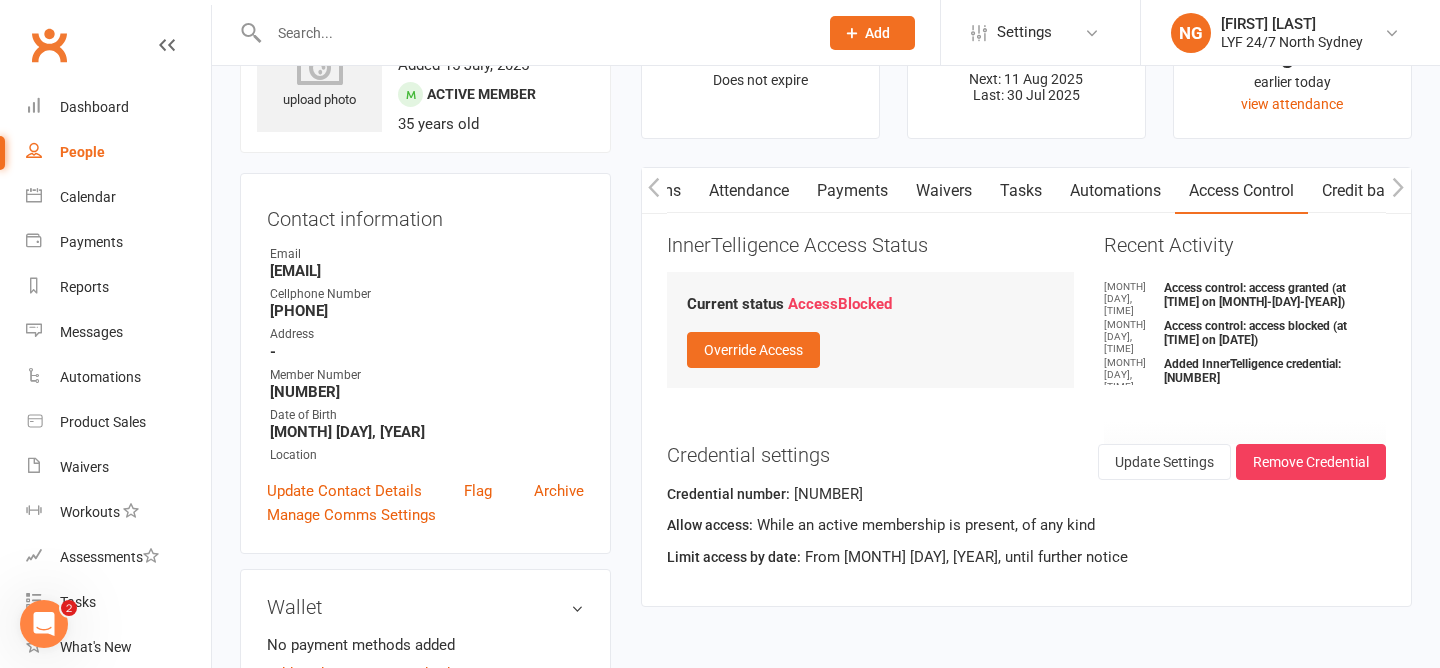 scroll, scrollTop: 0, scrollLeft: 0, axis: both 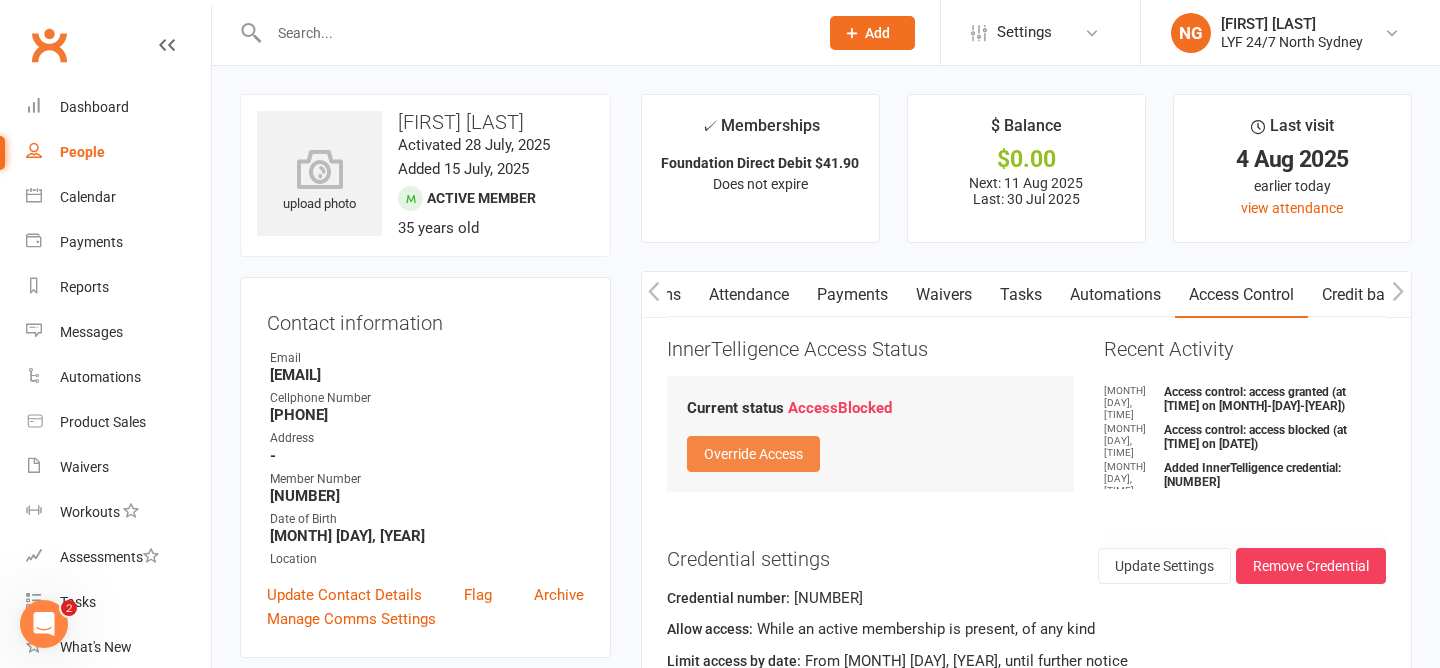 click on "Override Access" 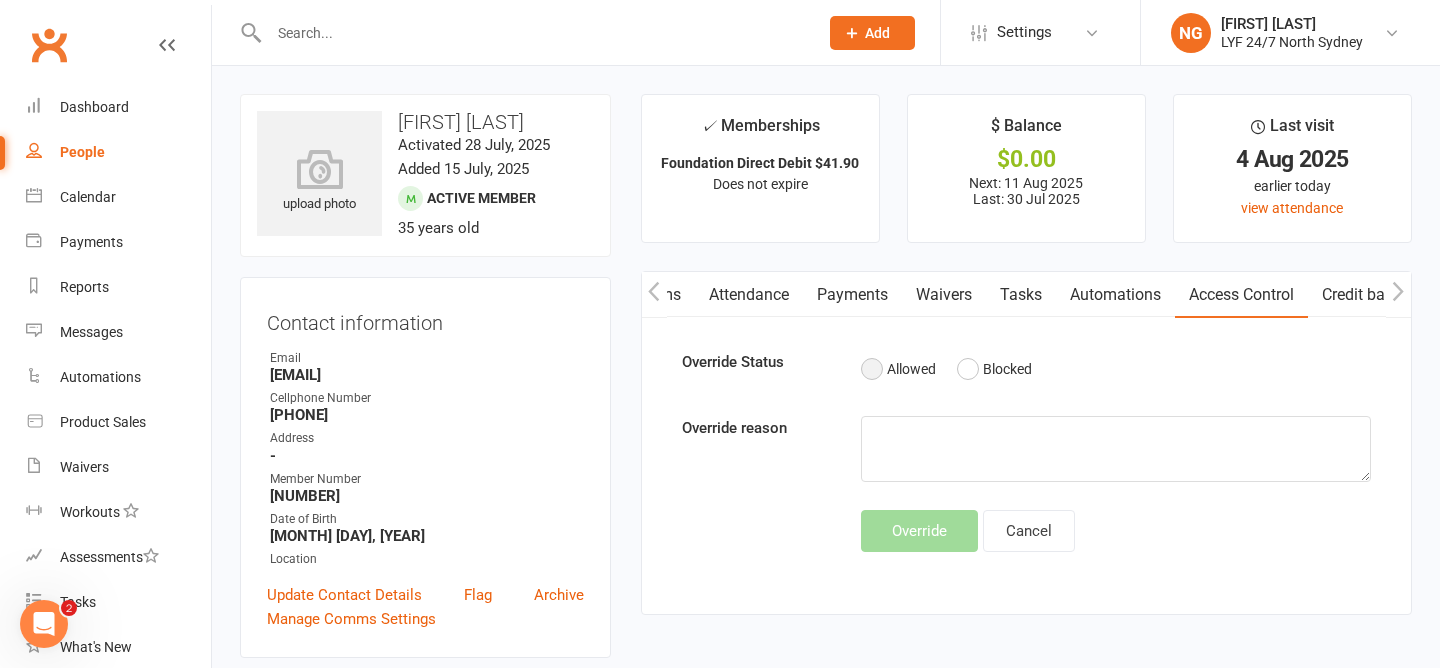 click on "Allowed" 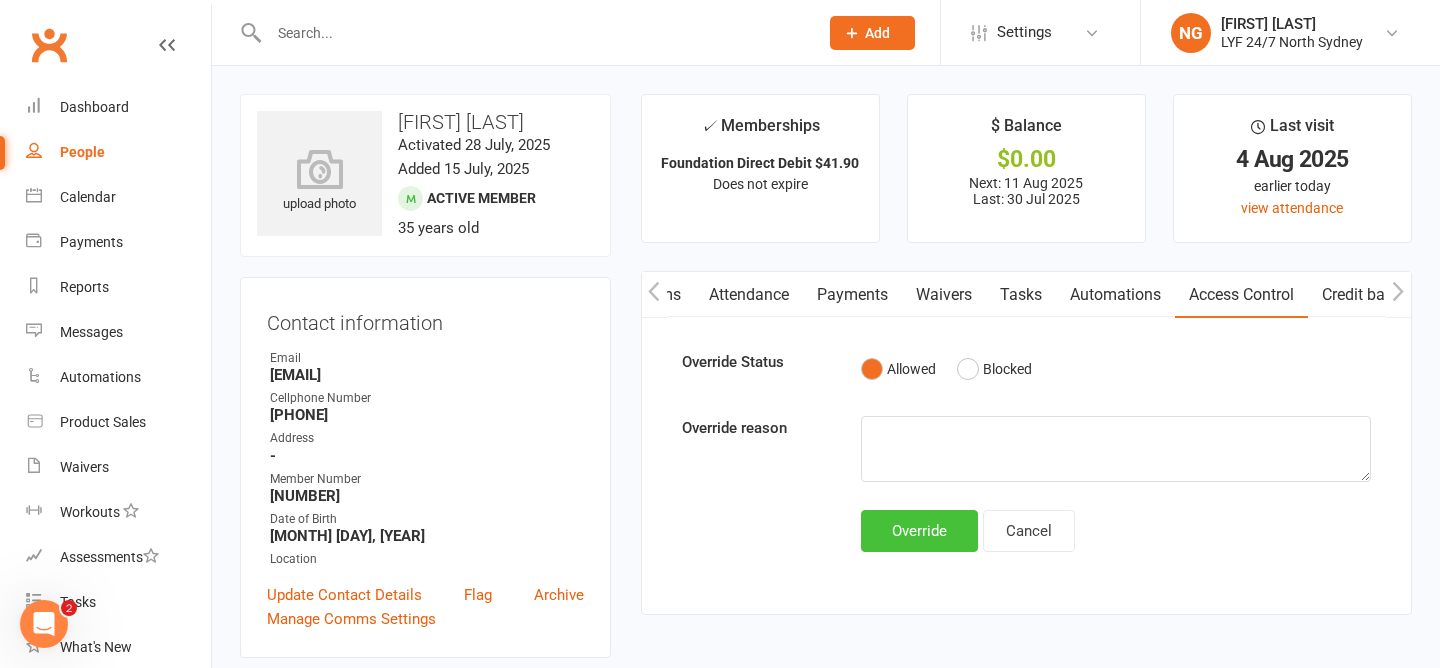 click on "Override" 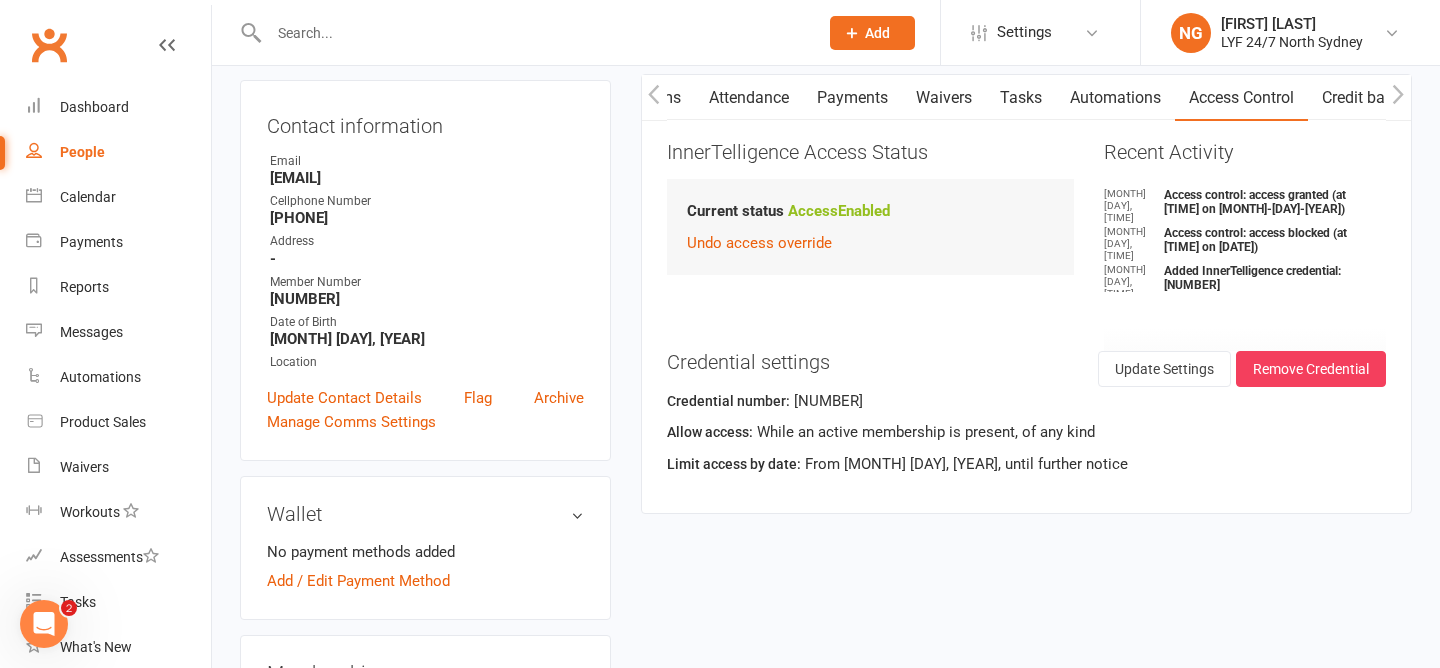 scroll, scrollTop: 194, scrollLeft: 0, axis: vertical 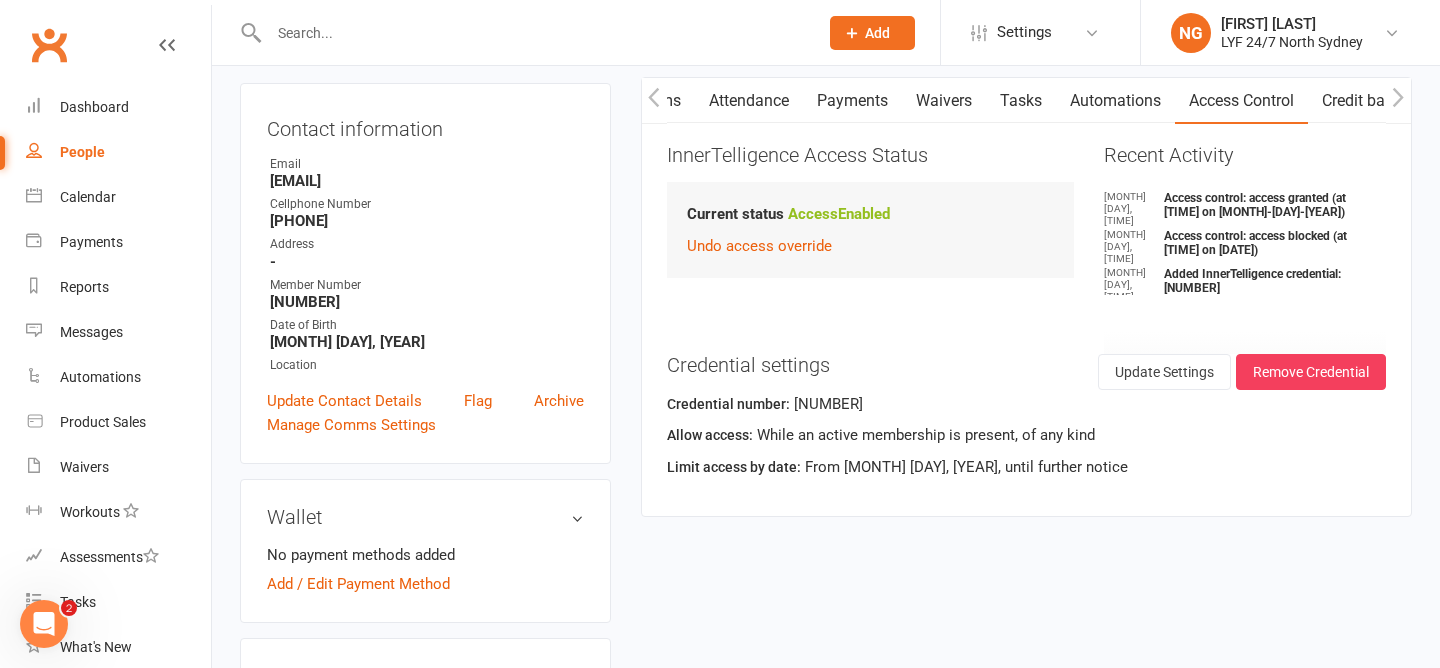 click on "Allow access:   While an active membership is present, of any kind" 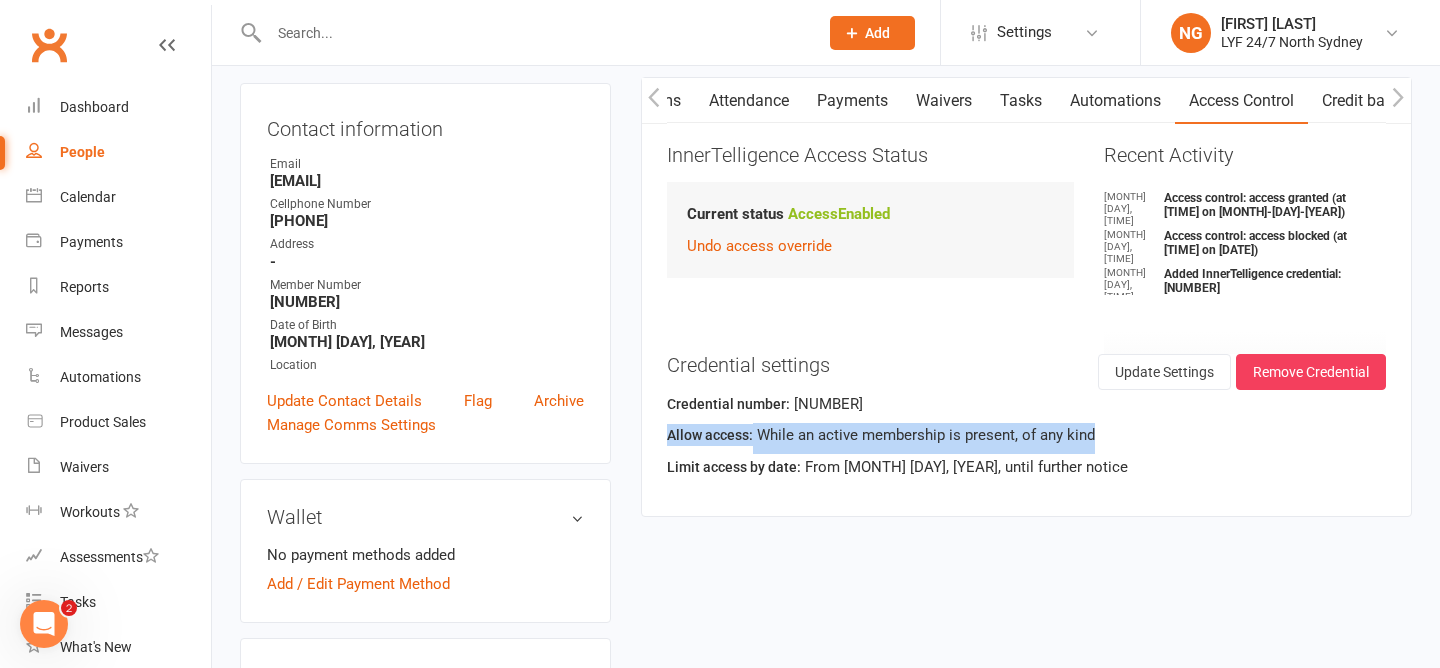 click on "Allow access:   While an active membership is present, of any kind" 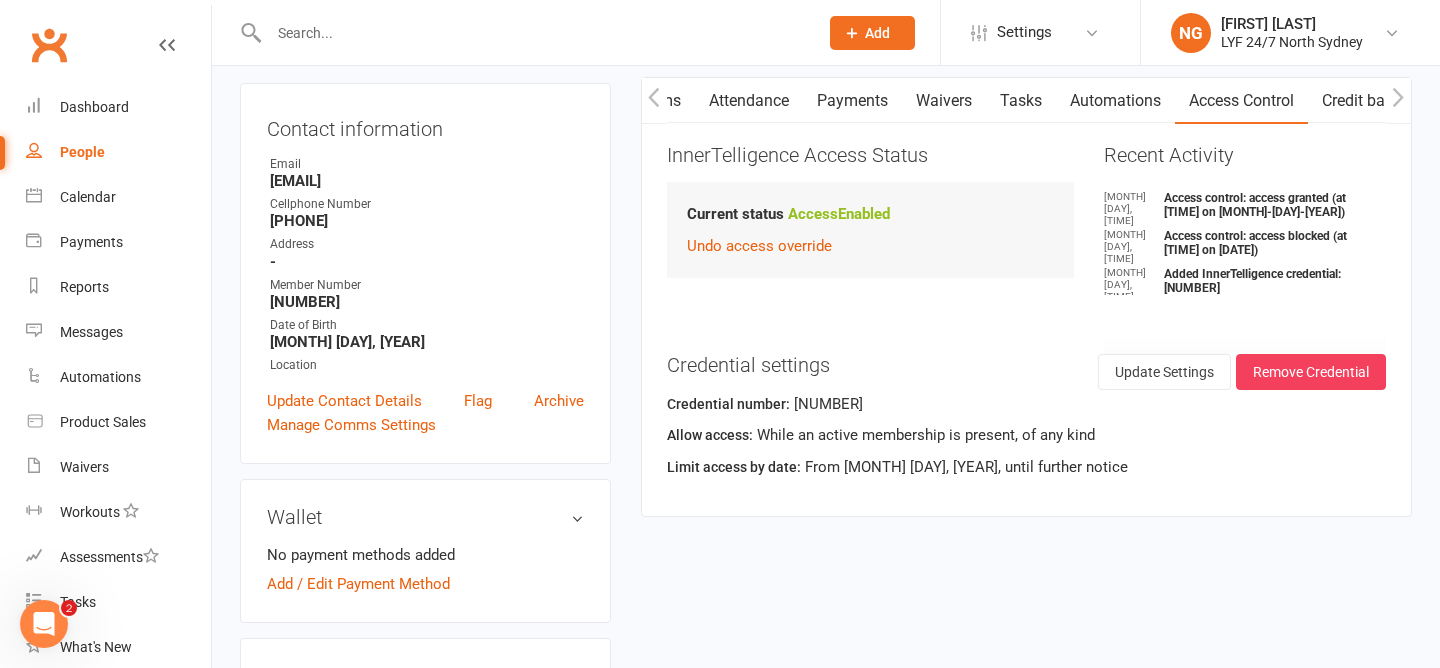 click on "Credential settings" 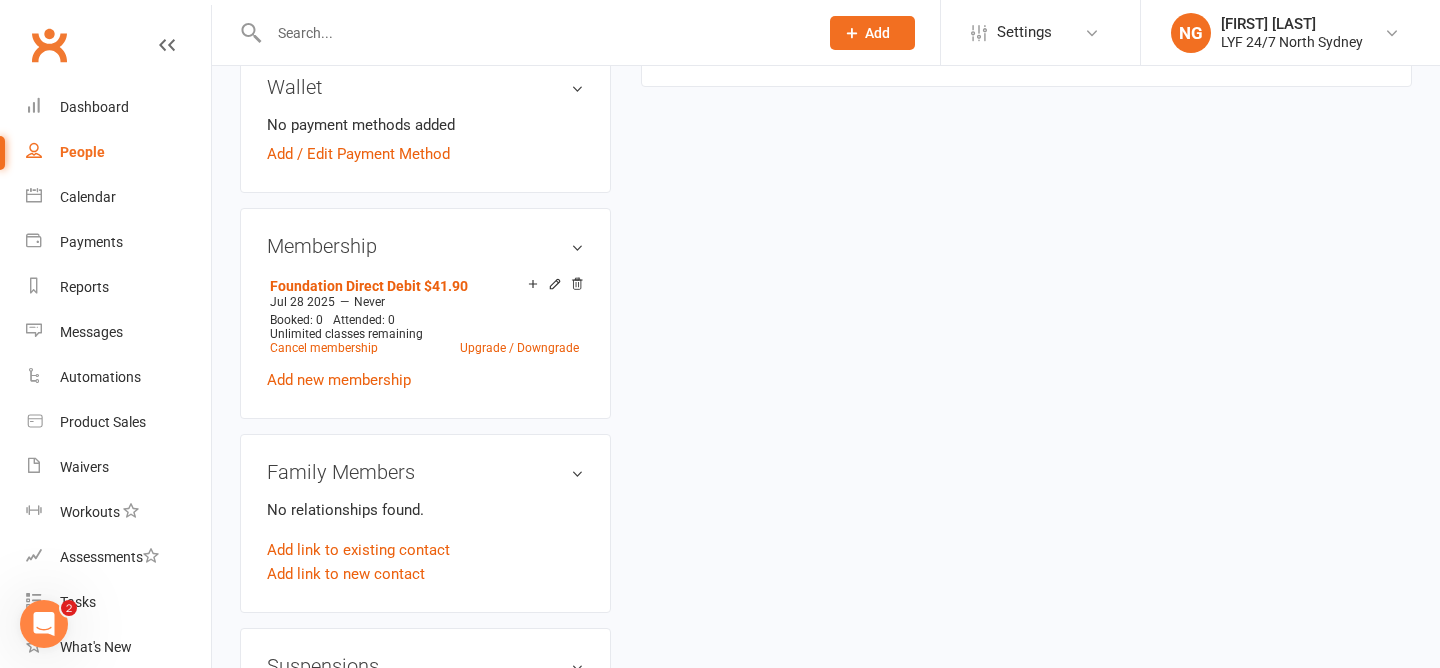 scroll, scrollTop: 0, scrollLeft: 0, axis: both 